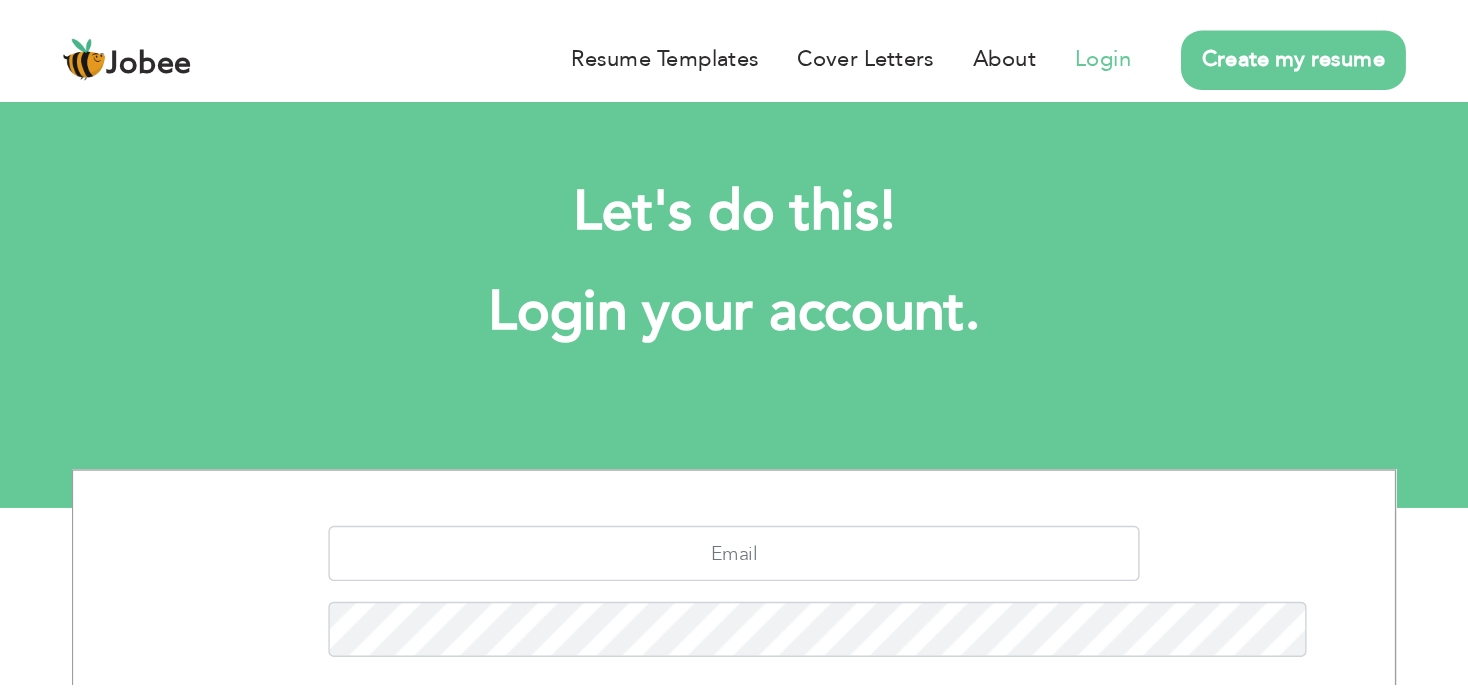 scroll, scrollTop: 0, scrollLeft: 0, axis: both 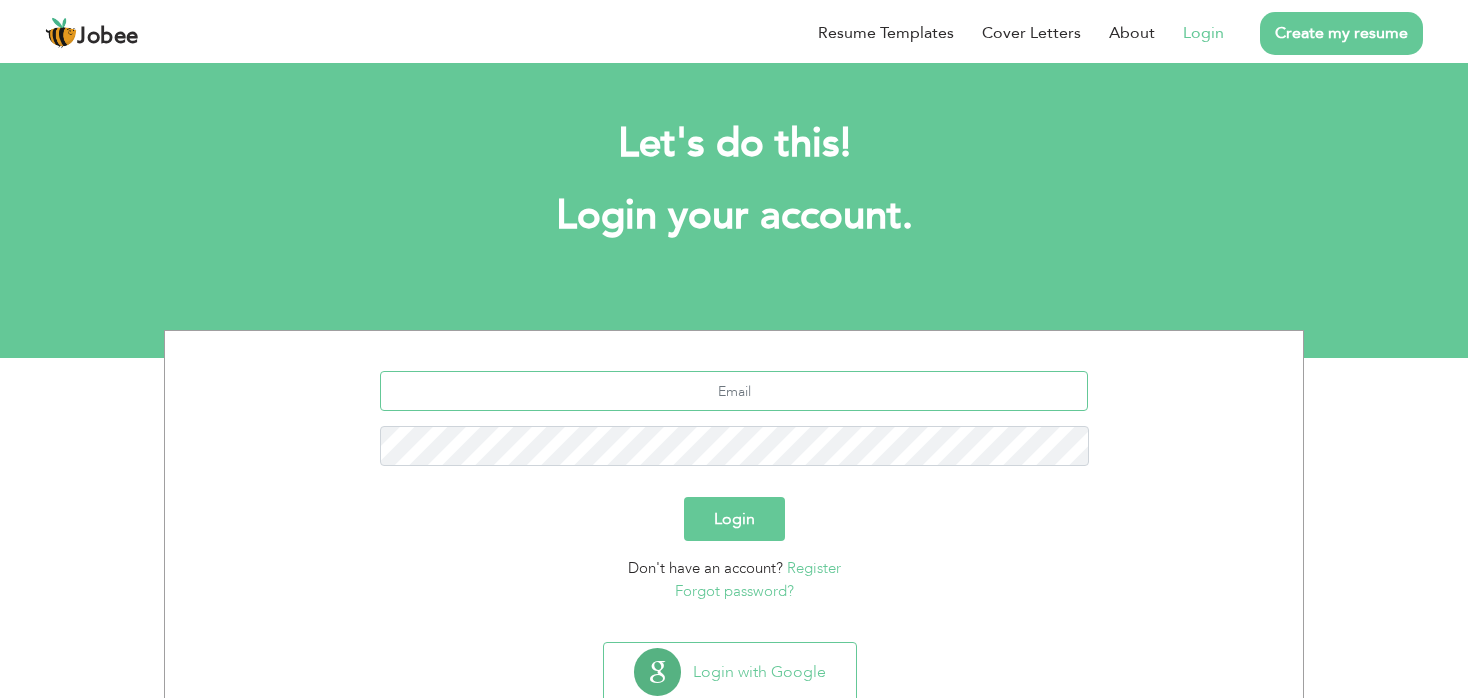 click at bounding box center [734, 391] 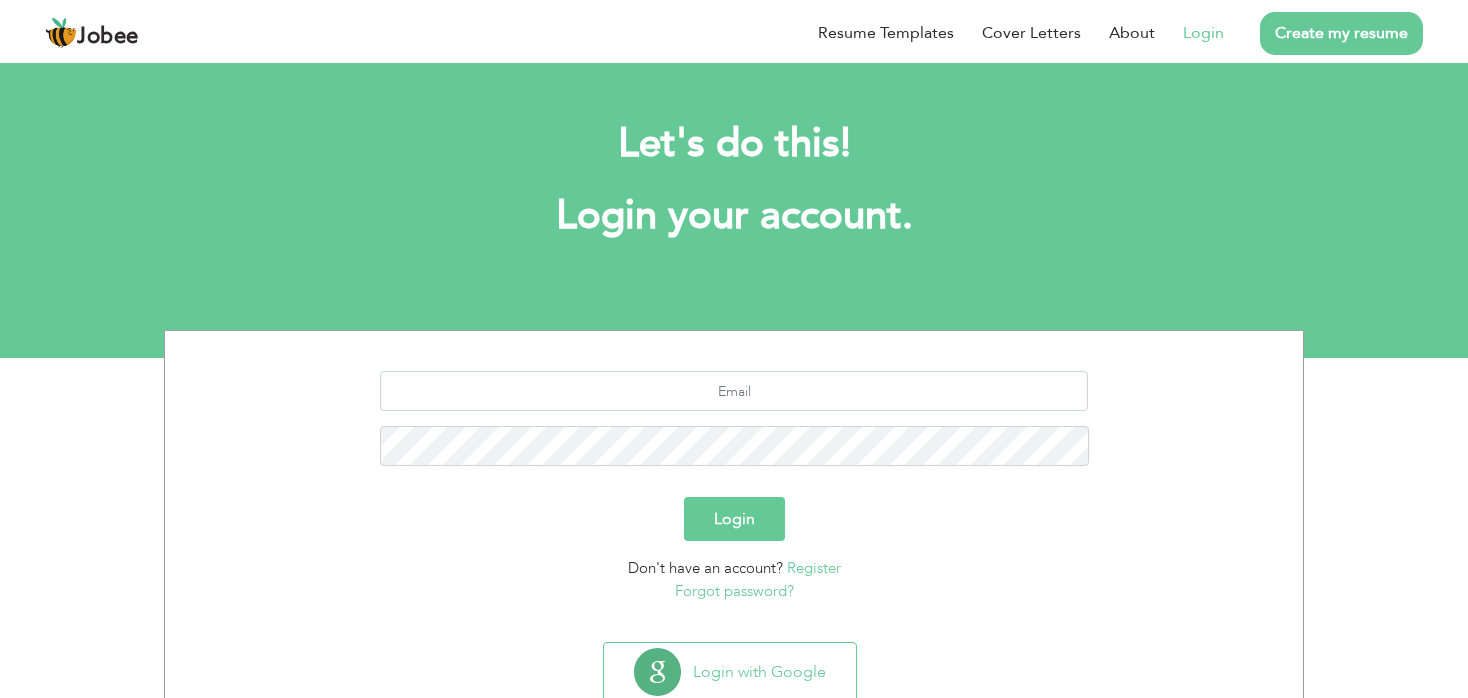 click on "Register" at bounding box center (814, 568) 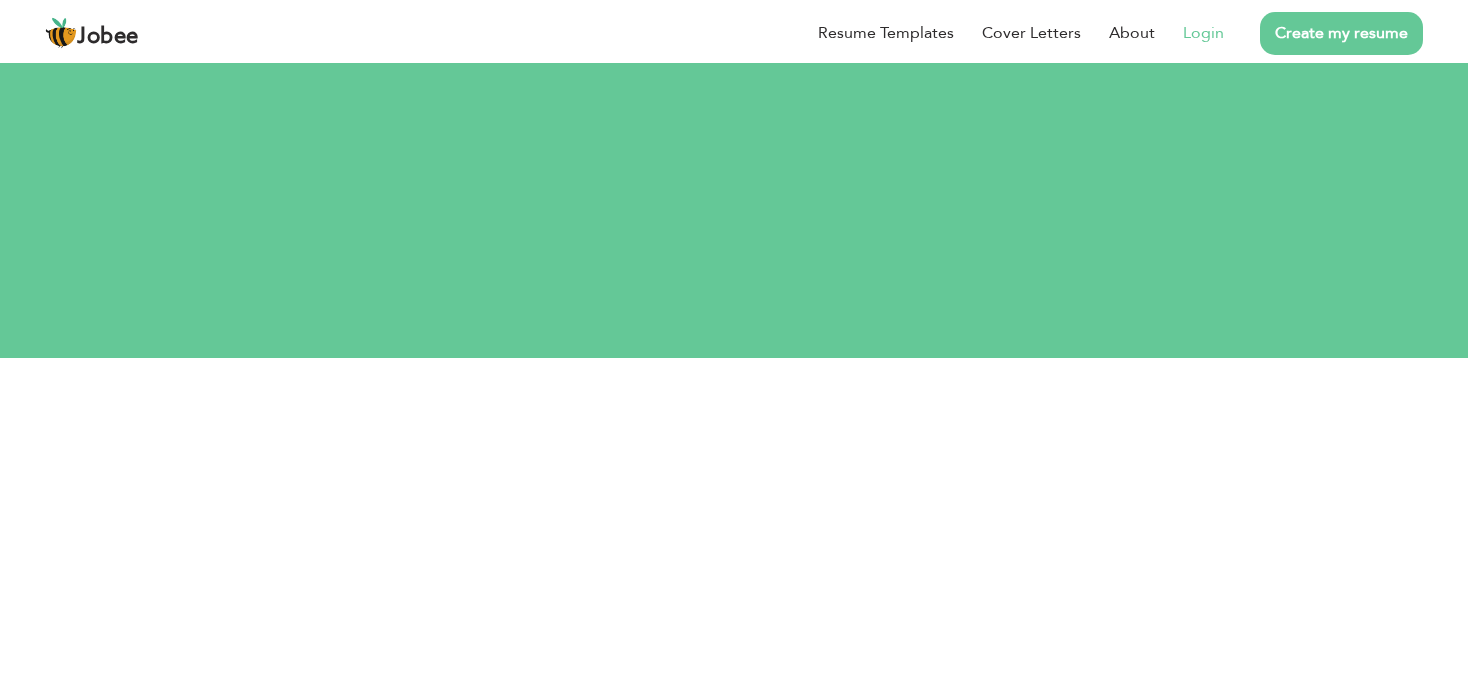 scroll, scrollTop: 0, scrollLeft: 0, axis: both 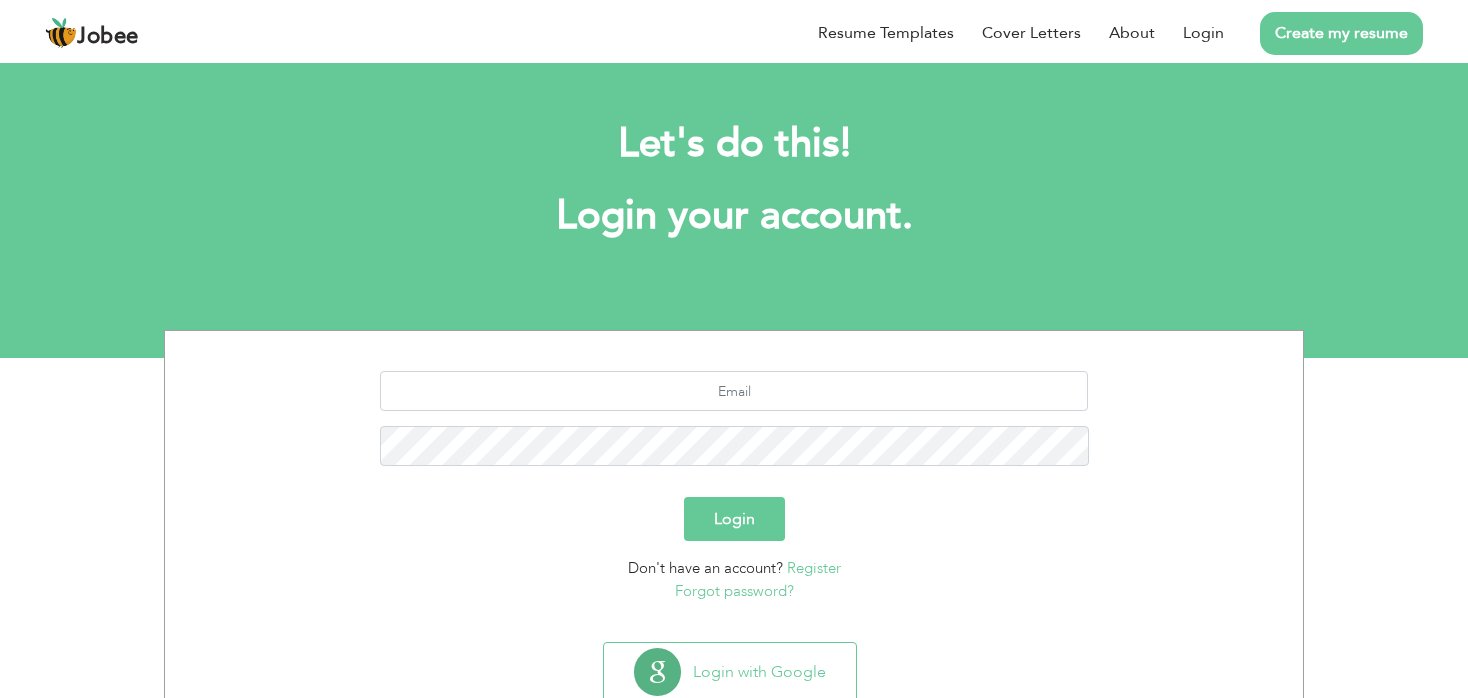 click on "Create my resume" at bounding box center (1341, 33) 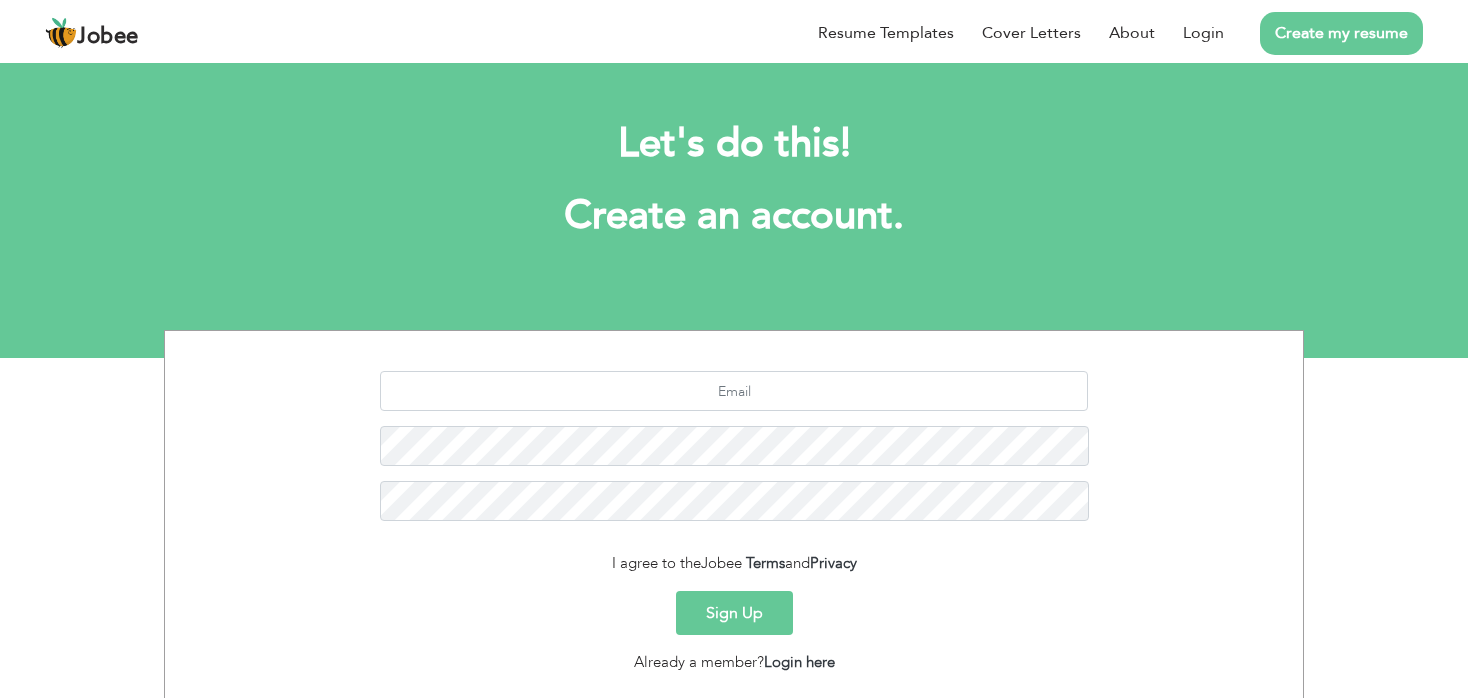 scroll, scrollTop: 0, scrollLeft: 0, axis: both 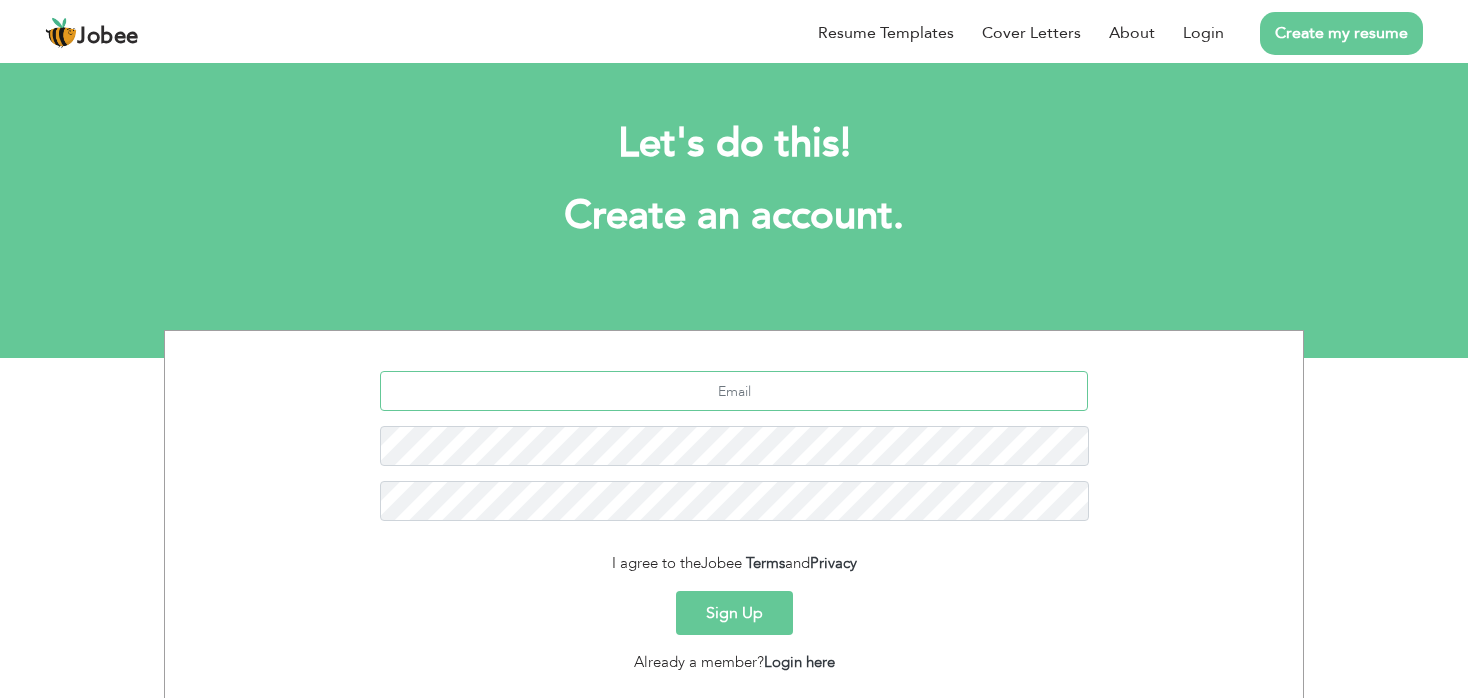 click at bounding box center (734, 391) 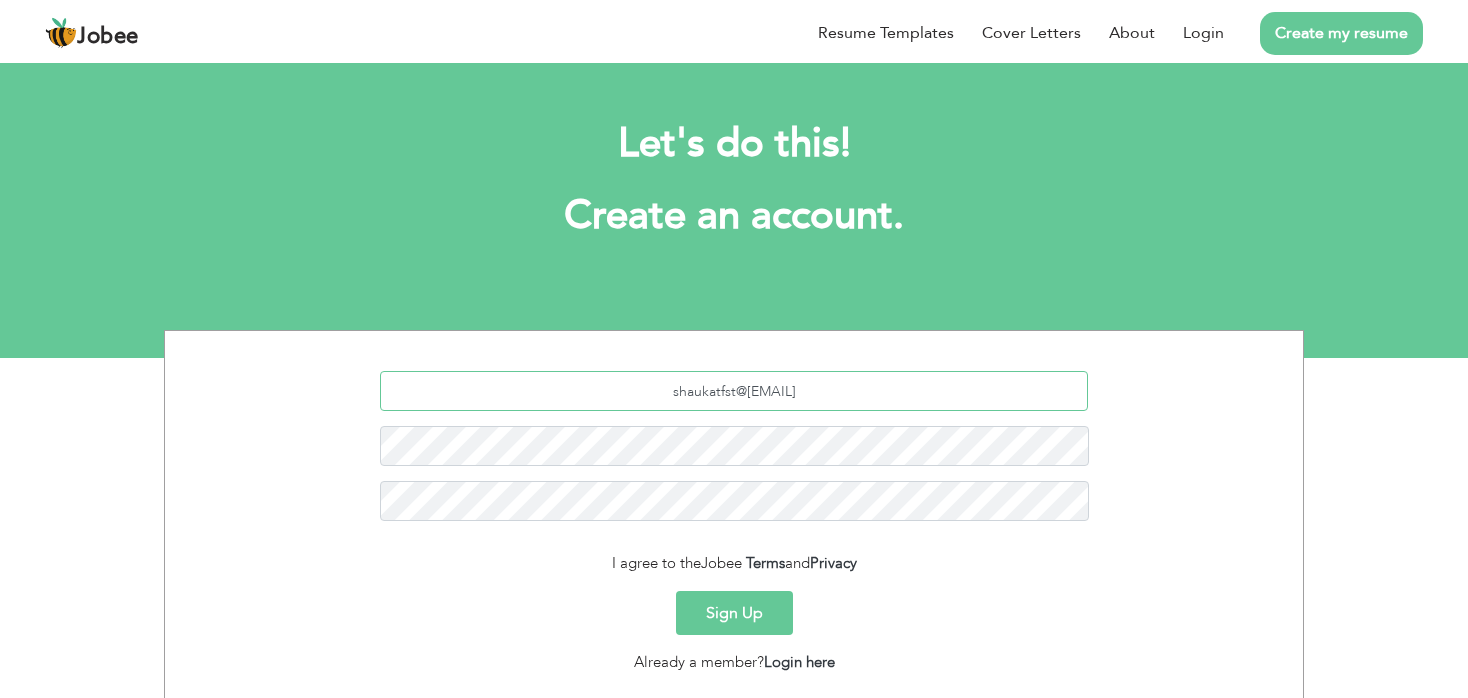 type on "shaukatfst@[EMAIL]" 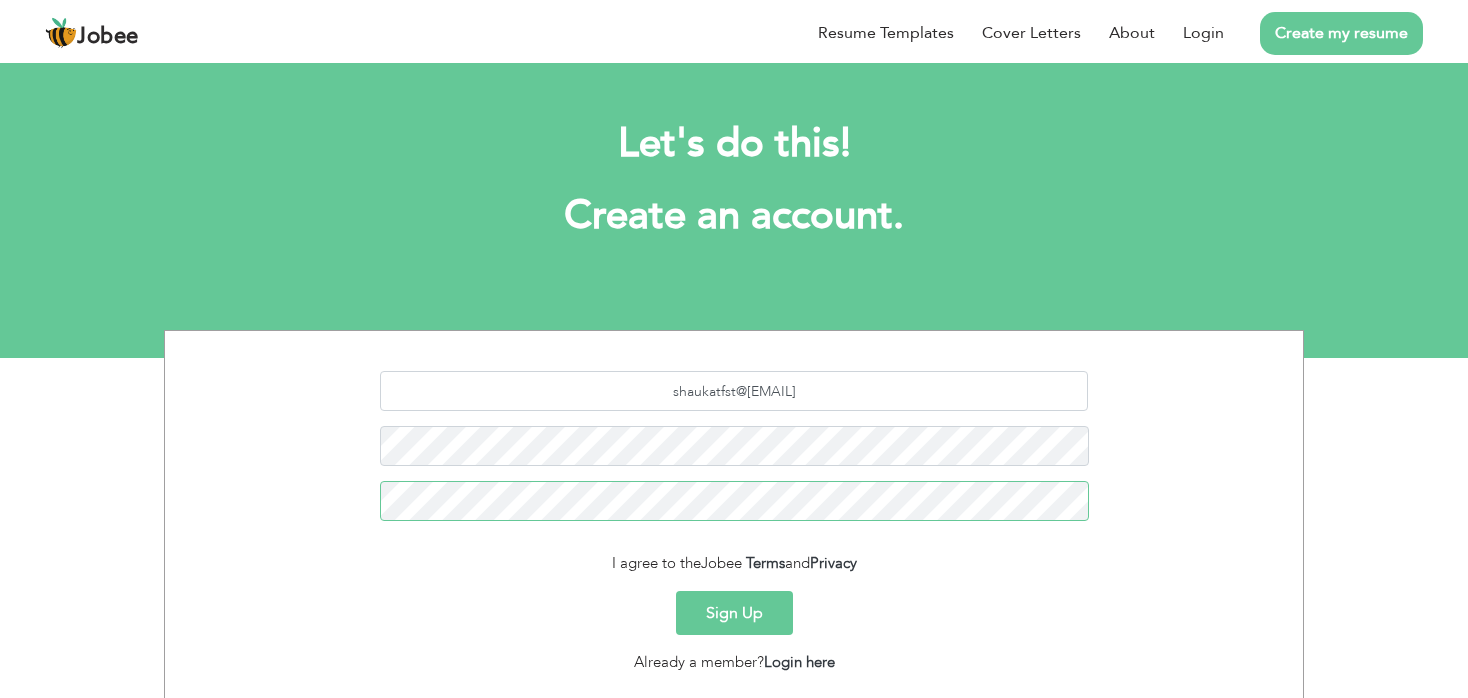 click on "Sign Up" at bounding box center (734, 613) 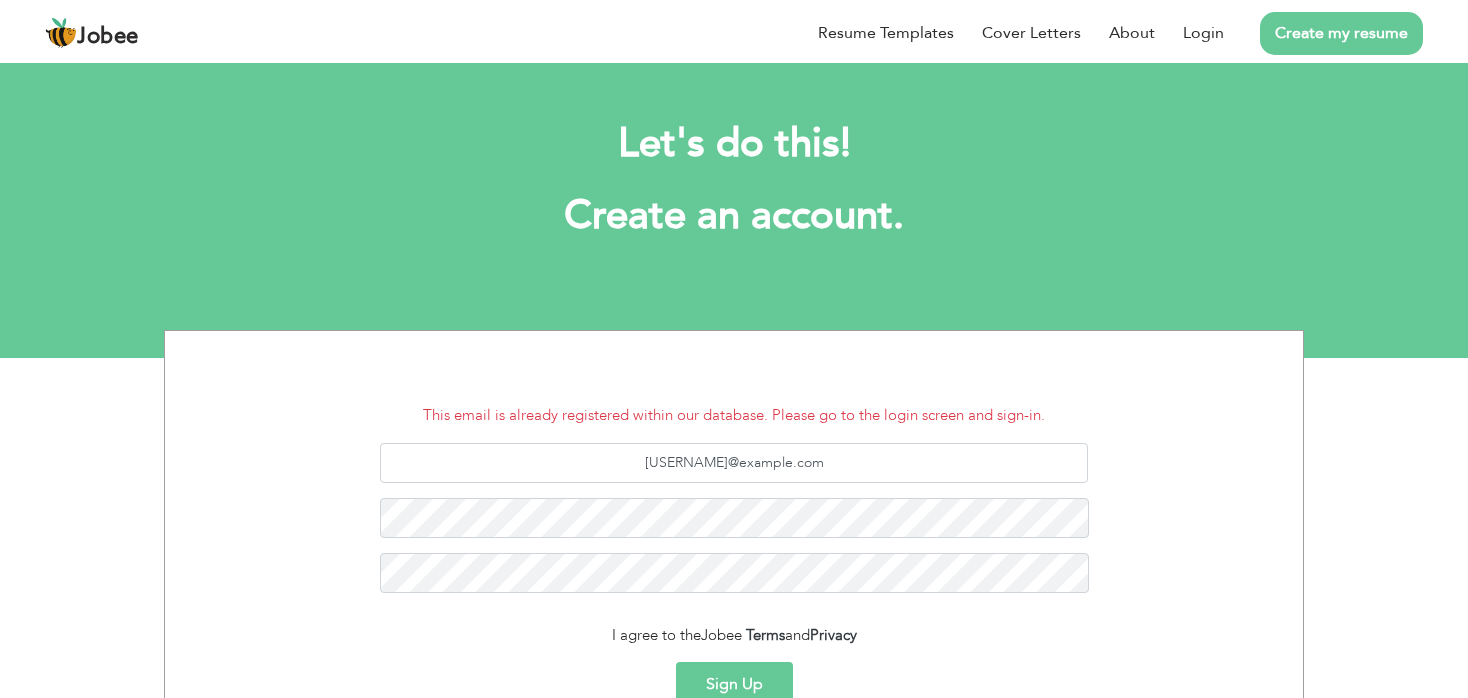 scroll, scrollTop: 0, scrollLeft: 0, axis: both 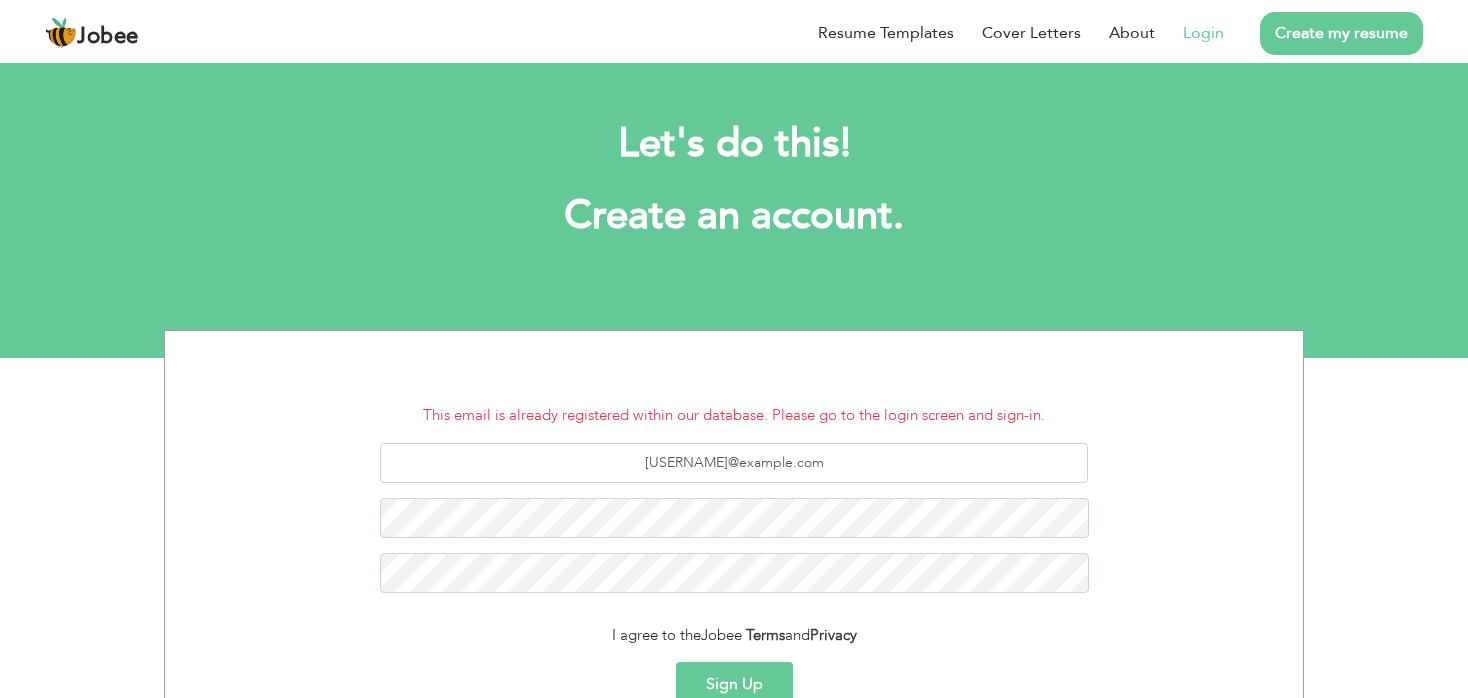click on "Login" at bounding box center [1203, 33] 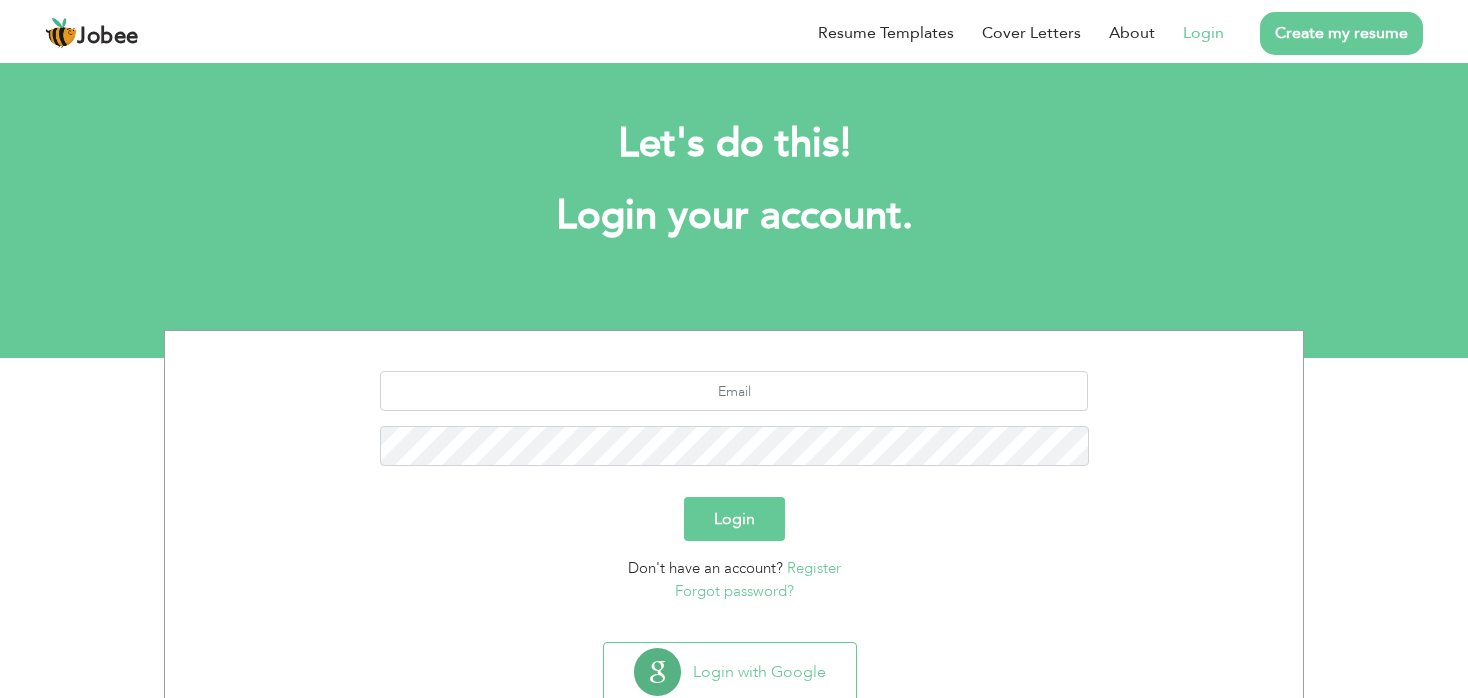 scroll, scrollTop: 0, scrollLeft: 0, axis: both 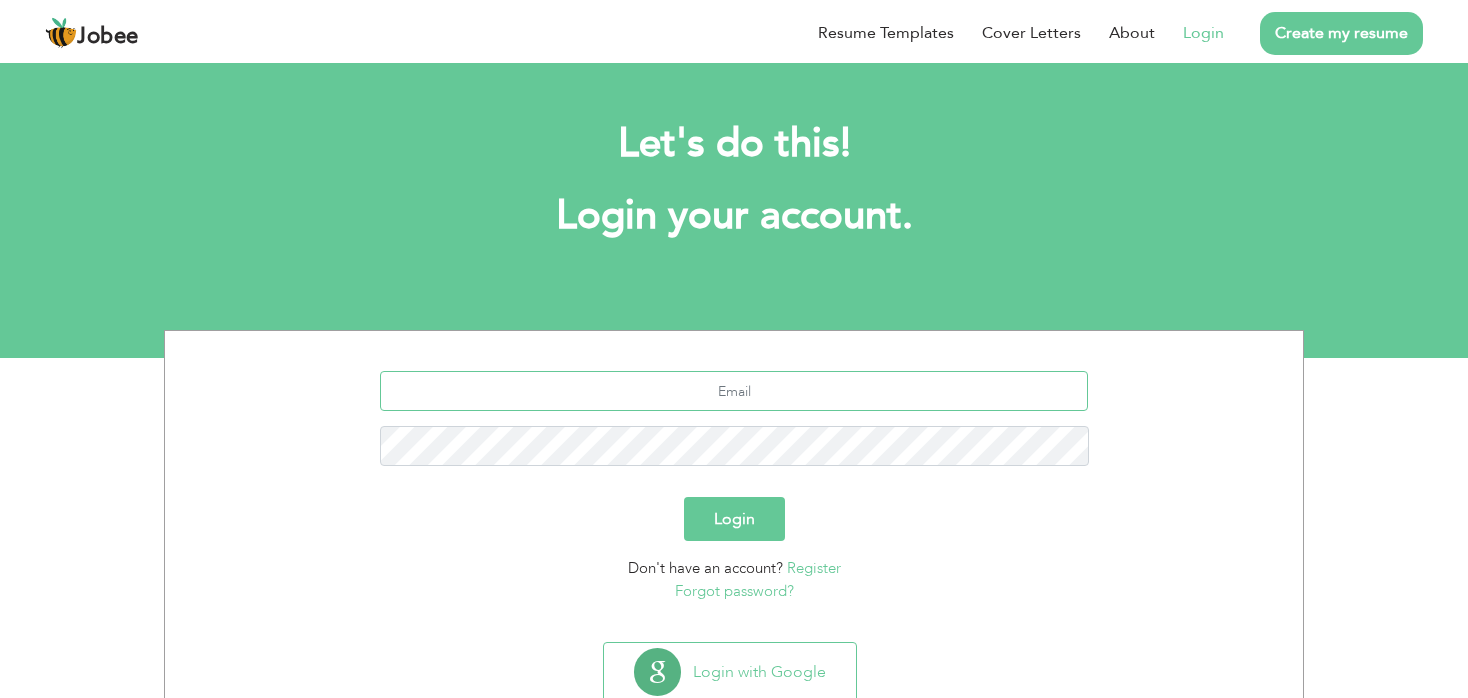 click at bounding box center [734, 391] 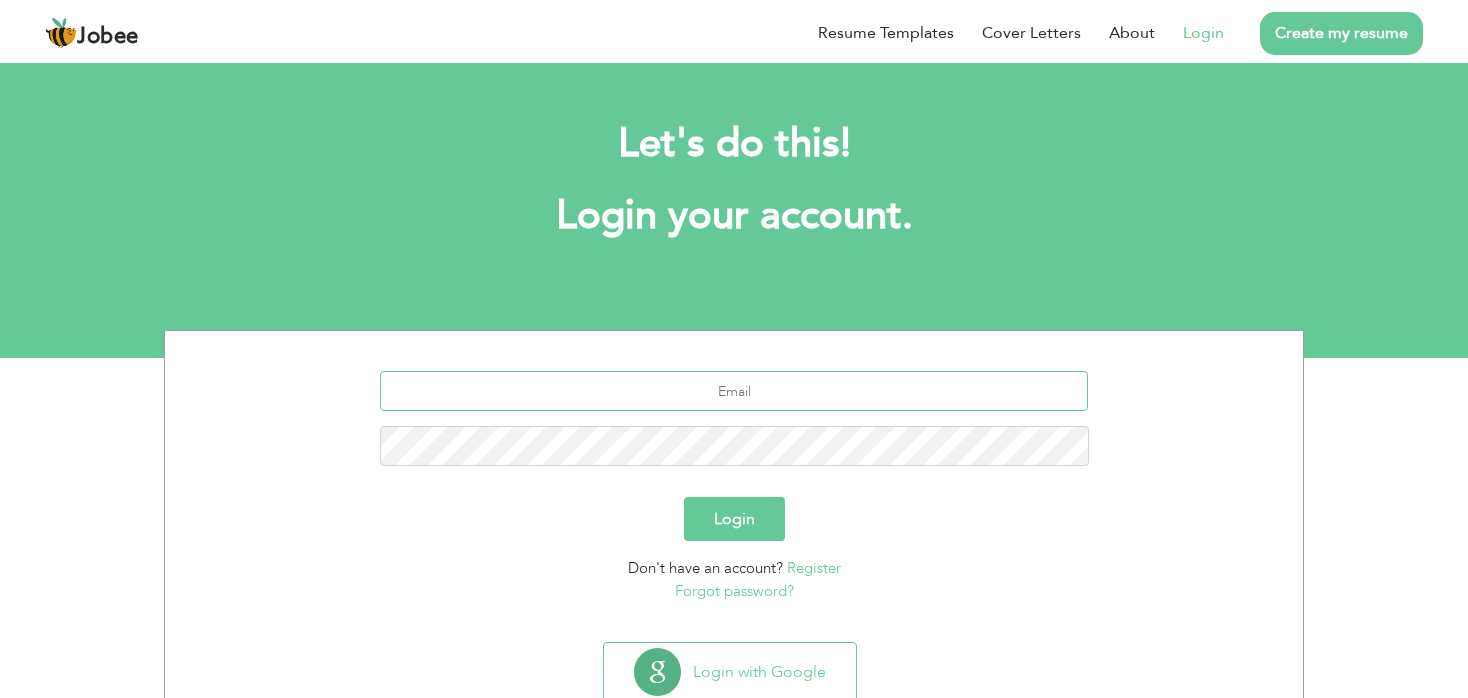 type on "[USERNAME]@example.com" 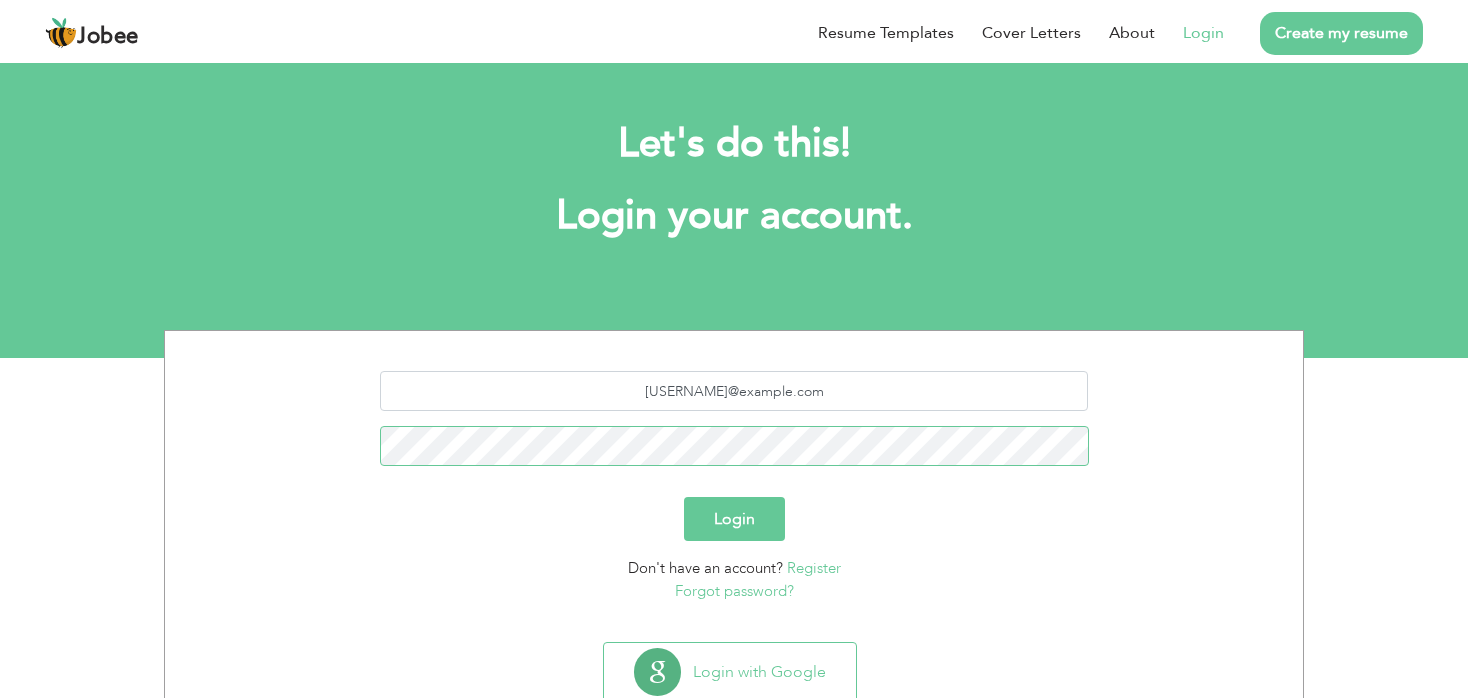 click on "Login" at bounding box center (734, 519) 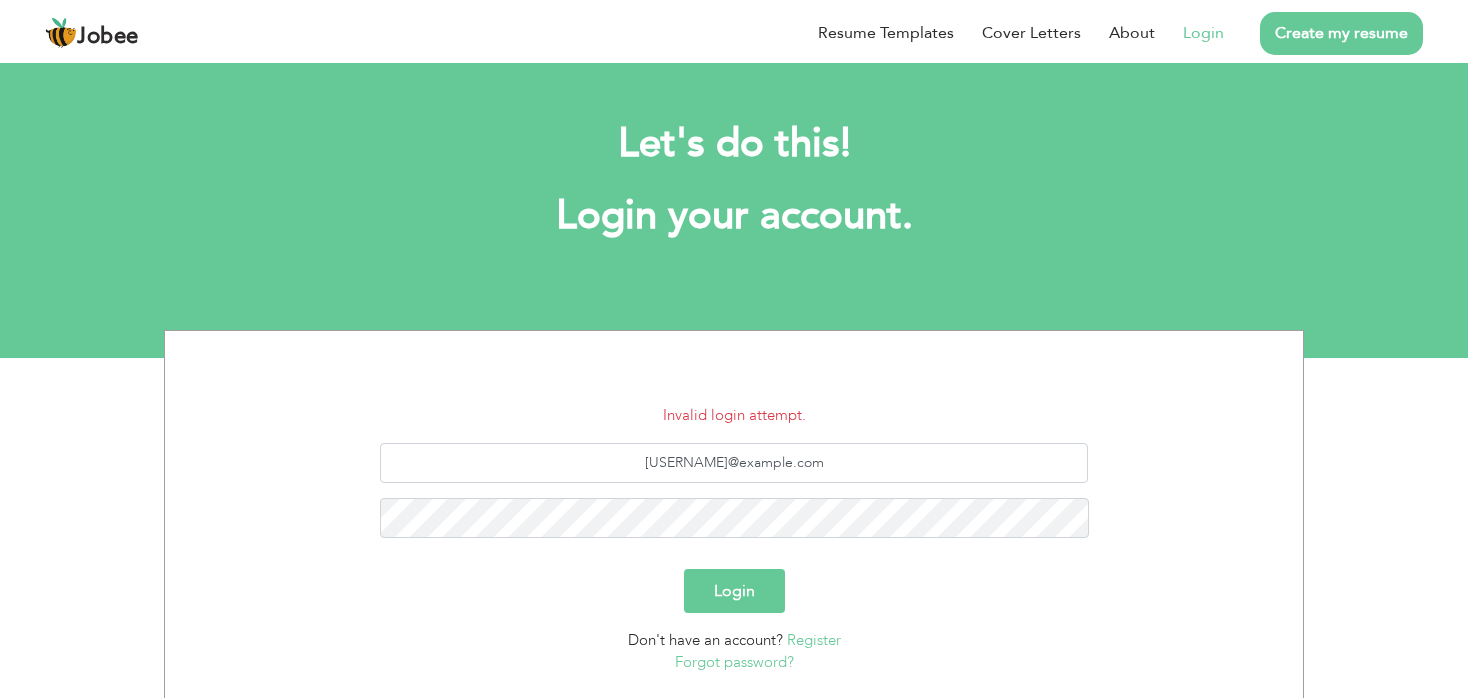 scroll, scrollTop: 0, scrollLeft: 0, axis: both 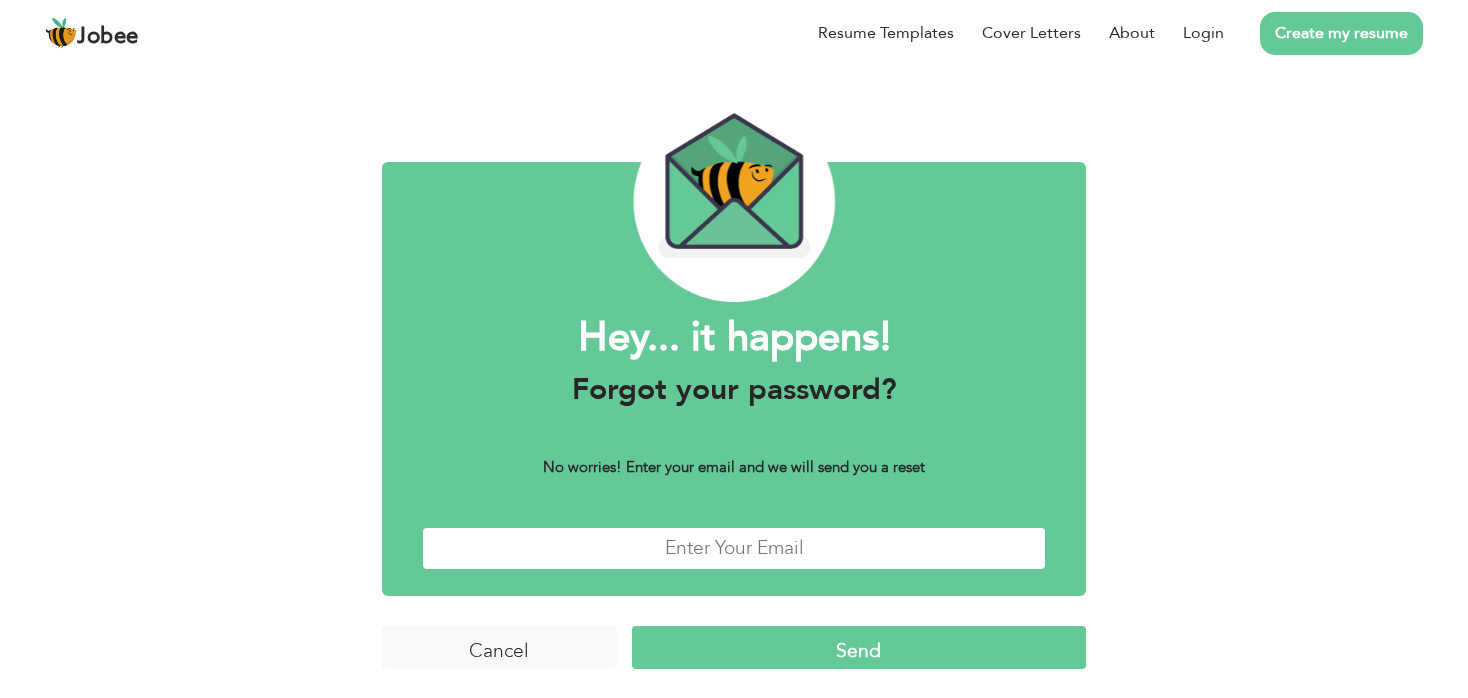 click at bounding box center [734, 548] 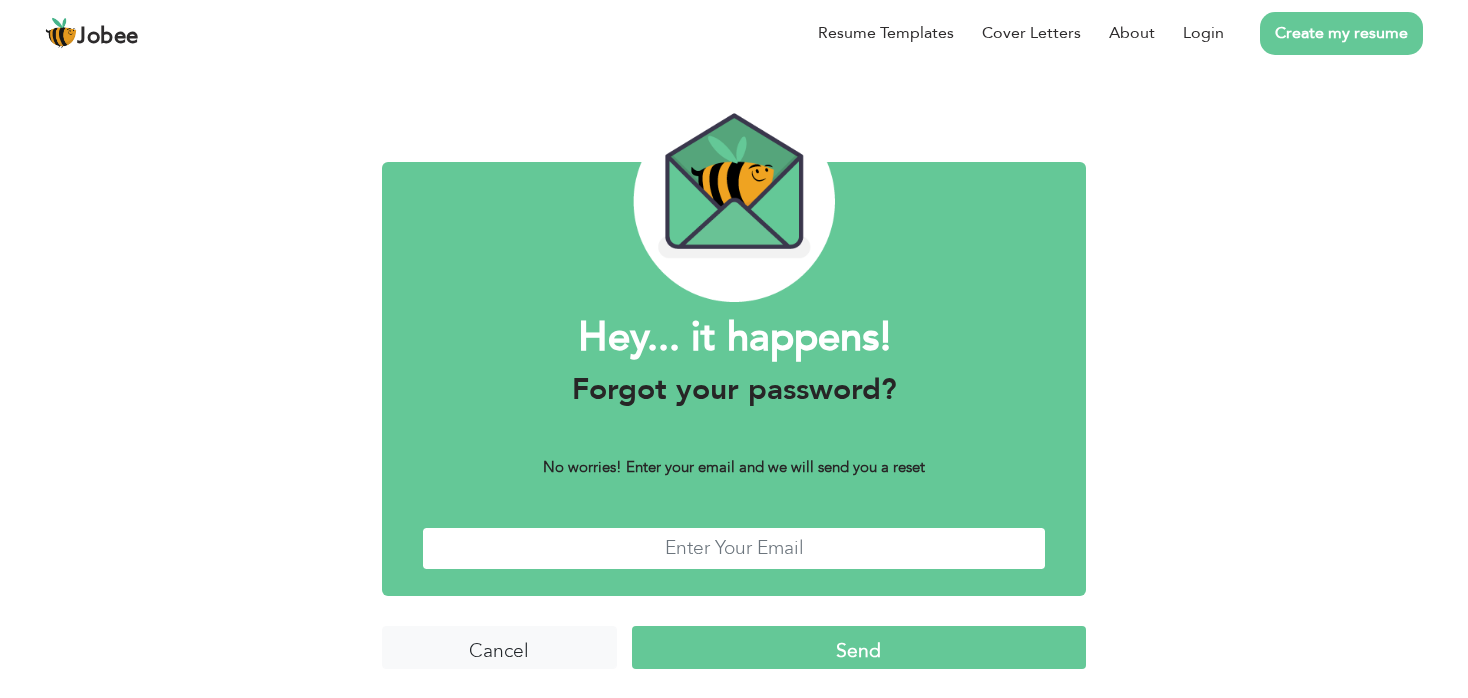 type on "[EMAIL]" 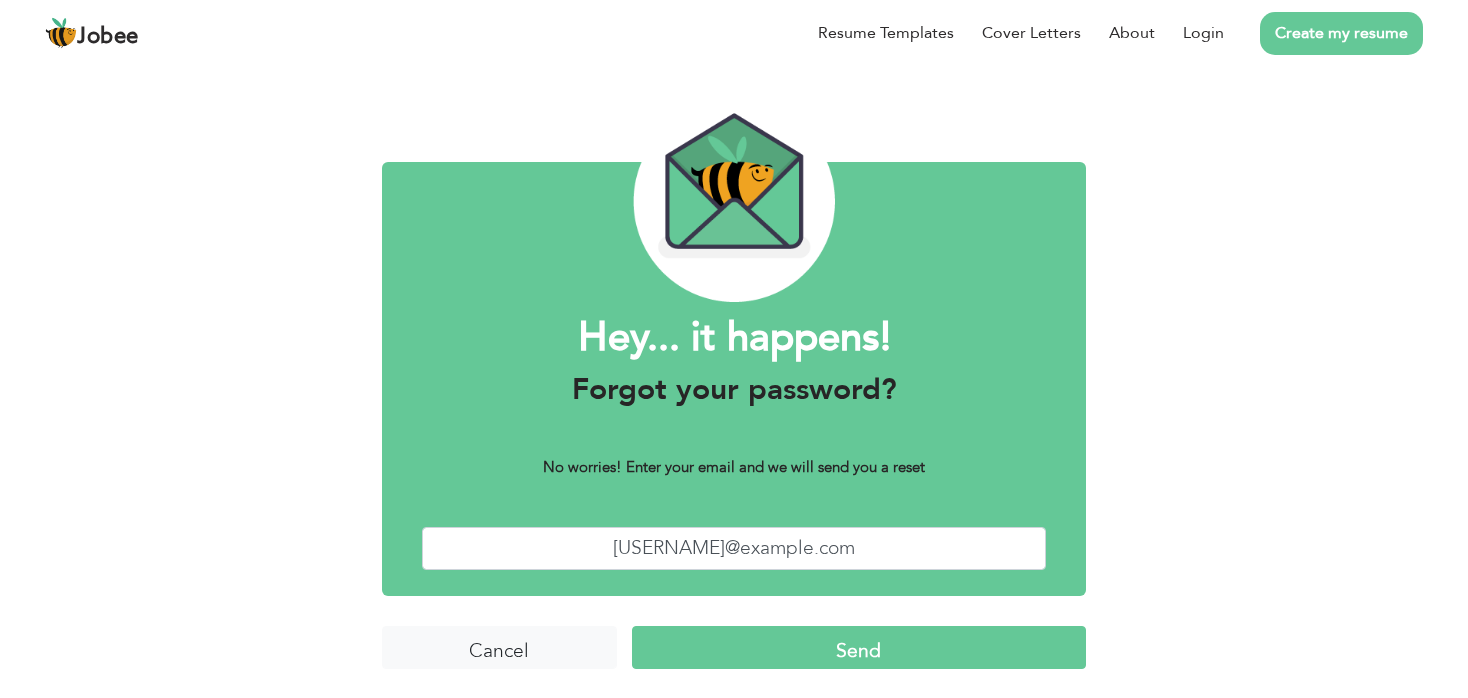 click on "Send" at bounding box center (859, 647) 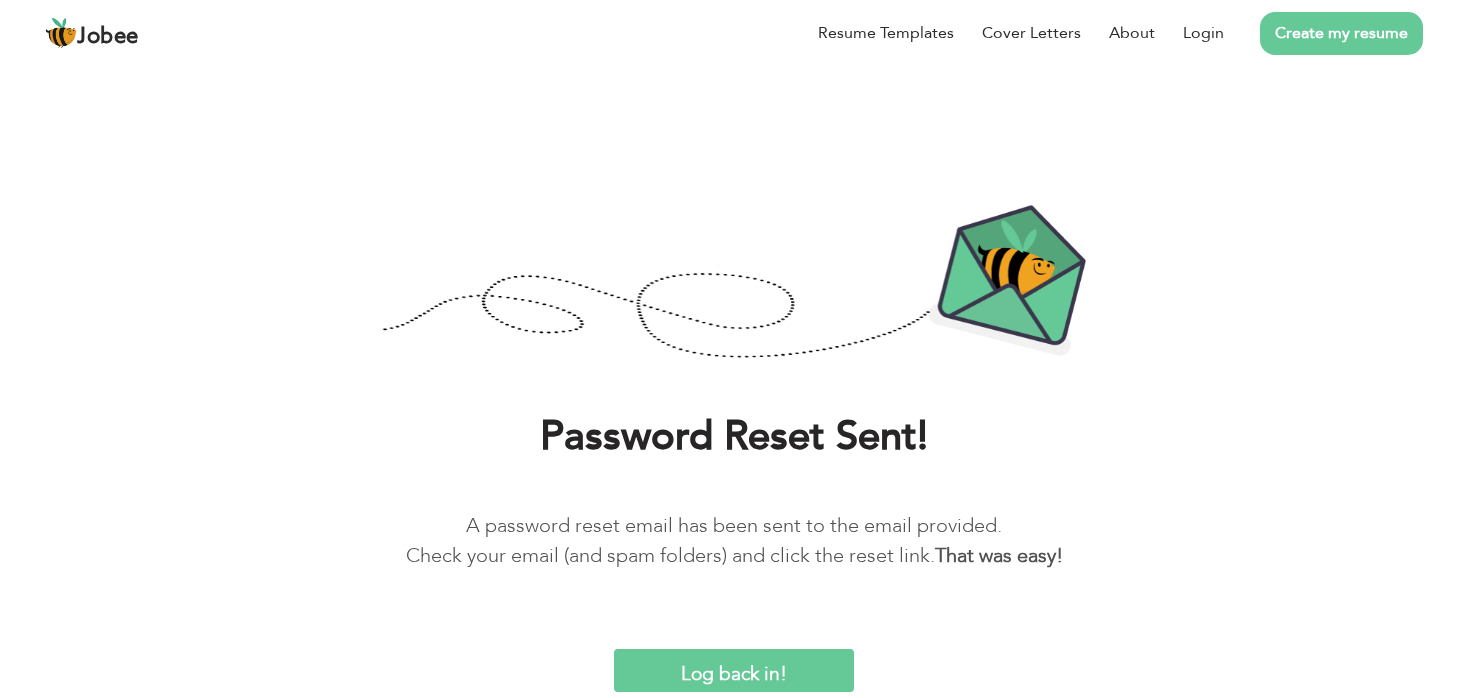 scroll, scrollTop: 0, scrollLeft: 0, axis: both 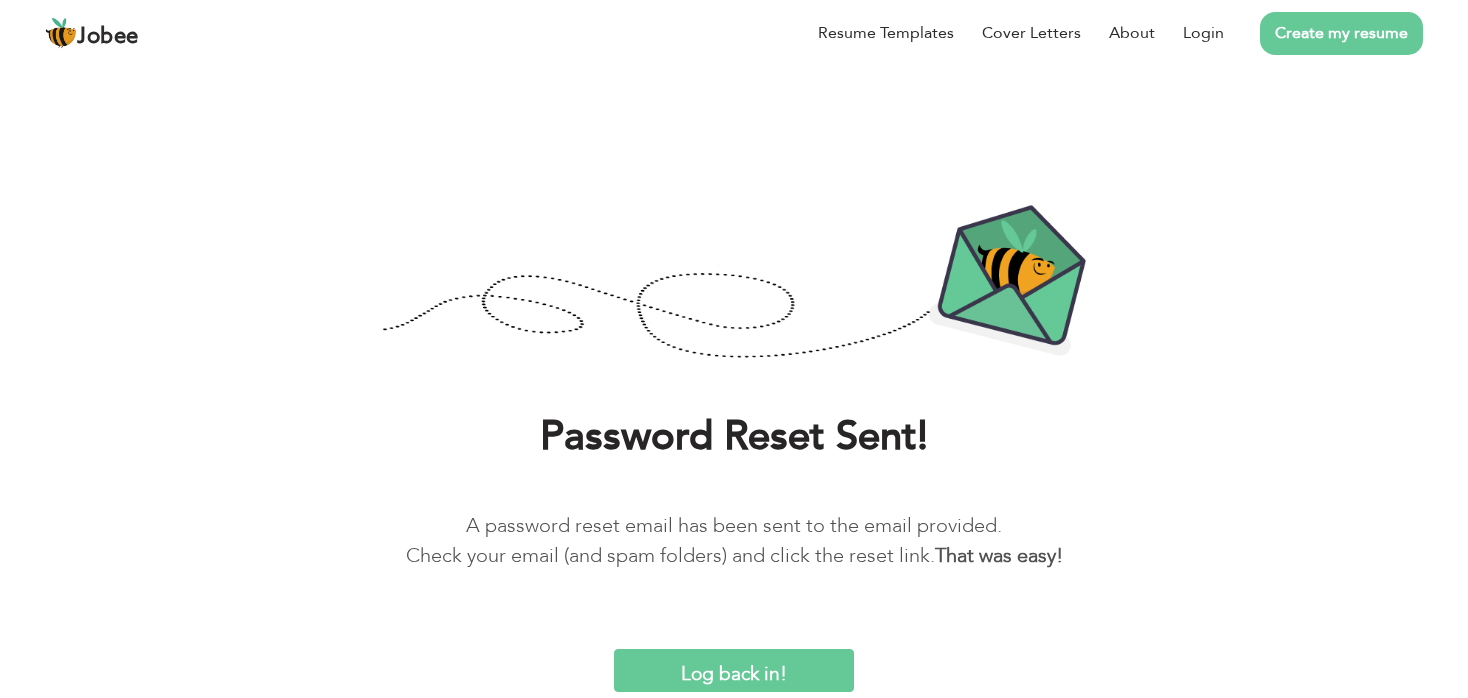 click on "Log back in!" at bounding box center [734, 670] 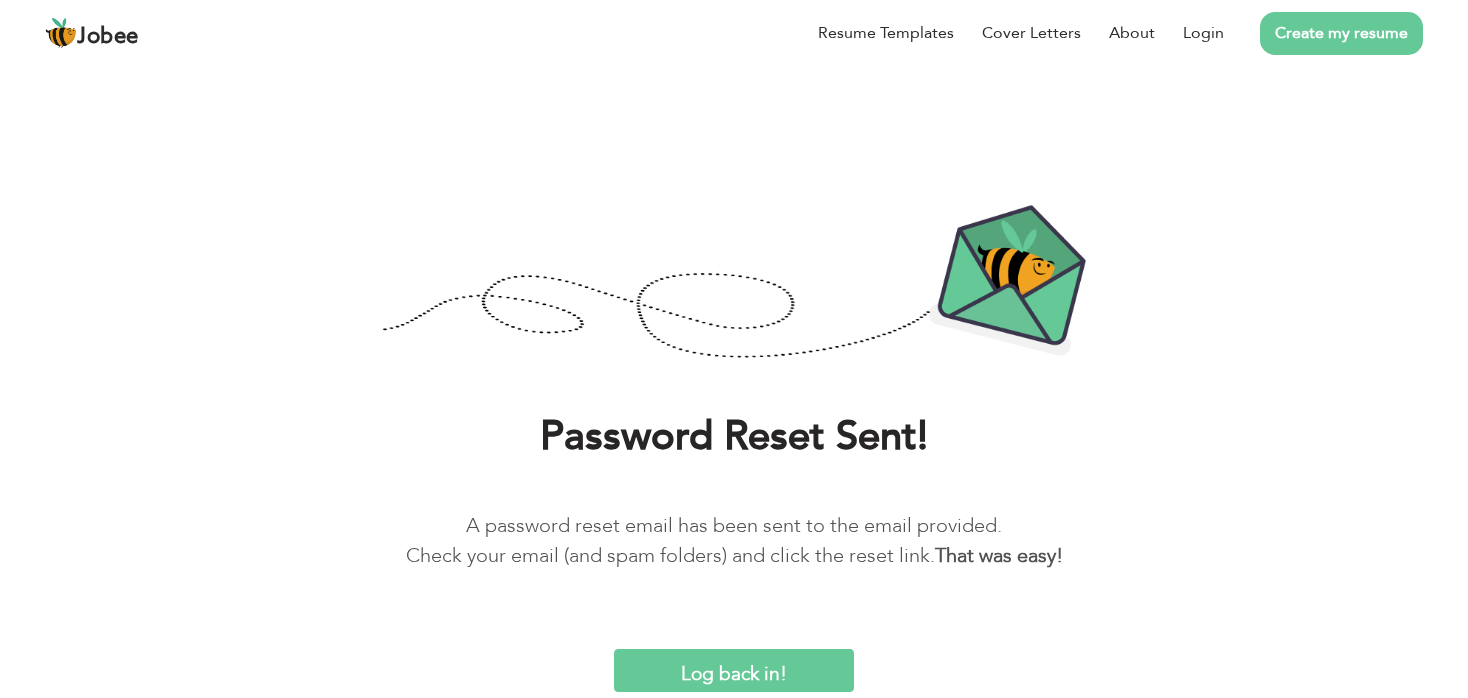 click on "Log back in!" at bounding box center [734, 670] 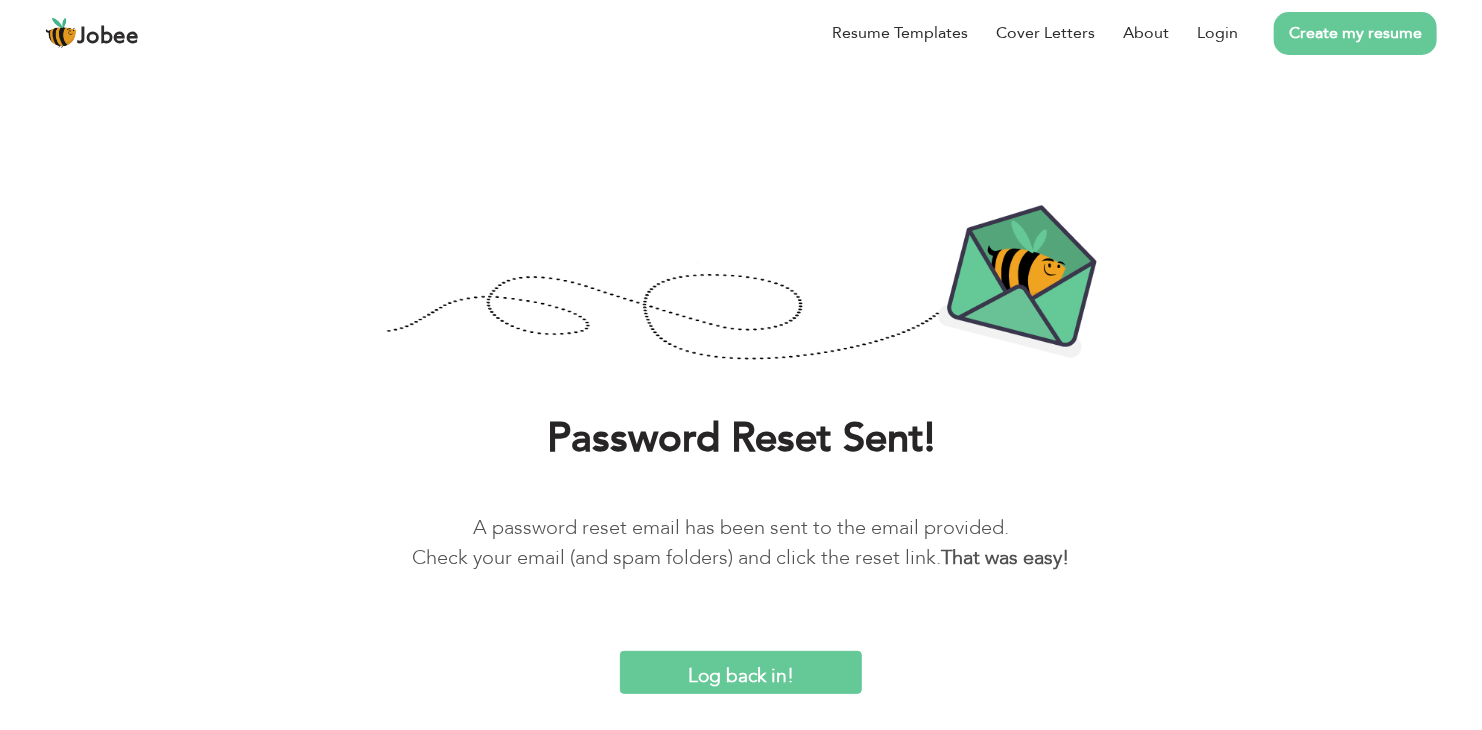 click on "Log back in!" at bounding box center [741, 672] 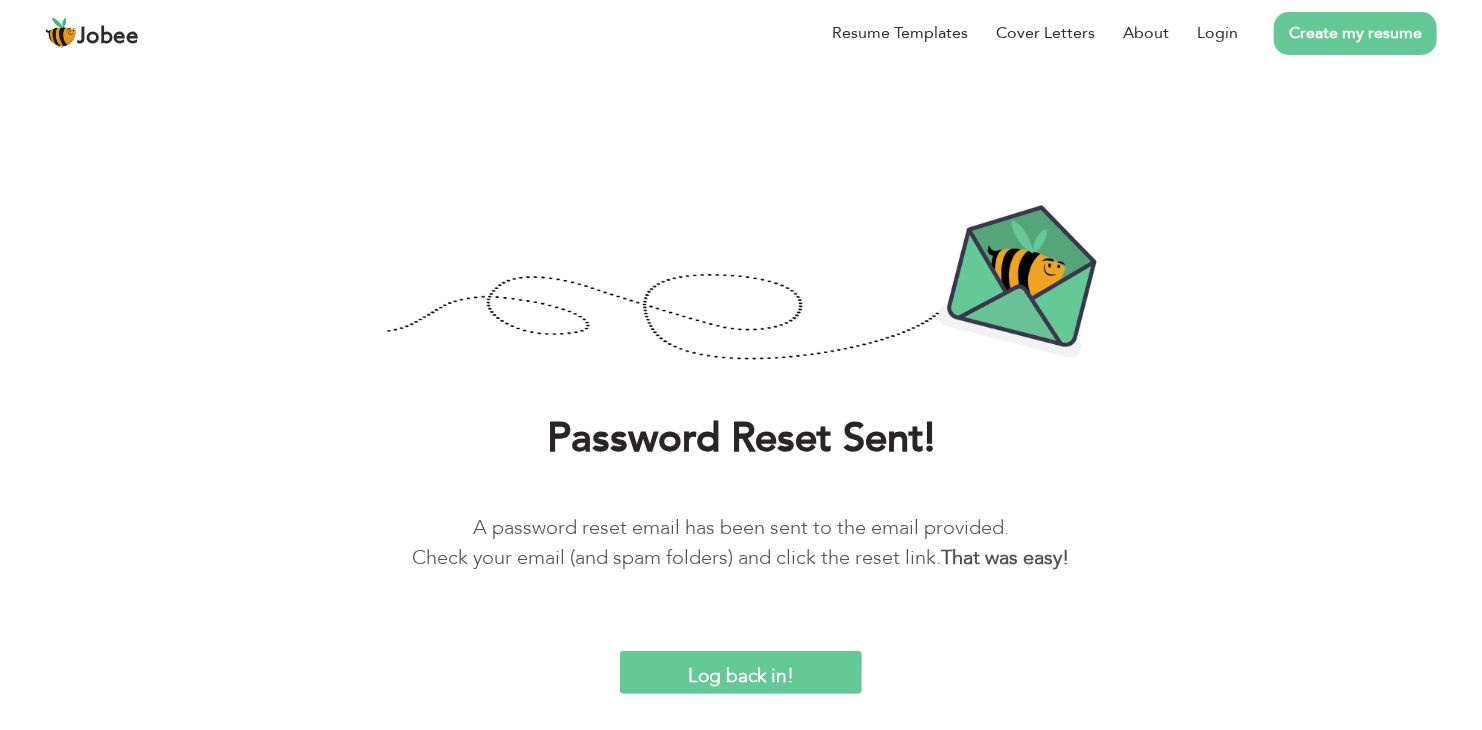 click on "A password reset email has been sent to the email provided.  Check your email (and spam folders) and click the reset link.  That was easy!" at bounding box center (741, 543) 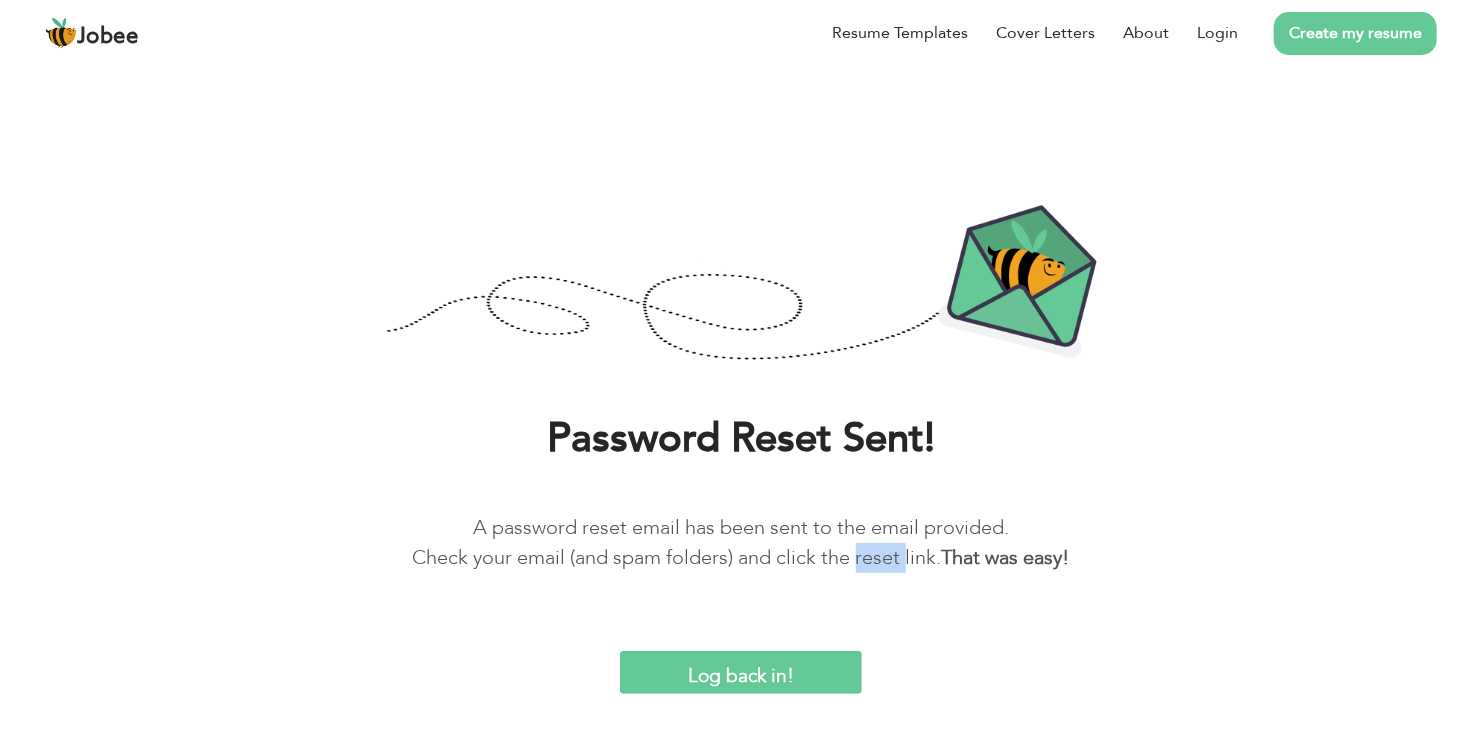 click on "A password reset email has been sent to the email provided.  Check your email (and spam folders) and click the reset link.  That was easy!" at bounding box center [741, 543] 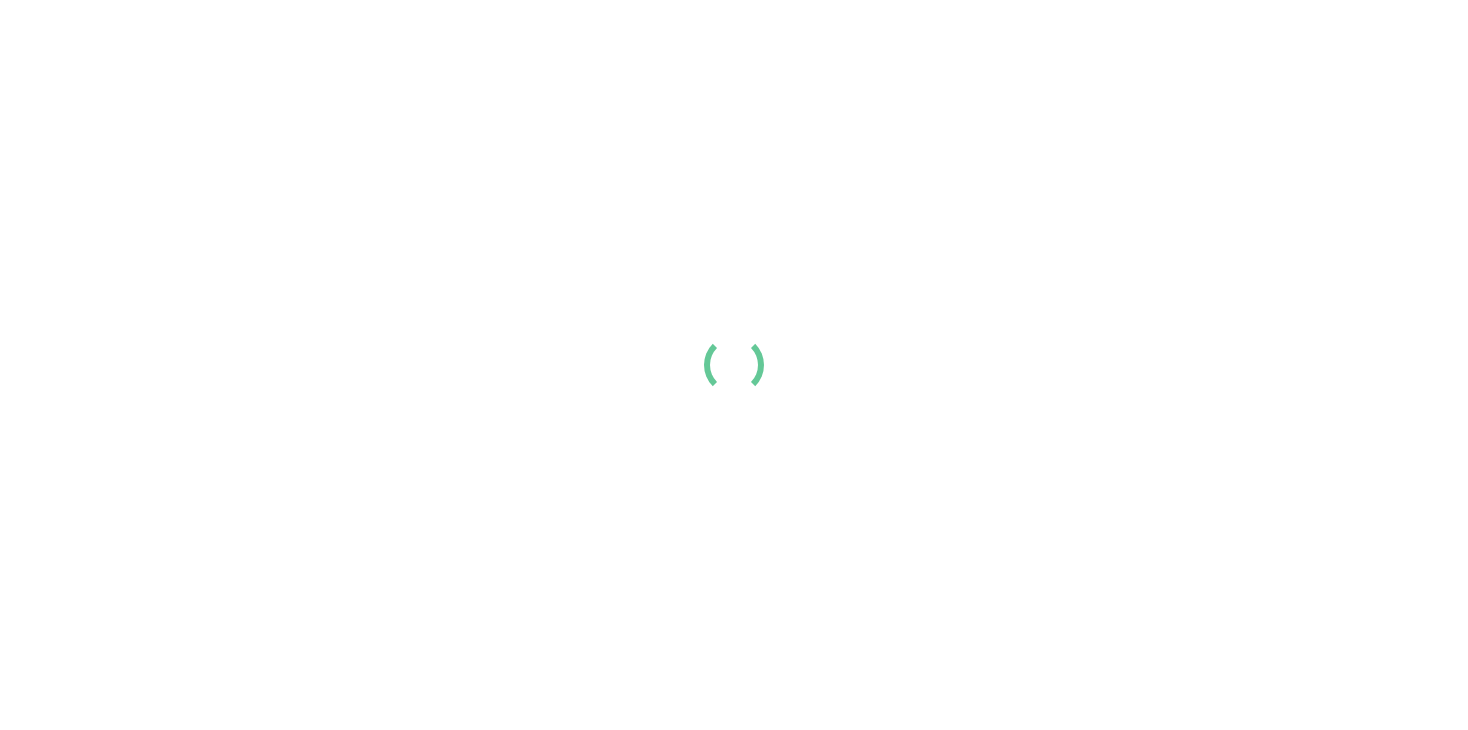 scroll, scrollTop: 0, scrollLeft: 0, axis: both 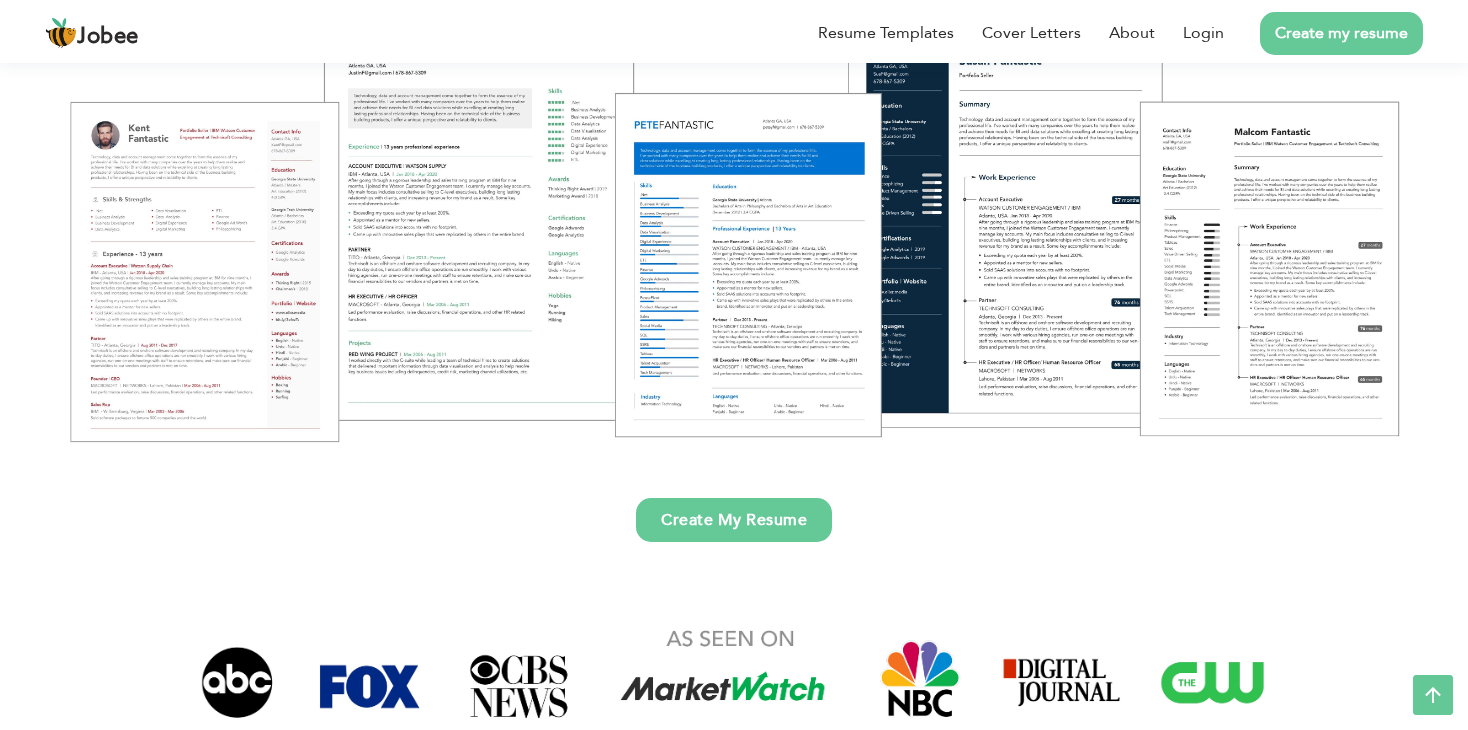click on "Create My Resume" at bounding box center [734, 520] 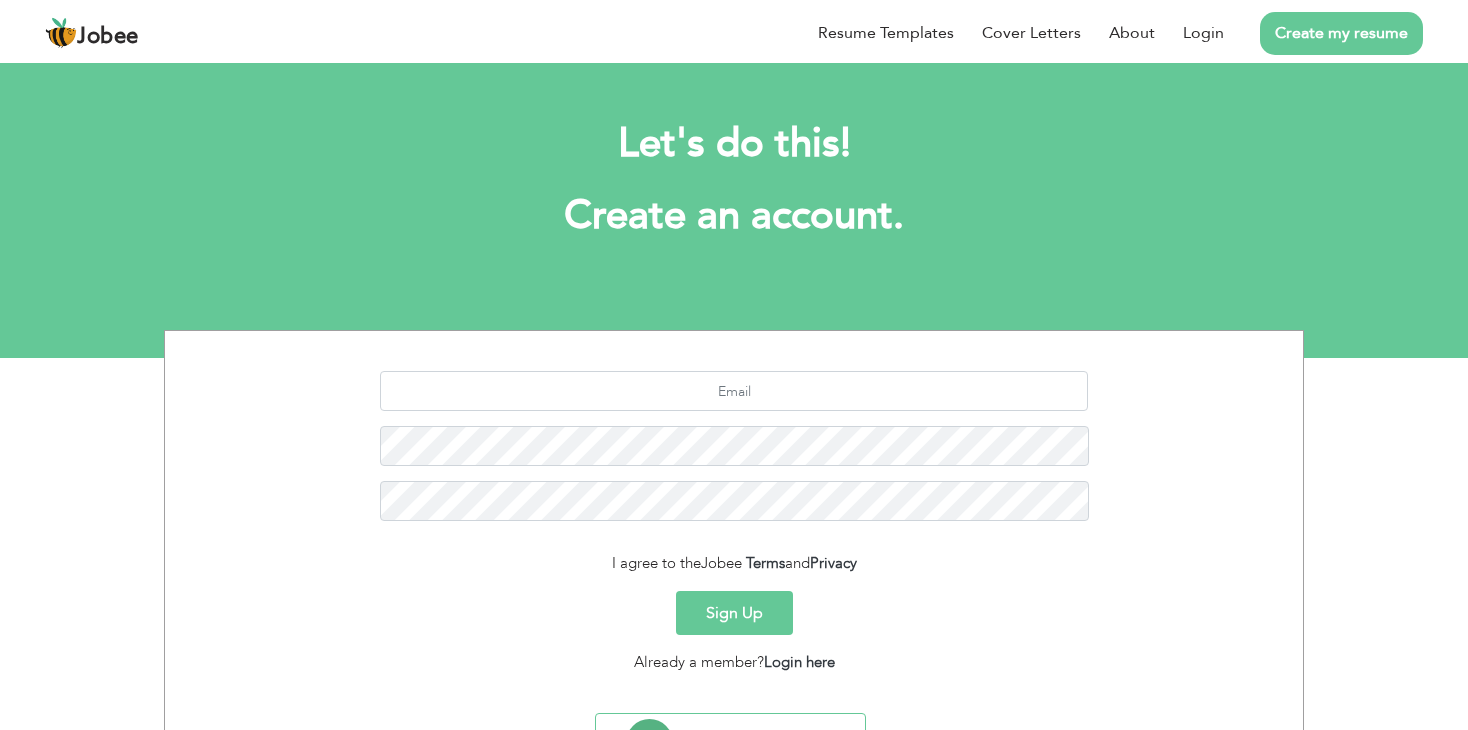 scroll, scrollTop: 0, scrollLeft: 0, axis: both 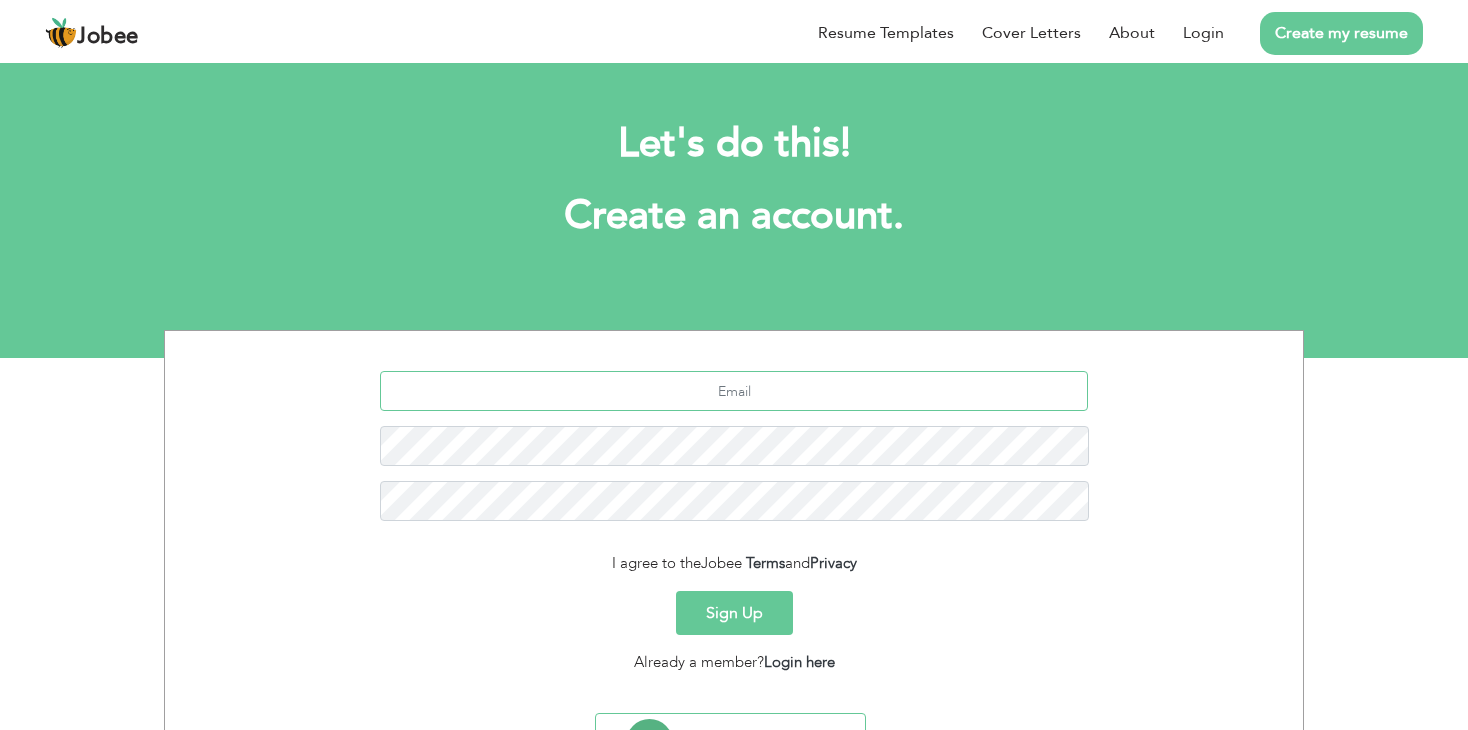click at bounding box center (734, 391) 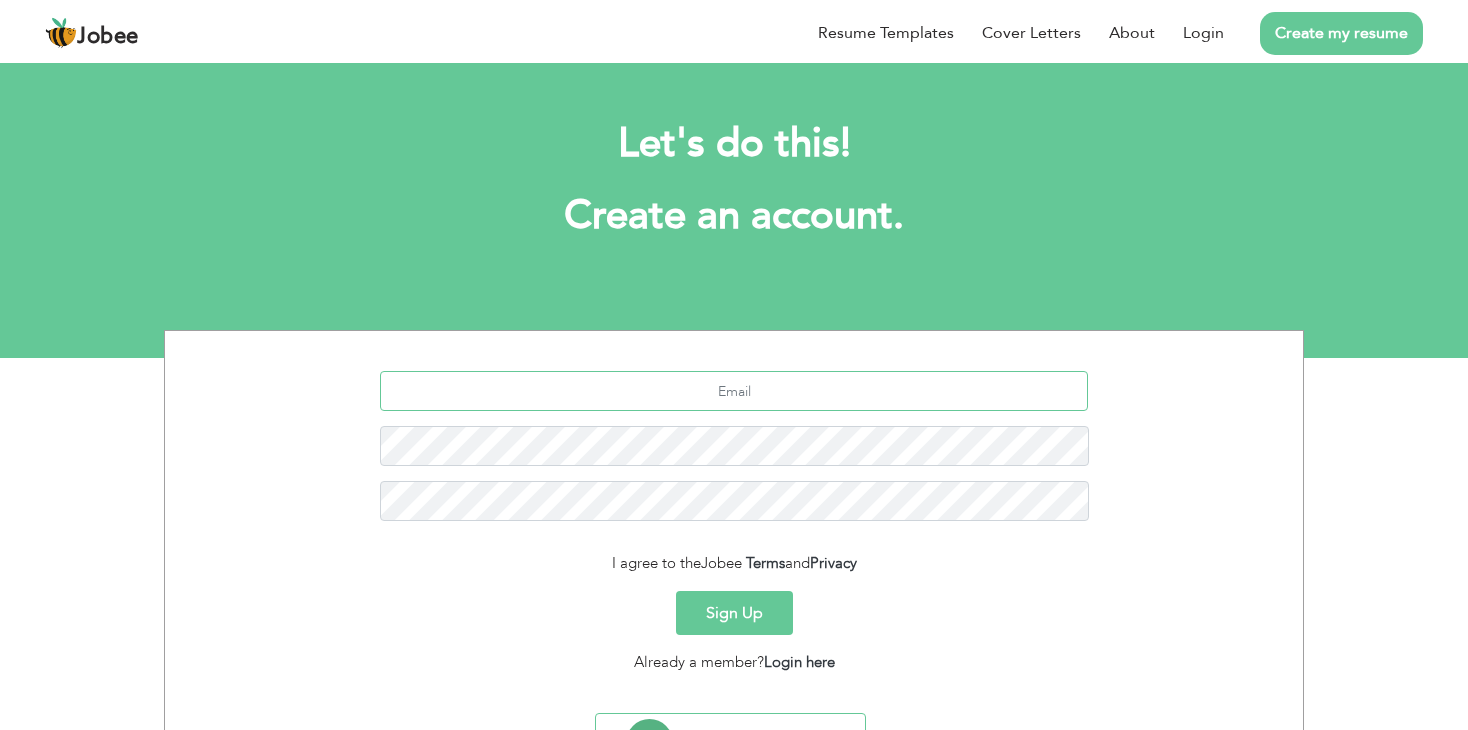 type on "[USERNAME]@example.com" 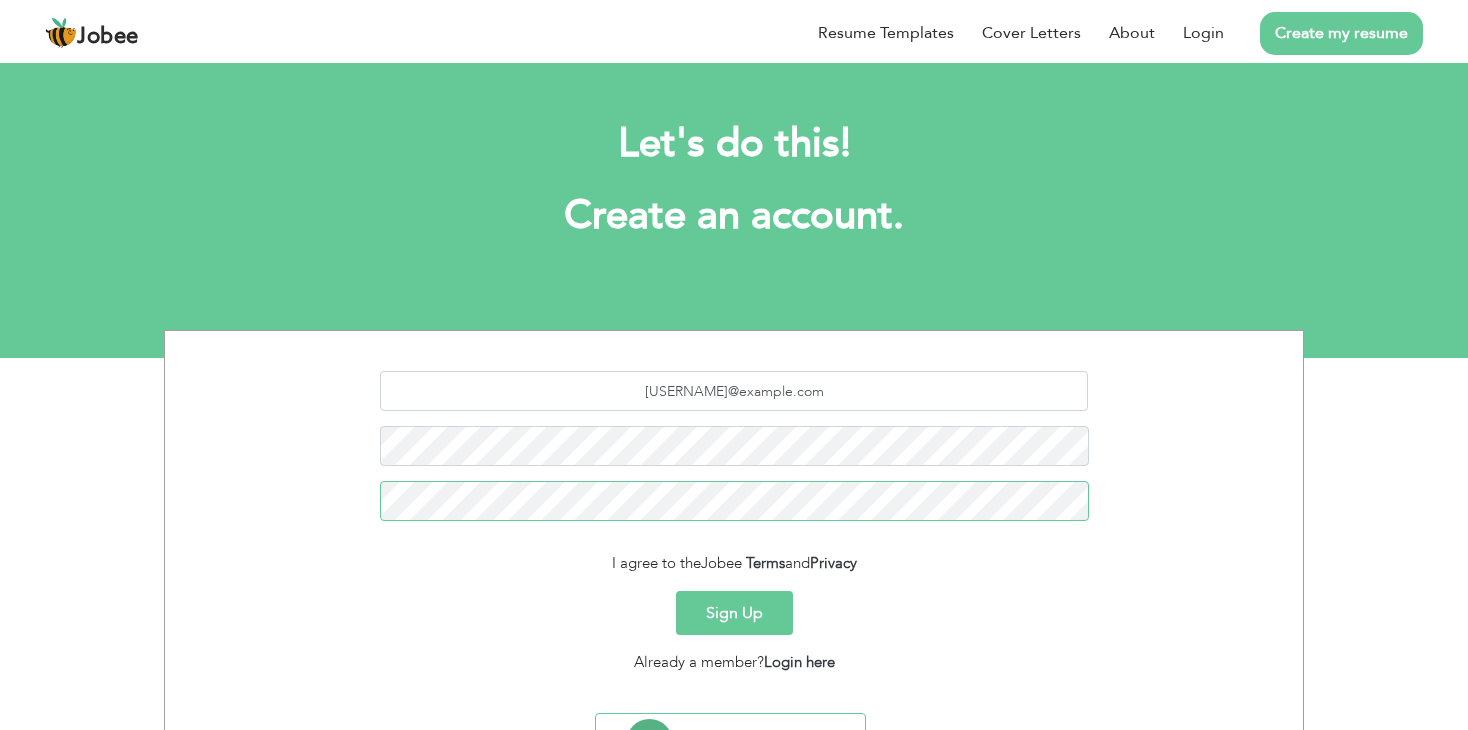 click on "Sign Up" at bounding box center (734, 613) 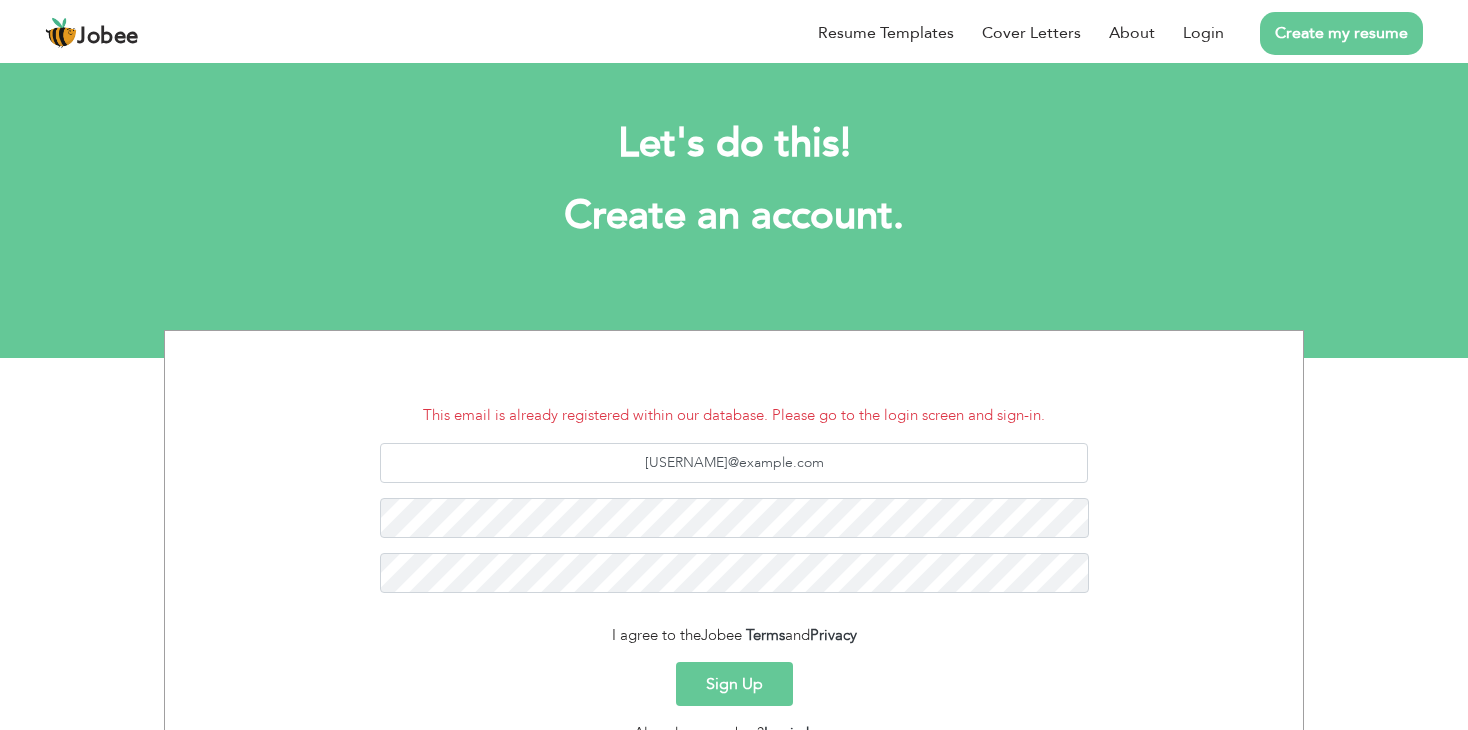 scroll, scrollTop: 0, scrollLeft: 0, axis: both 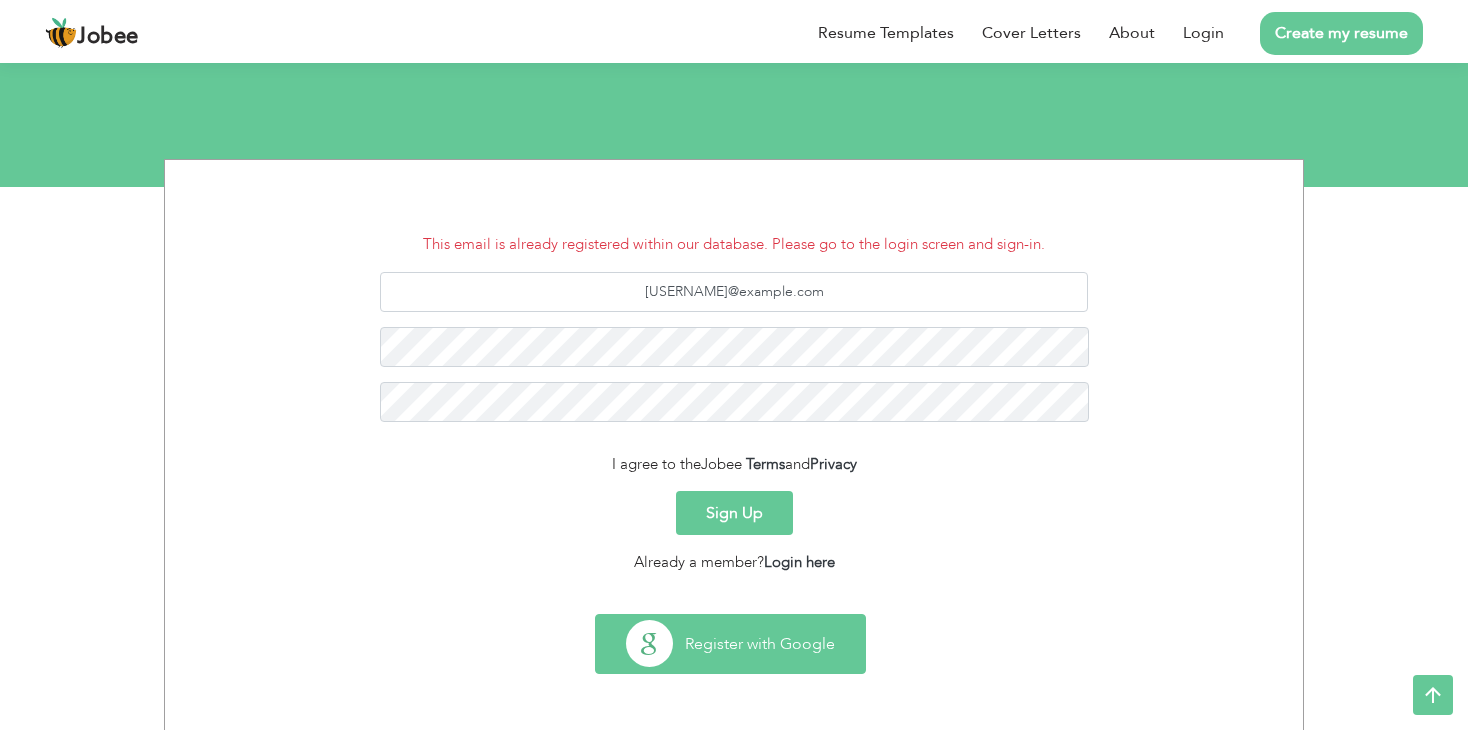 click on "Register with Google" at bounding box center [730, 644] 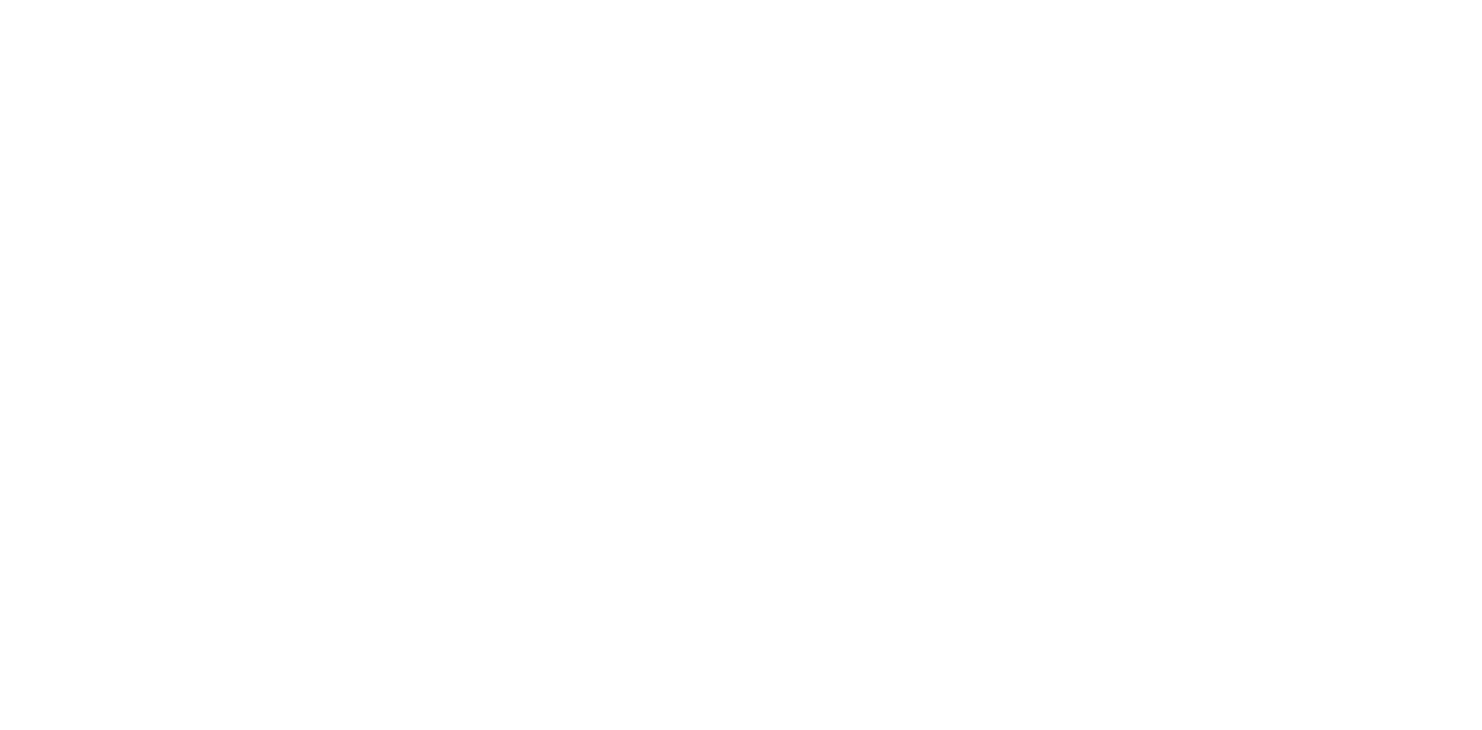 scroll, scrollTop: 0, scrollLeft: 0, axis: both 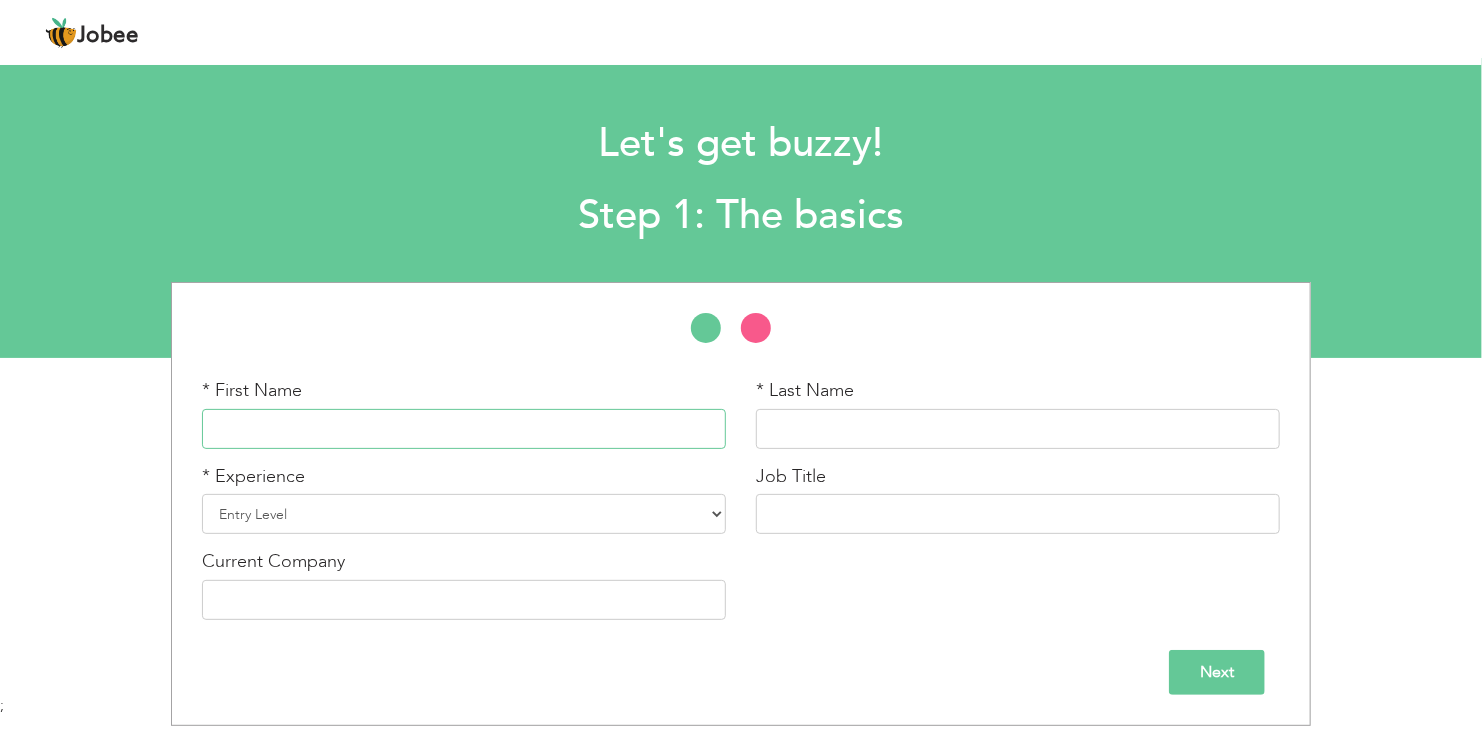 click at bounding box center (464, 429) 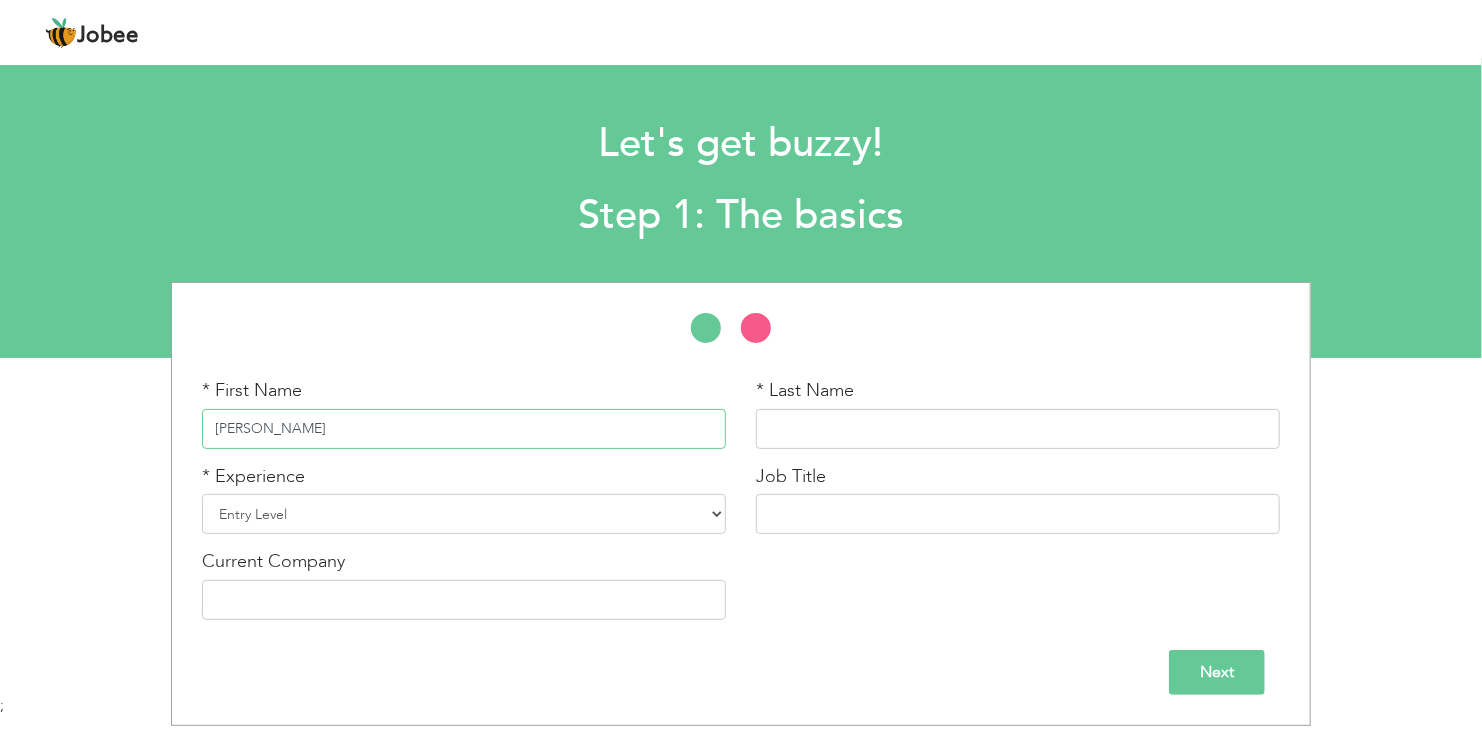 type on "[PERSON_NAME]" 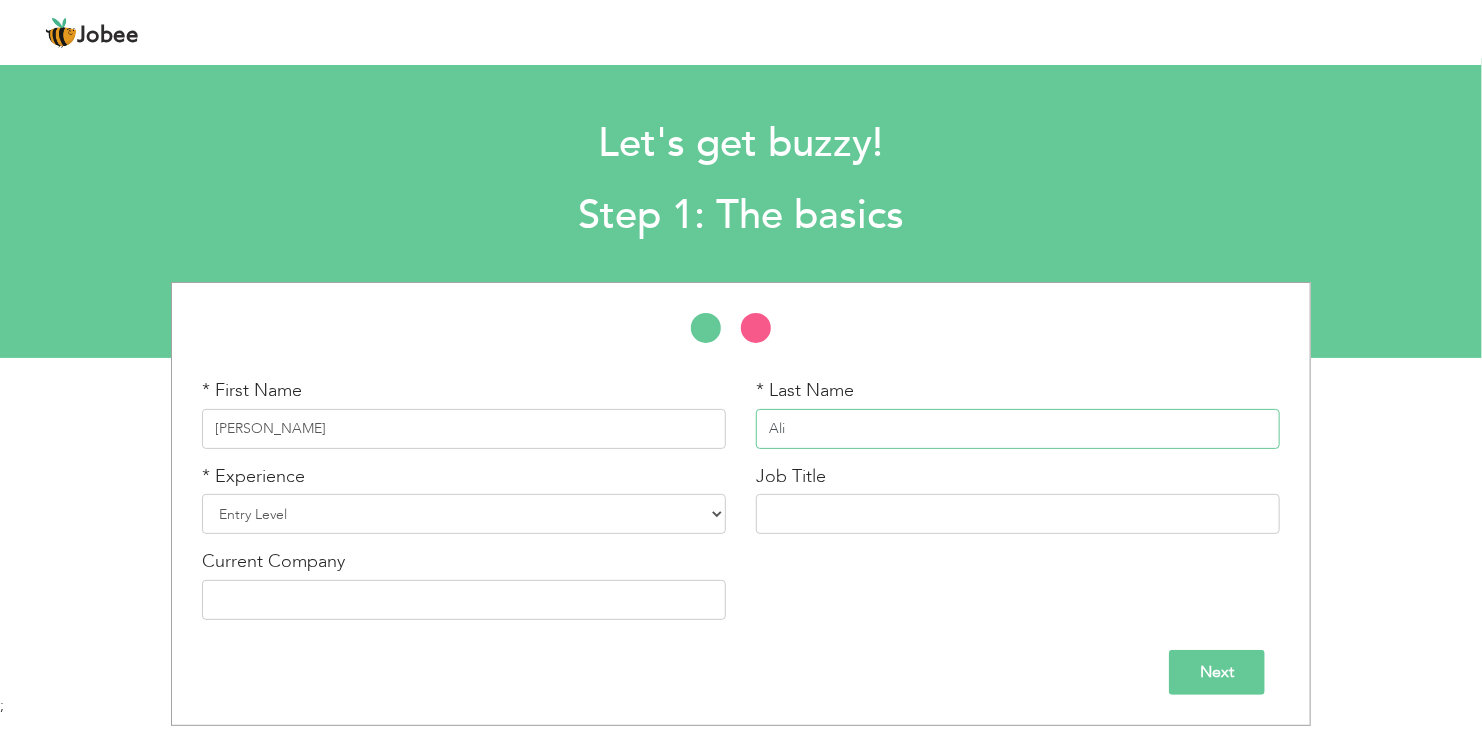 type on "Ali" 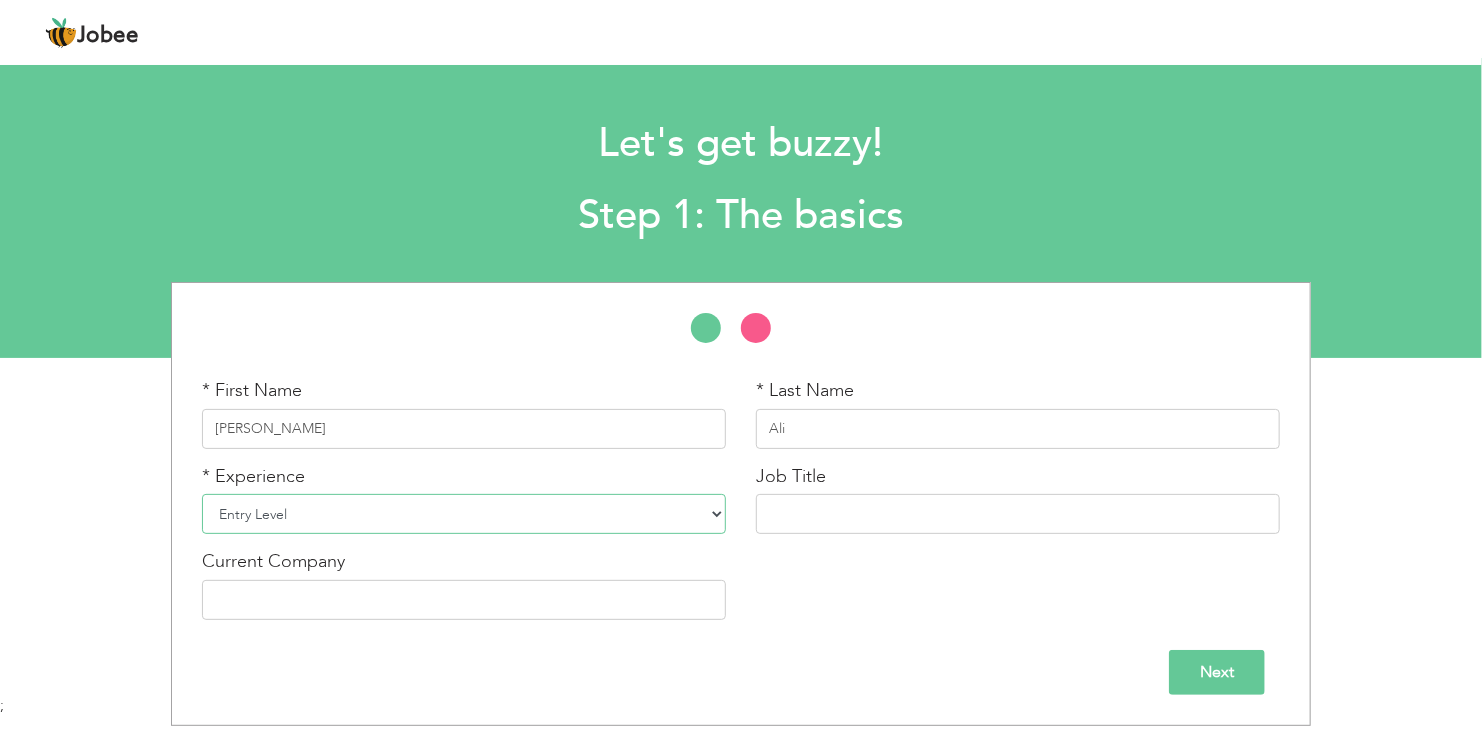 click on "Entry Level
Less than 1 Year
1 Year
2 Years
3 Years
4 Years
5 Years
6 Years
7 Years
8 Years
9 Years
10 Years
11 Years
12 Years
13 Years
14 Years
15 Years
16 Years
17 Years
18 Years
19 Years
20 Years
21 Years
22 Years
23 Years
24 Years
25 Years
26 Years
27 Years
28 Years
29 Years
30 Years
31 Years
32 Years
33 Years
34 Years
35 Years
More than 35 Years" at bounding box center (464, 514) 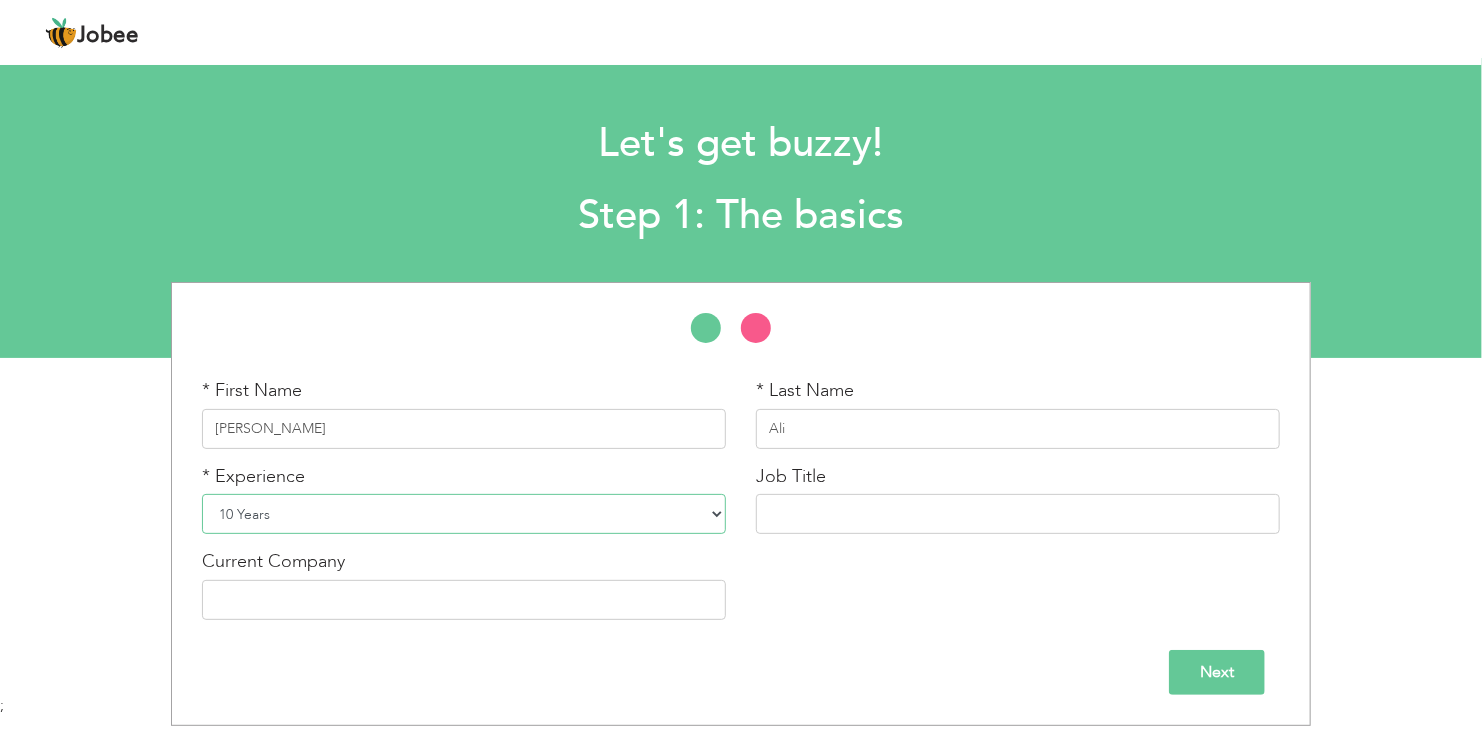 click on "Entry Level
Less than 1 Year
1 Year
2 Years
3 Years
4 Years
5 Years
6 Years
7 Years
8 Years
9 Years
10 Years
11 Years
12 Years
13 Years
14 Years
15 Years
16 Years
17 Years
18 Years
19 Years
20 Years
21 Years
22 Years
23 Years
24 Years
25 Years
26 Years
27 Years
28 Years
29 Years
30 Years
31 Years
32 Years
33 Years
34 Years
35 Years
More than 35 Years" at bounding box center [464, 514] 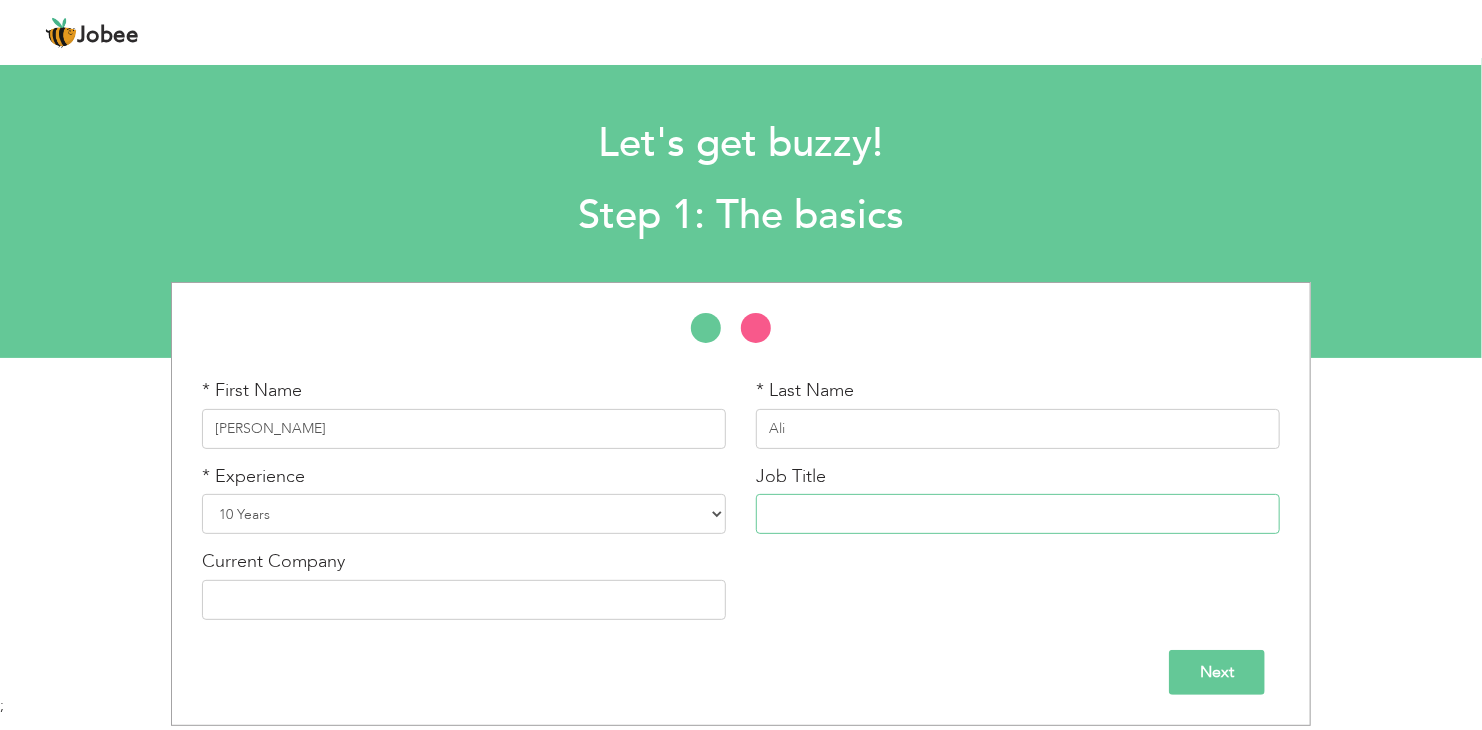 click at bounding box center [1018, 514] 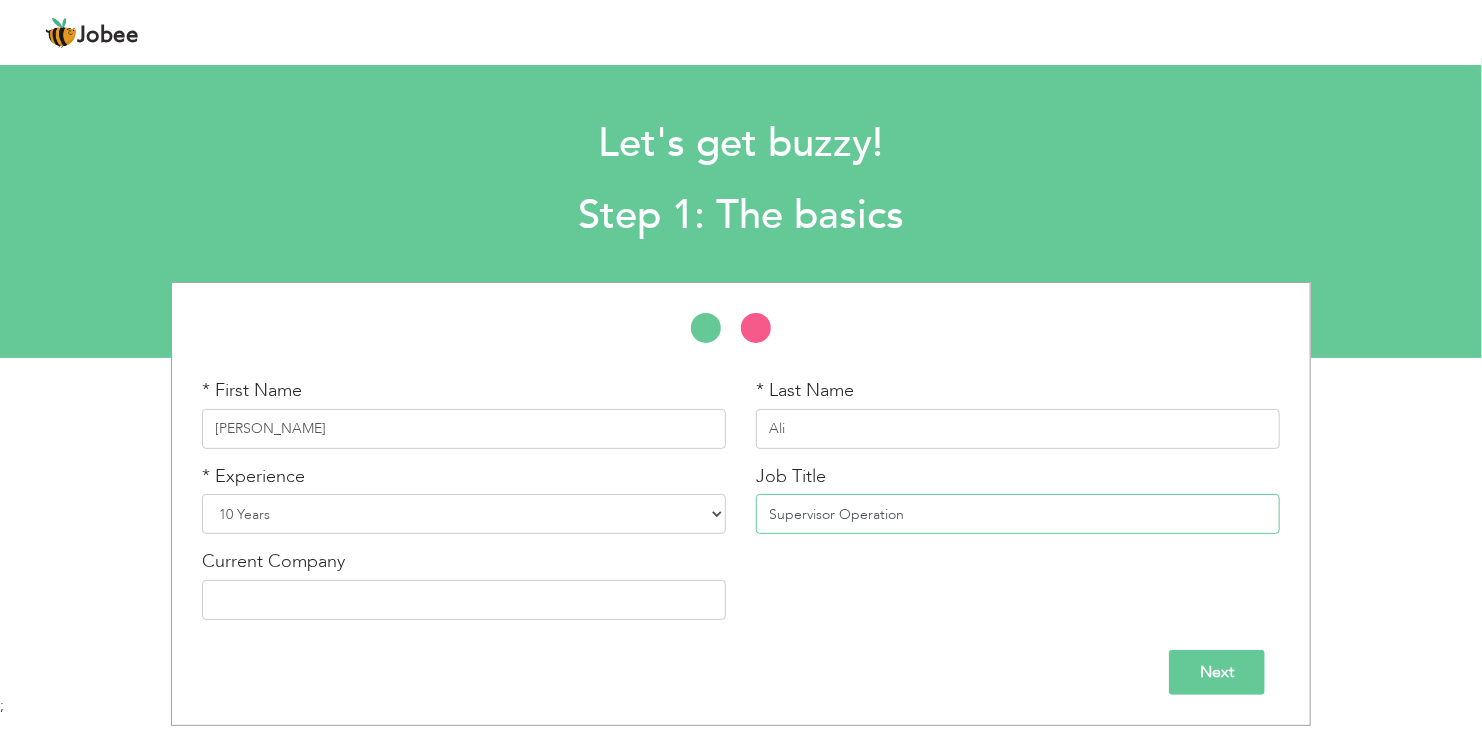 drag, startPoint x: 954, startPoint y: 506, endPoint x: 761, endPoint y: 512, distance: 193.09325 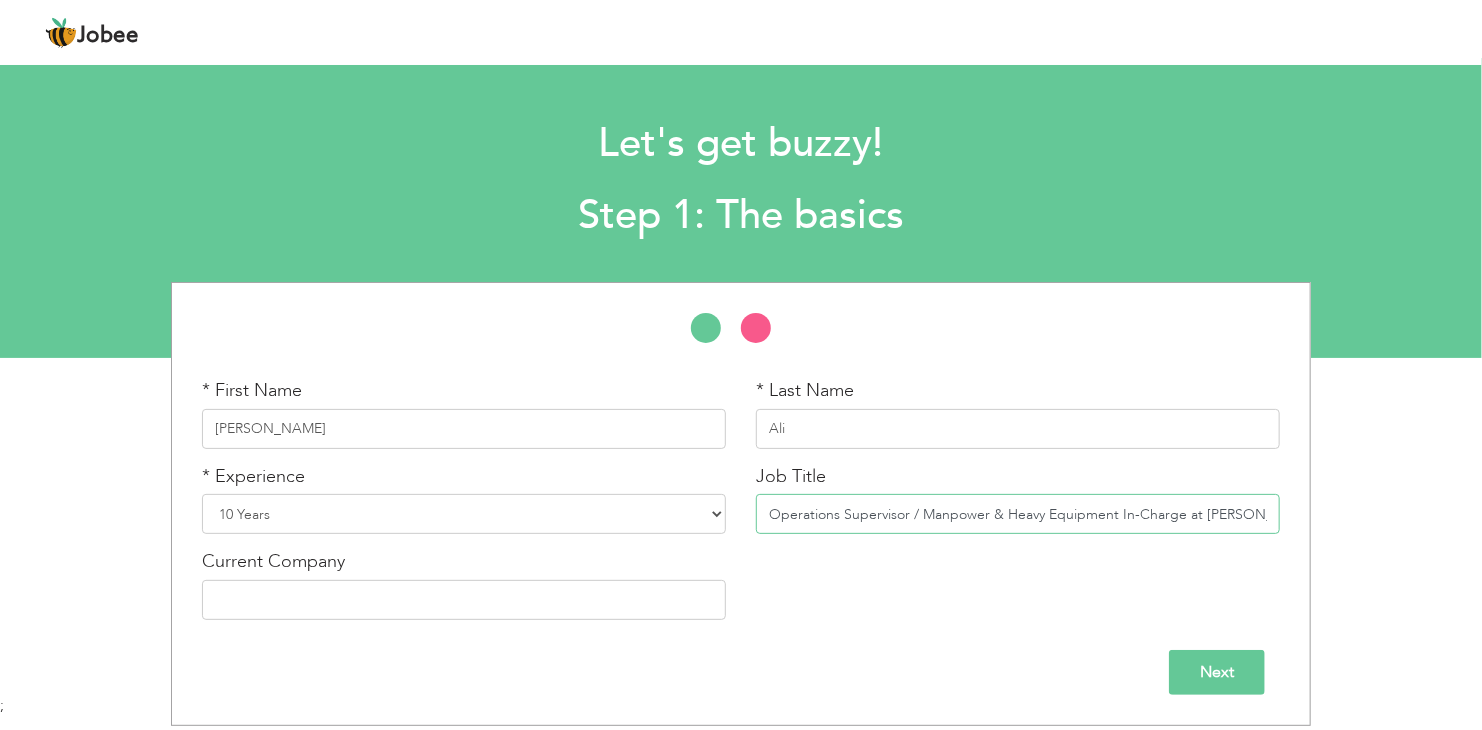 scroll, scrollTop: 0, scrollLeft: 40, axis: horizontal 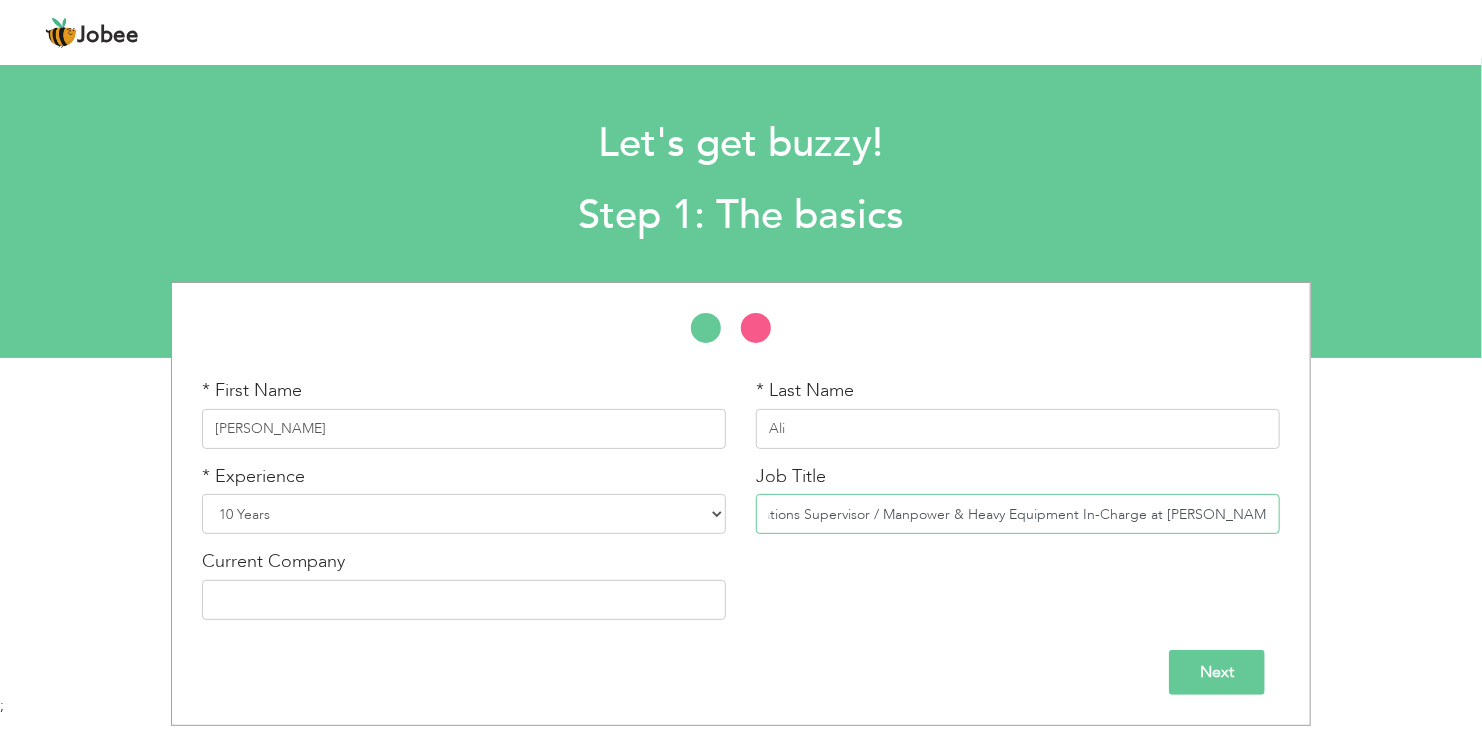 click on "Operations Supervisor / Manpower & Heavy Equipment In-Charge at Fahad S.Altamimi" at bounding box center (1018, 514) 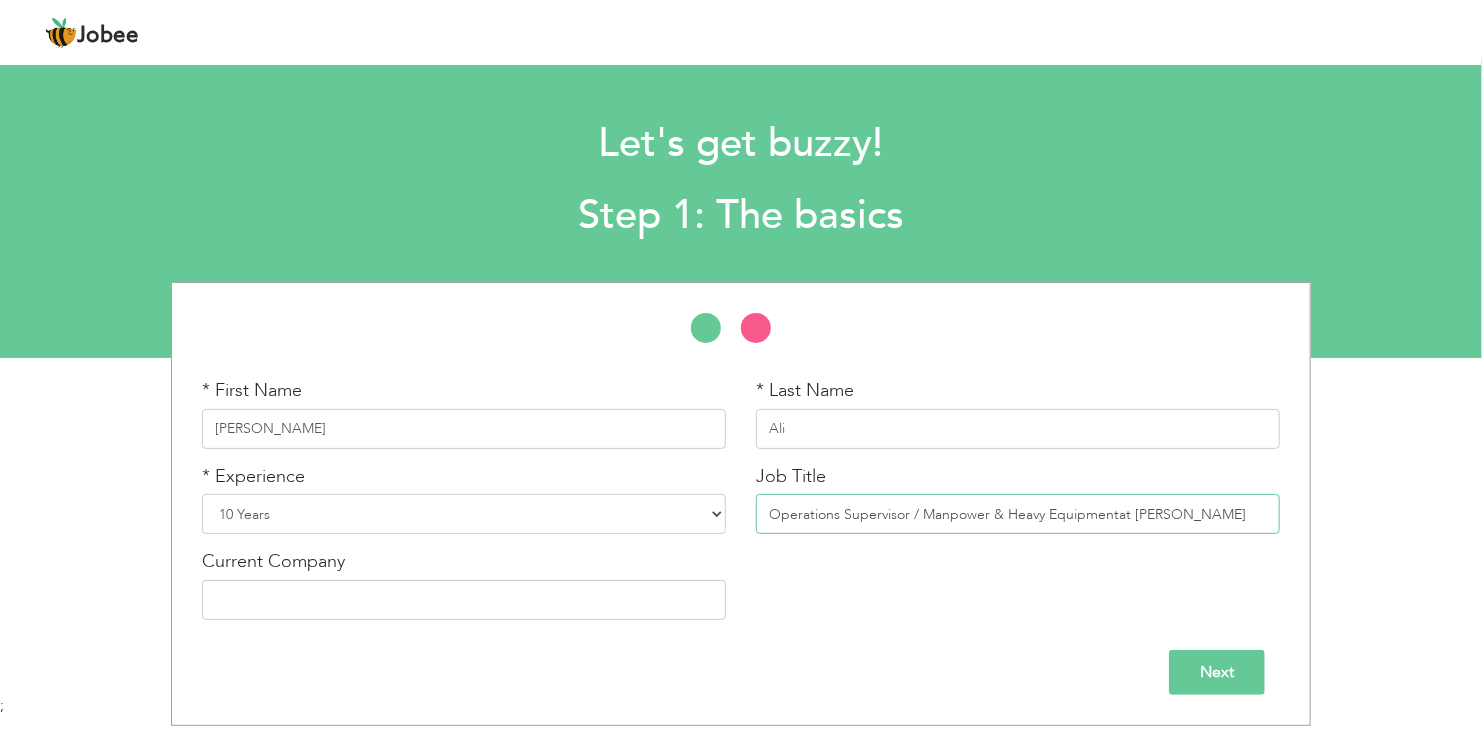 scroll, scrollTop: 0, scrollLeft: 0, axis: both 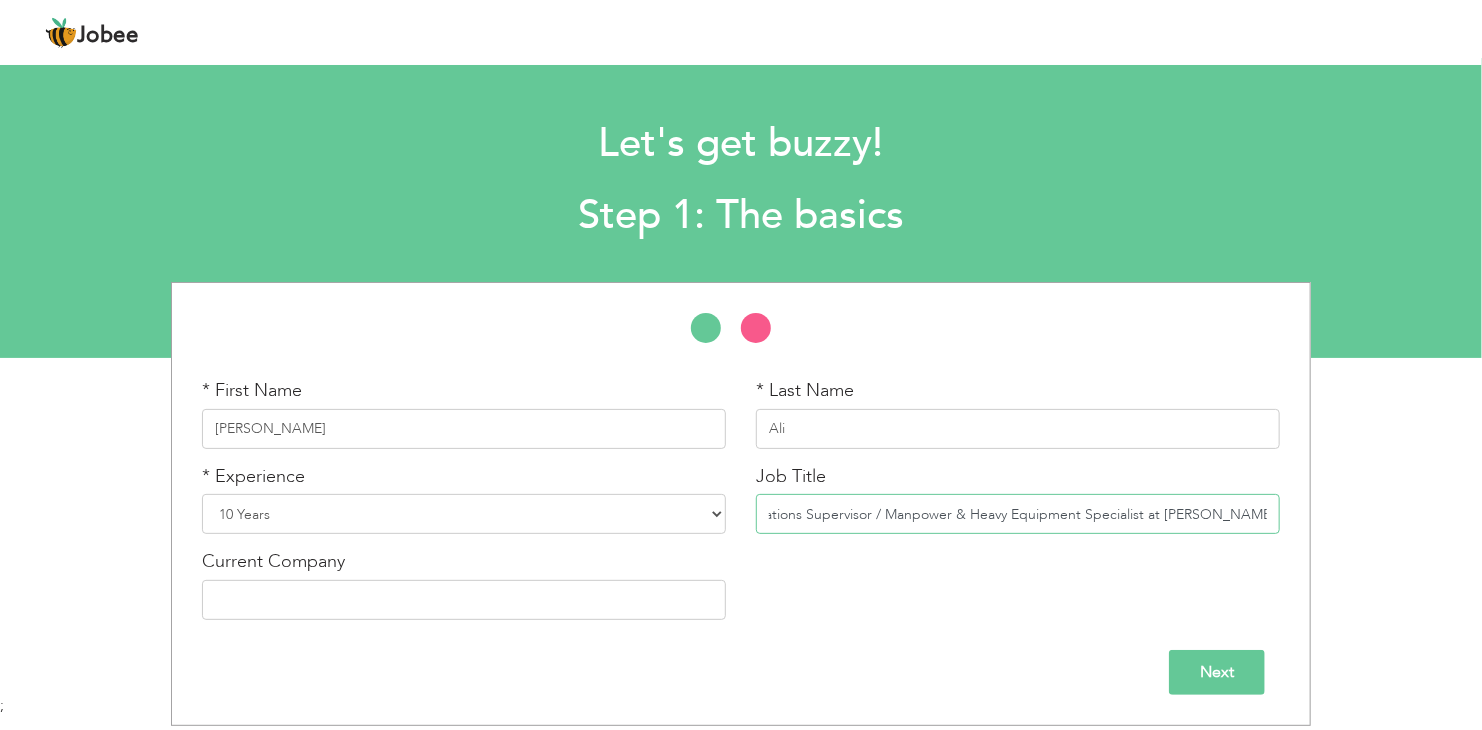 drag, startPoint x: 1256, startPoint y: 515, endPoint x: 1290, endPoint y: 511, distance: 34.234486 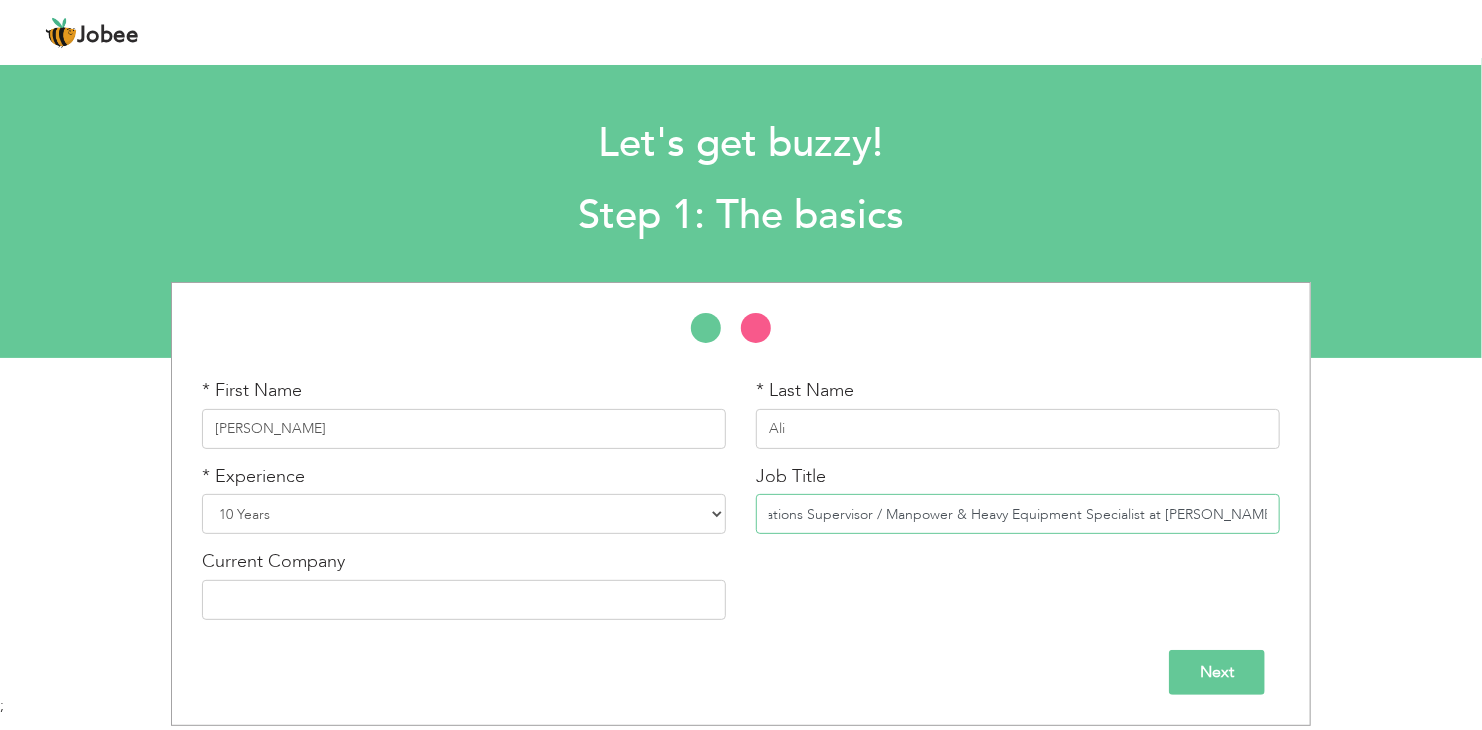 scroll, scrollTop: 0, scrollLeft: 44, axis: horizontal 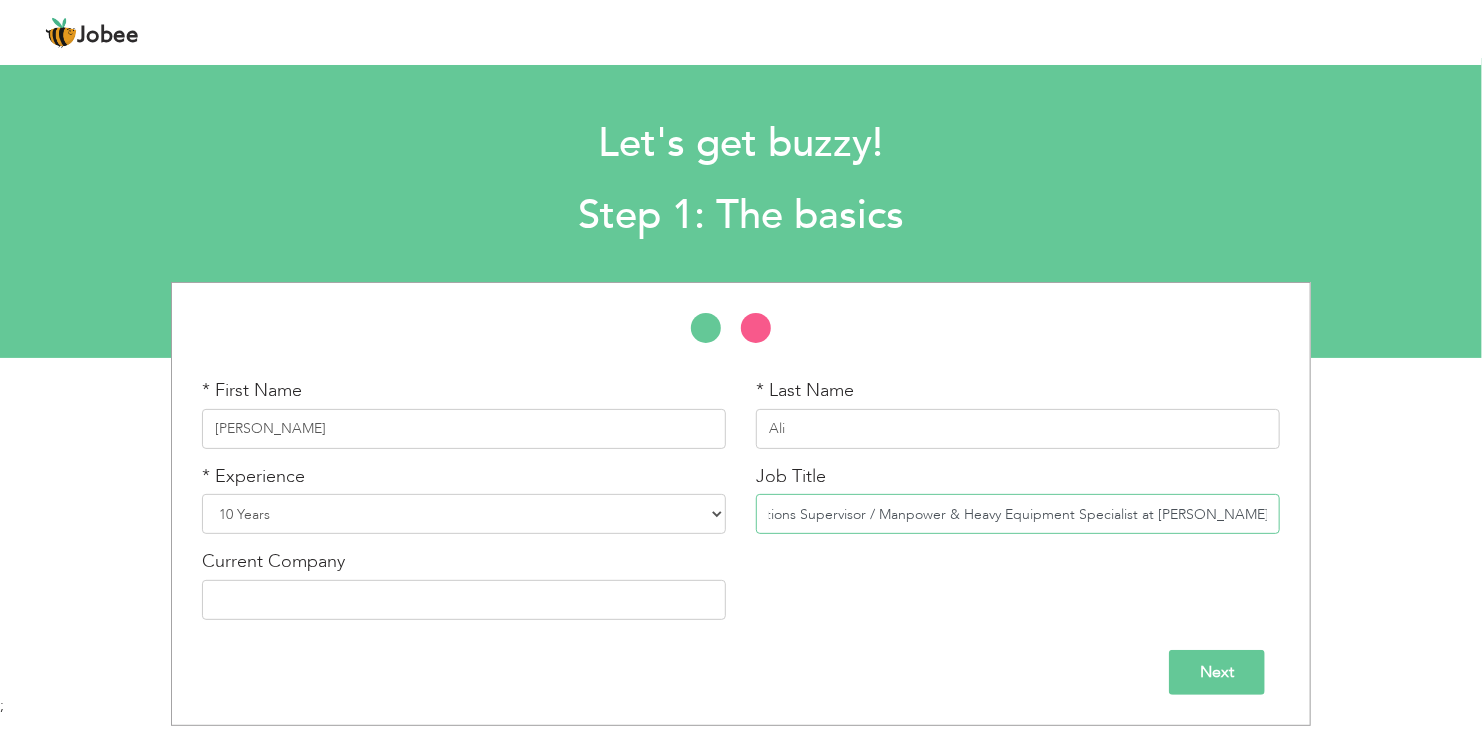 drag, startPoint x: 1248, startPoint y: 513, endPoint x: 1107, endPoint y: 511, distance: 141.01419 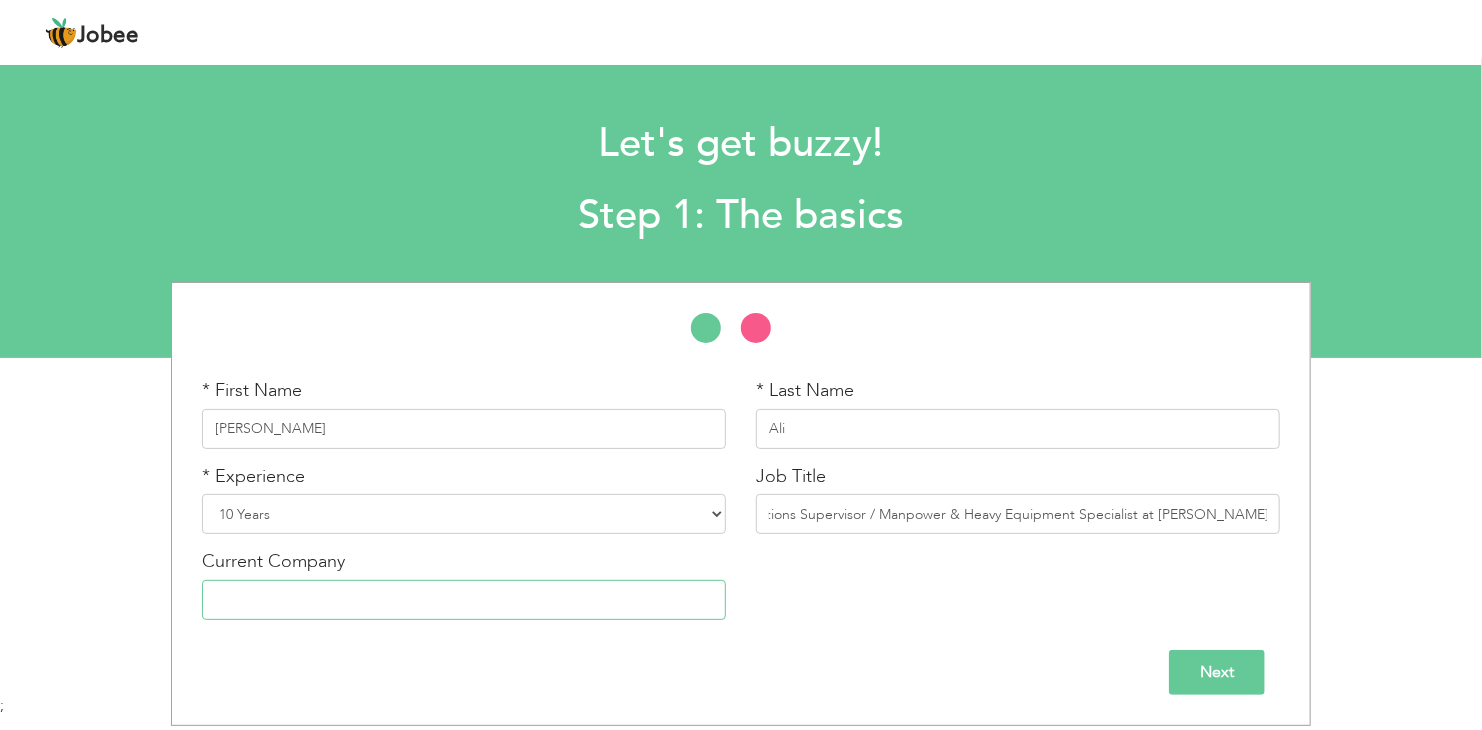 scroll, scrollTop: 0, scrollLeft: 0, axis: both 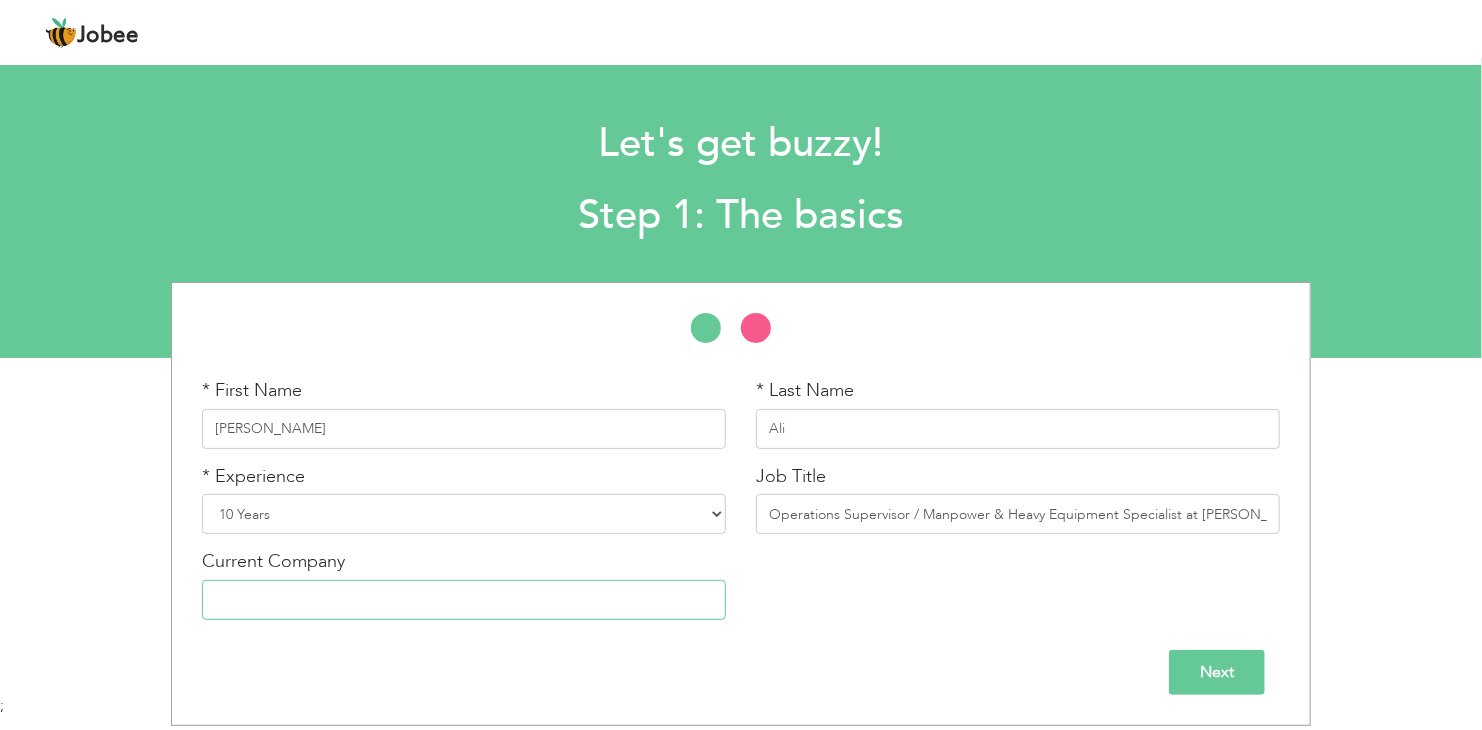 click at bounding box center [464, 600] 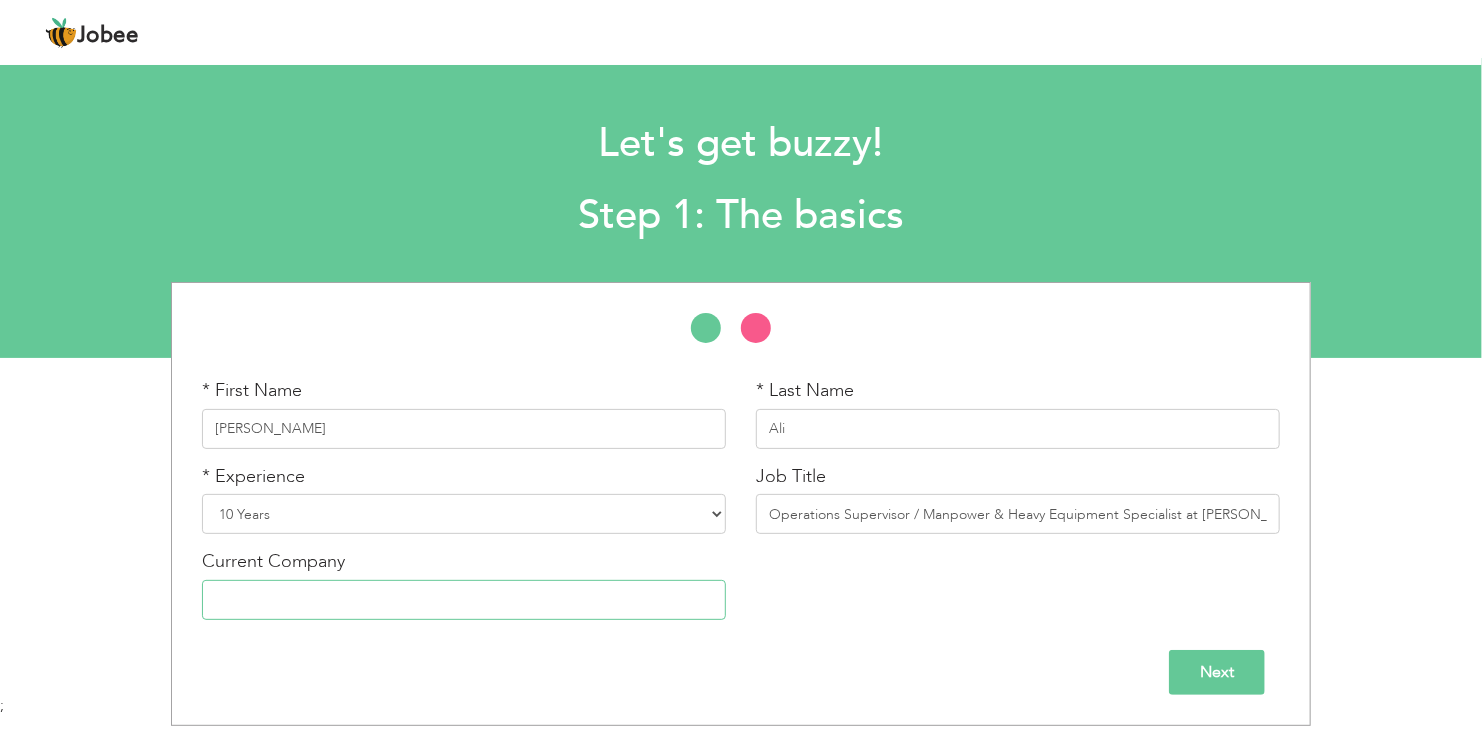 type on "[NAME] Contractor & CO" 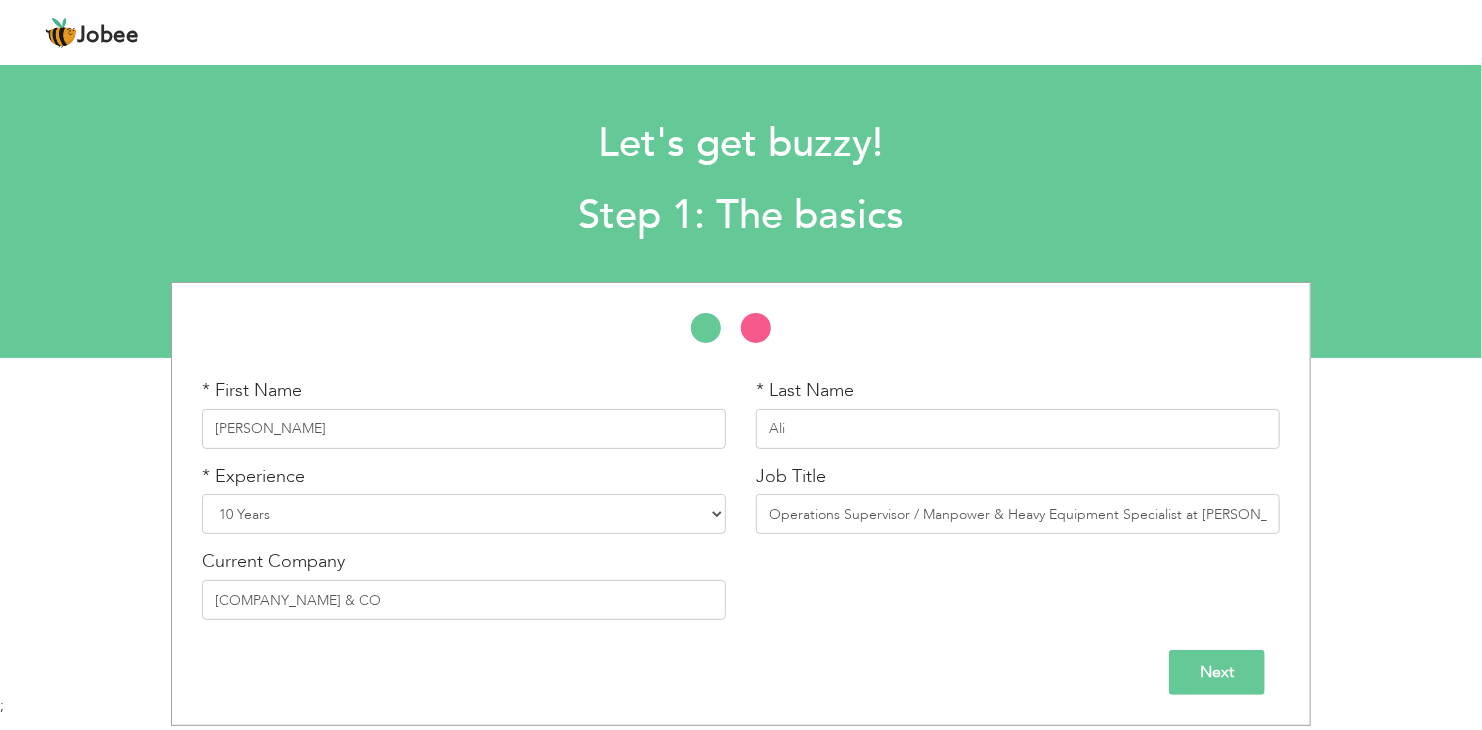 click on "Next" at bounding box center (1217, 672) 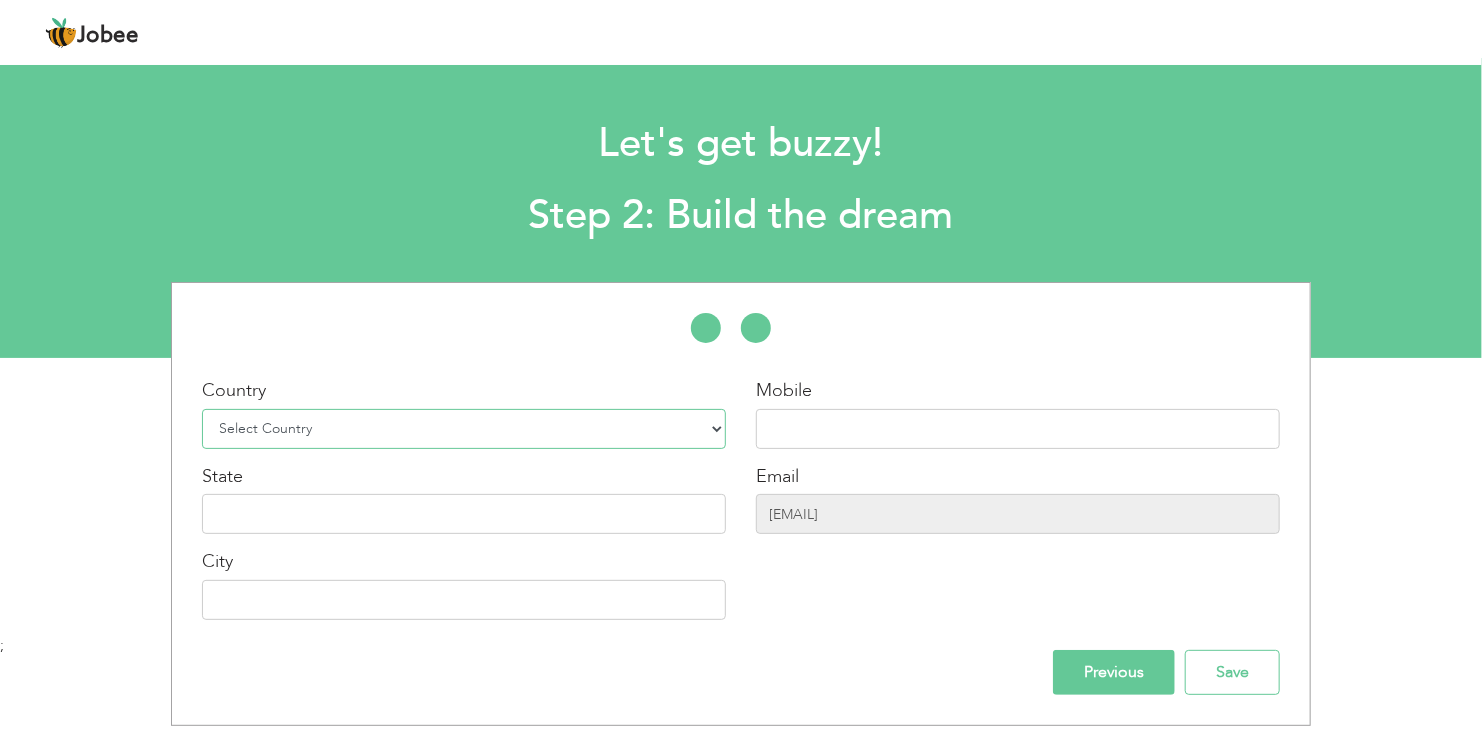 click on "Select Country
Afghanistan
Albania
Algeria
American Samoa
Andorra
Angola
Anguilla
Antarctica
Antigua and Barbuda
Argentina
Armenia
Aruba
Australia
Austria
Azerbaijan
Bahamas
Bahrain
Bangladesh
Barbados
Belarus
Belgium
Belize
Benin
Bermuda
Bhutan
Bolivia
Bosnia-Herzegovina
Botswana
Bouvet Island
Brazil
British Indian Ocean Territory
Brunei Darussalam
Bulgaria
Burkina Faso
Burundi
Cambodia
Cameroon
Canada
Cape Verde
Cayman Islands
Central African Republic
Chad
Chile
China
Christmas Island
Cocos (Keeling) Islands
Colombia
Comoros
Congo
Congo, Dem. Republic
Cook Islands
Costa Rica
Croatia
Cuba
Cyprus
Czech Rep
Denmark
Djibouti
Dominica
Dominican Republic
Ecuador
Egypt
El Salvador
Equatorial Guinea
Eritrea
Estonia
Ethiopia
European Union
Falkland Islands (Malvinas)
Faroe Islands
Fiji
Finland
France
French Guiana
French Southern Territories
Gabon
Gambia
Georgia" at bounding box center (464, 429) 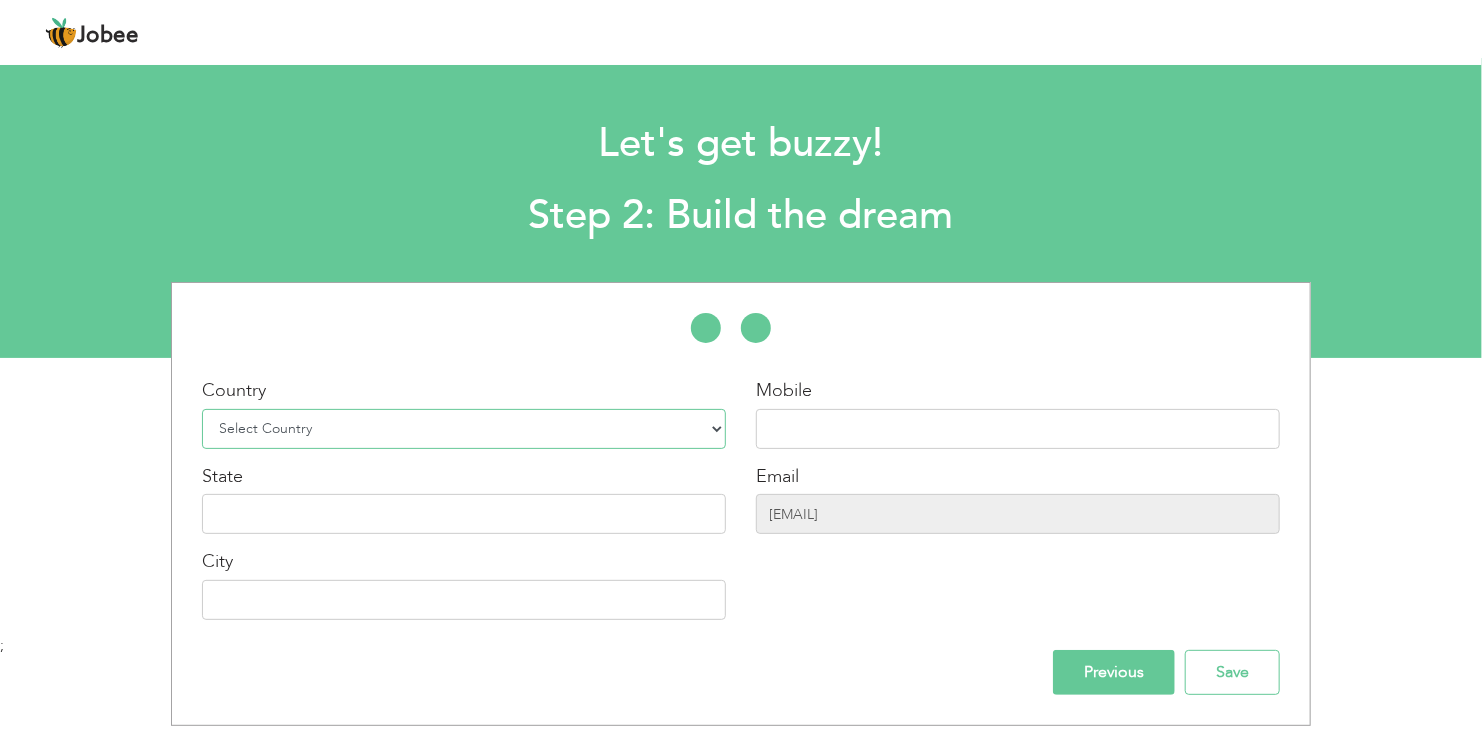 select on "191" 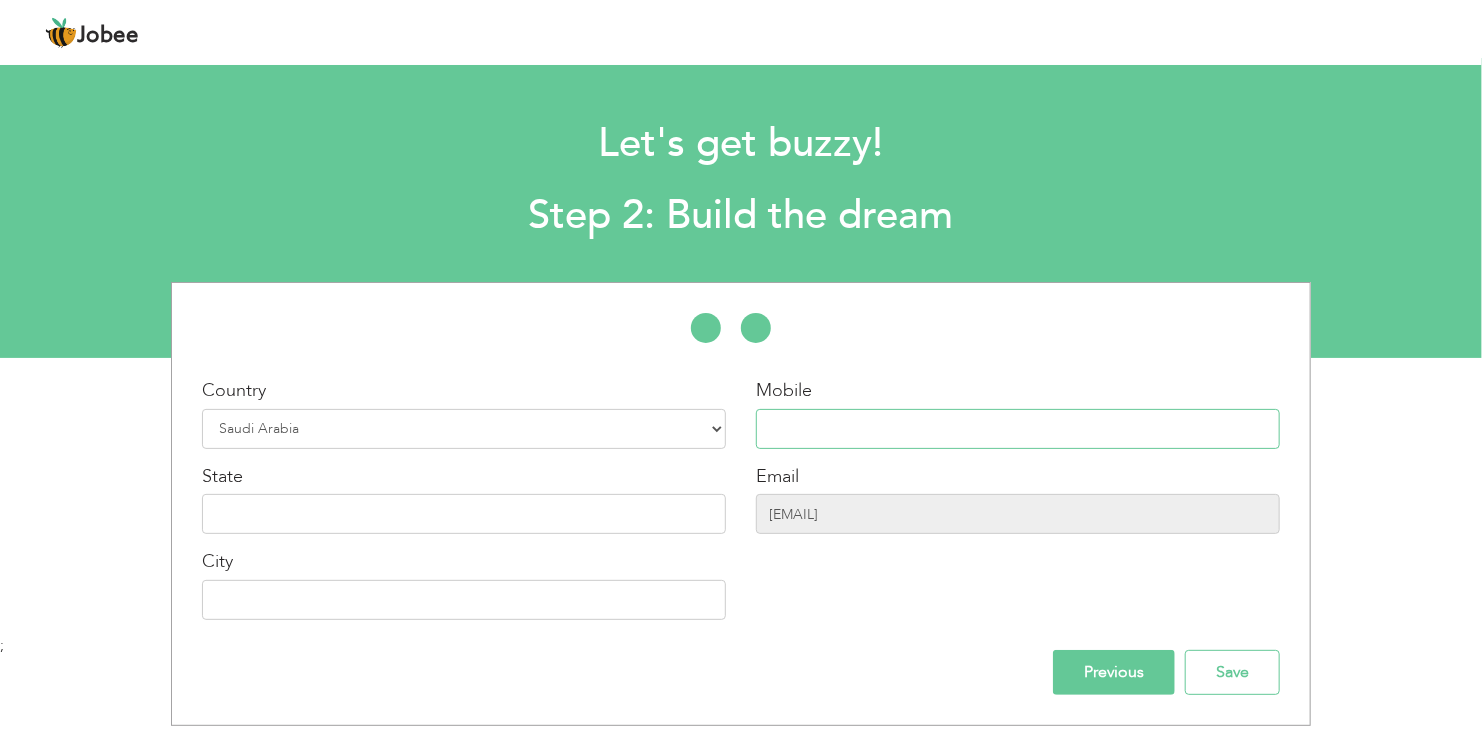 click at bounding box center (1018, 429) 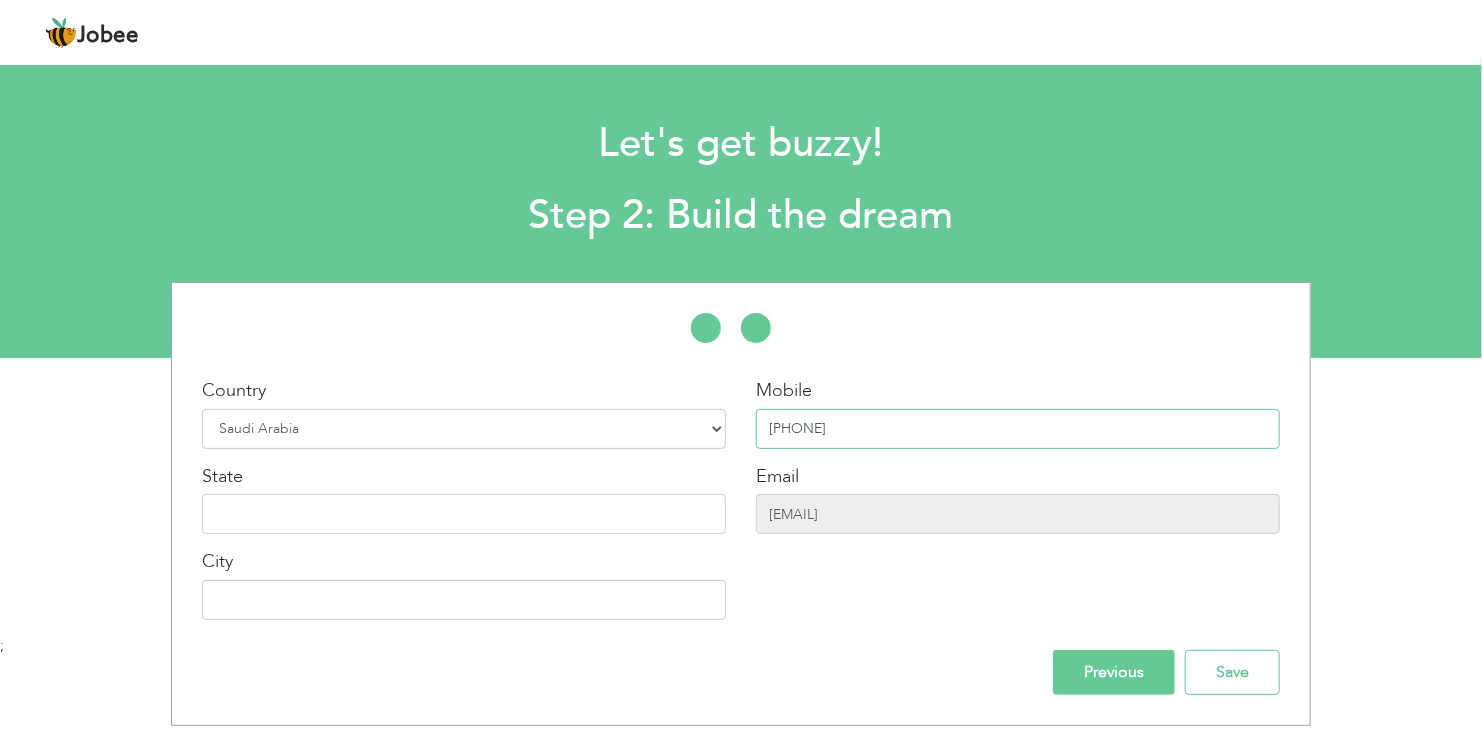 type on "[PHONE]" 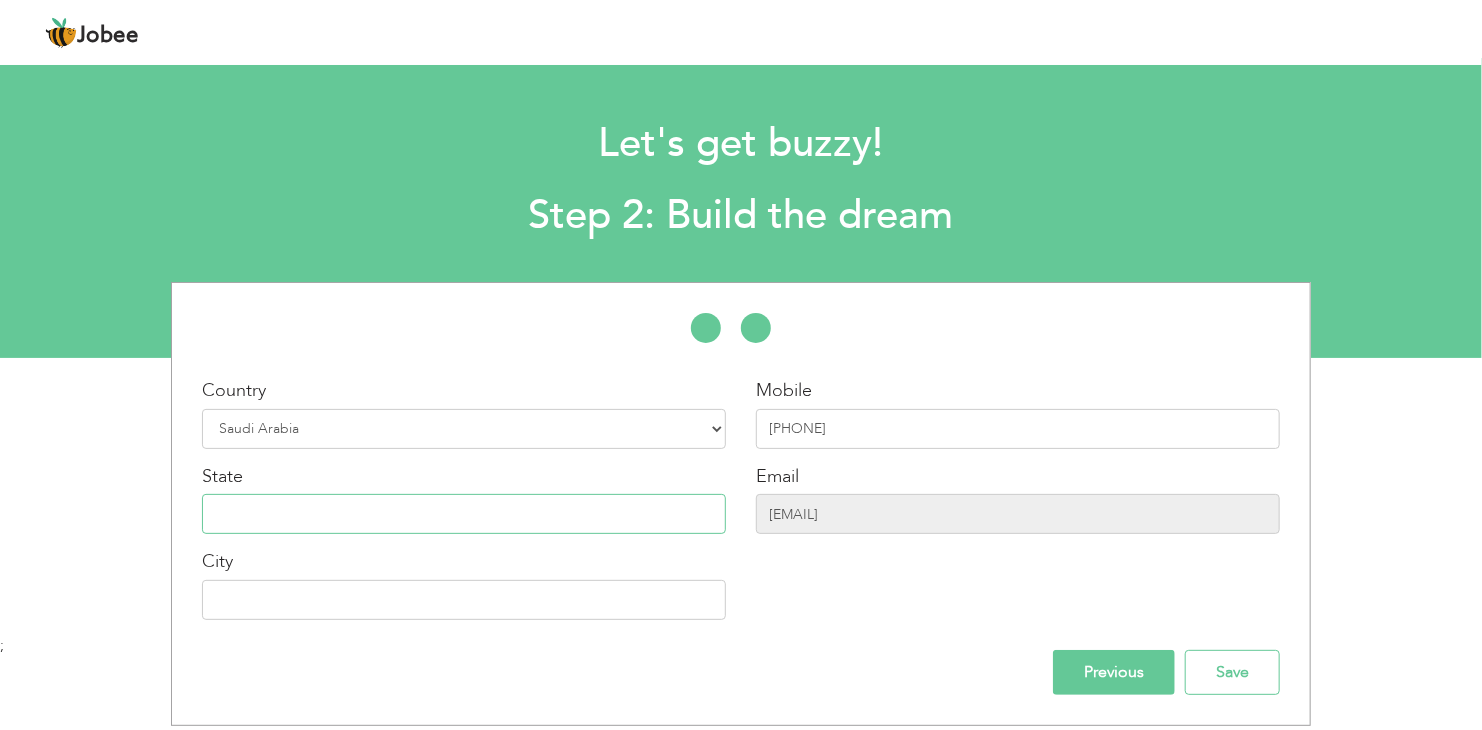 click at bounding box center (464, 514) 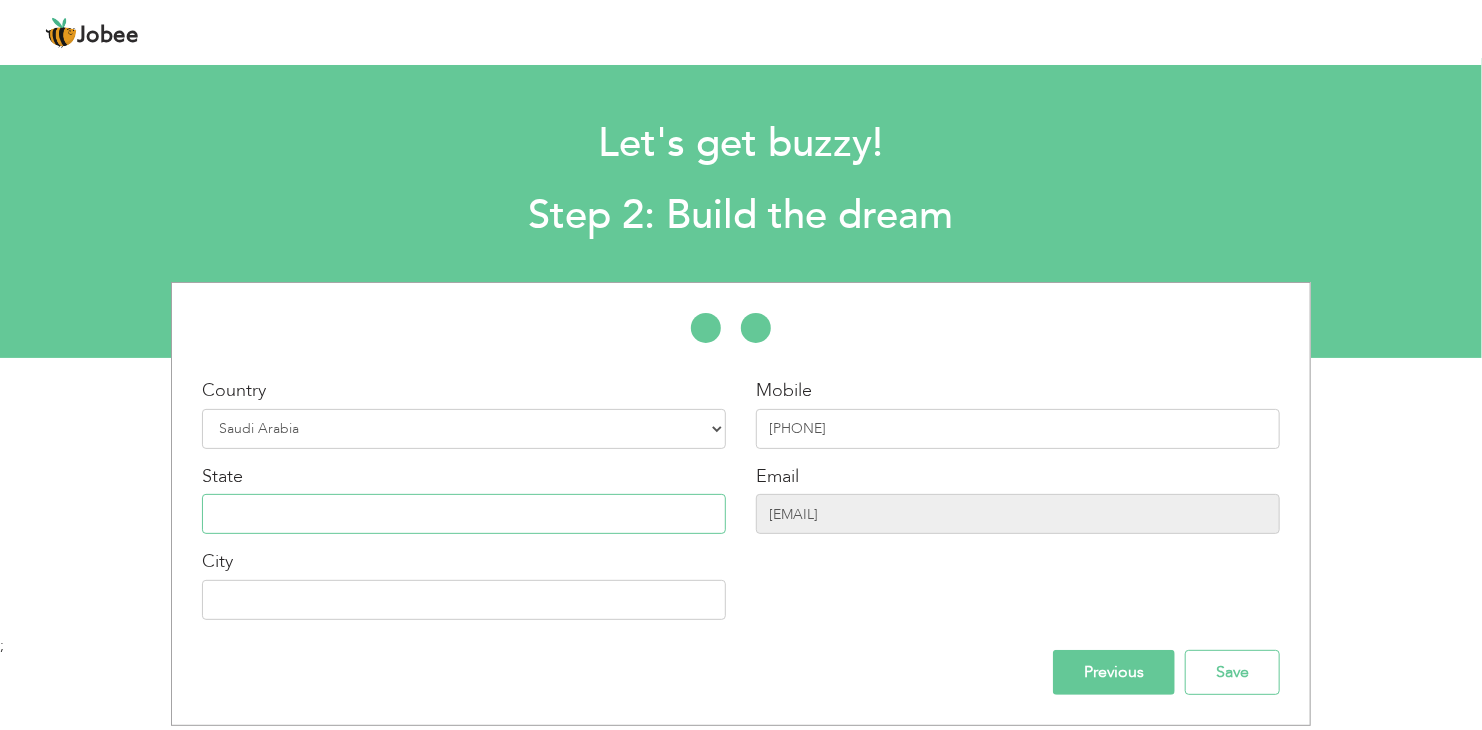 type on "Islamic" 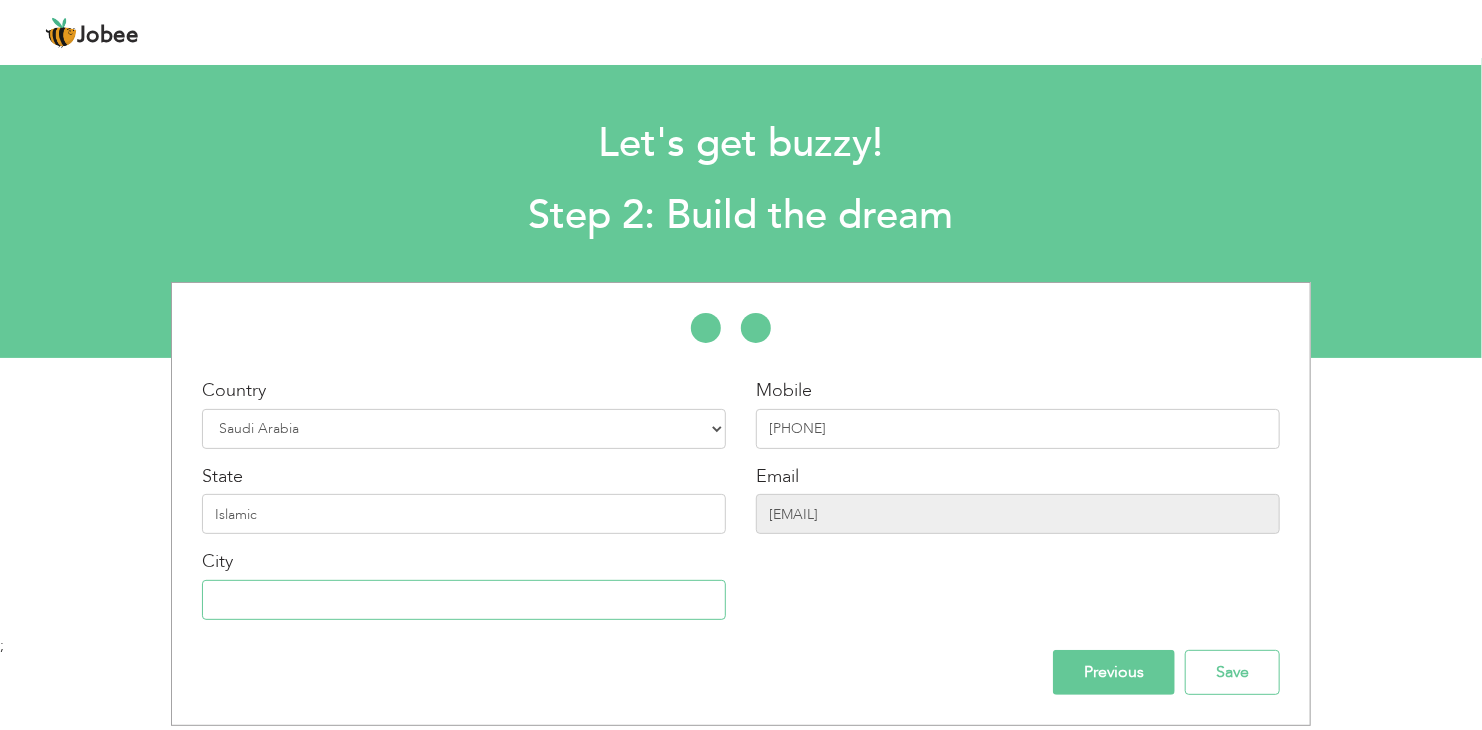 click at bounding box center (464, 600) 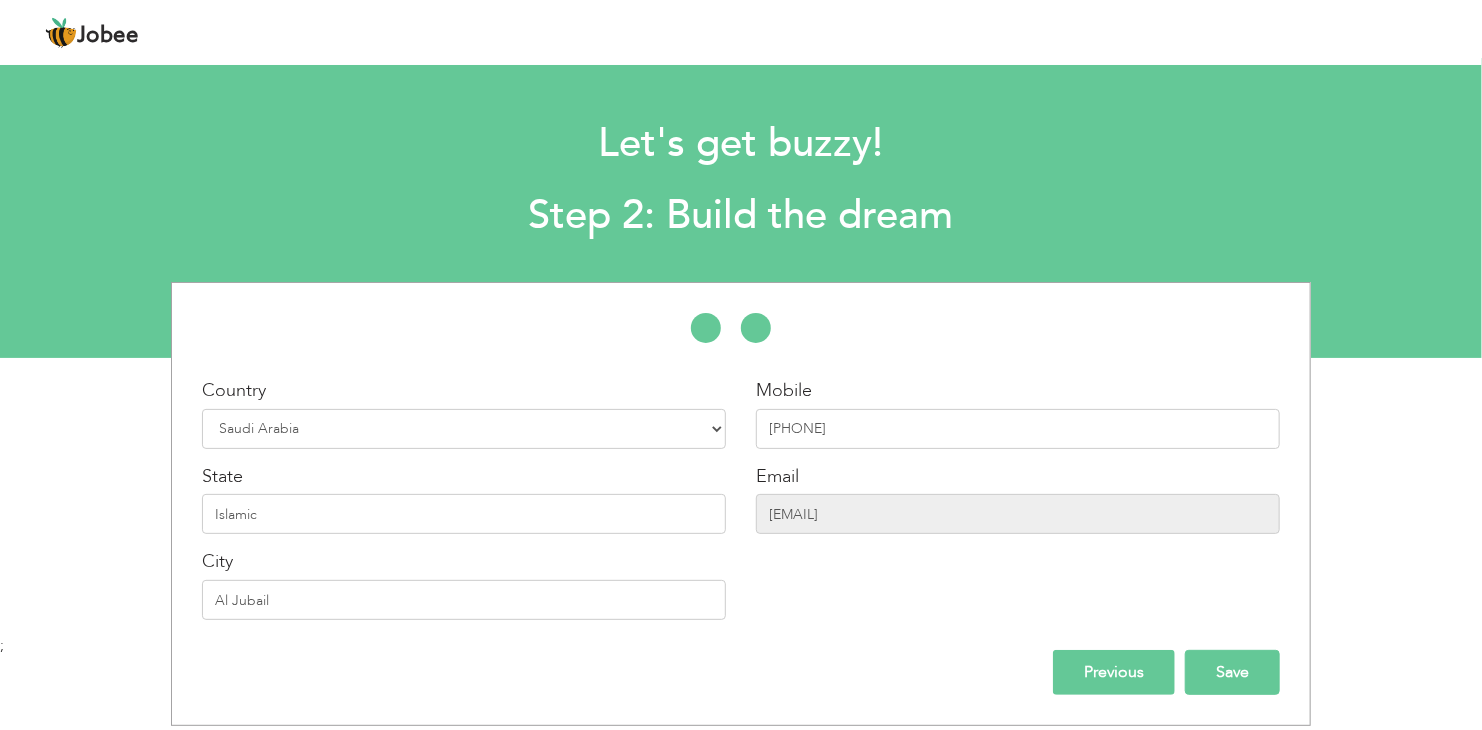 click on "Save" at bounding box center [1232, 672] 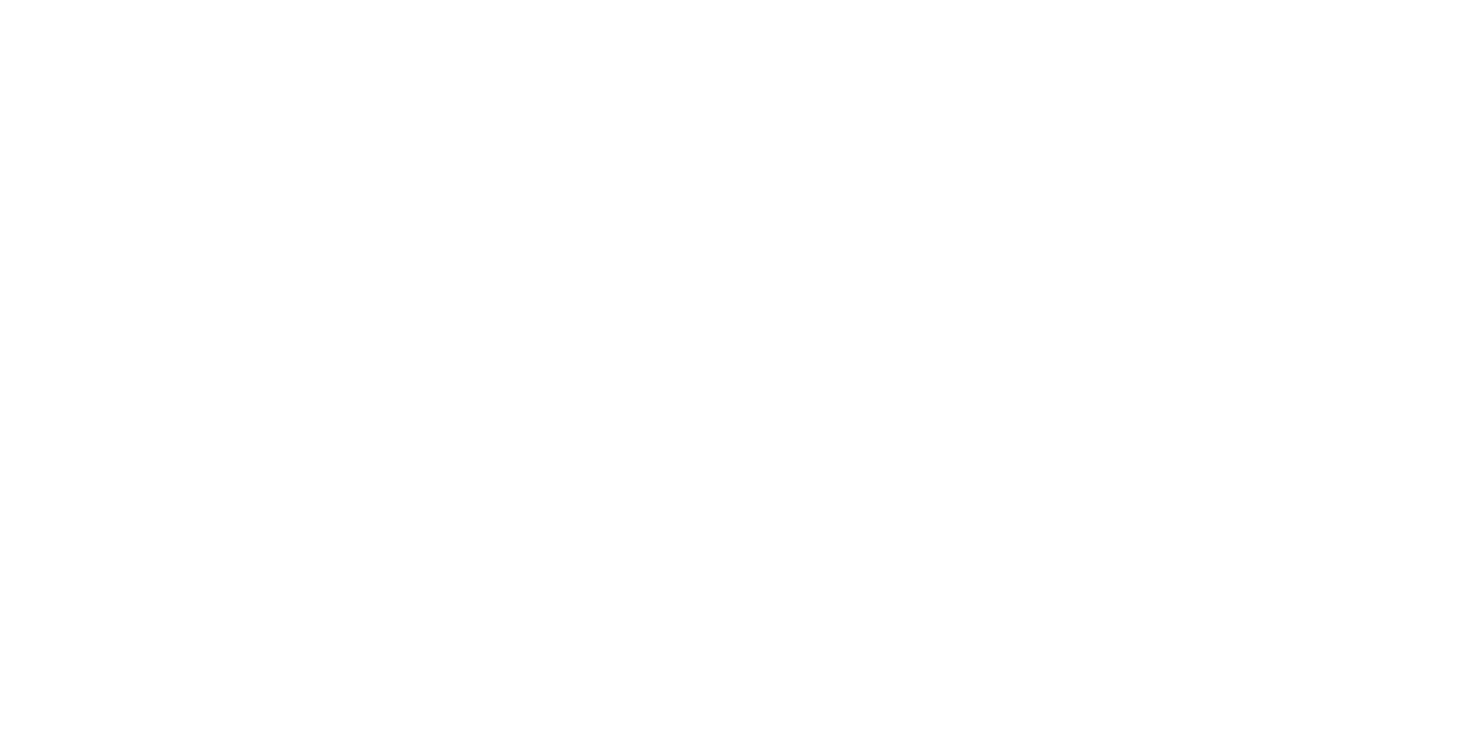 scroll, scrollTop: 0, scrollLeft: 0, axis: both 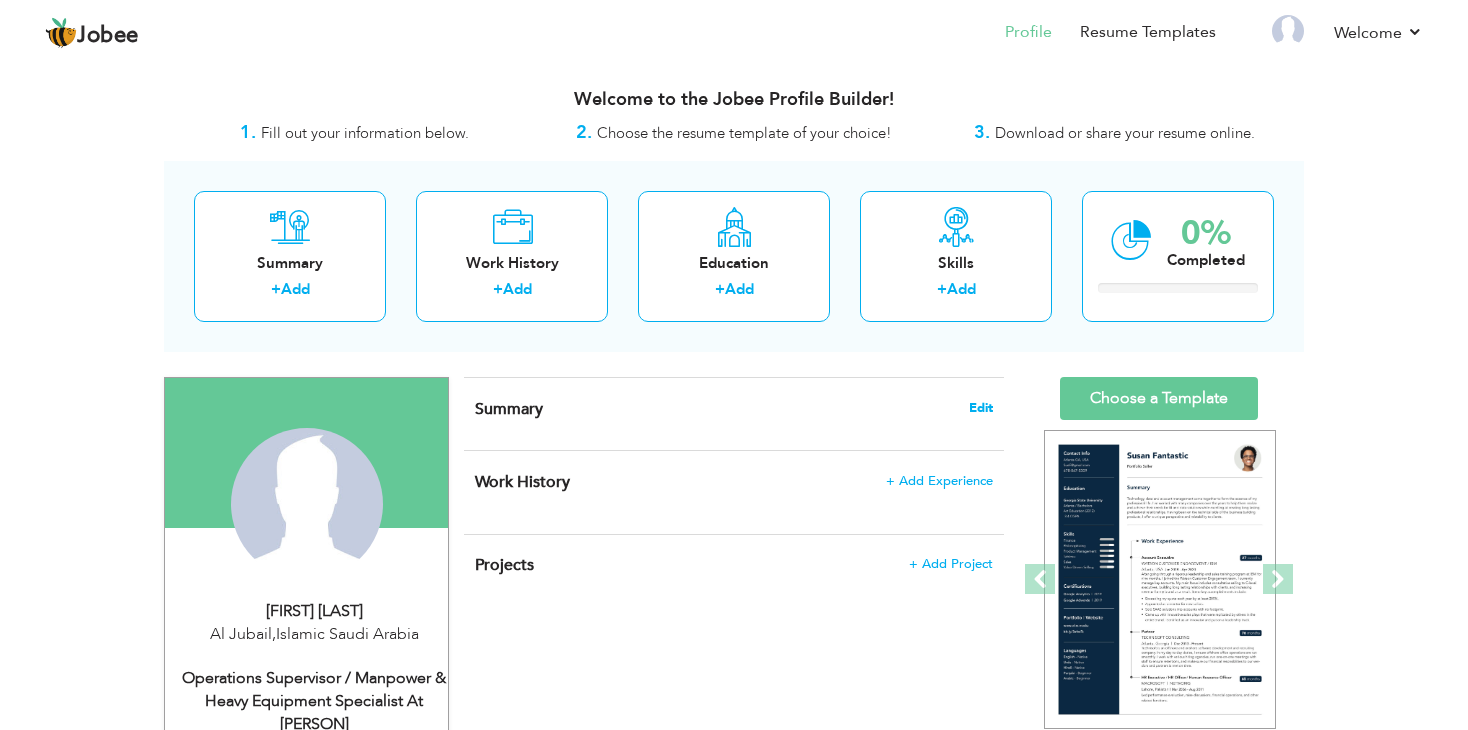 click on "Edit" at bounding box center (981, 408) 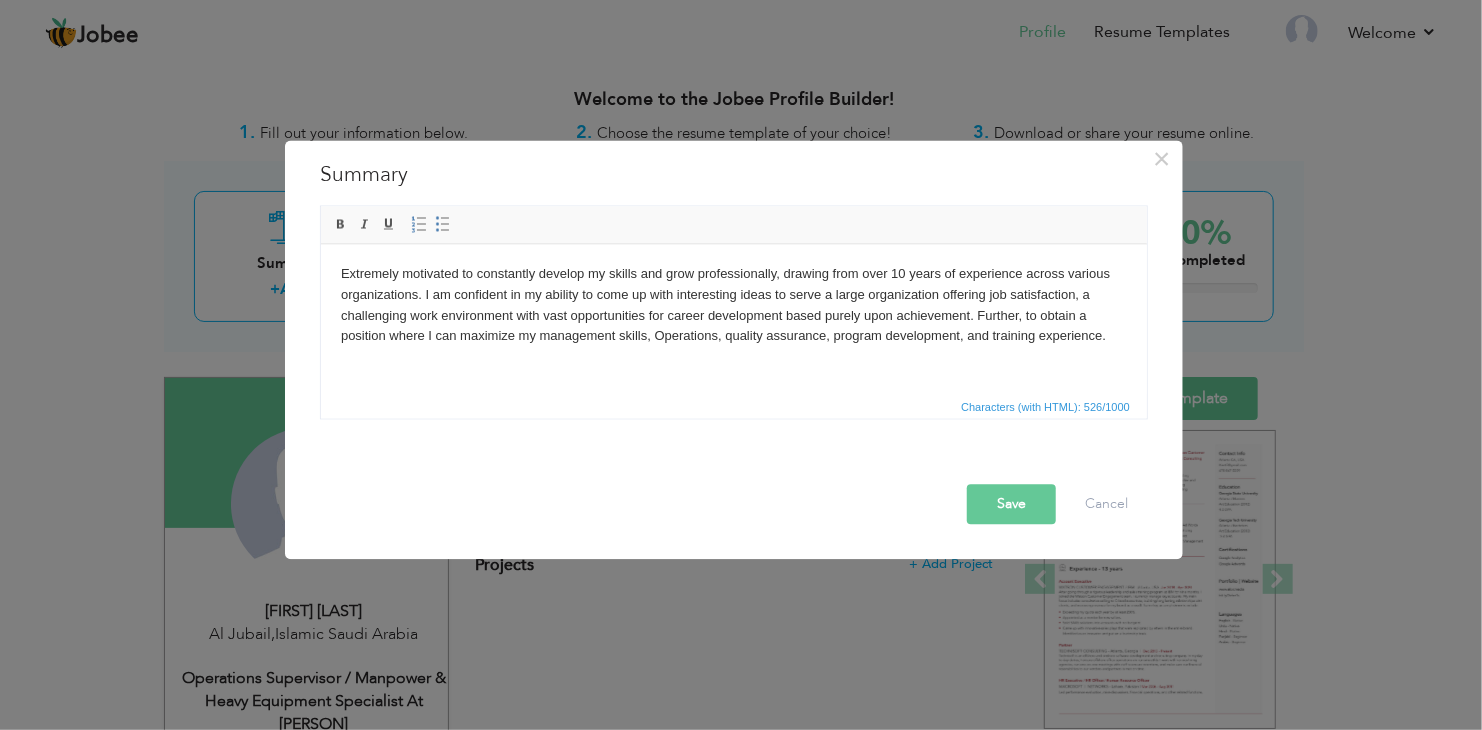 click on "Save" at bounding box center (1011, 505) 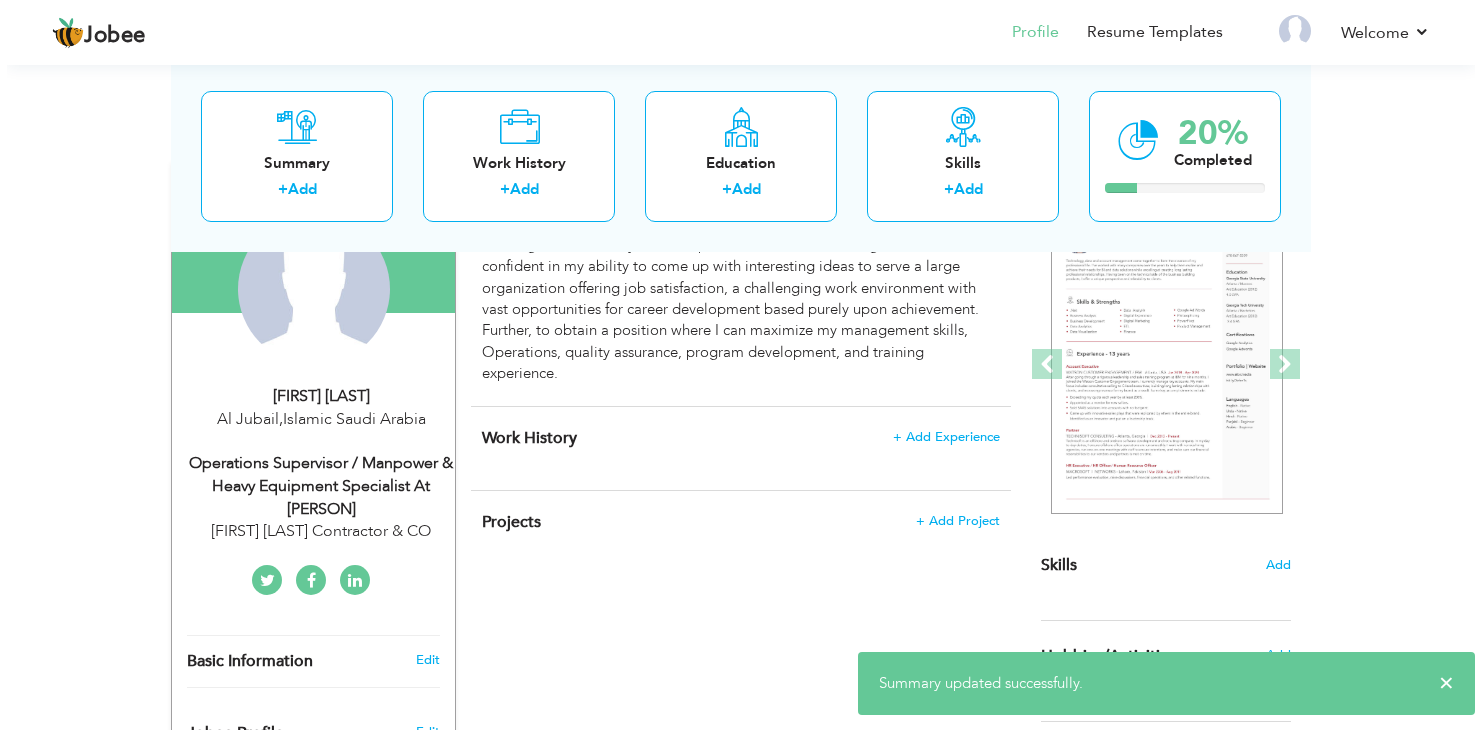 scroll, scrollTop: 300, scrollLeft: 0, axis: vertical 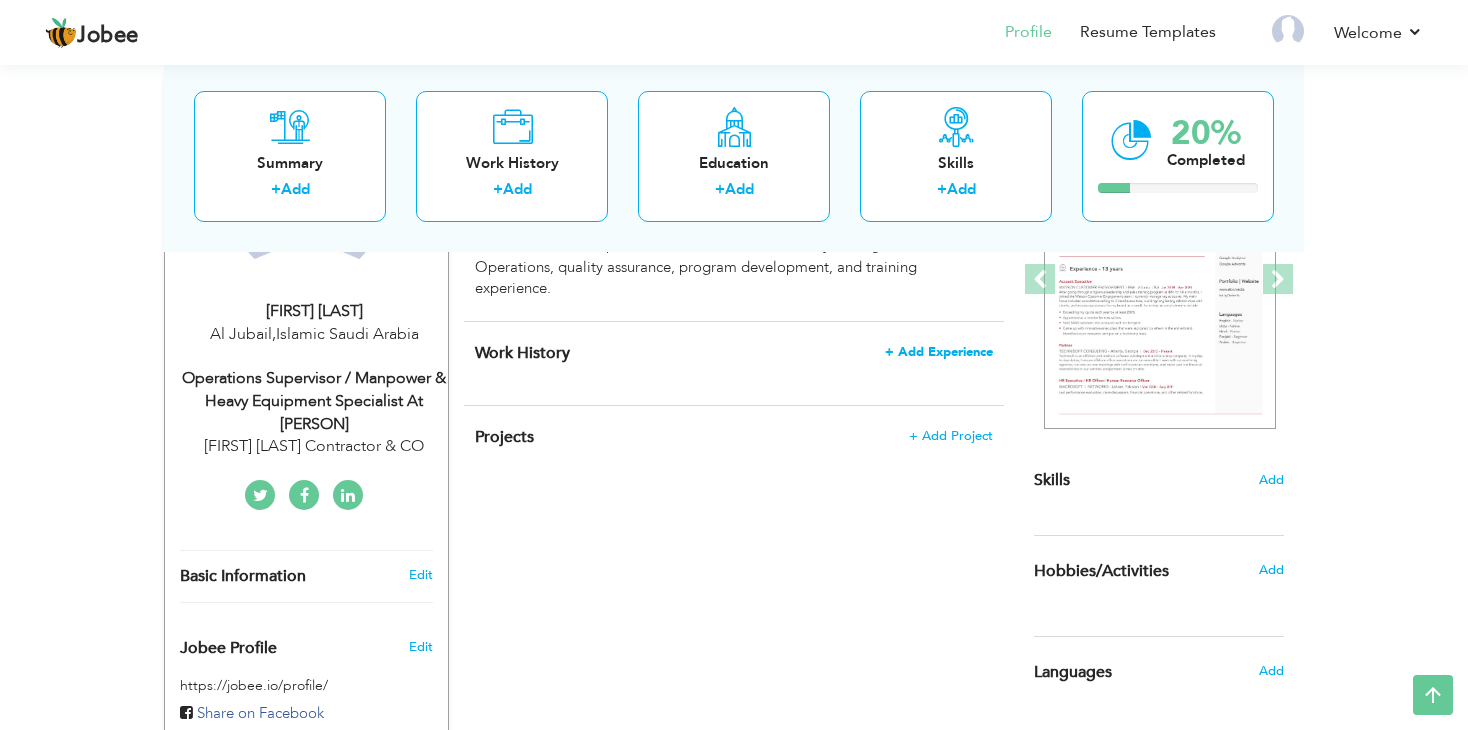 click on "+ Add Experience" at bounding box center (939, 352) 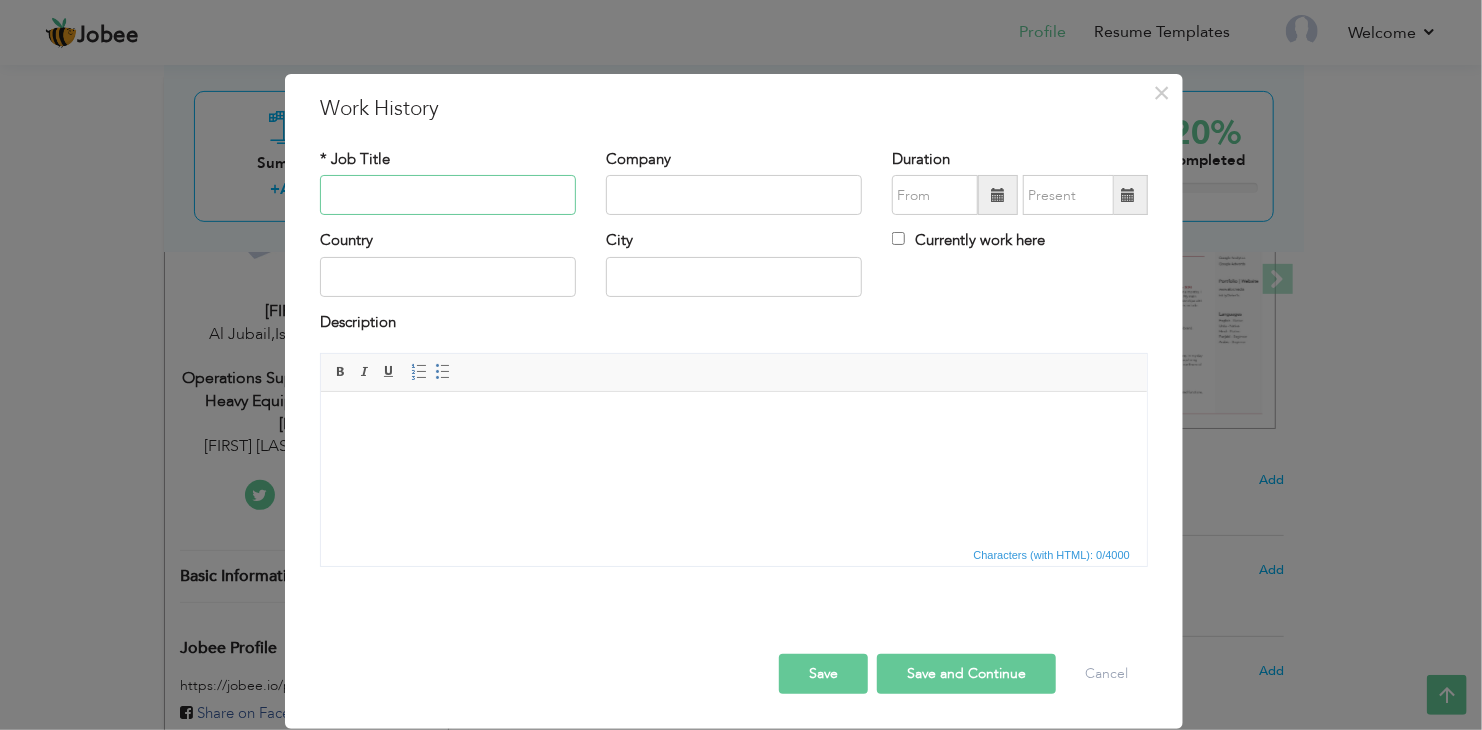 paste on "Customer Relation Officer At Telenor Bank Inbpound & outbound Helpline" 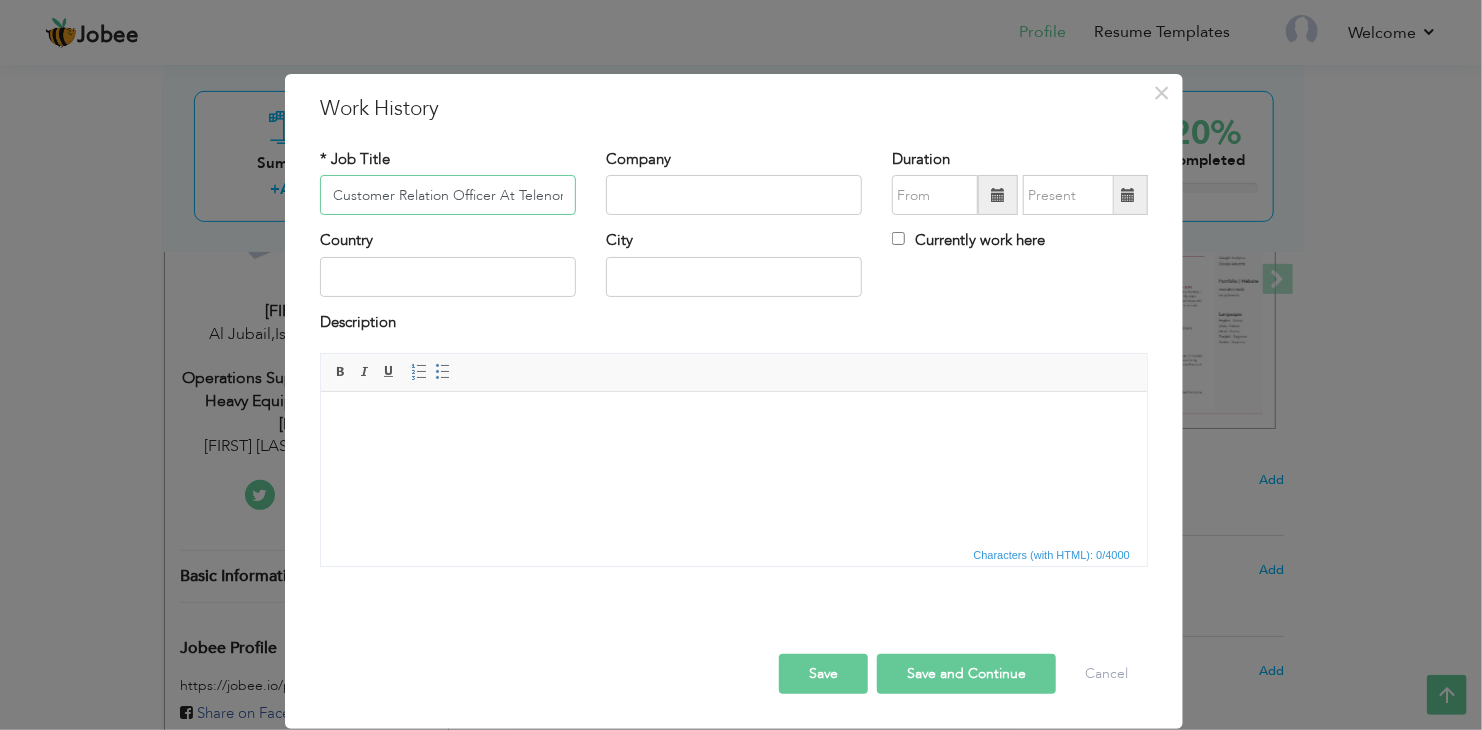 scroll, scrollTop: 0, scrollLeft: 232, axis: horizontal 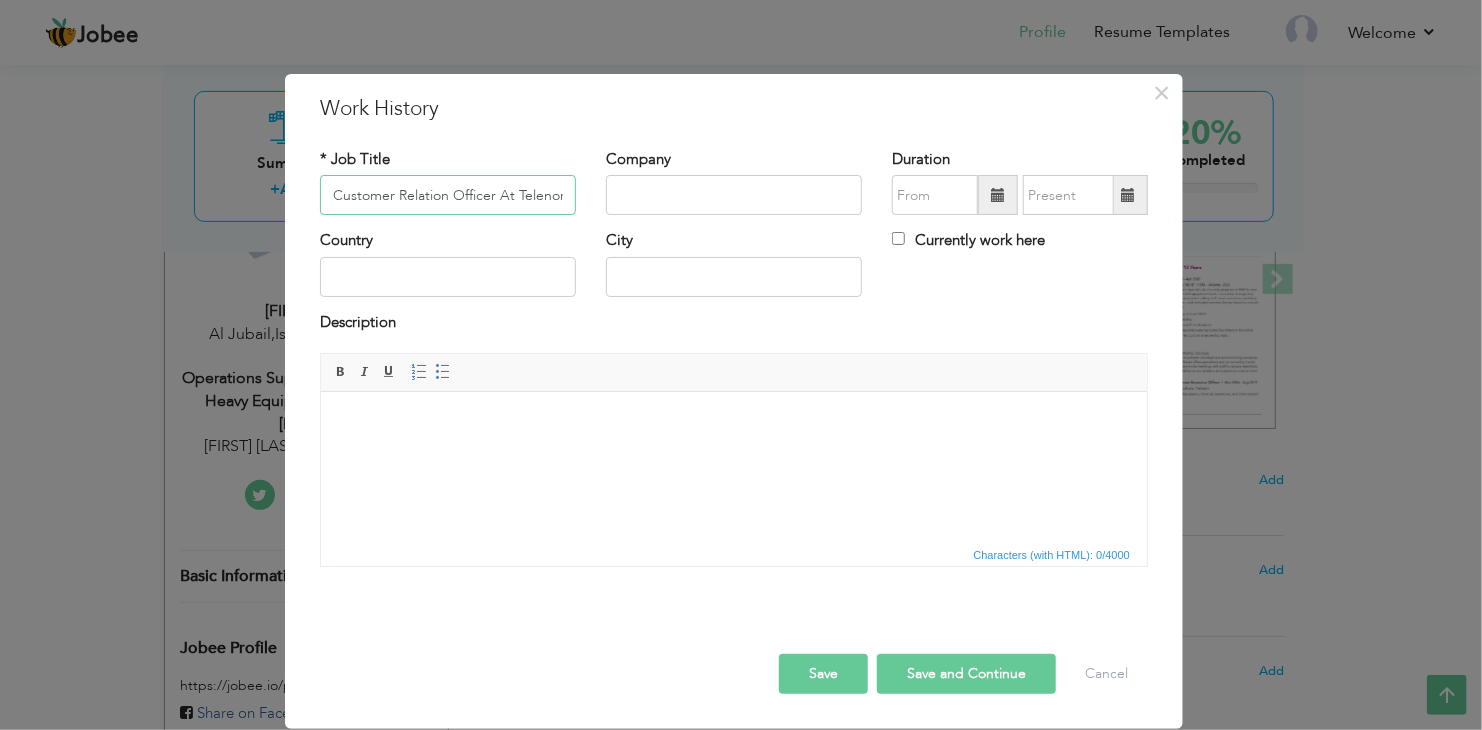 drag, startPoint x: 464, startPoint y: 193, endPoint x: 308, endPoint y: 203, distance: 156.32019 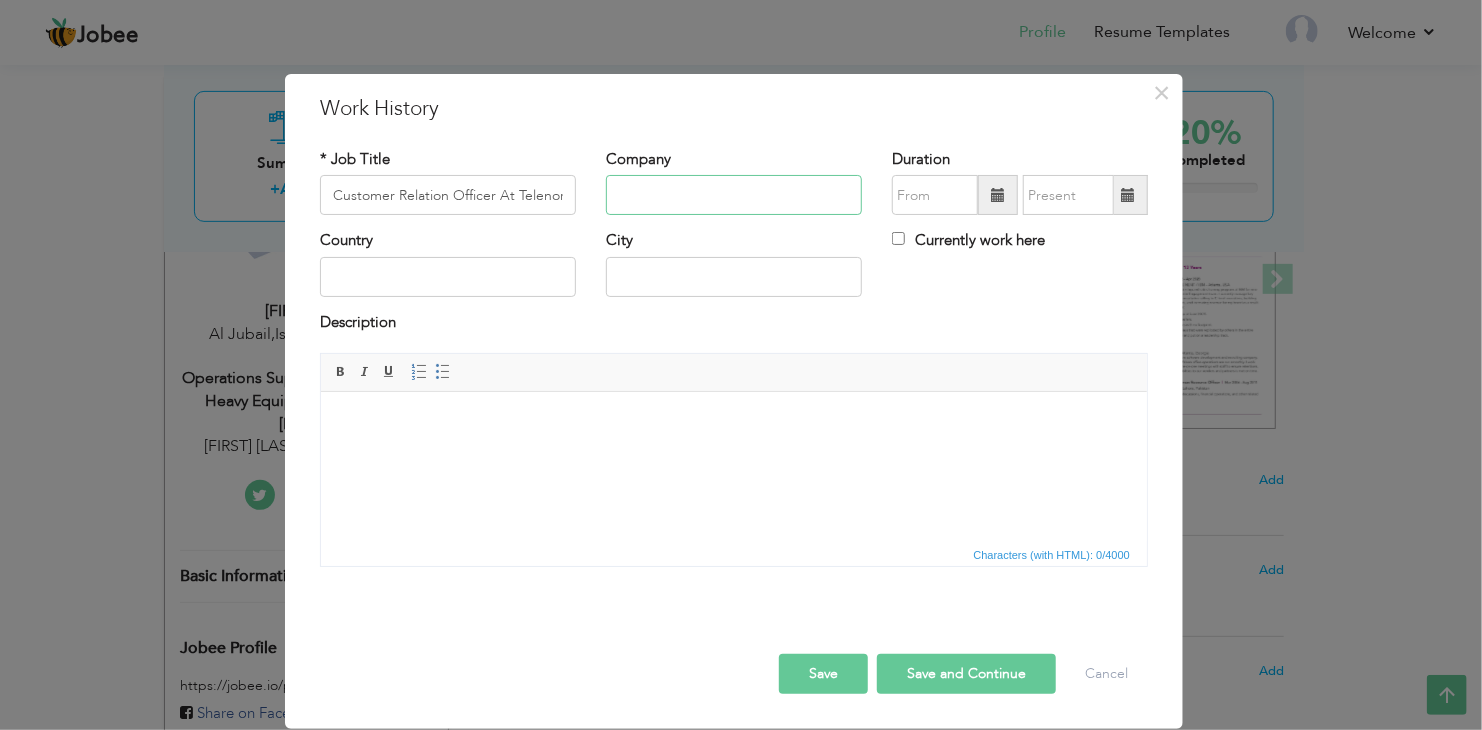 click at bounding box center [734, 195] 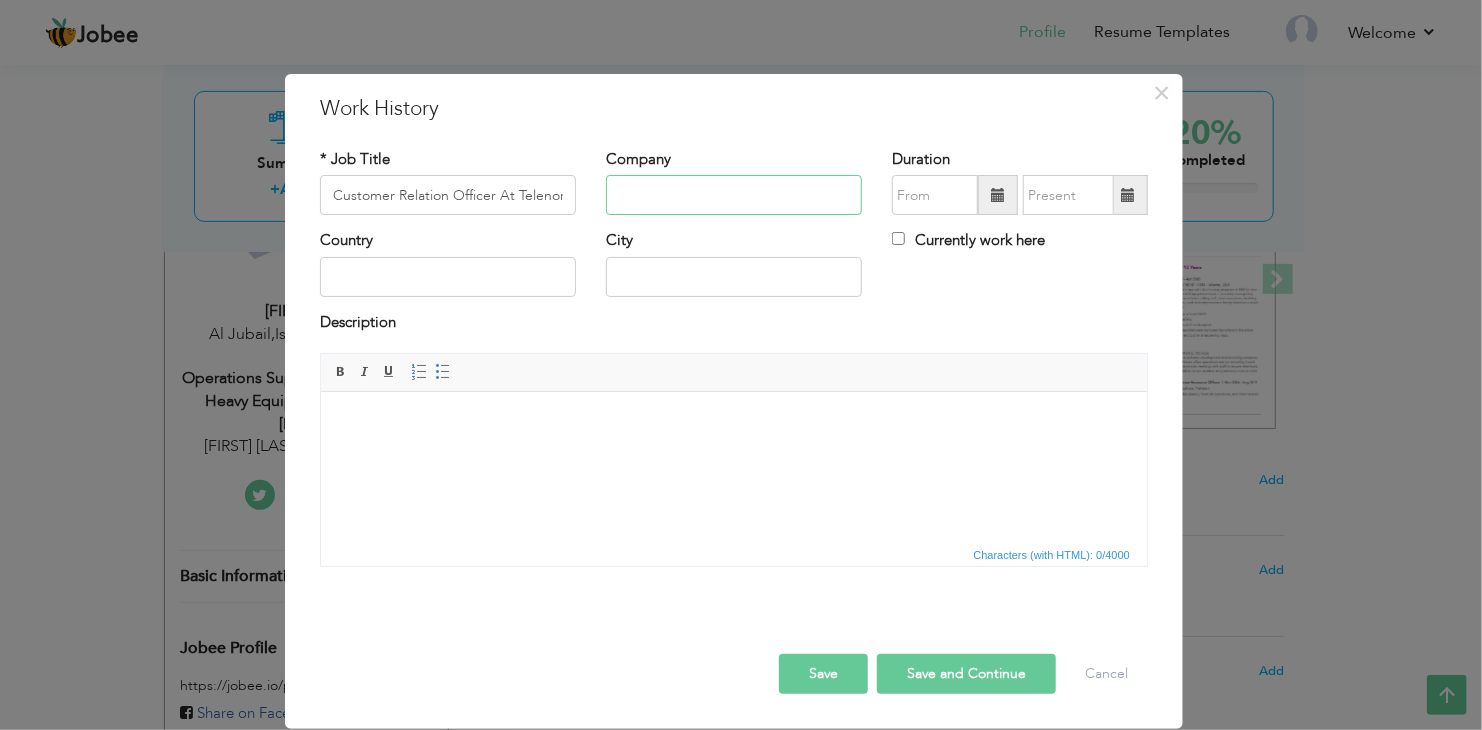 paste on "SYBRID PVT LTD" 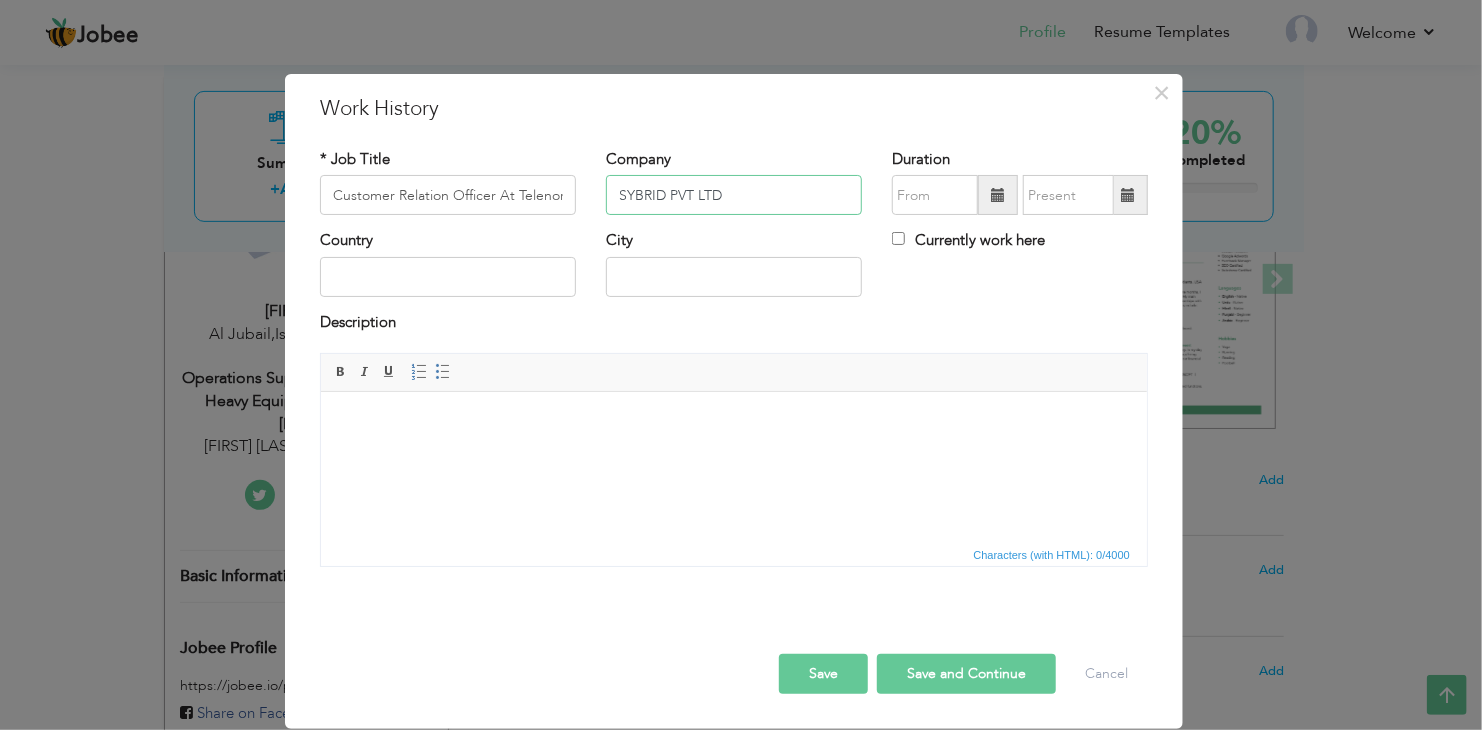 type on "SYBRID PVT LTD" 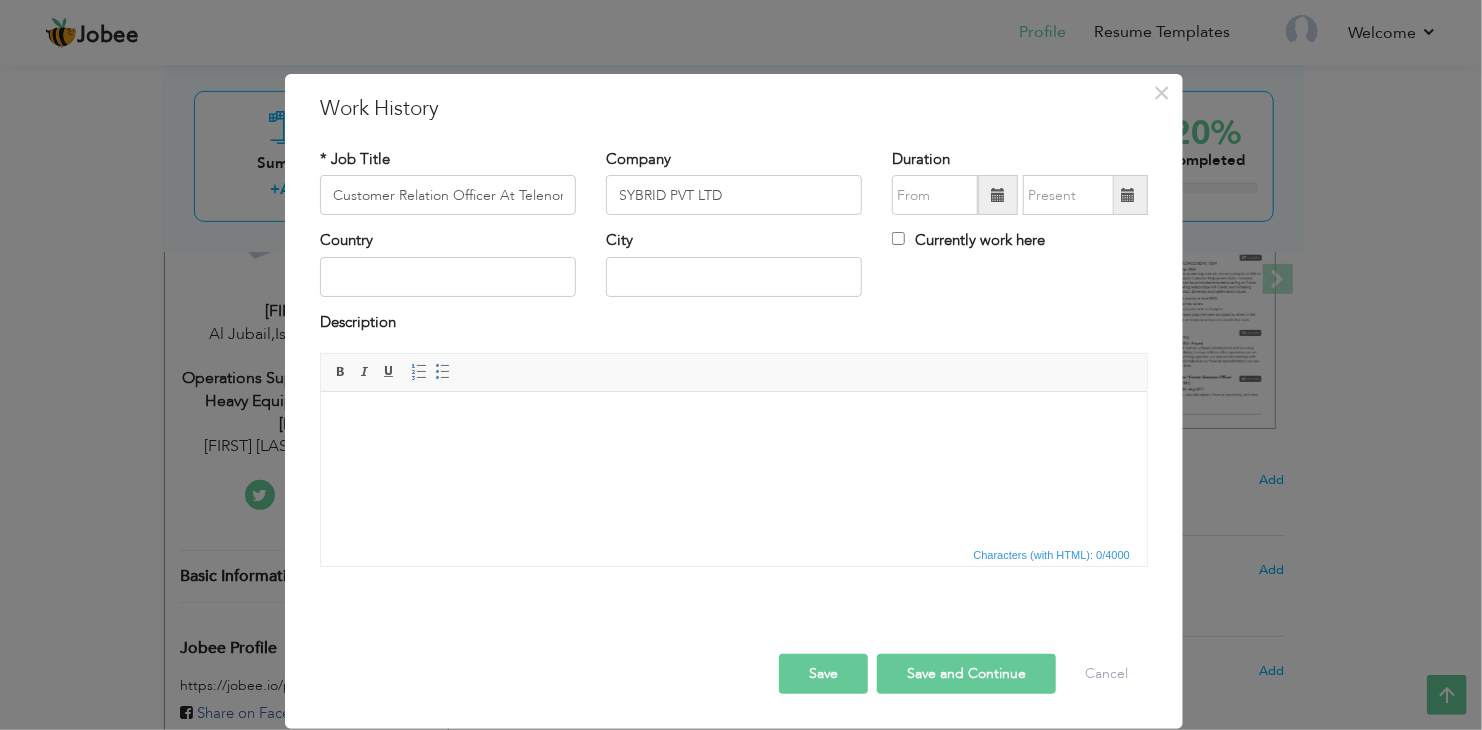 click at bounding box center (998, 195) 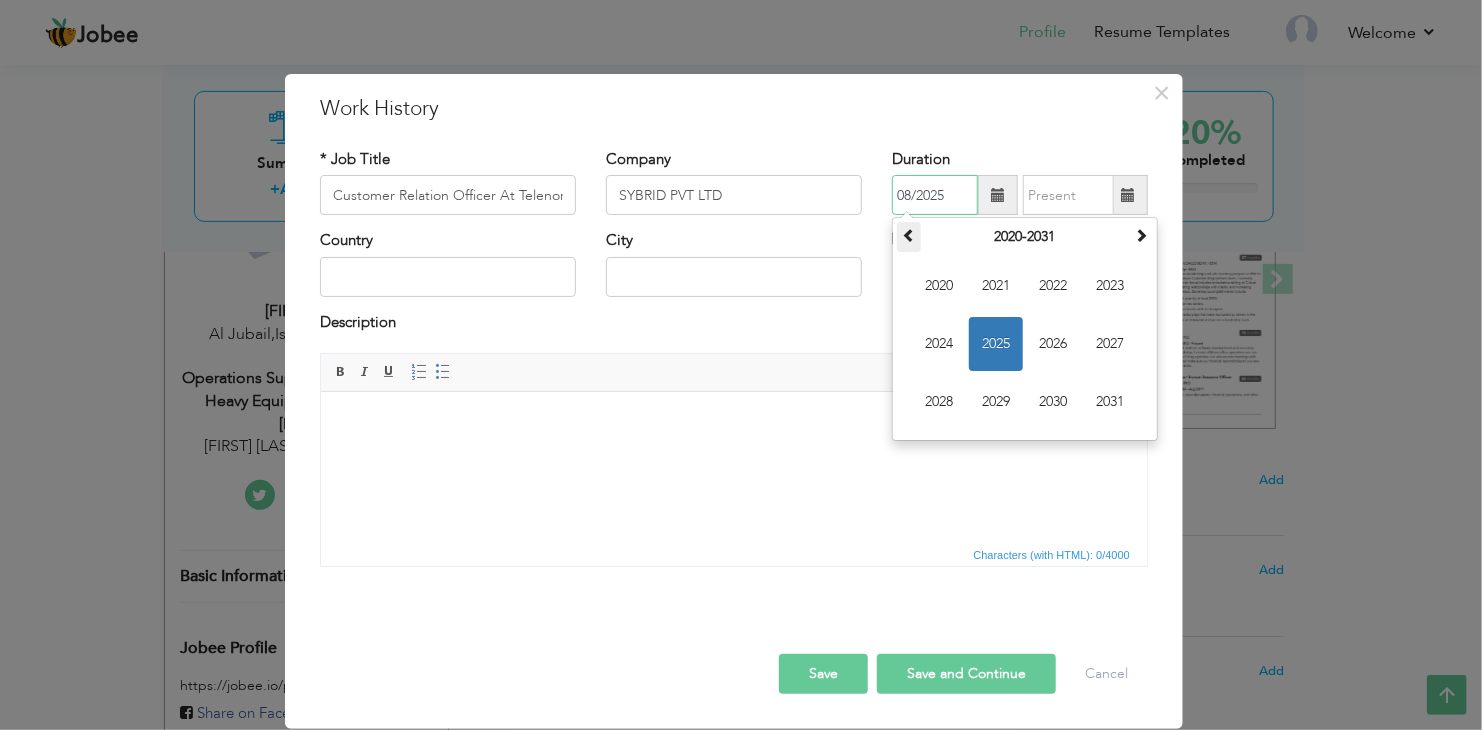 click at bounding box center [909, 237] 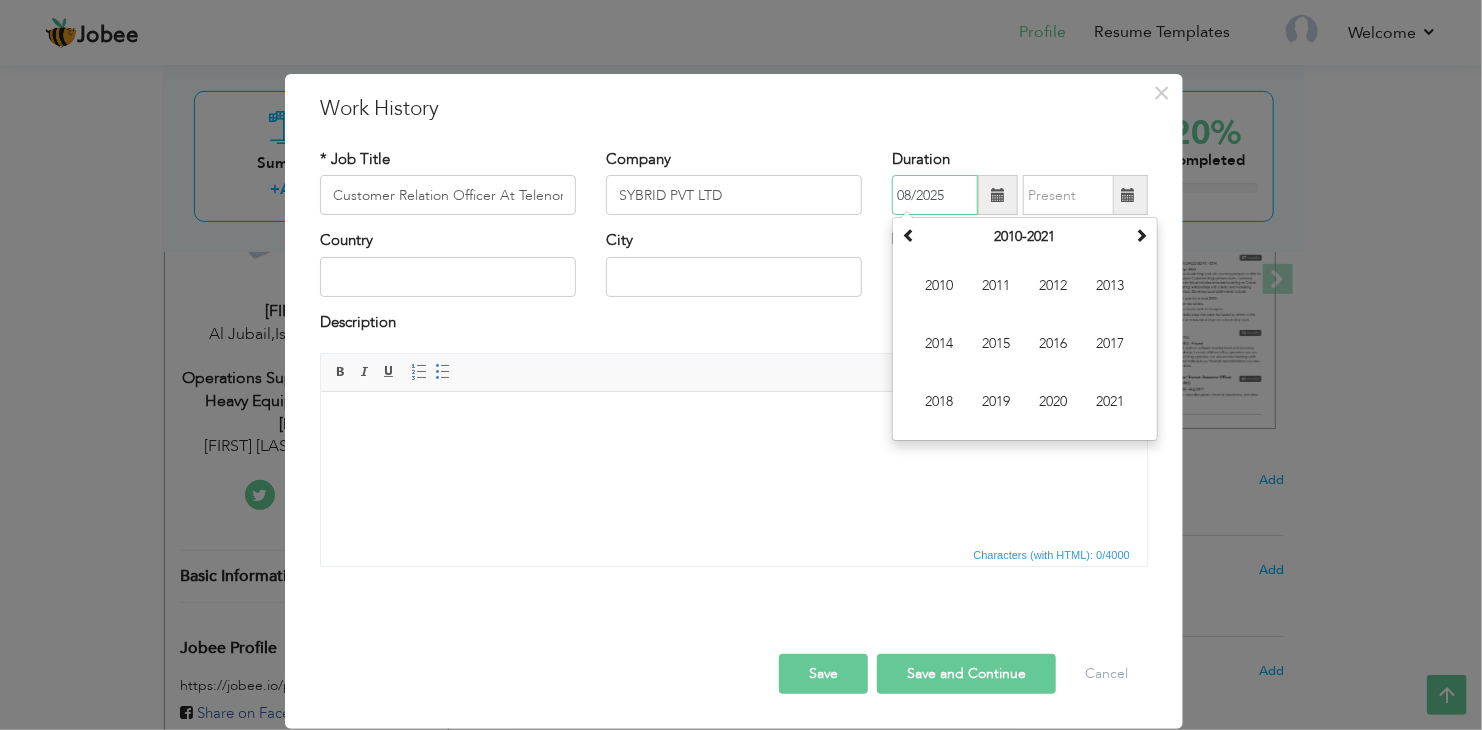 click on "2015" at bounding box center (996, 344) 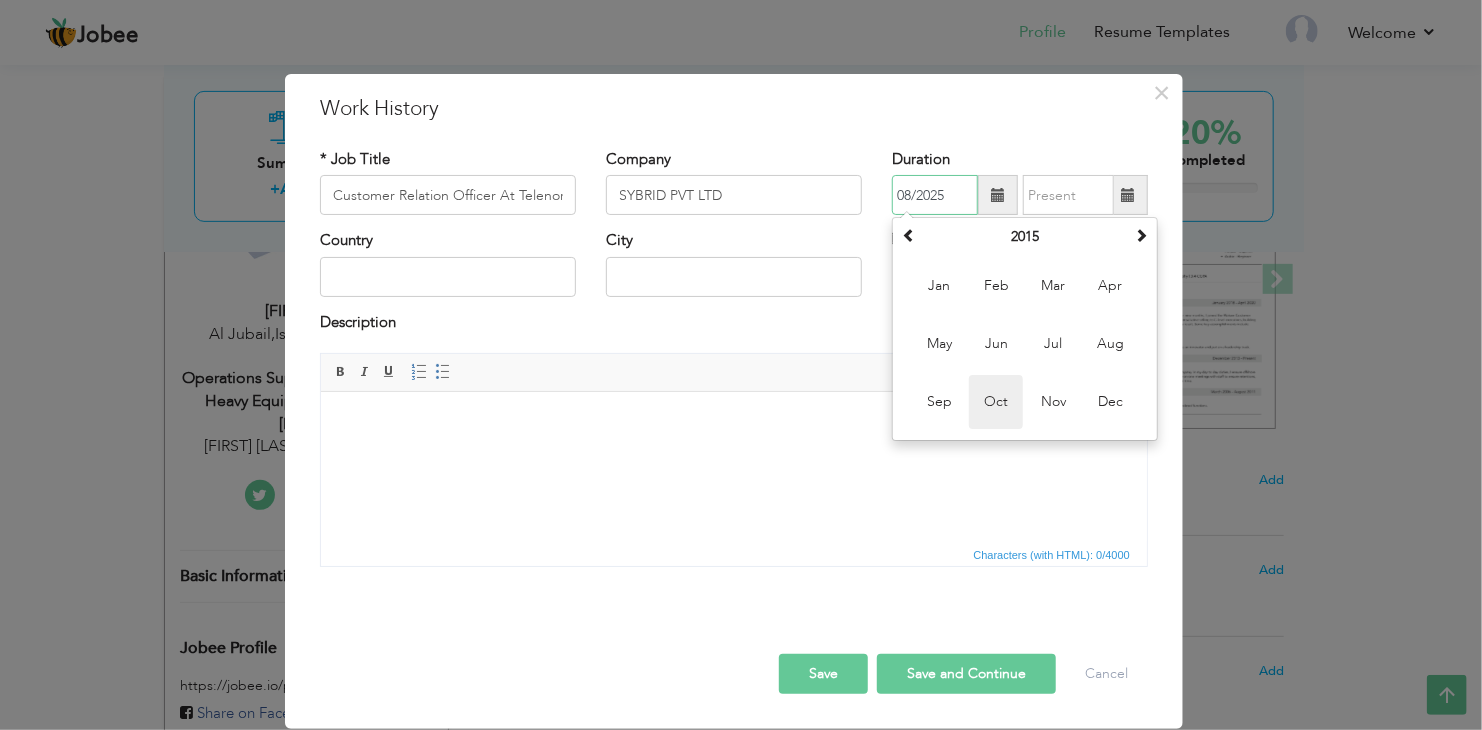 click on "Oct" at bounding box center (996, 402) 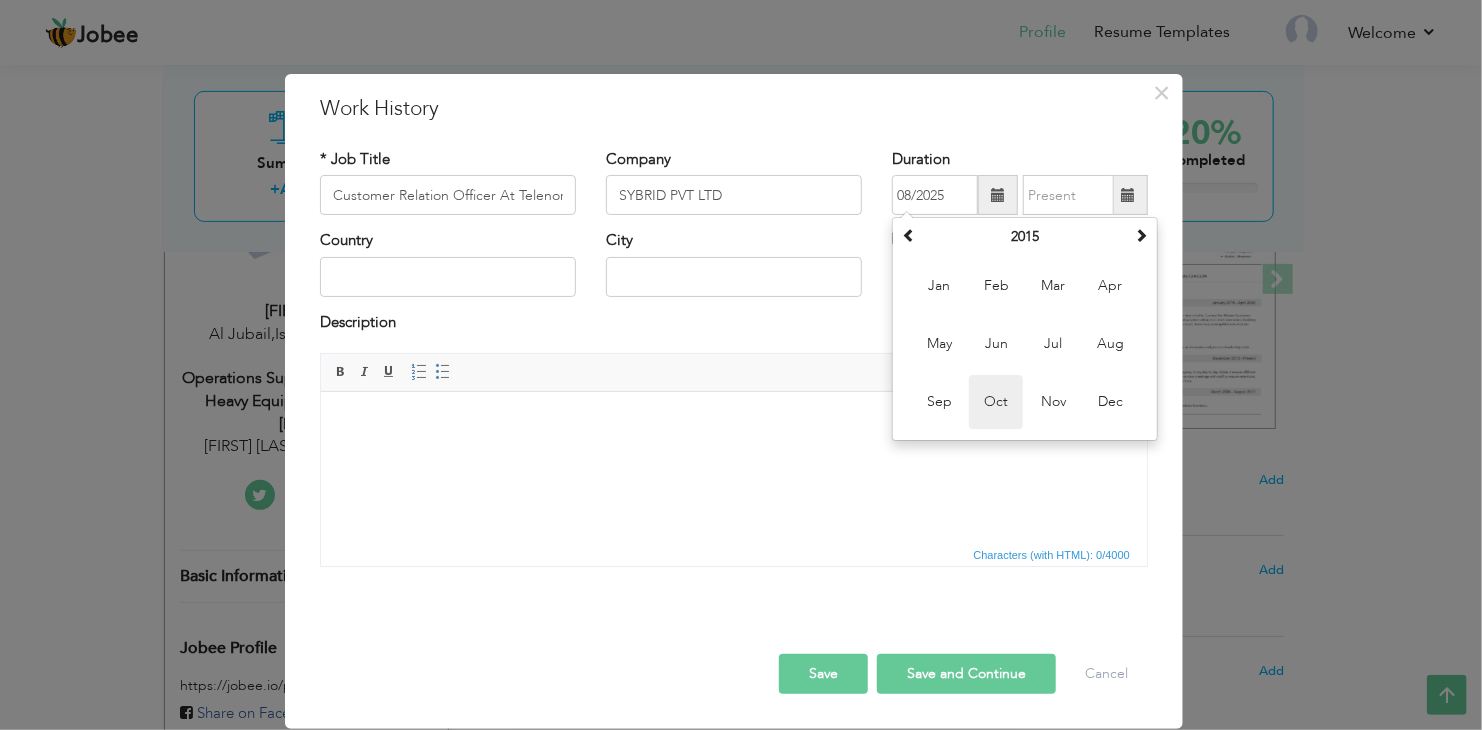 type on "10/2015" 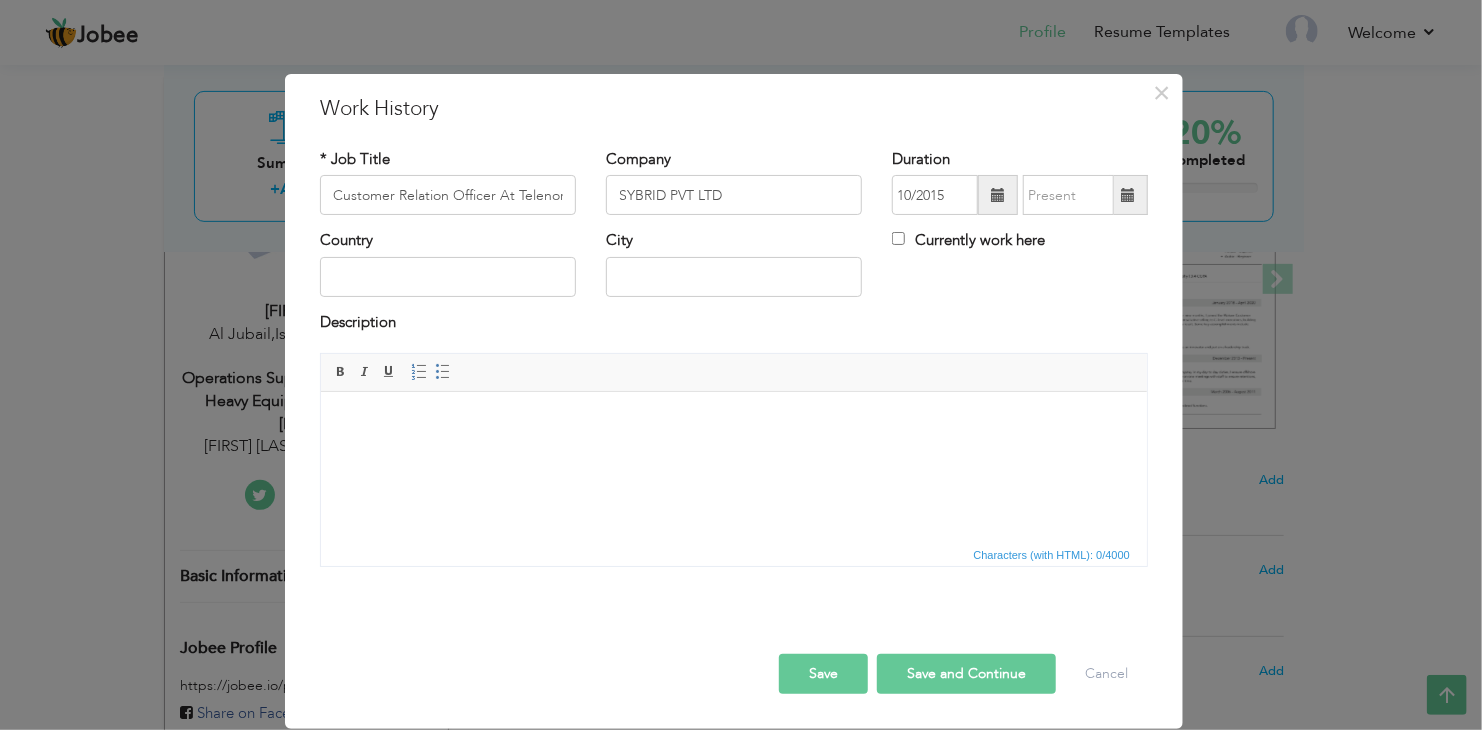 click at bounding box center [1128, 195] 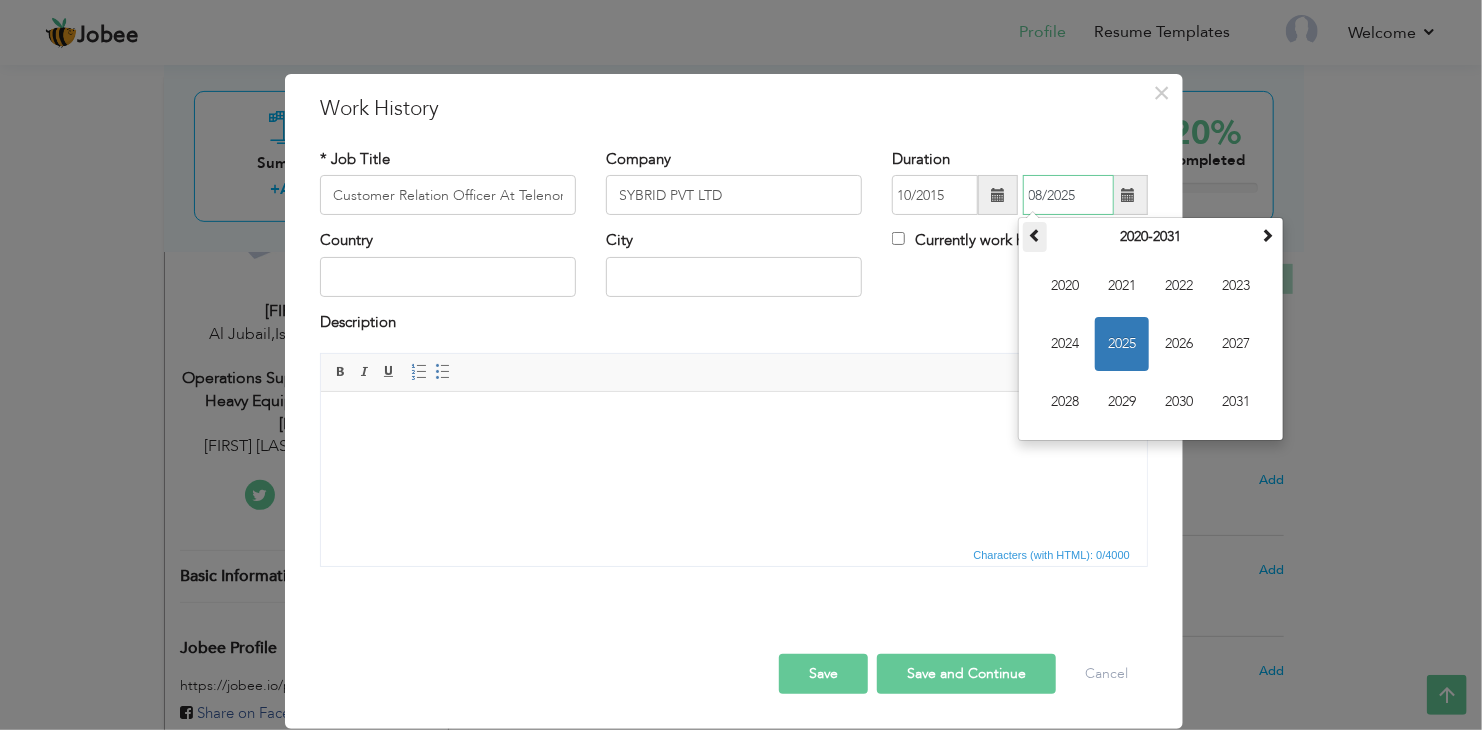 click at bounding box center [1035, 235] 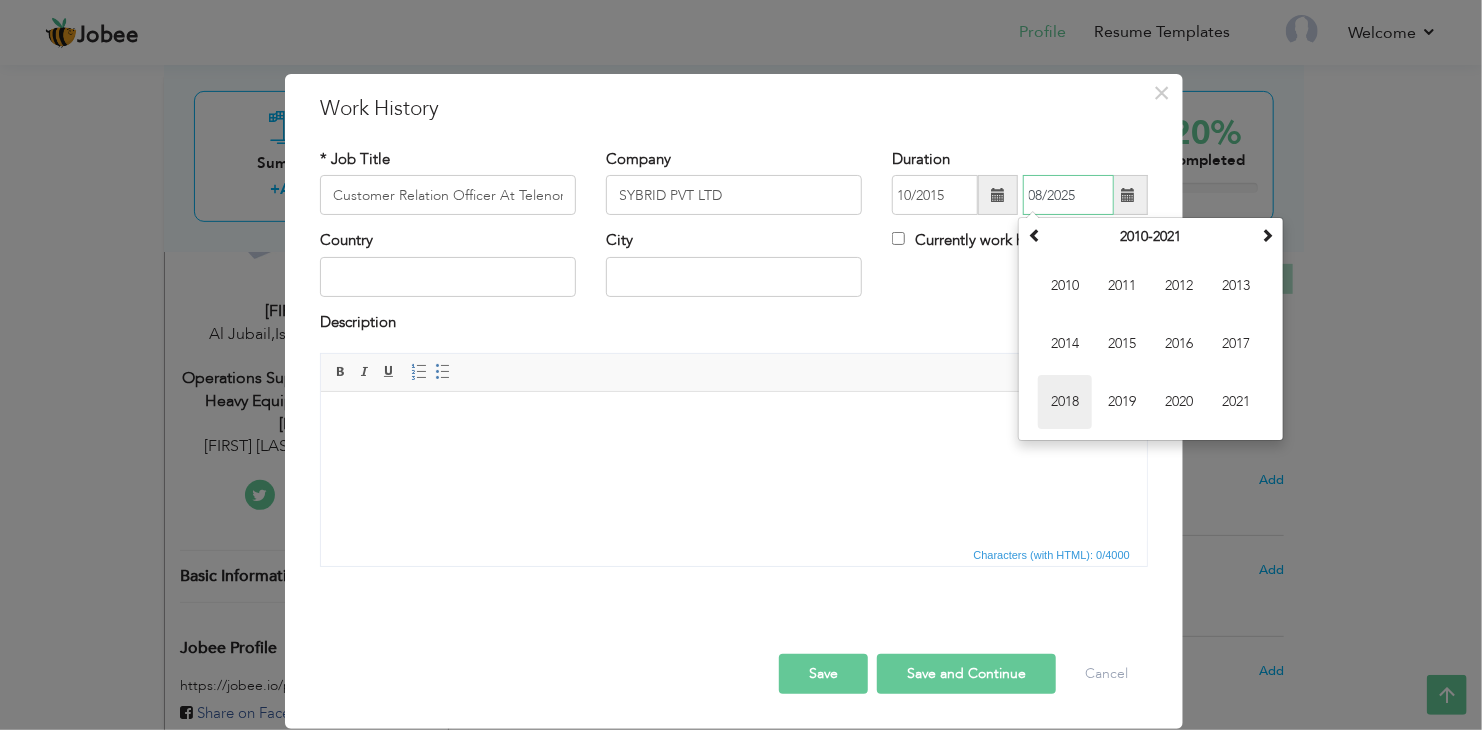 click on "2018" at bounding box center (1065, 402) 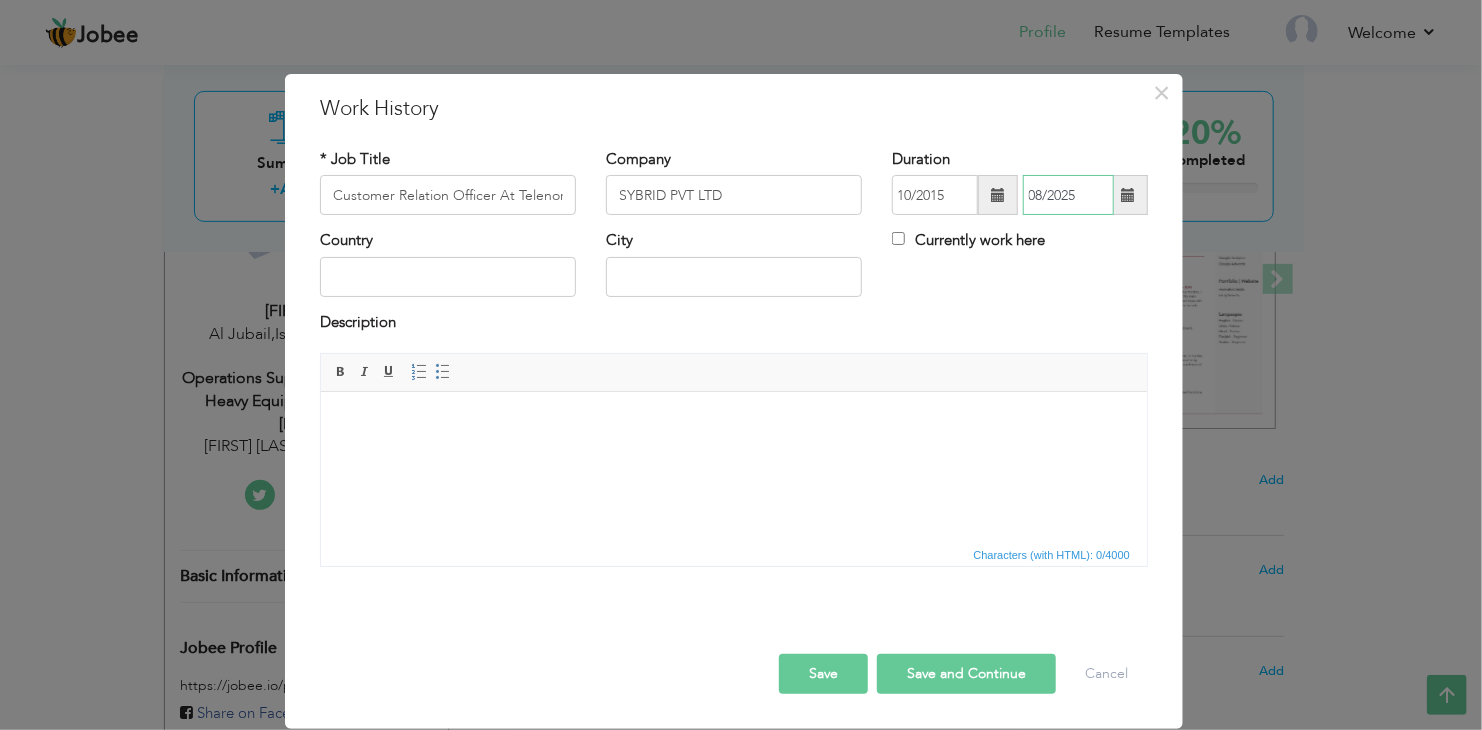 click on "08/2025" at bounding box center [1068, 195] 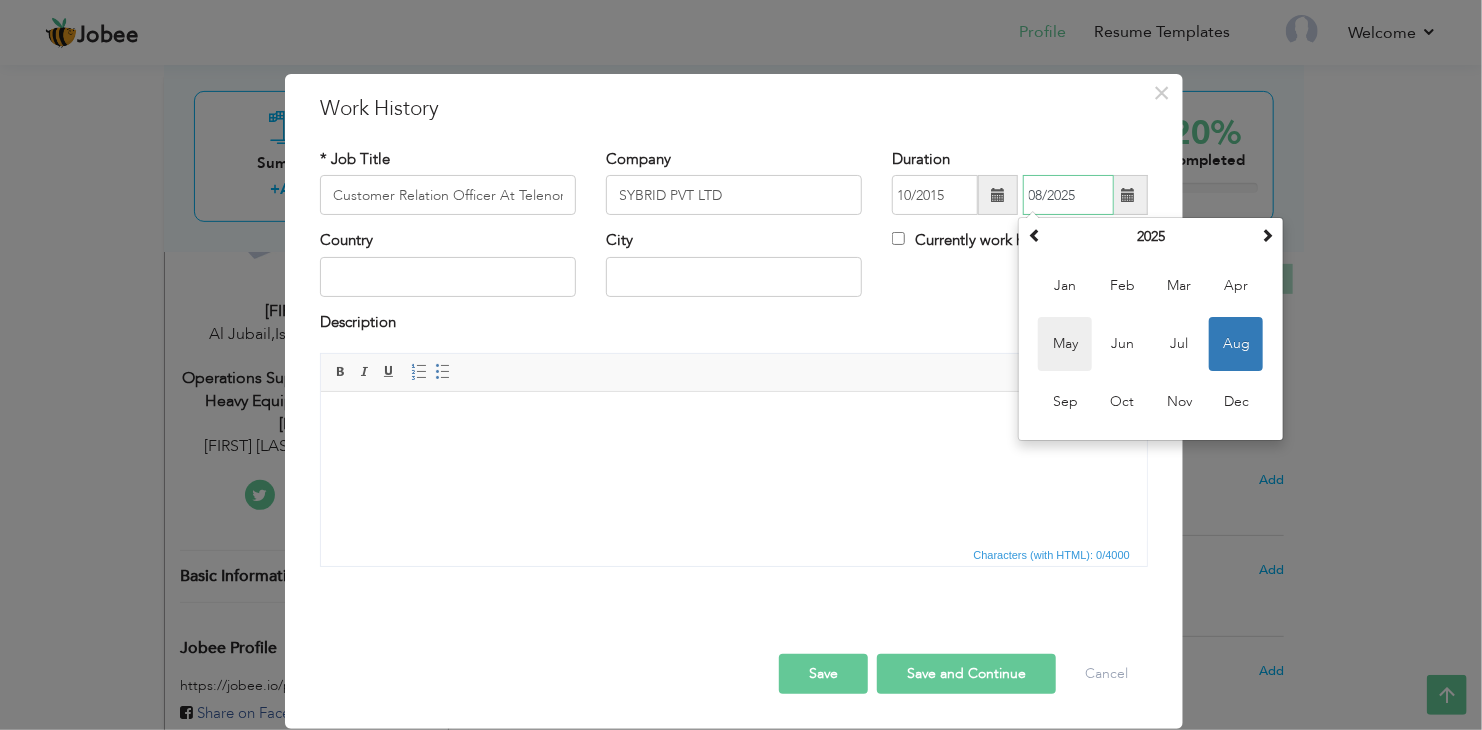 click on "May" at bounding box center [1065, 344] 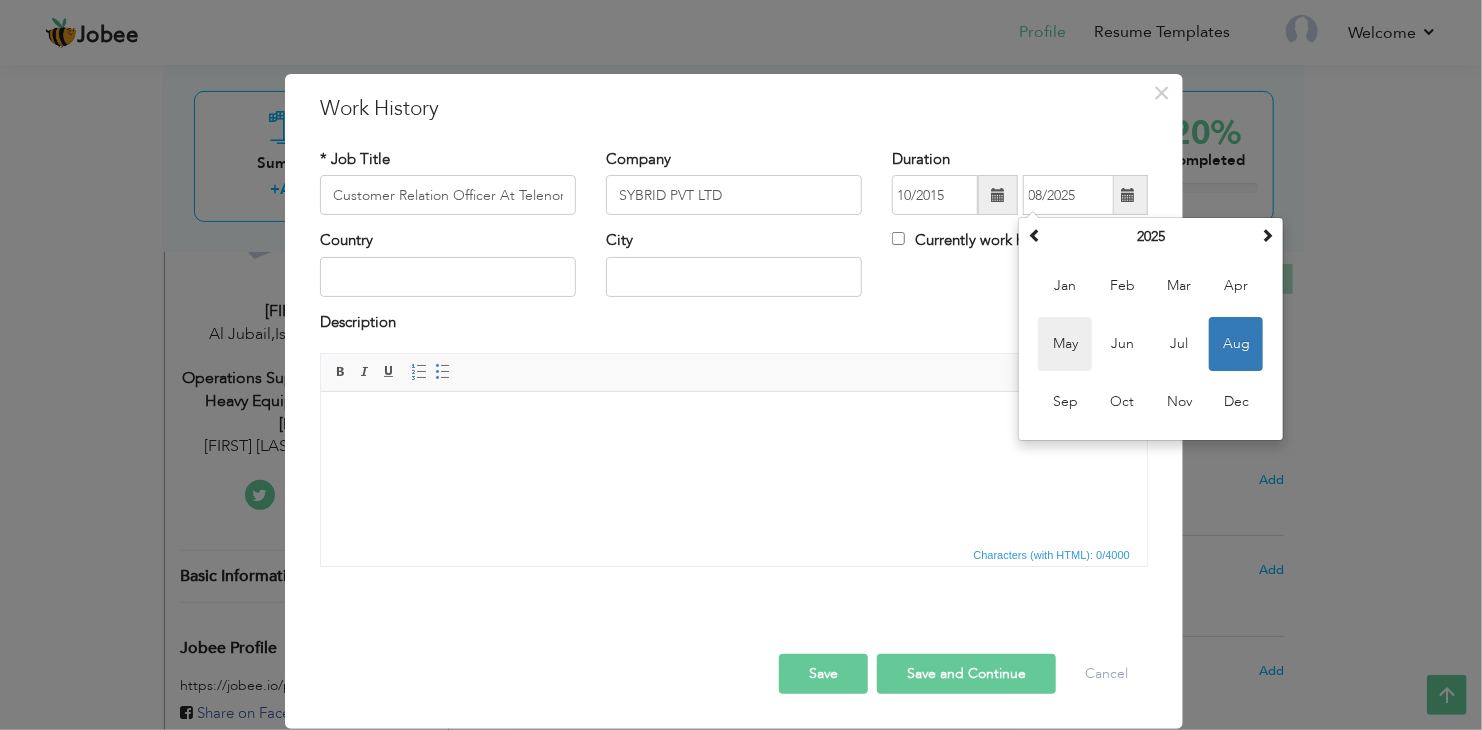 type on "05/2025" 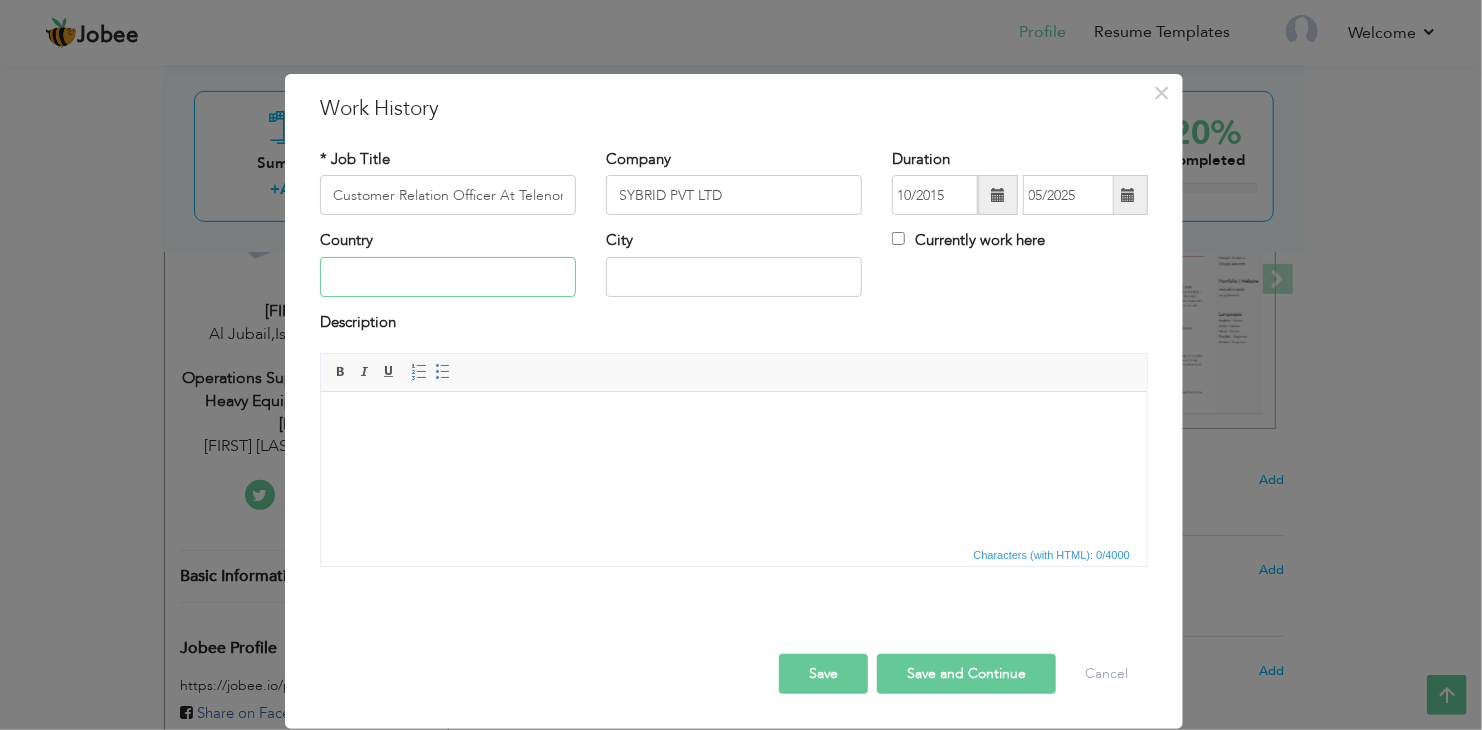 click at bounding box center (448, 277) 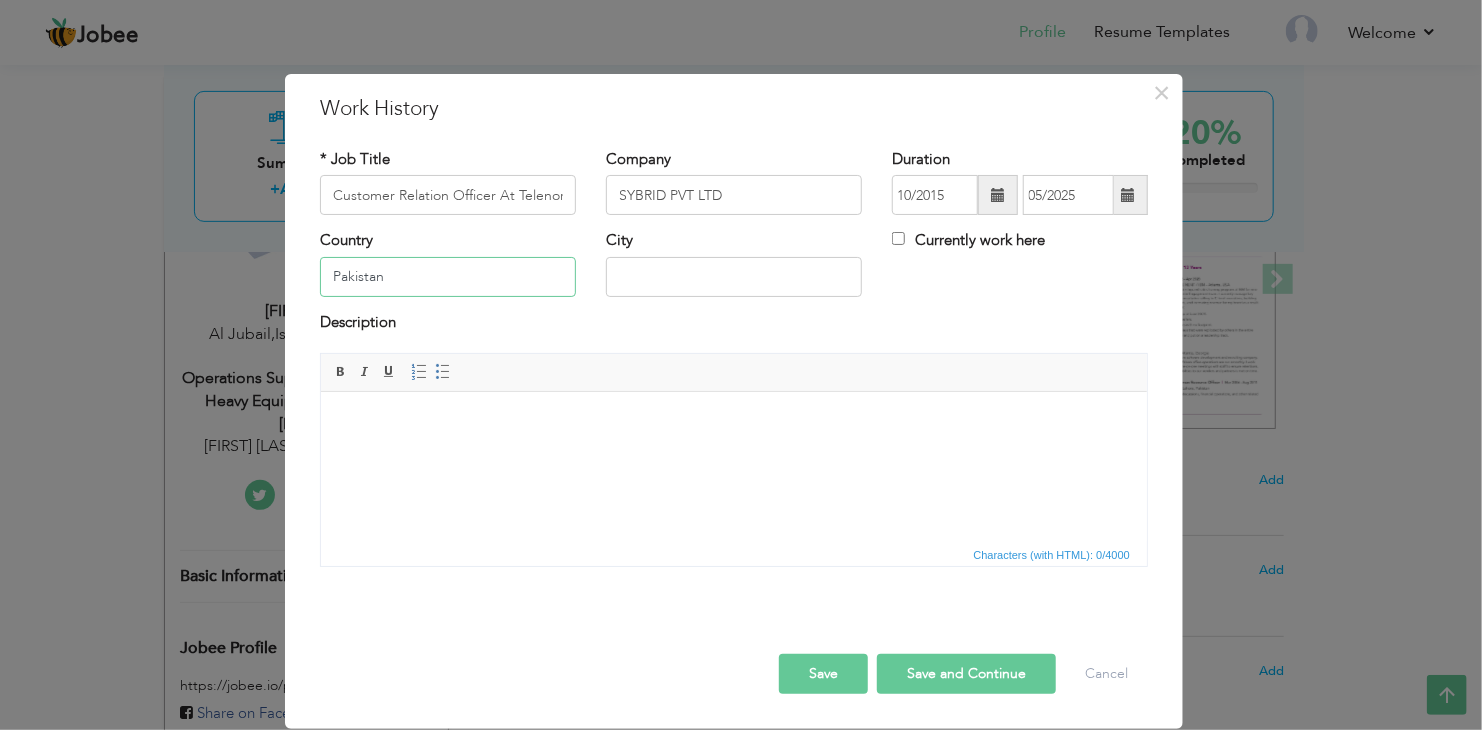 type on "Pakistan" 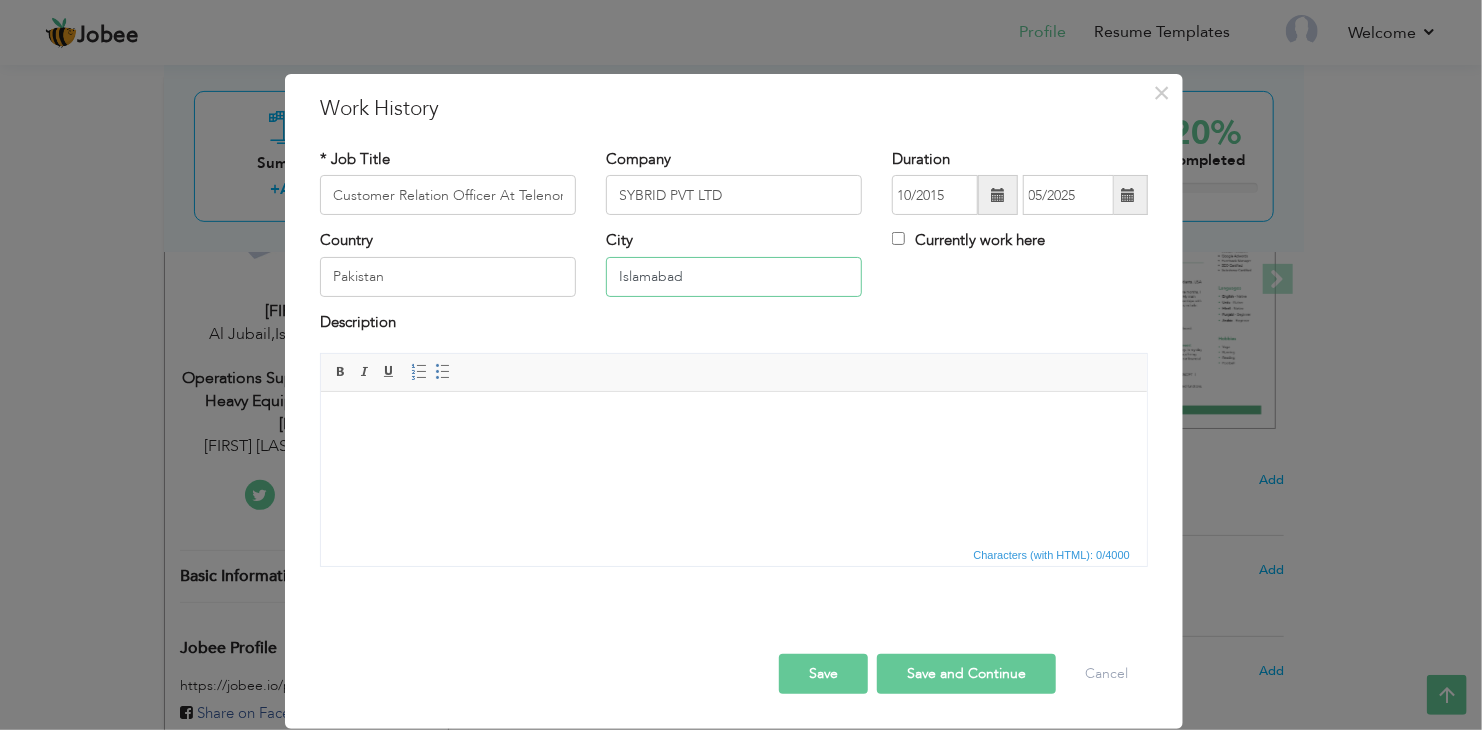 type on "Islamabad" 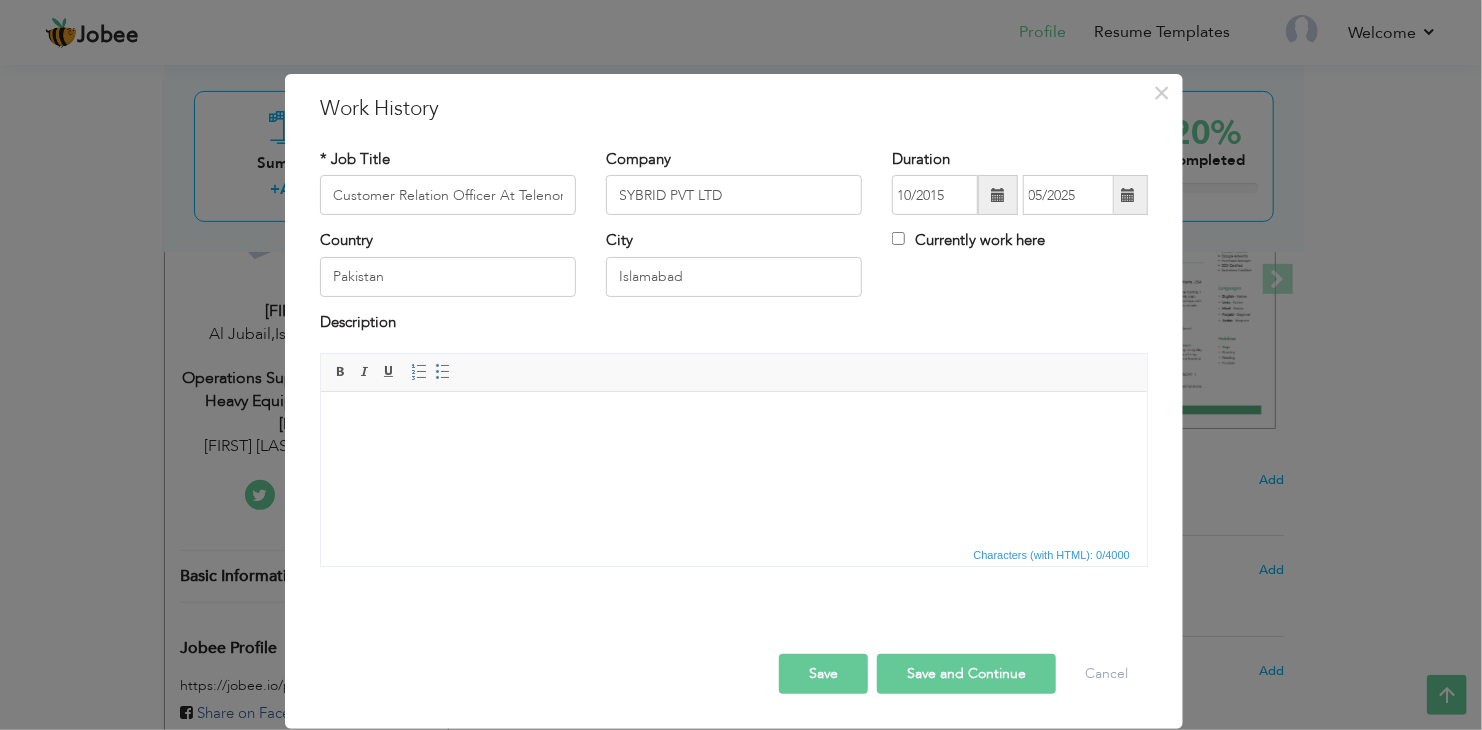 click at bounding box center [733, 422] 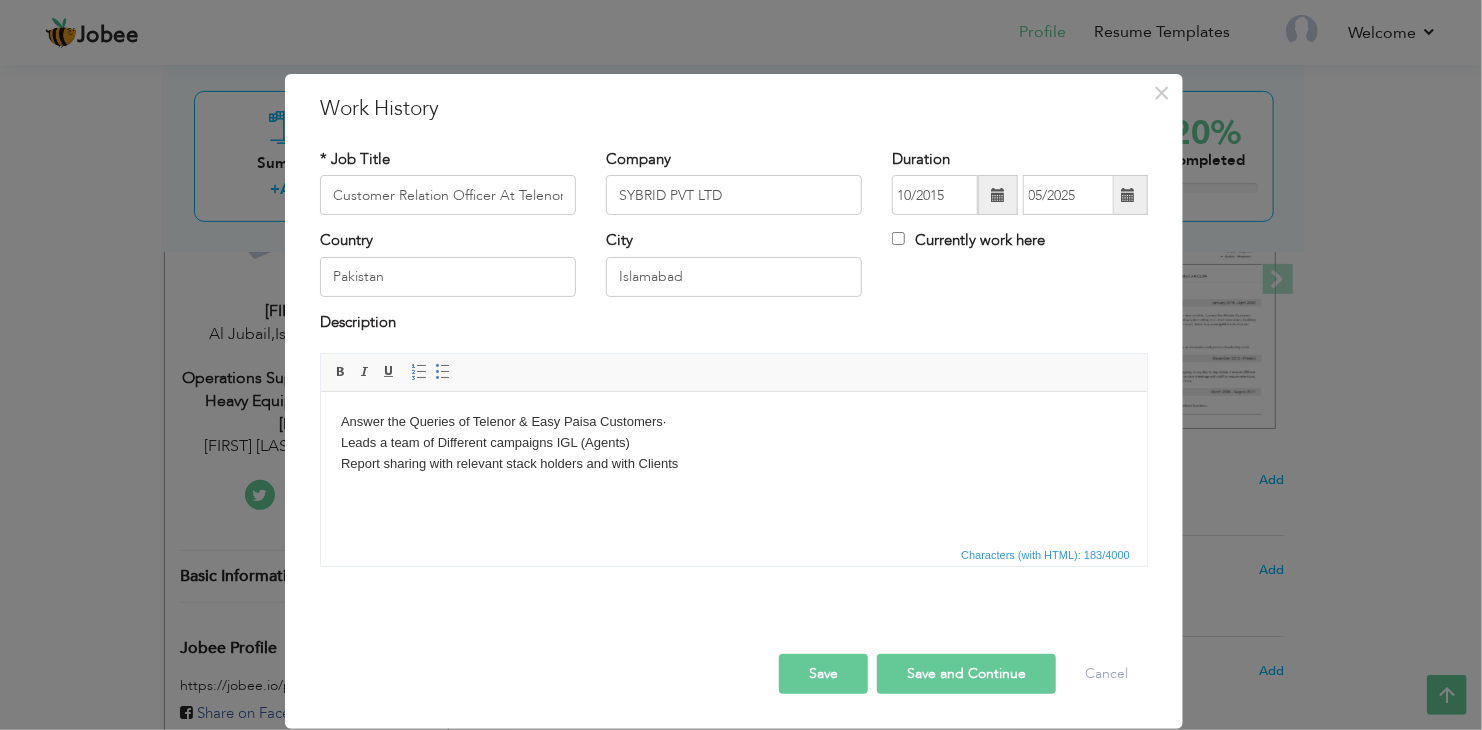 type 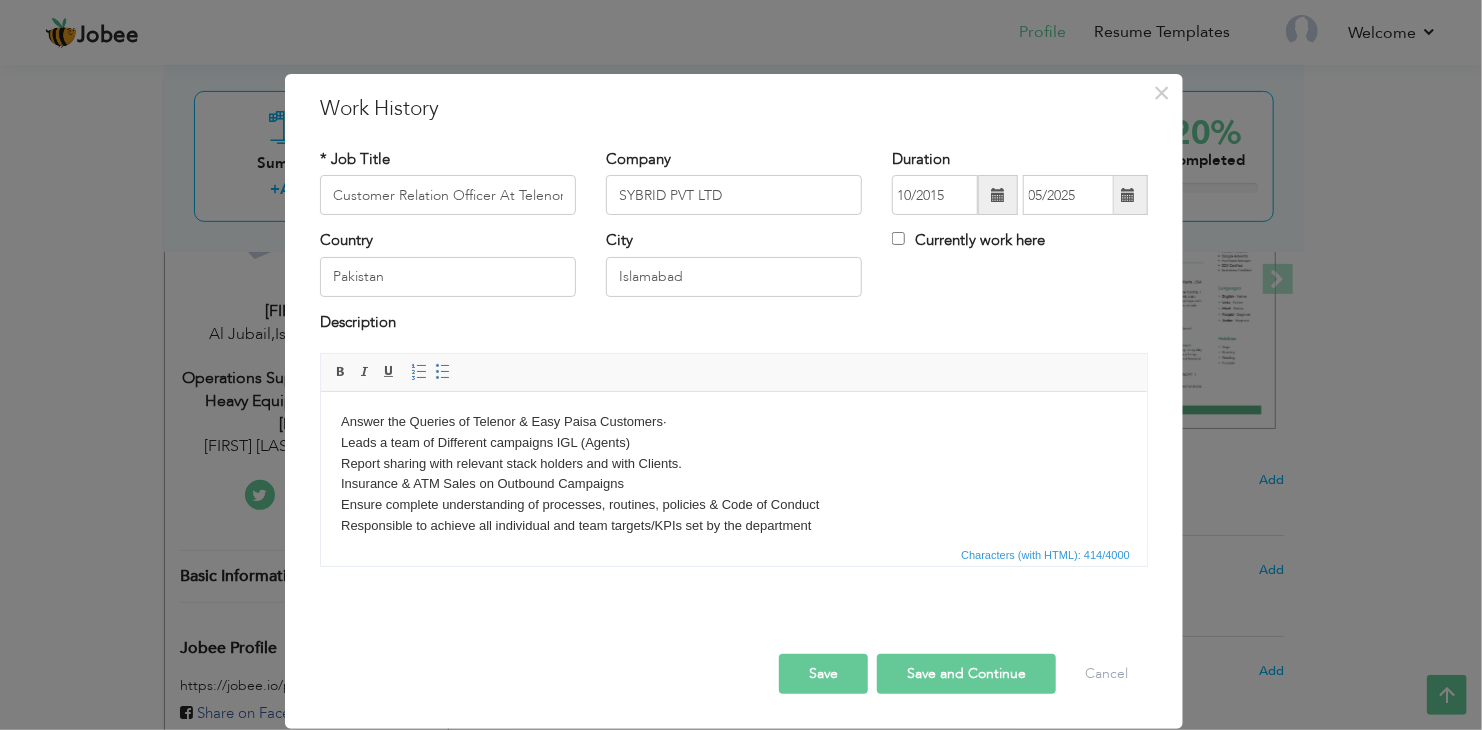 click on "Answer the Queries of Telenor & Easy Paisa Customers· Leads a team of Different campaigns IGL (Agents) Report sharing with relevant stack holders and with Clients. Insurance & ATM Sales on Outbound Campaigns Ensure complete understanding of processes, routines, policies & Code of Conduct ​​​​​​​ Responsible to achieve all individual and team targets/KPIs set by the department" at bounding box center (733, 474) 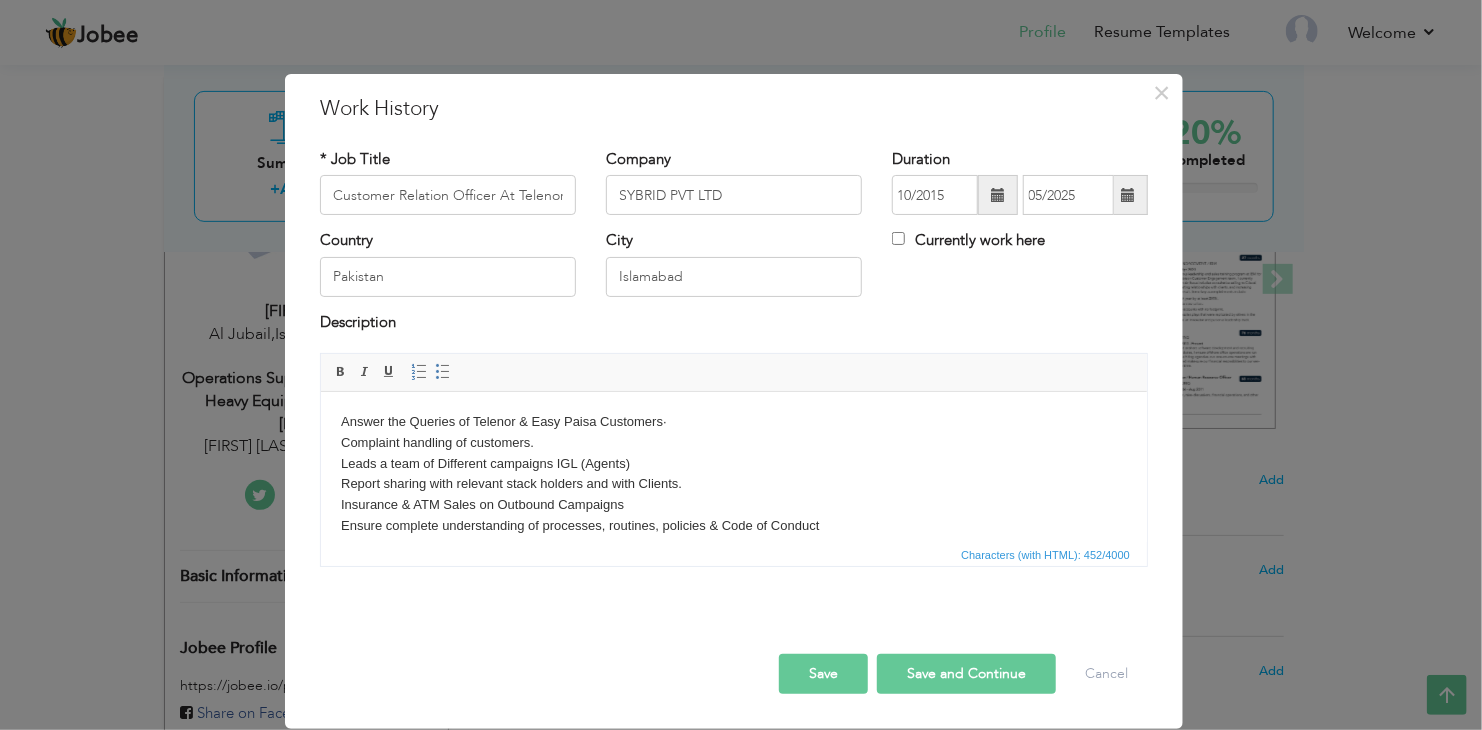 click on "Answer the Queries of Telenor & Easy Paisa Customers· Complaint handling of customers. Leads a team of Different campaigns IGL (Agents) Report sharing with relevant stack holders and with Clients. Insurance & ATM Sales on Outbound Campaigns Ensure complete understanding of processes, routines, policies & Code of Conduct Responsible to achieve all individual and team targets/KPIs set by the department" at bounding box center [733, 485] 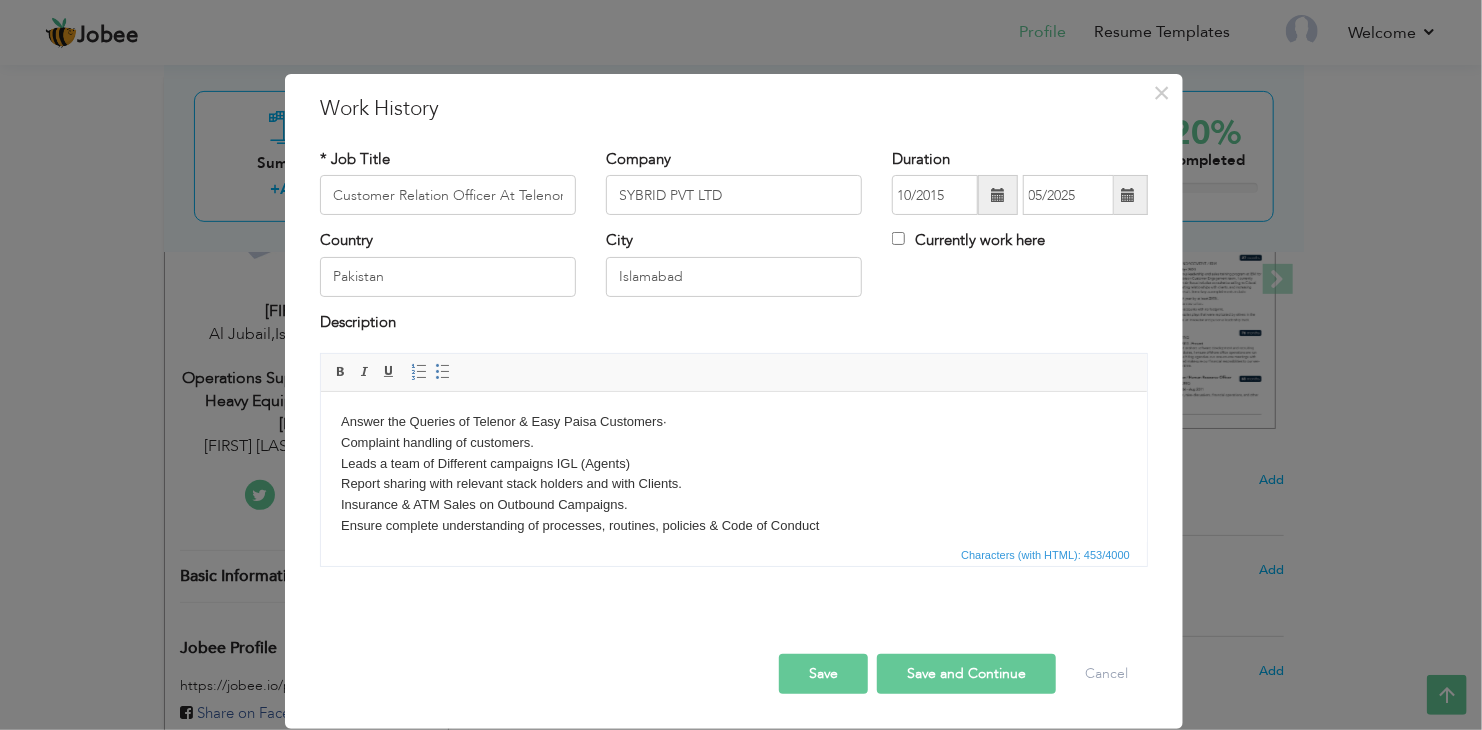 click on "Answer the Queries of Telenor & Easy Paisa Customers· Complaint handling of customers. Leads a team of Different campaigns IGL (Agents) Report sharing with relevant stack holders and with Clients. Insurance & ATM Sales on Outbound Campaigns. Ensure complete understanding of processes, routines, policies & Code of Conduct Responsible to achieve all individual and team targets/KPIs set by the department" at bounding box center [733, 485] 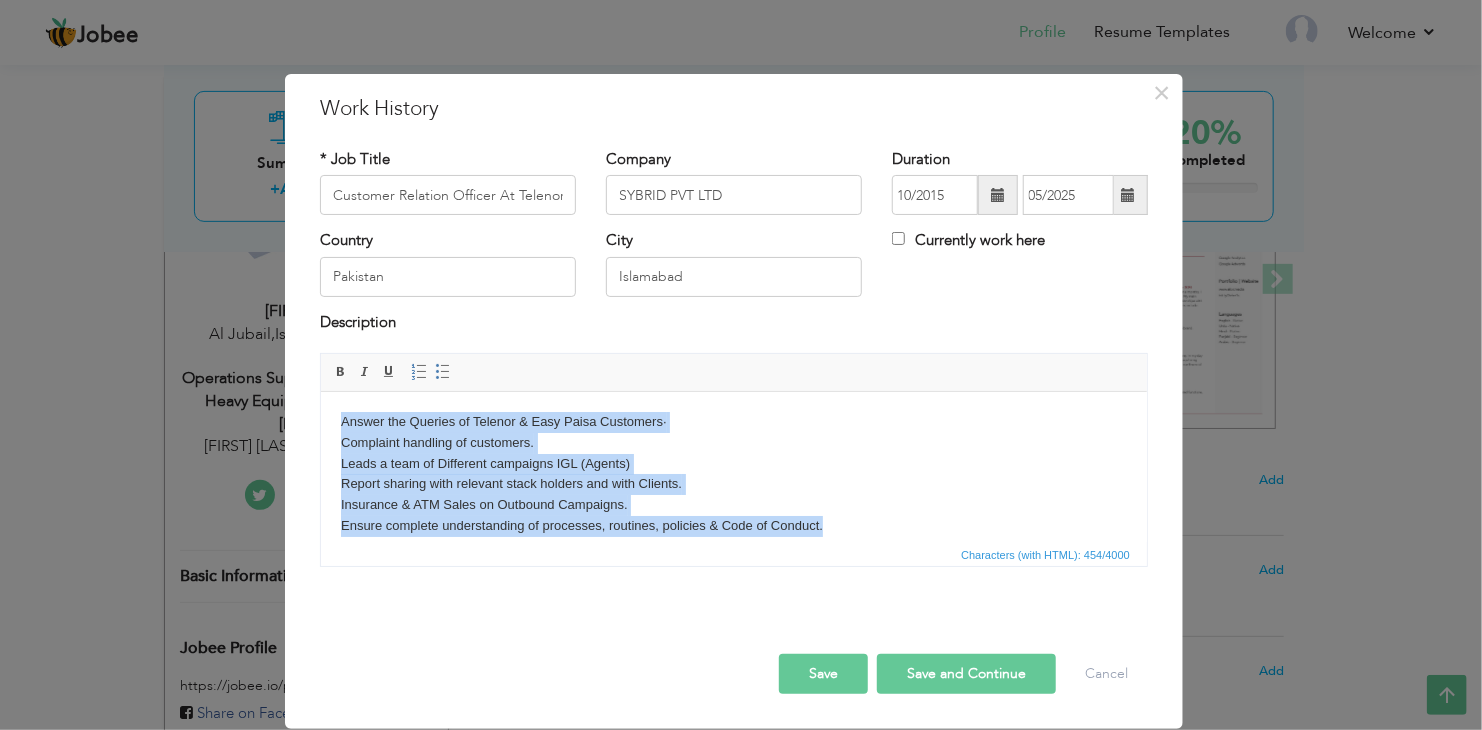 drag, startPoint x: 829, startPoint y: 525, endPoint x: 629, endPoint y: 822, distance: 358.06284 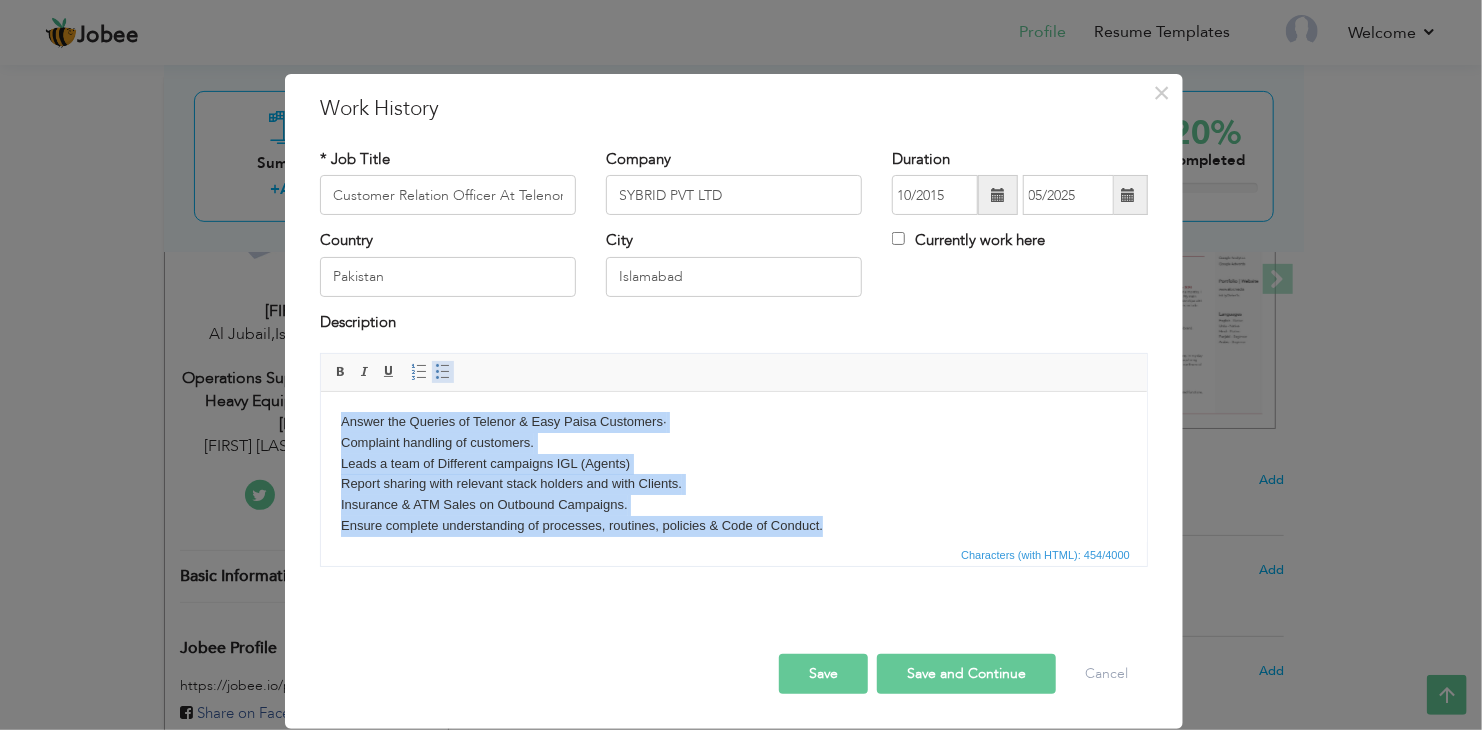 click at bounding box center [443, 372] 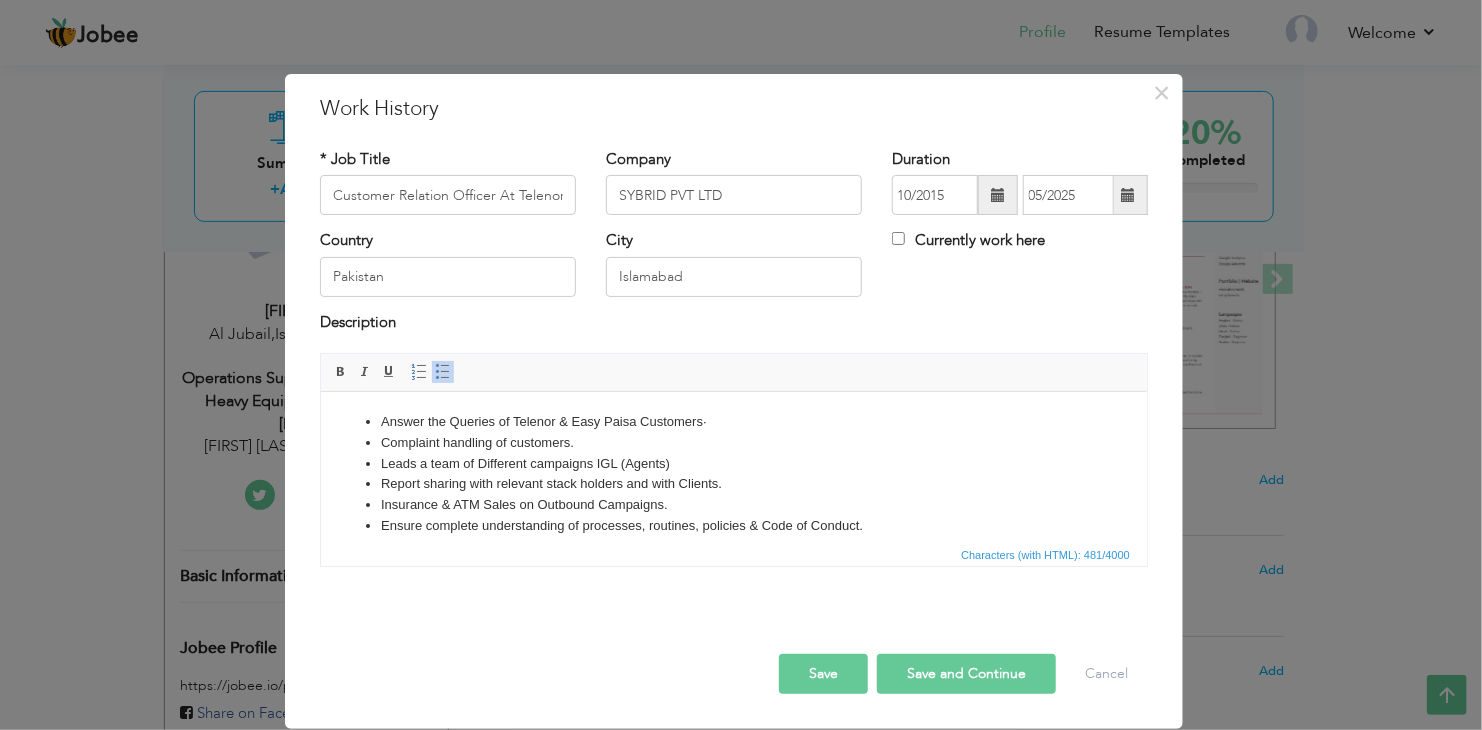 click on "Report sharing with relevant stack holders and with Clients." at bounding box center [733, 484] 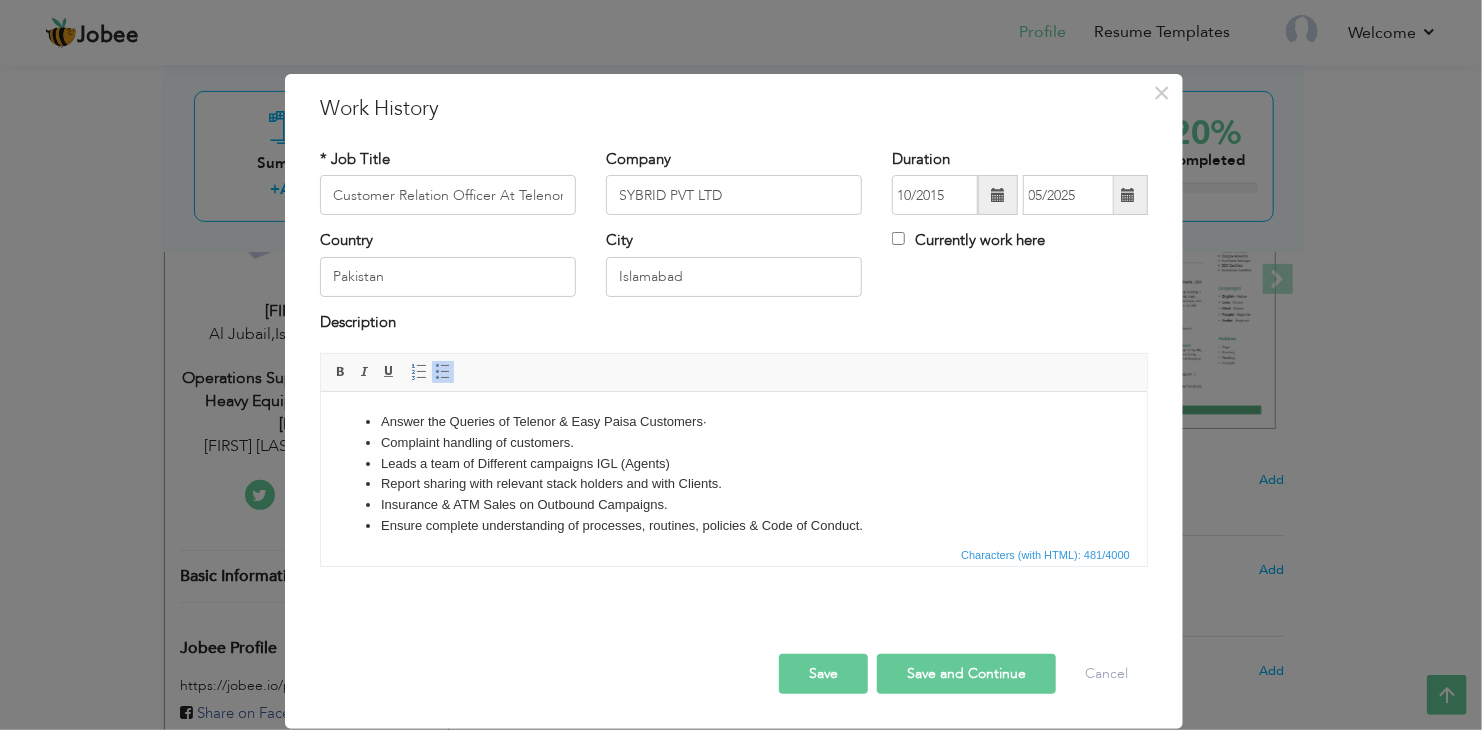 click on "Complaint handling of customers." at bounding box center [733, 443] 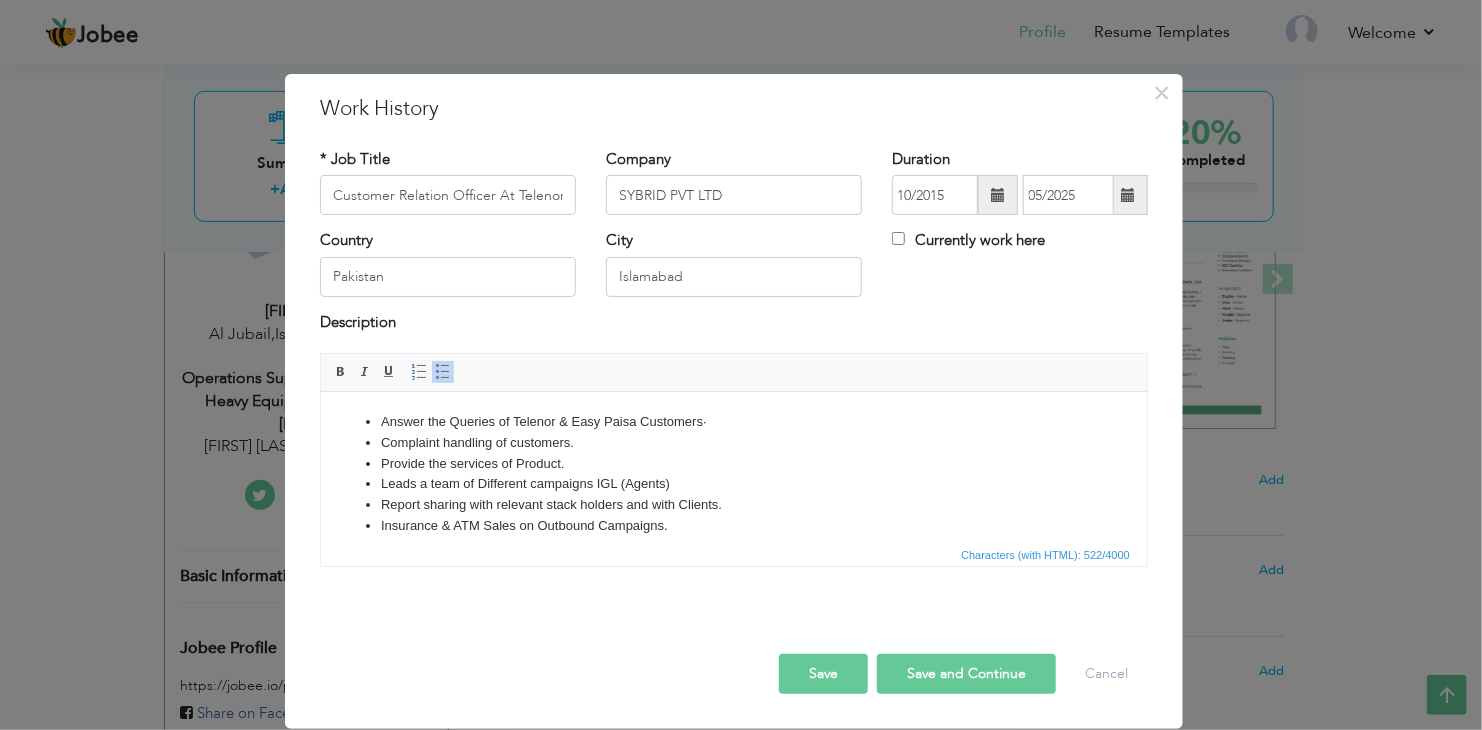 click on "Provide the services of Product." at bounding box center [733, 464] 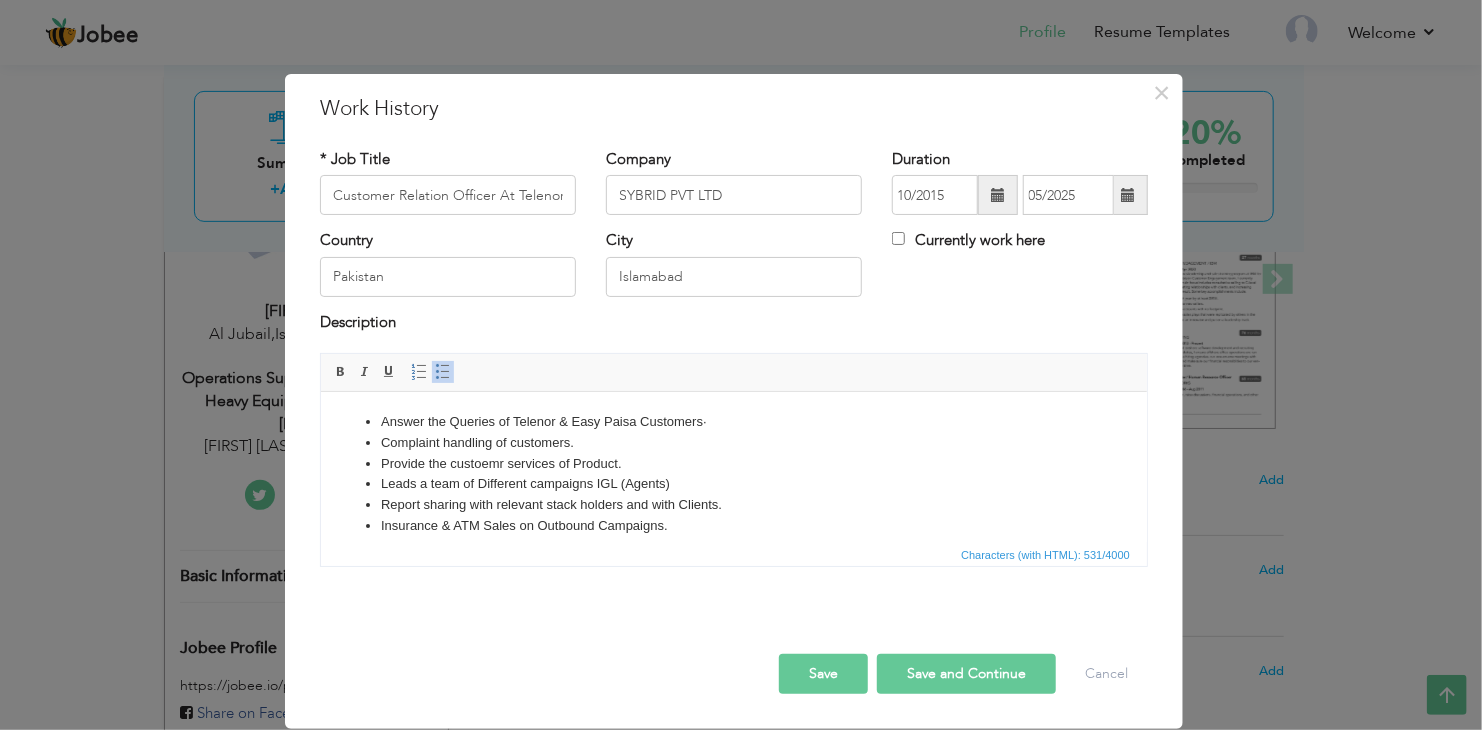 click on "Provide the custoemr services of Product." at bounding box center (733, 464) 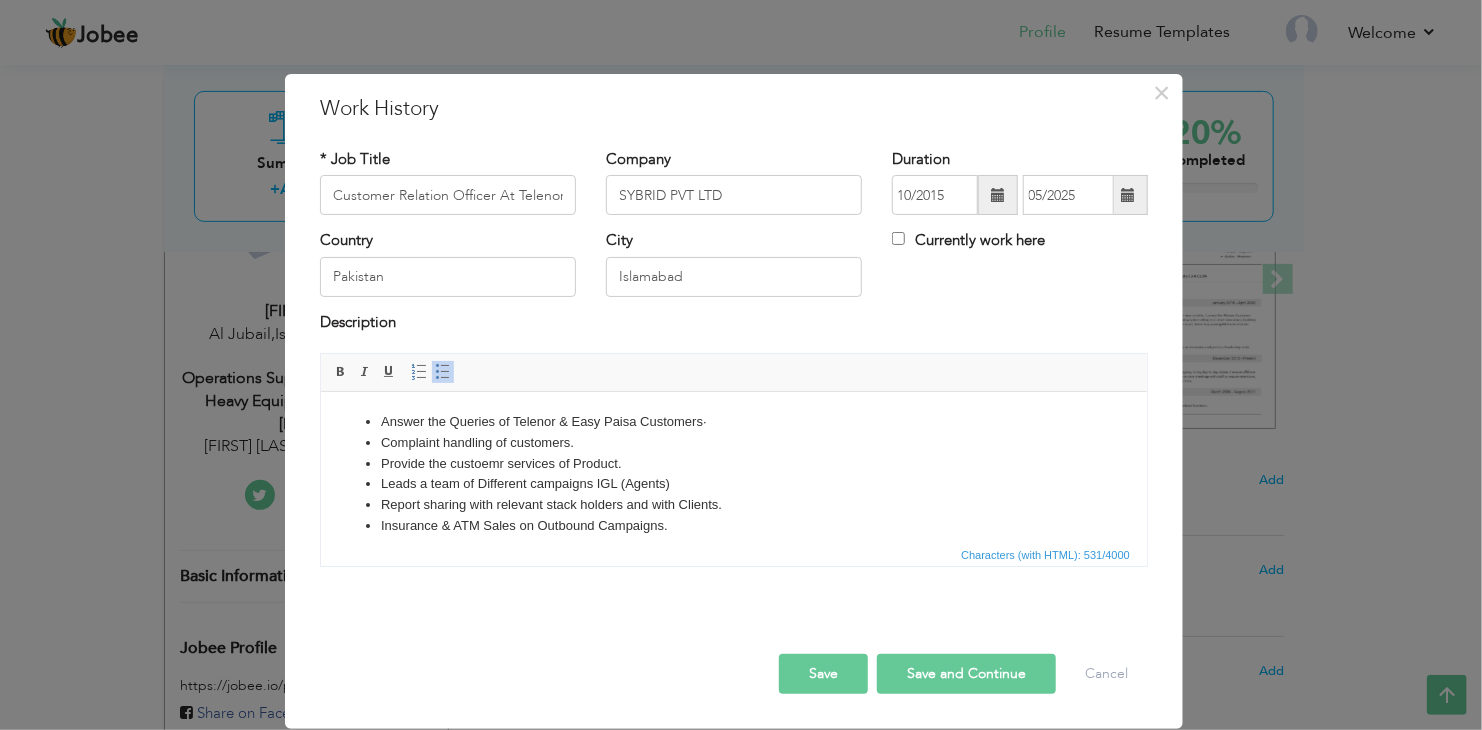 click on "Save" at bounding box center (823, 674) 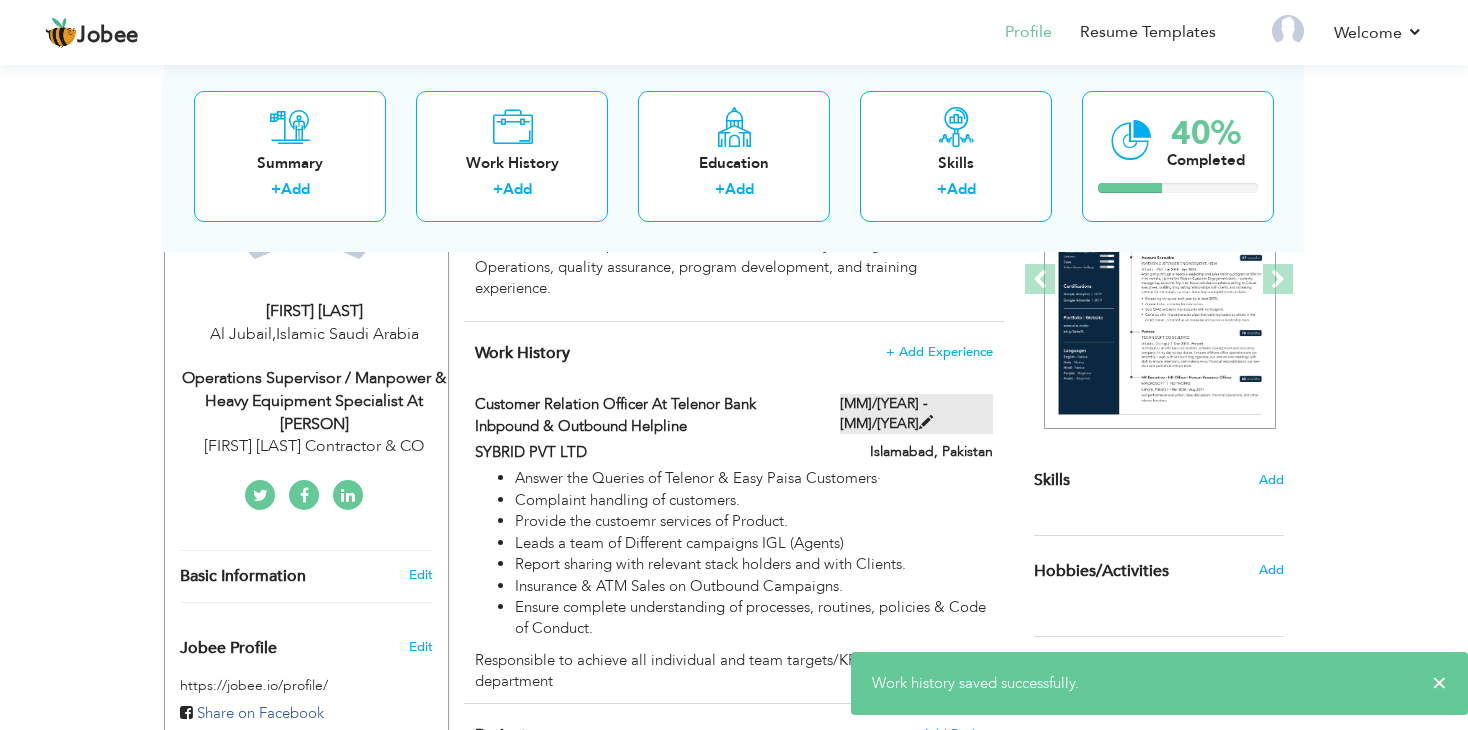 click at bounding box center (926, 422) 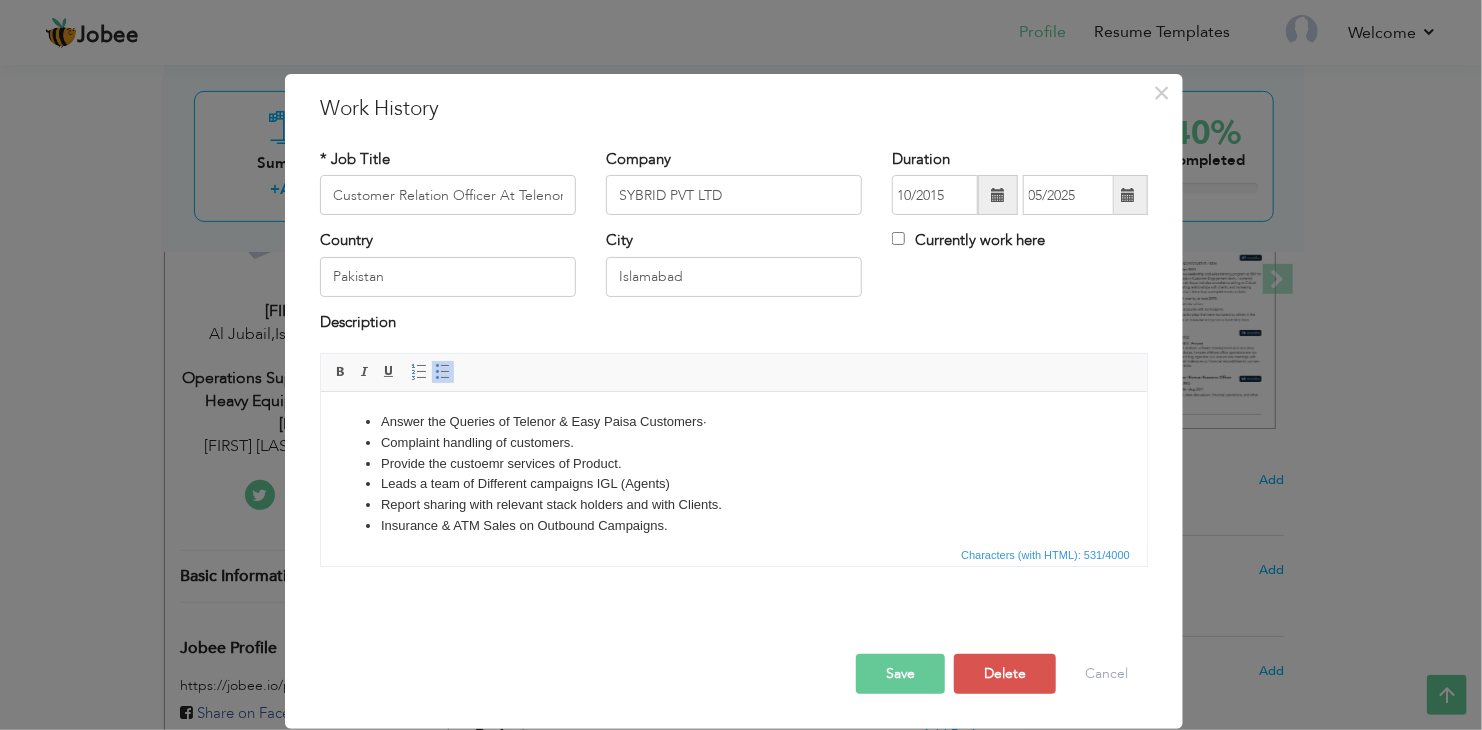 click at bounding box center [1128, 195] 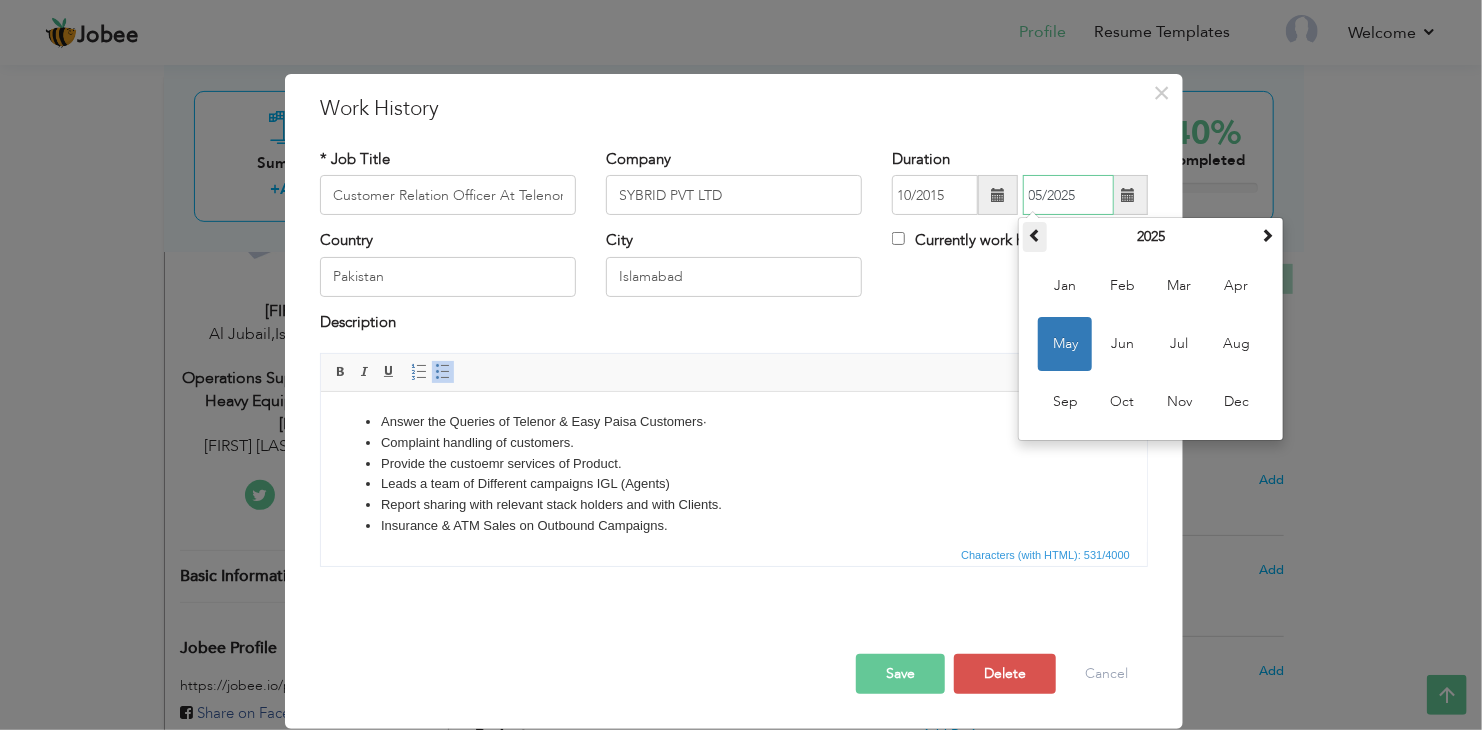click at bounding box center (1035, 237) 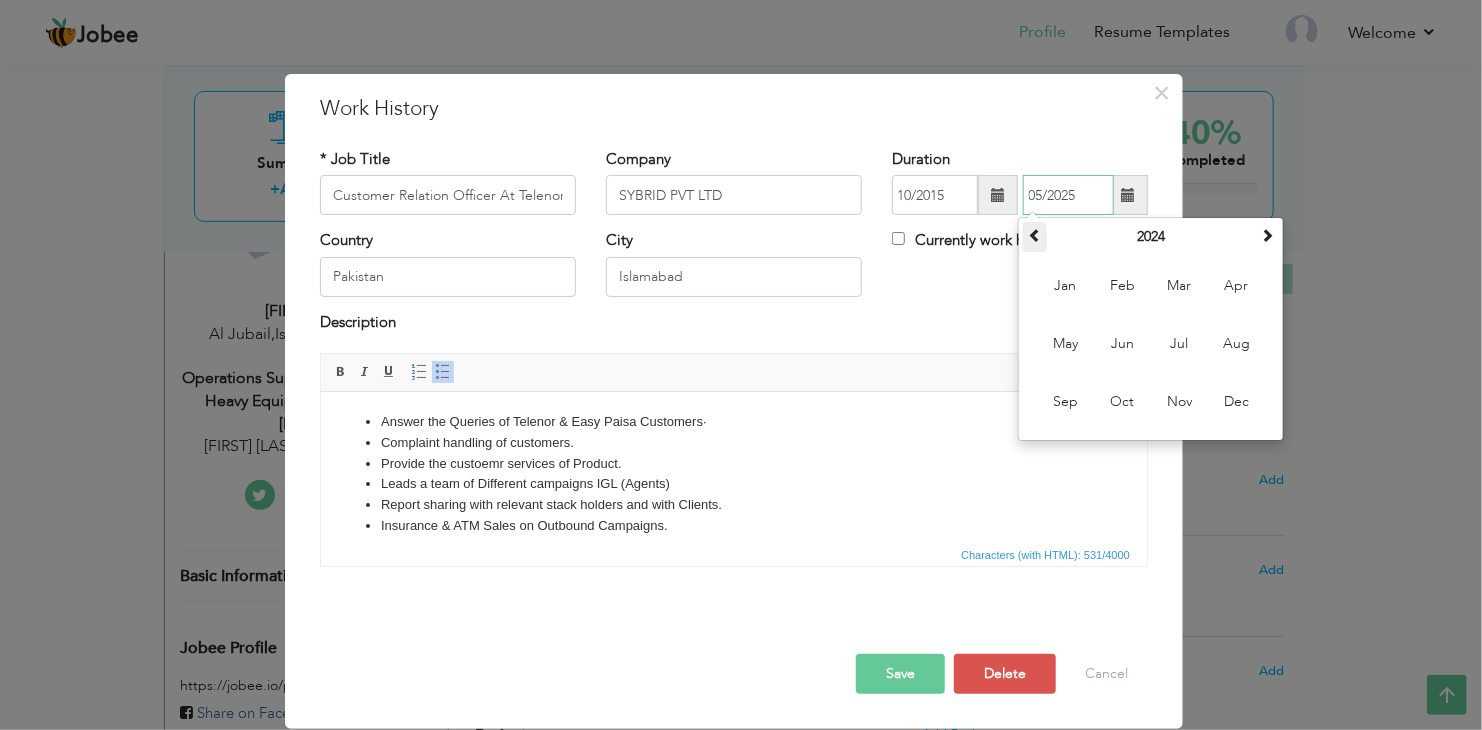 click at bounding box center (1035, 237) 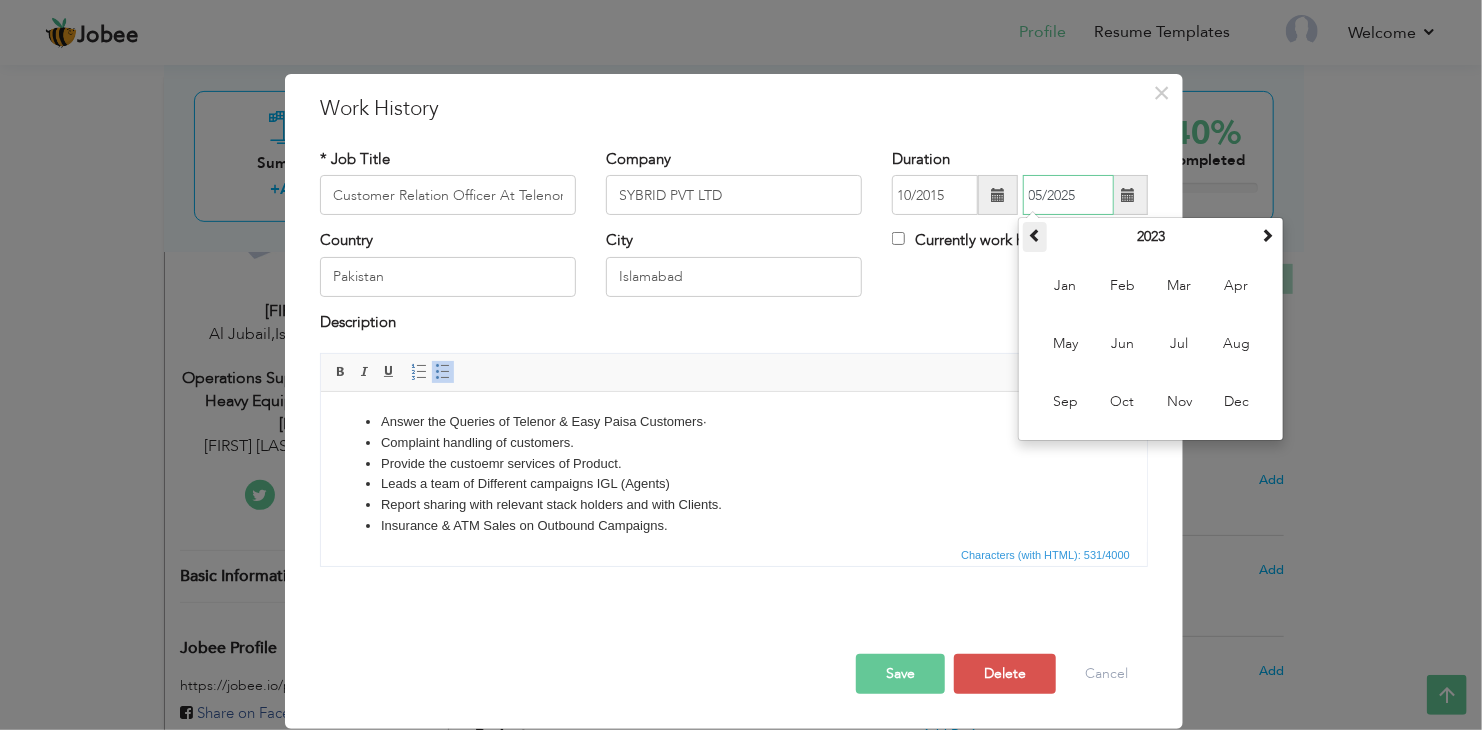 click at bounding box center [1035, 237] 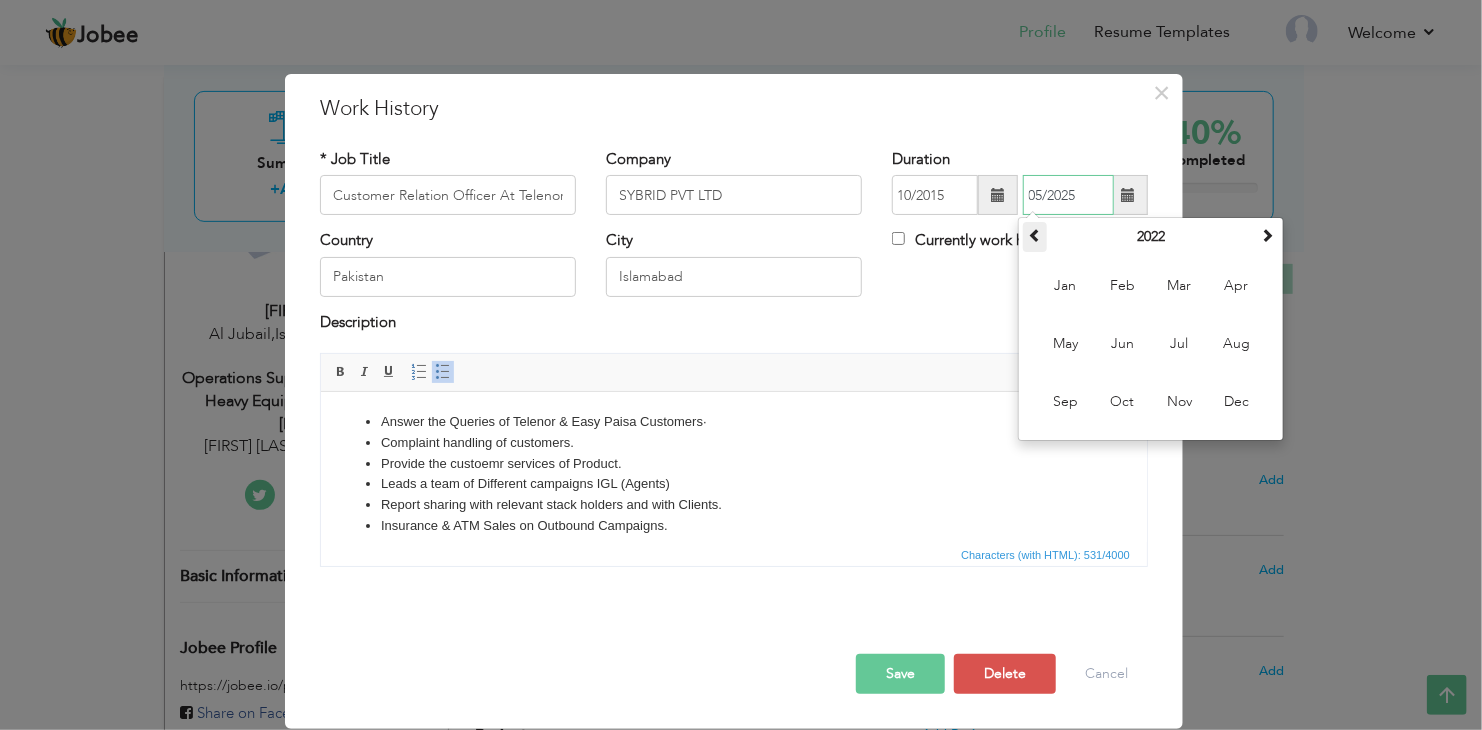 click at bounding box center [1035, 237] 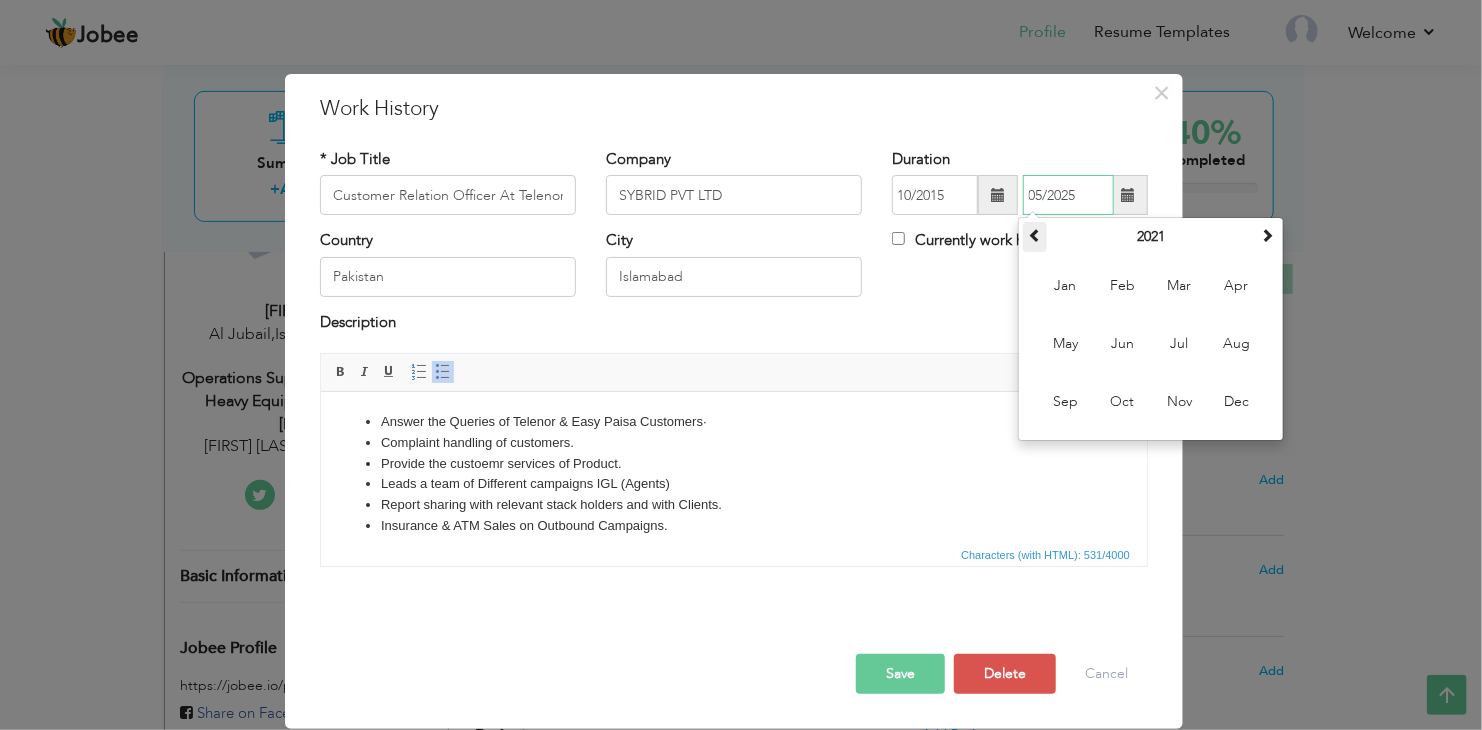 click at bounding box center [1035, 237] 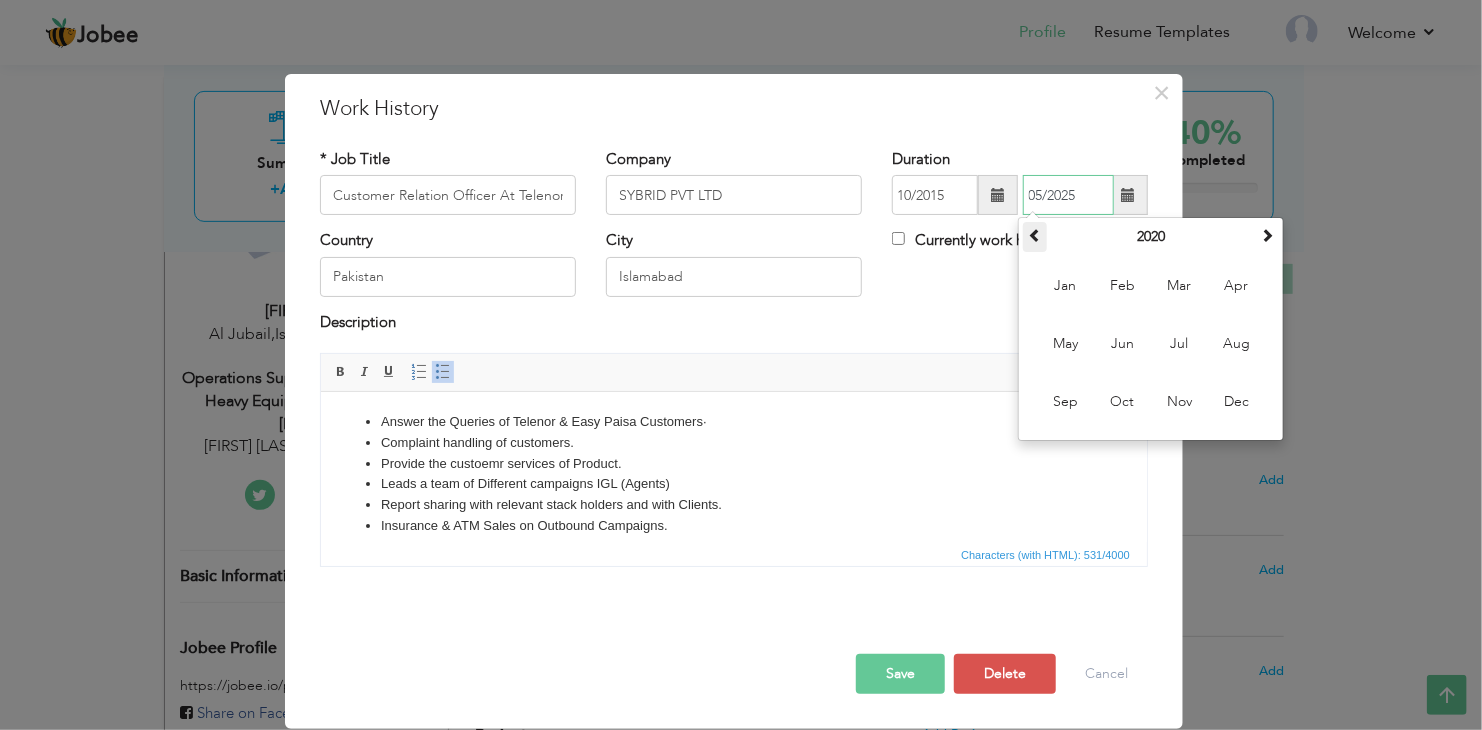 click at bounding box center [1035, 237] 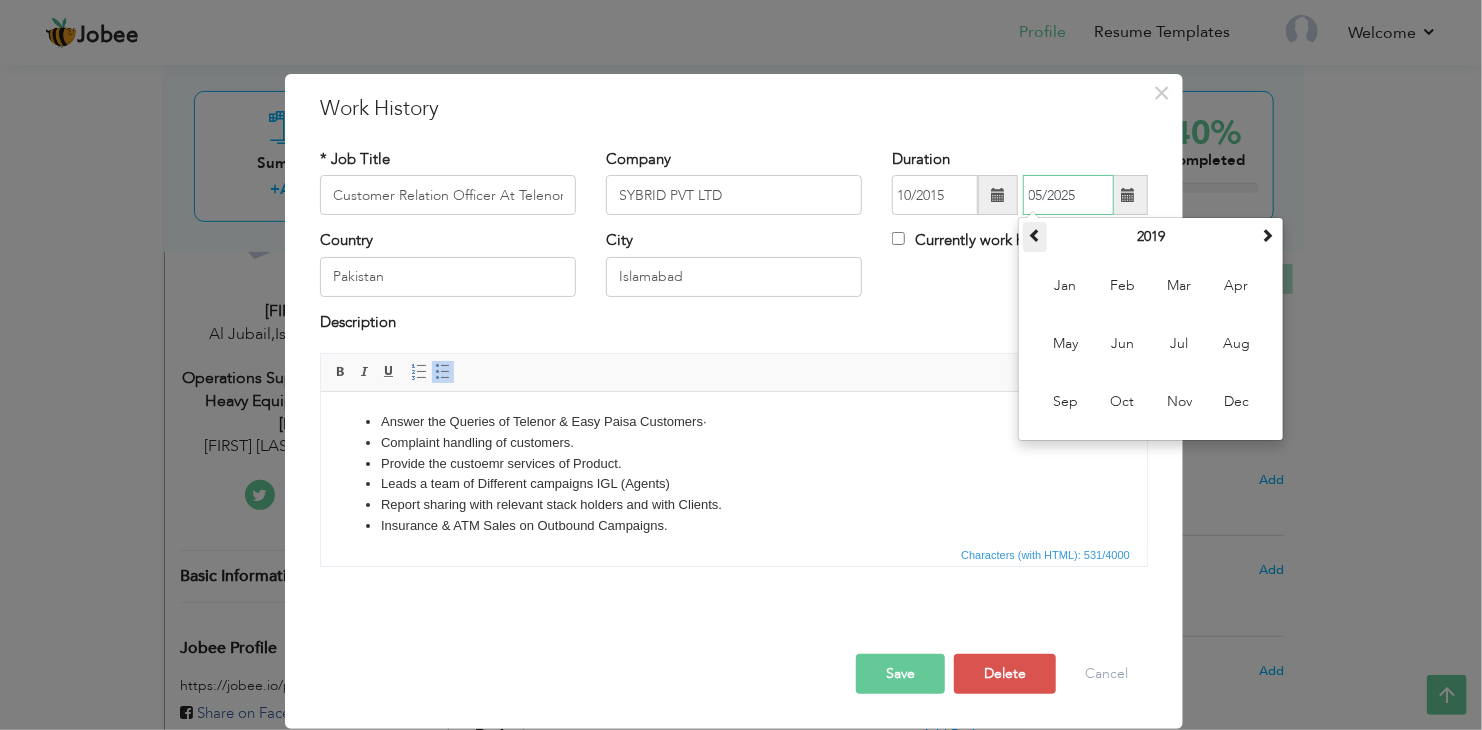 click at bounding box center [1035, 237] 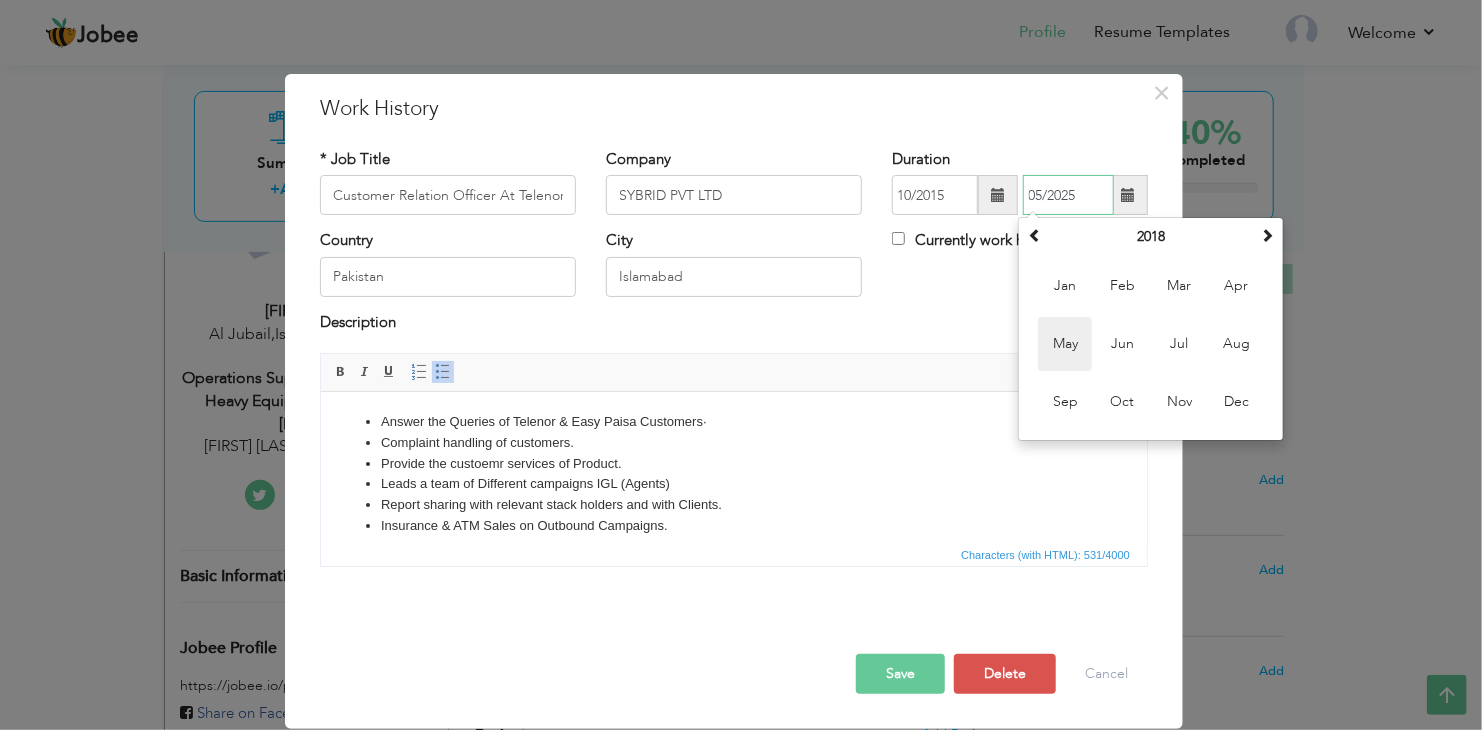 click on "May" at bounding box center (1065, 344) 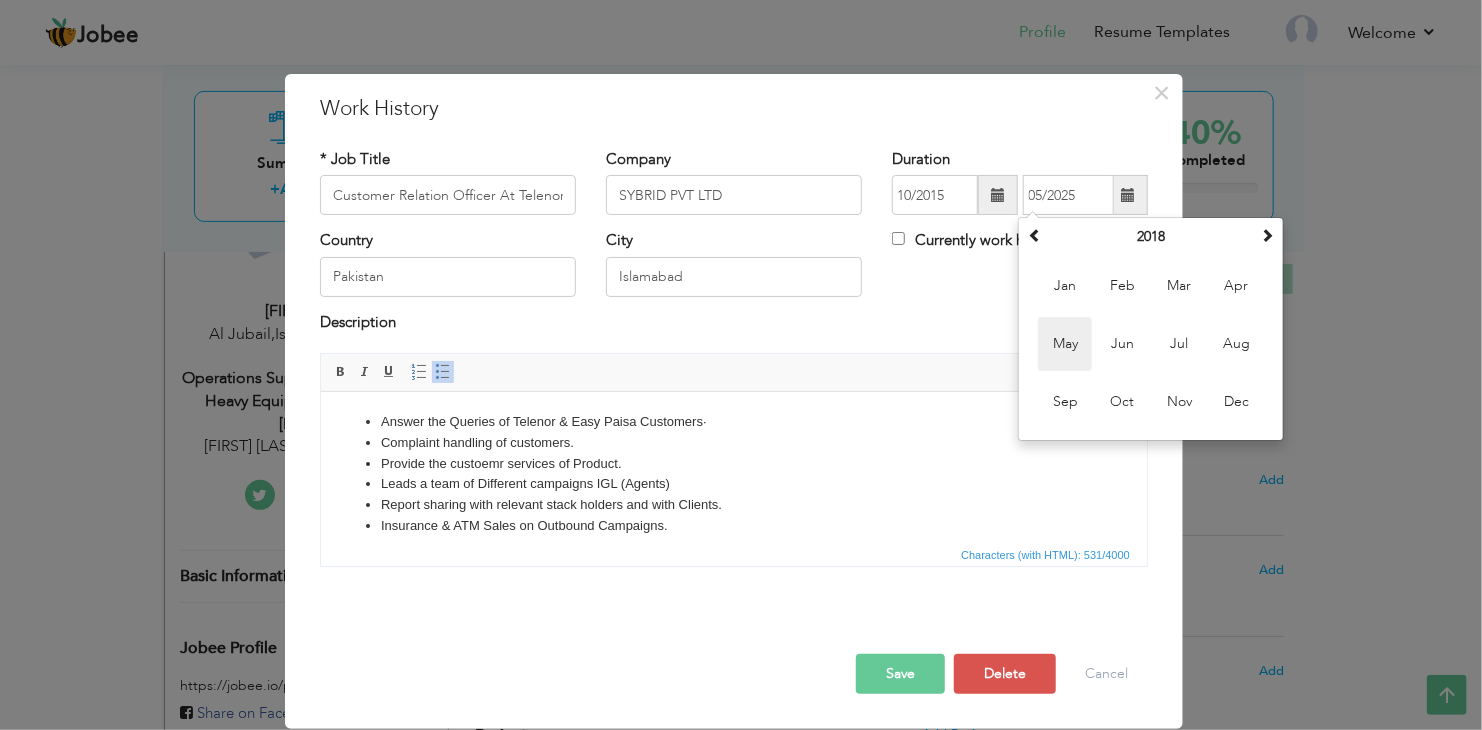 type on "05/2018" 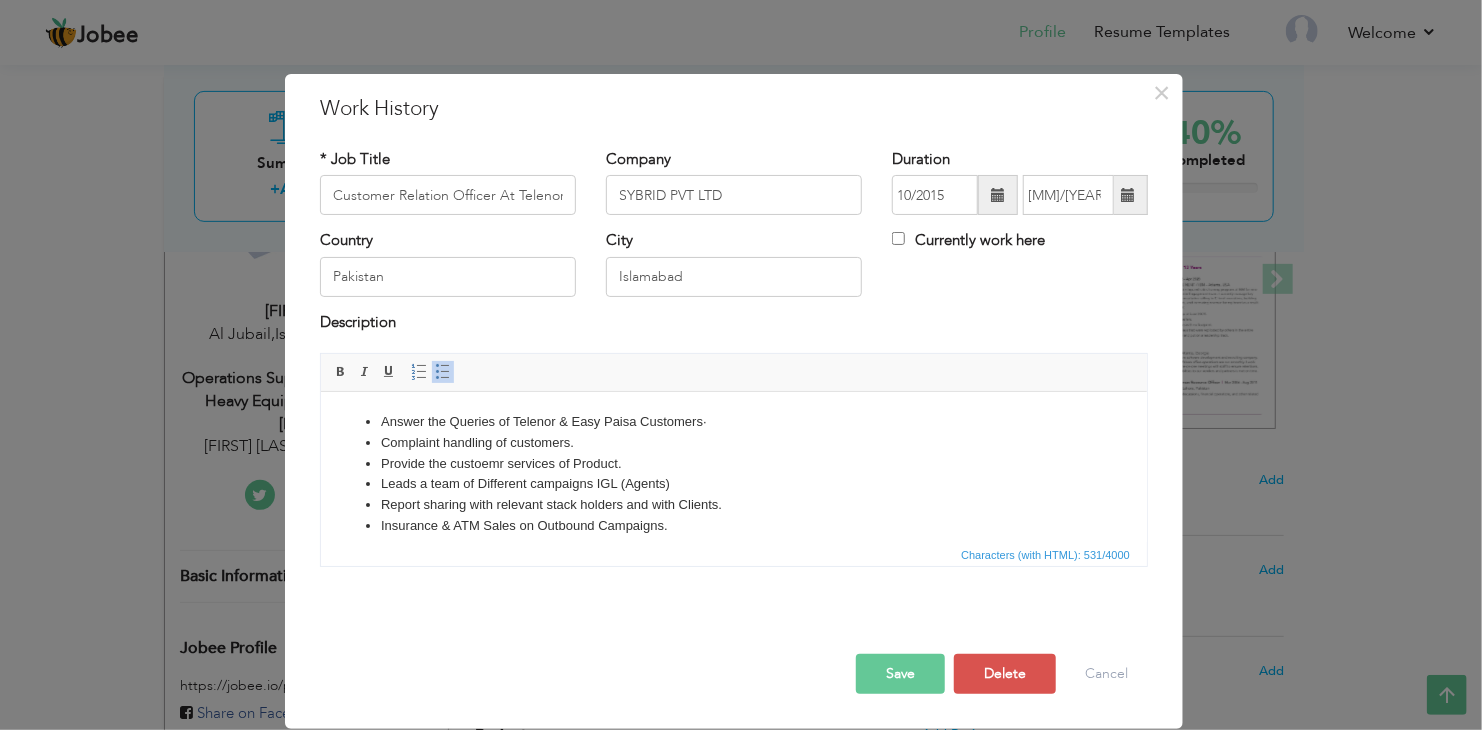 click on "Save" at bounding box center (900, 674) 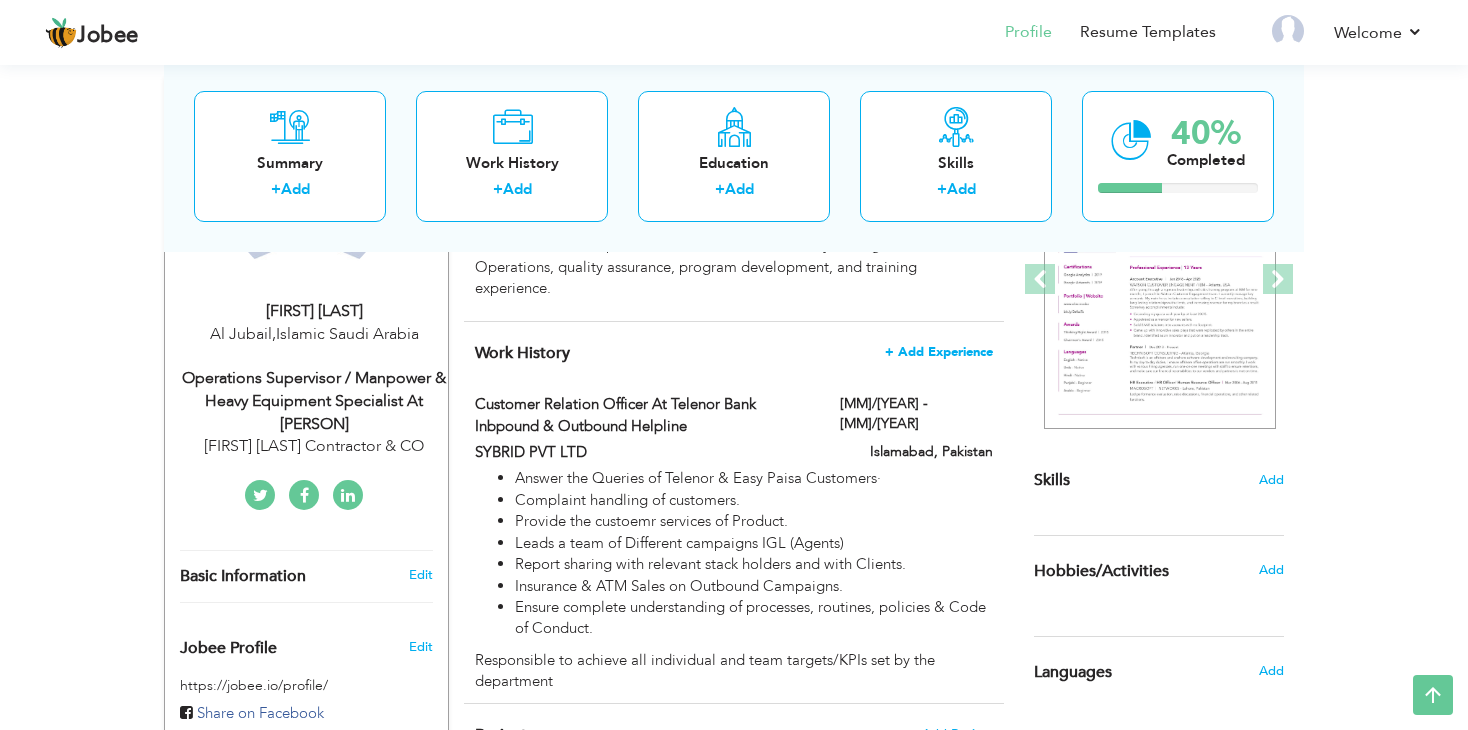 click on "+ Add Experience" at bounding box center (939, 352) 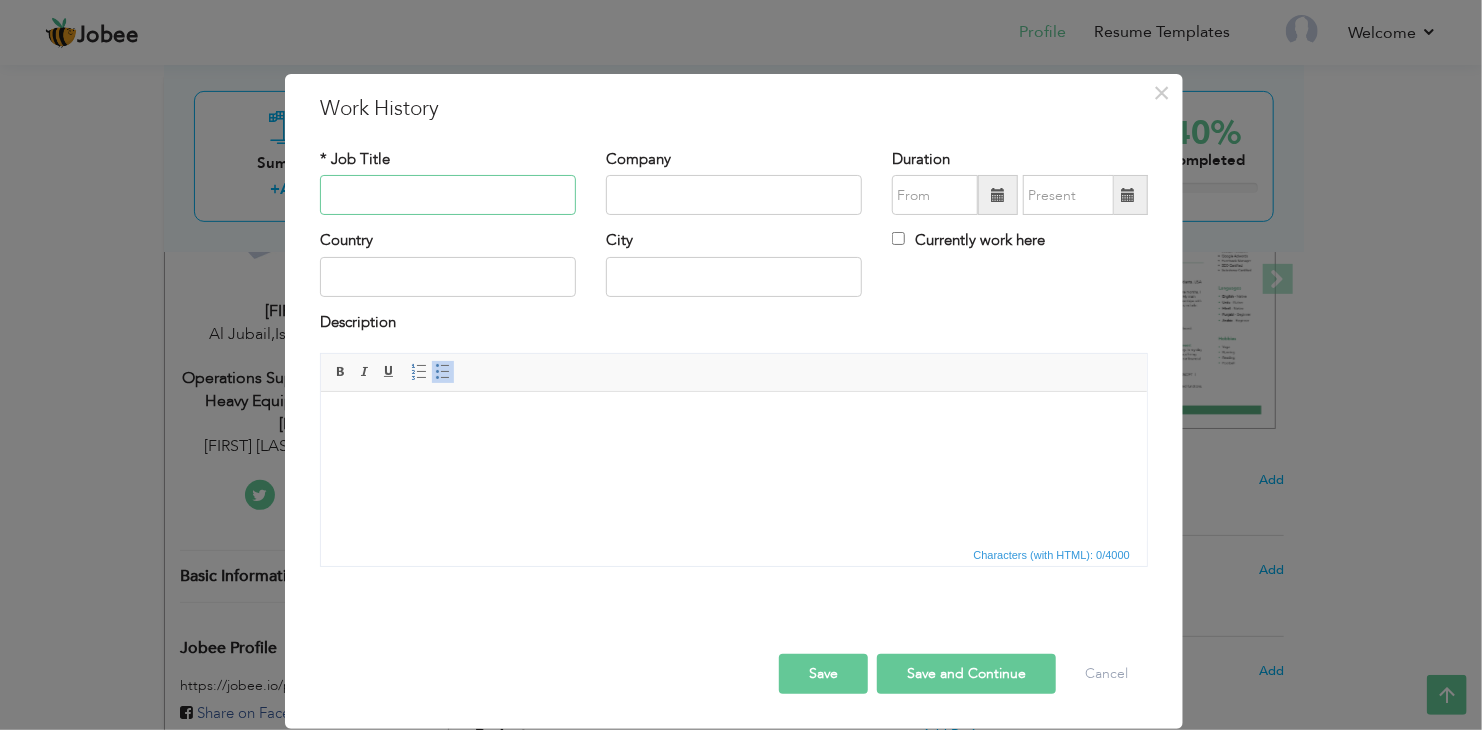 paste on "Suprvisor Operations in Telenor Bank Campaigns & Client coordination on 1700 KPK Covid 19 helpline" 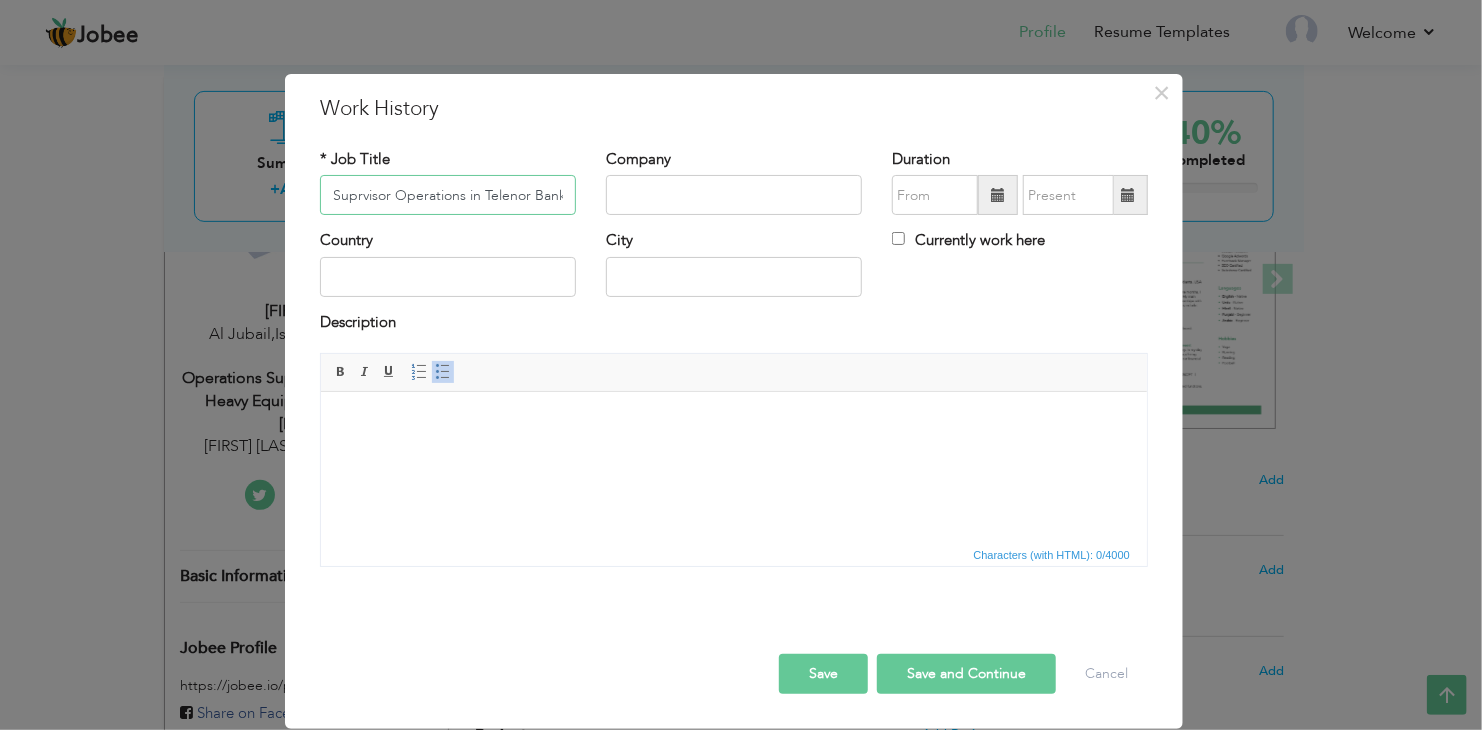 scroll, scrollTop: 0, scrollLeft: 403, axis: horizontal 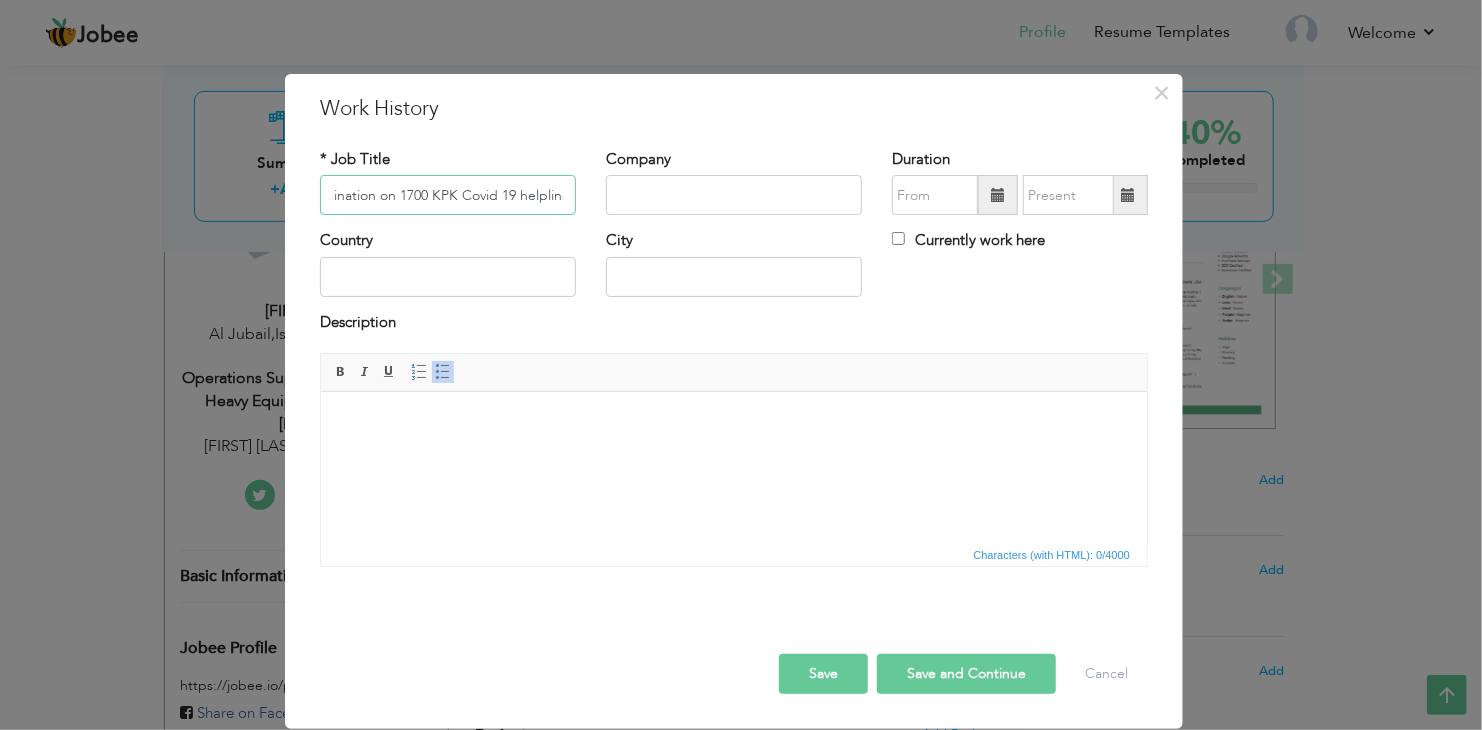 type on "Suprvisor Operations in Telenor Bank Campaigns & Client coordination on 1700 KPK Covid 19 helpline" 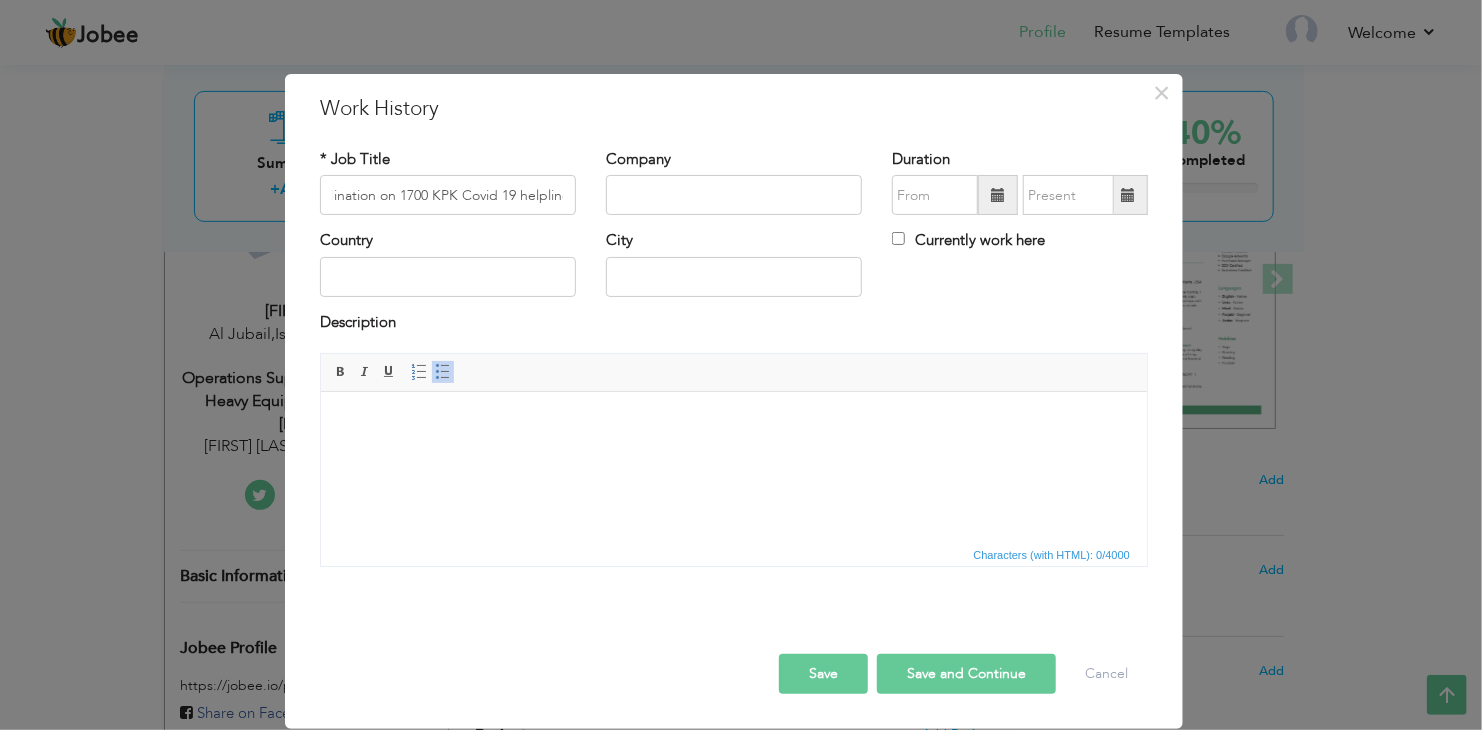 scroll, scrollTop: 0, scrollLeft: 0, axis: both 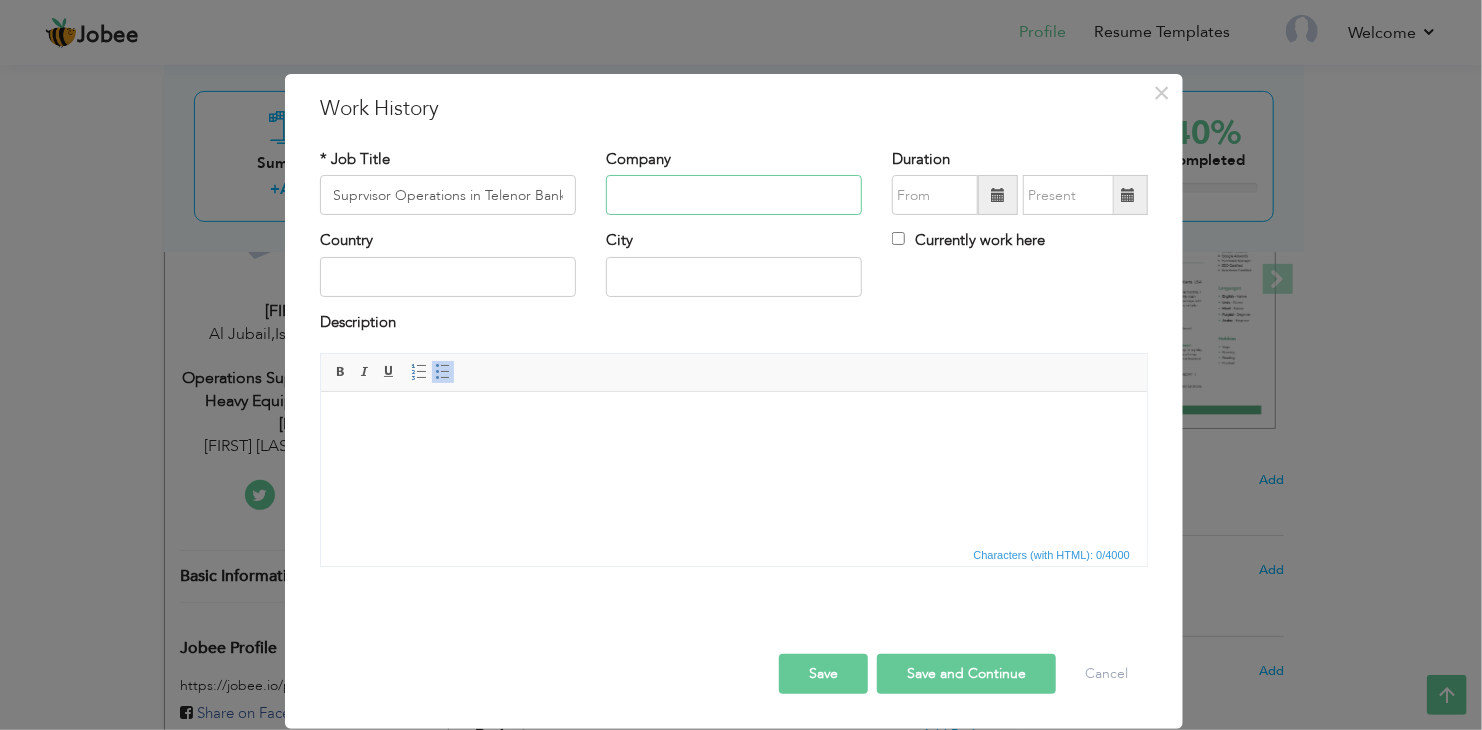 click at bounding box center (734, 195) 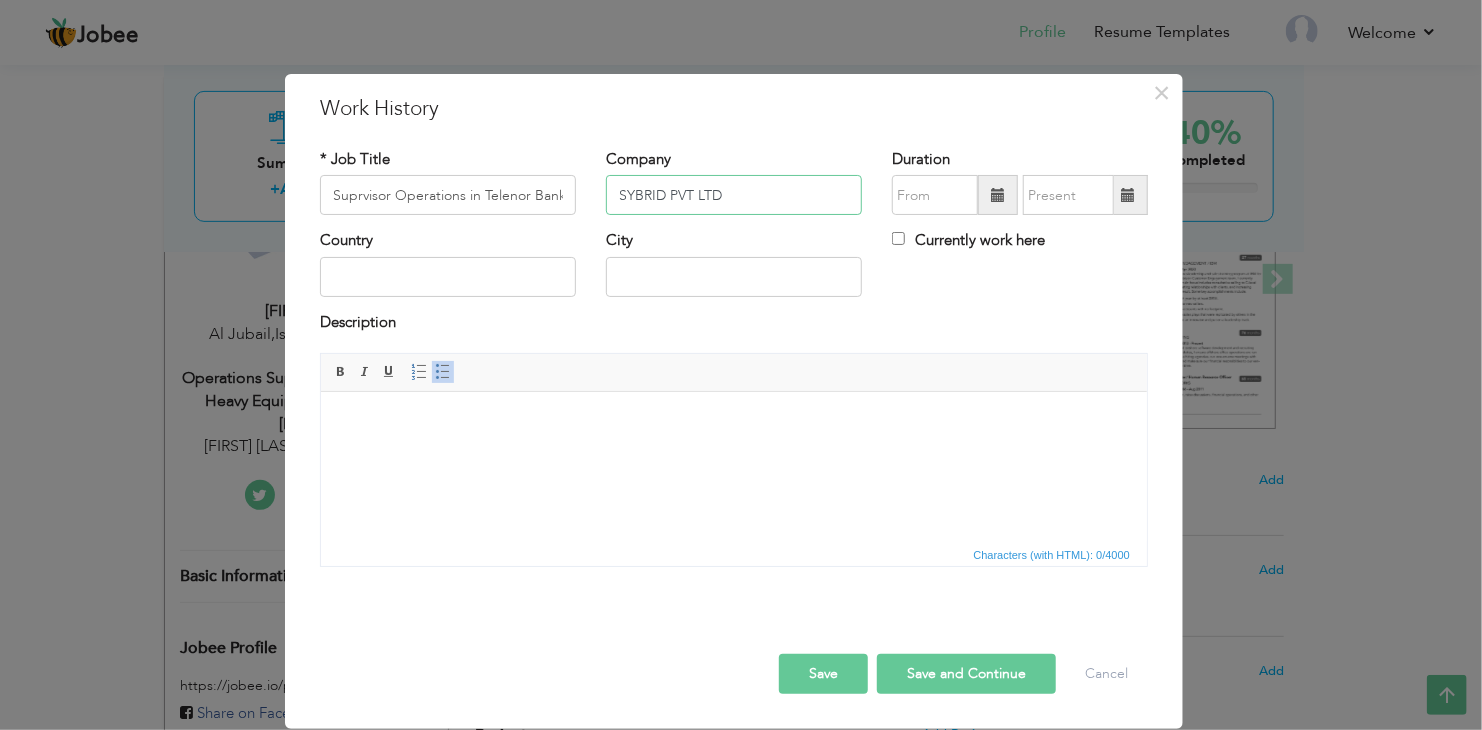 type on "SYBRID PVT LTD" 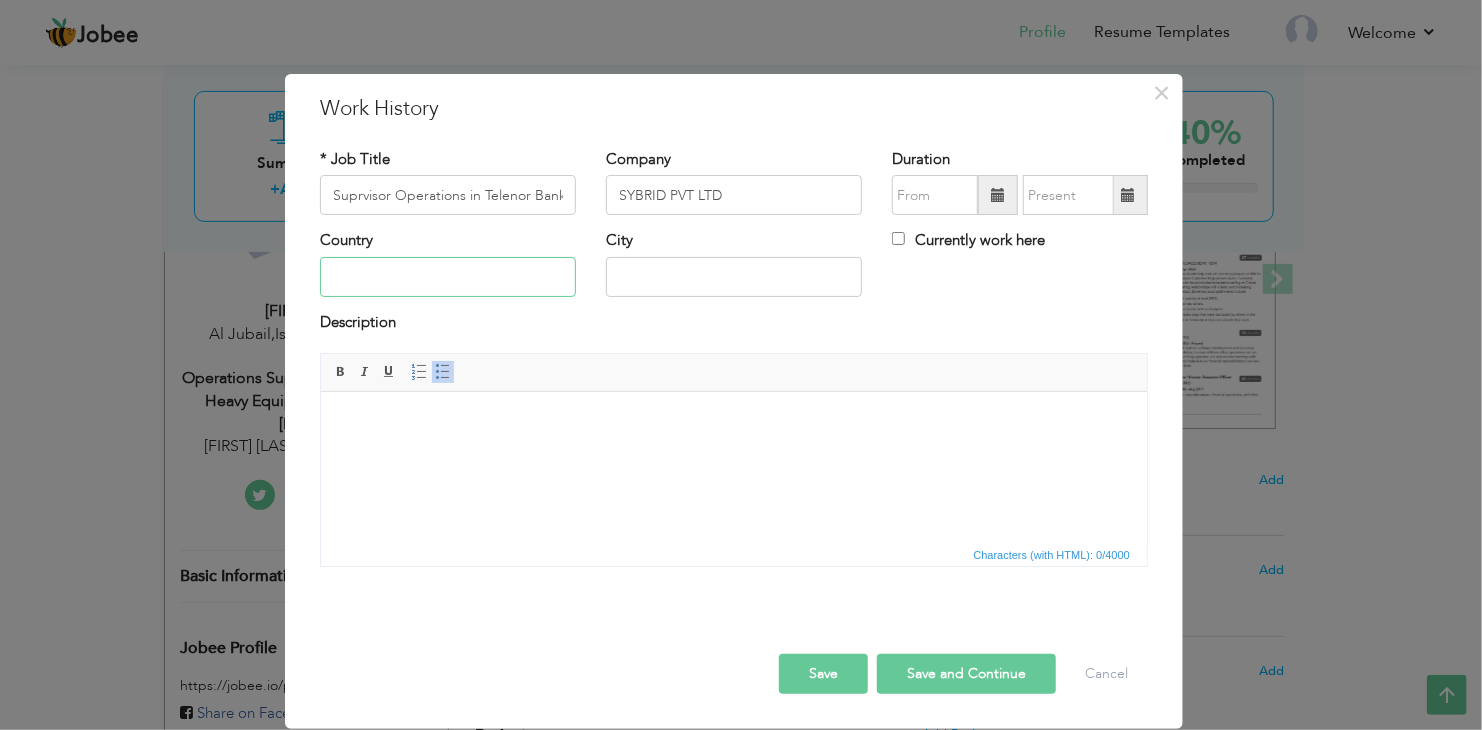 click at bounding box center [448, 277] 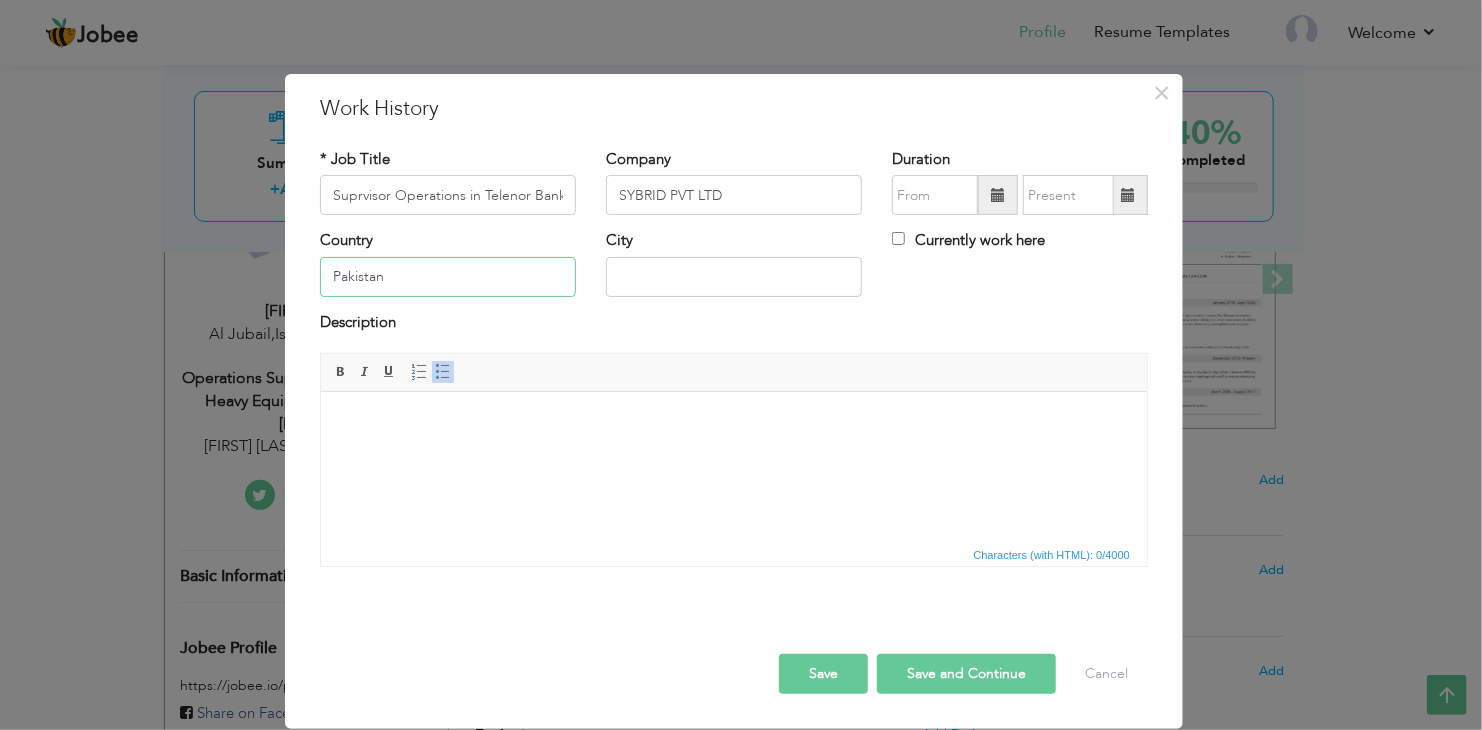 type on "Pakistan" 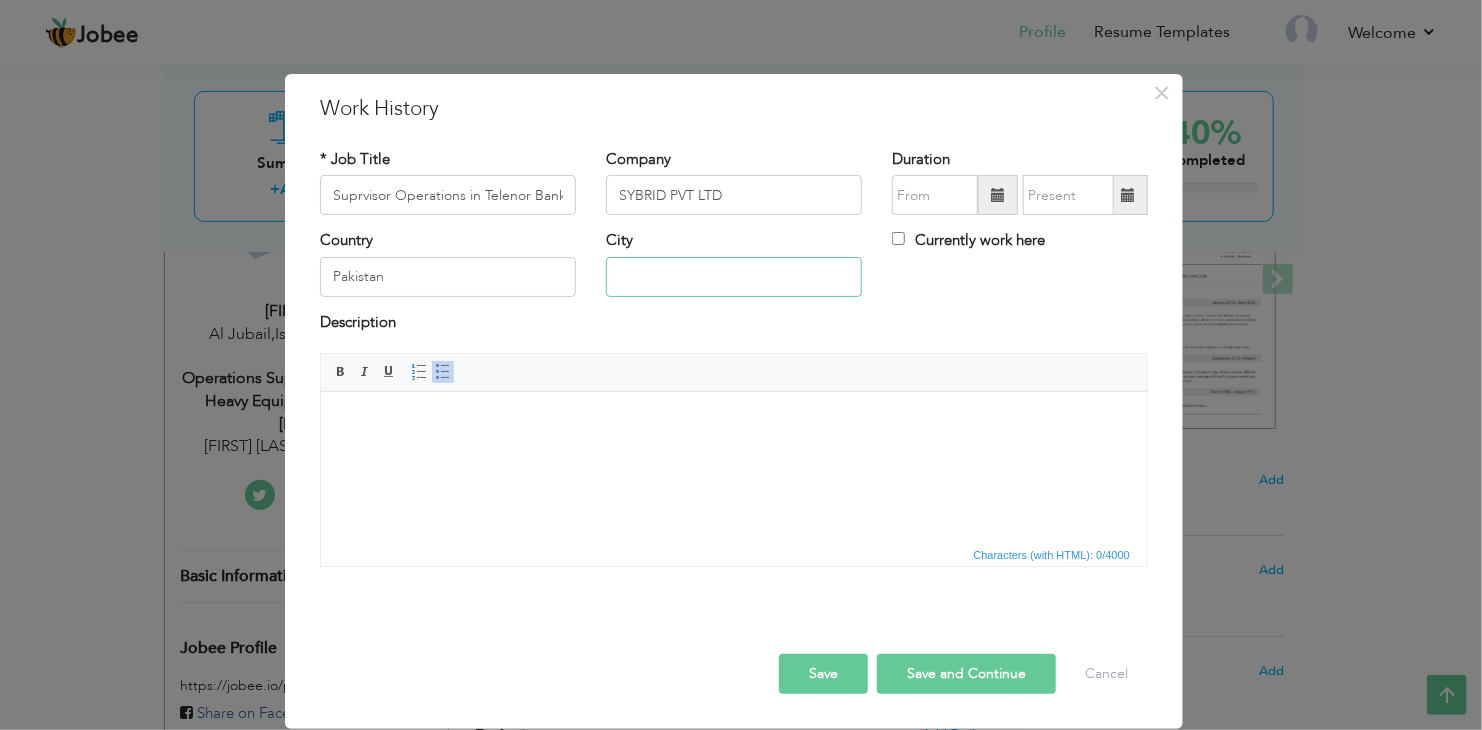 click at bounding box center (734, 277) 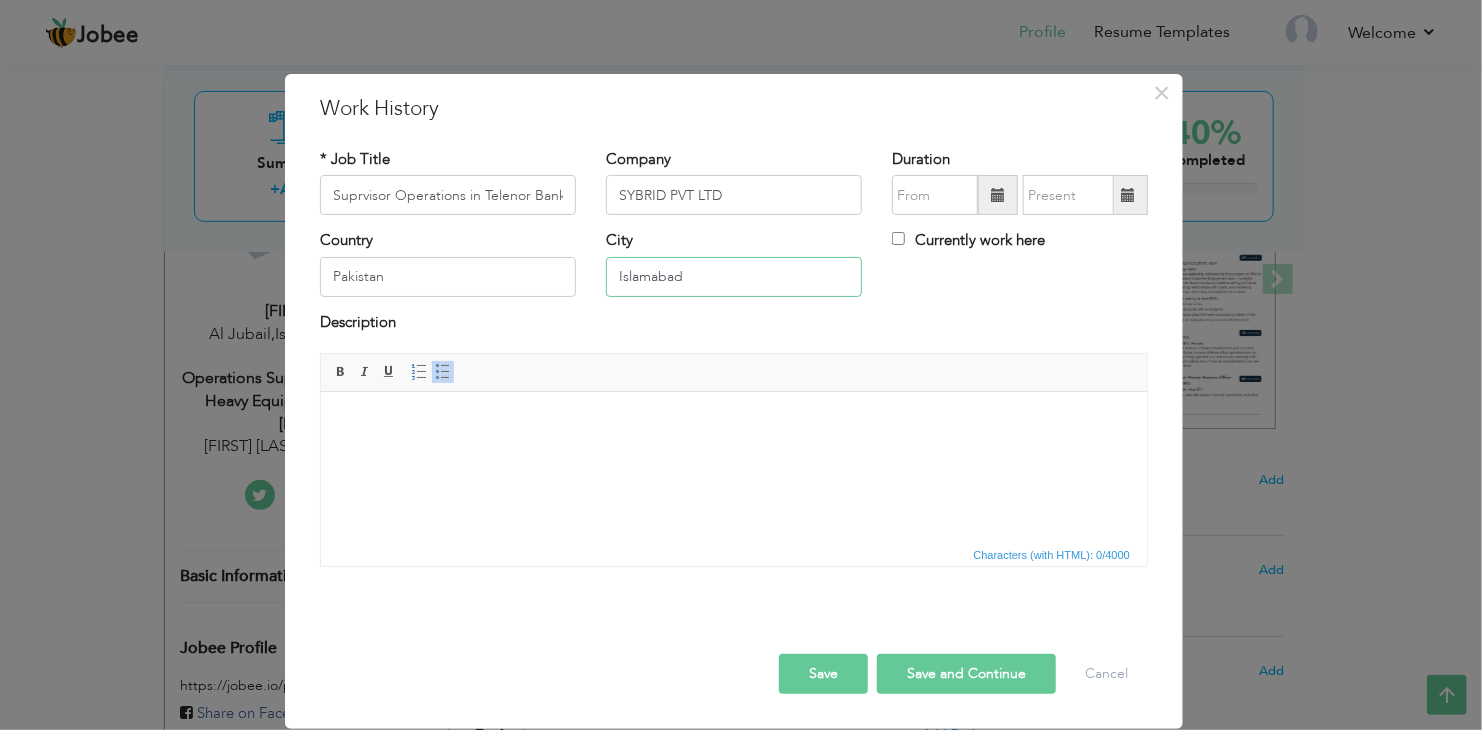 type on "Islamabad" 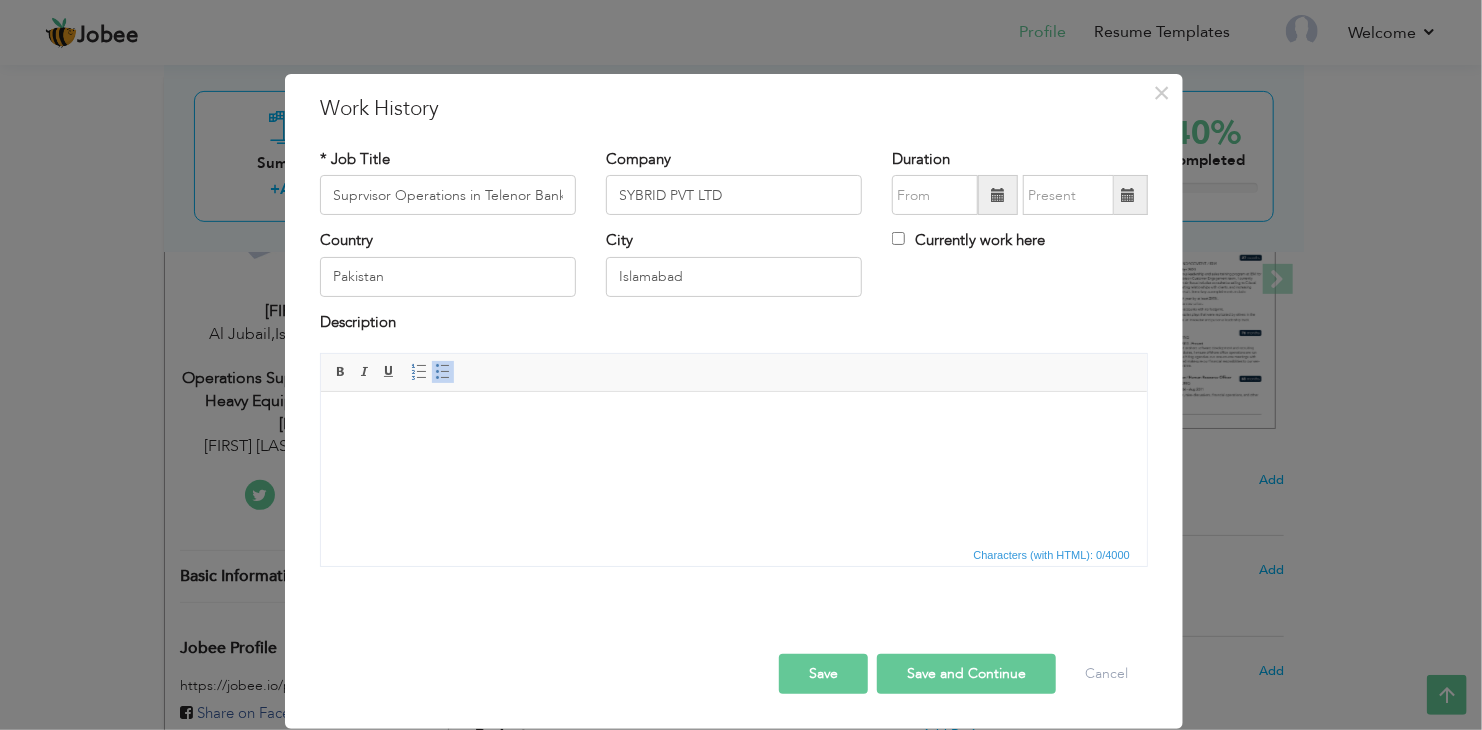 click at bounding box center [998, 195] 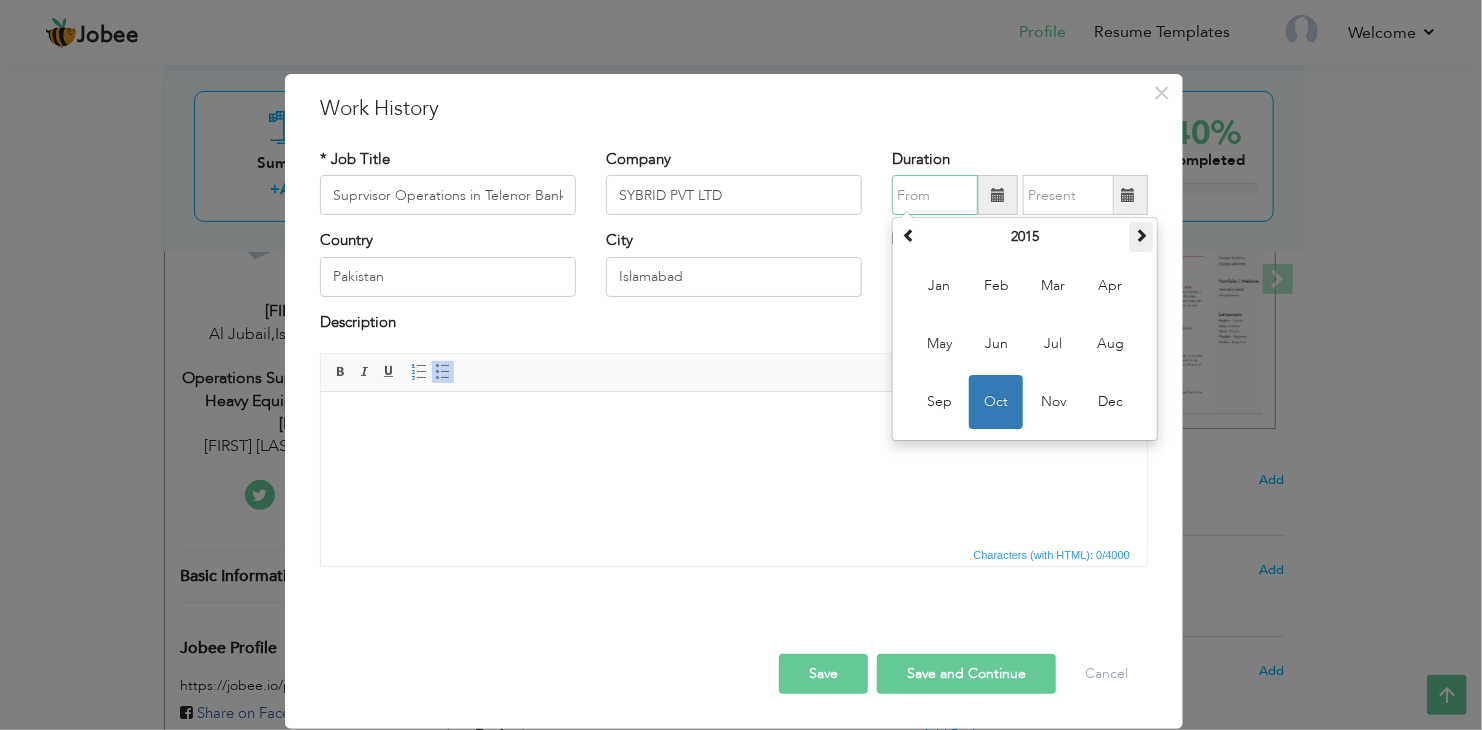 click at bounding box center (1141, 237) 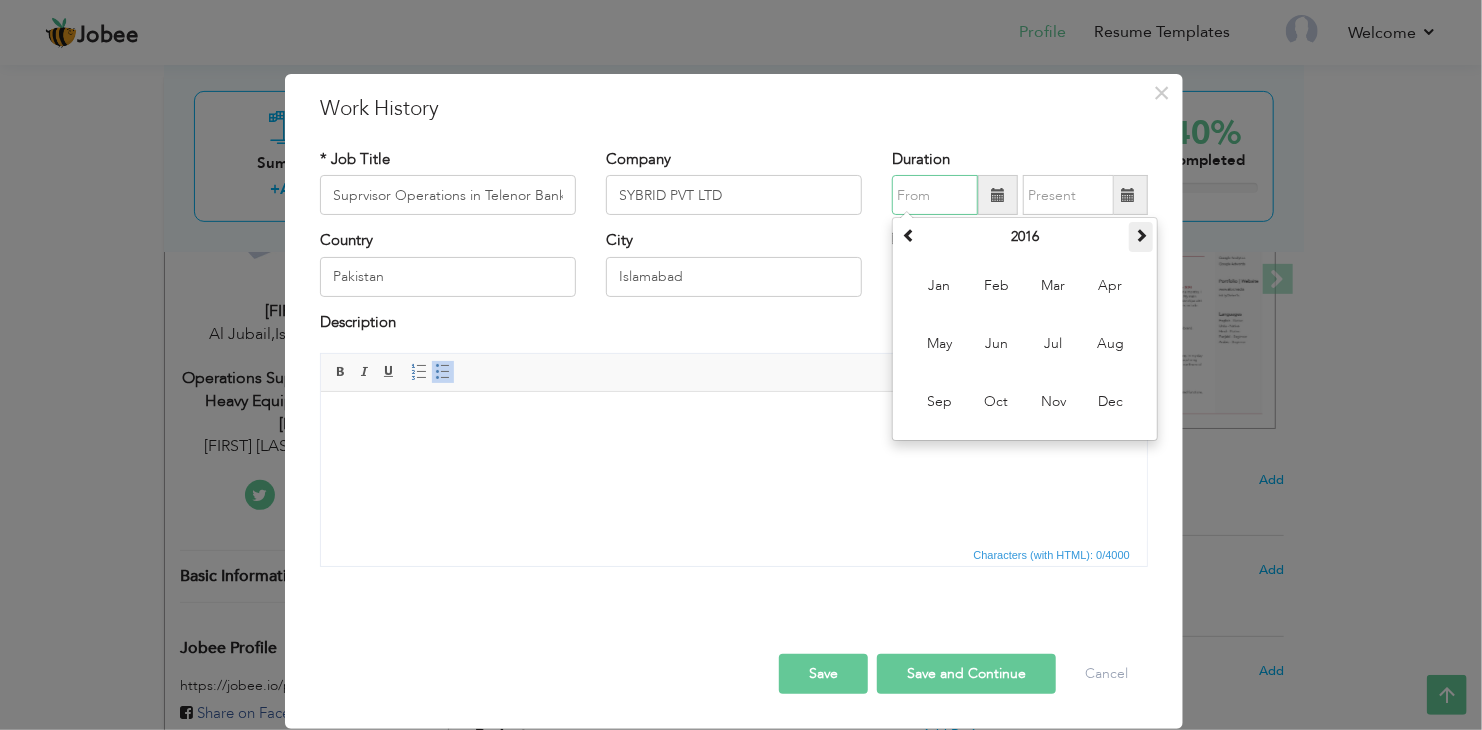 click at bounding box center (1141, 237) 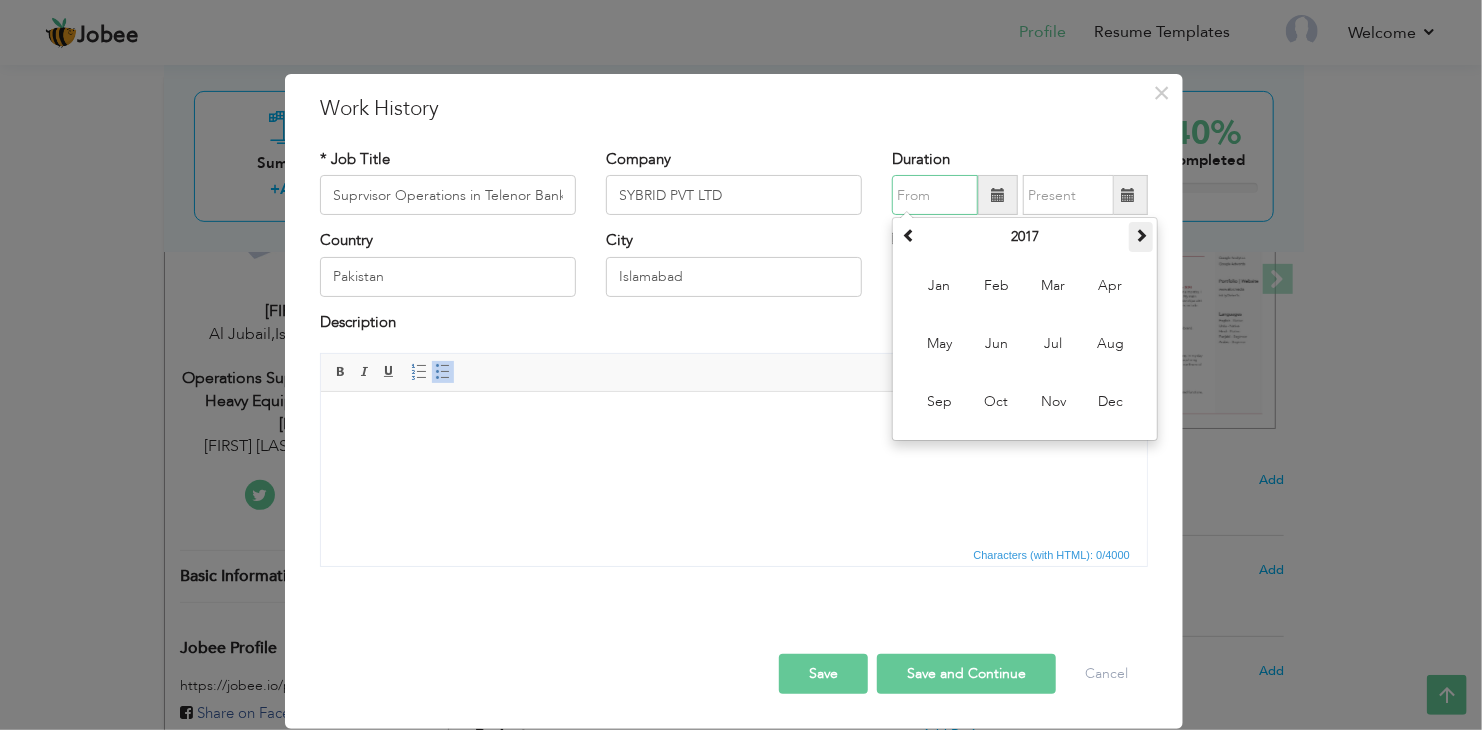 click at bounding box center [1141, 237] 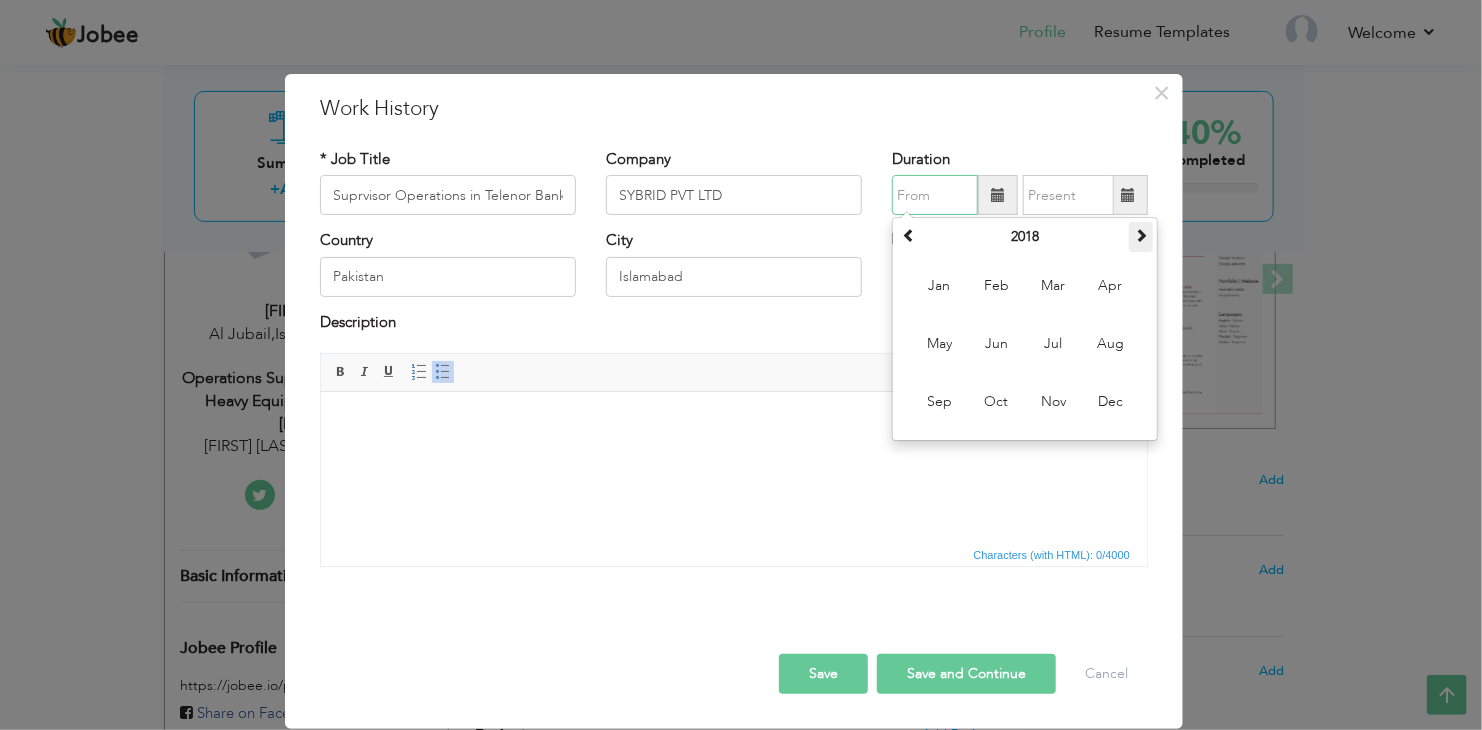 click at bounding box center (1141, 237) 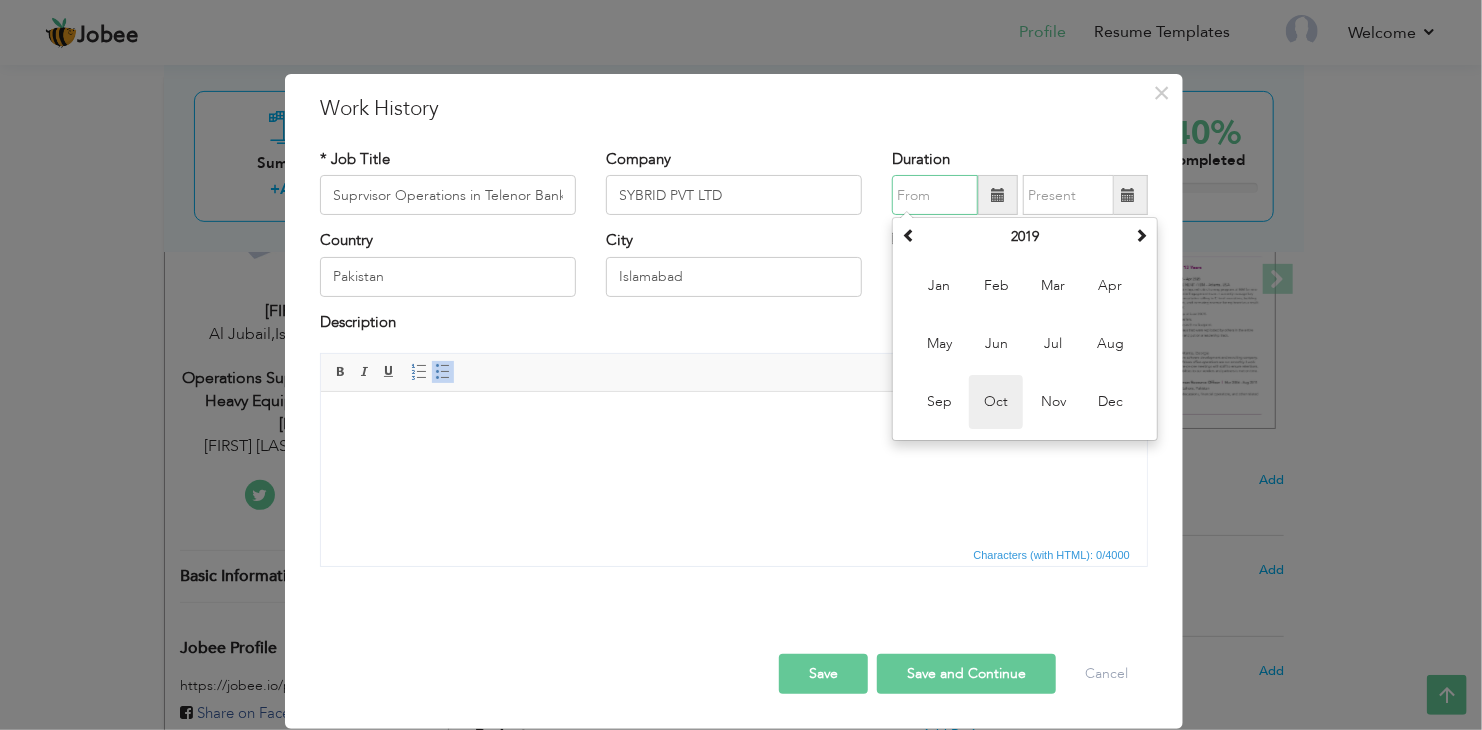 click on "Oct" at bounding box center (996, 402) 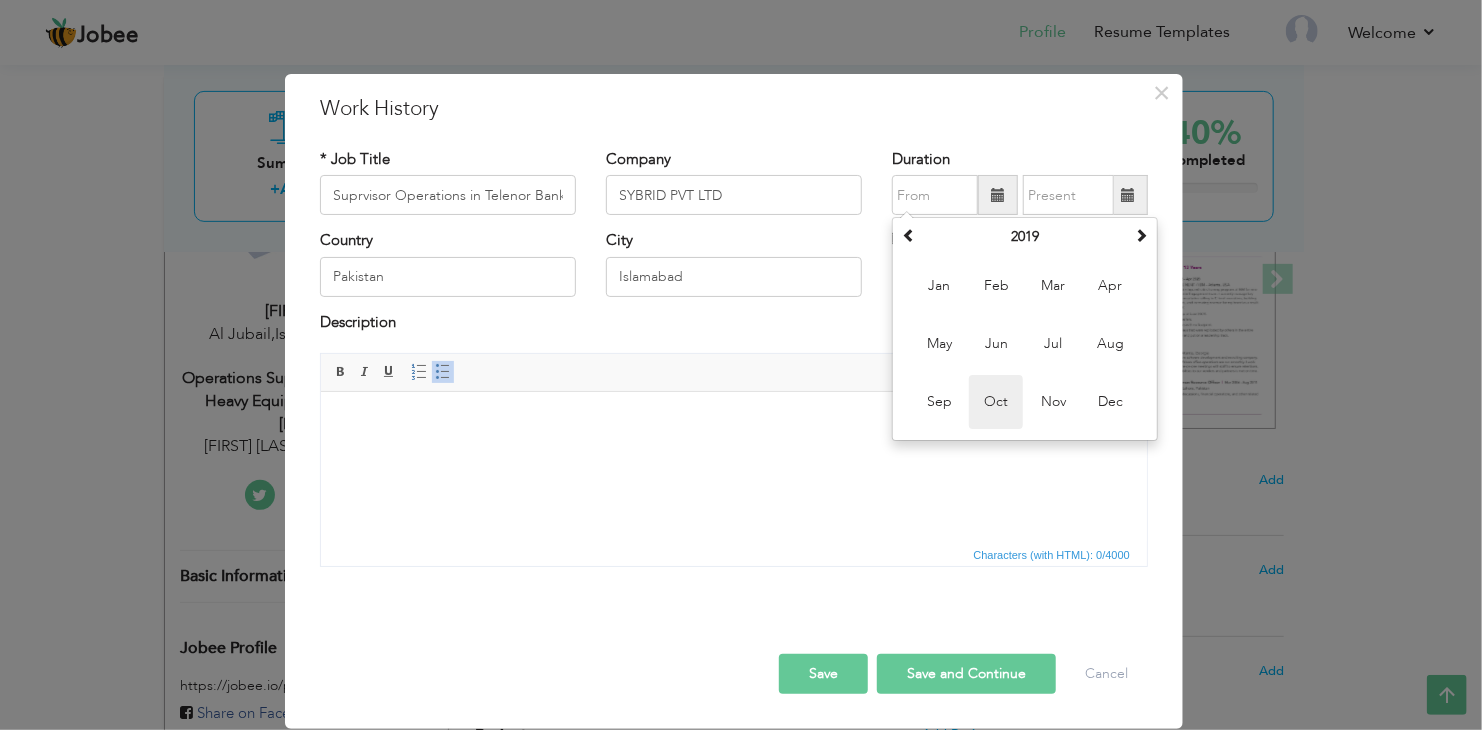 type on "10/2019" 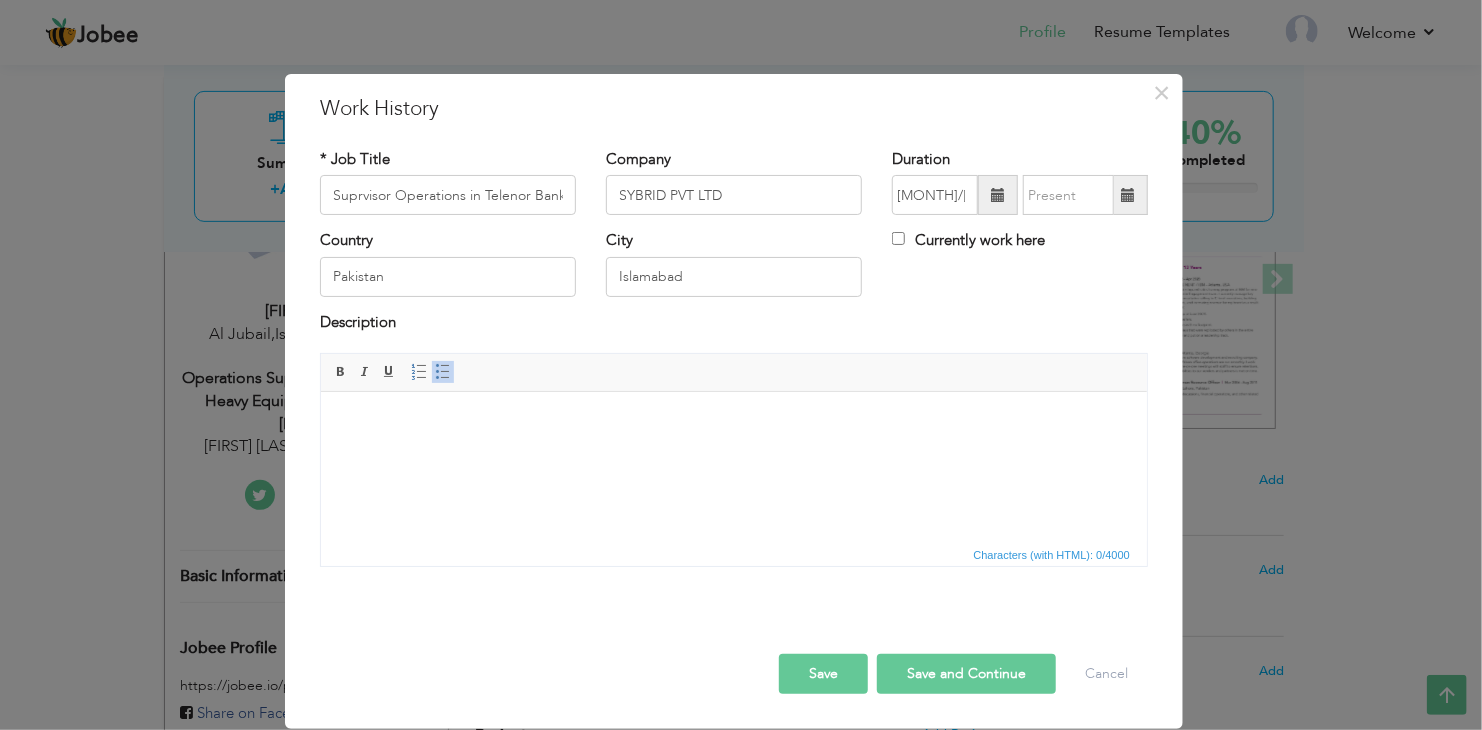 click at bounding box center (1128, 195) 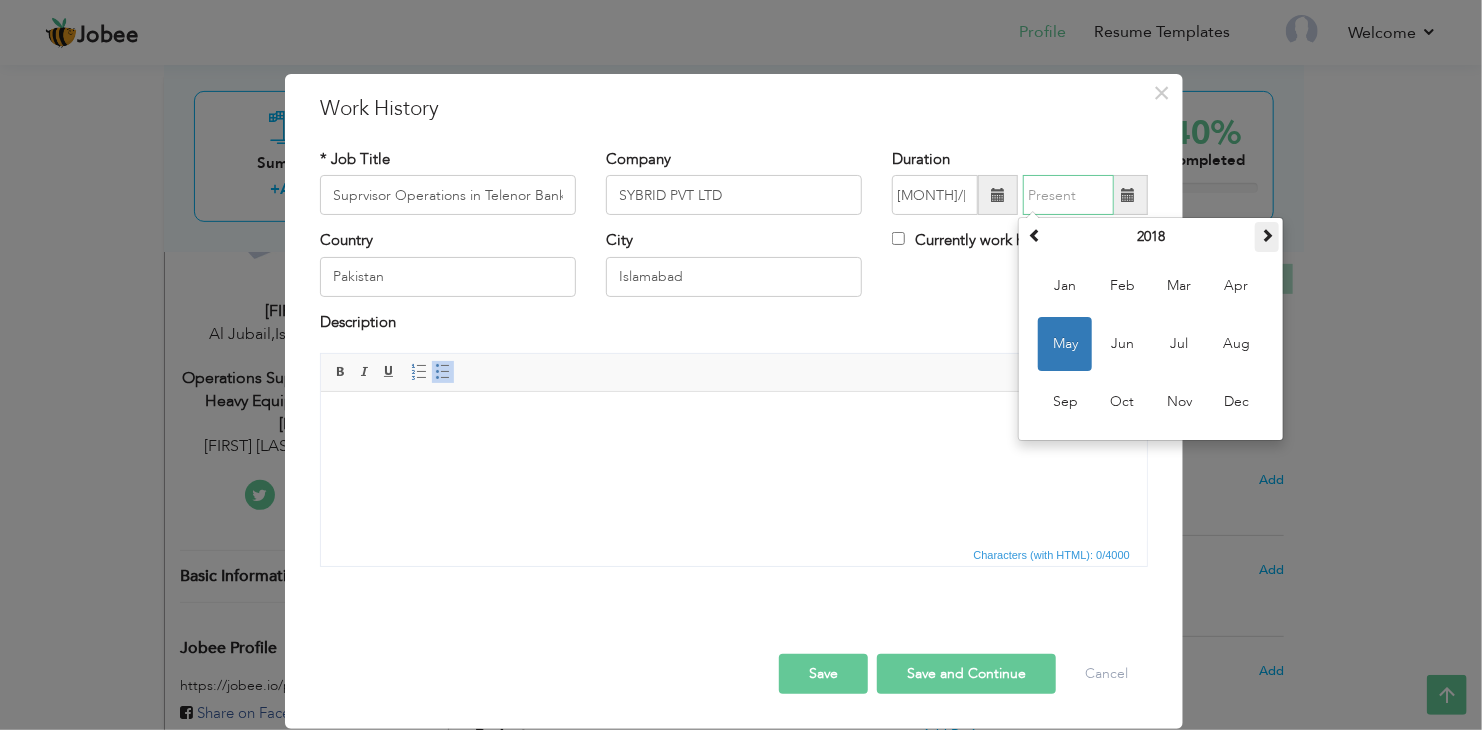 click at bounding box center [1267, 235] 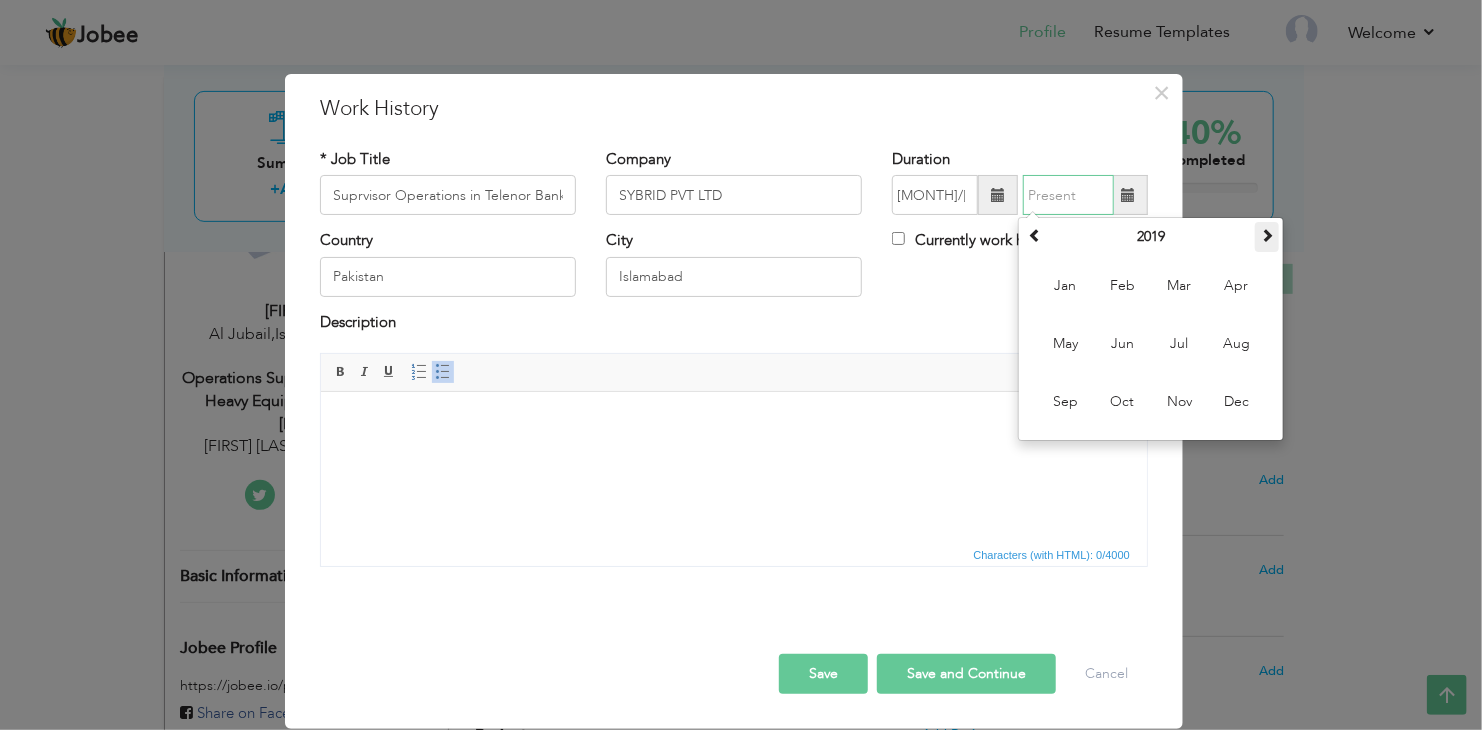 click at bounding box center [1267, 235] 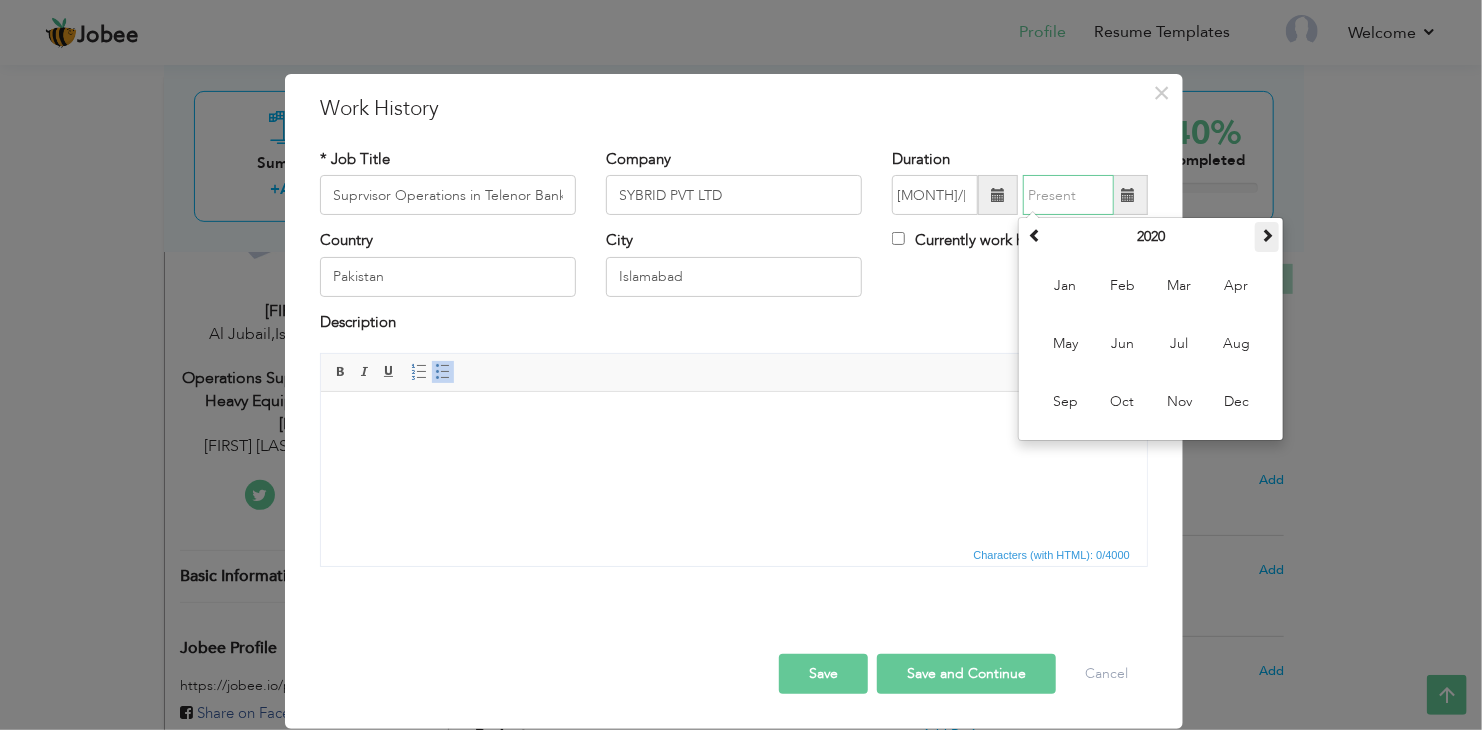 click at bounding box center [1267, 235] 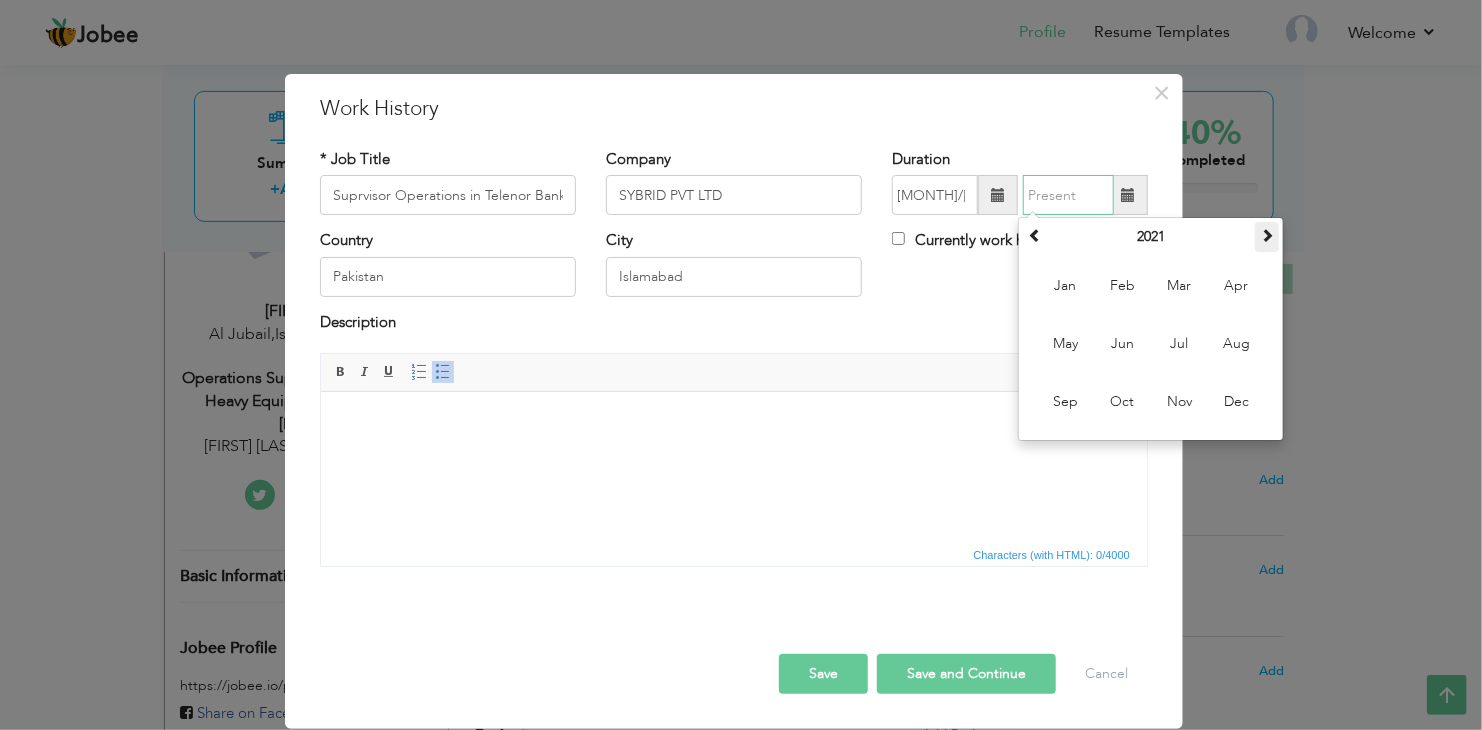 click at bounding box center [1267, 235] 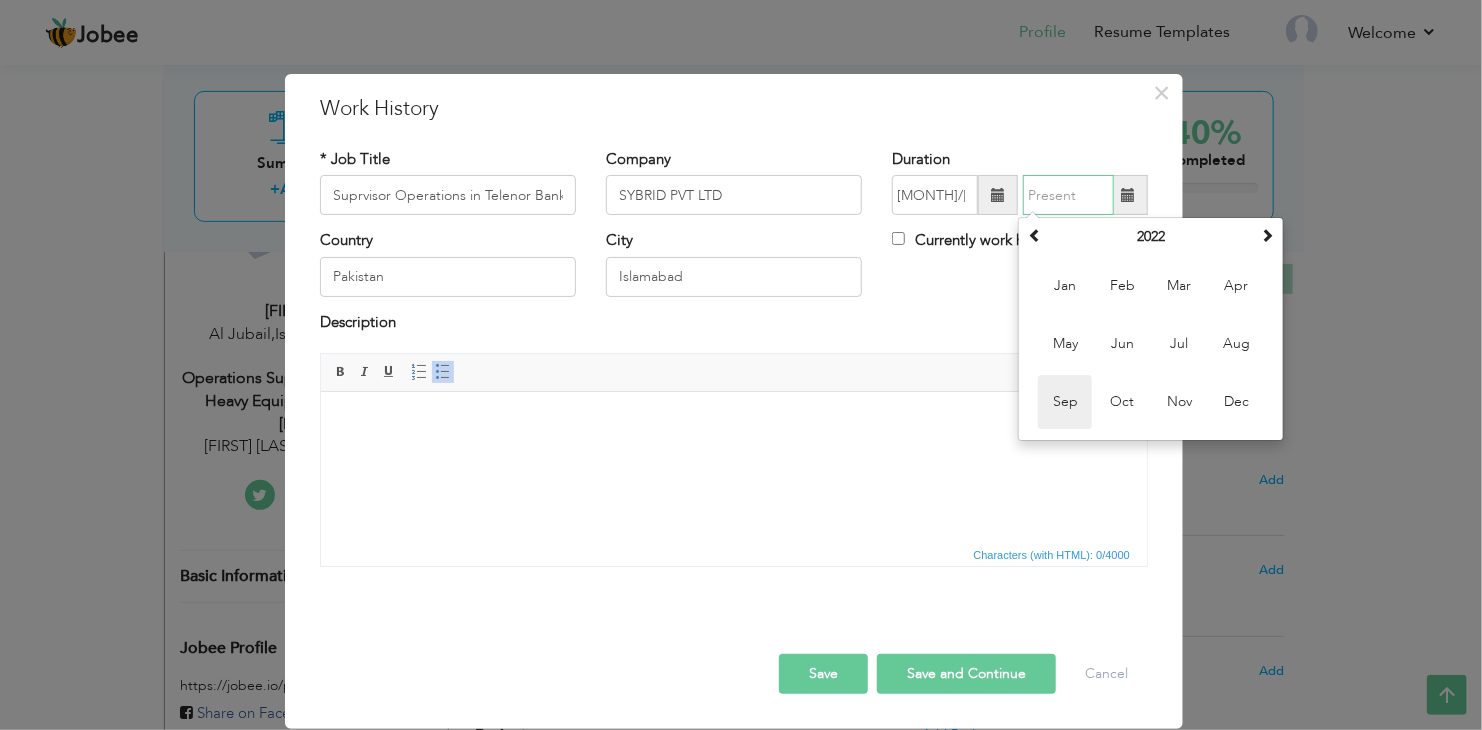 drag, startPoint x: 1060, startPoint y: 404, endPoint x: 733, endPoint y: 13, distance: 509.7156 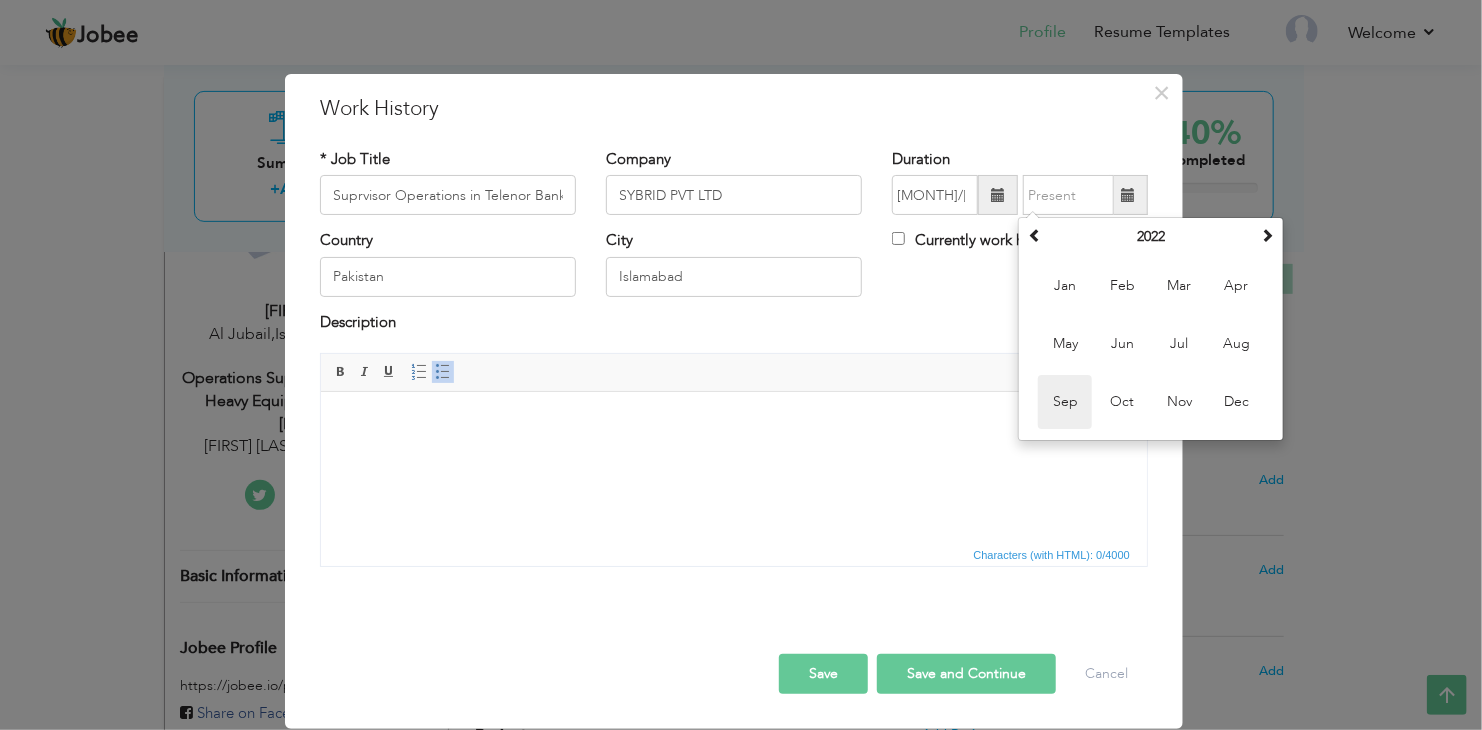 type on "09/2022" 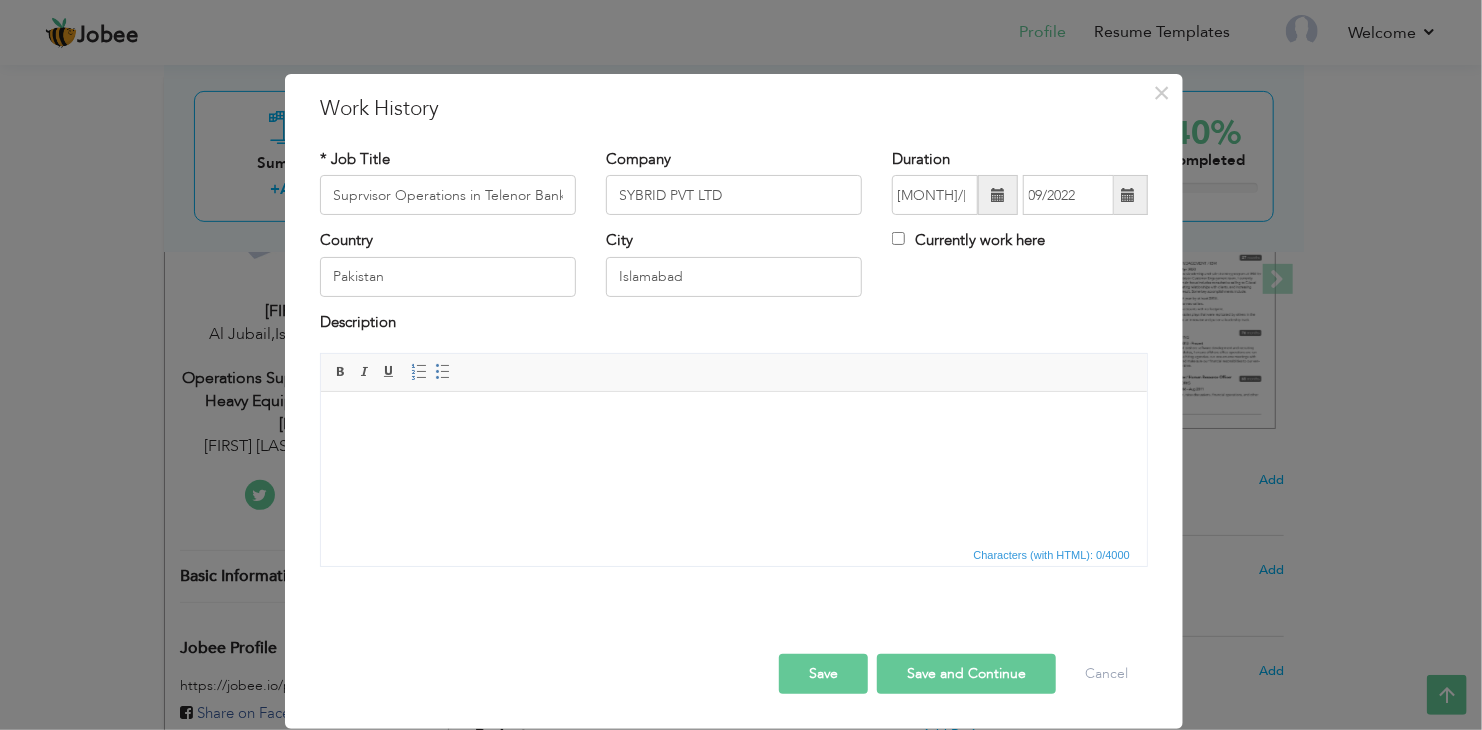 click at bounding box center (733, 422) 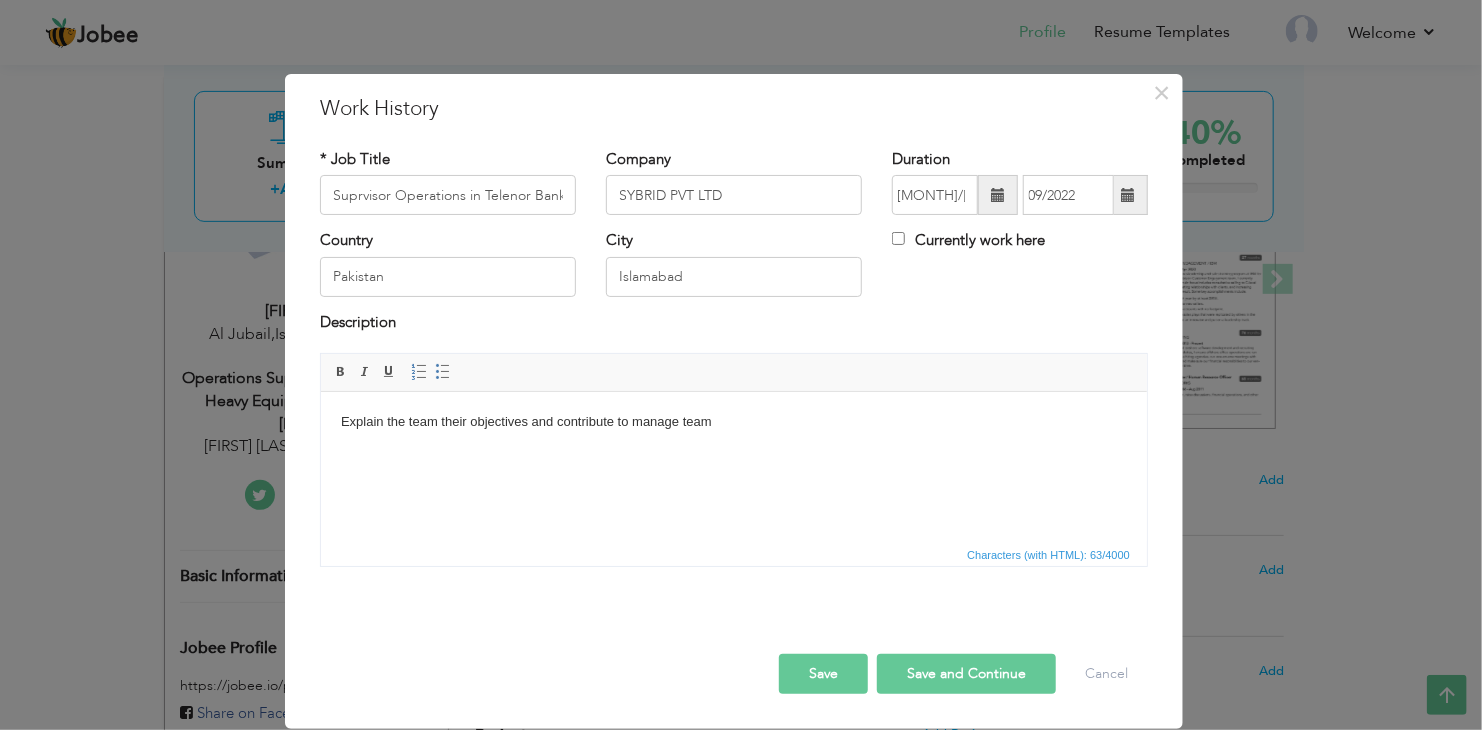 type 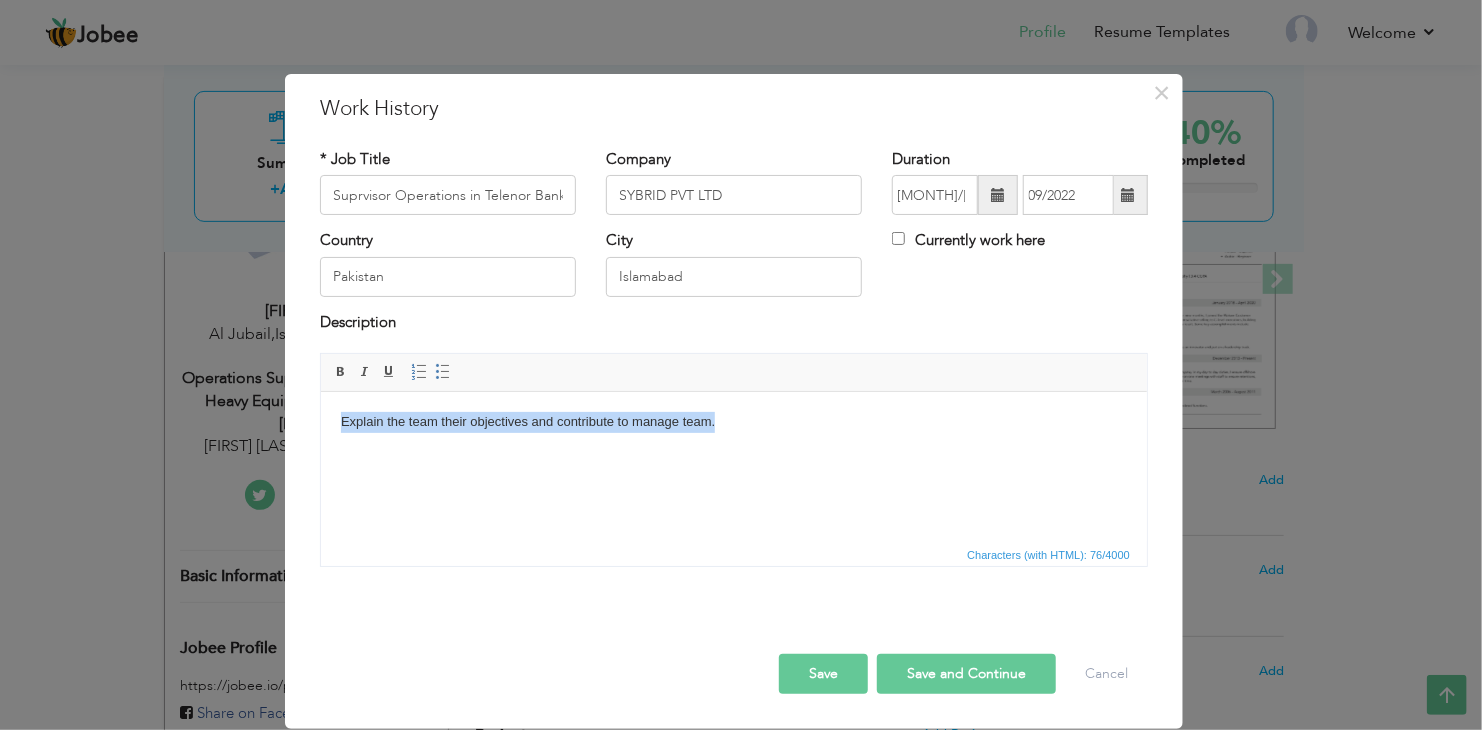 drag, startPoint x: 723, startPoint y: 419, endPoint x: 295, endPoint y: 429, distance: 428.11682 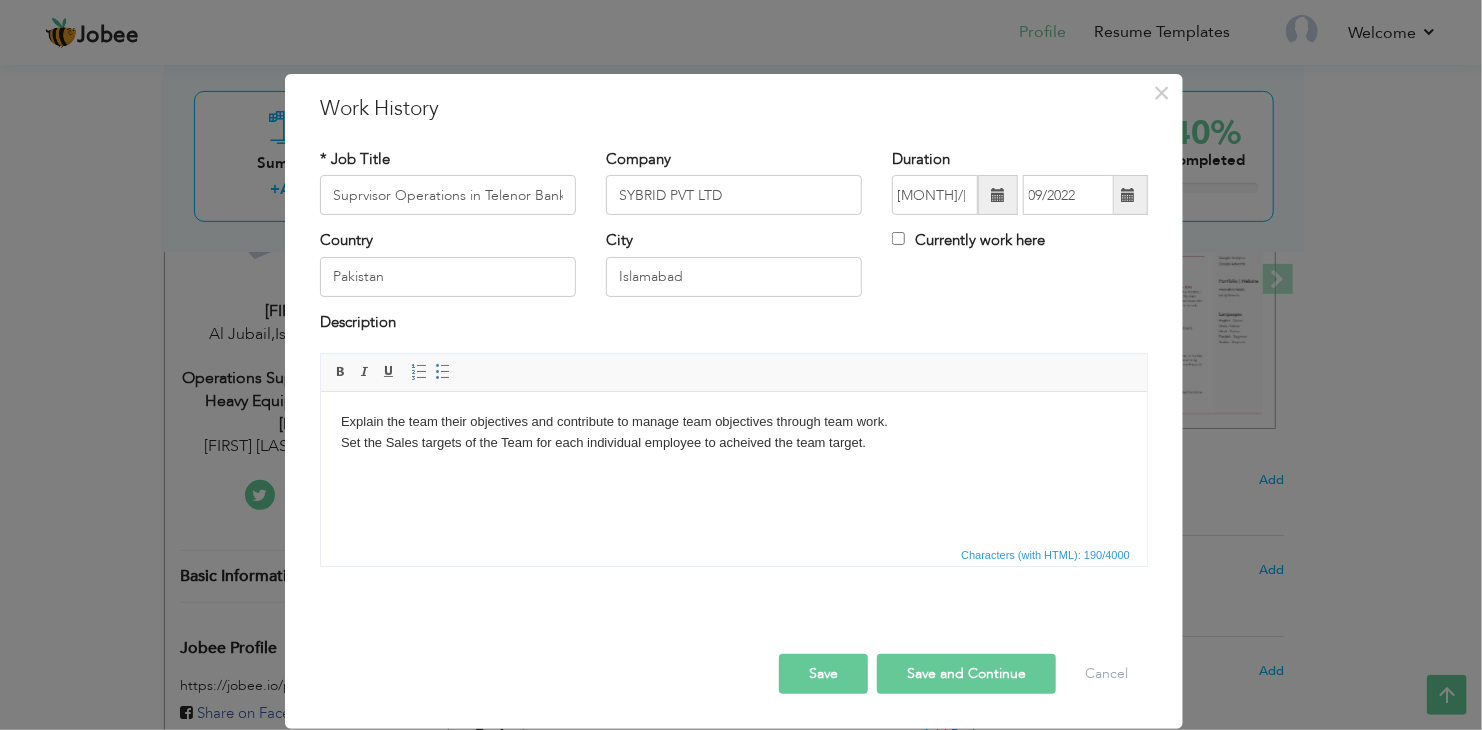 click on "Explain the team their objectives and contribute to manage team objectives through team work. Set the Sales targets of the Team for each individual employee to acheived the team target." at bounding box center [733, 433] 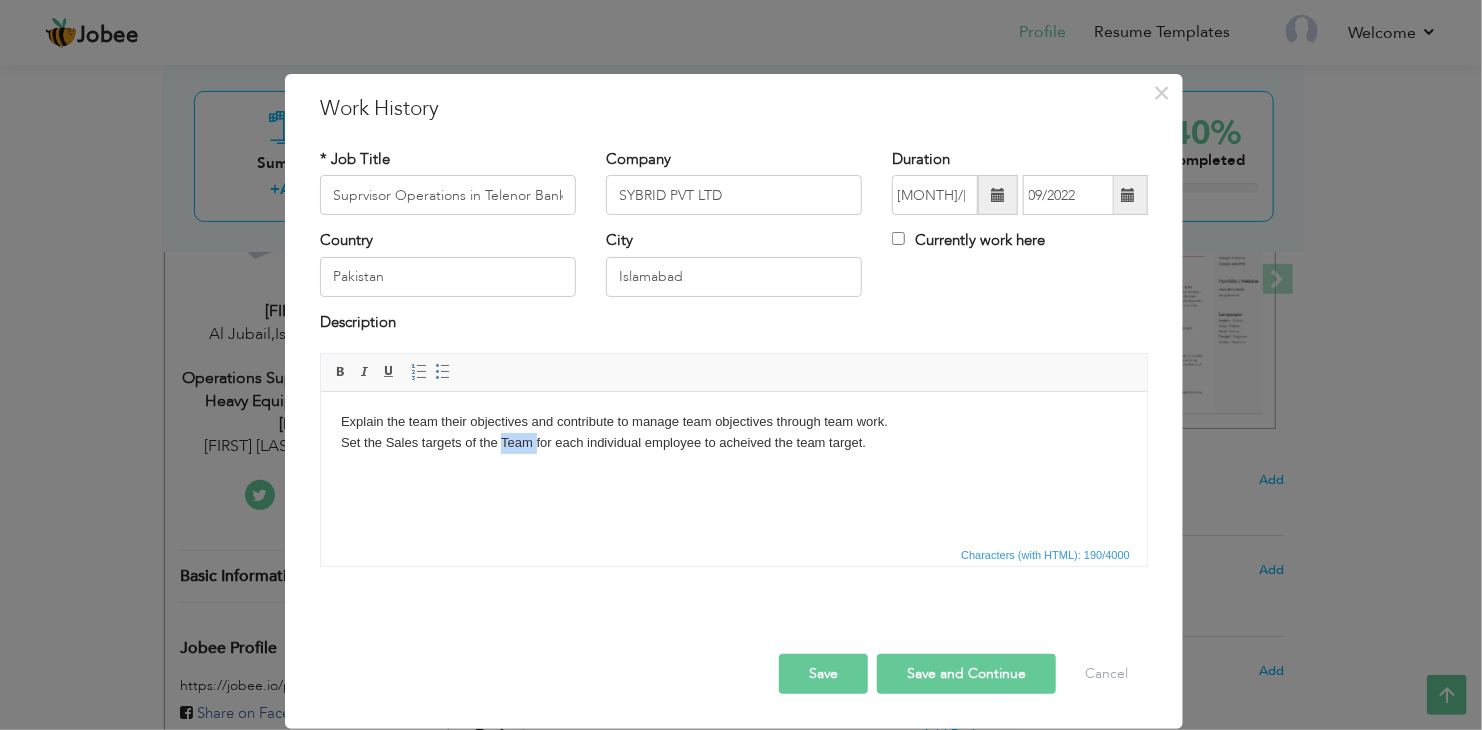 click on "Explain the team their objectives and contribute to manage team objectives through team work. Set the Sales targets of the Team for each individual employee to acheived the team target." at bounding box center (733, 433) 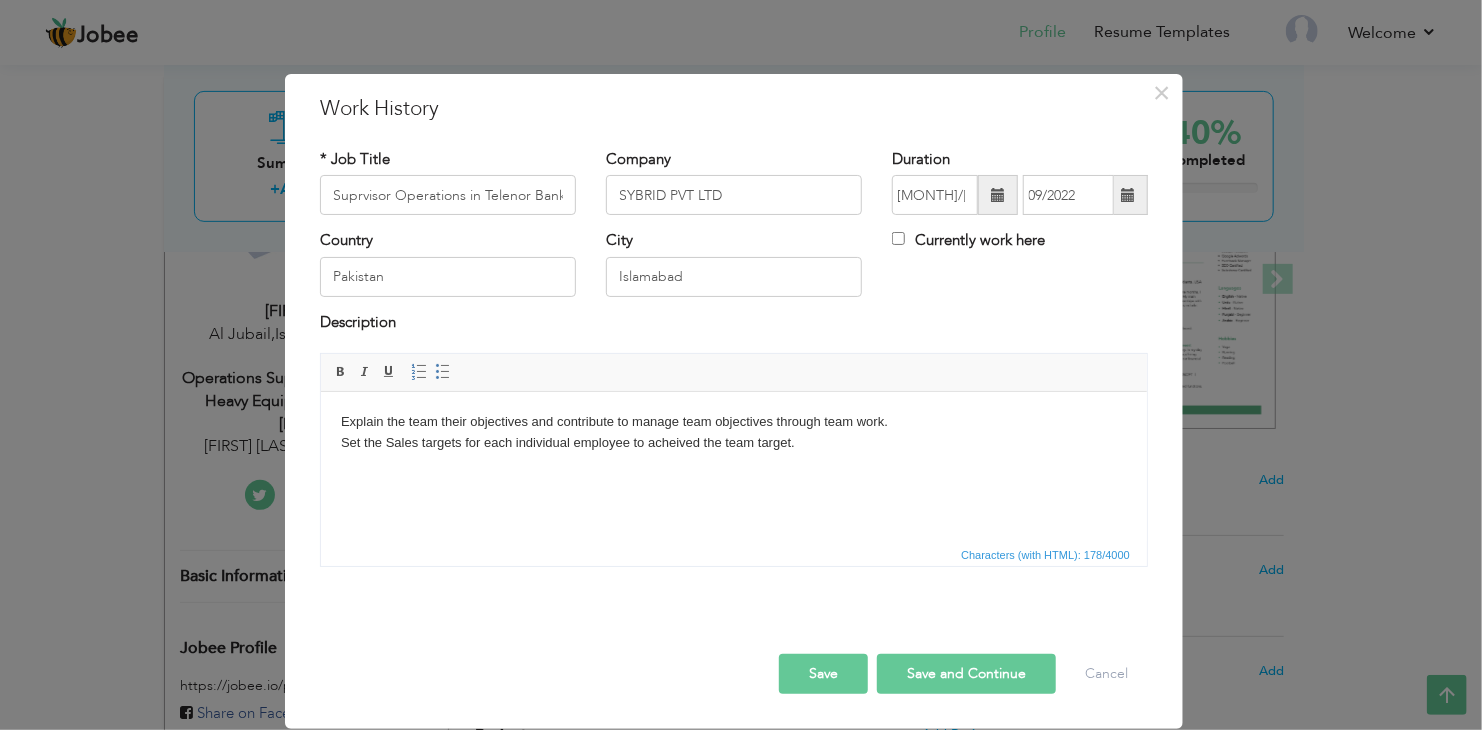 click on "Explain the team their objectives and contribute to manage team objectives through team work. Set the Sales targets for each individual employee to acheived the team target." at bounding box center (733, 433) 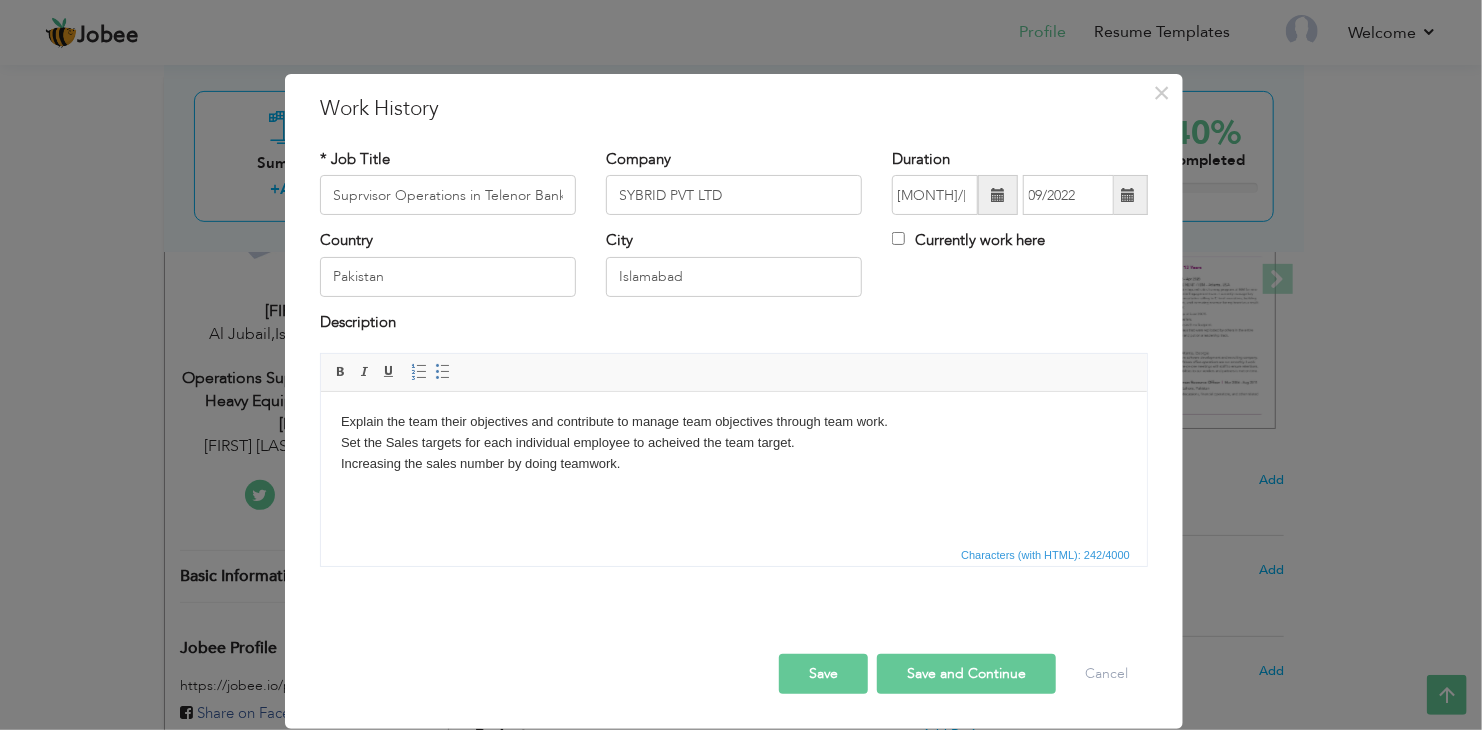 scroll, scrollTop: 220, scrollLeft: 0, axis: vertical 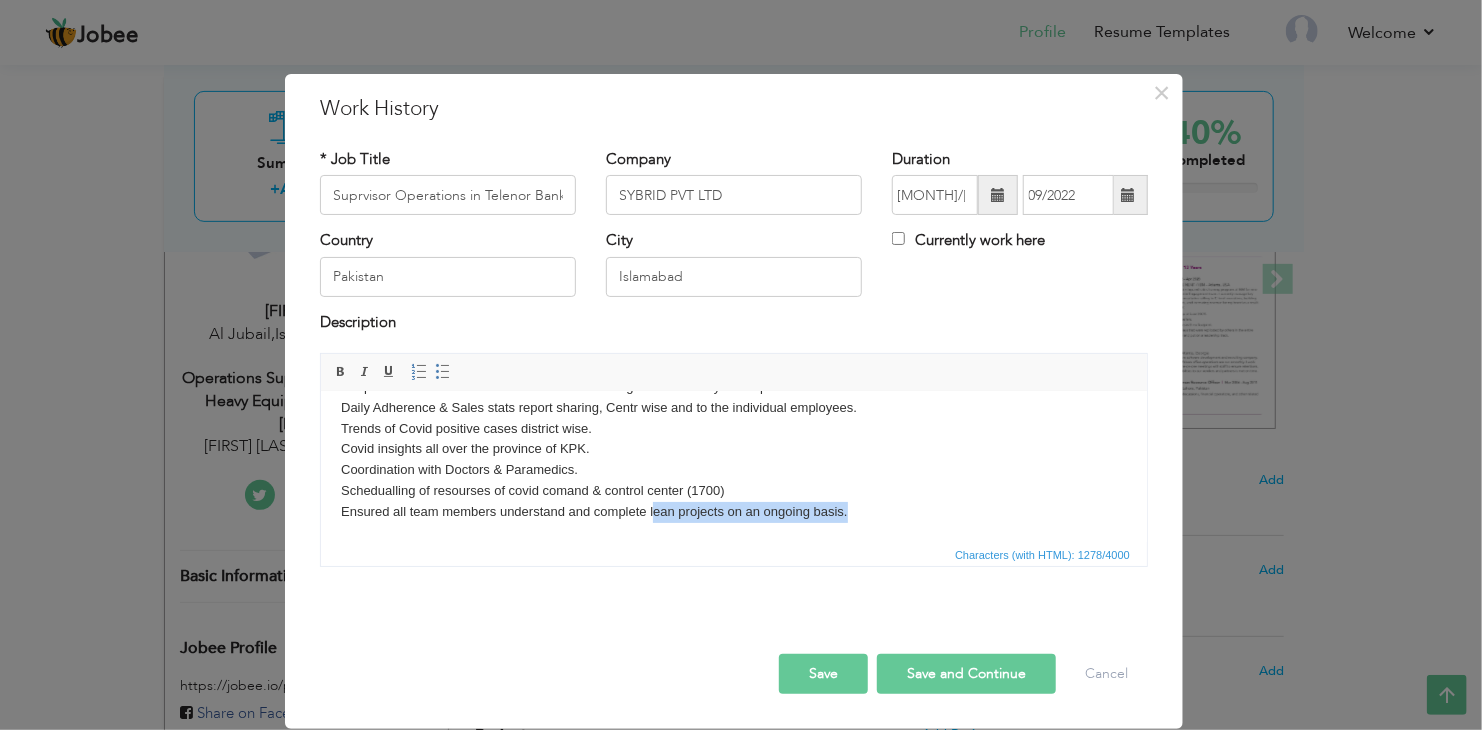 drag, startPoint x: 859, startPoint y: 537, endPoint x: 651, endPoint y: 505, distance: 210.44714 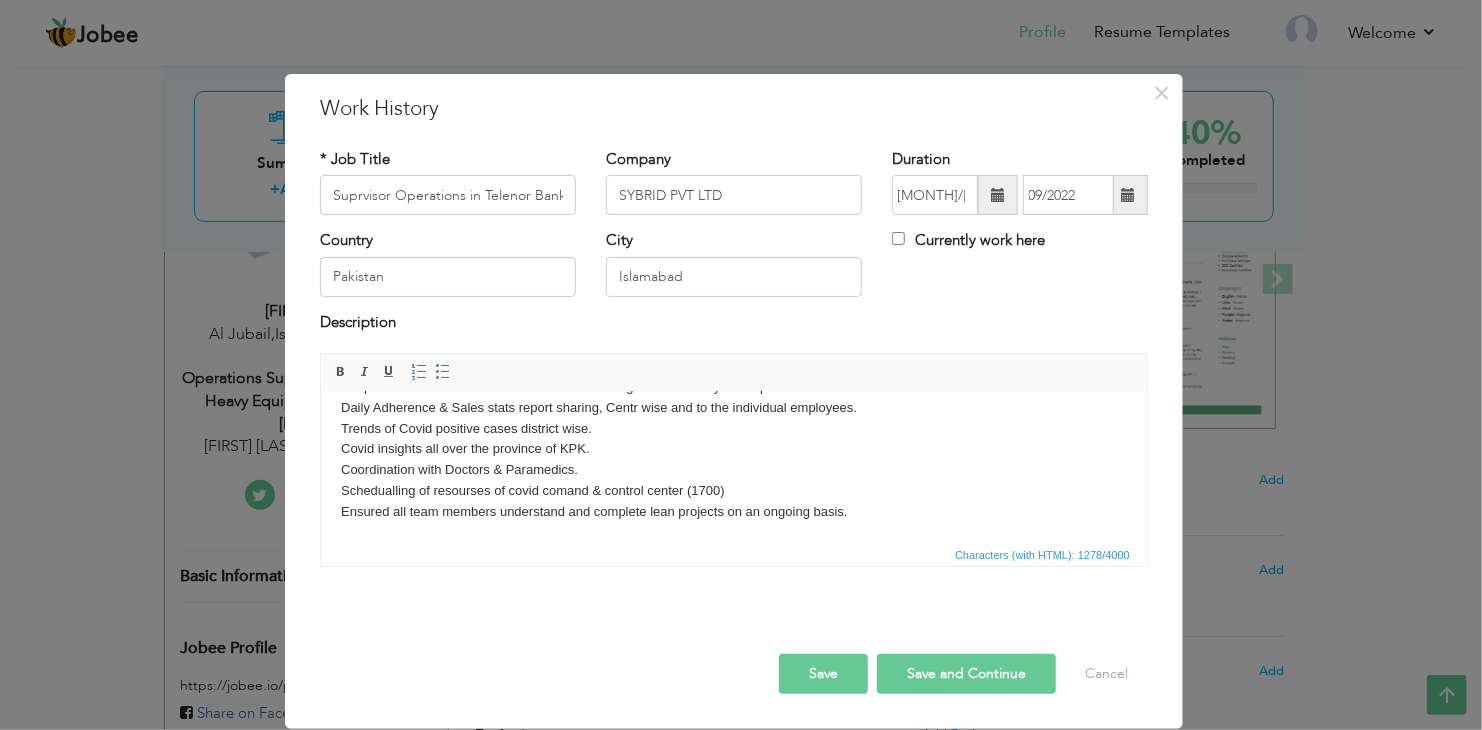 click on "Explain the team their objectives and contribute to manage team objectives through team work. Set the Sales targets for each individual employee to acheived the team target. Increasing the sales number by doing teamwork. Trained new Batches of inbound & outbound. Report sharing with relevant stack holders of Telenor Bank Maintain high Motivation level & Moral of the Team by regular team meetings & Motivational Exercises. Quality Report Sharing with Teams Prepared presentations for teams performance enhancing. Maintain complete knowledge of products/offers being introduced in the market and promptly update the team accordingly. Ensure complete understanding of processes, routines, policies & Code of Conduct. Responsible to achieve all individual and team targets/KPIs set by the department. Daily Adherence & Sales stats report sharing, Centr wise and to the individual employees. Trends of Covid positive cases district wise. Covid insights all over the province of KPK. Coordination with Doctors & Paramedics." at bounding box center [733, 346] 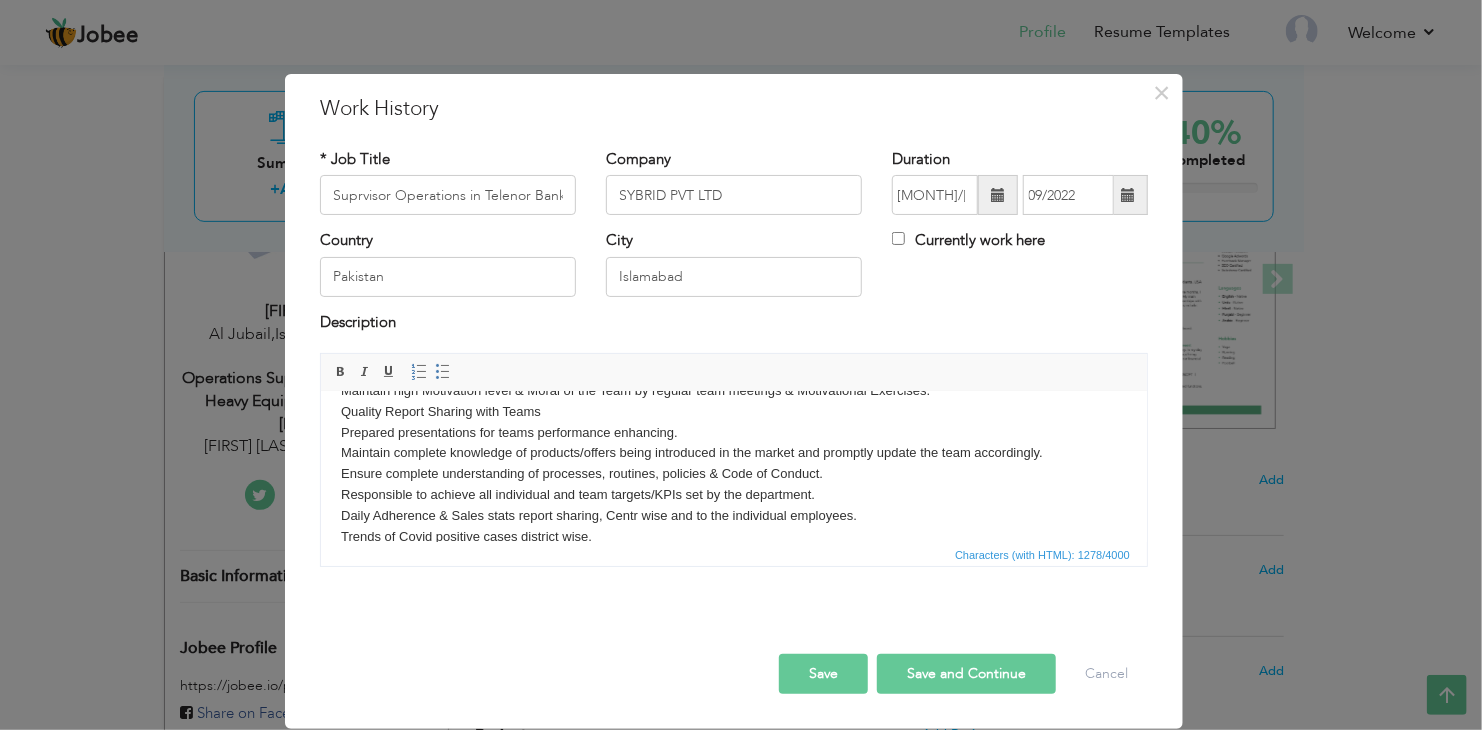 scroll, scrollTop: 0, scrollLeft: 0, axis: both 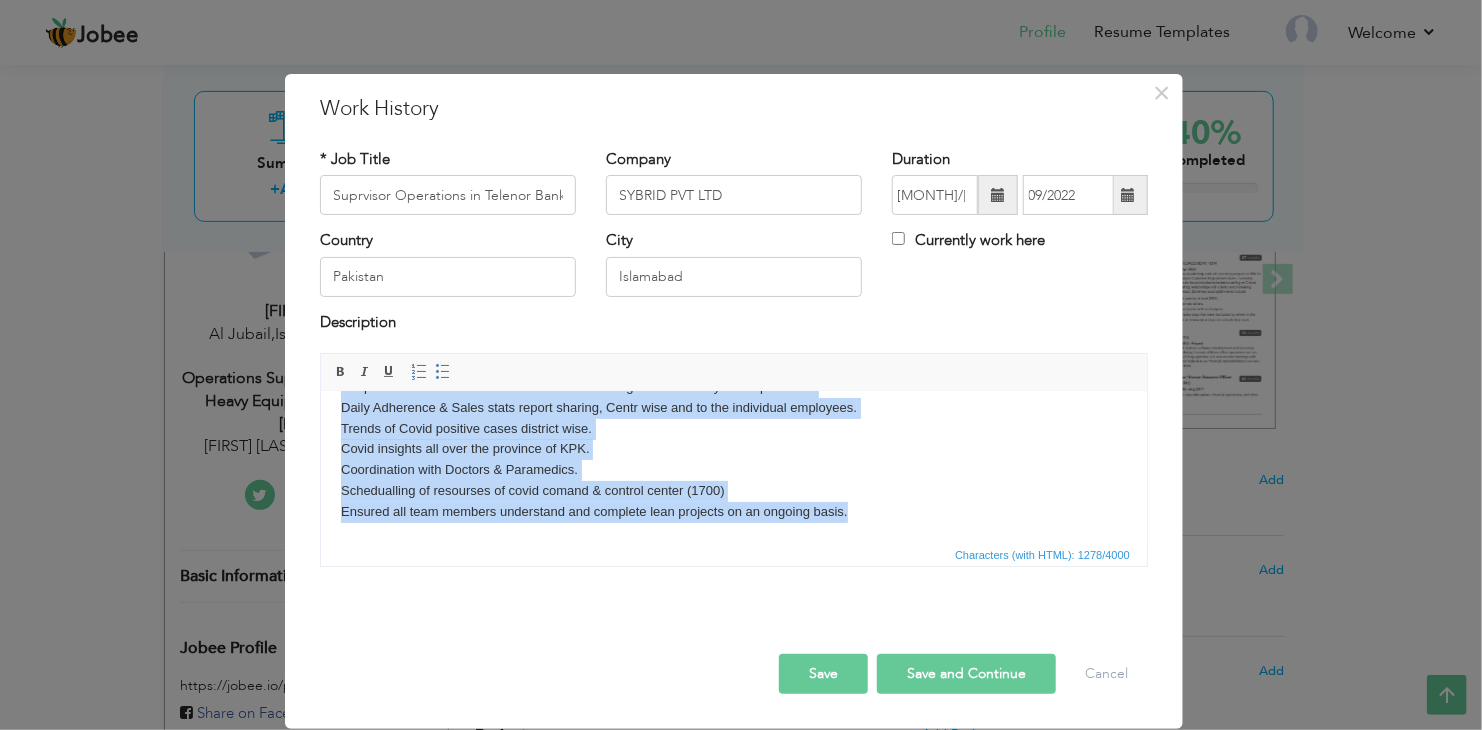 drag, startPoint x: 337, startPoint y: 423, endPoint x: 925, endPoint y: 518, distance: 595.6249 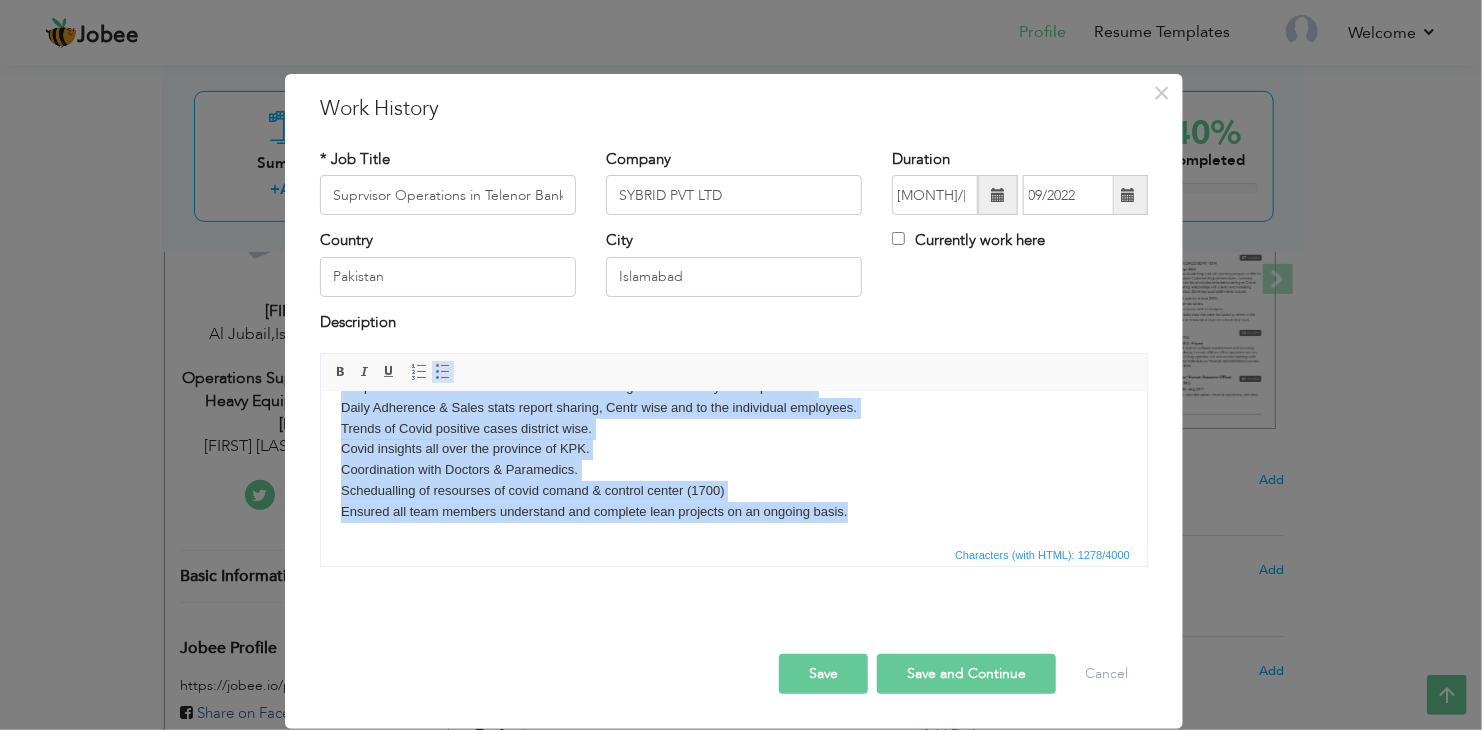 click at bounding box center [443, 372] 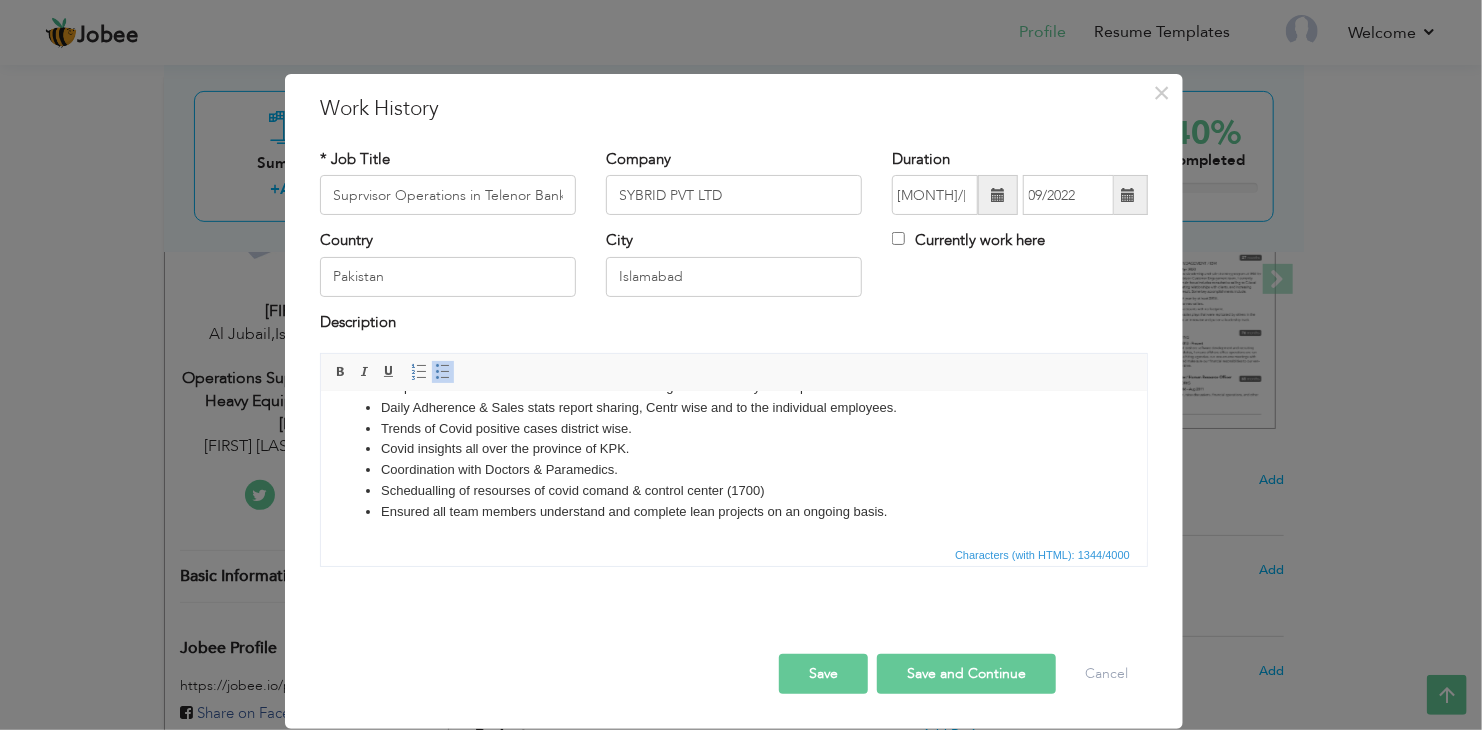 scroll, scrollTop: 0, scrollLeft: 0, axis: both 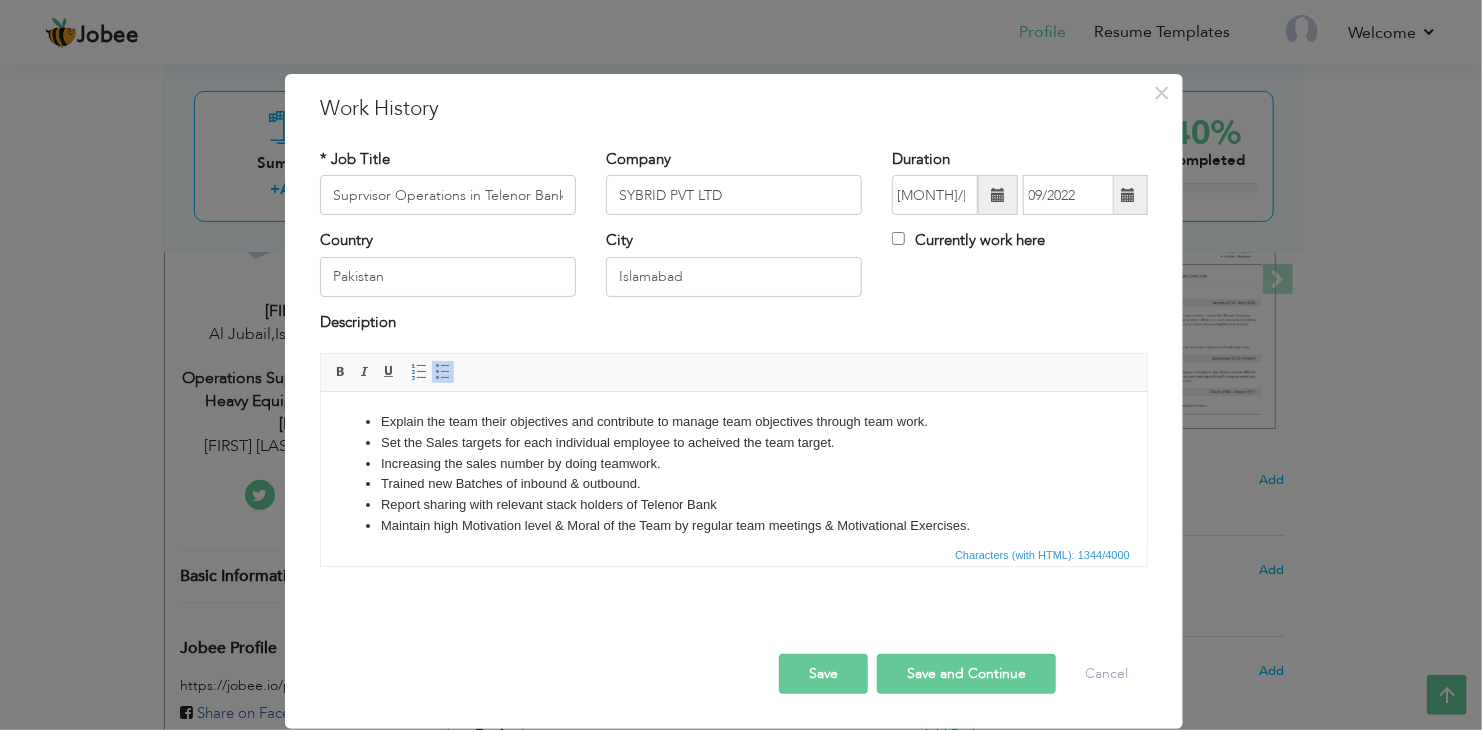 click on "Save" at bounding box center (823, 674) 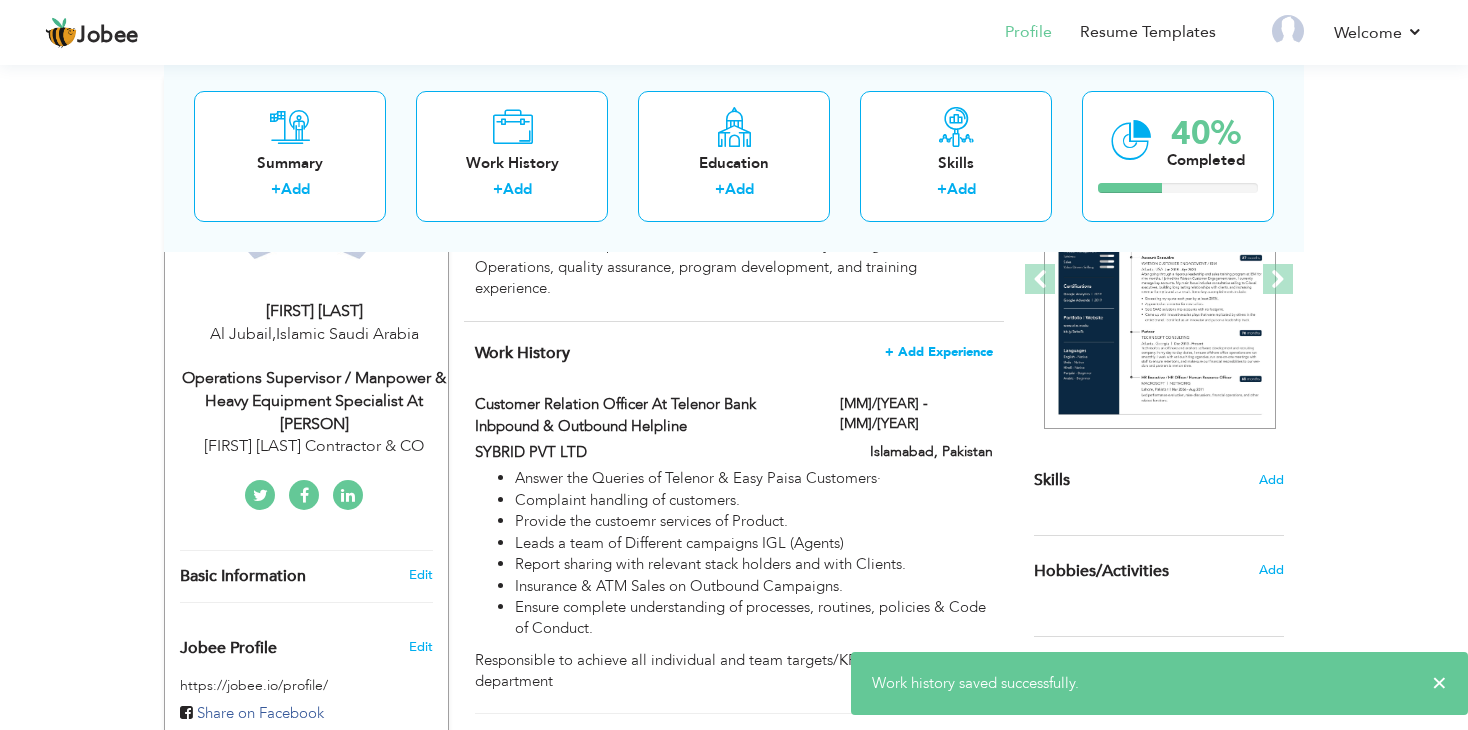 click on "+ Add Experience" at bounding box center (939, 352) 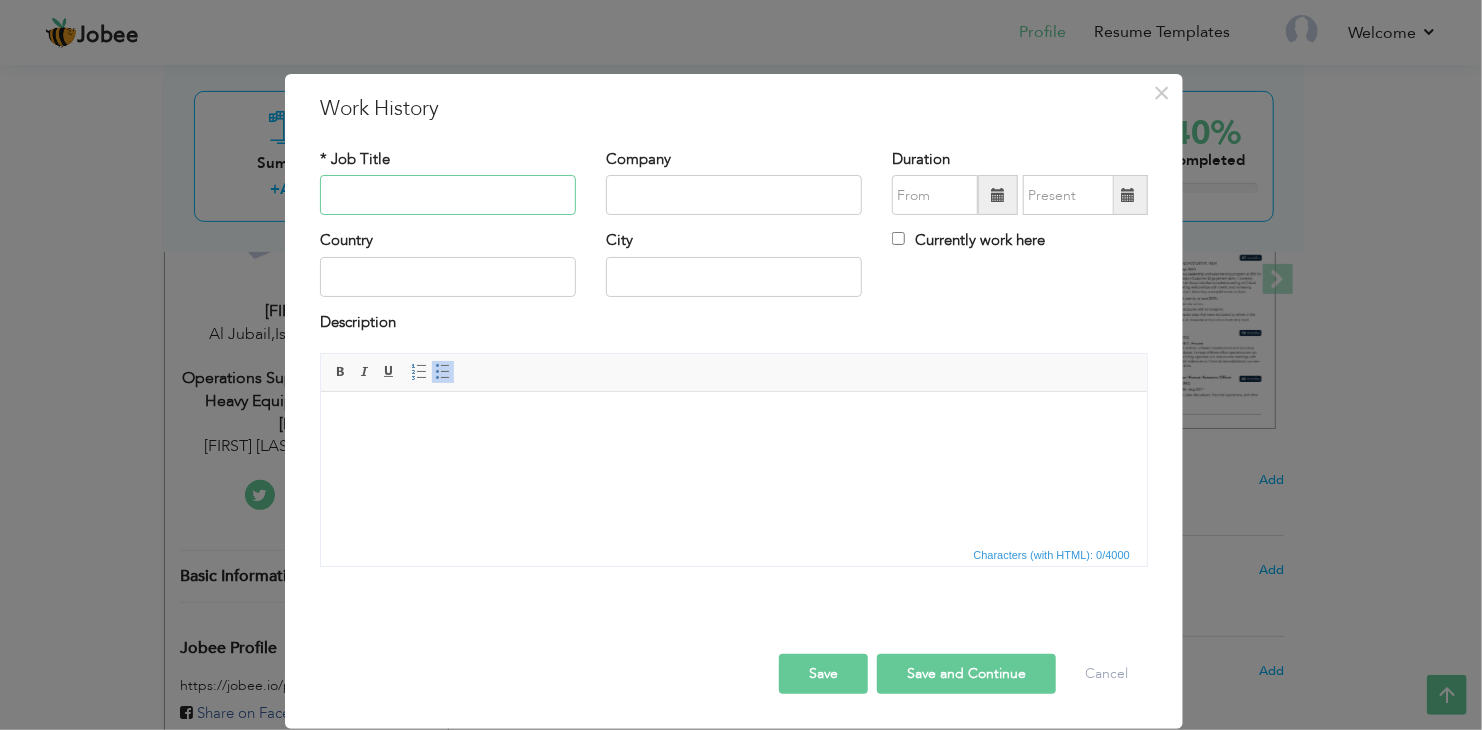 paste on "Operations Supervisor / Manpower & Heavy equipment In-Charge" 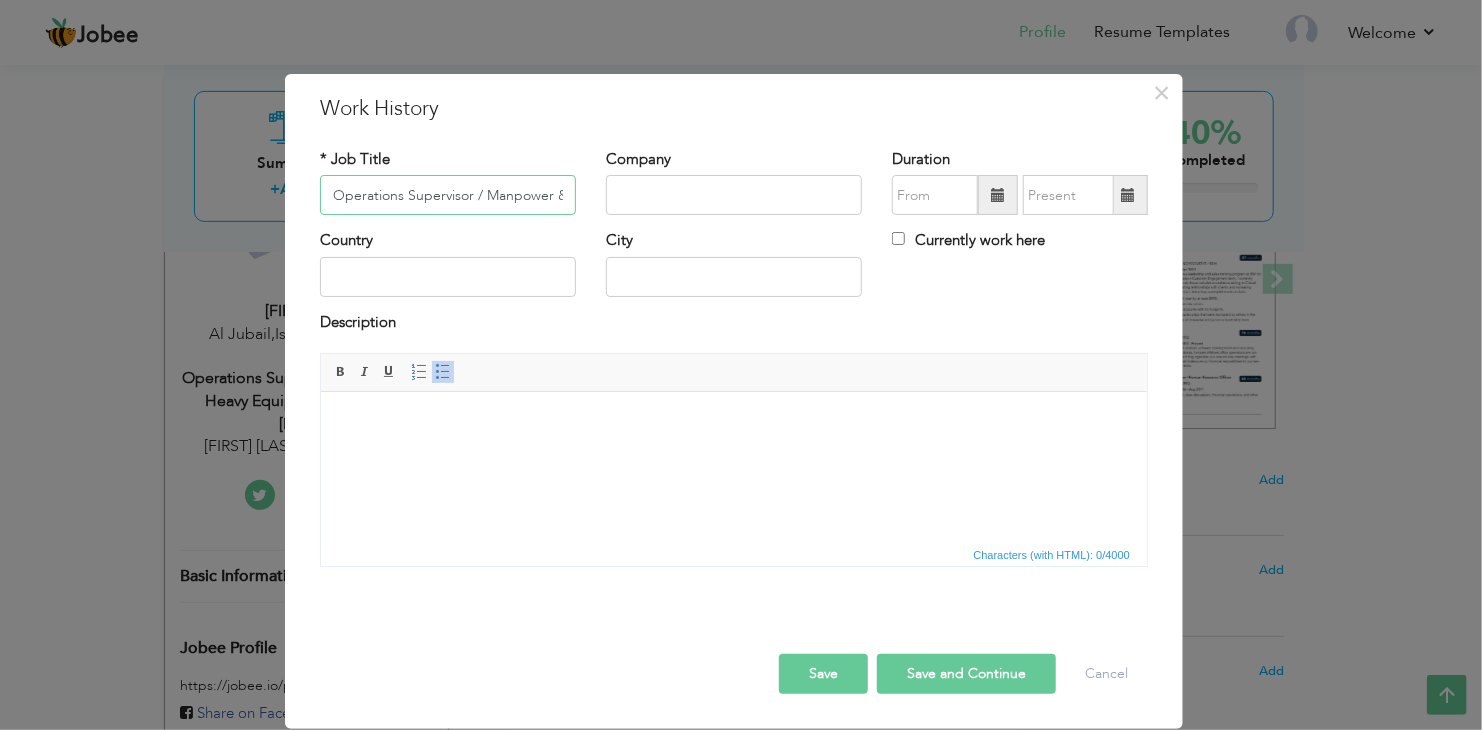 scroll, scrollTop: 0, scrollLeft: 180, axis: horizontal 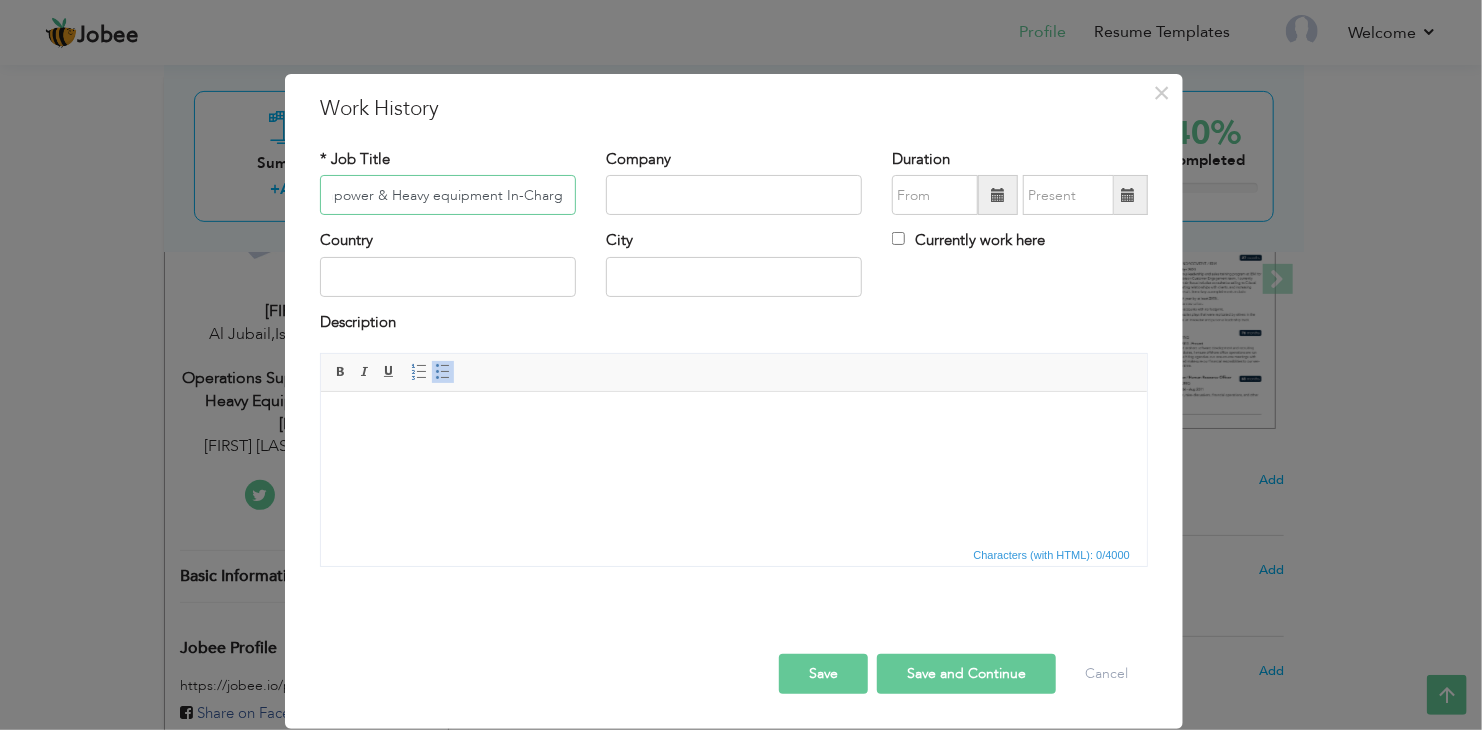type on "Operations Supervisor / Manpower & Heavy equipment In-Charge" 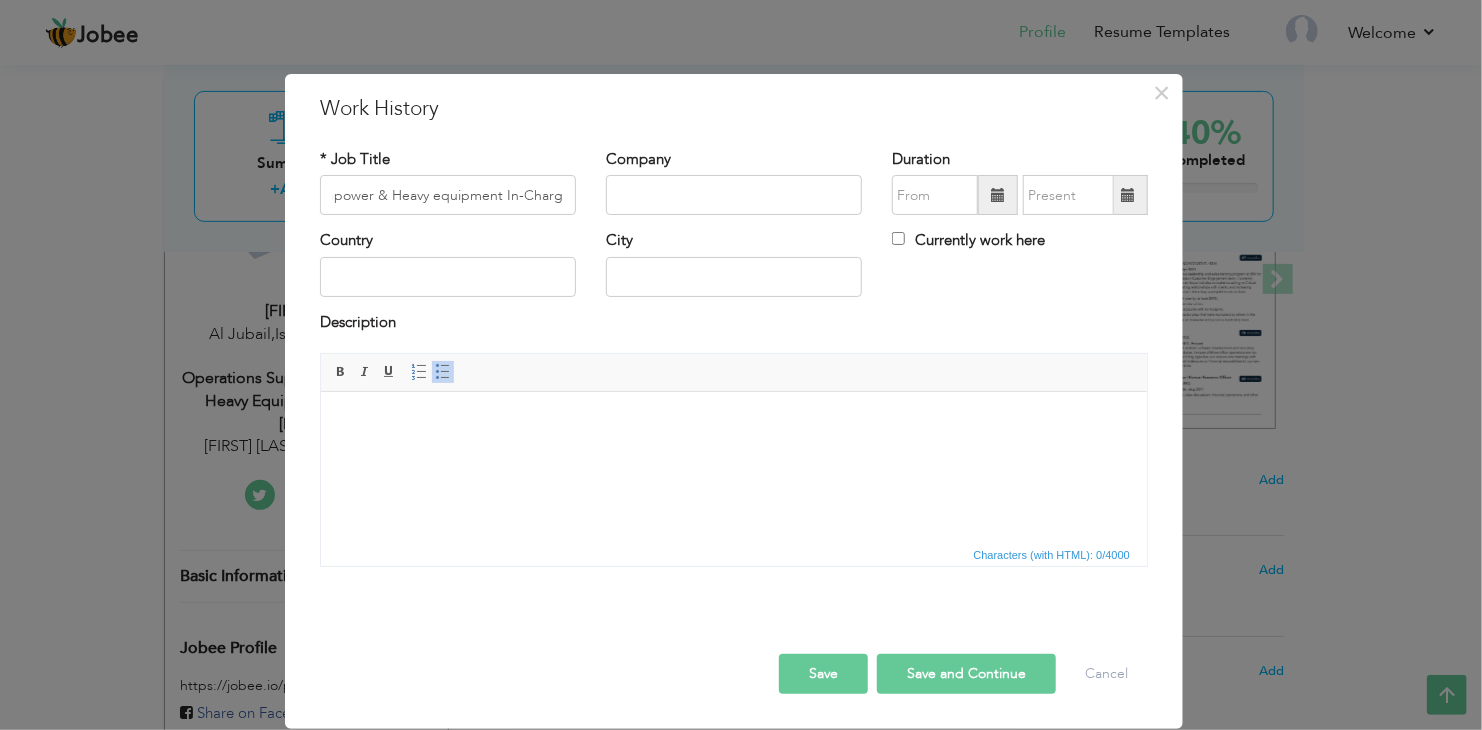 scroll, scrollTop: 0, scrollLeft: 0, axis: both 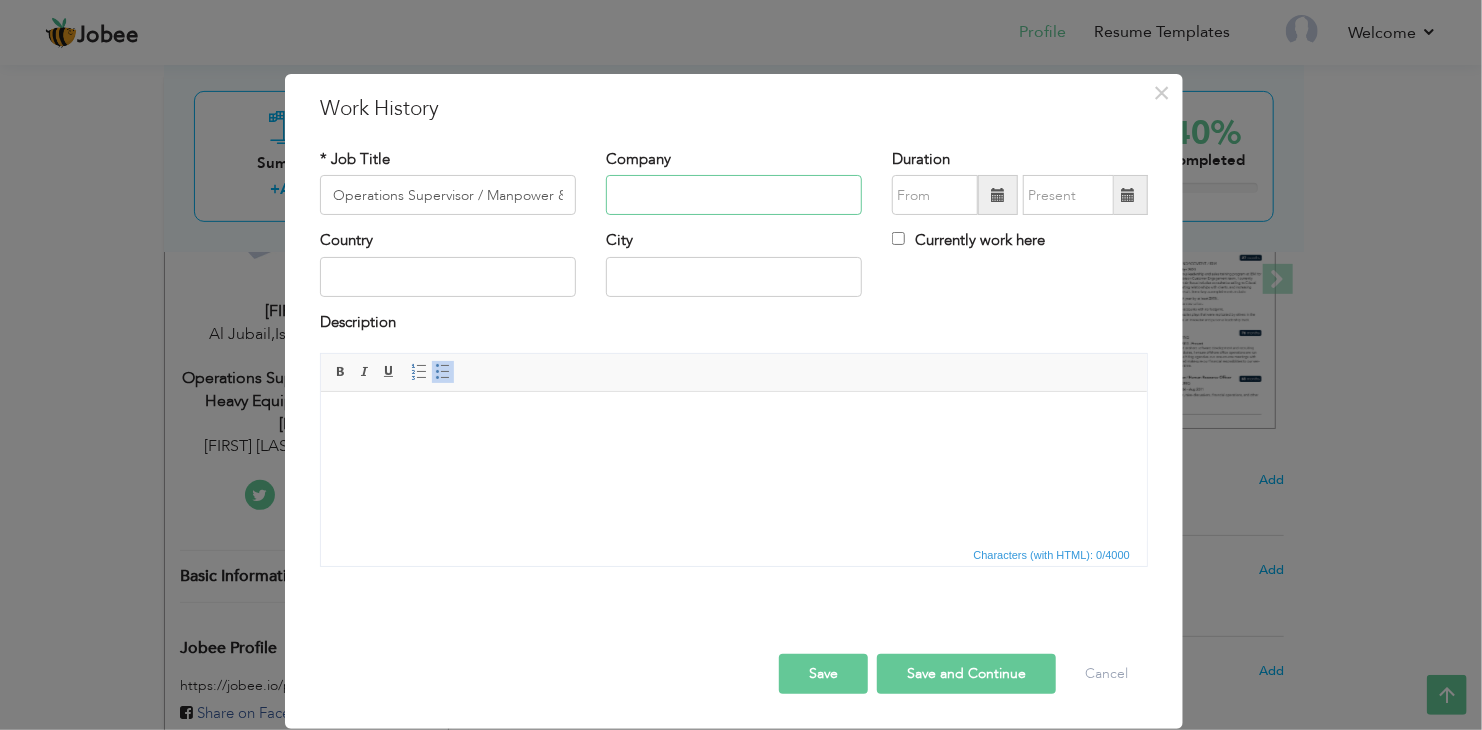 click at bounding box center [734, 195] 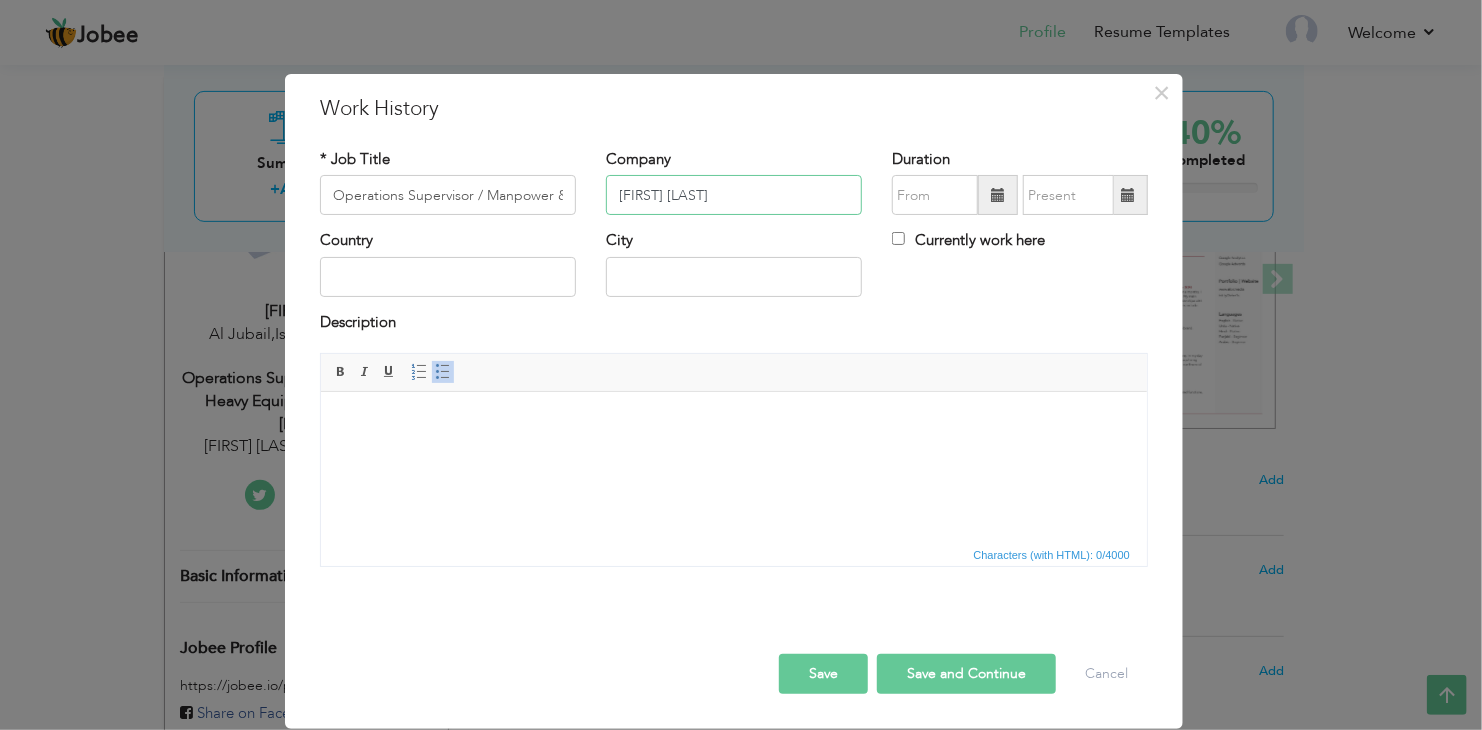 type on "[FIRST] [MIDDLE] [LAST]" 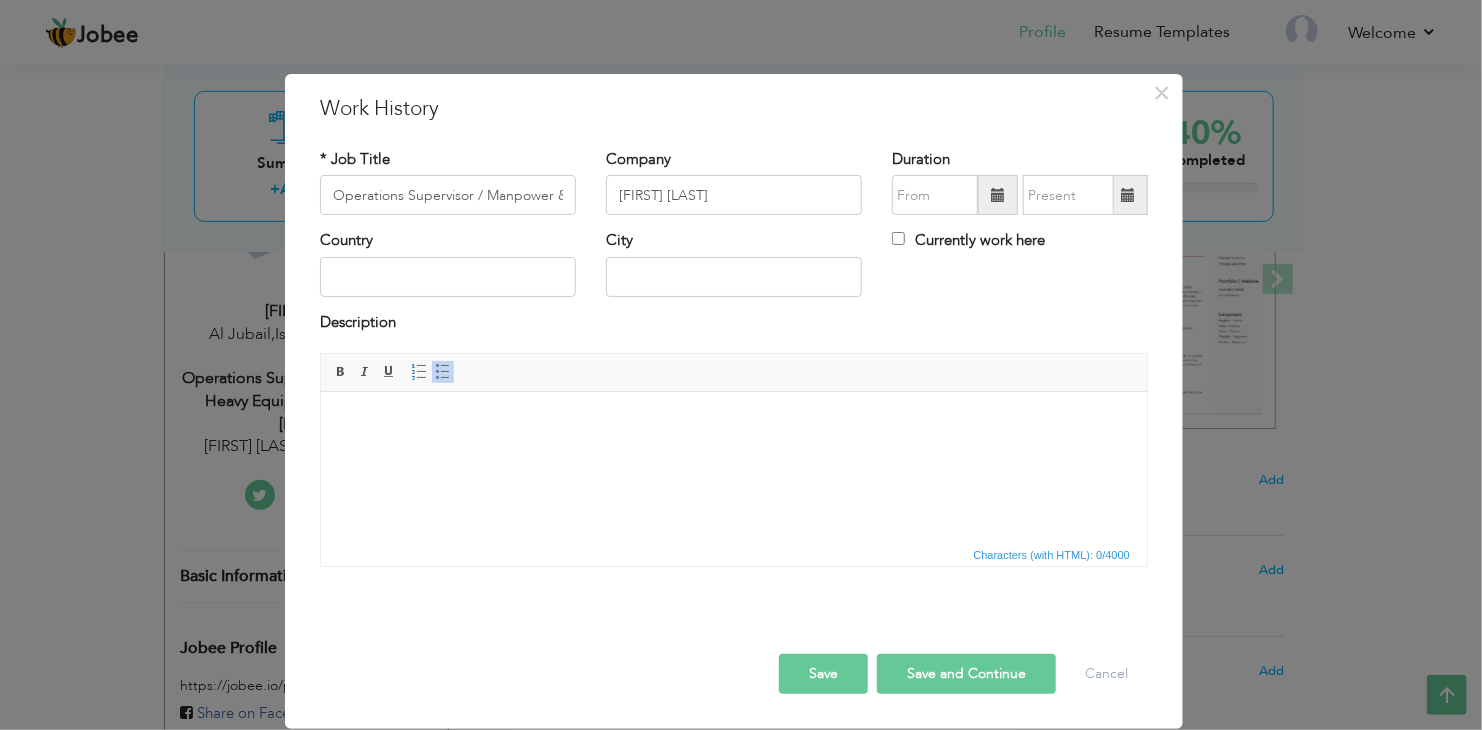 click at bounding box center (998, 195) 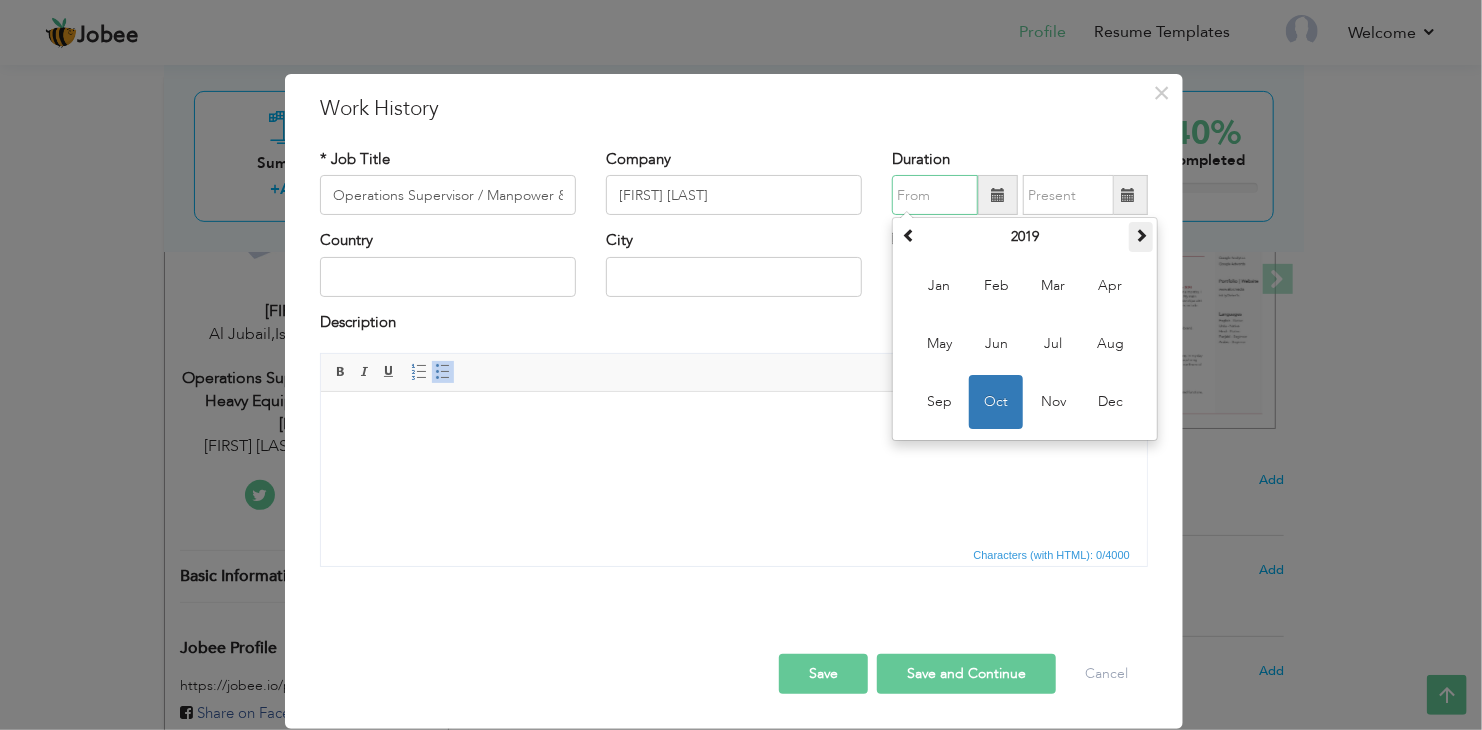 click at bounding box center [1141, 235] 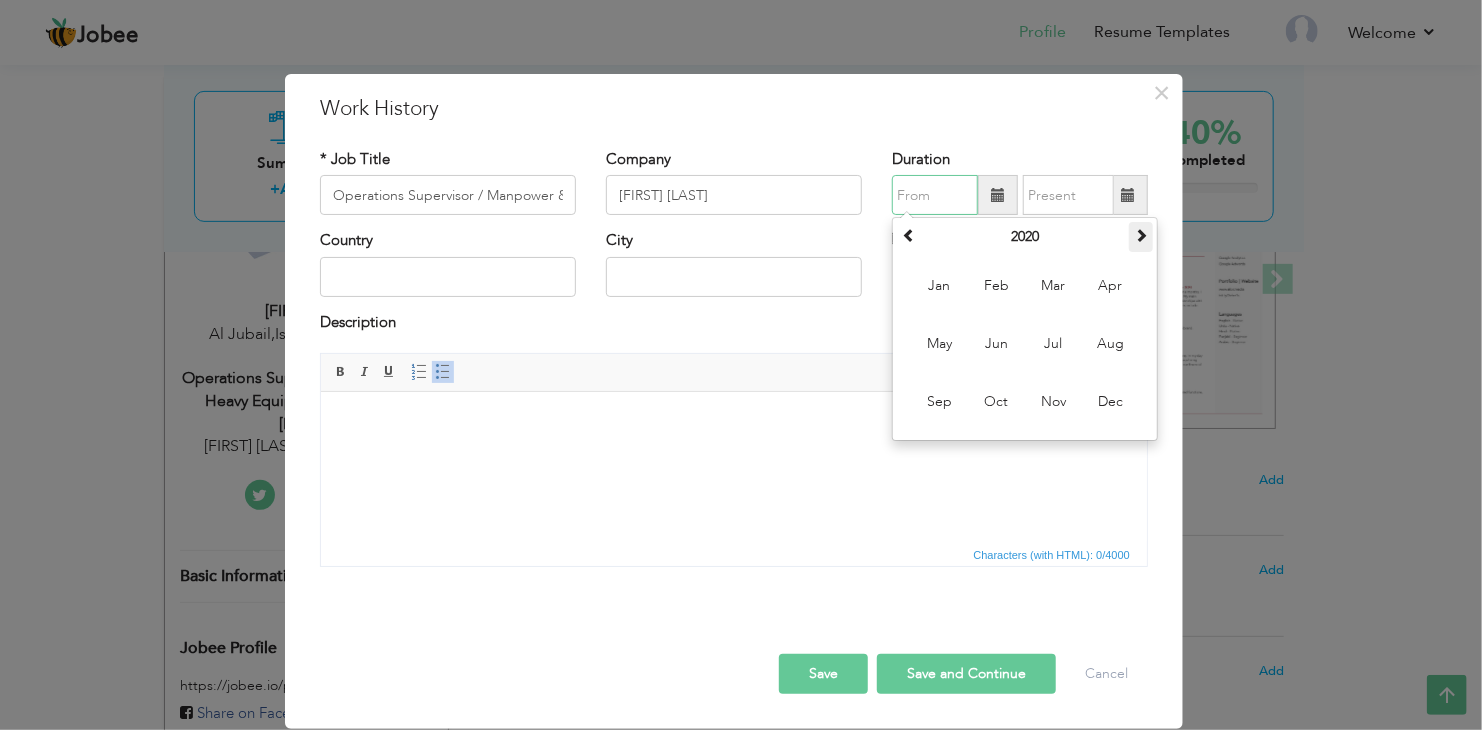 click at bounding box center [1141, 235] 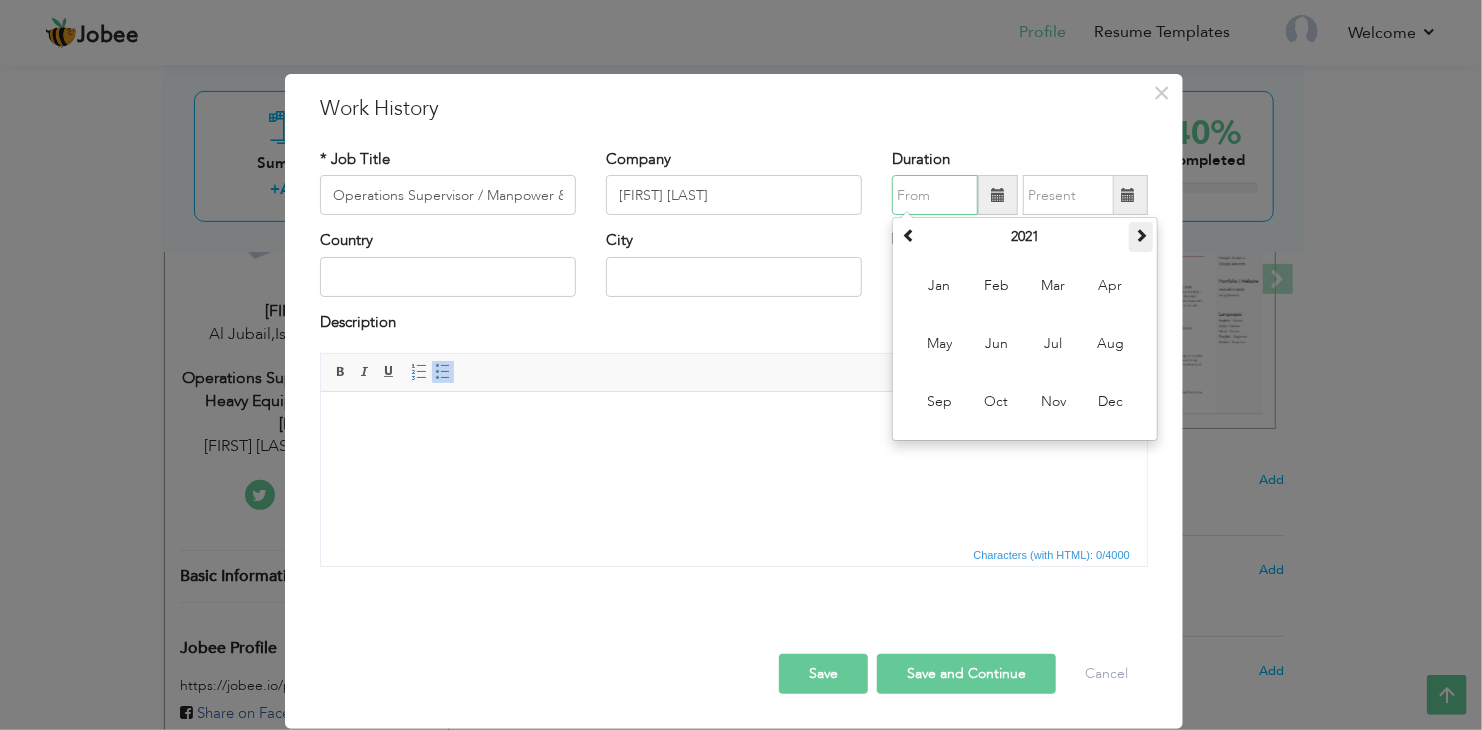 click at bounding box center (1141, 235) 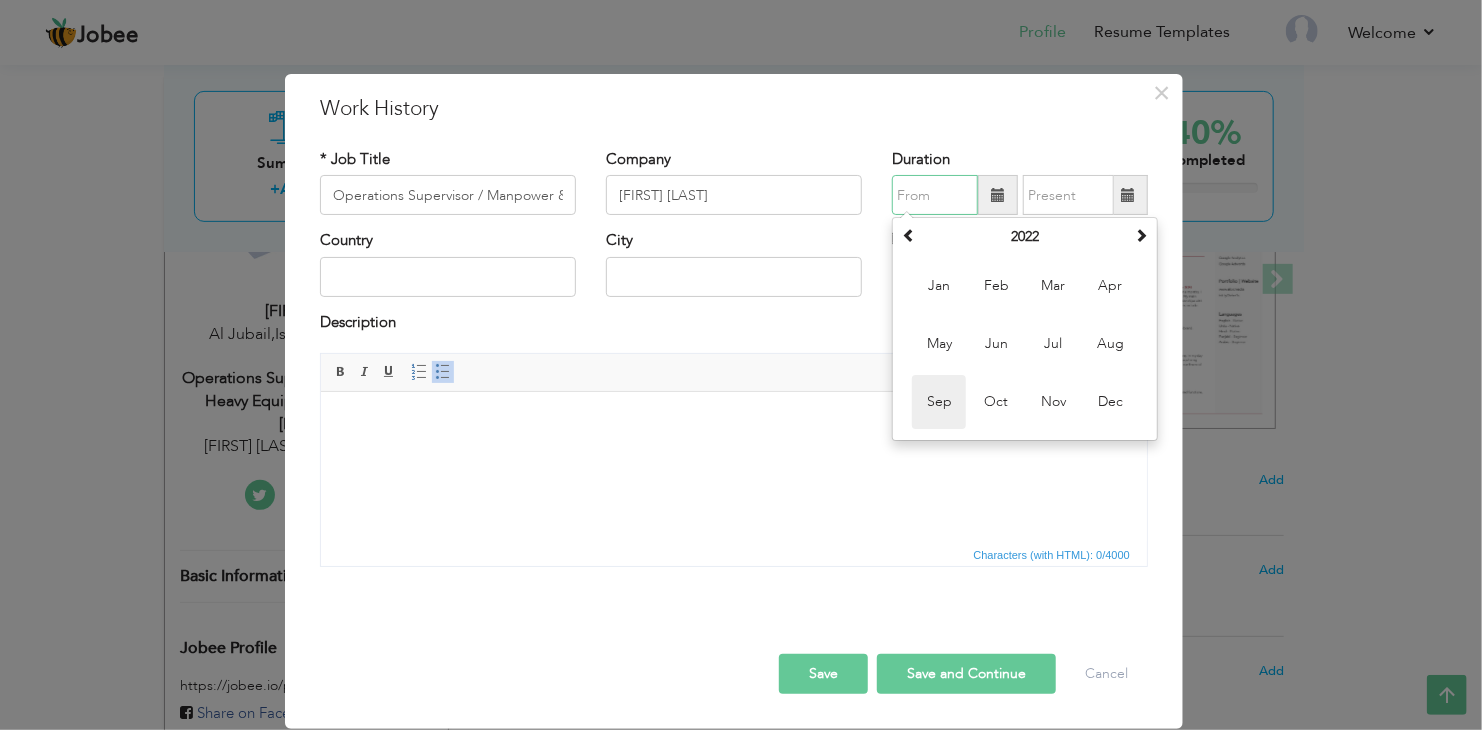 click on "Sep" at bounding box center [939, 402] 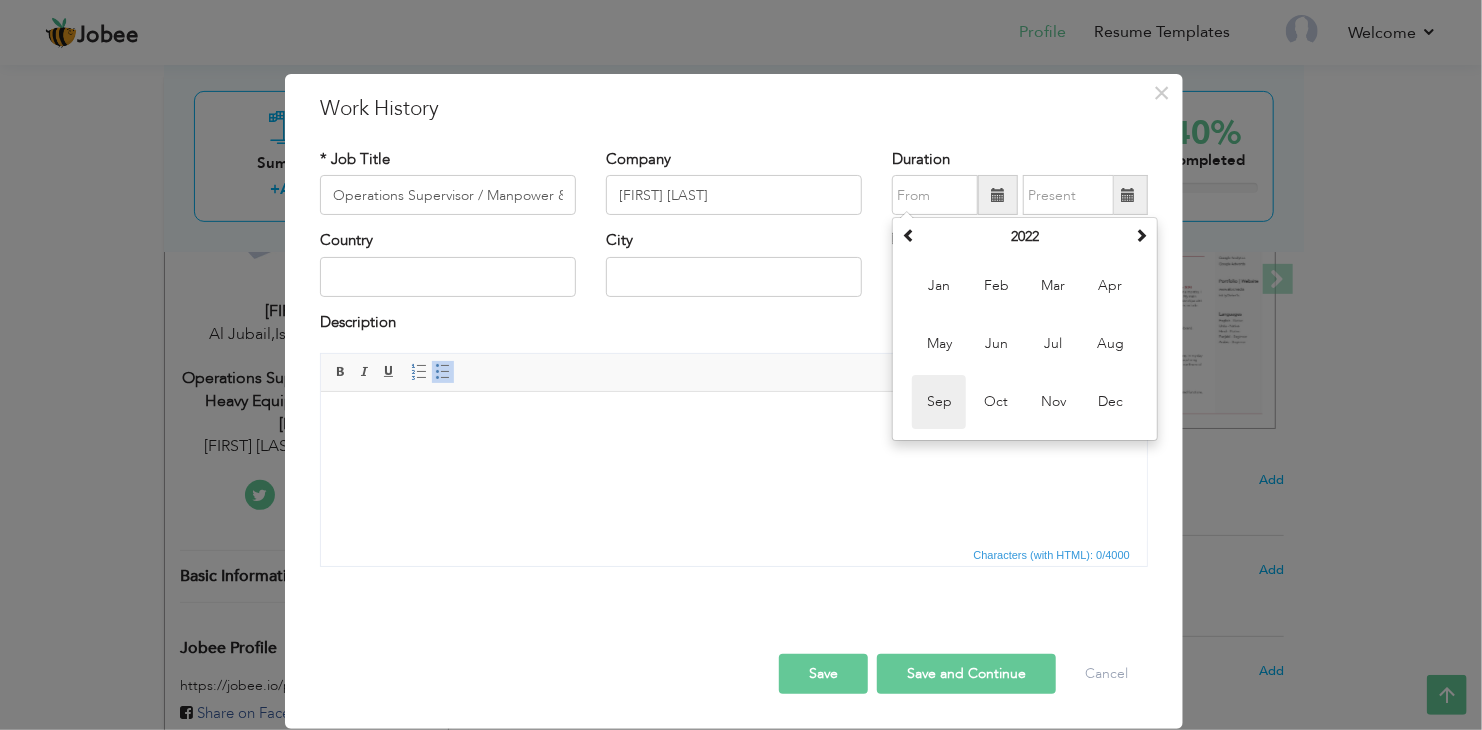 type on "09/2022" 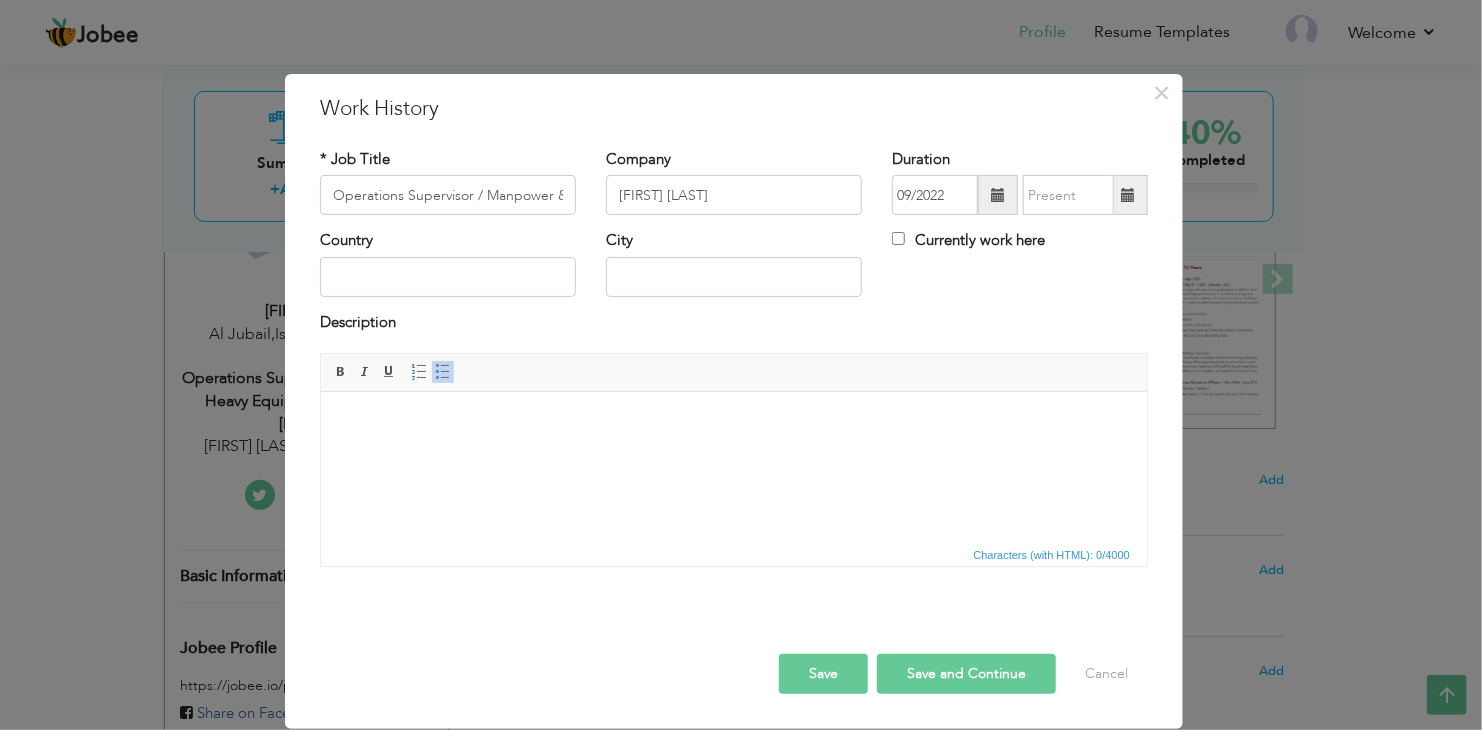 click on "Currently work here" at bounding box center [968, 240] 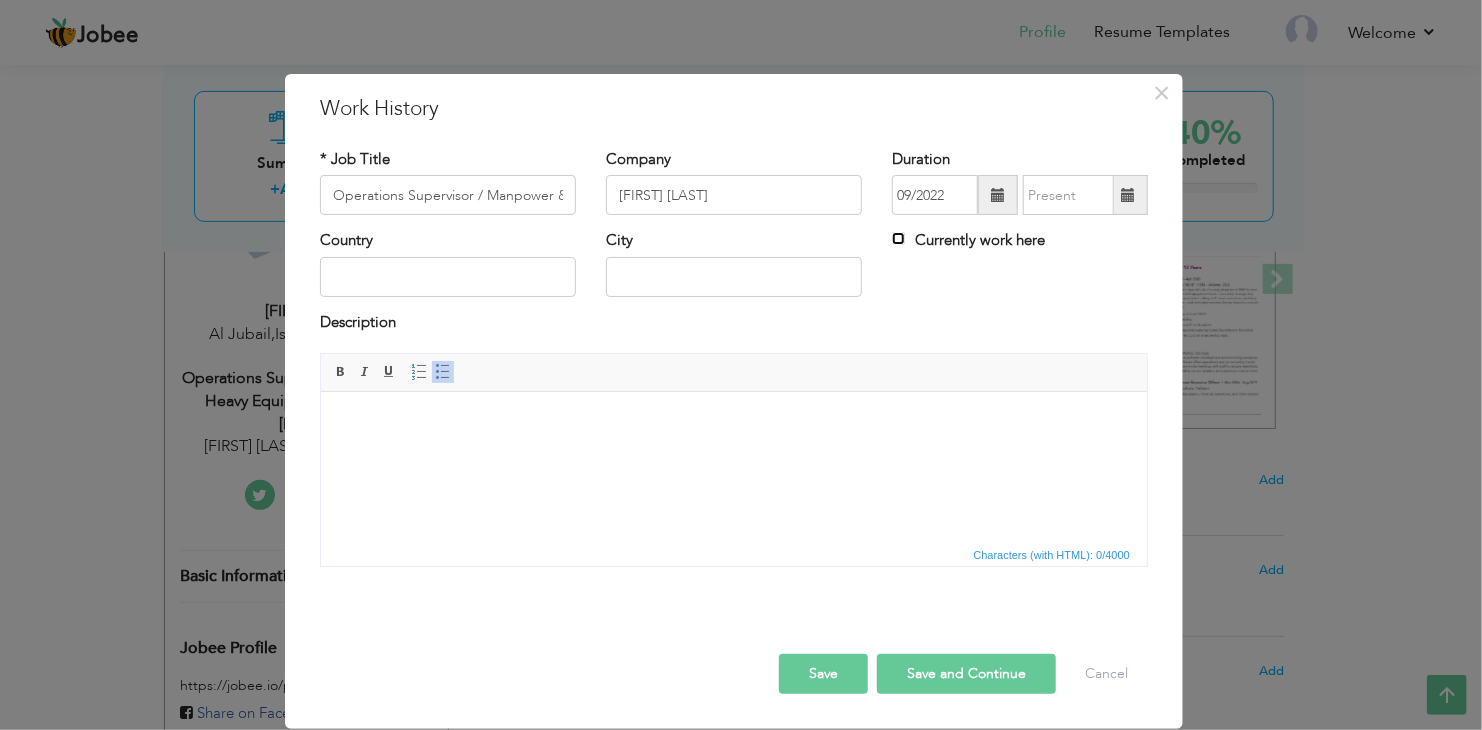 click on "Currently work here" at bounding box center (898, 238) 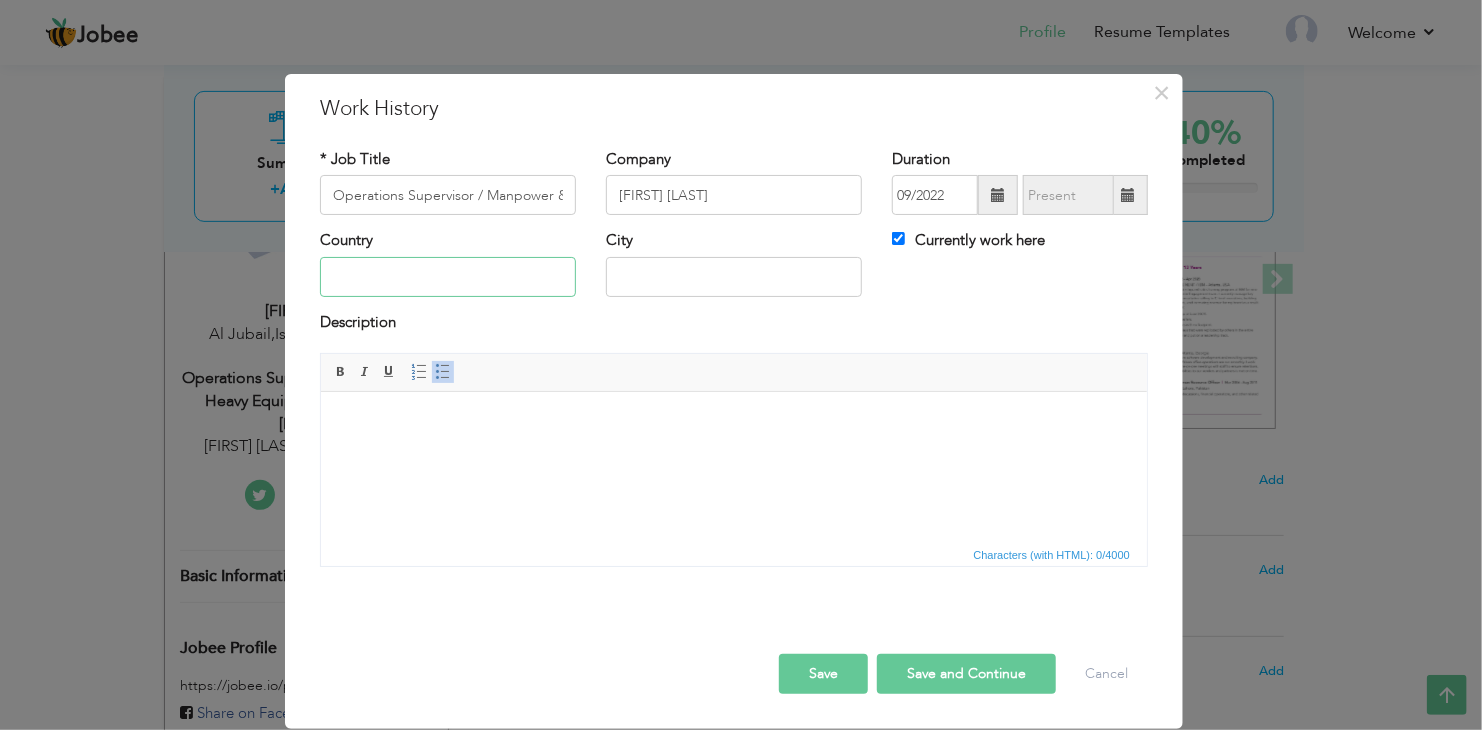 click at bounding box center (448, 277) 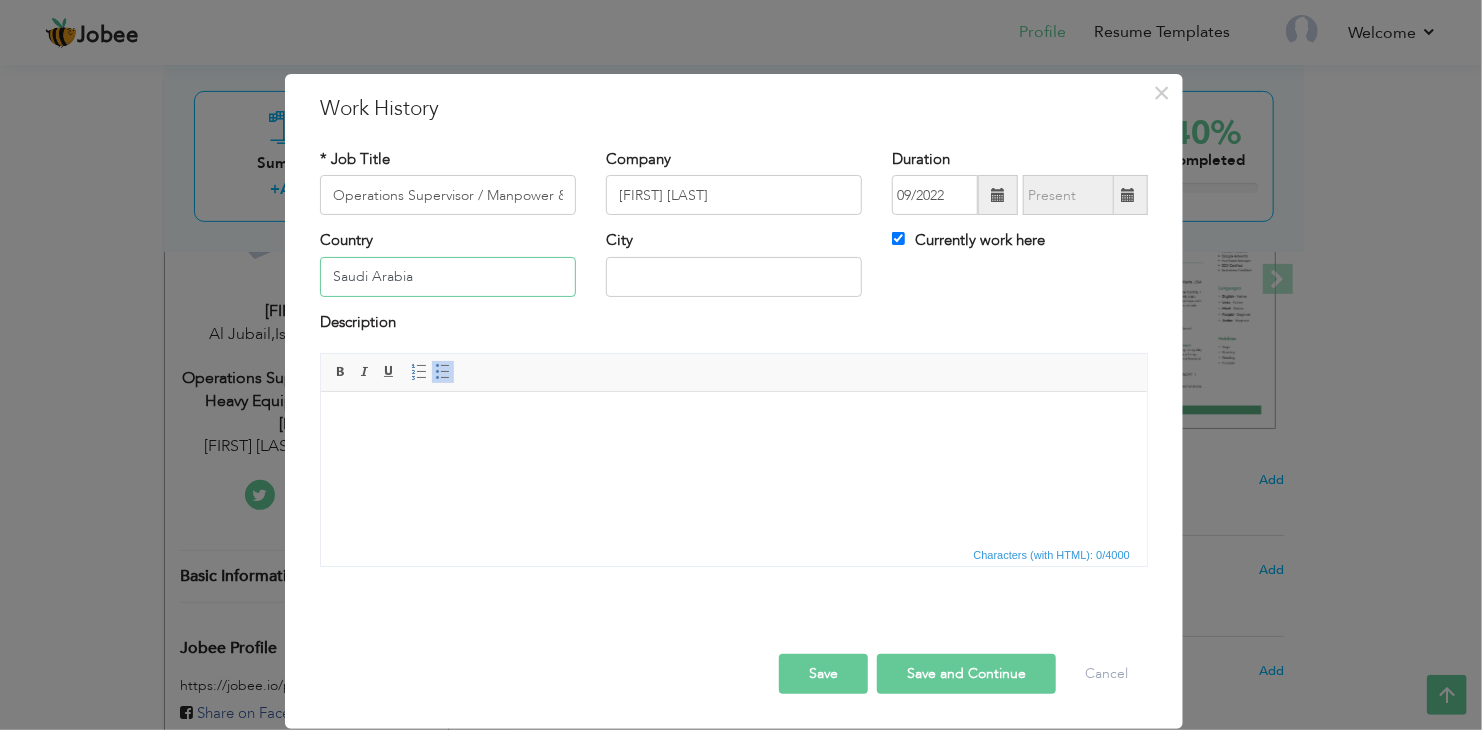 type on "Saudi Arabia" 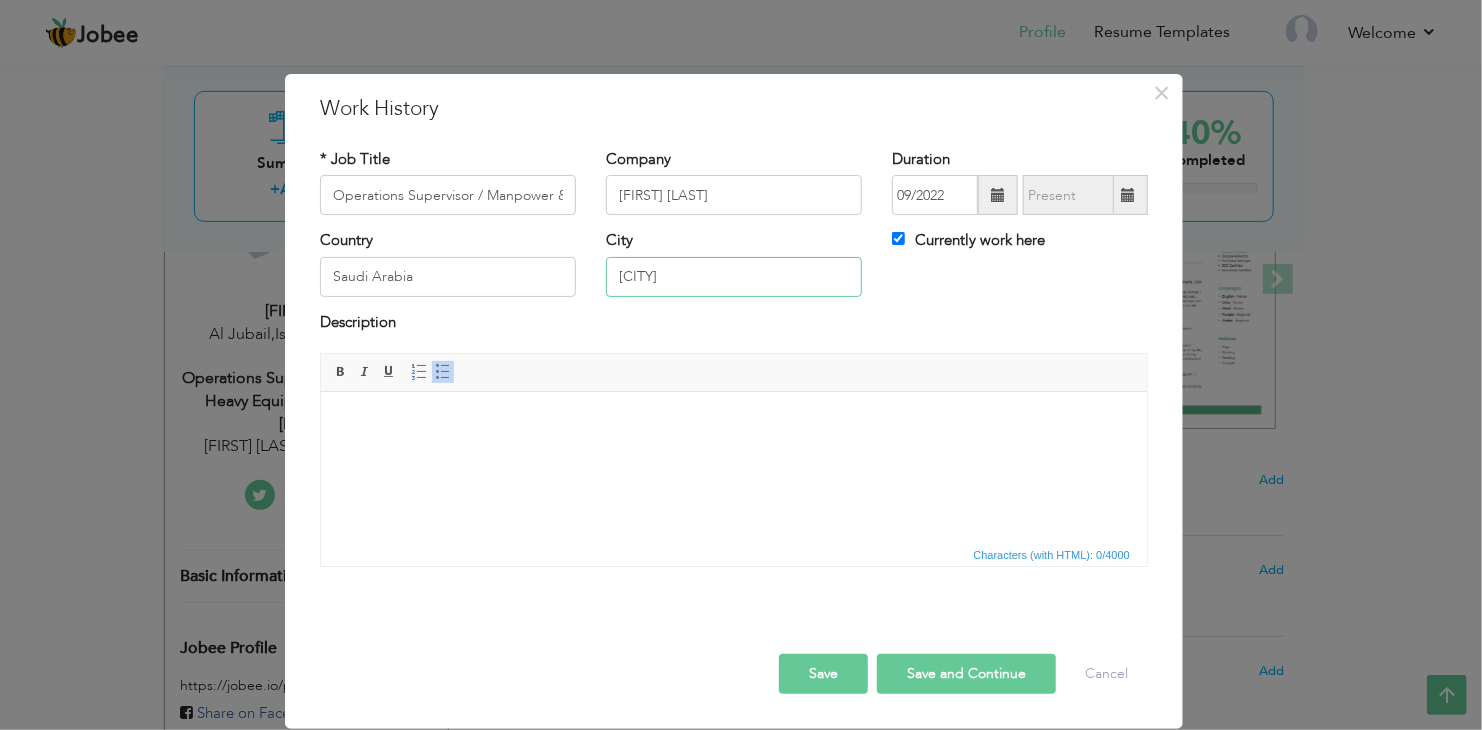 type on "[CITY]" 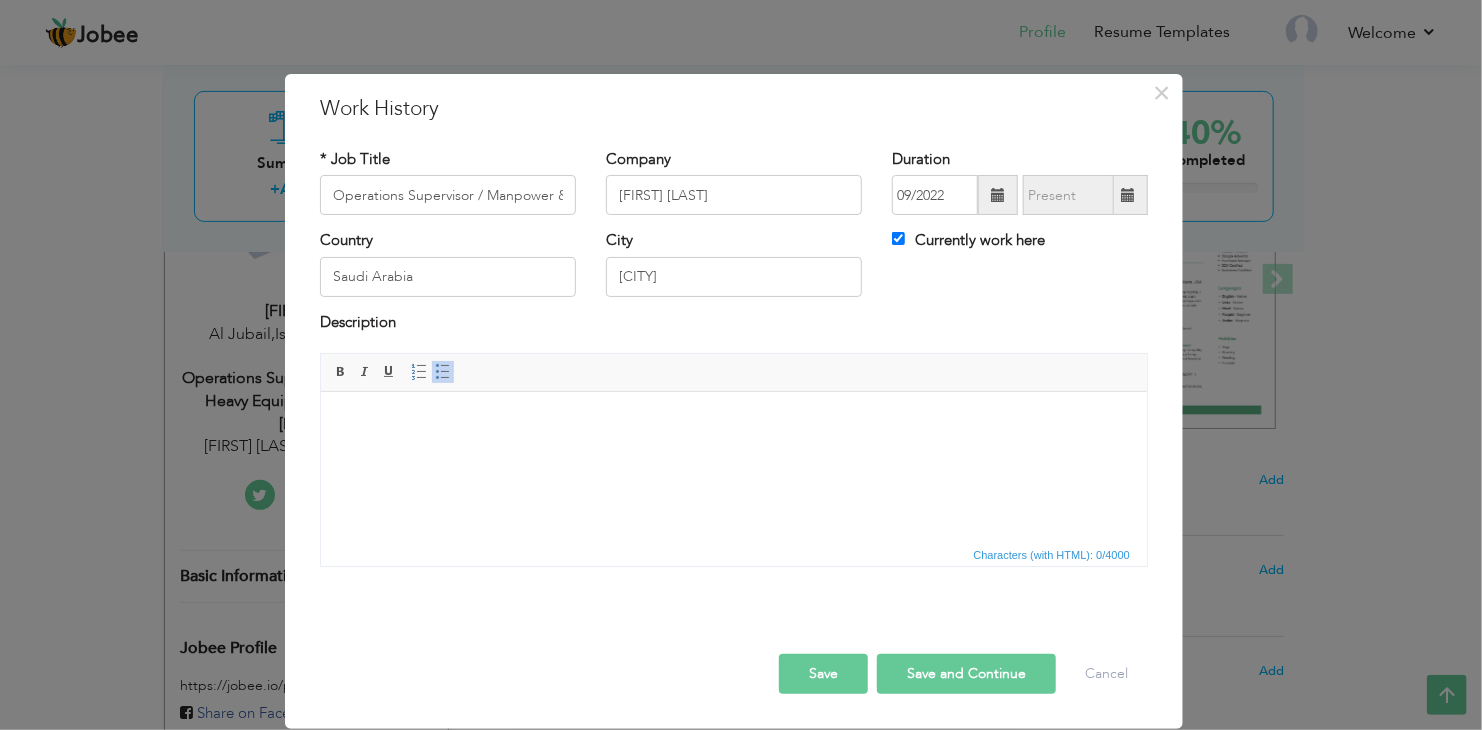 click at bounding box center [733, 422] 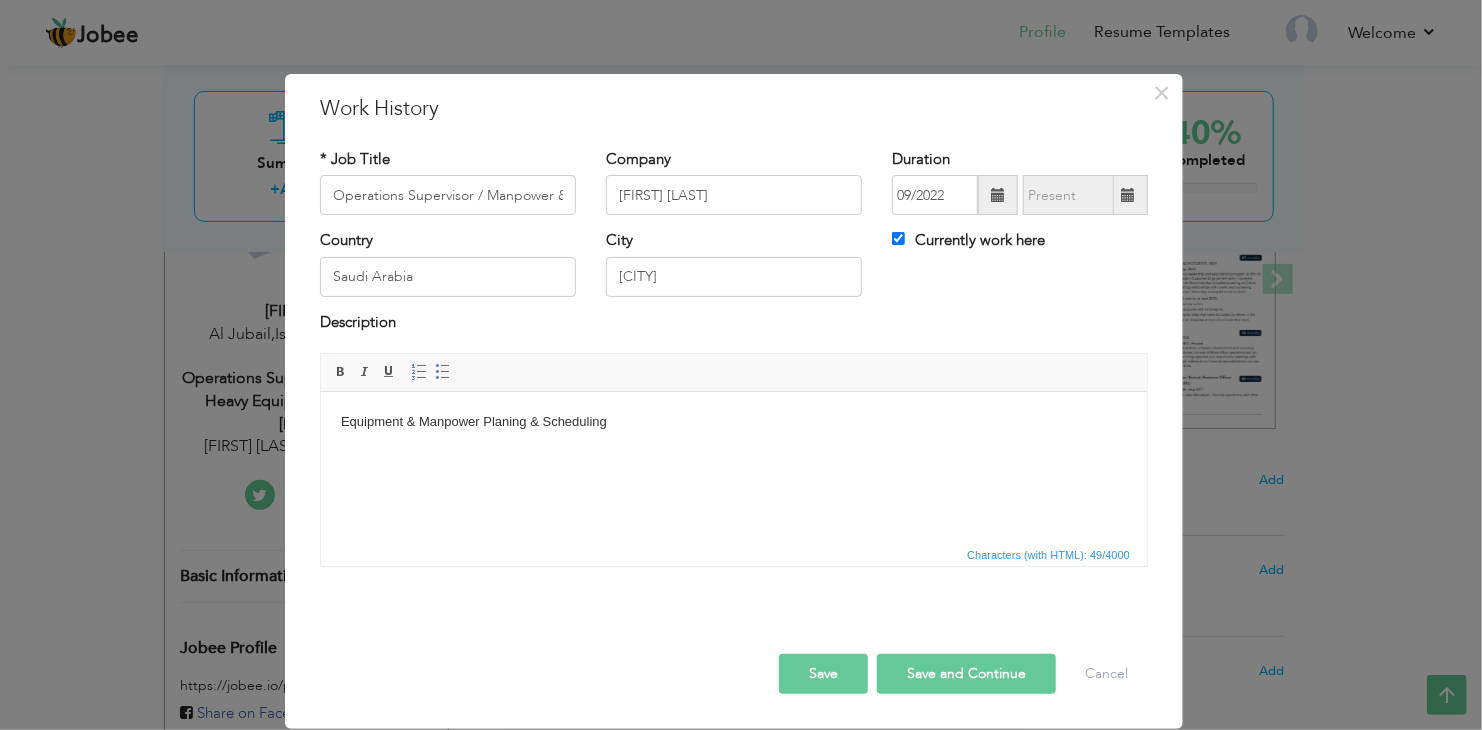 type 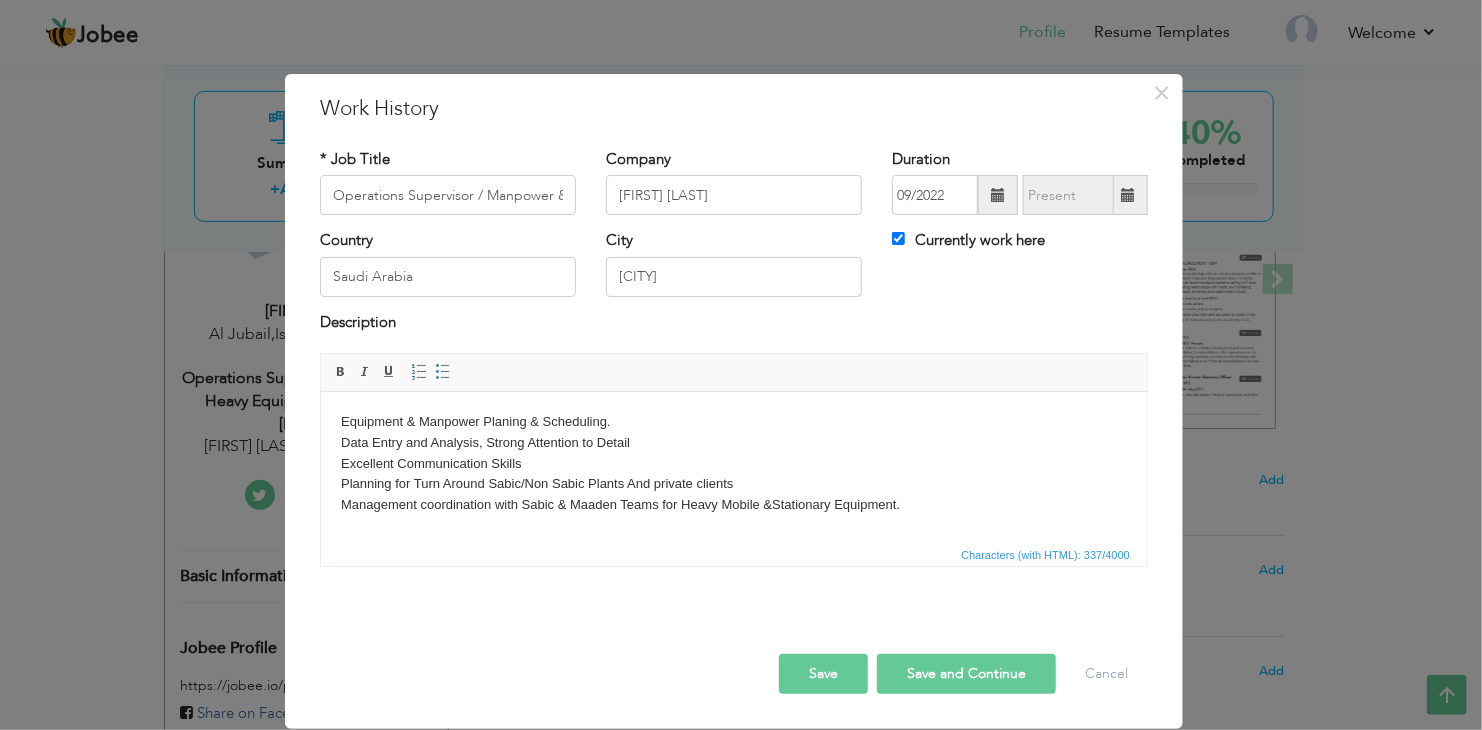 click on "Equipment & Manpower Planing & Scheduling. Data Entry and Analysis, Strong Attention to Detail Excellent Communication Skills Planning for Turn Around Sabic/Non Sabic Plants And private clients Management coordination with Sabic & Maaden Teams for Heavy Mobile &  Stationary Equipment. ​​​​​​​" at bounding box center [733, 474] 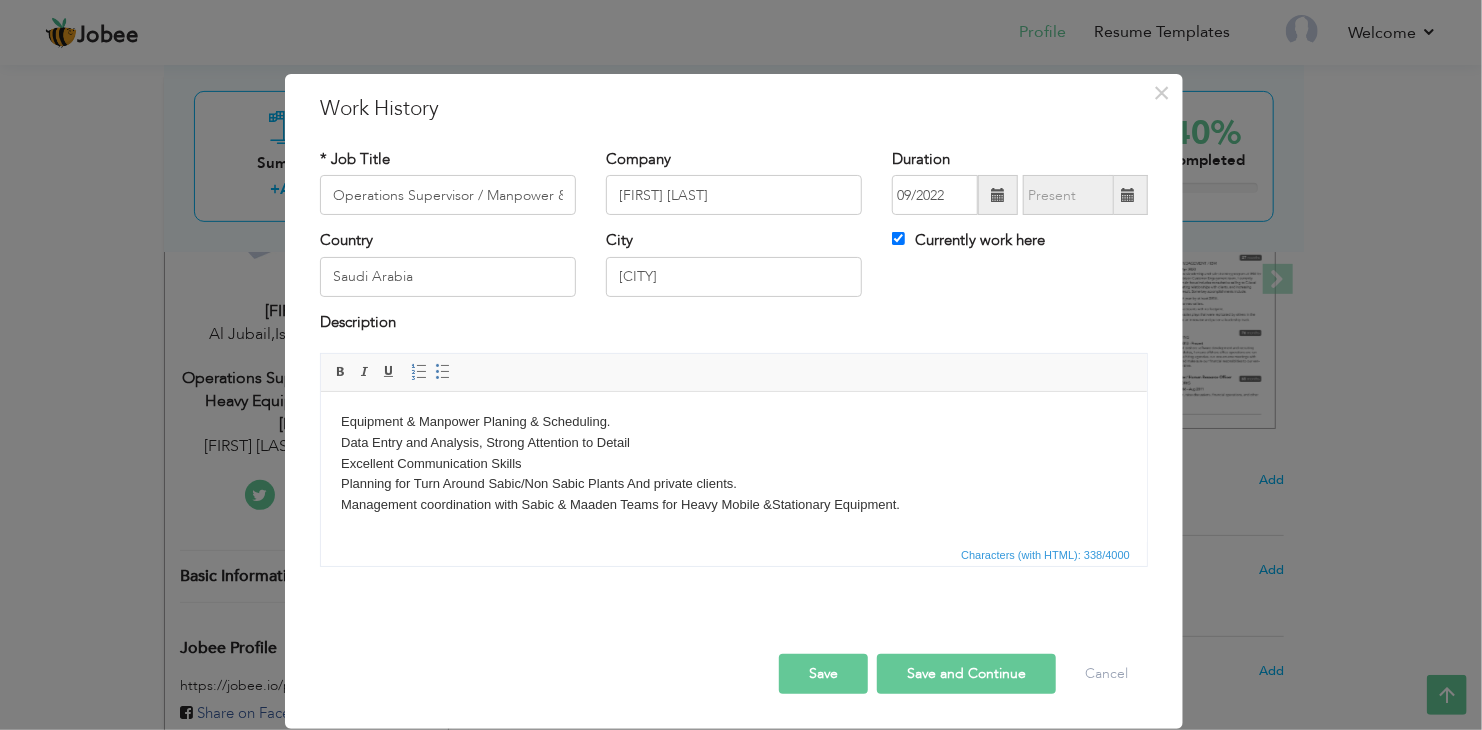 click on "Equipment & Manpower Planing & Scheduling. Data Entry and Analysis, Strong Attention to Detail Excellent Communication Skills Planning for Turn Around Sabic/Non Sabic Plants And private clients. Management coordination with Sabic & Maaden Teams for Heavy Mobile &  Stationary Equipment. ​​​​​​​" at bounding box center [733, 474] 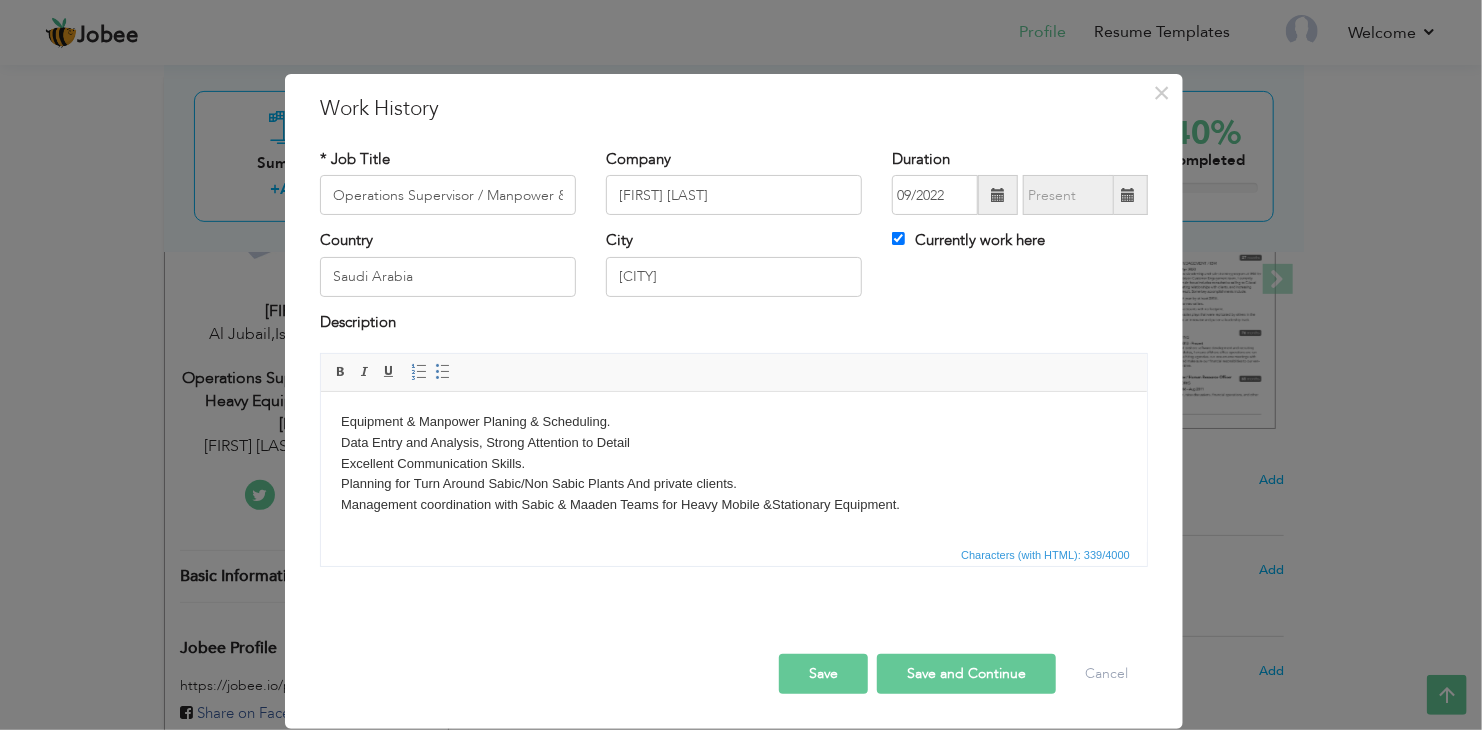 click on "Equipment & Manpower Planing & Scheduling. Data Entry and Analysis, Strong Attention to Detail Excellent Communication Skills. Planning for Turn Around Sabic/Non Sabic Plants And private clients. Management coordination with Sabic & Maaden Teams for Heavy Mobile &  Stationary Equipment. ​​​​​​​" at bounding box center (733, 474) 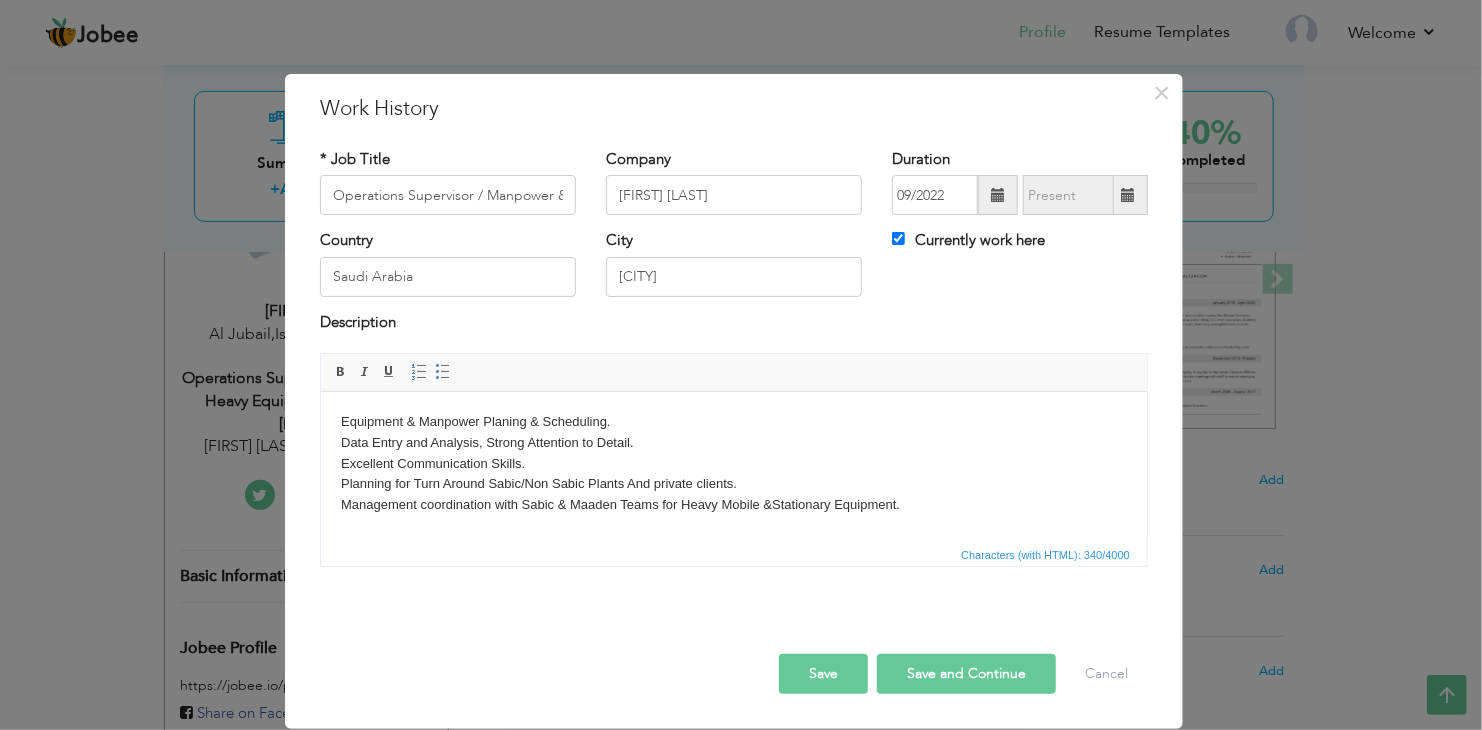 click on "Equipment & Manpower Planing & Scheduling. Data Entry and Analysis, Strong Attention to Detail. Excellent Communication Skills. Planning for Turn Around Sabic/Non Sabic Plants And private clients. Management coordination with Sabic & Maaden Teams for Heavy Mobile &  Stationary Equipment. ​​​​​​​" at bounding box center [733, 474] 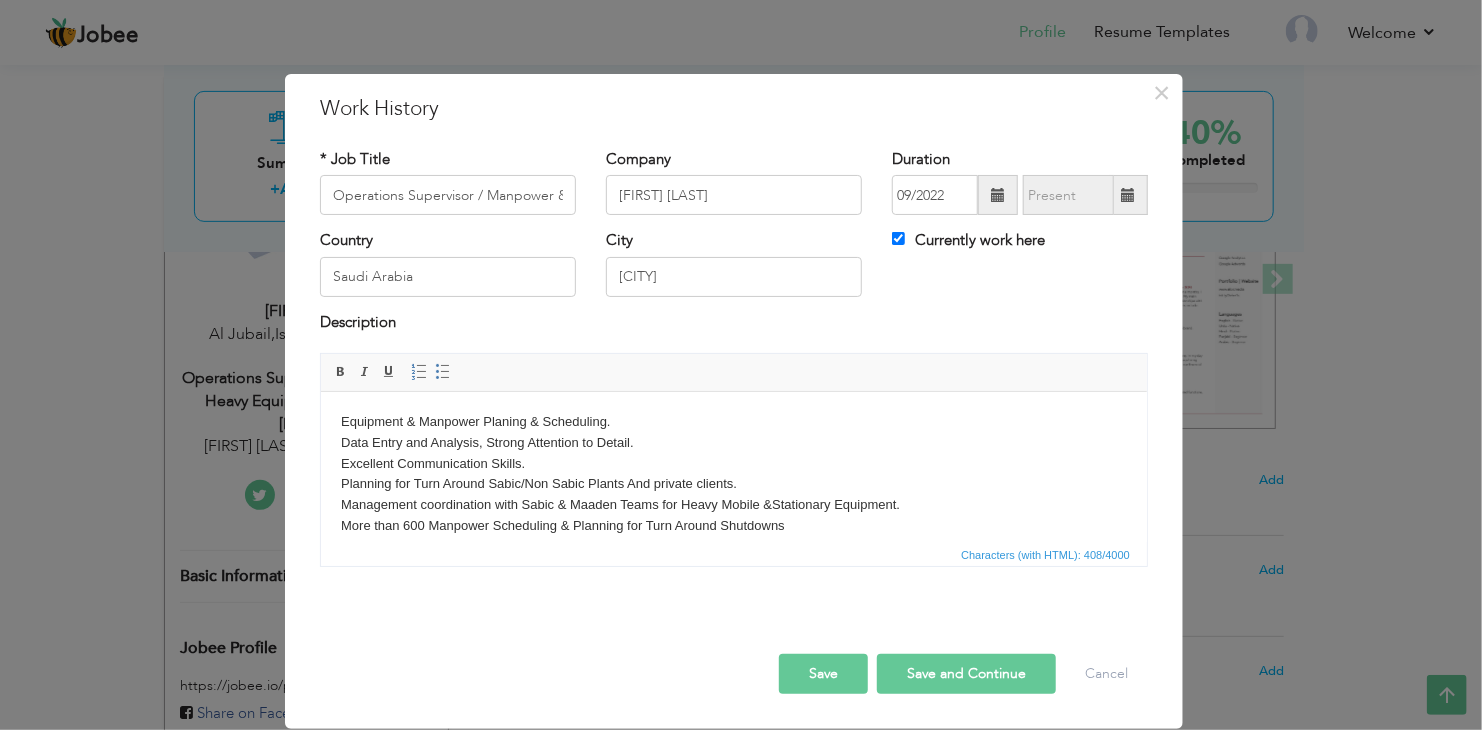 click on "Equipment & Manpower Planing & Scheduling. Data Entry and Analysis, Strong Attention to Detail. Excellent Communication Skills. Planning for Turn Around Sabic/Non Sabic Plants And private clients. Management coordination with Sabic & Maaden Teams for Heavy Mobile &  Stationary Equipment. More than 600 Manpower Scheduling & Planning for Turn Around Shutdowns" at bounding box center [733, 474] 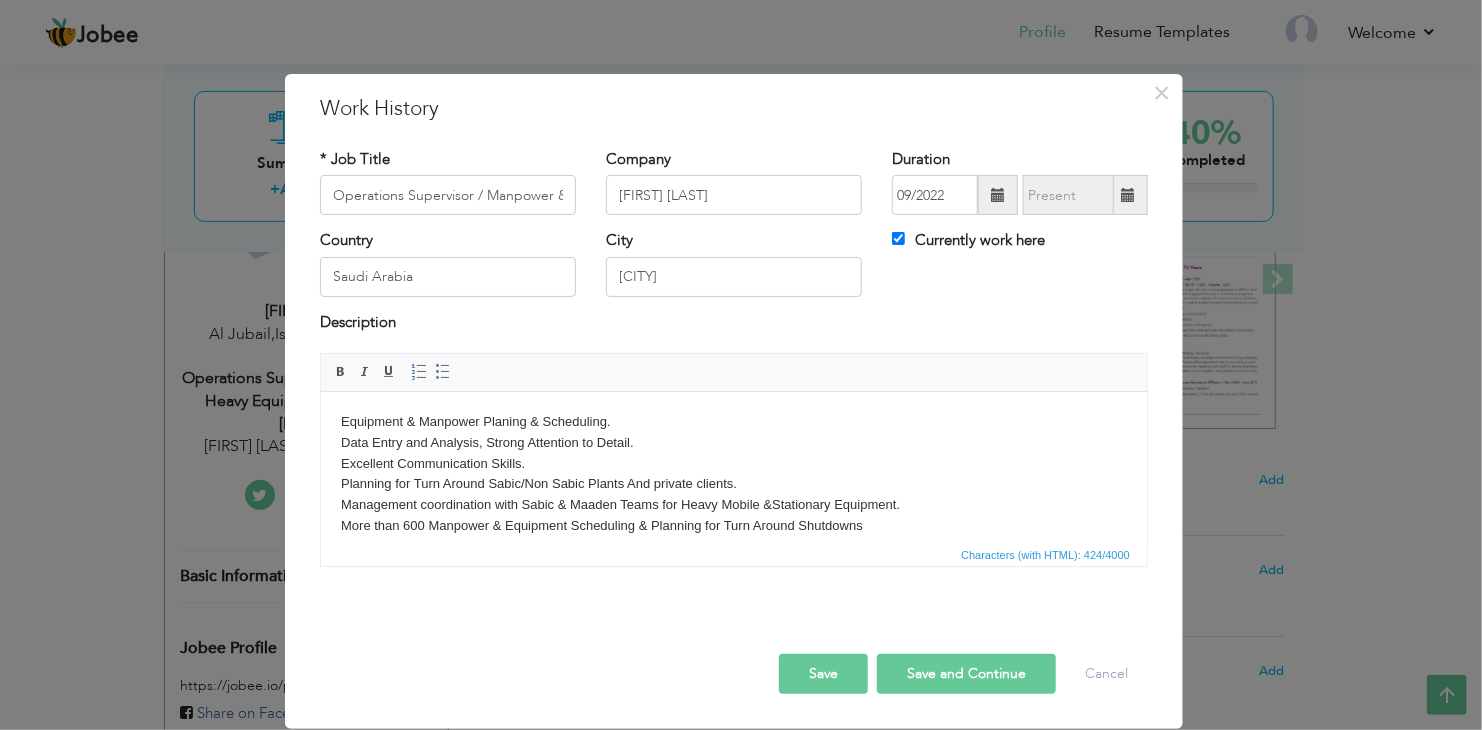 click on "Equipment & Manpower Planing & Scheduling. Data Entry and Analysis, Strong Attention to Detail. Excellent Communication Skills. Planning for Turn Around Sabic/Non Sabic Plants And private clients. Management coordination with Sabic & Maaden Teams for Heavy Mobile &  Stationary Equipment. More than 600 Manpower & Equipment Scheduling & Planning for Turn Around Shutdowns" at bounding box center (733, 474) 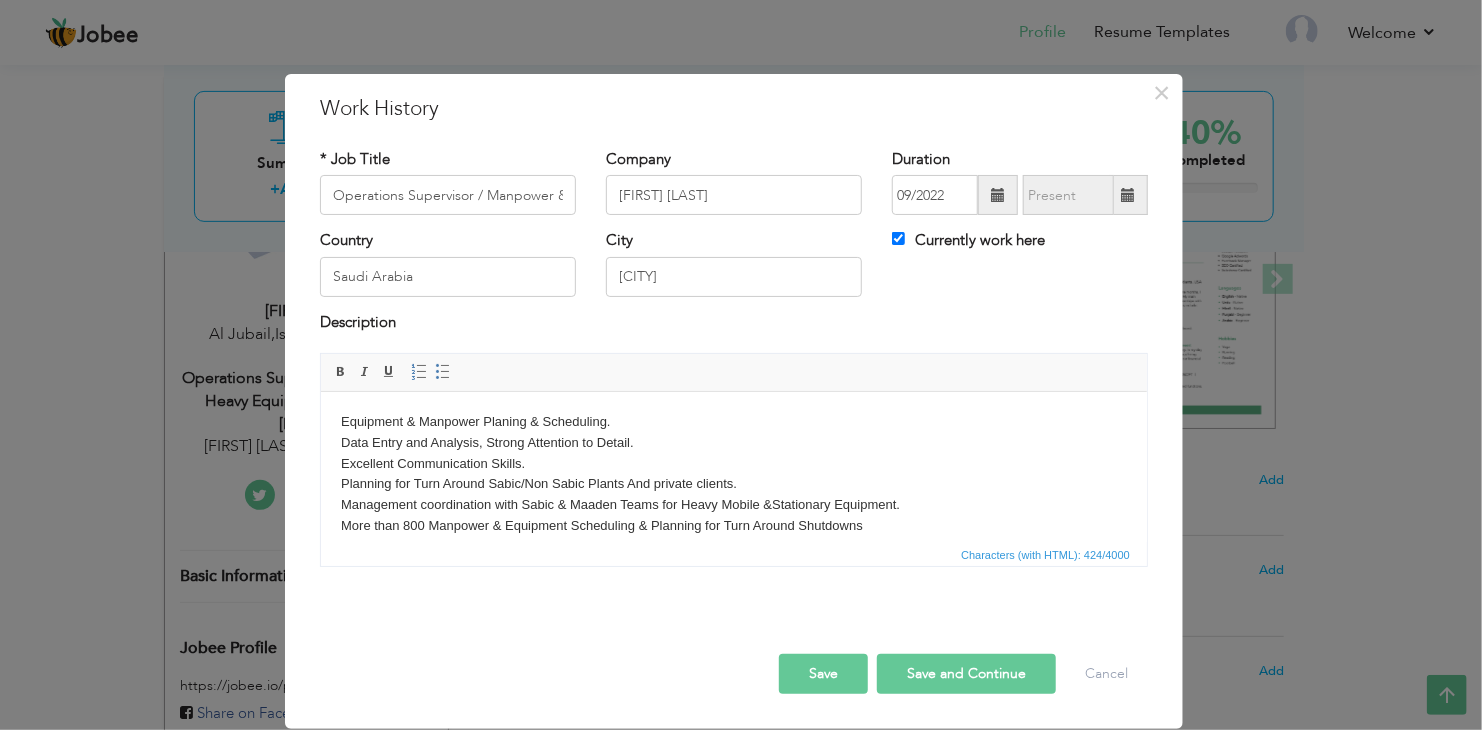 click on "Equipment & Manpower Planing & Scheduling. Data Entry and Analysis, Strong Attention to Detail. Excellent Communication Skills. Planning for Turn Around Sabic/Non Sabic Plants And private clients. Management coordination with Sabic & Maaden Teams for Heavy Mobile &  Stationary Equipment. More than 800 Manpower & Equipment Scheduling & Planning for Turn Around Shutdowns" at bounding box center [733, 474] 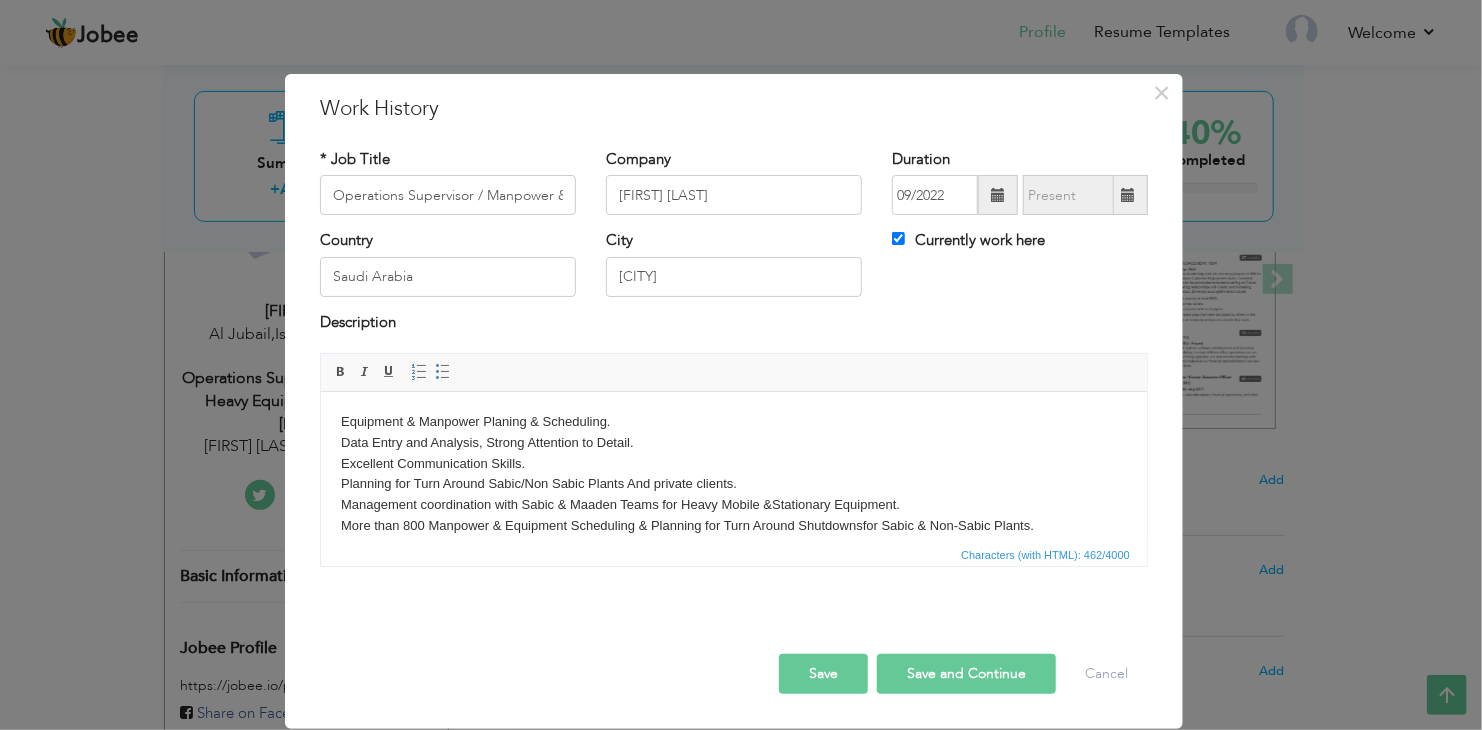 scroll, scrollTop: 12, scrollLeft: 0, axis: vertical 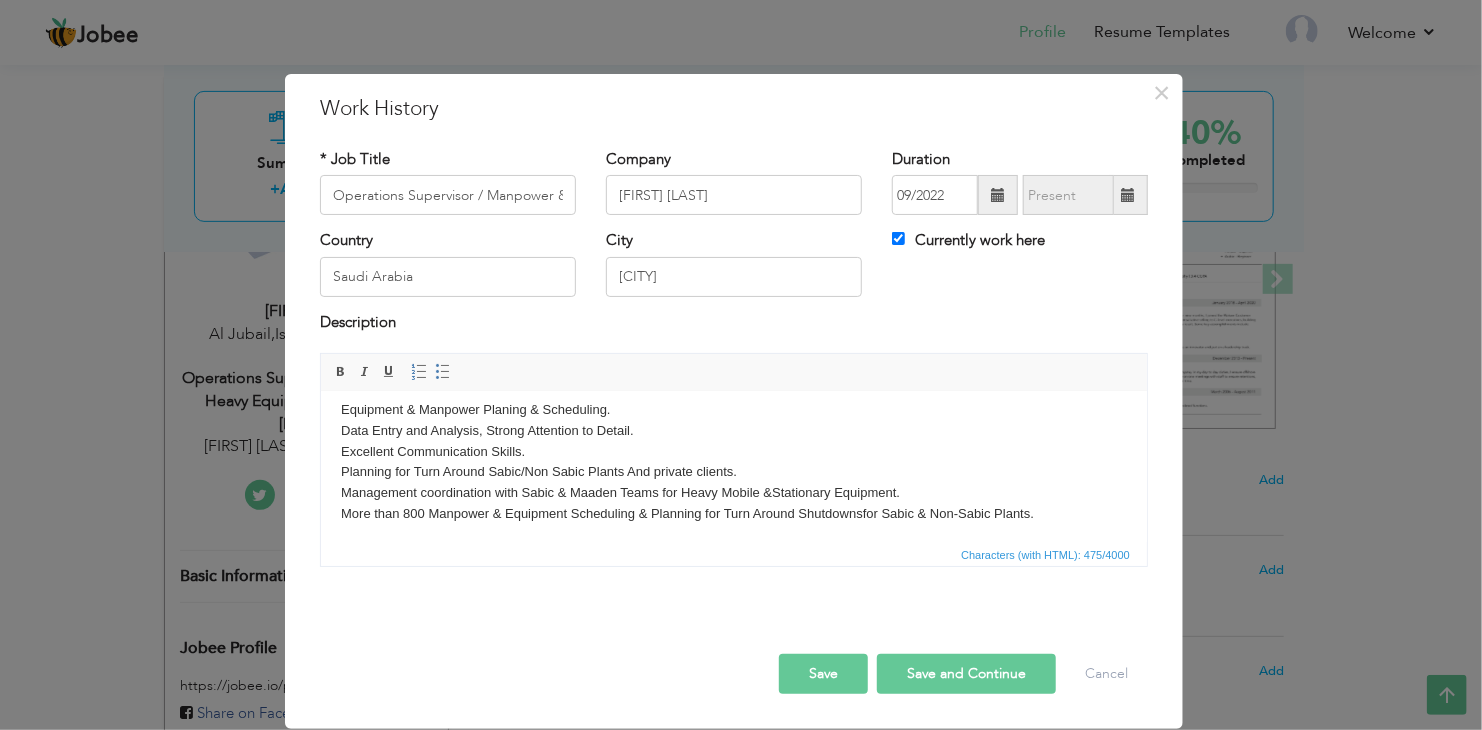 click on "Equipment & Manpower Planing & Scheduling. Data Entry and Analysis, Strong Attention to Detail. Excellent Communication Skills. Planning for Turn Around Sabic/Non Sabic Plants And private clients. Management coordination with Sabic & Maaden Teams for Heavy Mobile &  Stationary Equipment. More than 800 Manpower & Equipment Scheduling & Planning for Turn Around Shutdowns  for Sabic & Non-Sabic Plants. ​​​​​​​" at bounding box center (733, 473) 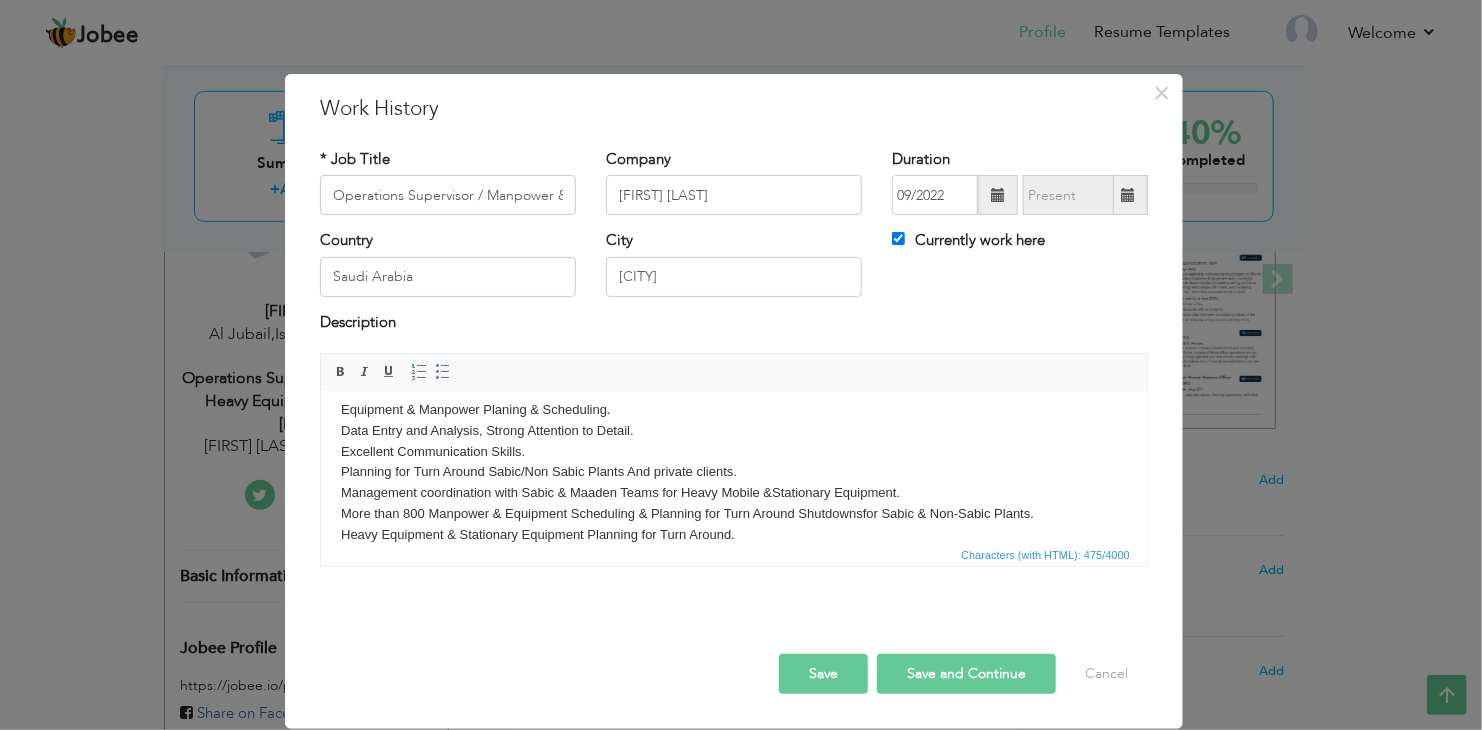 scroll, scrollTop: 199, scrollLeft: 0, axis: vertical 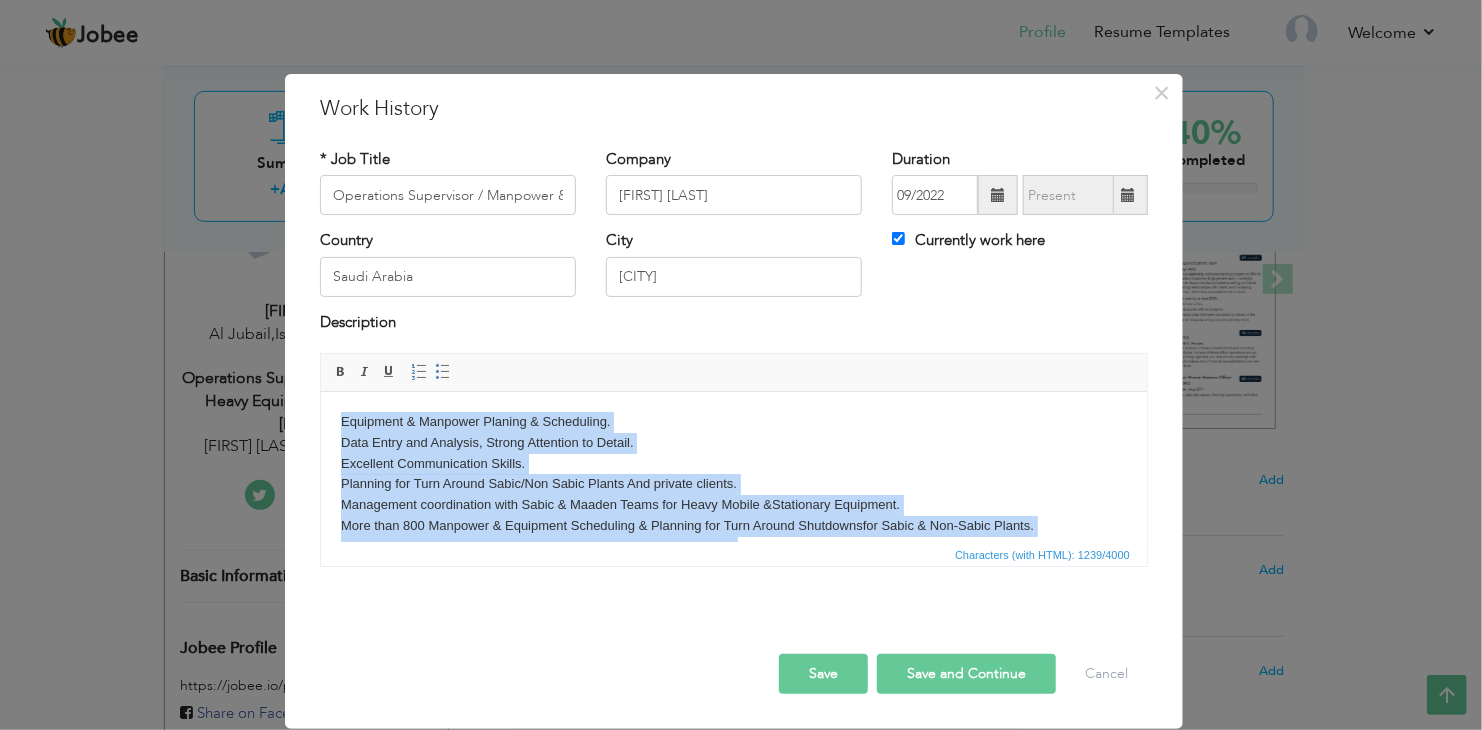 drag, startPoint x: 863, startPoint y: 513, endPoint x: 239, endPoint y: 328, distance: 650.8464 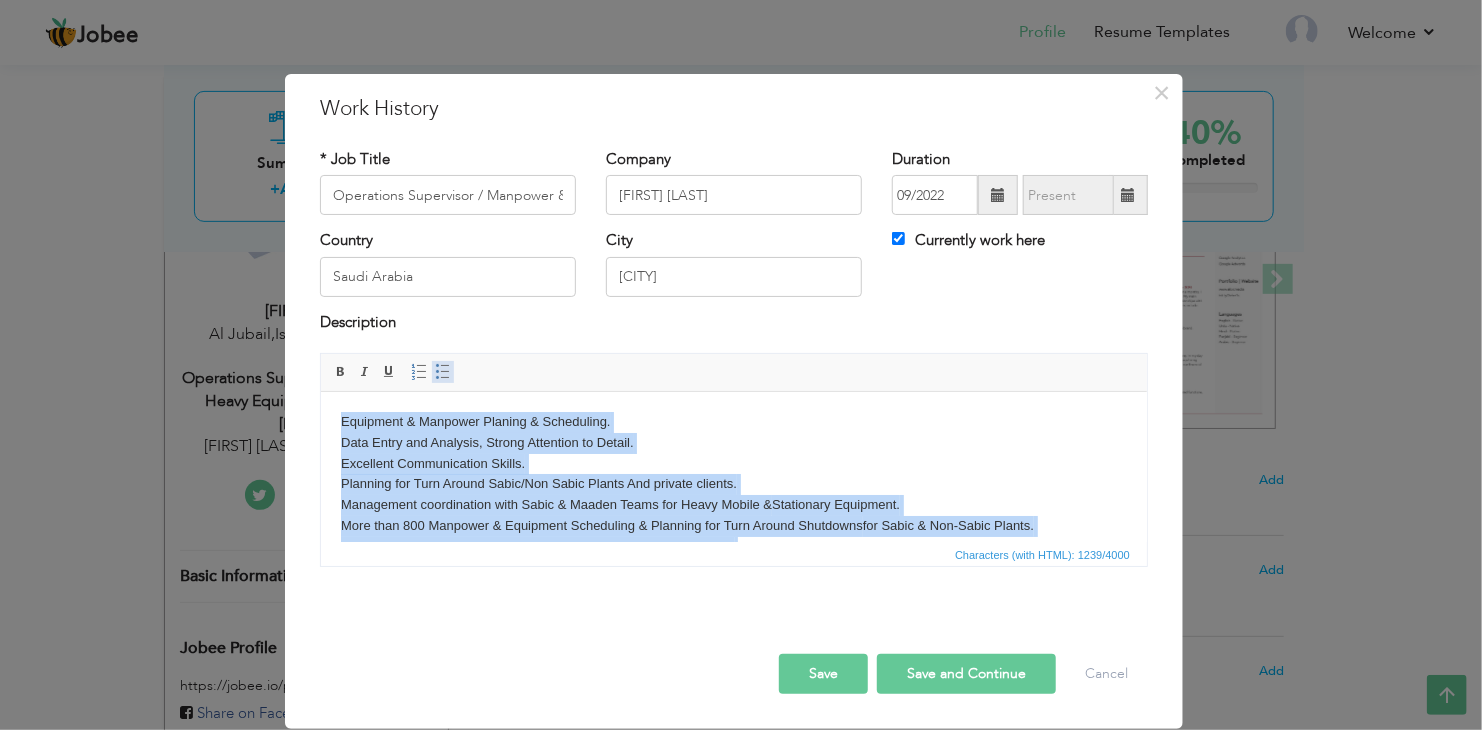 click at bounding box center (443, 372) 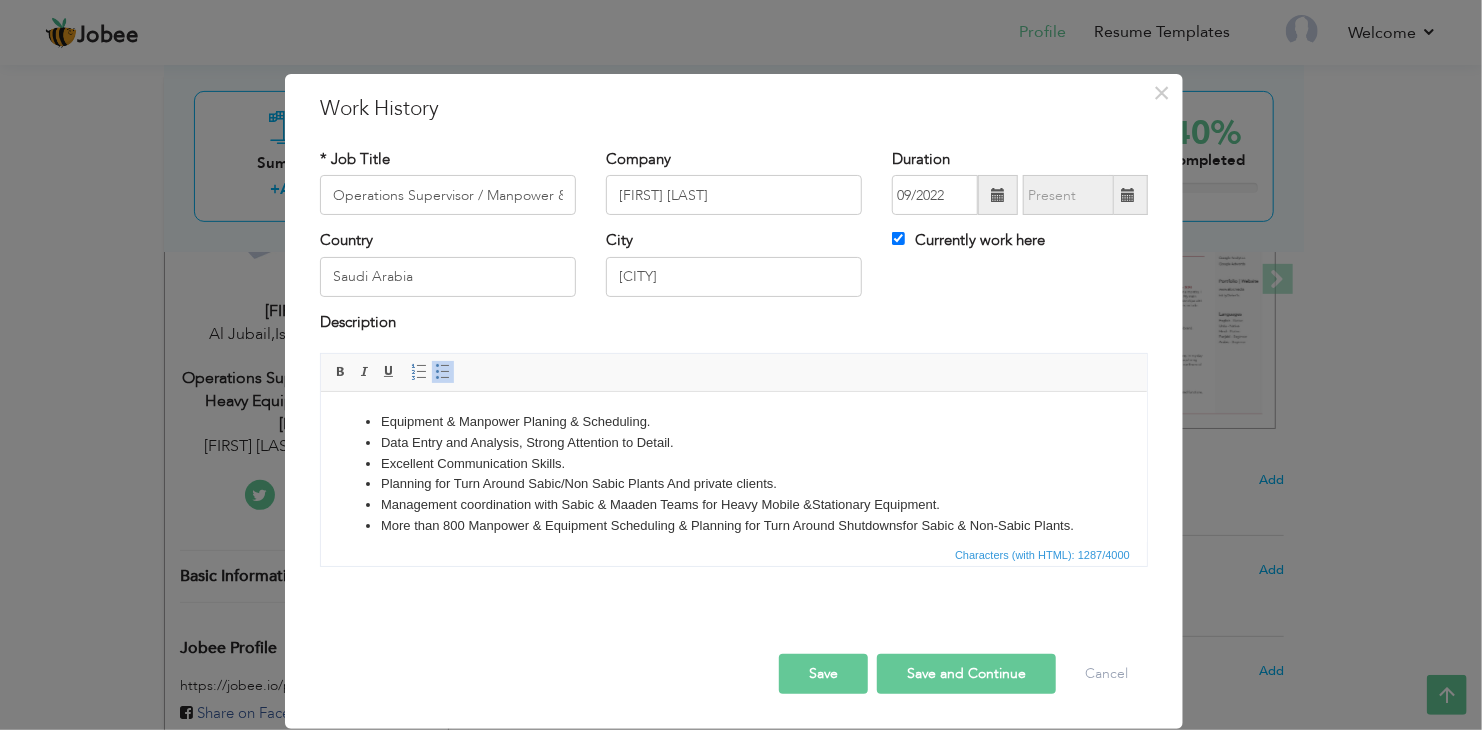 click on "Save" at bounding box center [823, 674] 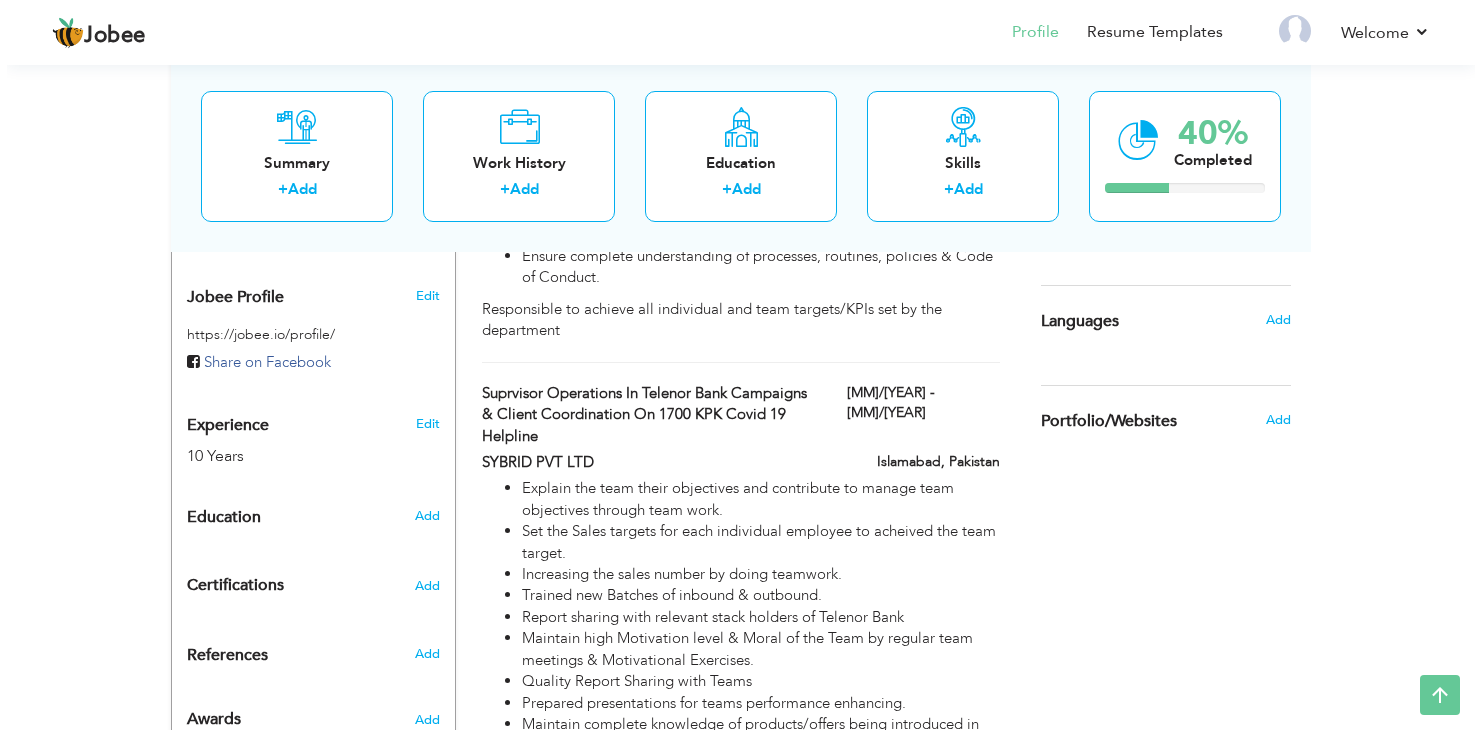 scroll, scrollTop: 700, scrollLeft: 0, axis: vertical 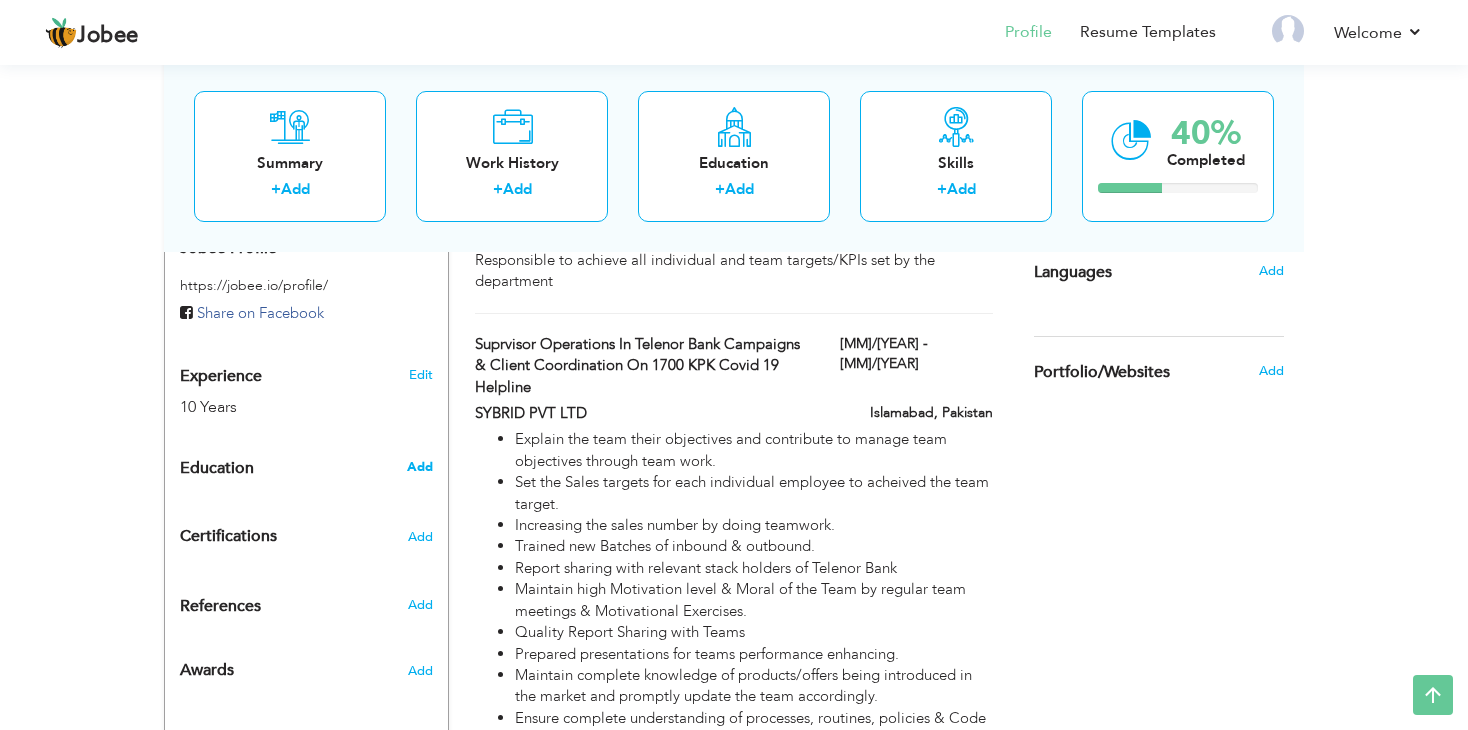 click on "Add" at bounding box center [420, 467] 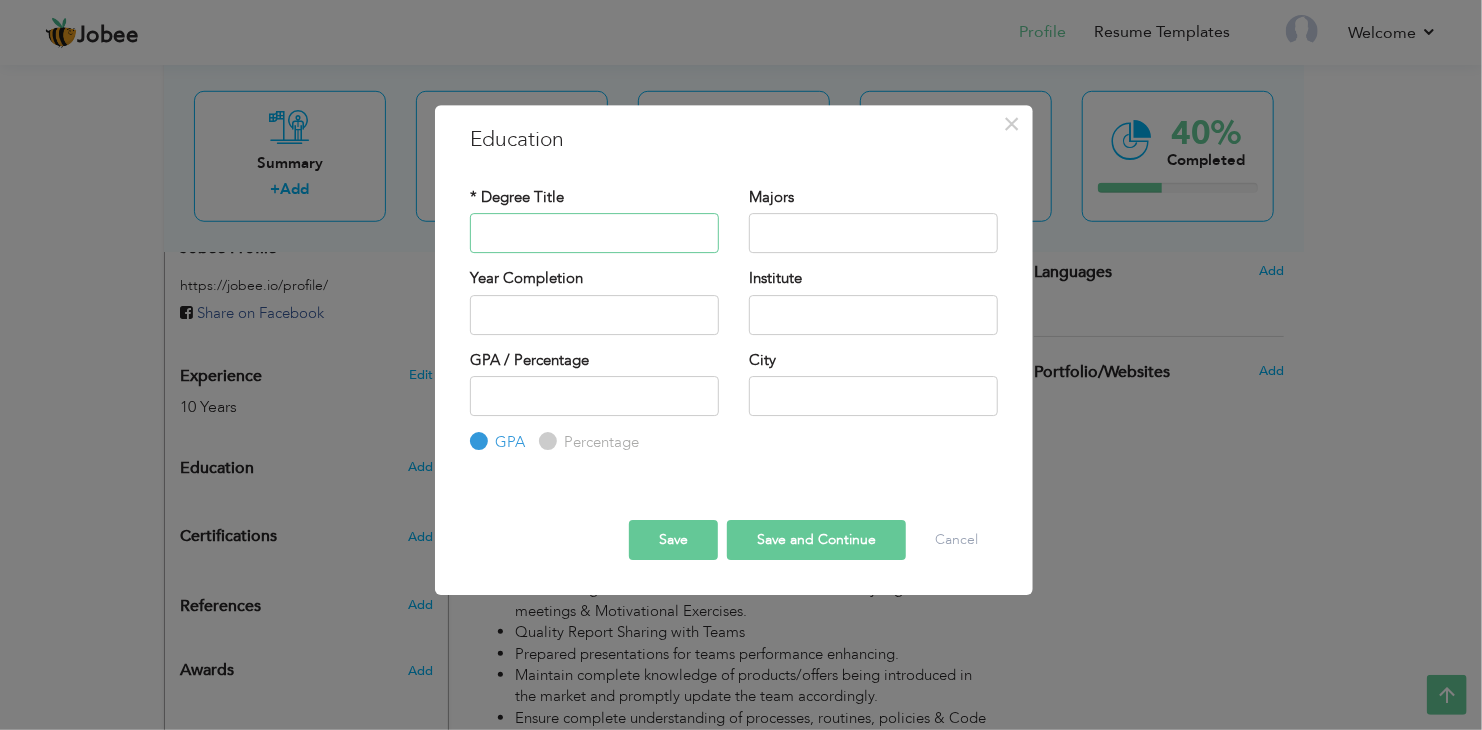 click at bounding box center [594, 233] 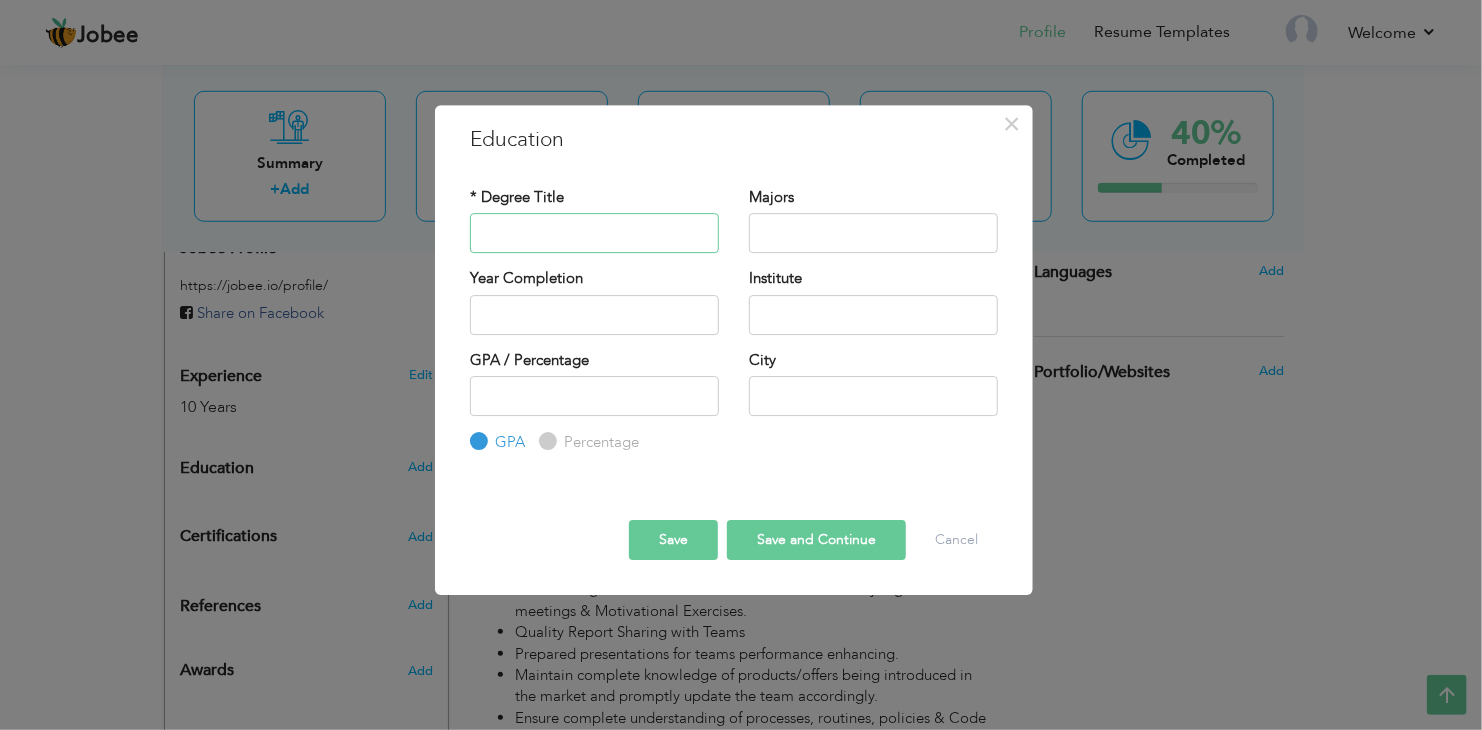click at bounding box center [594, 233] 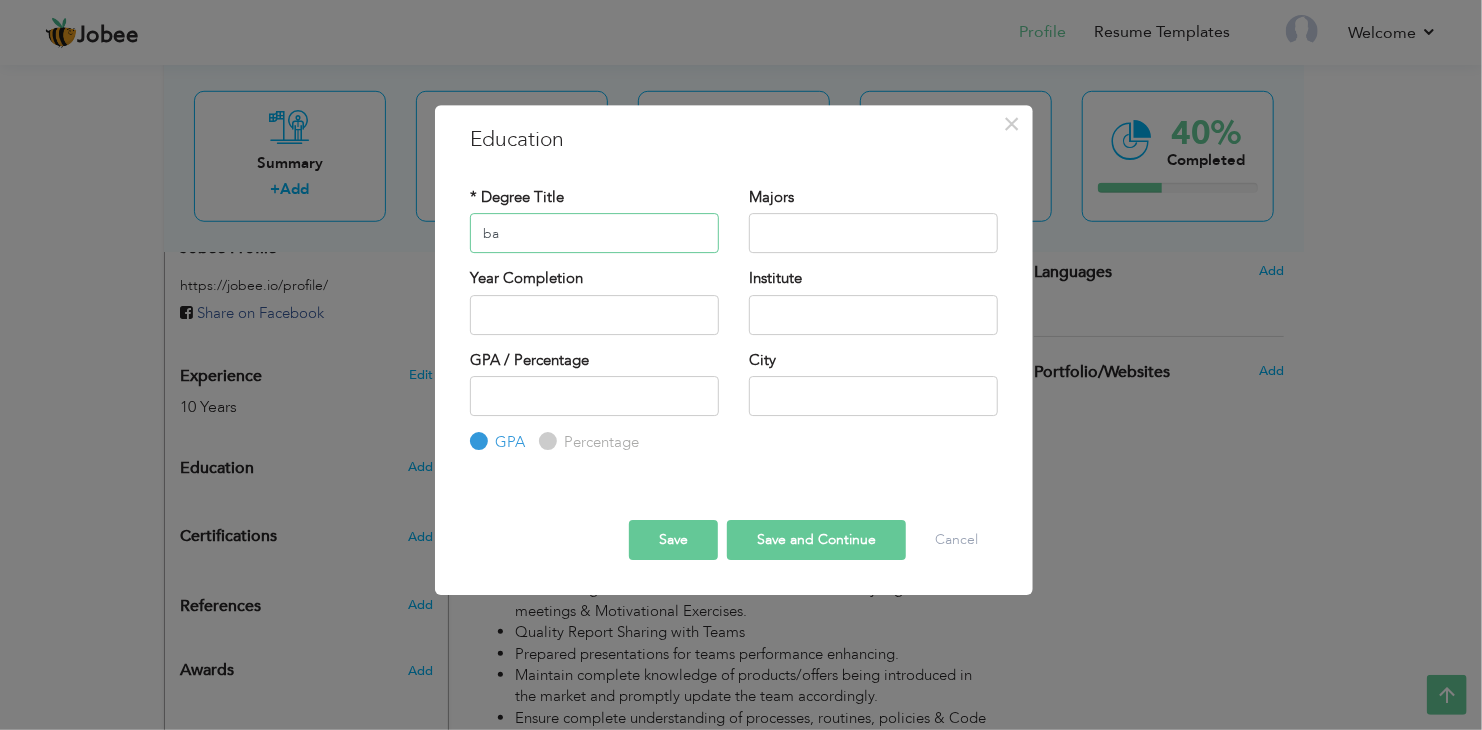 type on "b" 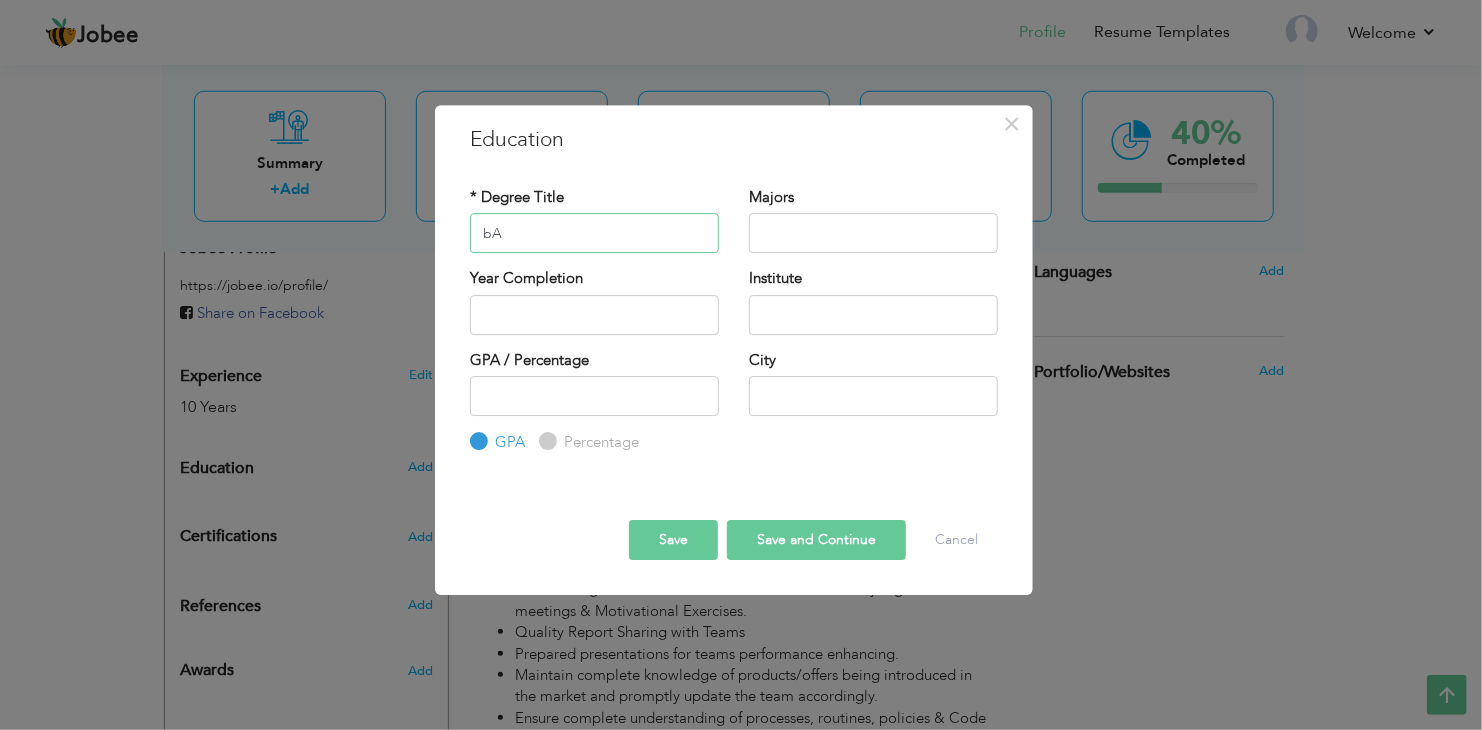 type on "b" 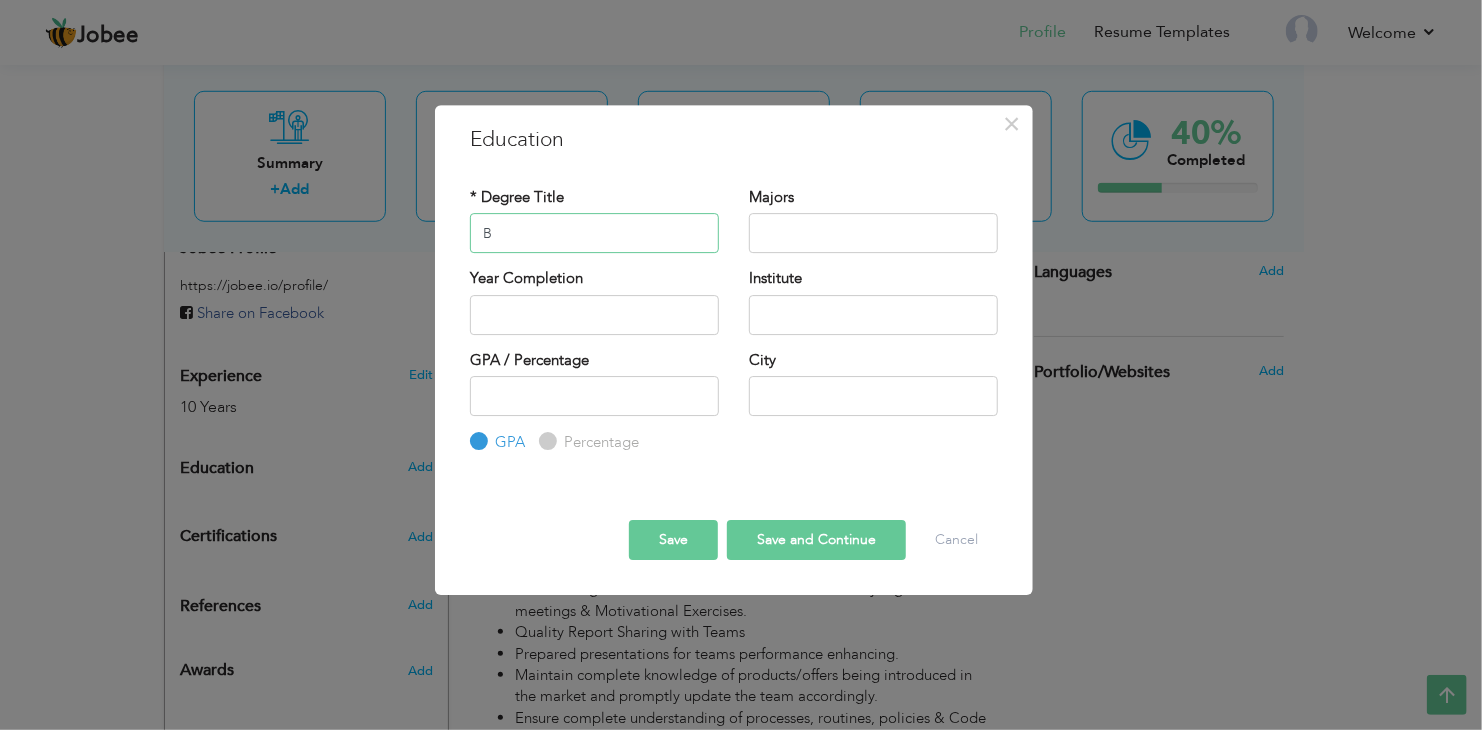 drag, startPoint x: 547, startPoint y: 238, endPoint x: 436, endPoint y: 230, distance: 111.28792 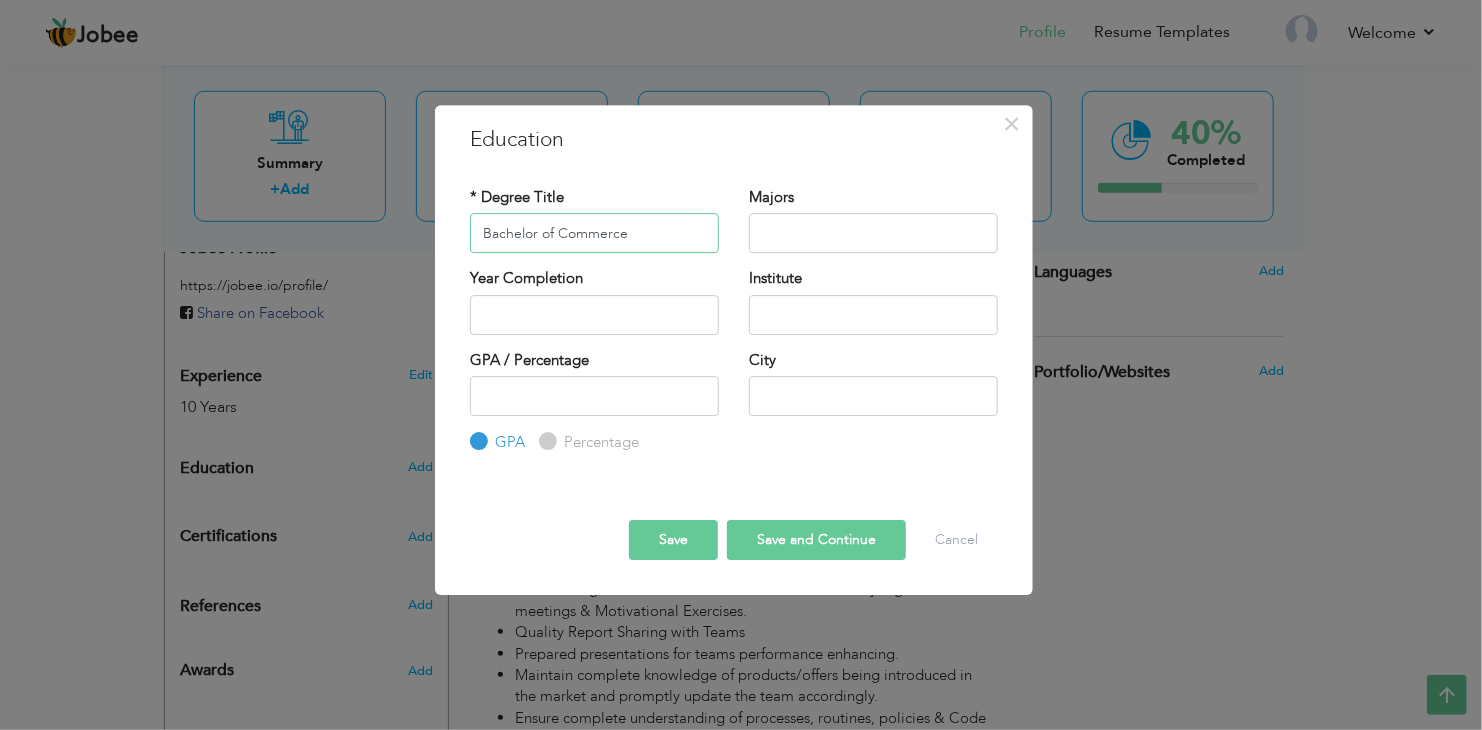 type on "Bachelor of Commerce" 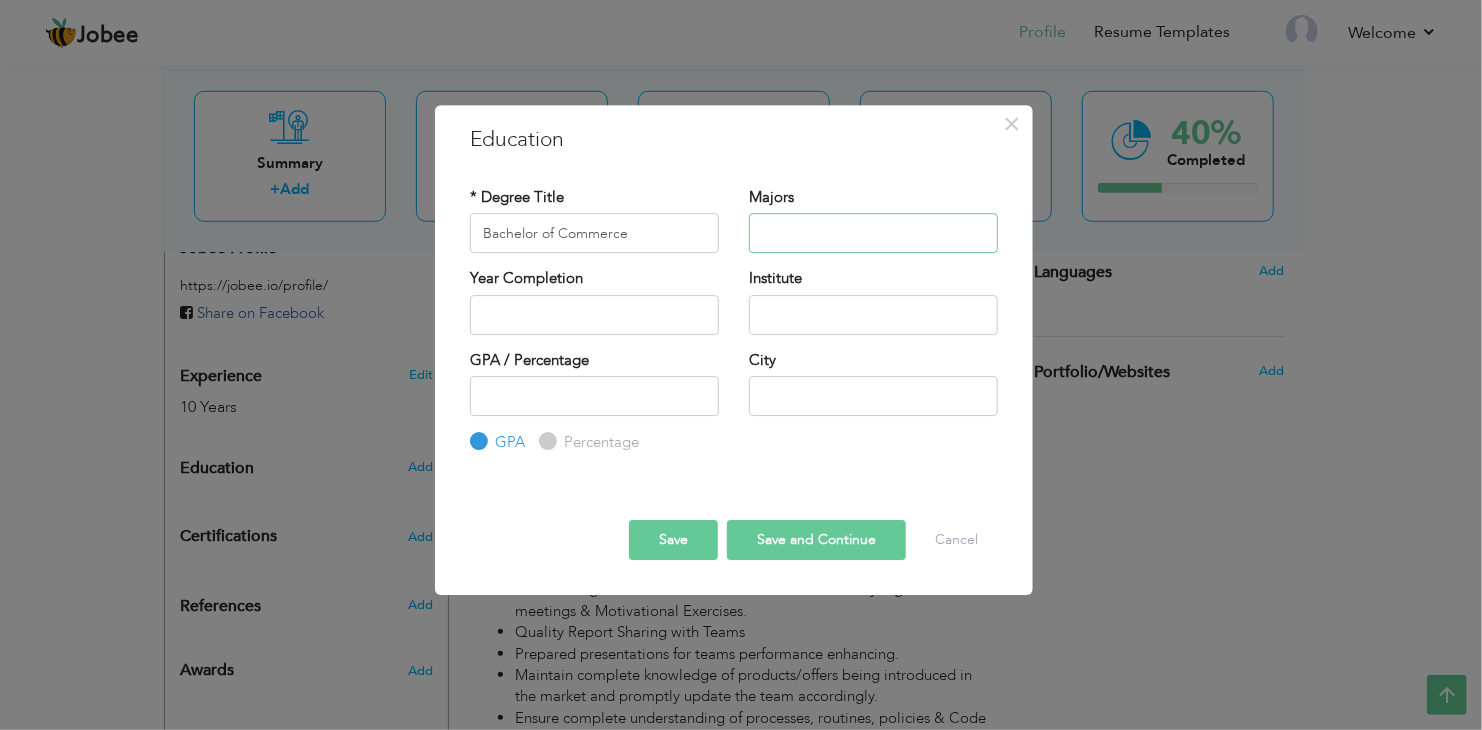 click at bounding box center [873, 233] 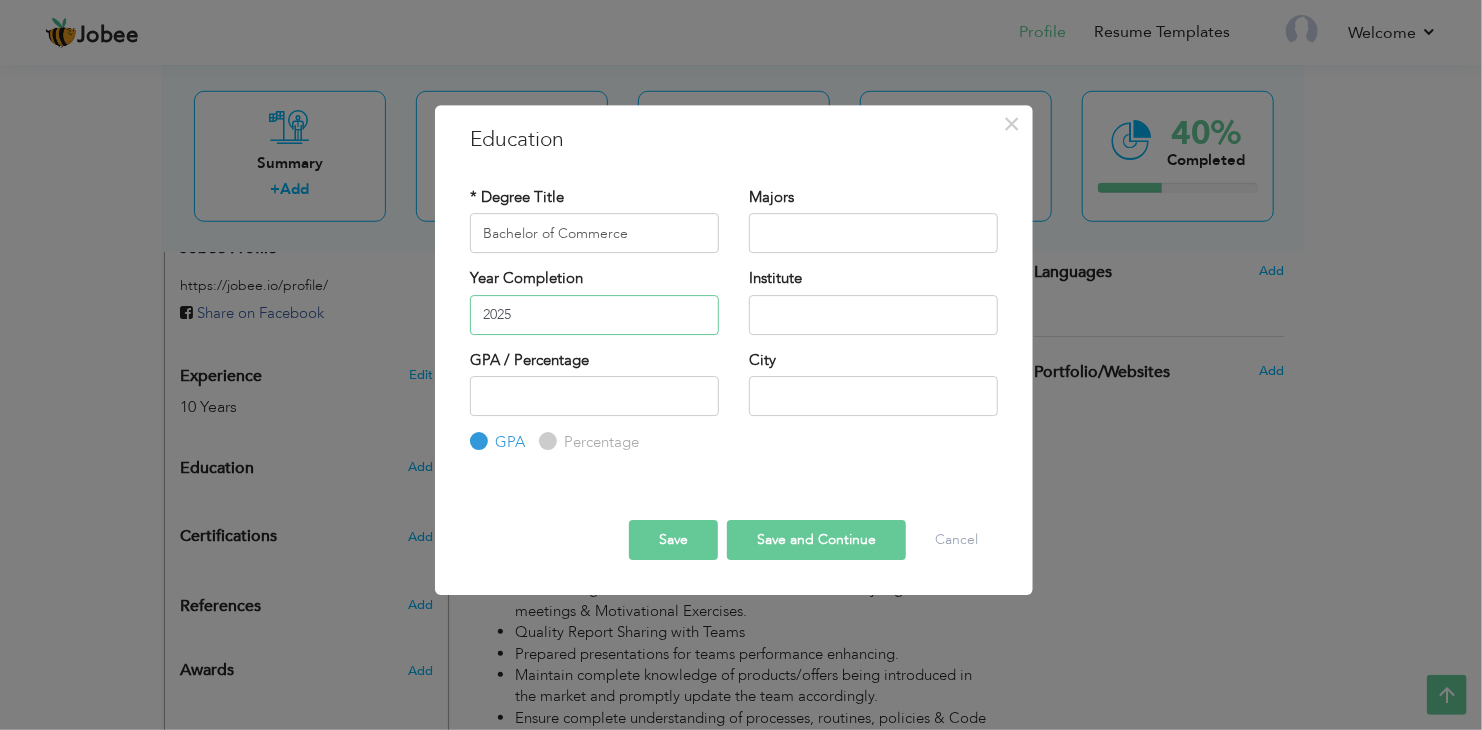 click on "2025" at bounding box center (594, 315) 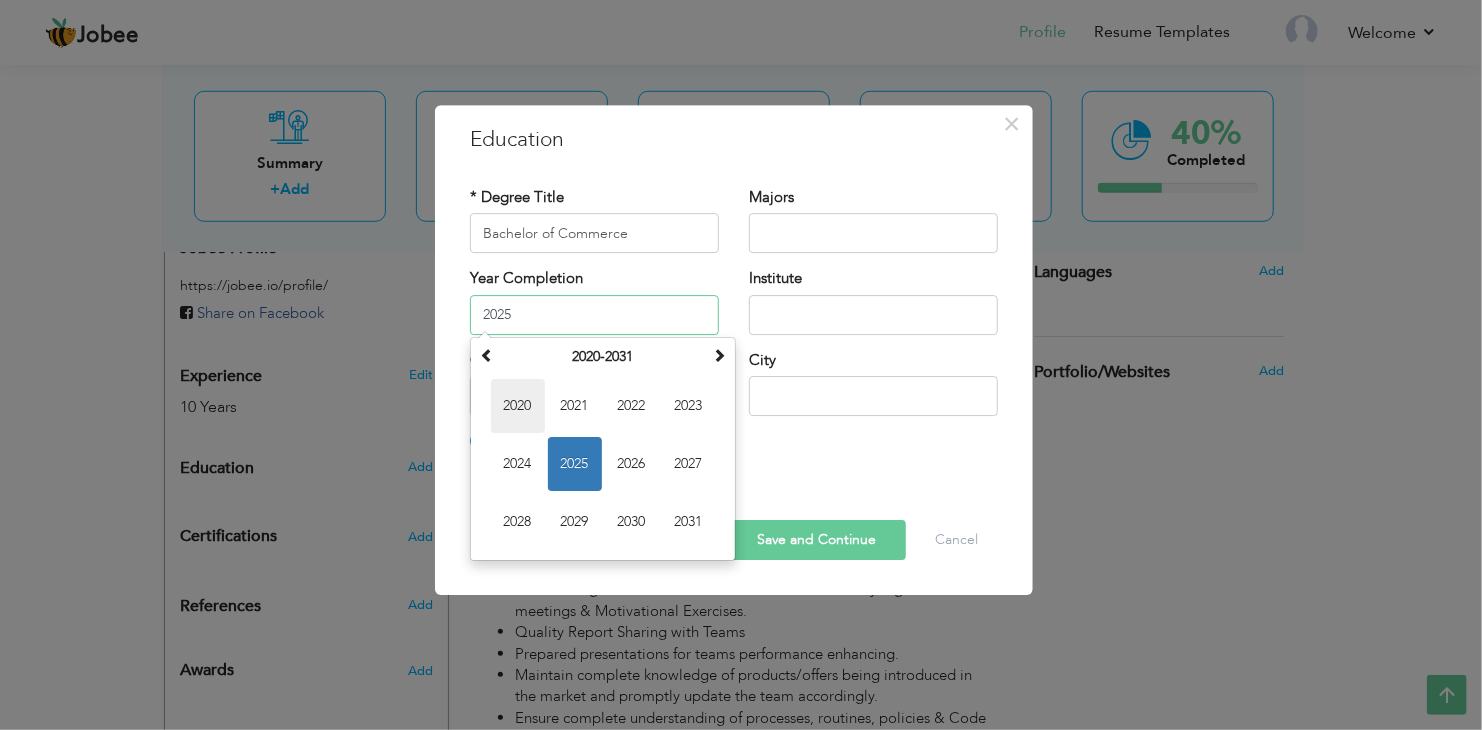 click on "2020" at bounding box center [518, 406] 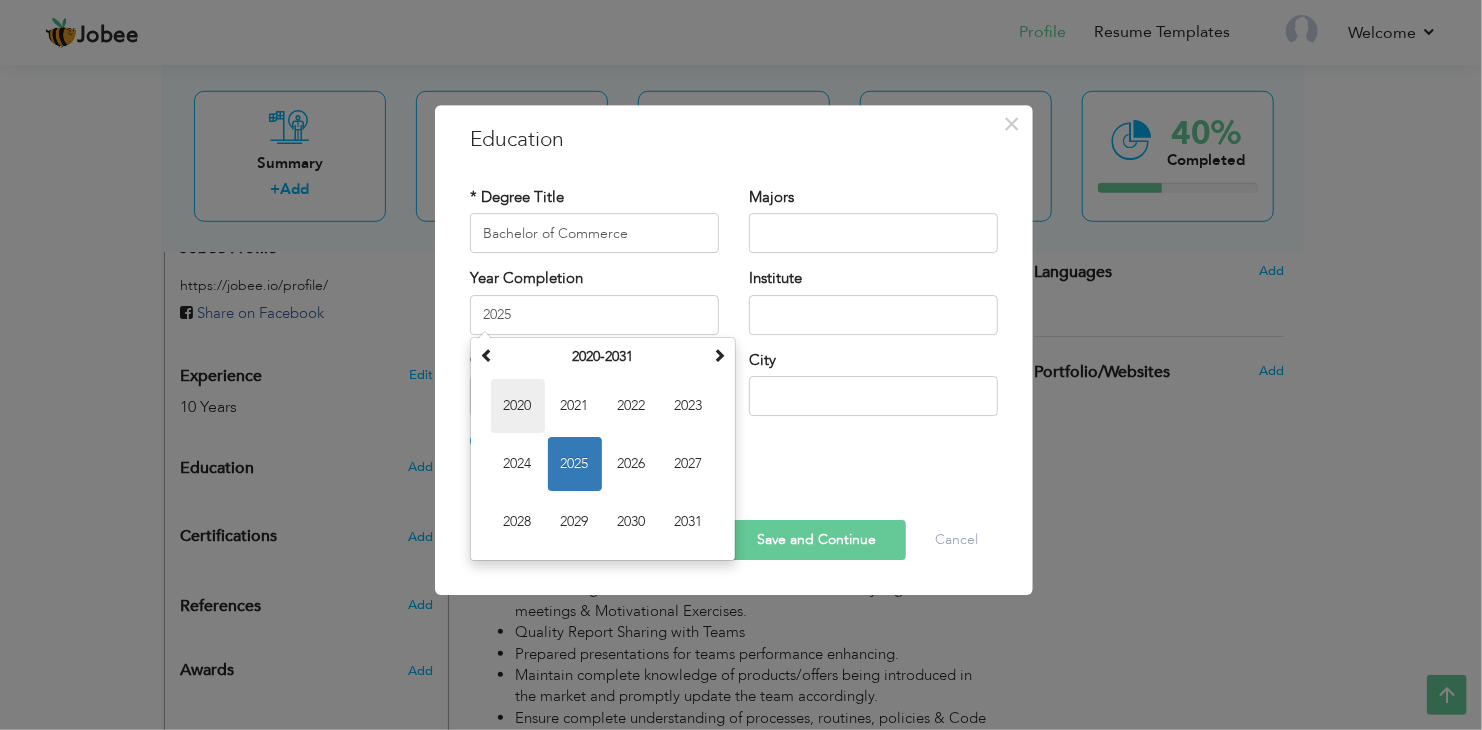 type on "2020" 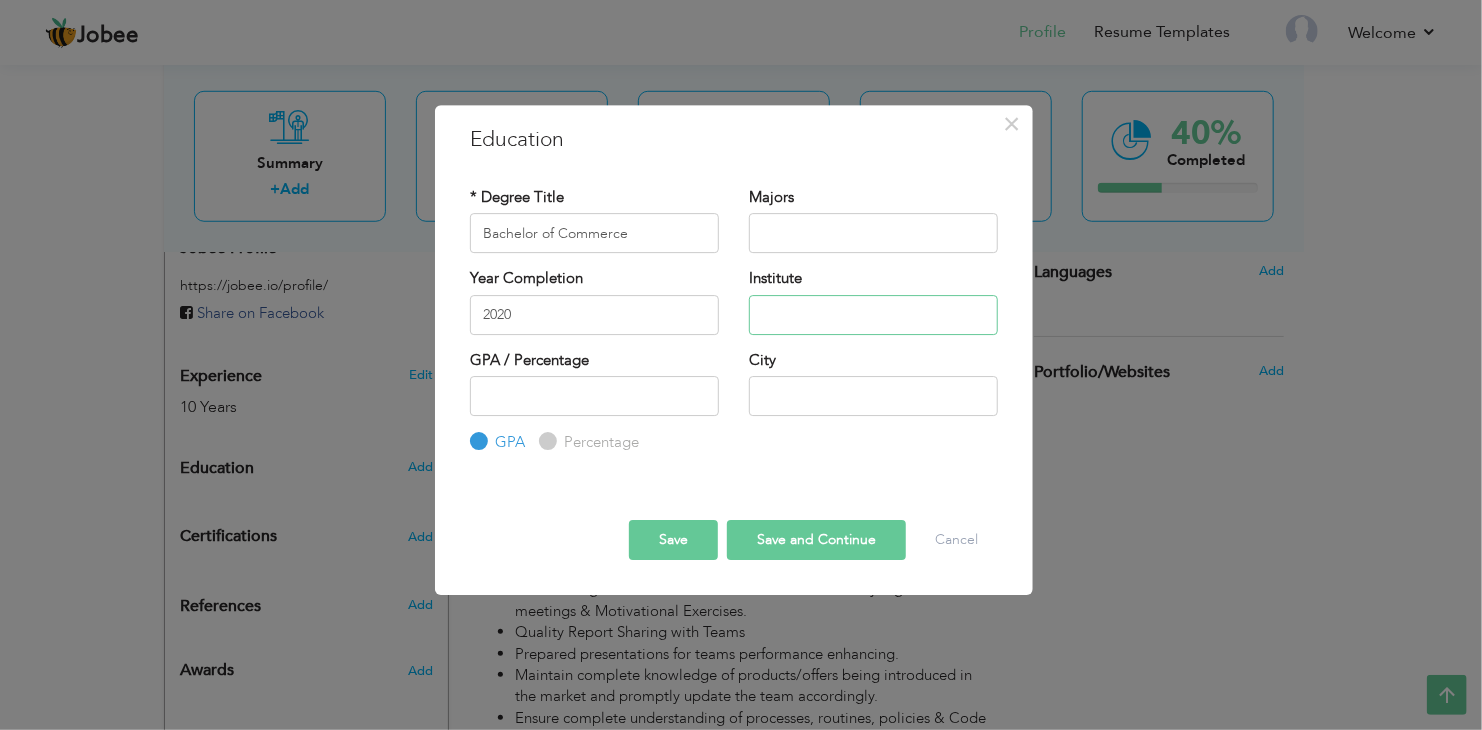 click at bounding box center [873, 315] 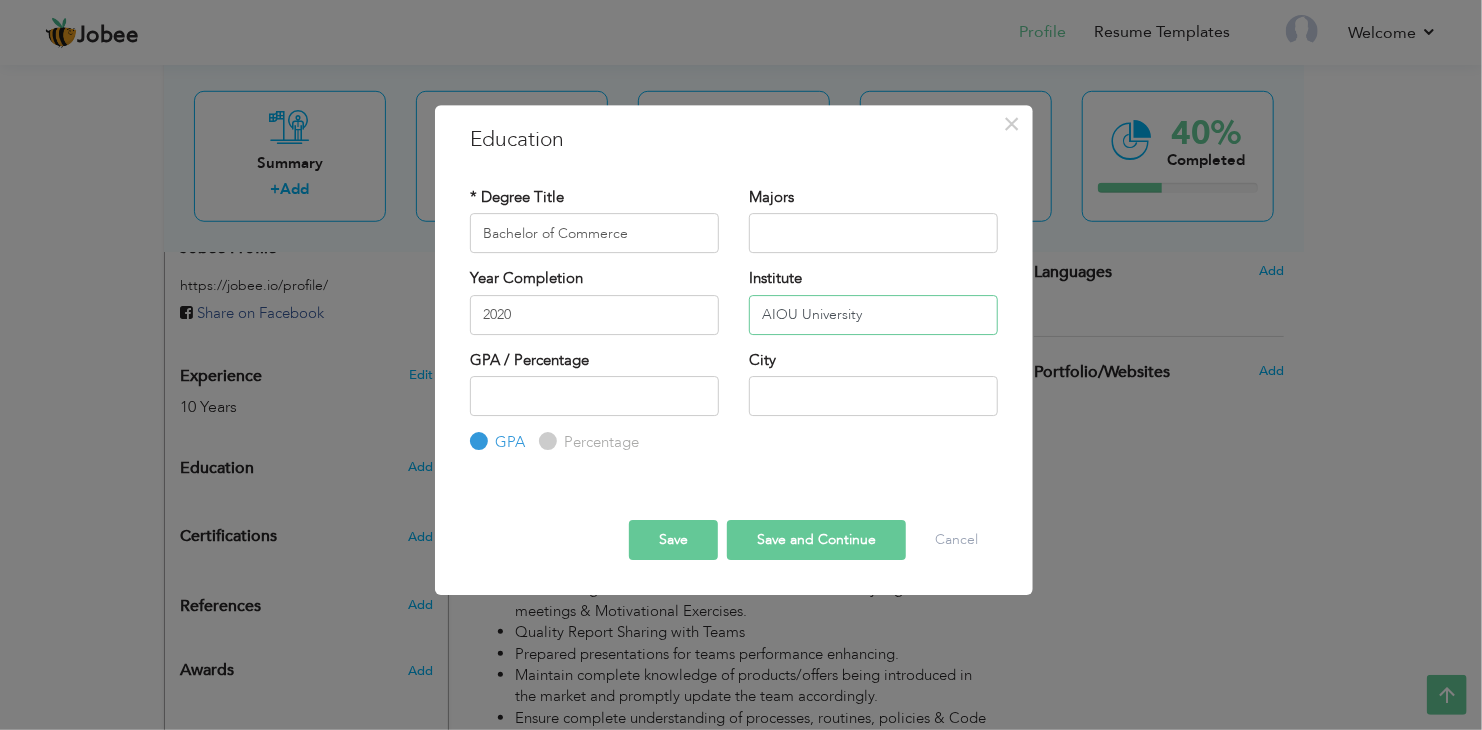 type on "AIOU University" 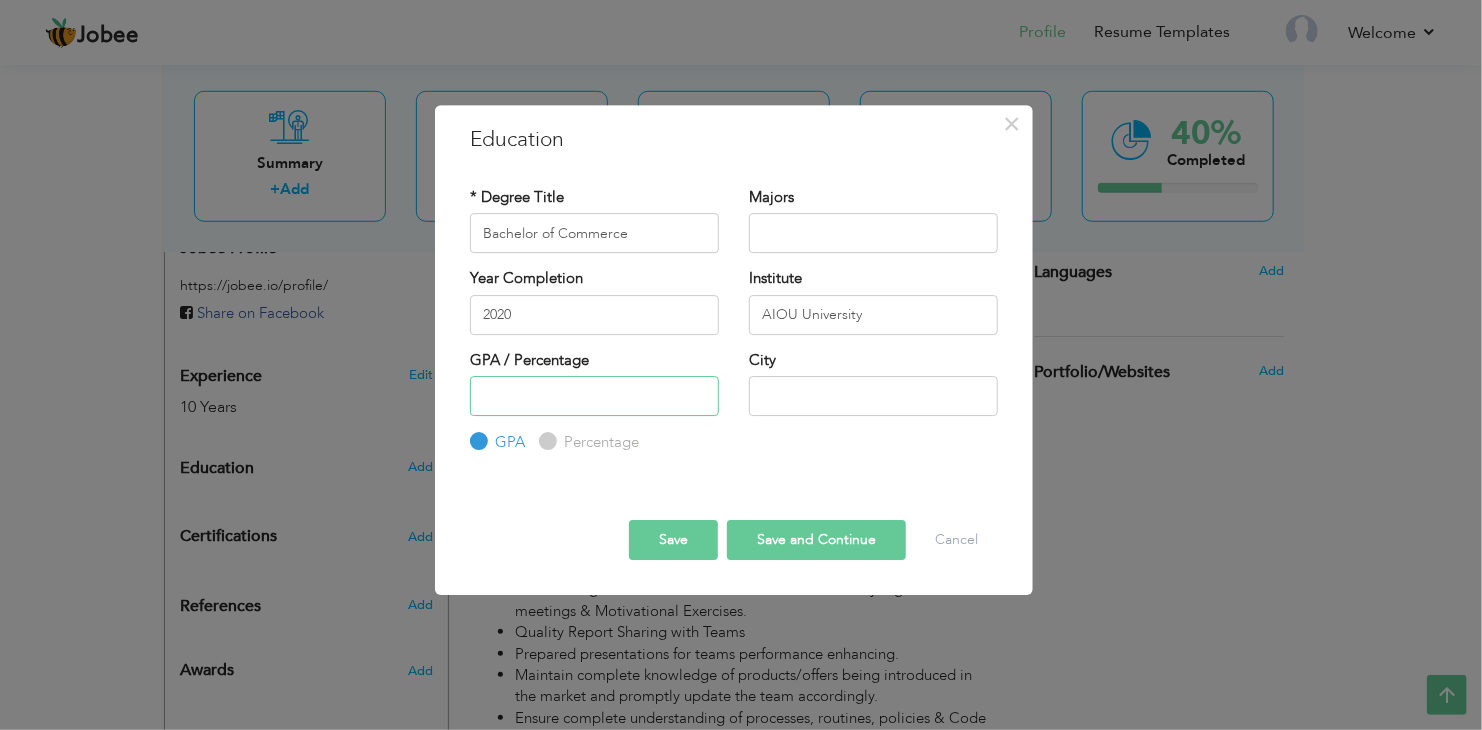 click at bounding box center [594, 396] 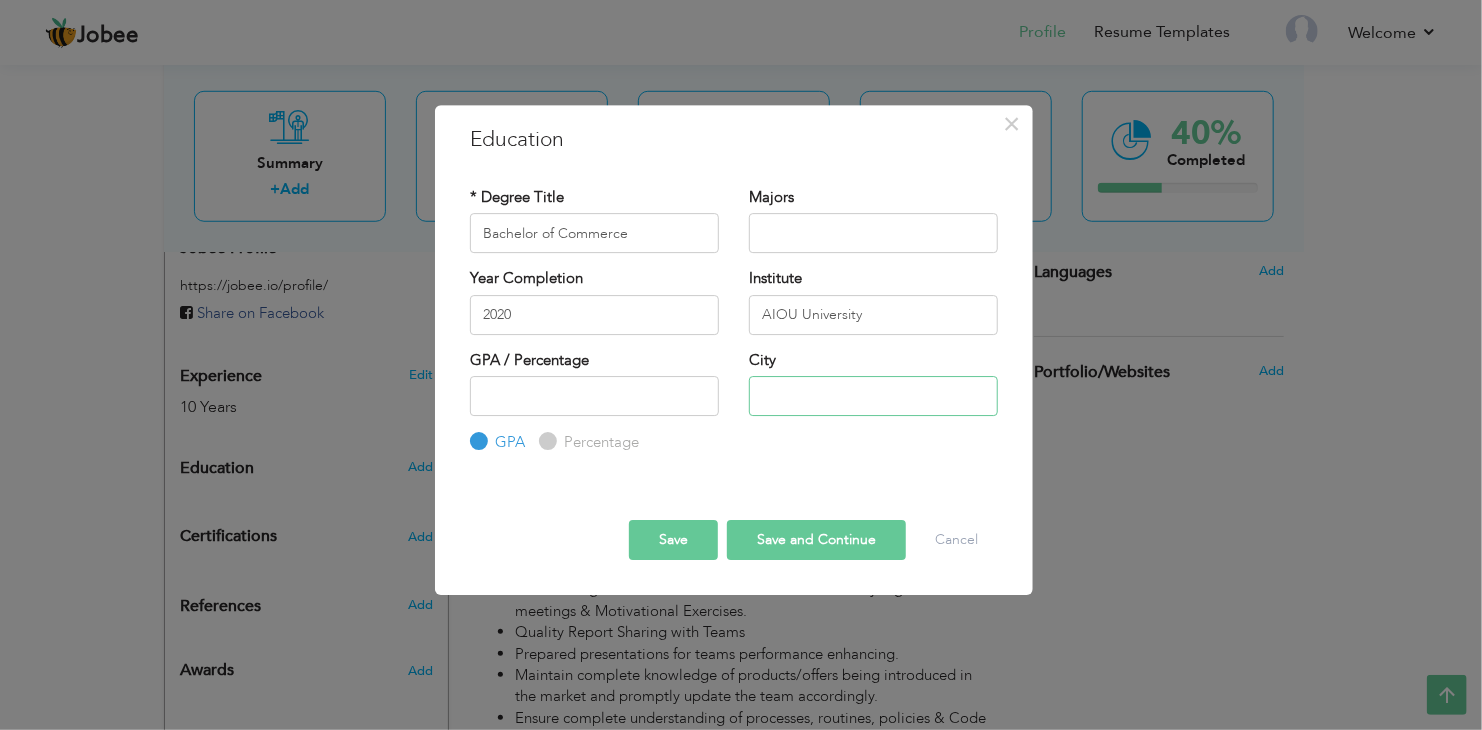 click at bounding box center (873, 396) 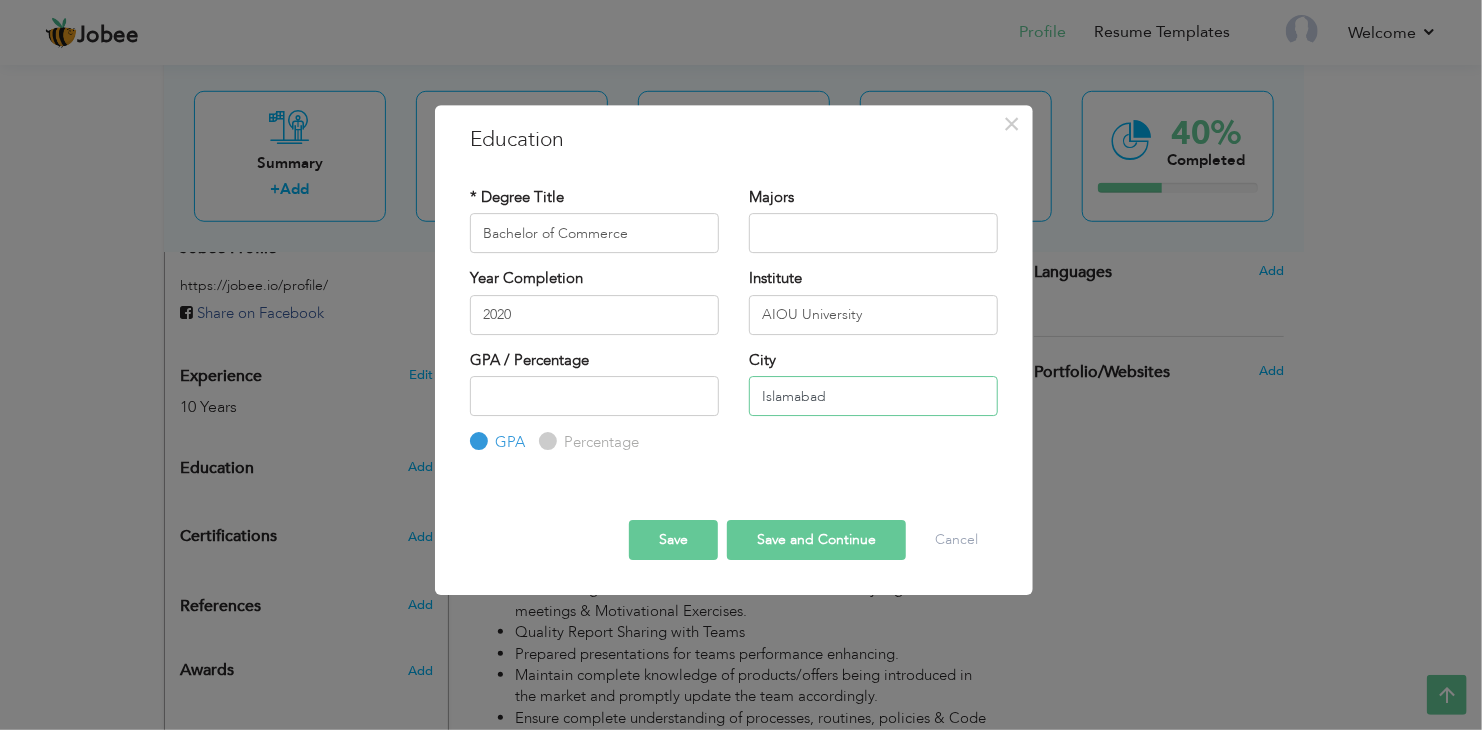 type on "Islamabad" 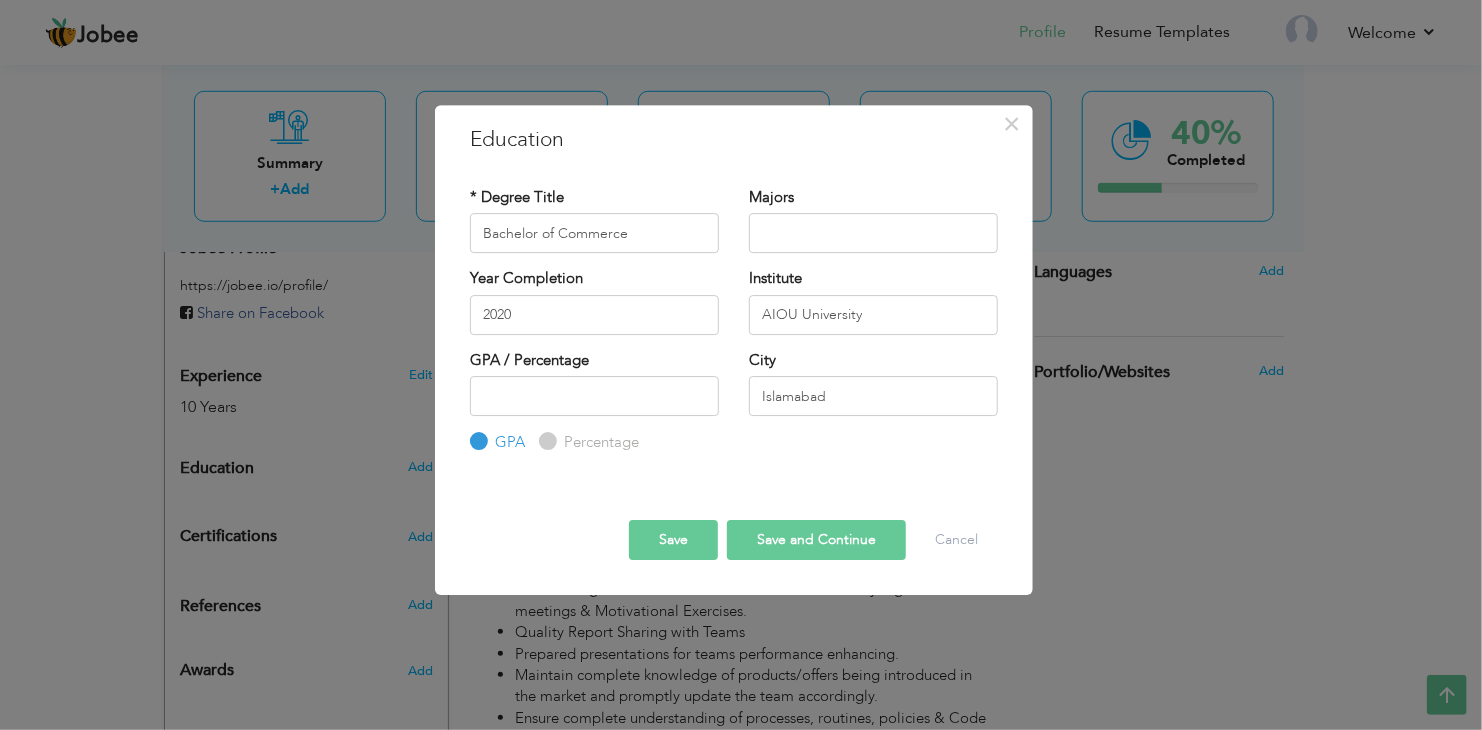 click on "Save and Continue" at bounding box center (816, 540) 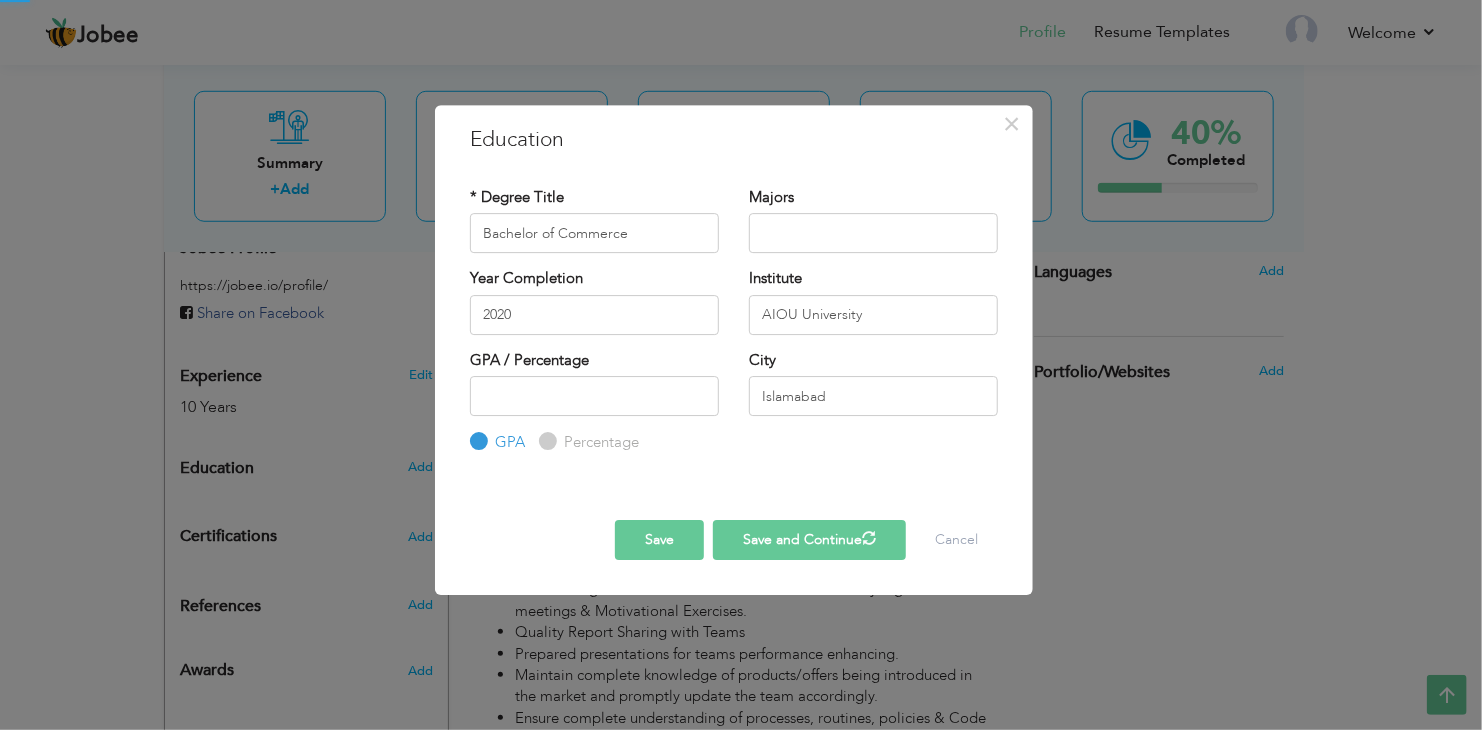 type 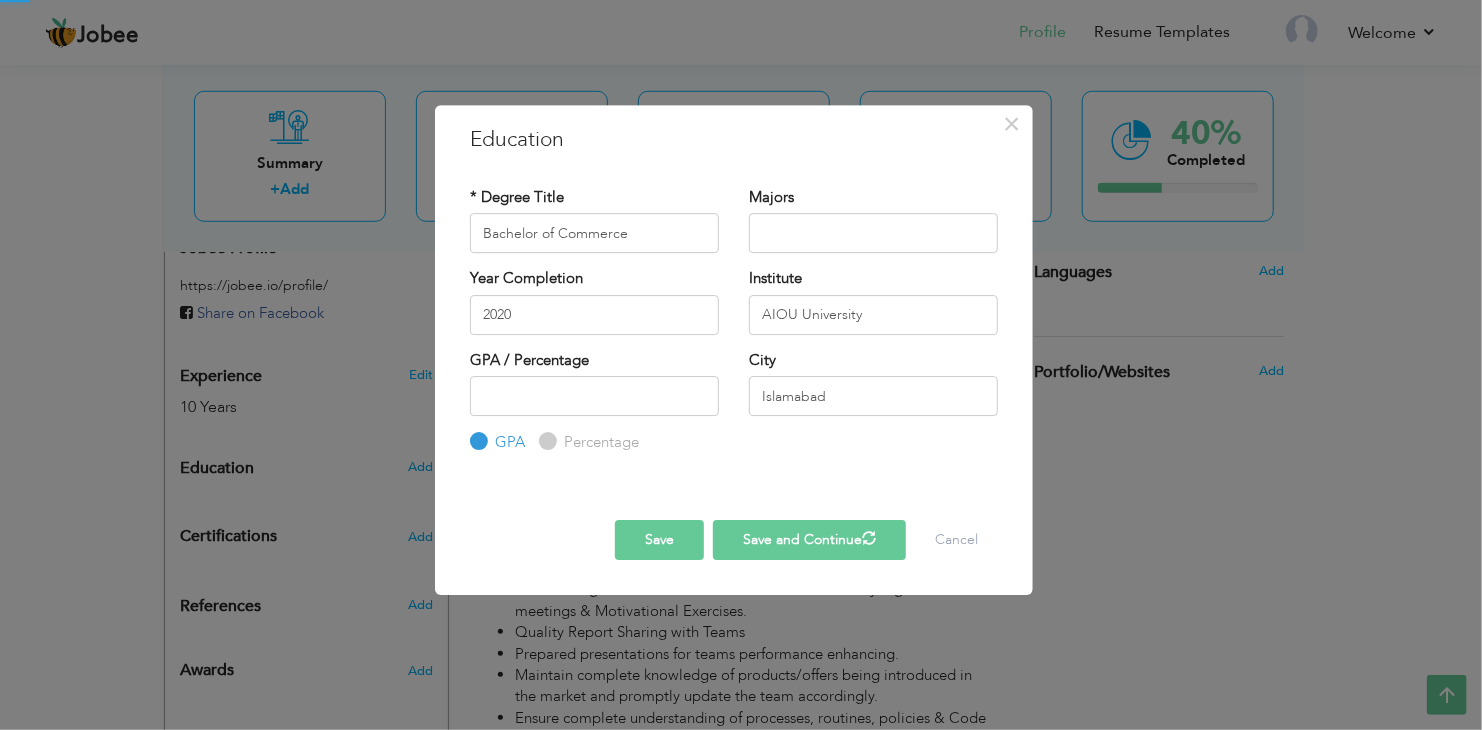 type 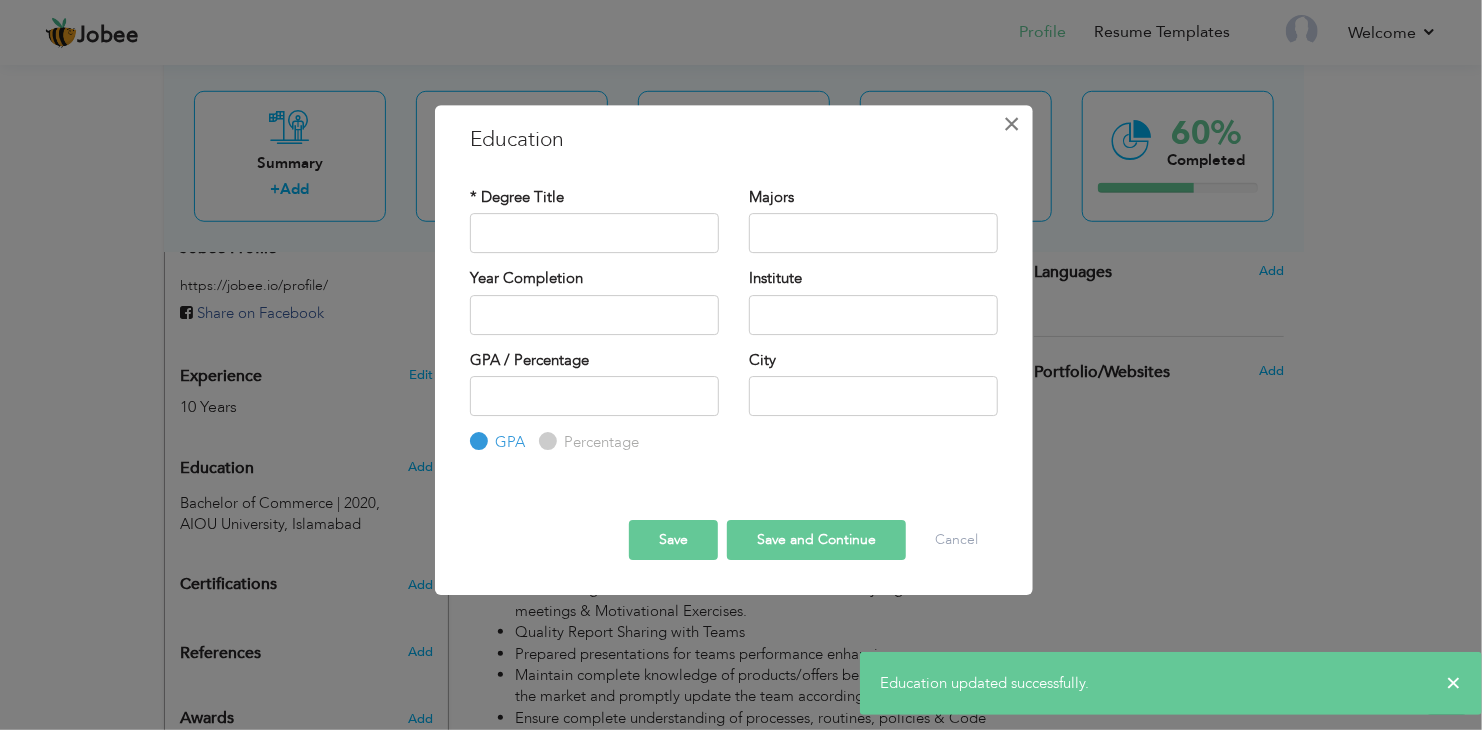 click on "×" at bounding box center [1012, 124] 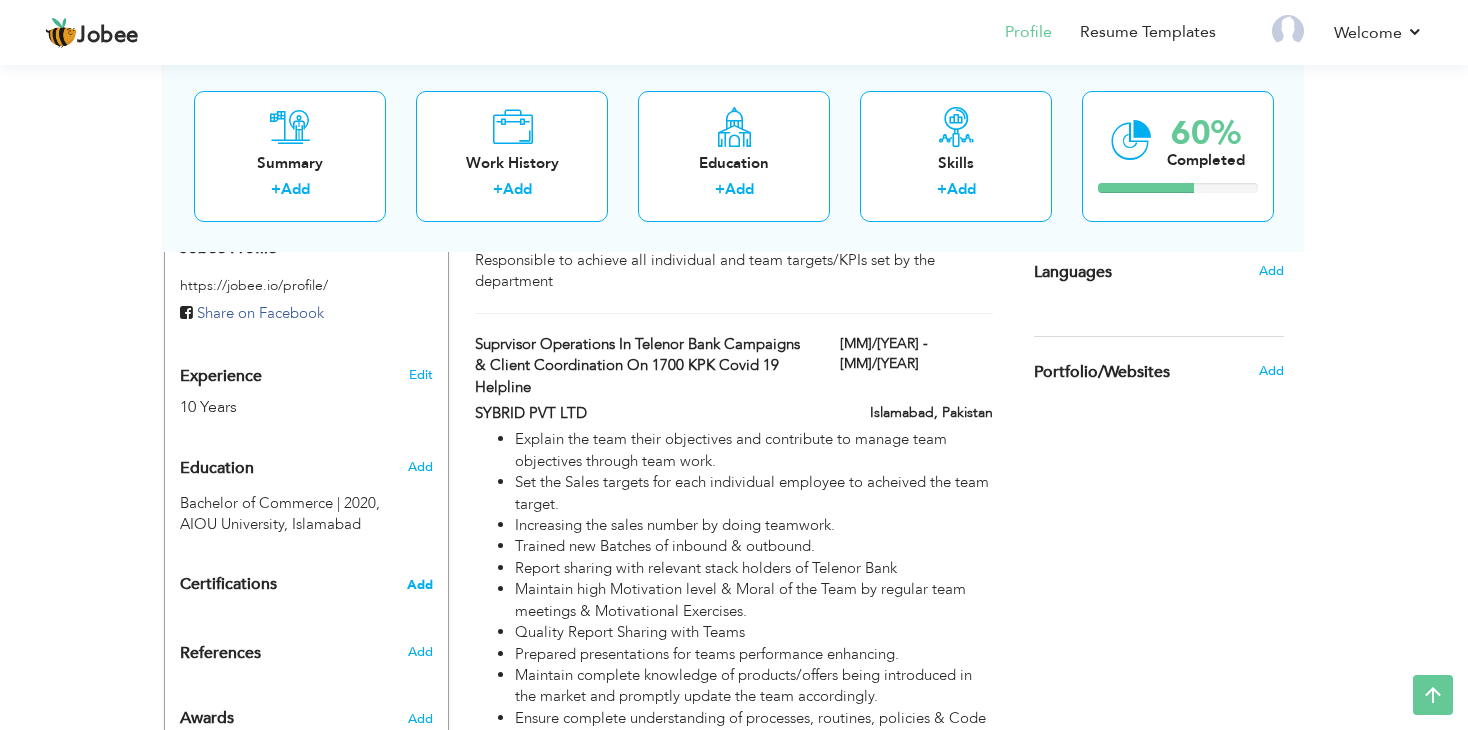 click on "Add" at bounding box center (420, 585) 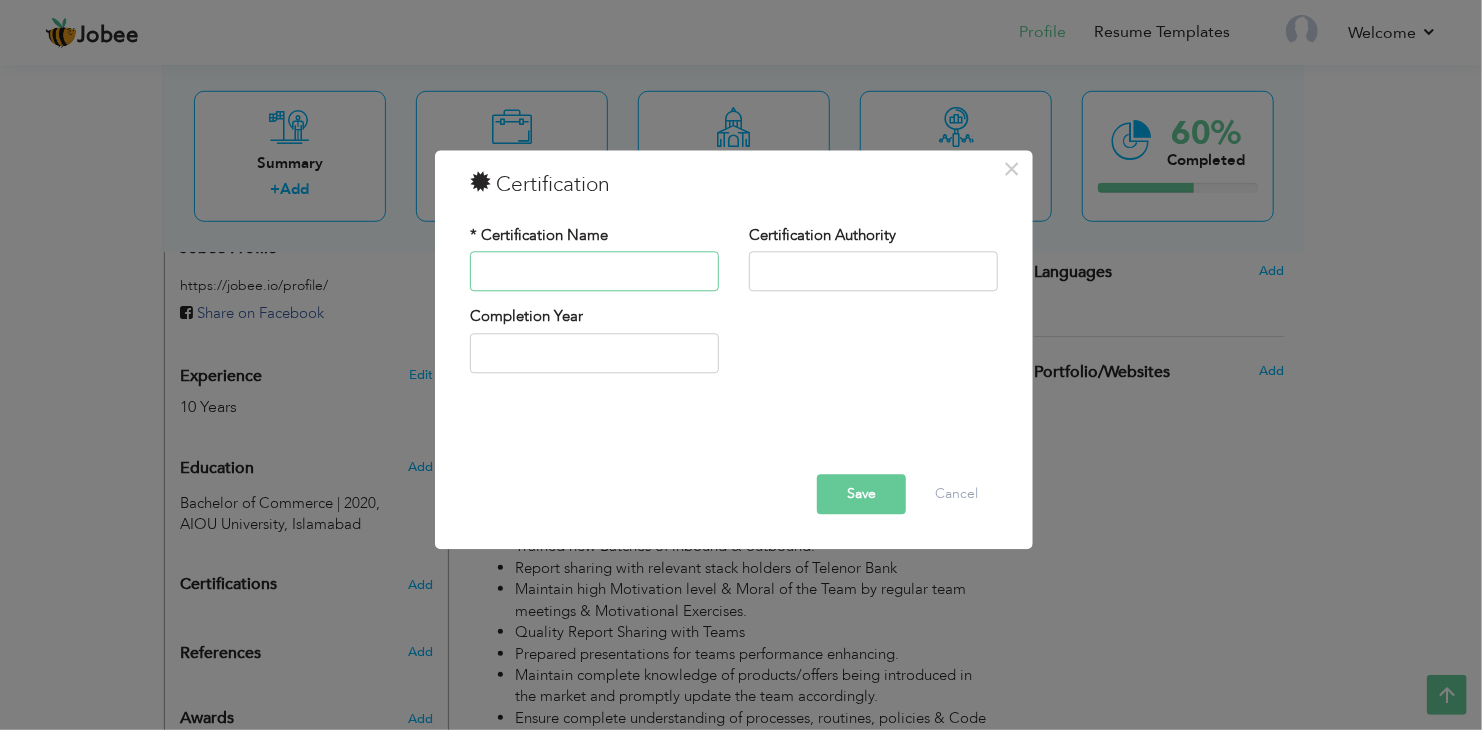 paste on "International Logistics & Transportation In Supply Chain" 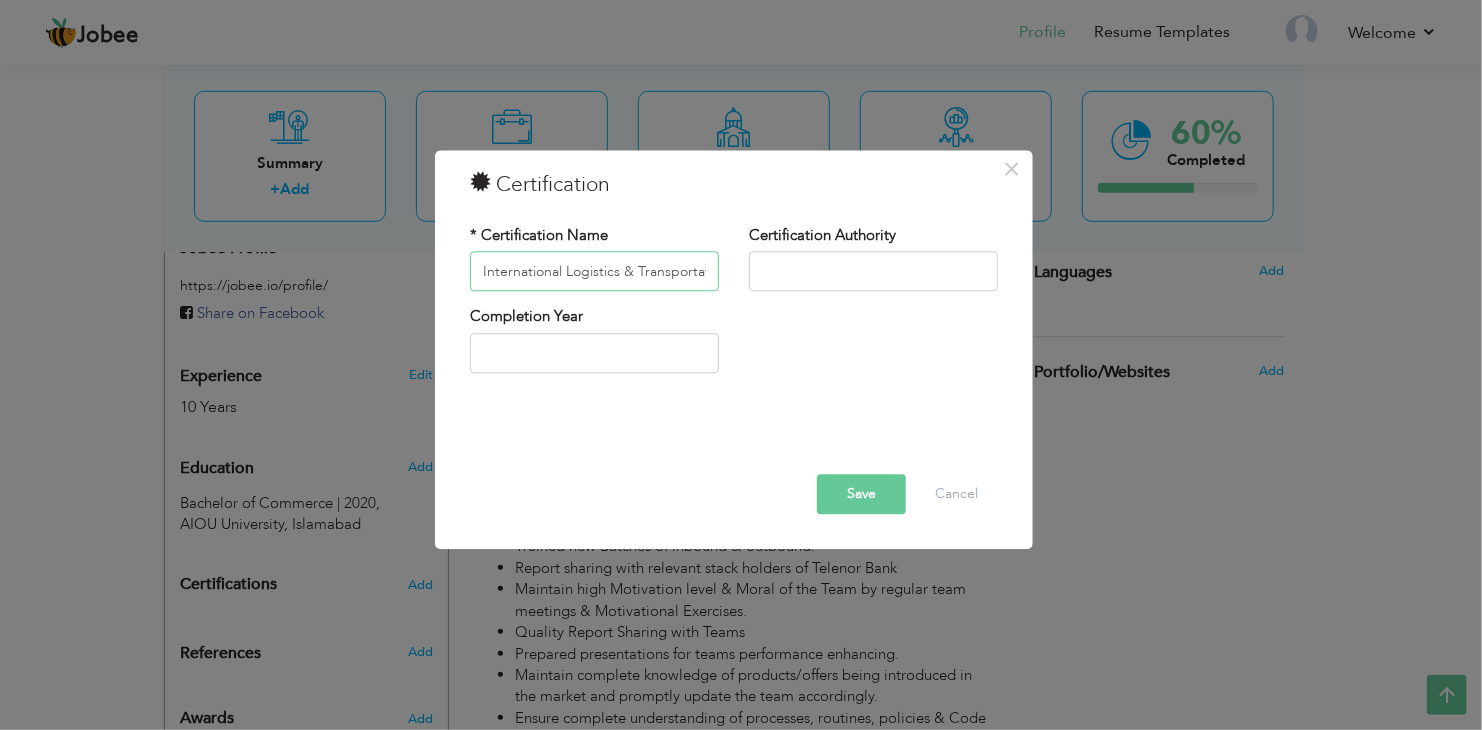 scroll, scrollTop: 0, scrollLeft: 120, axis: horizontal 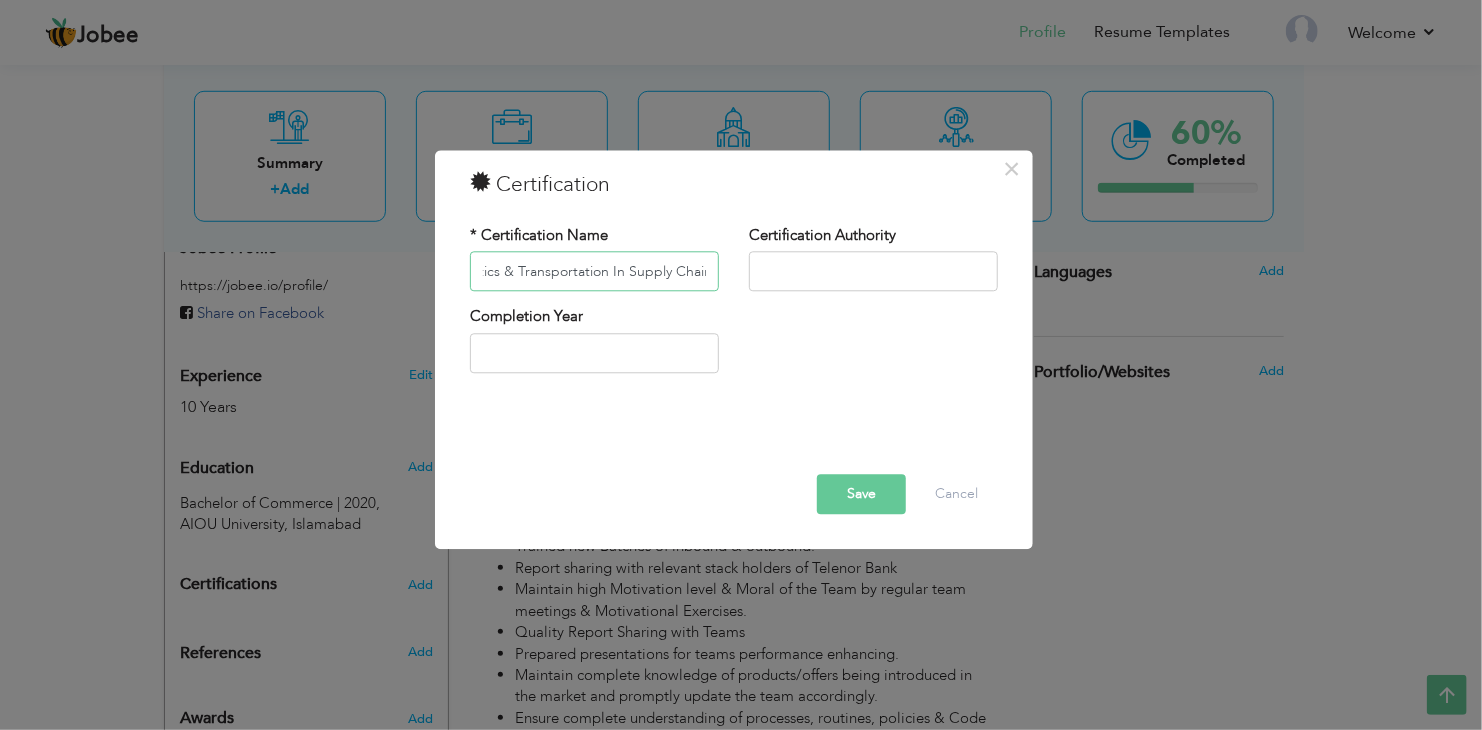 type on "International Logistics & Transportation In Supply Chain" 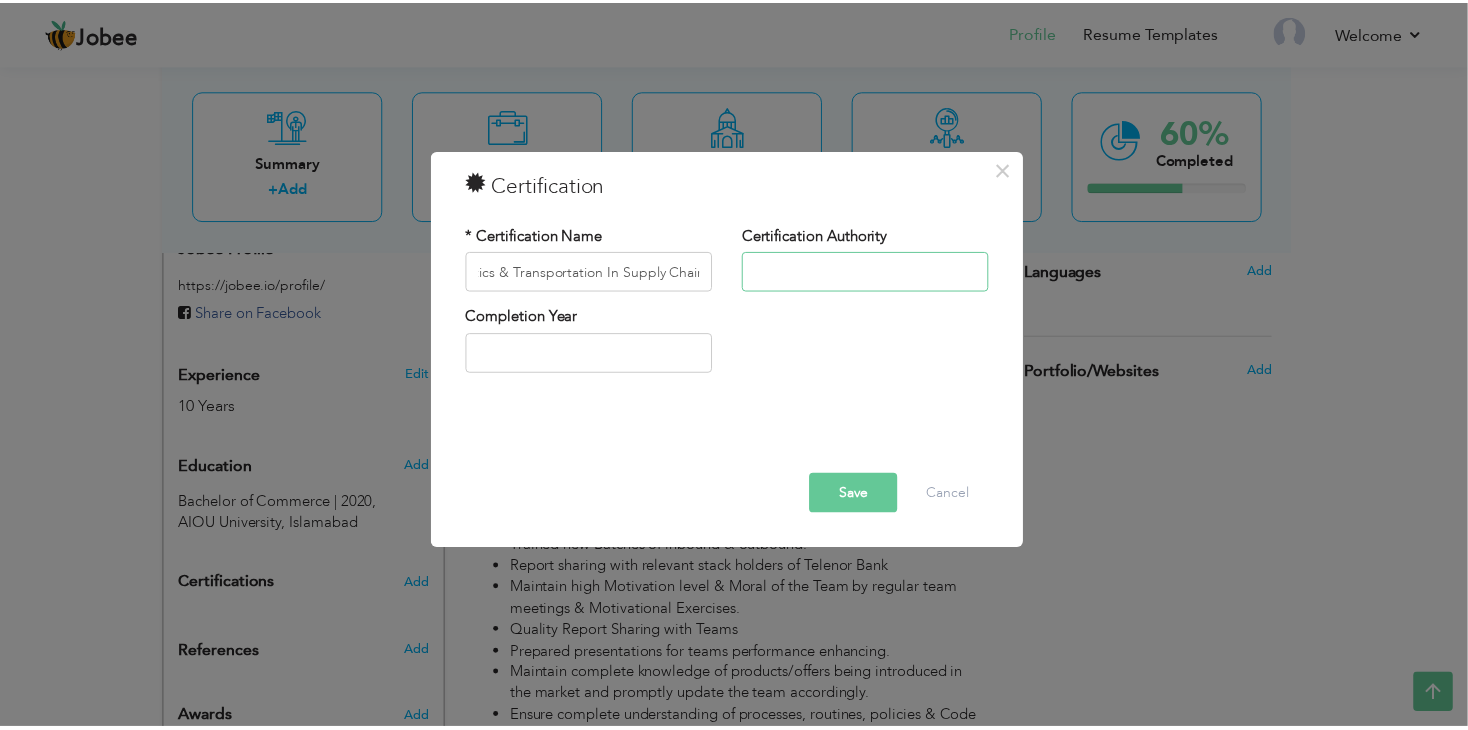 scroll, scrollTop: 0, scrollLeft: 0, axis: both 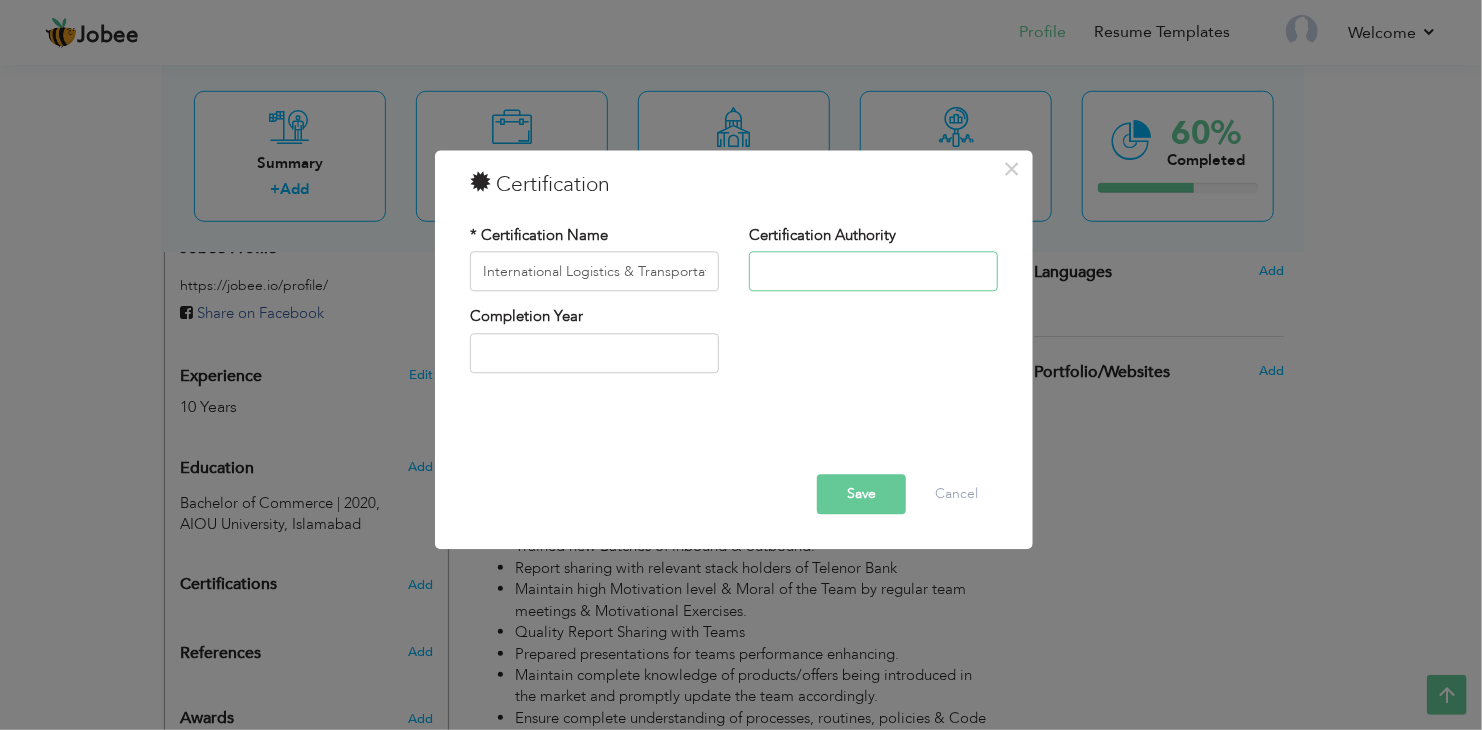 click at bounding box center [873, 272] 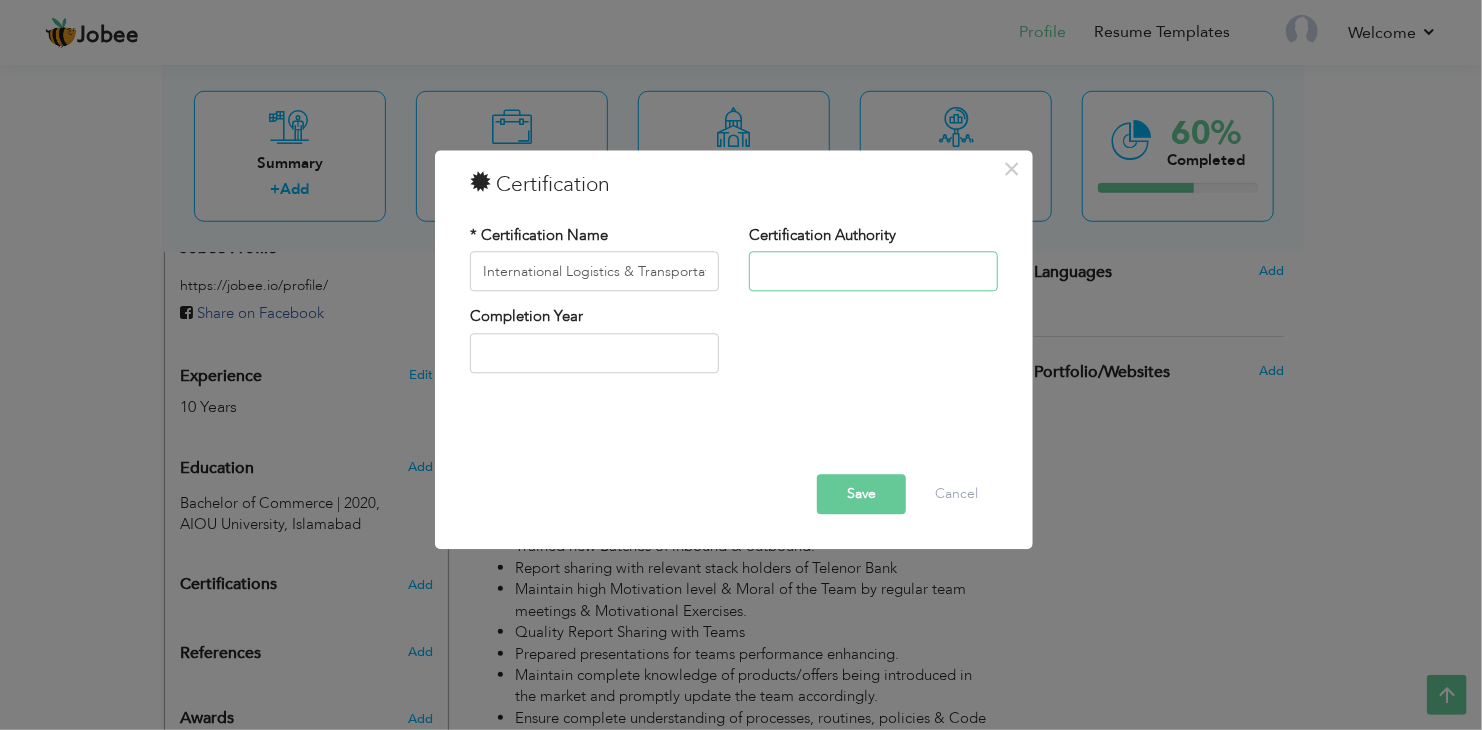 paste on "Udemy" 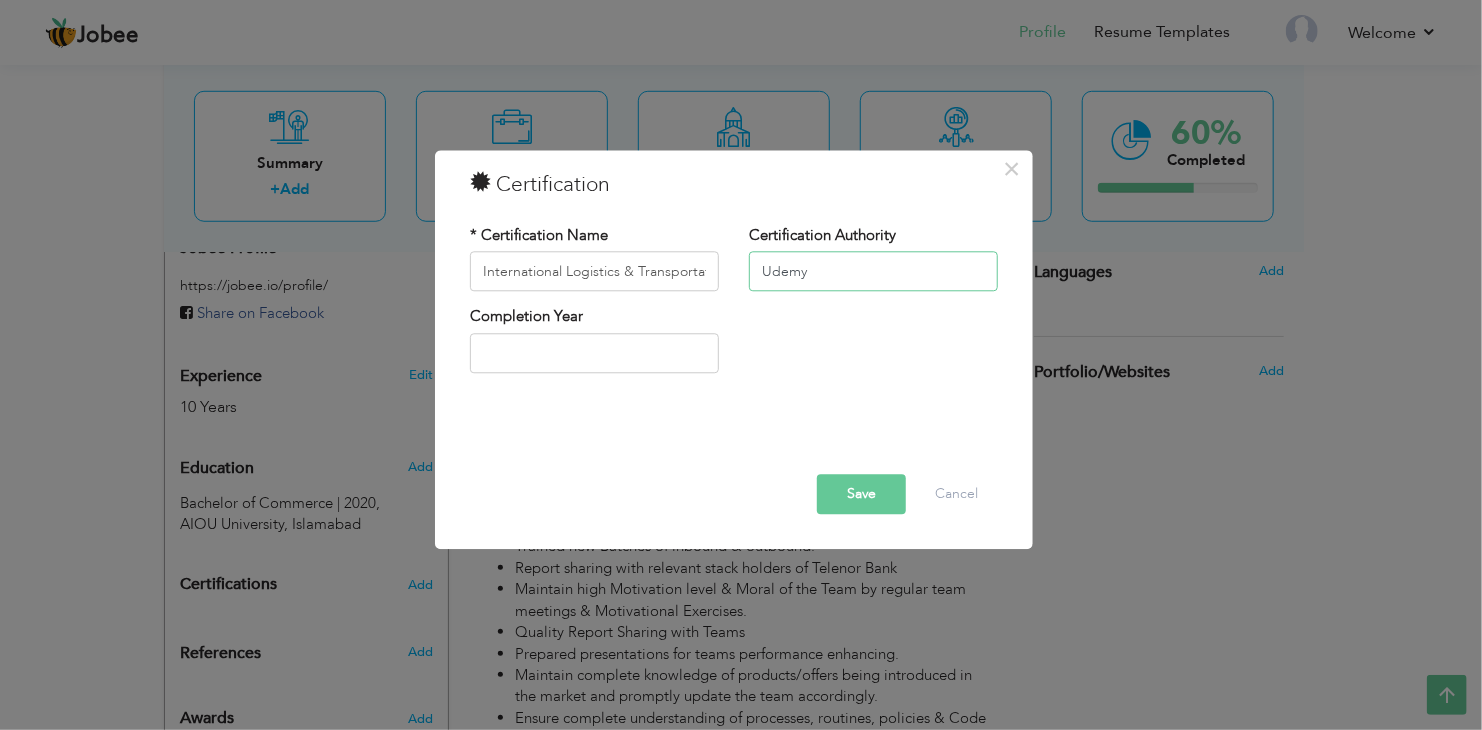type on "Udemy" 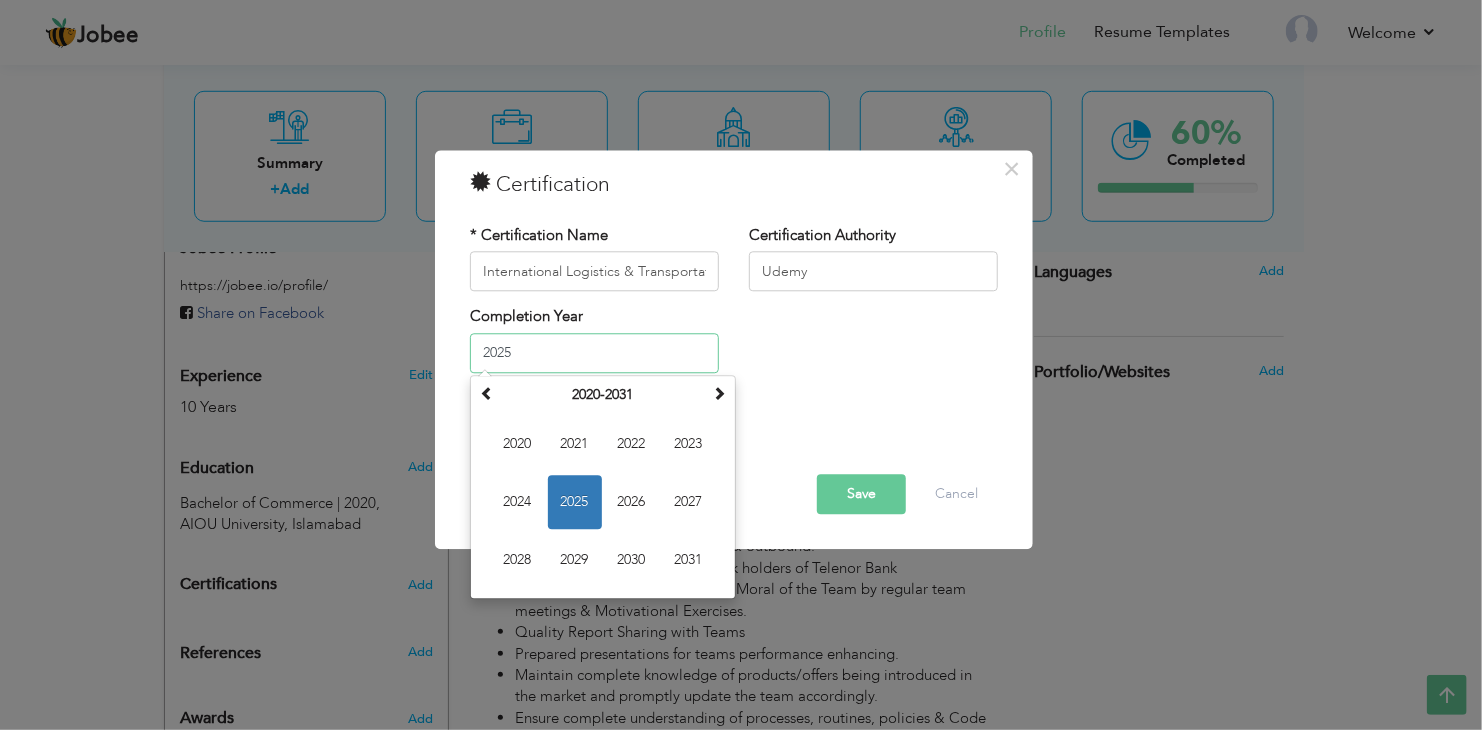 click on "2025" at bounding box center (594, 353) 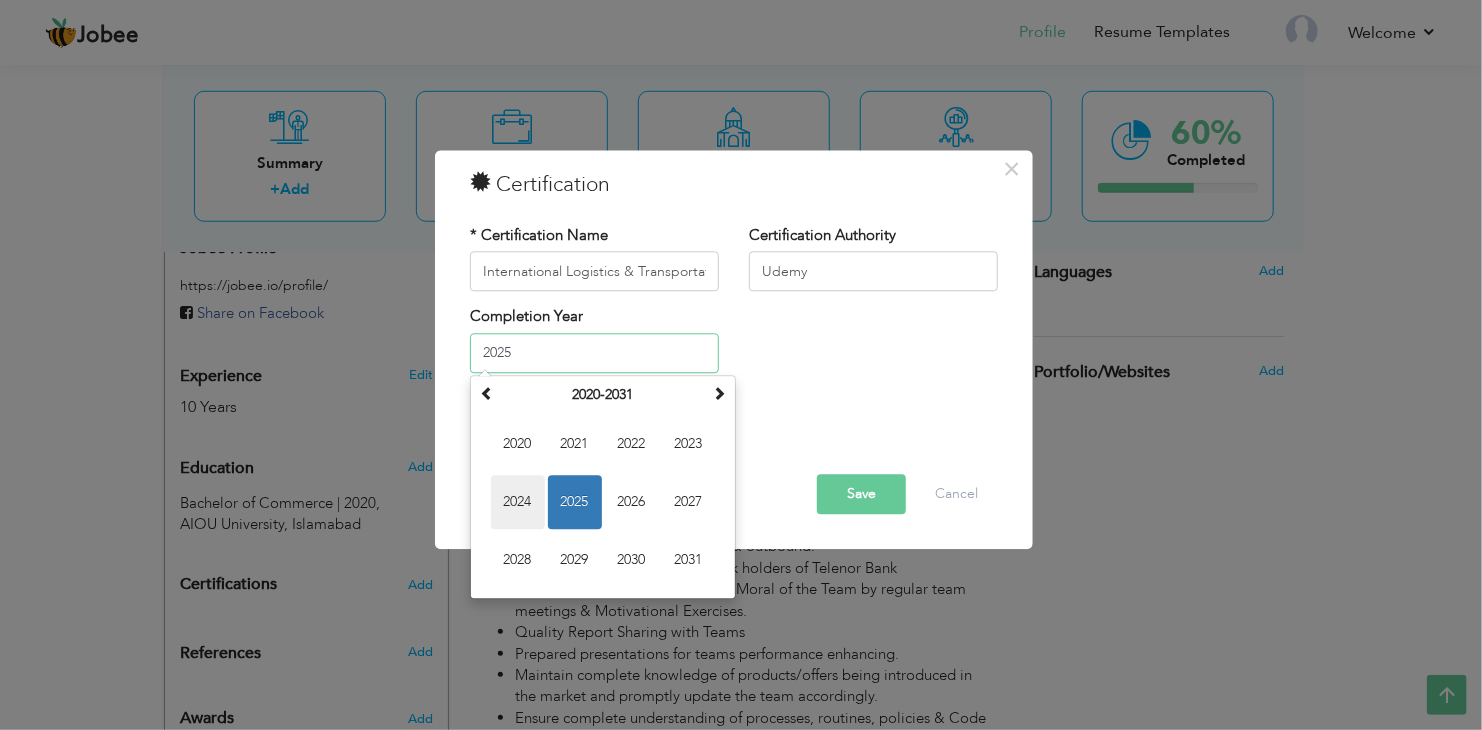 click on "2024" at bounding box center (518, 502) 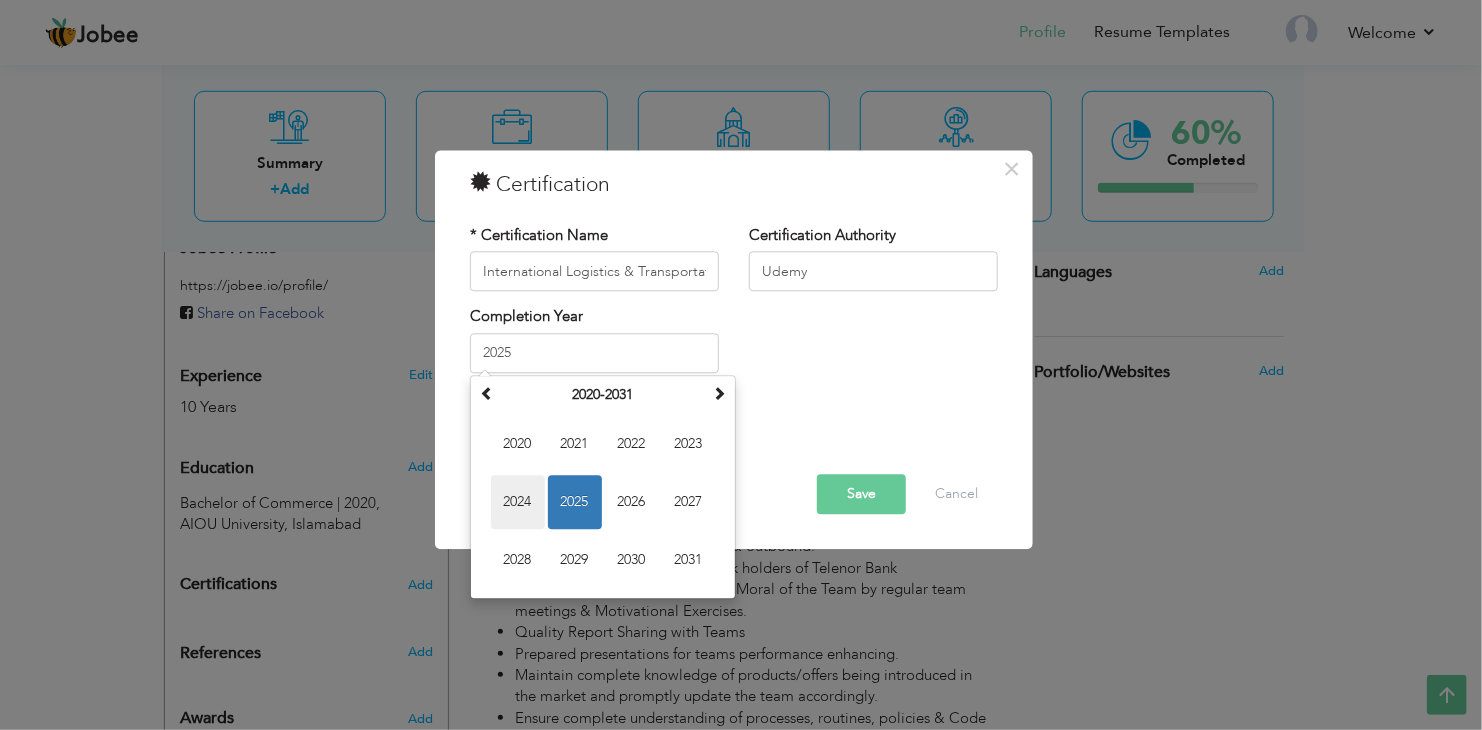 type on "2024" 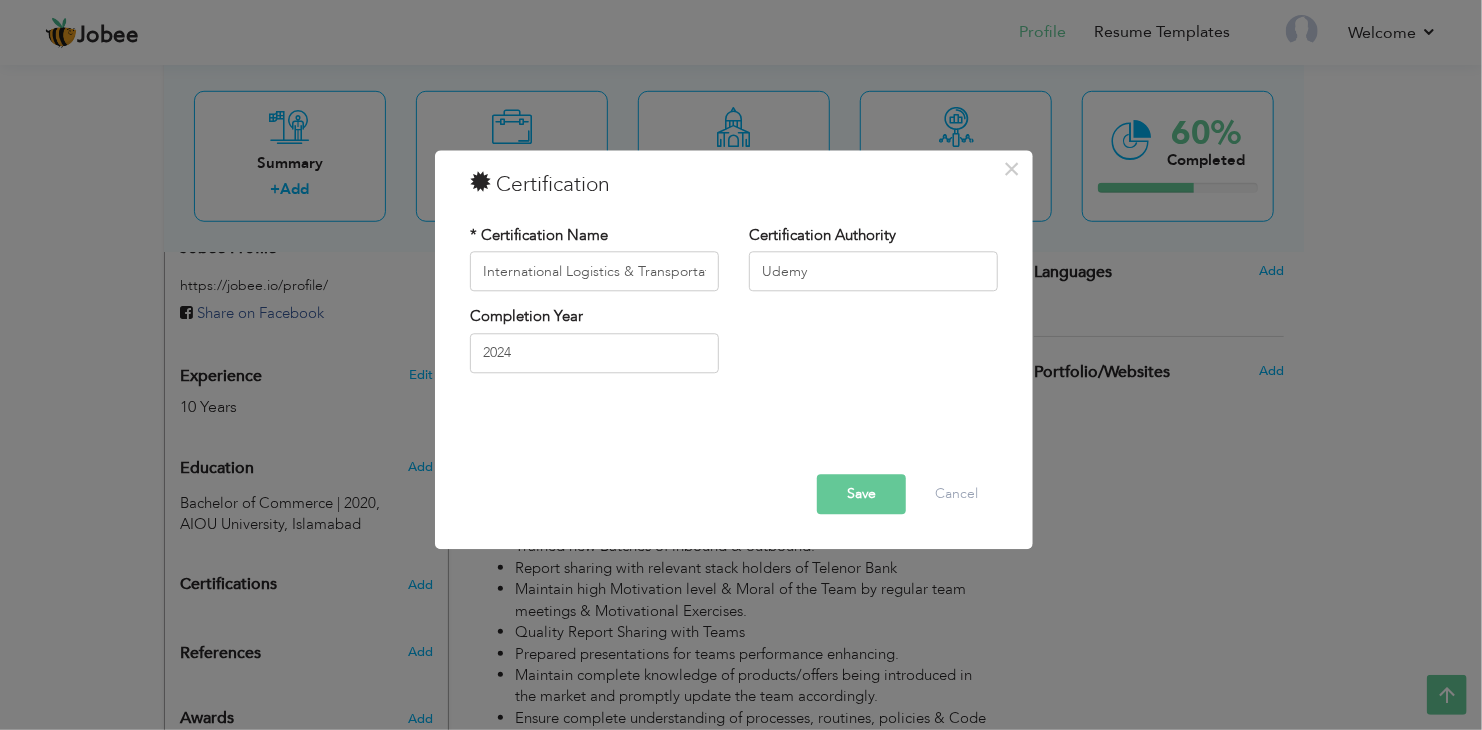 click on "Save" at bounding box center [861, 495] 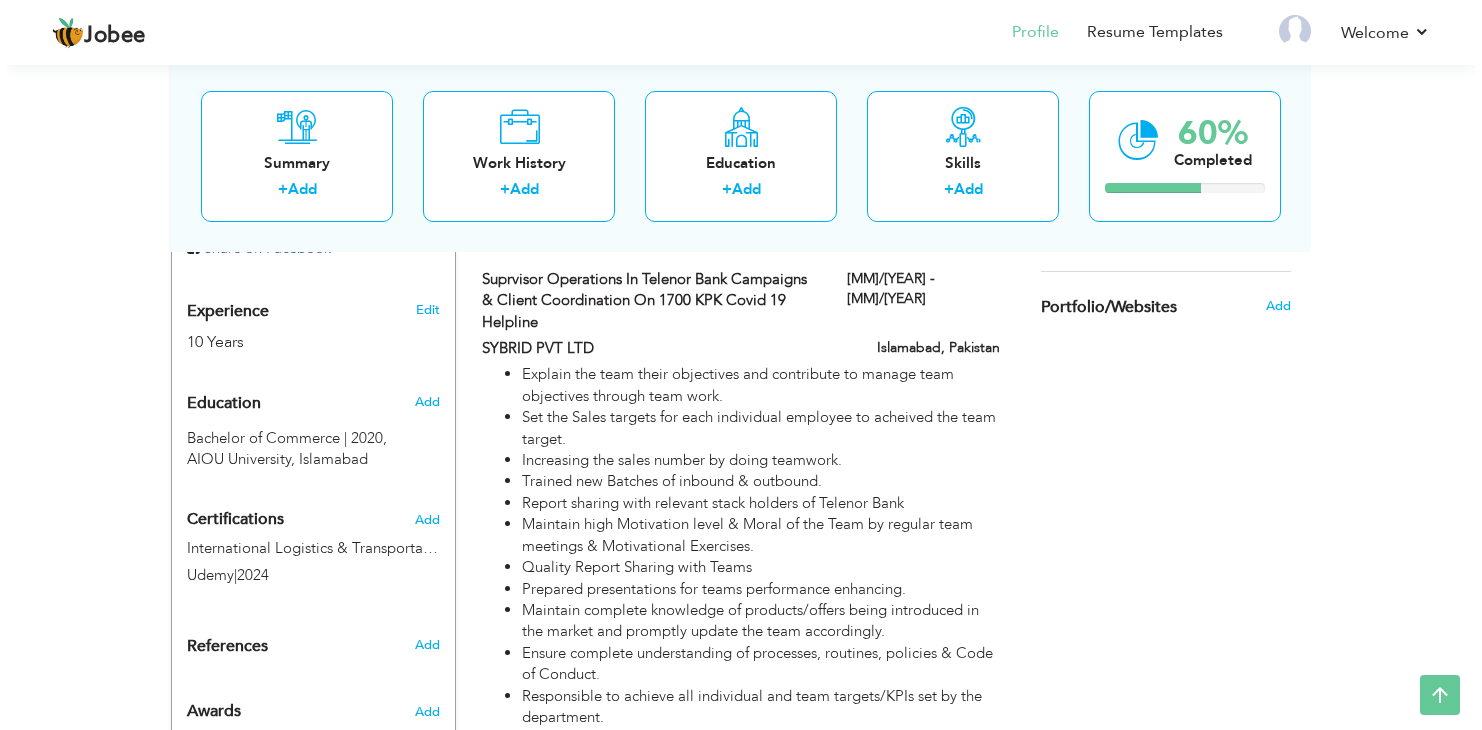 scroll, scrollTop: 800, scrollLeft: 0, axis: vertical 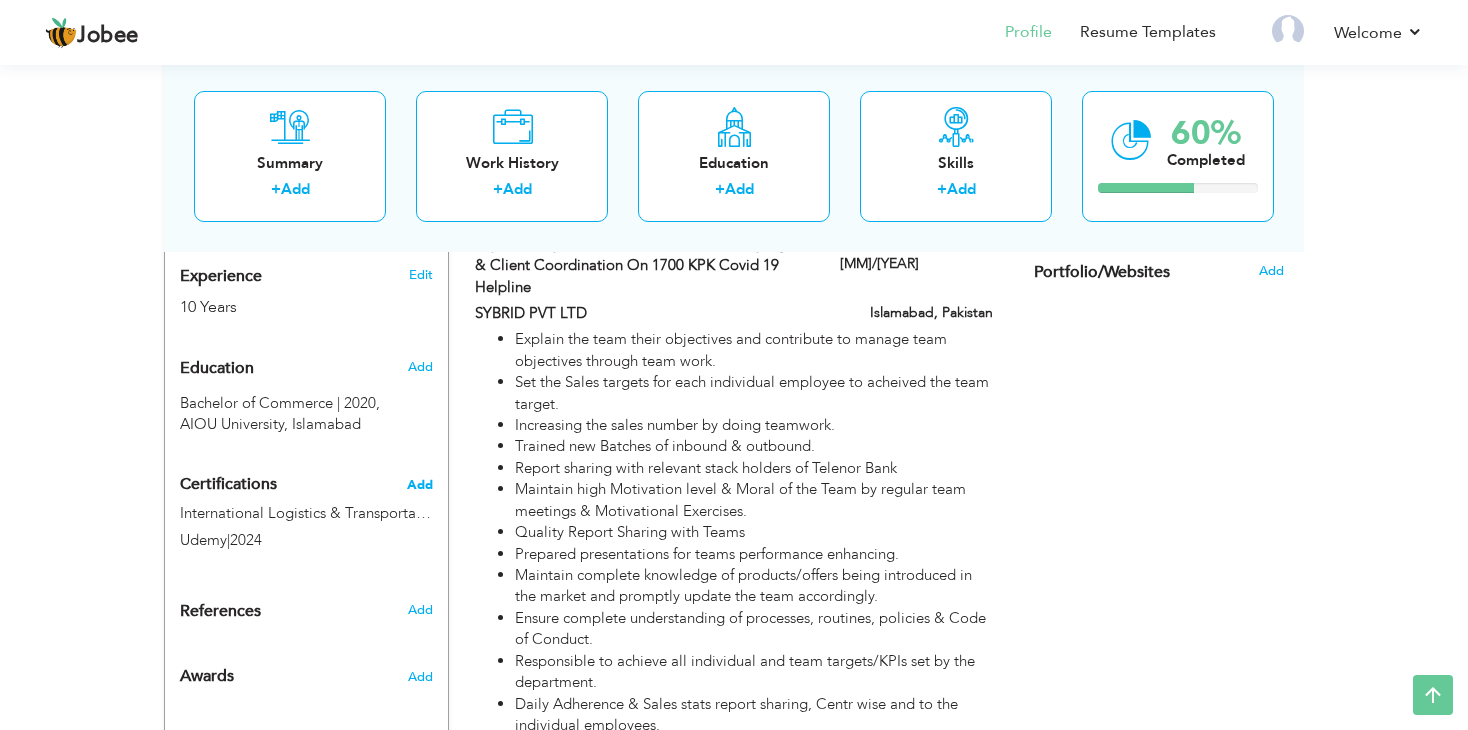 click on "Add" at bounding box center [420, 485] 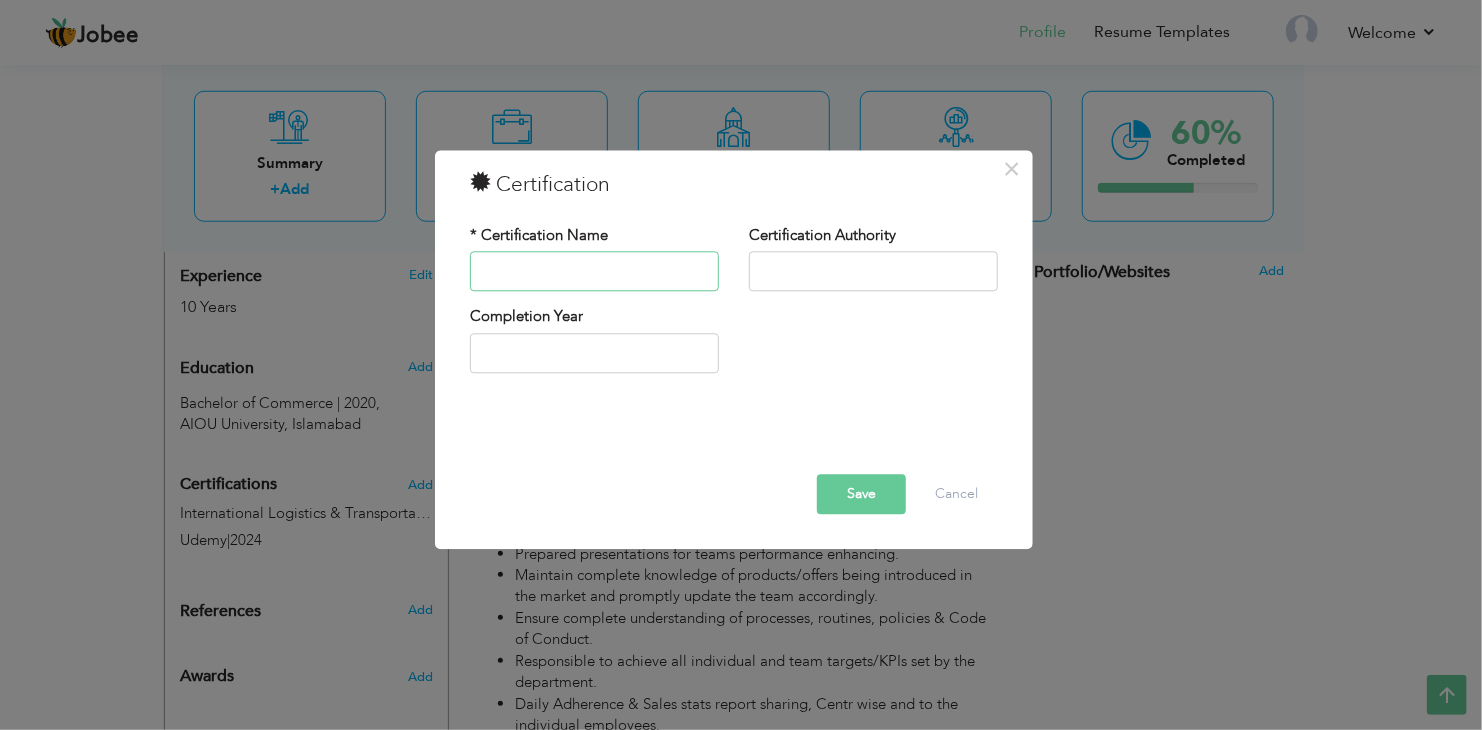 paste on "Nebosh Health & Safety Environmental" 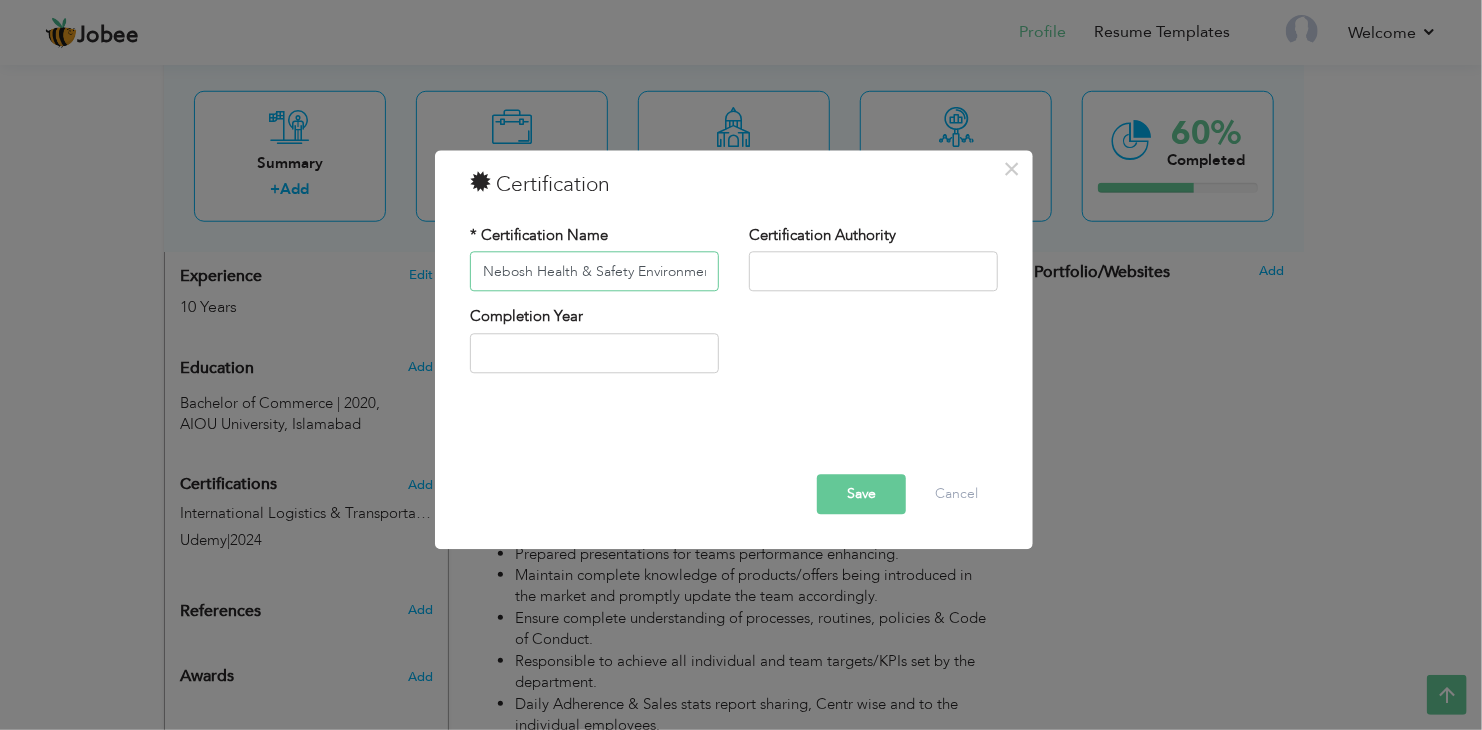 scroll, scrollTop: 0, scrollLeft: 18, axis: horizontal 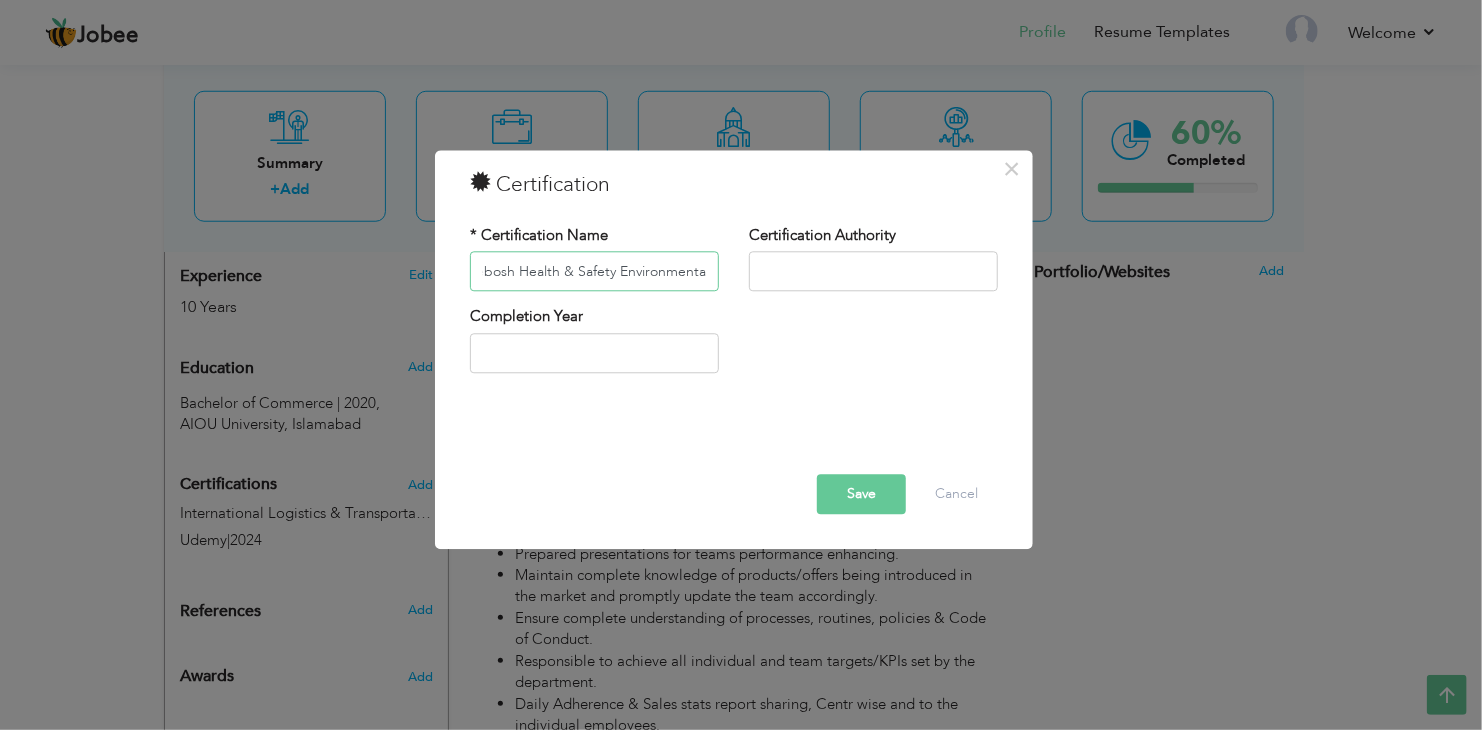 type on "Nebosh Health & Safety Environmental" 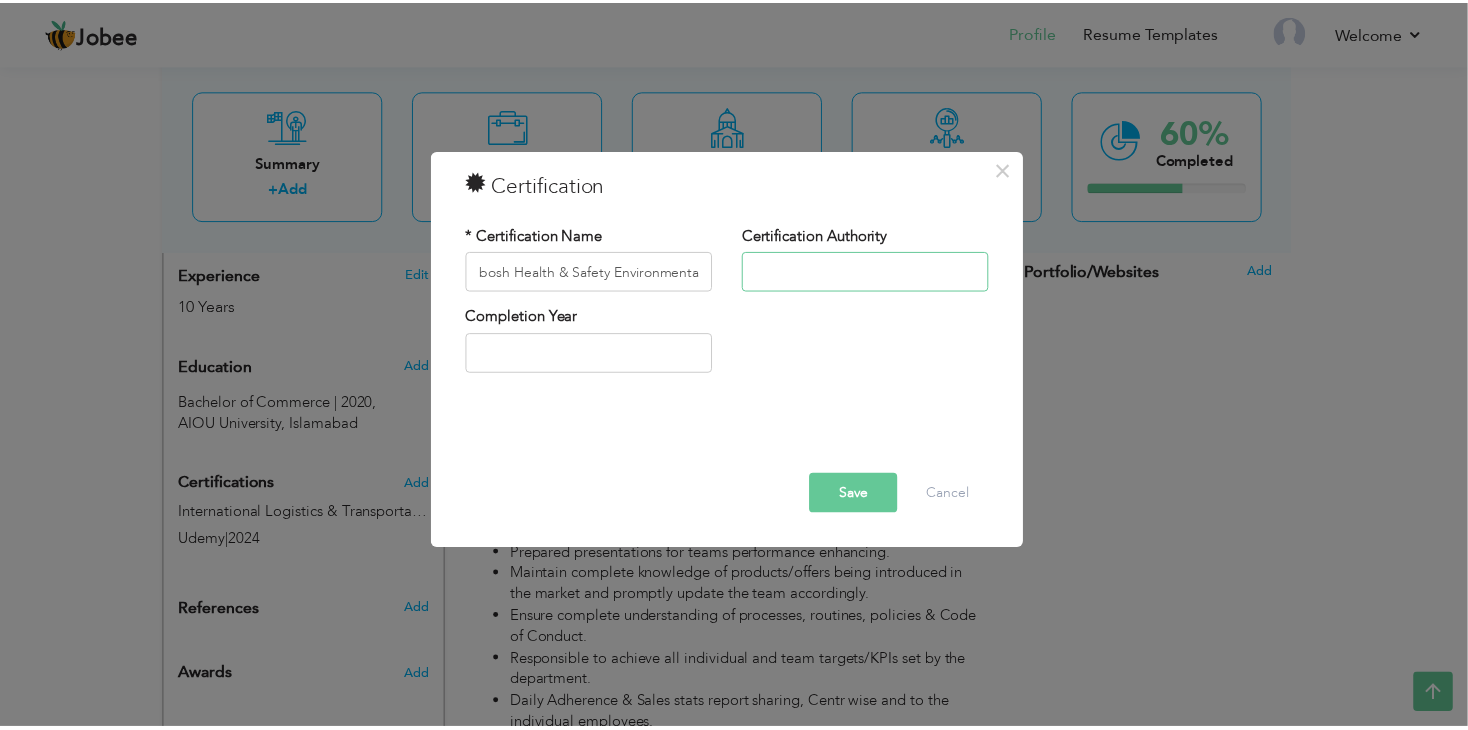 scroll, scrollTop: 0, scrollLeft: 0, axis: both 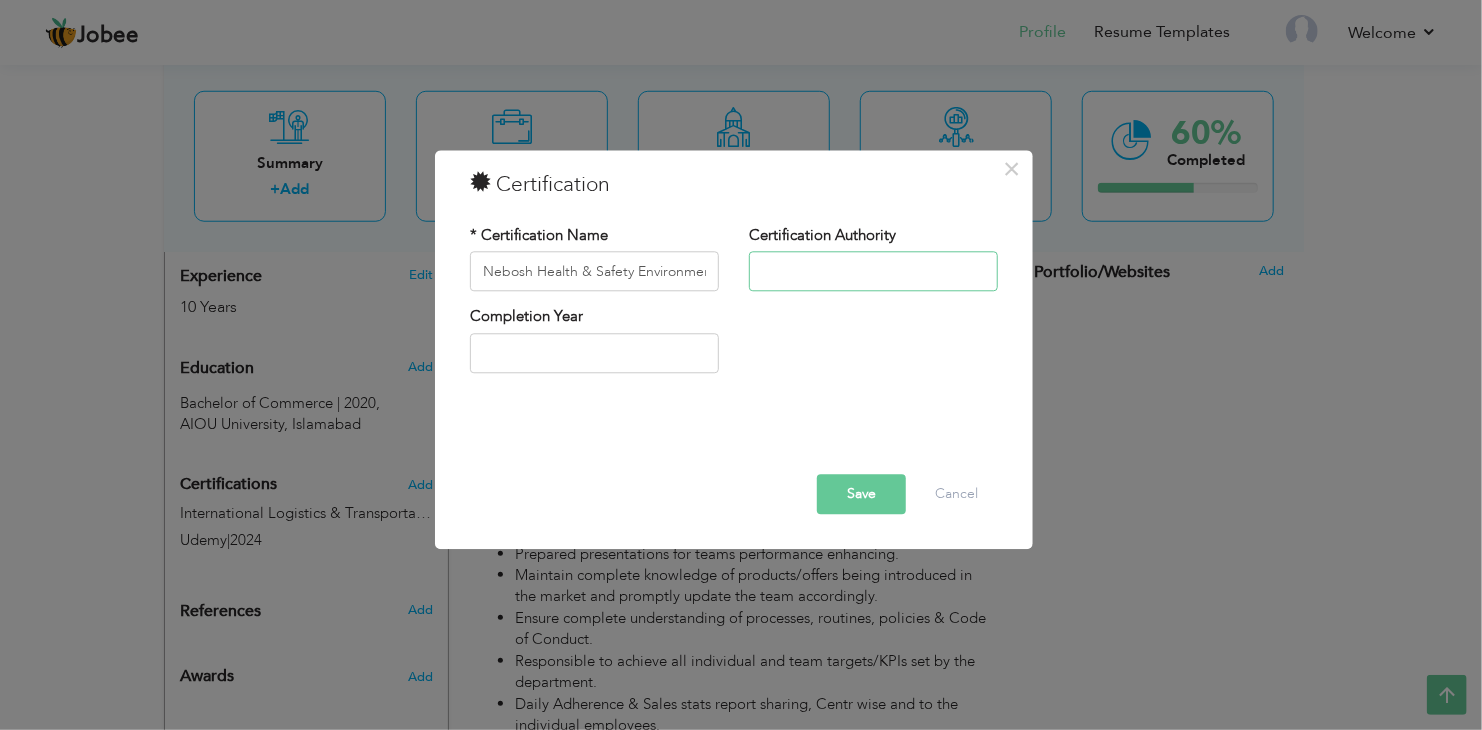 click at bounding box center [873, 272] 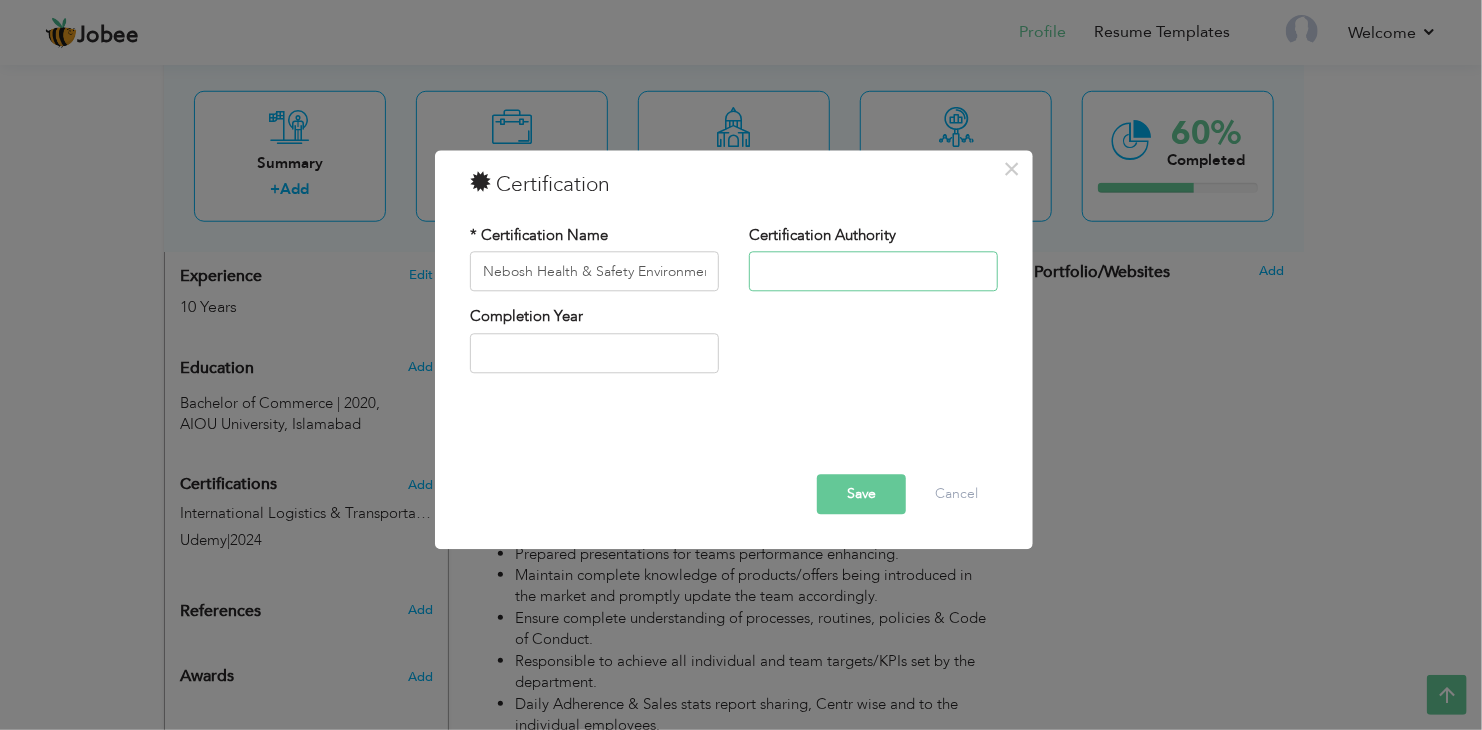 paste on "The National Examination Board" 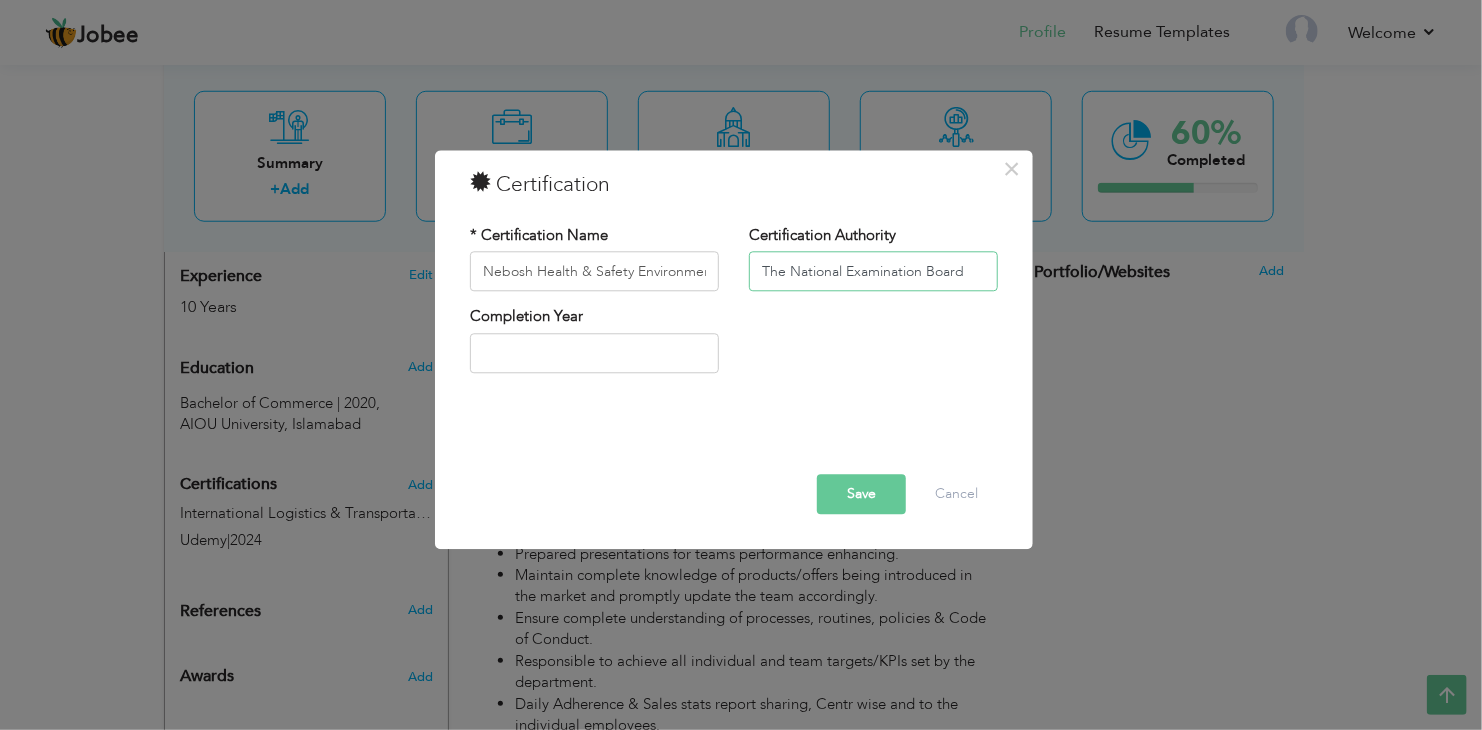 type on "The National Examination Board" 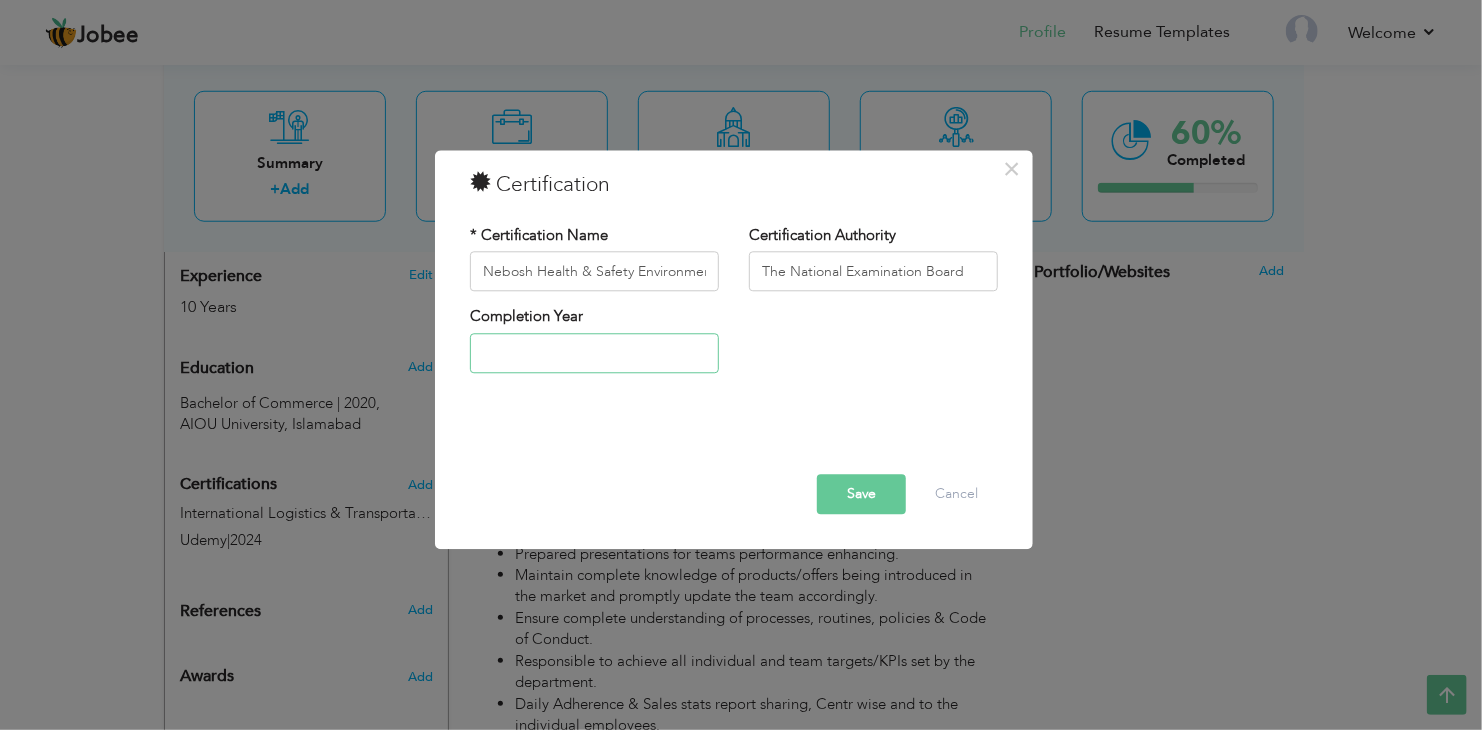 click at bounding box center (594, 353) 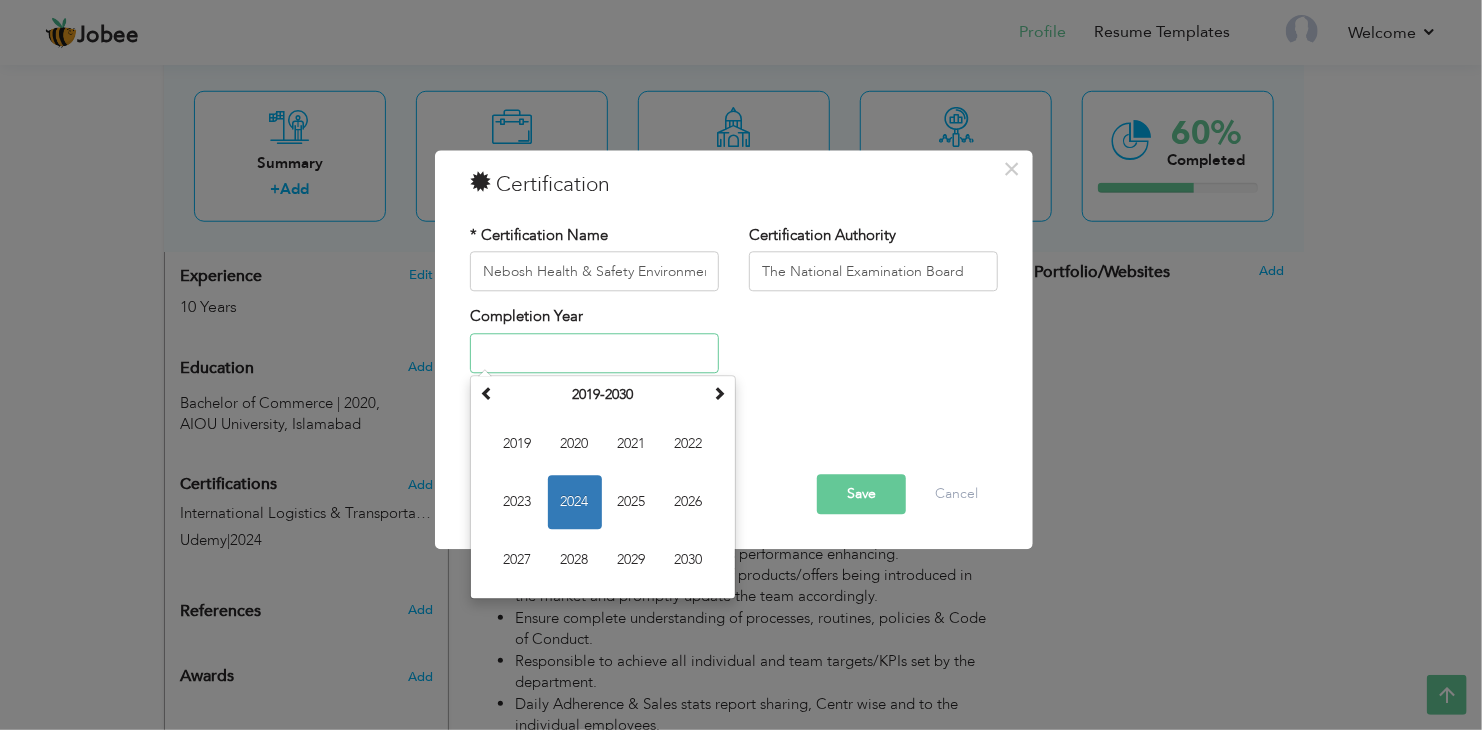 click on "2024" at bounding box center [575, 502] 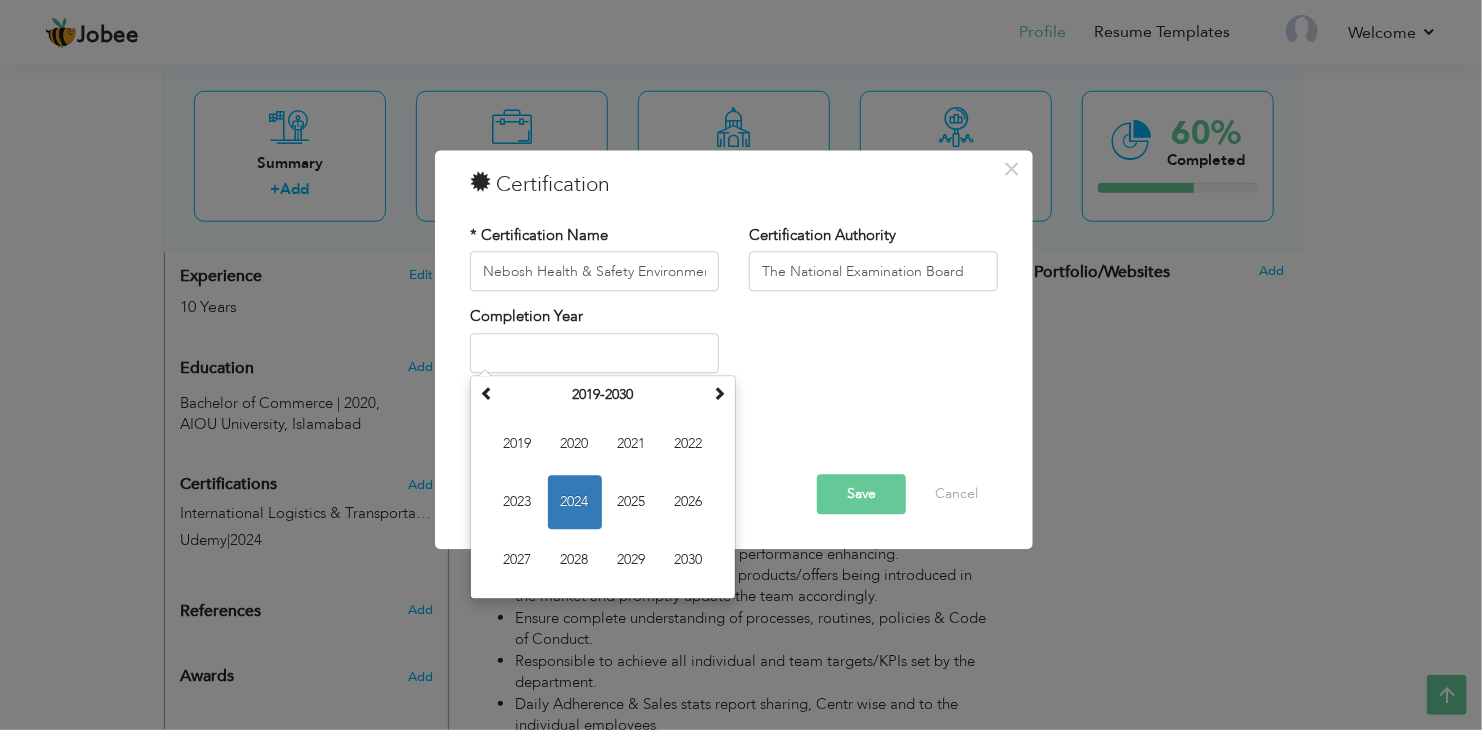 type on "2024" 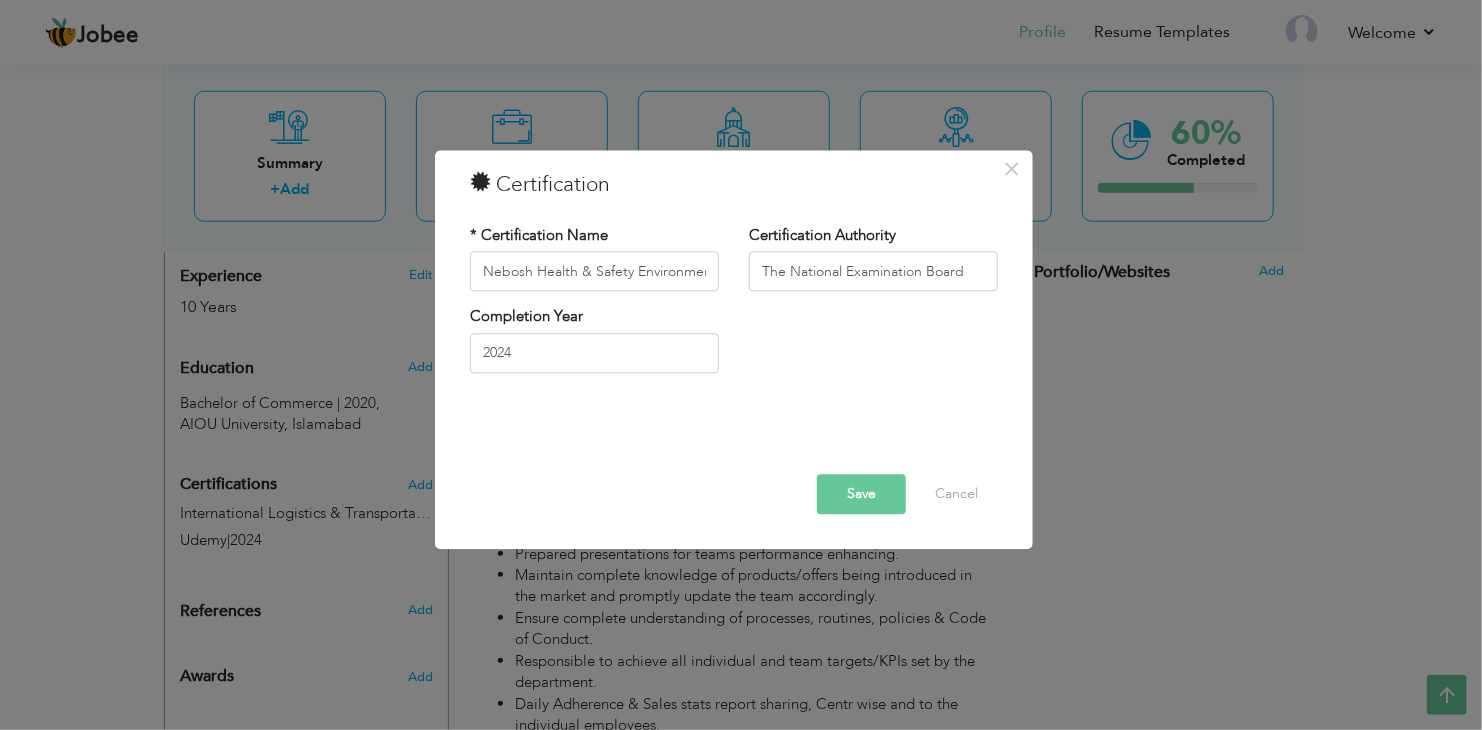click on "Save" at bounding box center (861, 495) 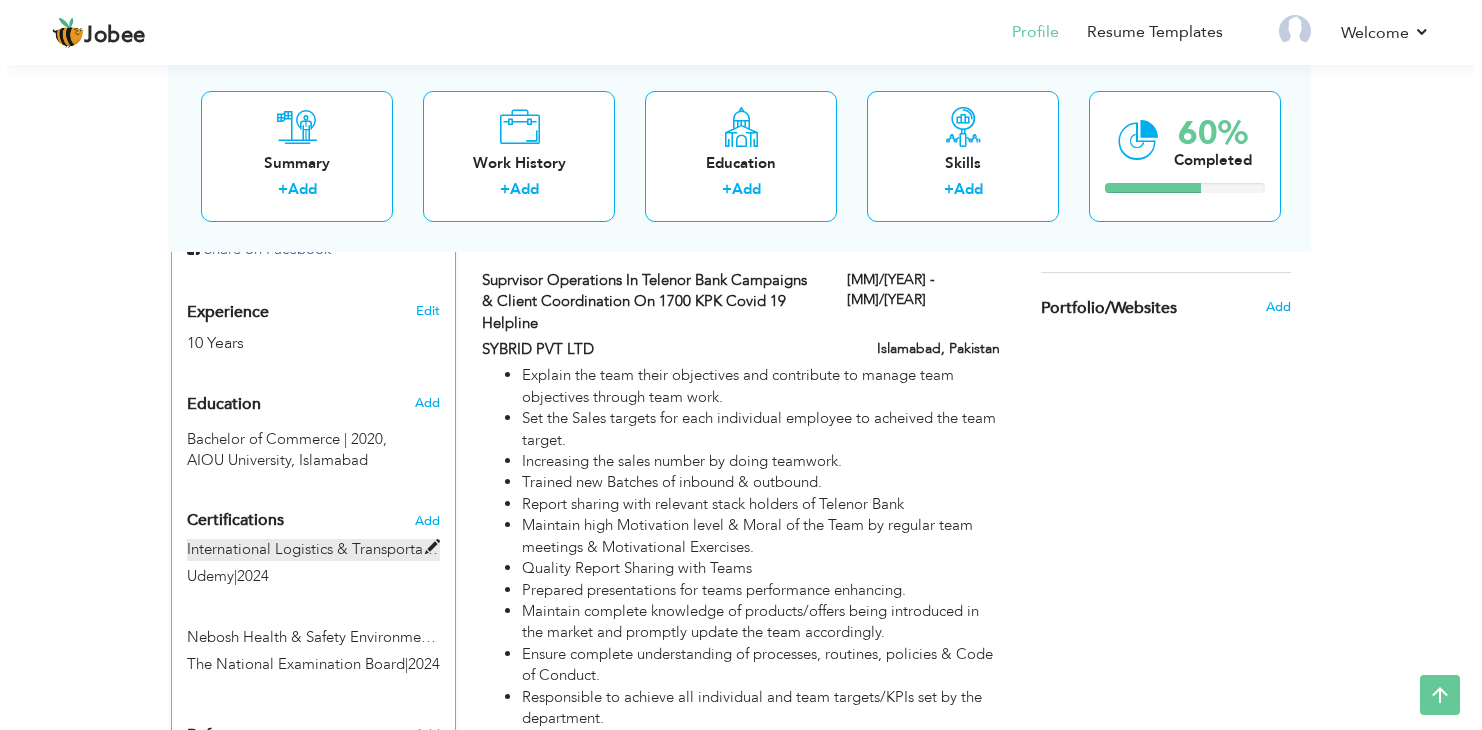 scroll, scrollTop: 800, scrollLeft: 0, axis: vertical 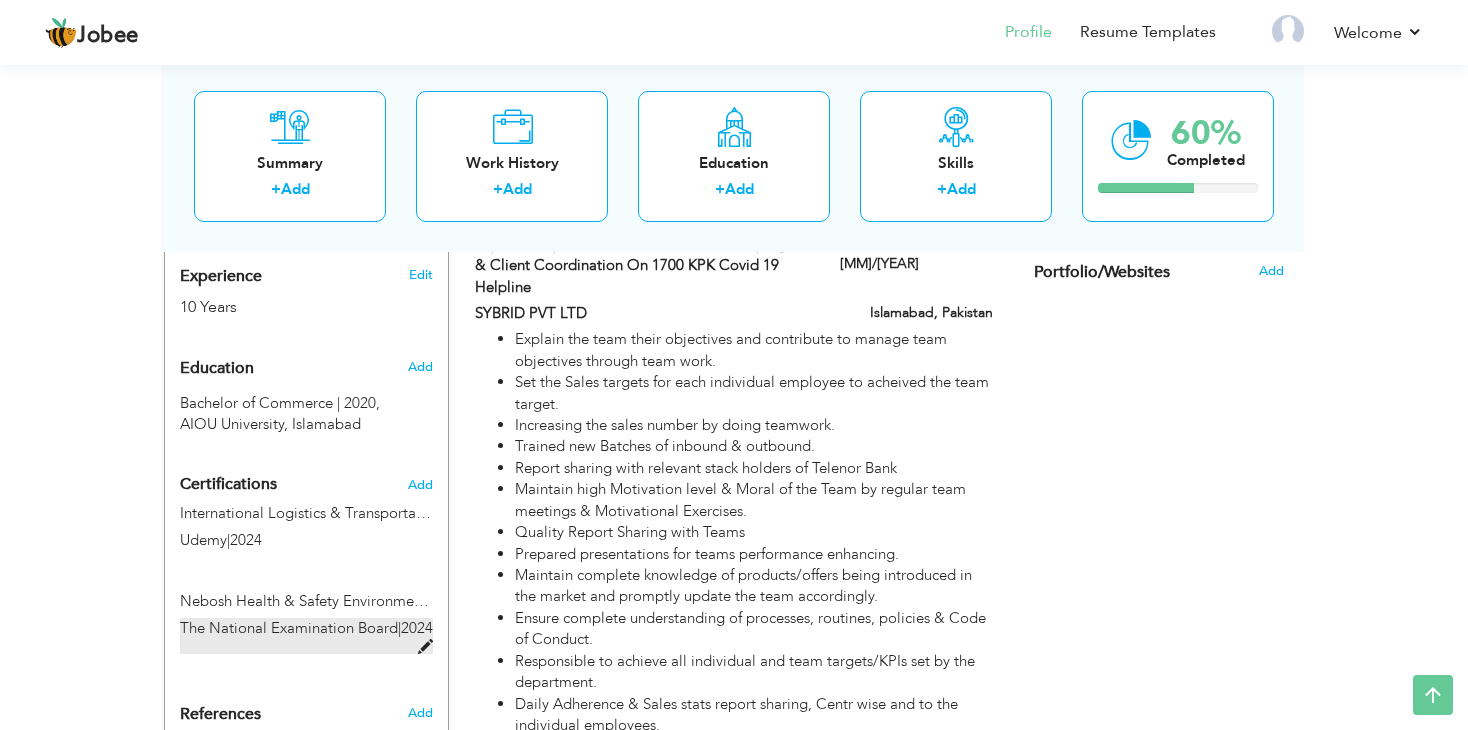click at bounding box center [425, 647] 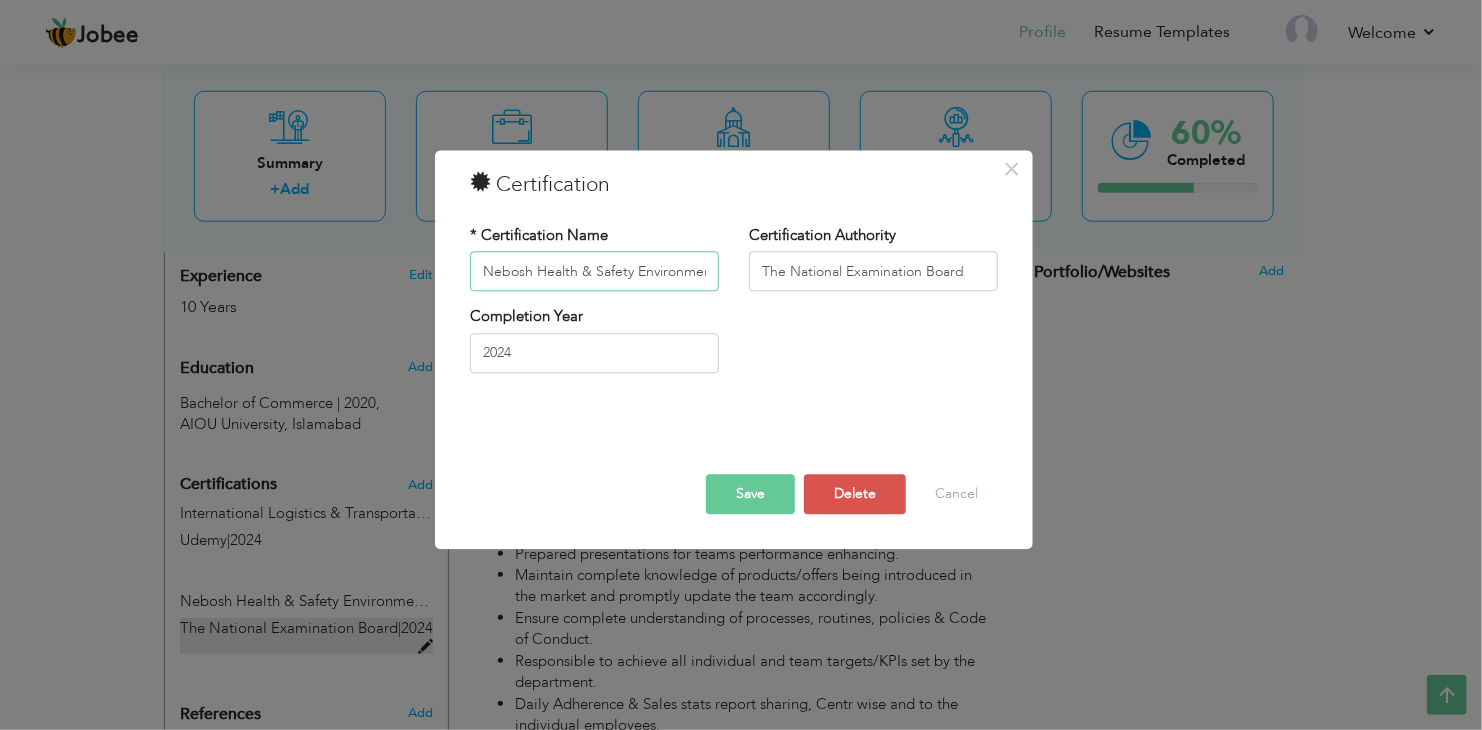 scroll, scrollTop: 0, scrollLeft: 18, axis: horizontal 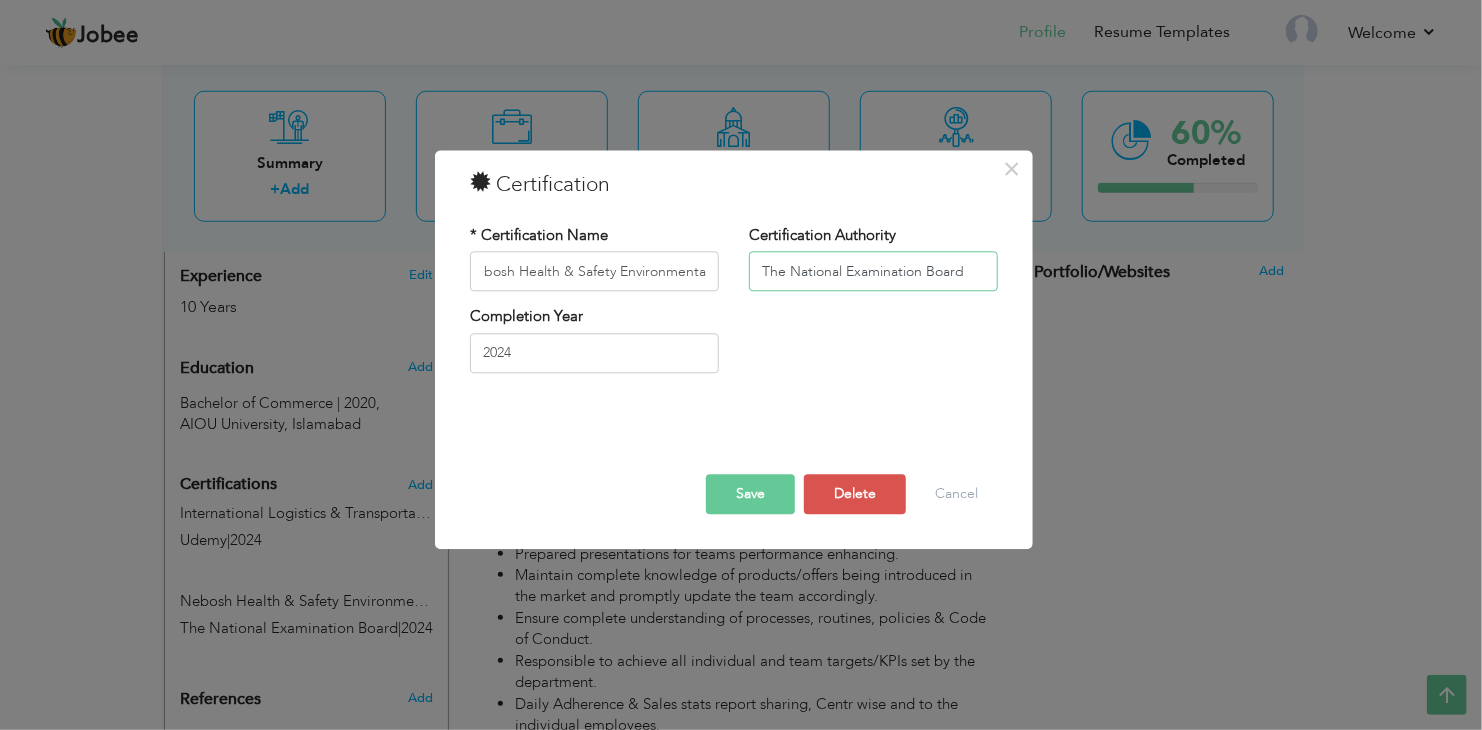 click on "The National Examination Board" at bounding box center (873, 272) 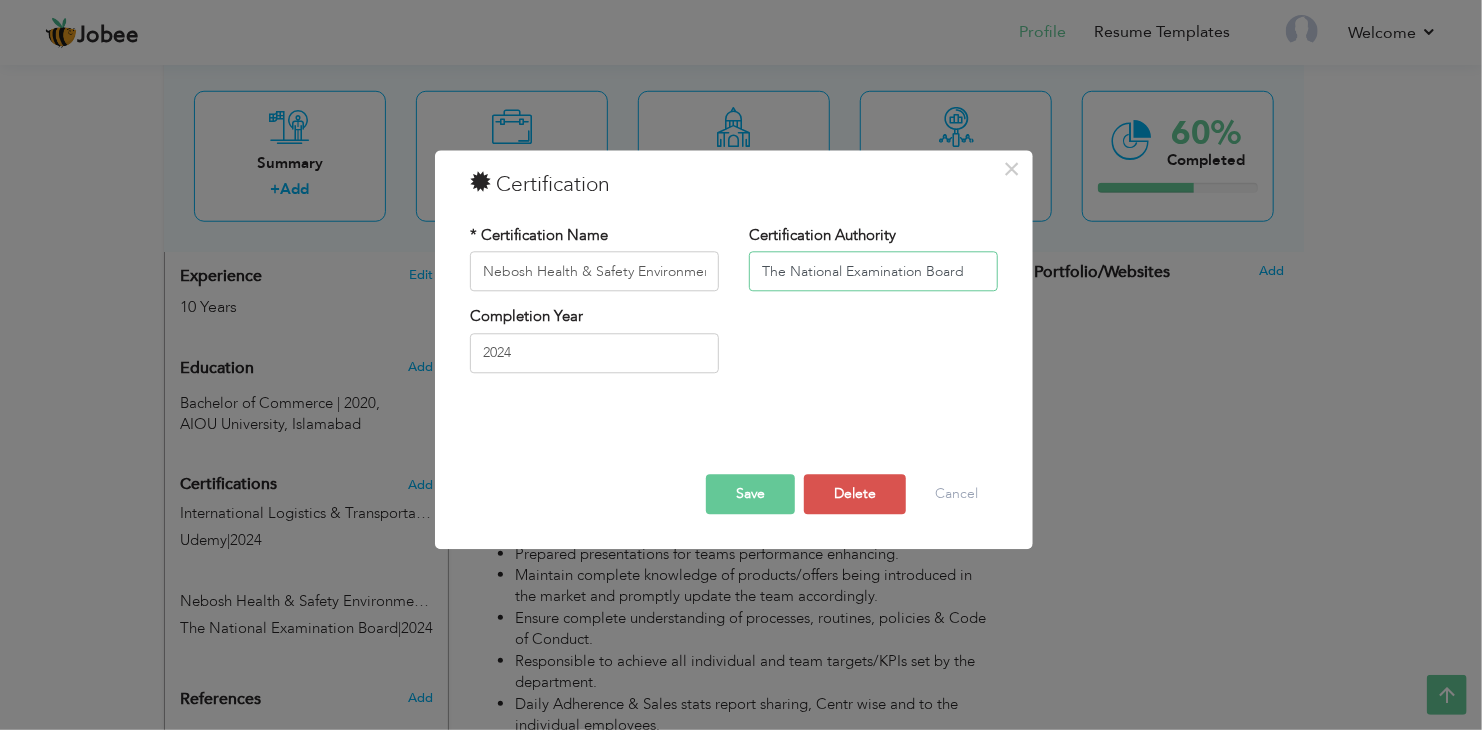 paste on "in Occupational Safety and Health" 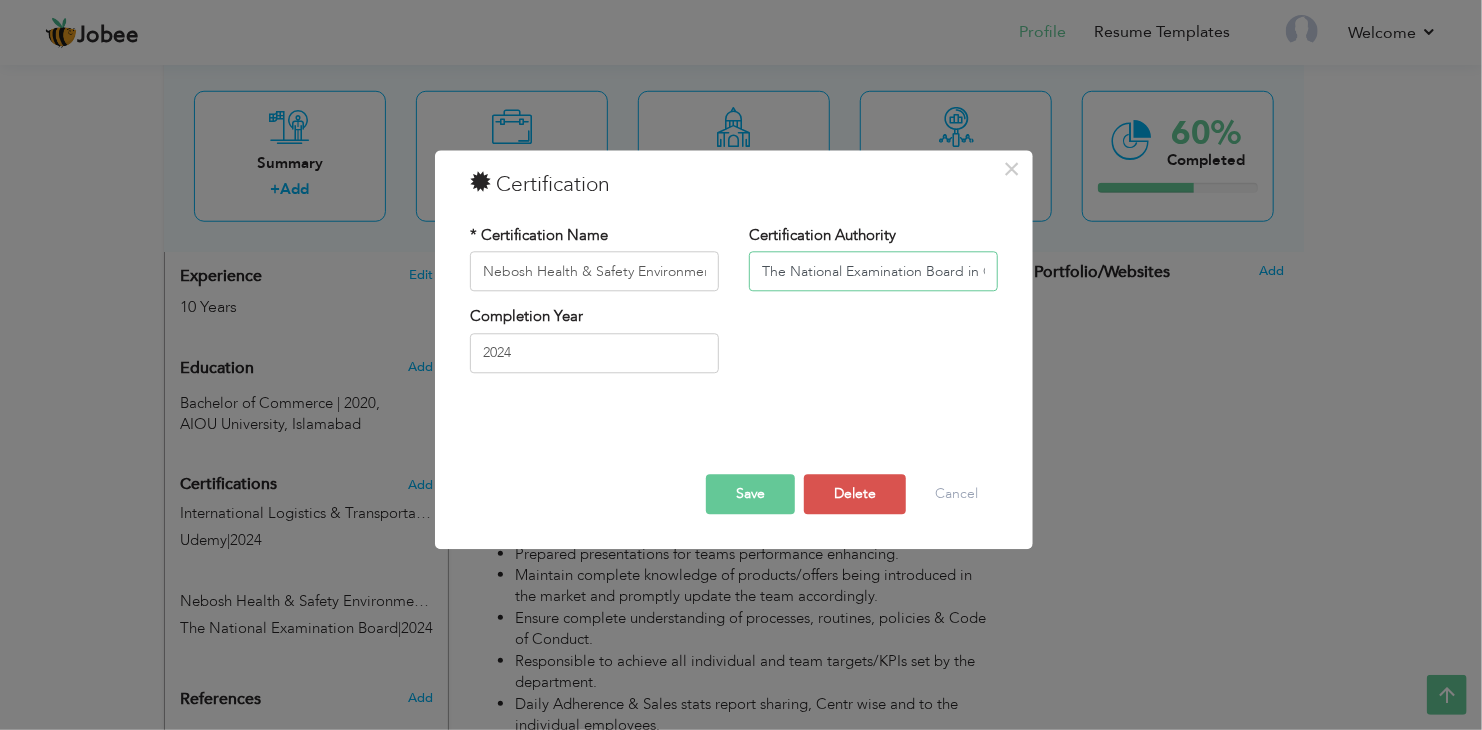 scroll, scrollTop: 0, scrollLeft: 192, axis: horizontal 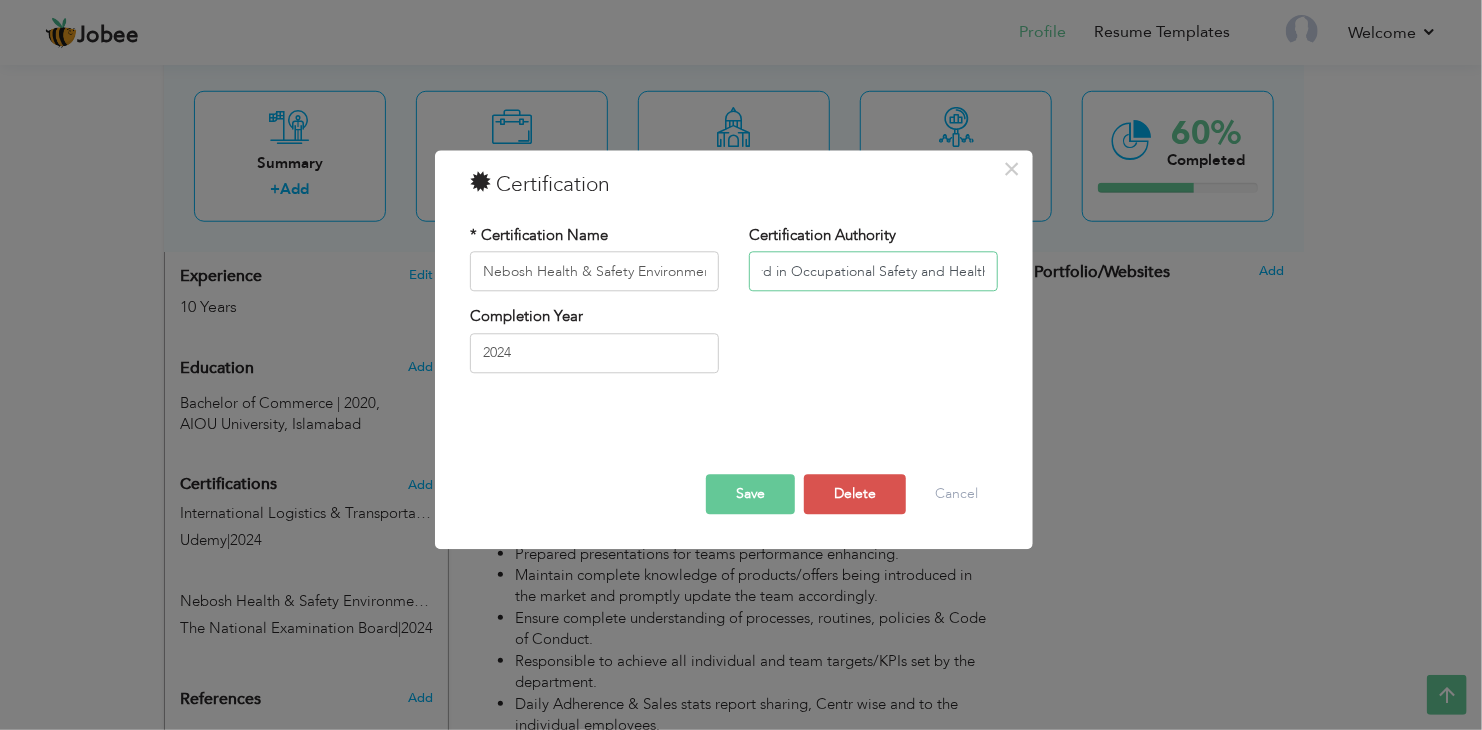 type on "The National Examination Board in Occupational Safety and Health" 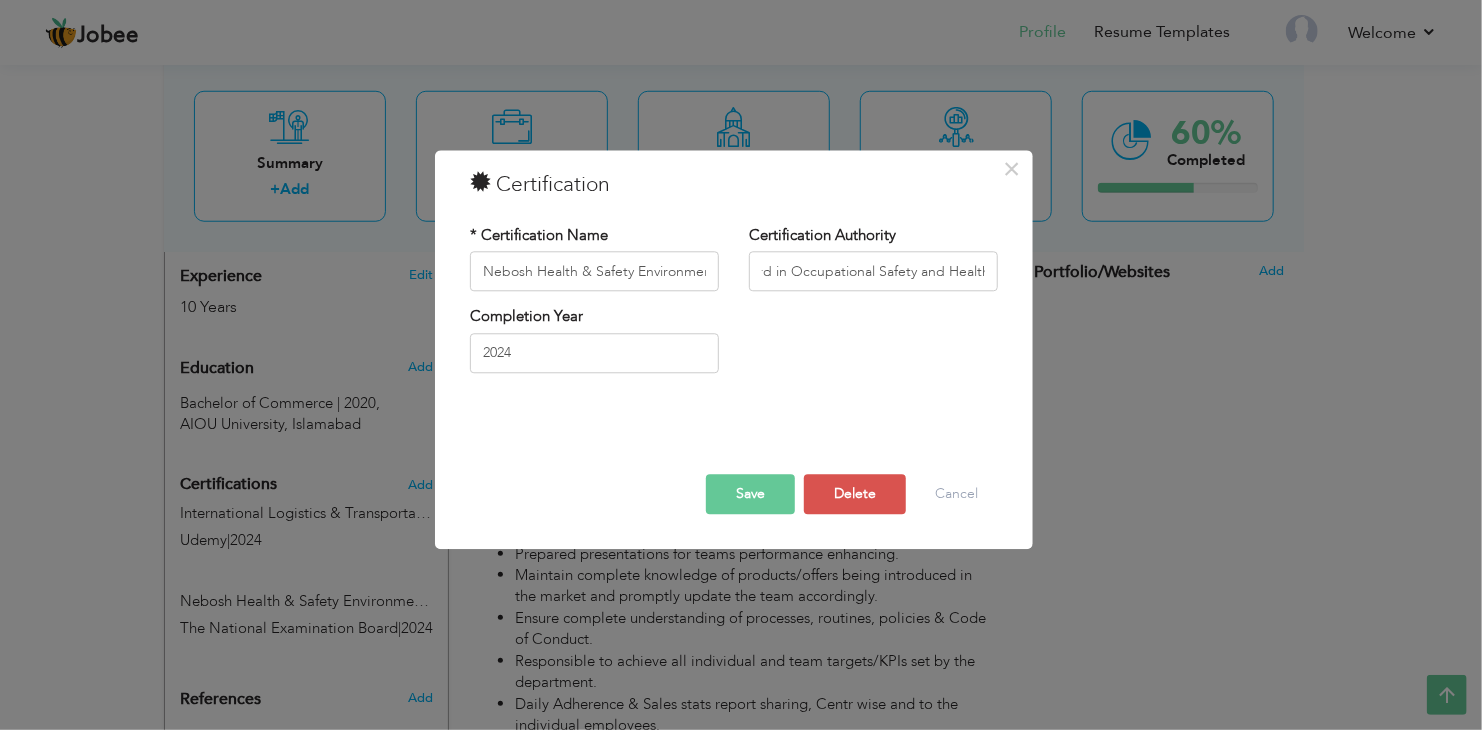 click on "Save" at bounding box center (750, 495) 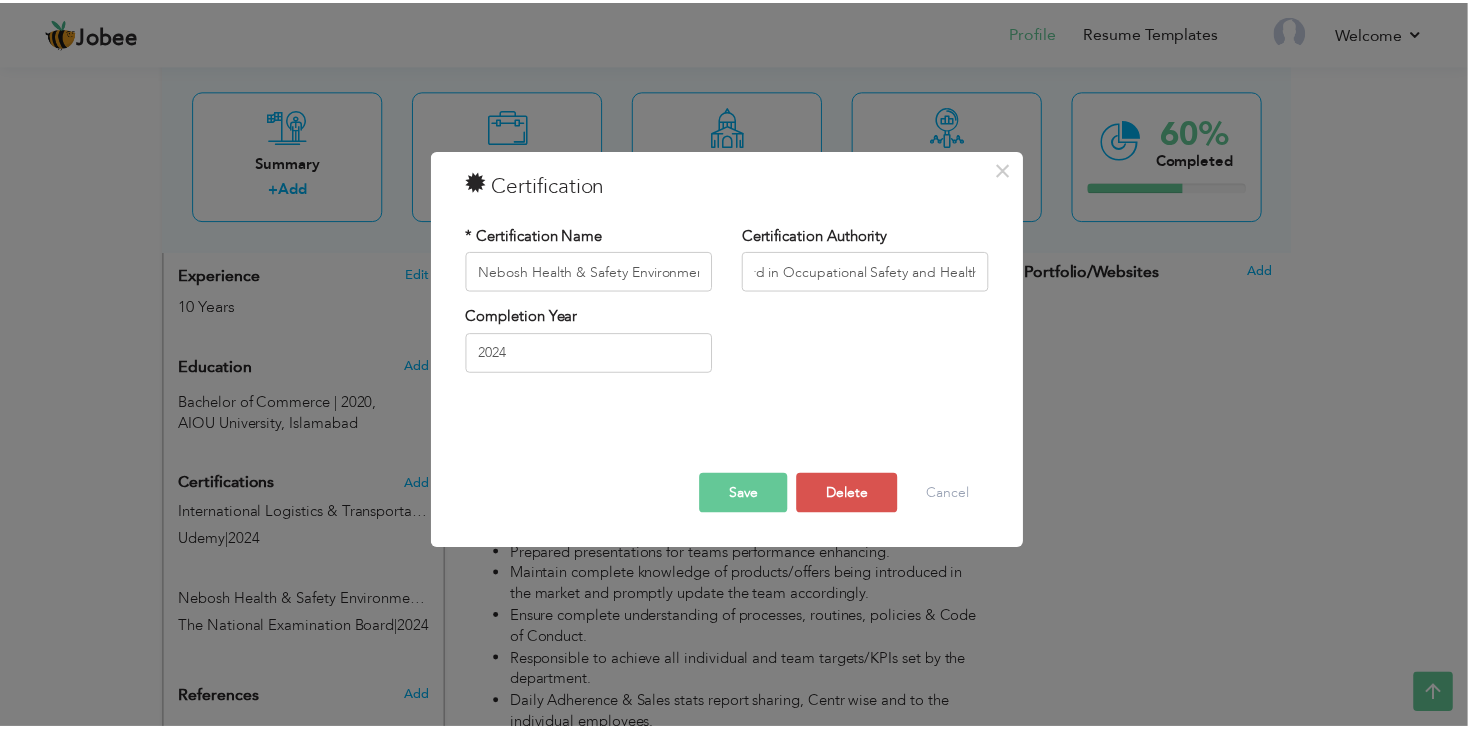 scroll, scrollTop: 0, scrollLeft: 0, axis: both 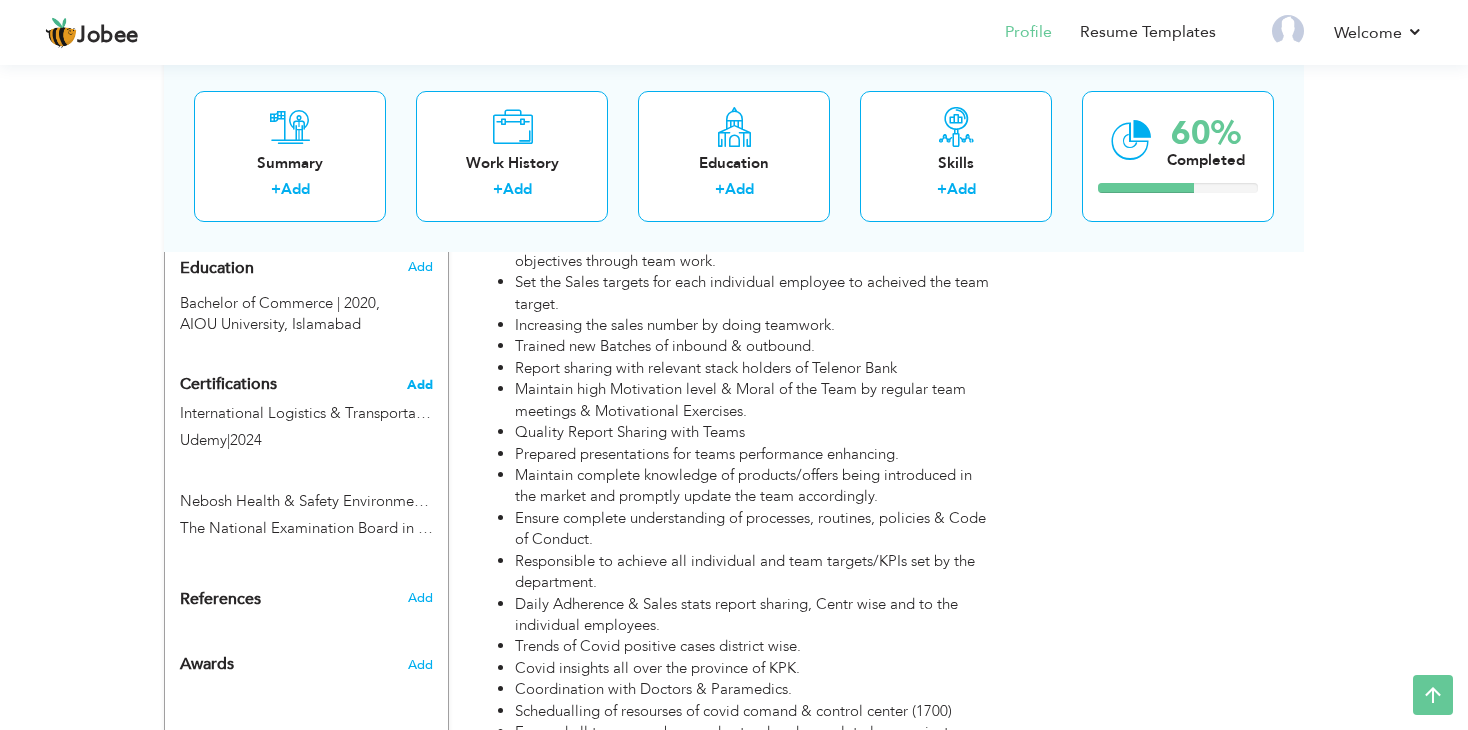click on "Add" at bounding box center [420, 385] 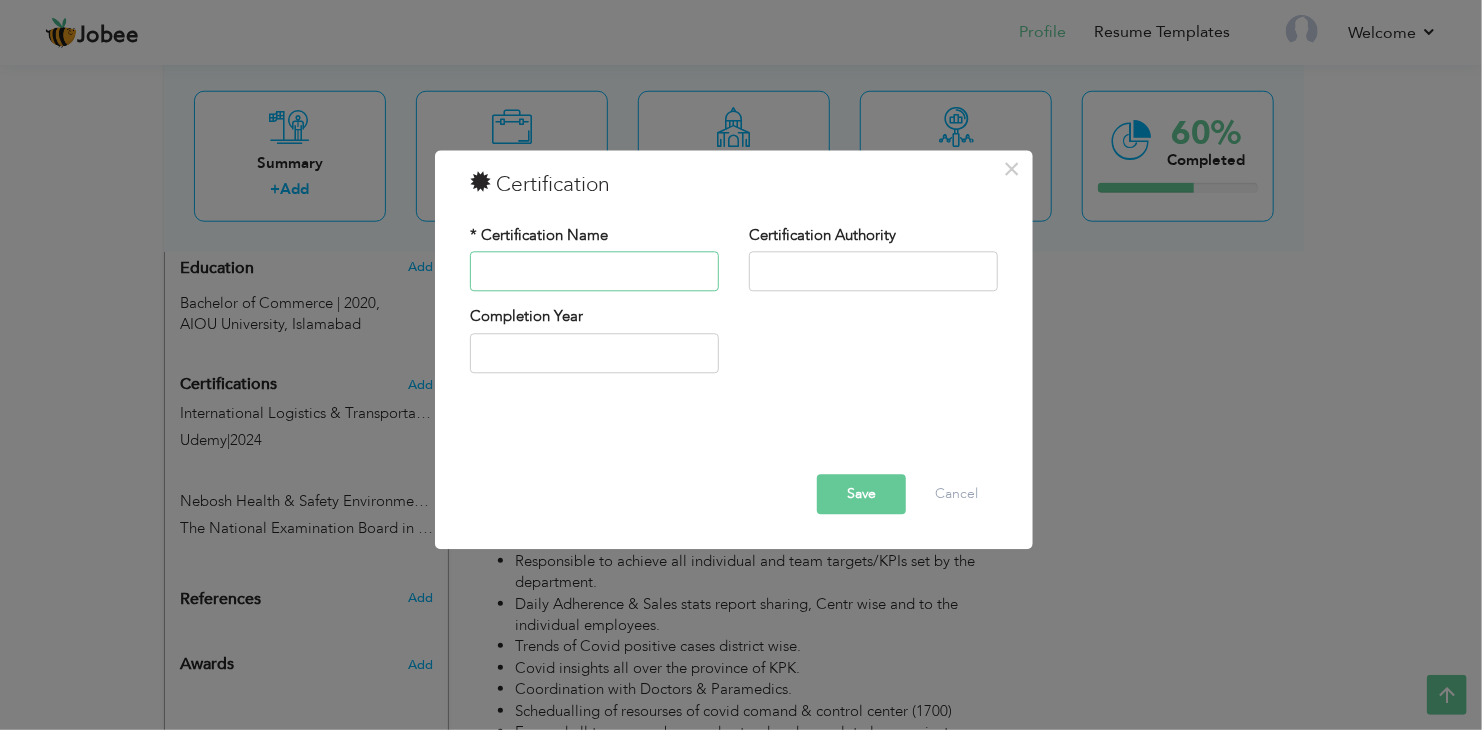 paste on "Microsoft Excell 2019/365" 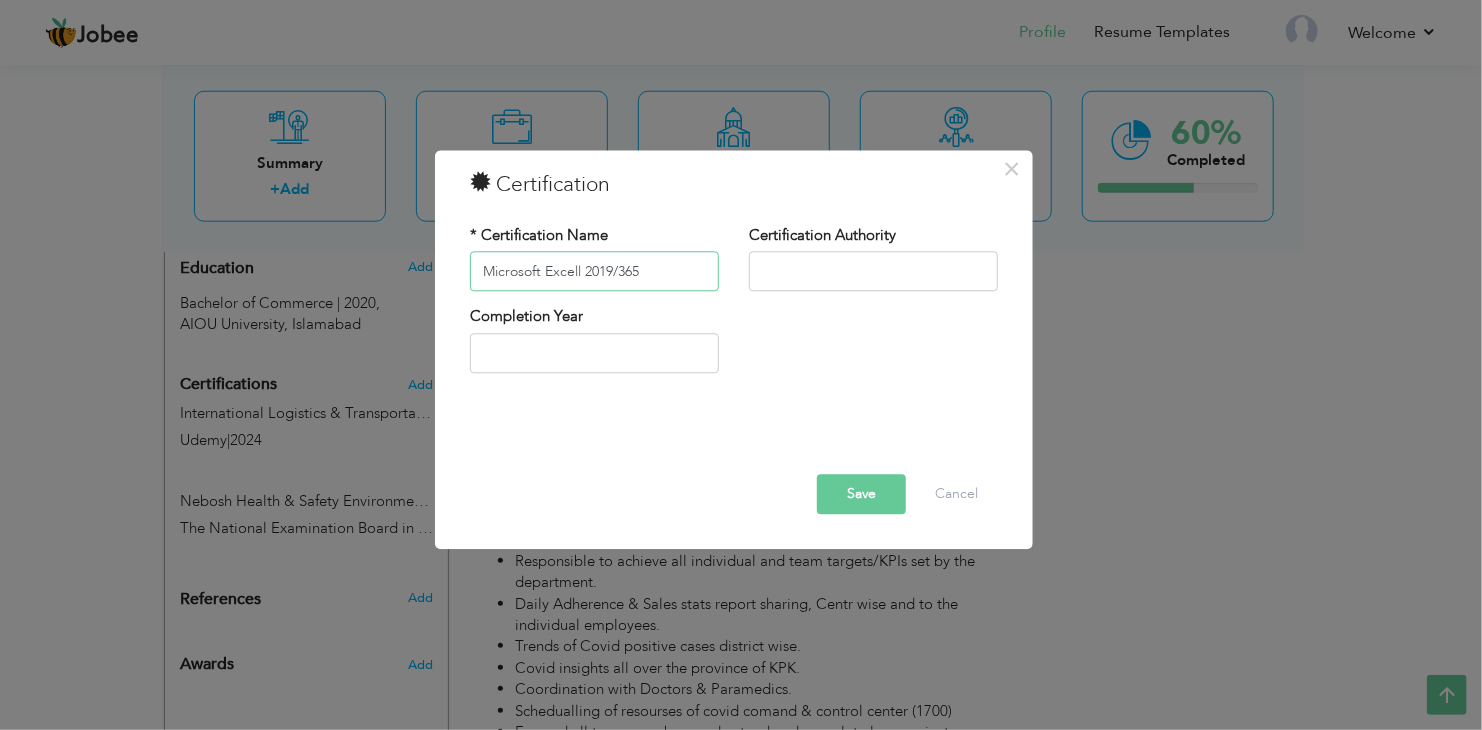 type on "Microsoft Excell 2019/365" 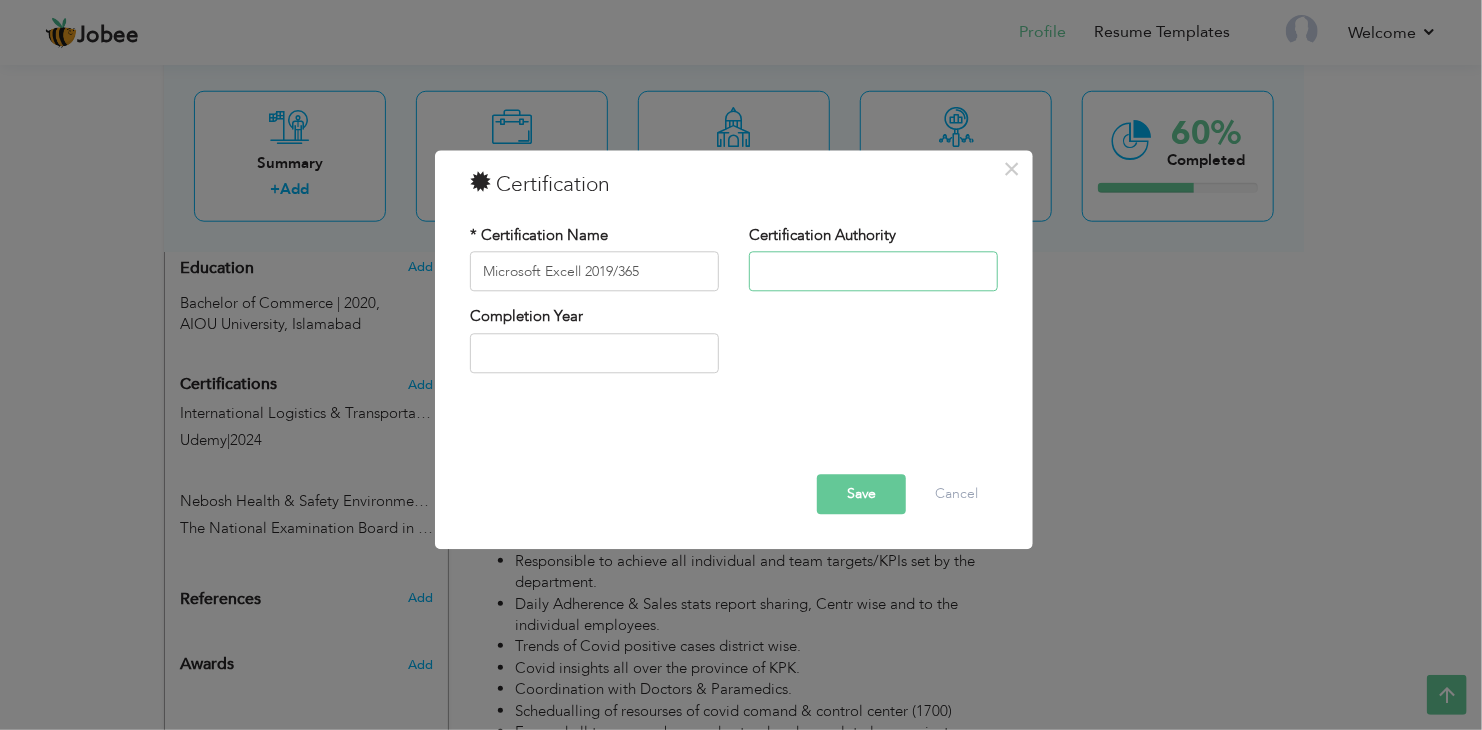 click at bounding box center [873, 272] 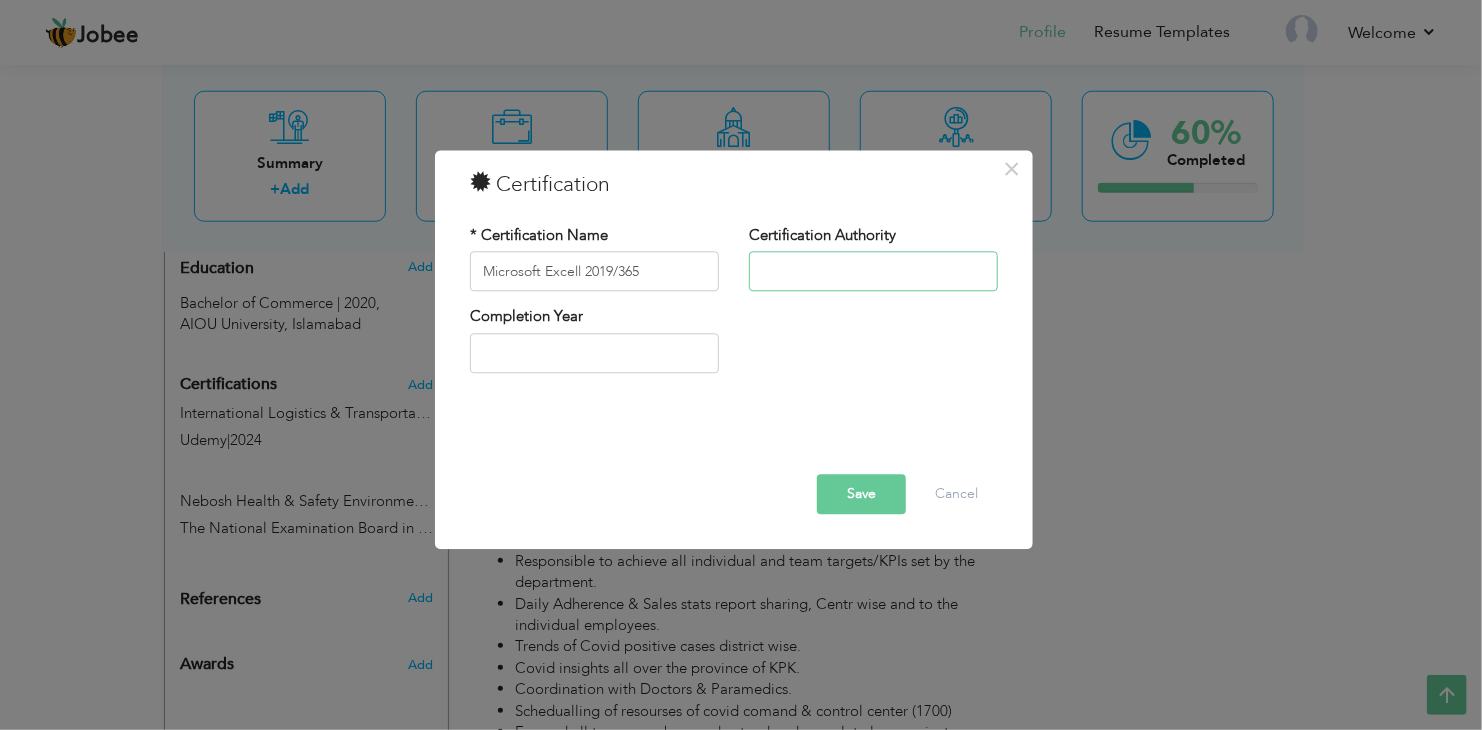 paste on "Earn & Excell" 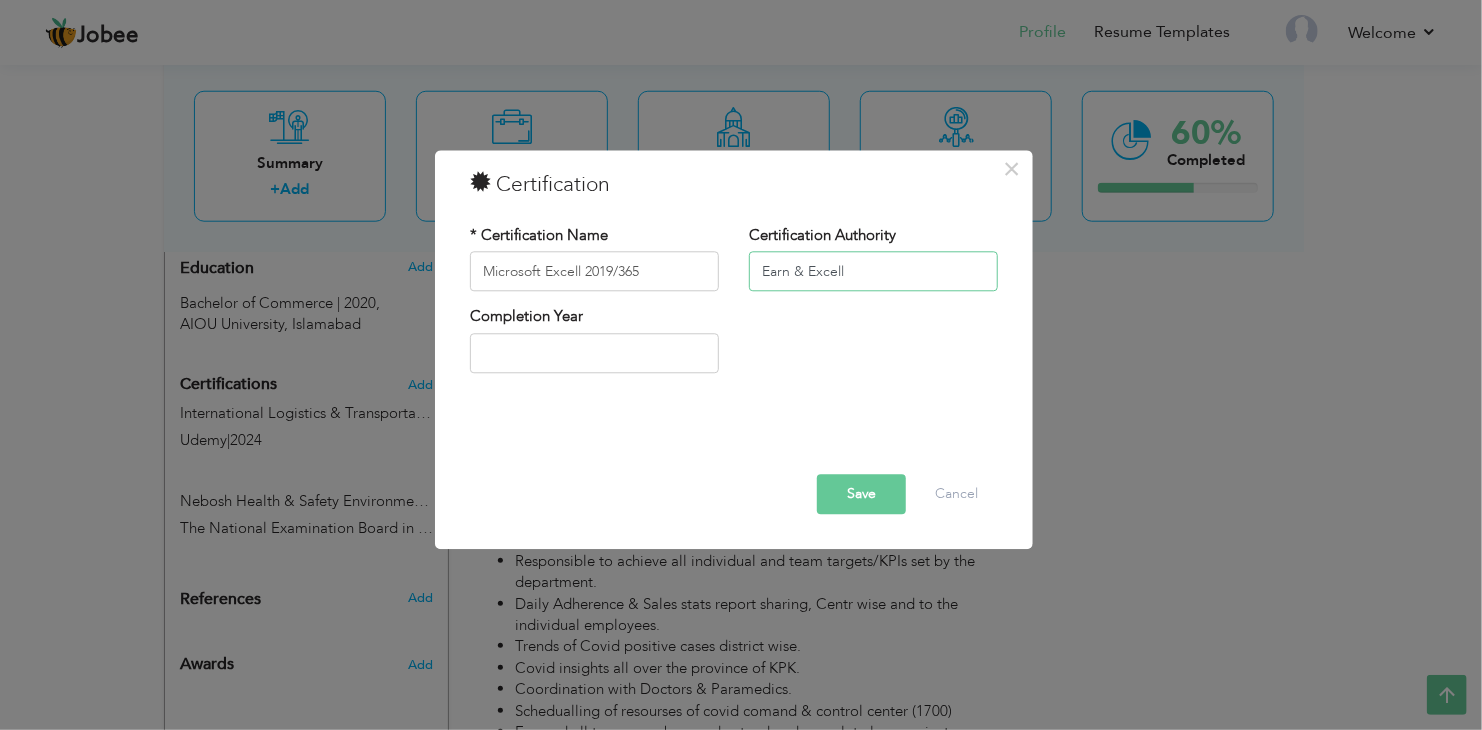 type on "Earn & Excell" 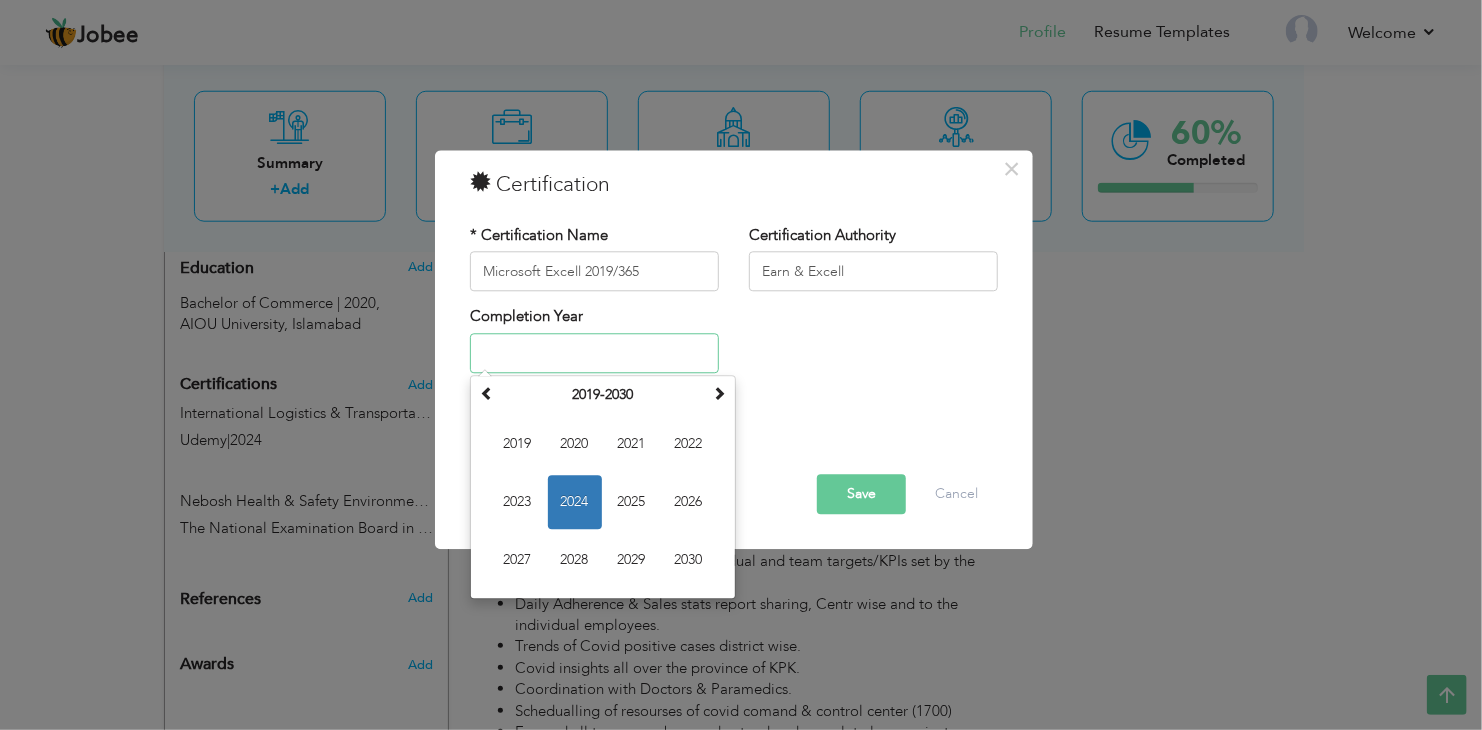 click at bounding box center [594, 353] 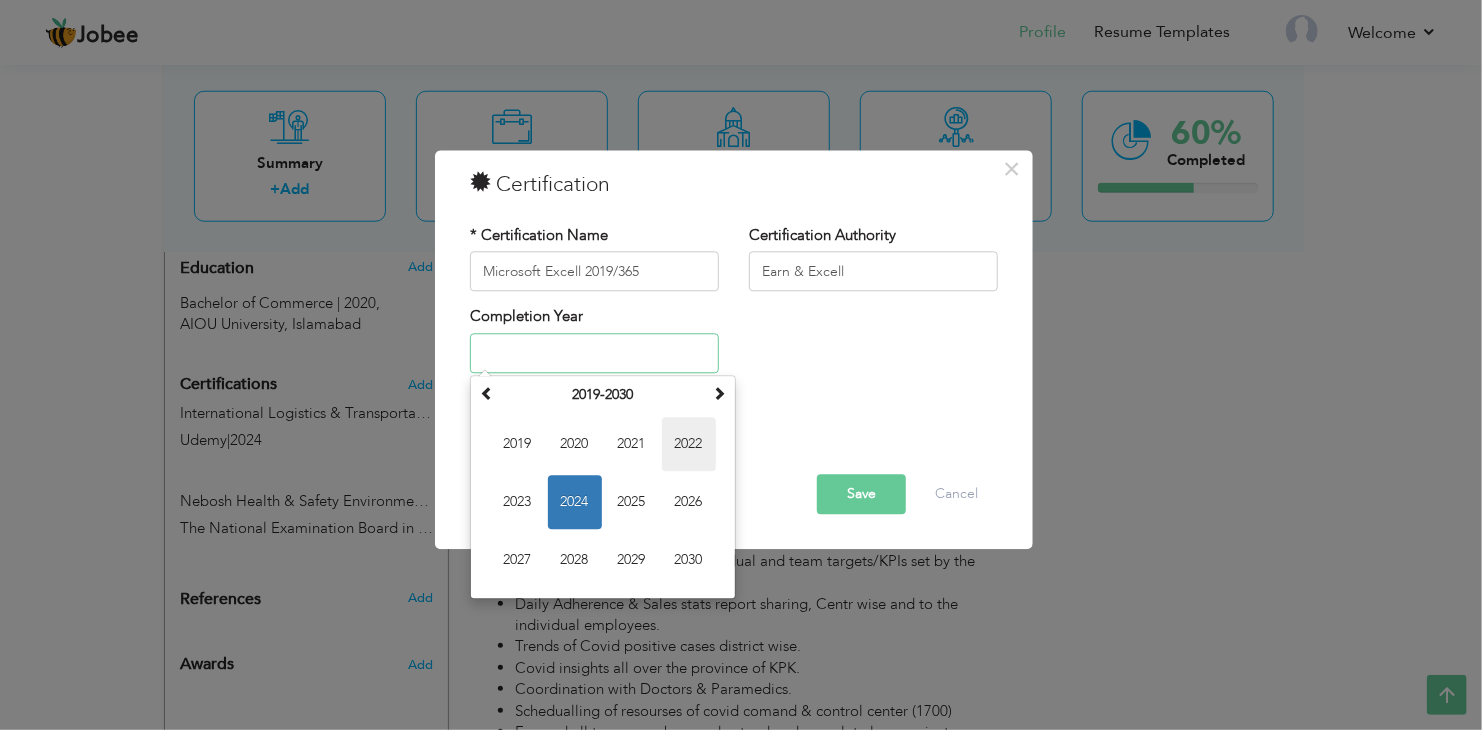 click on "2022" at bounding box center (689, 444) 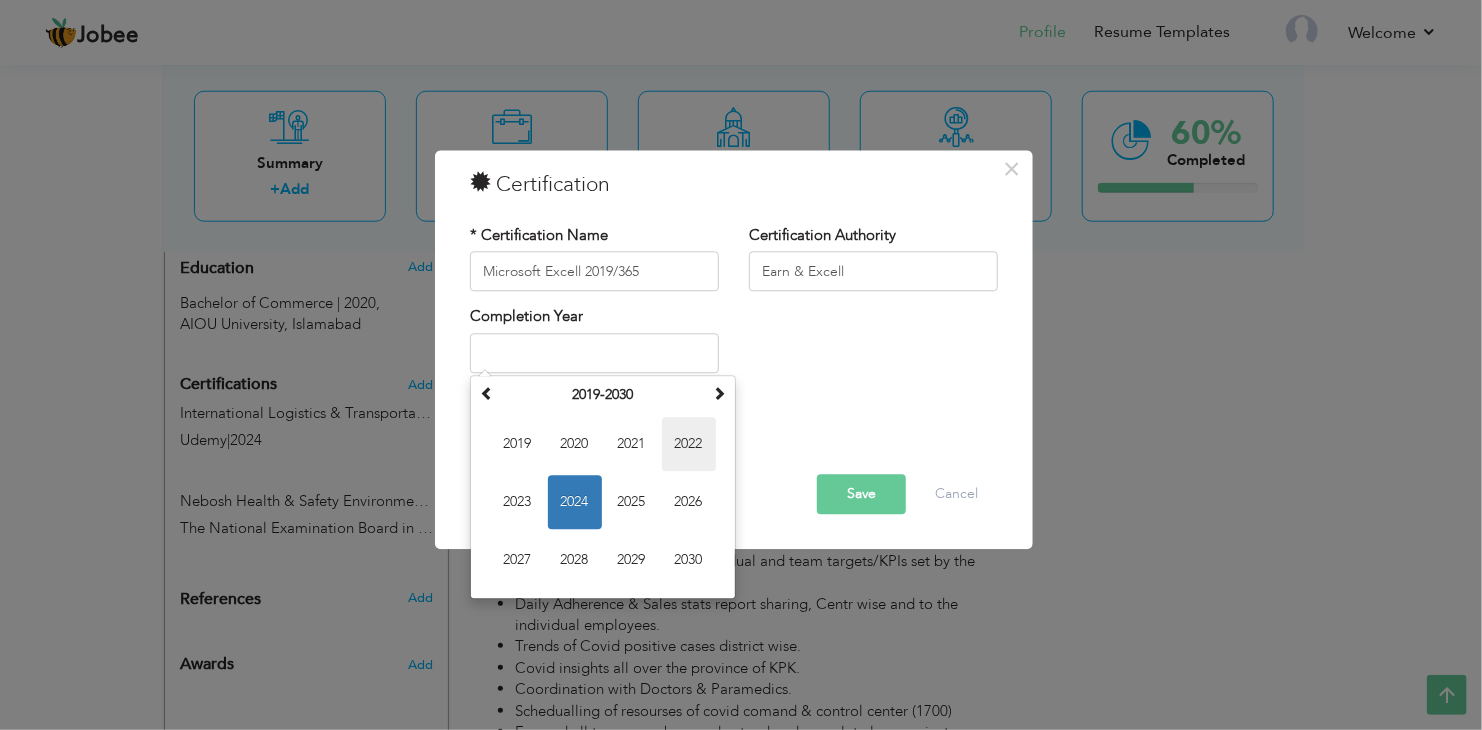 type on "2022" 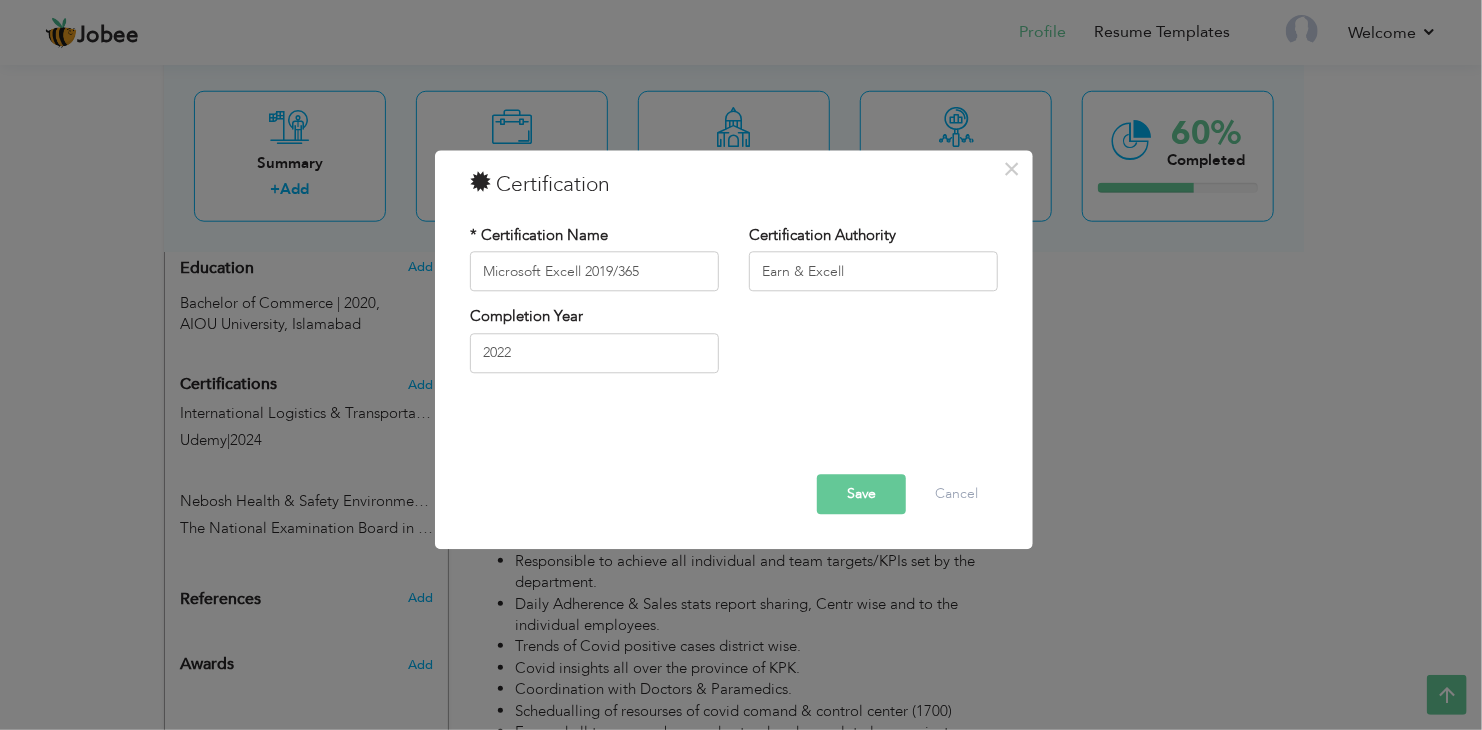 click on "Save" at bounding box center (861, 495) 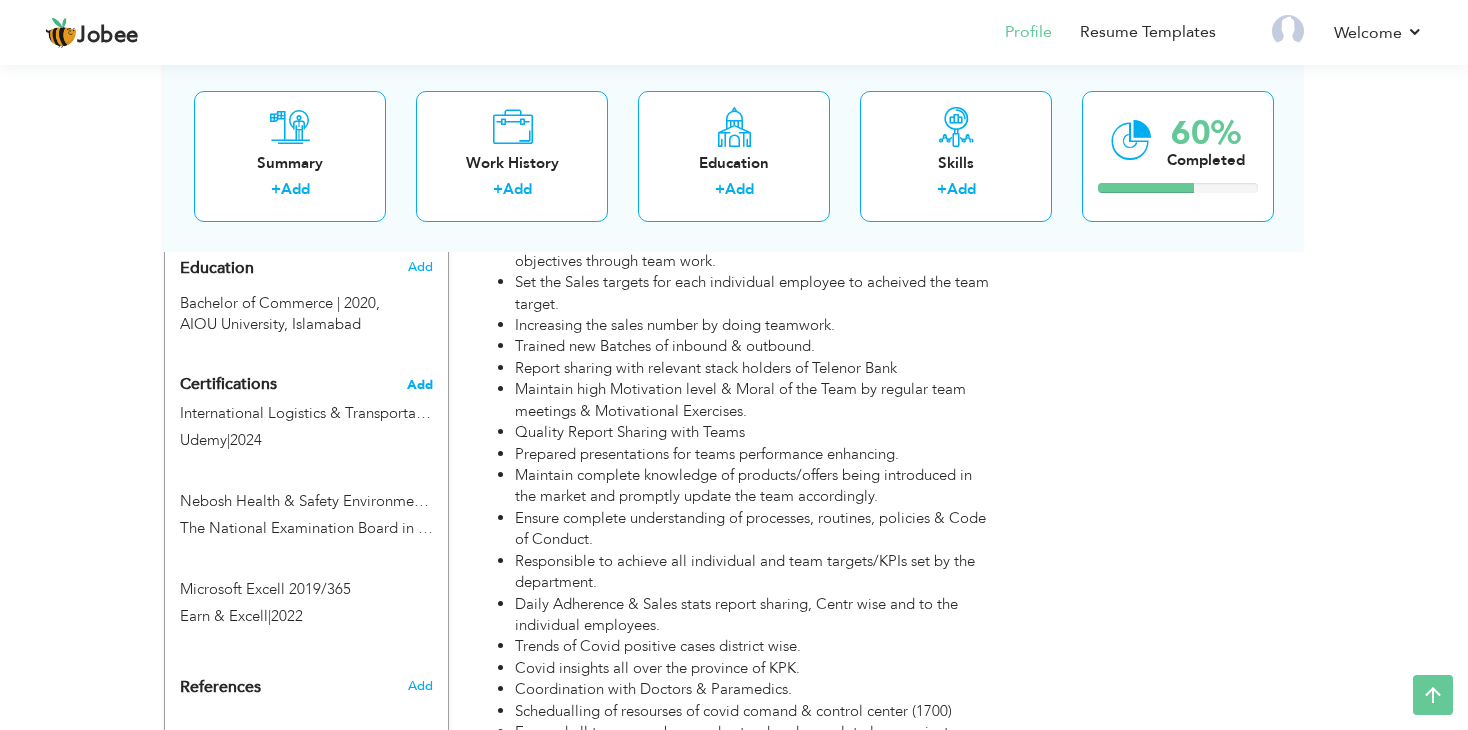 click on "Add" at bounding box center [420, 385] 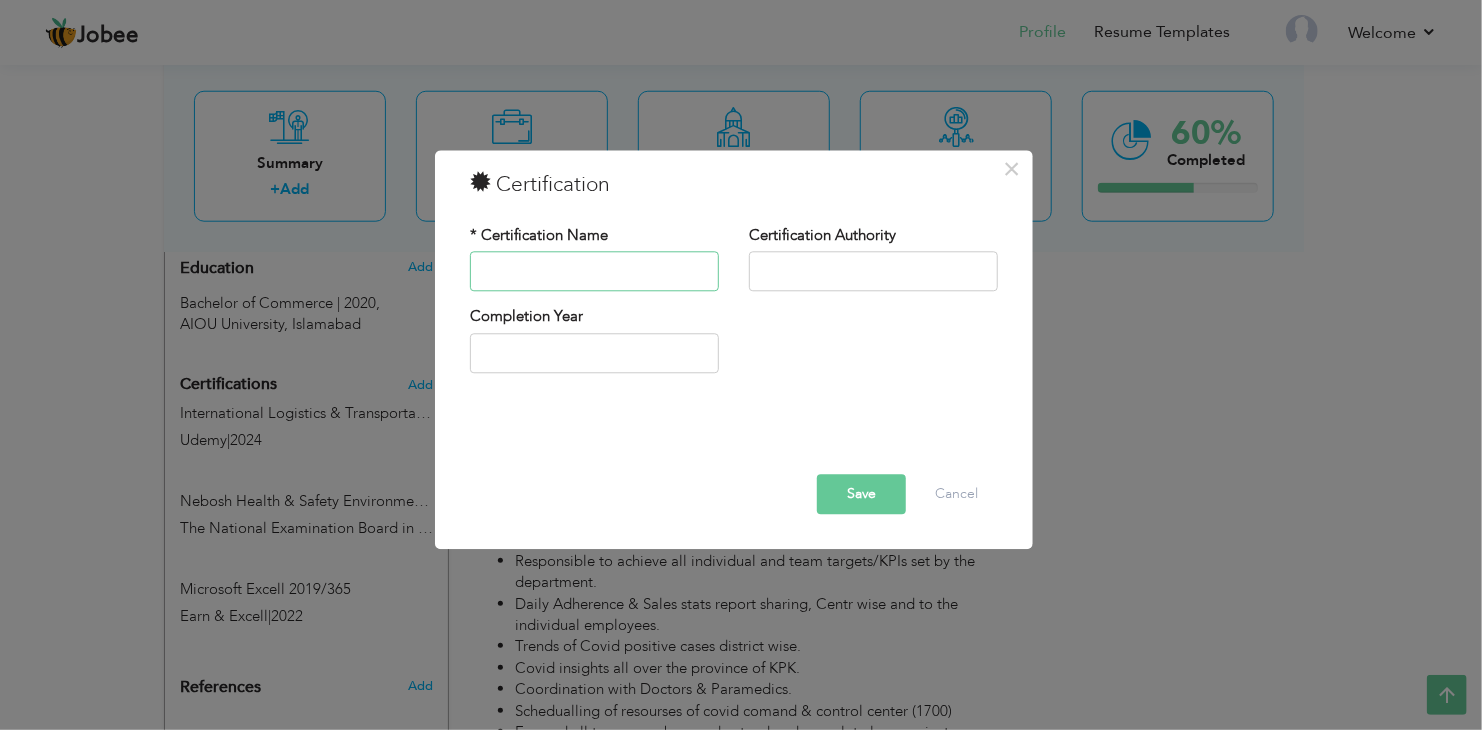 paste on "Work Anniversary" 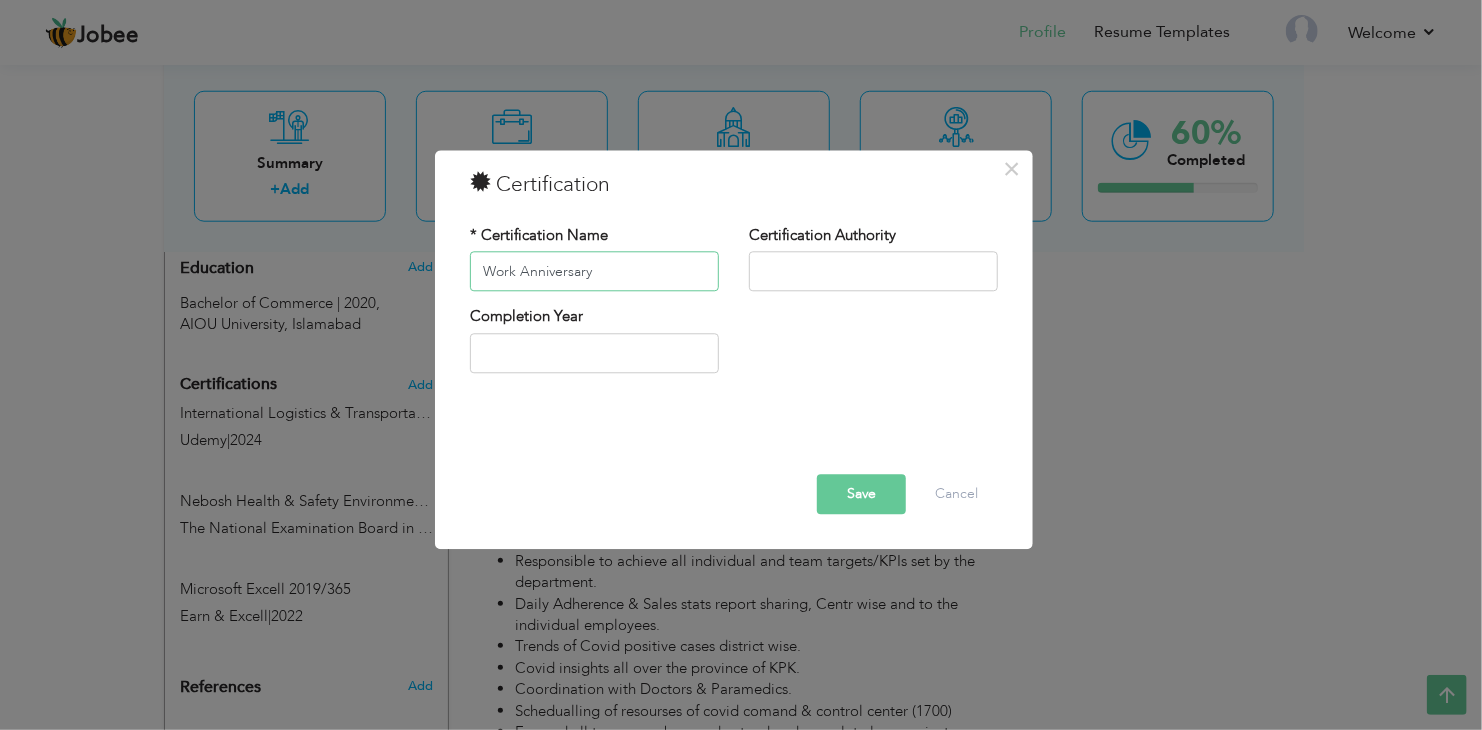 type on "Work Anniversary" 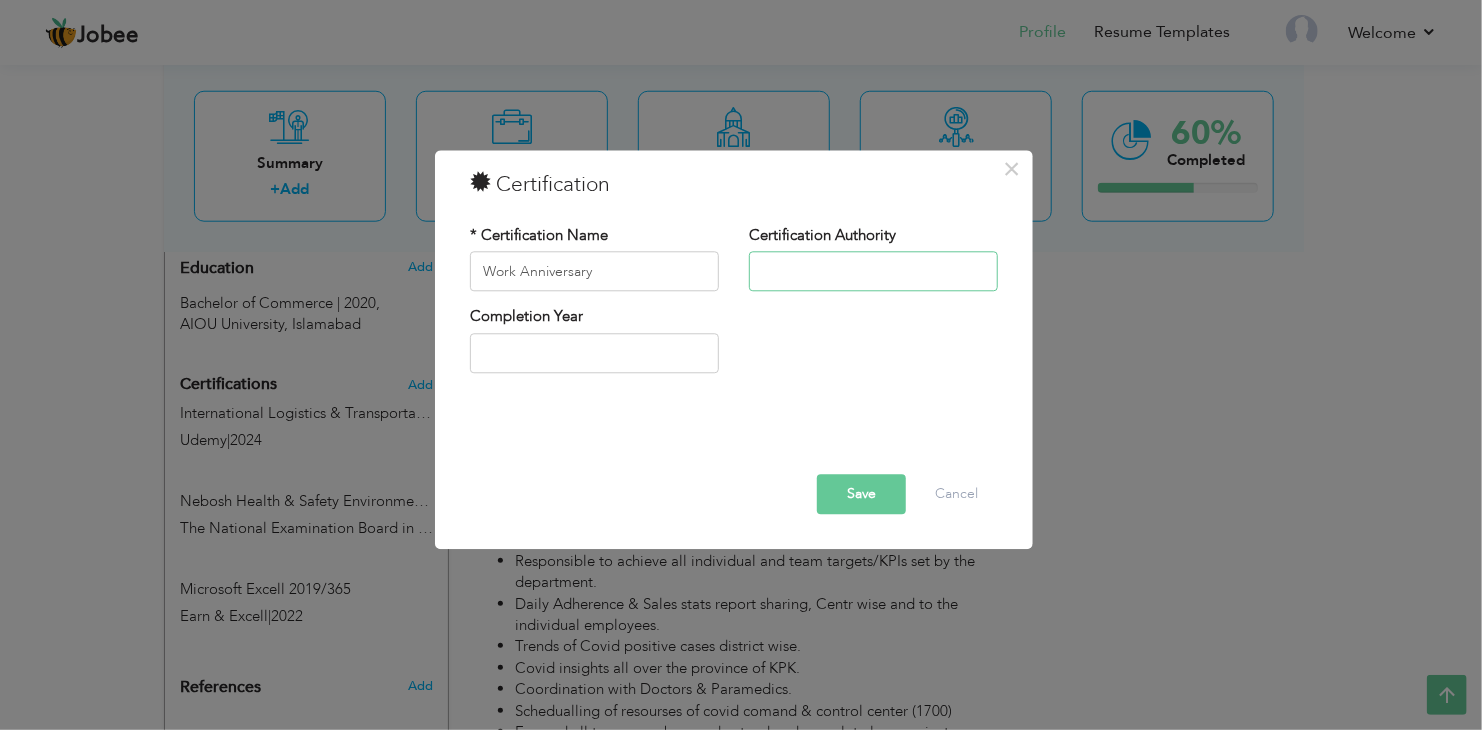 click at bounding box center [873, 272] 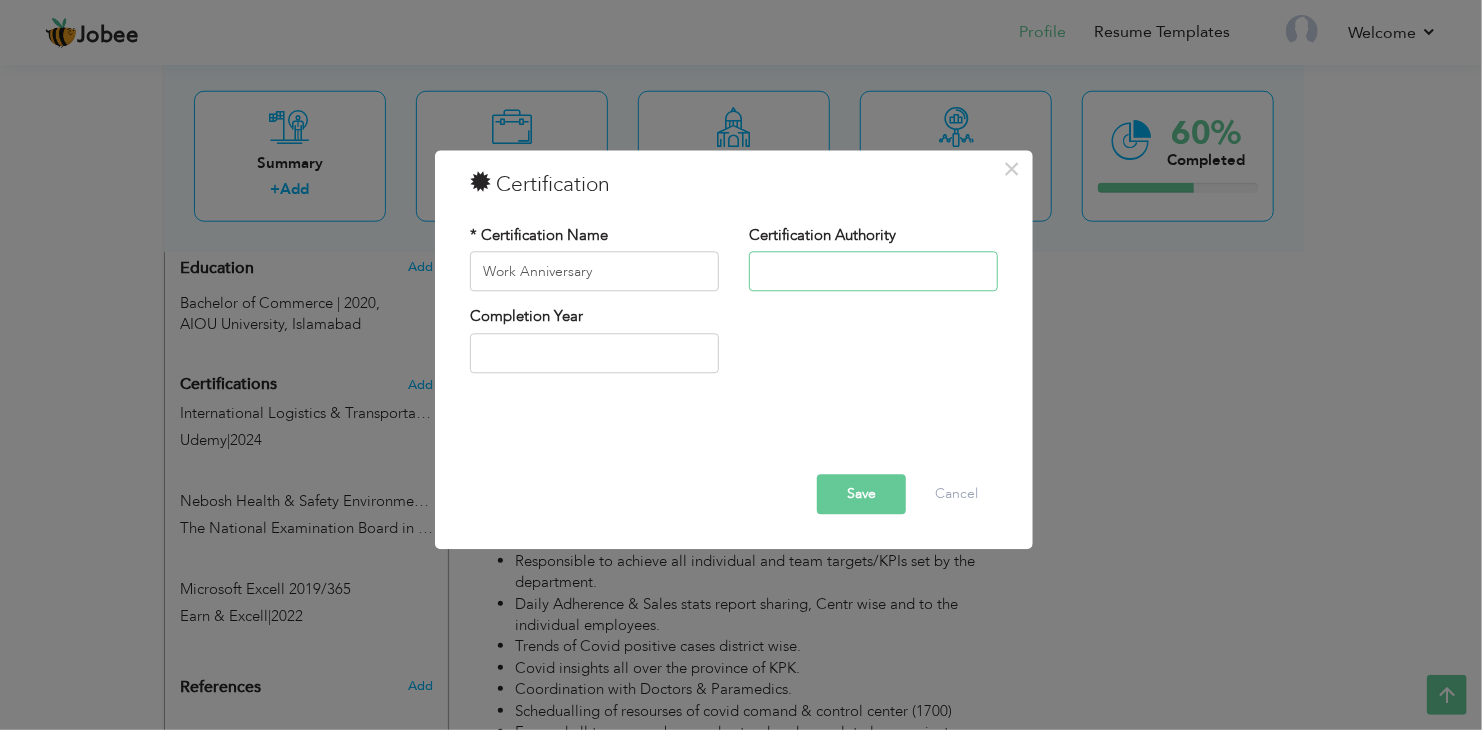 drag, startPoint x: 775, startPoint y: 266, endPoint x: 775, endPoint y: 277, distance: 11 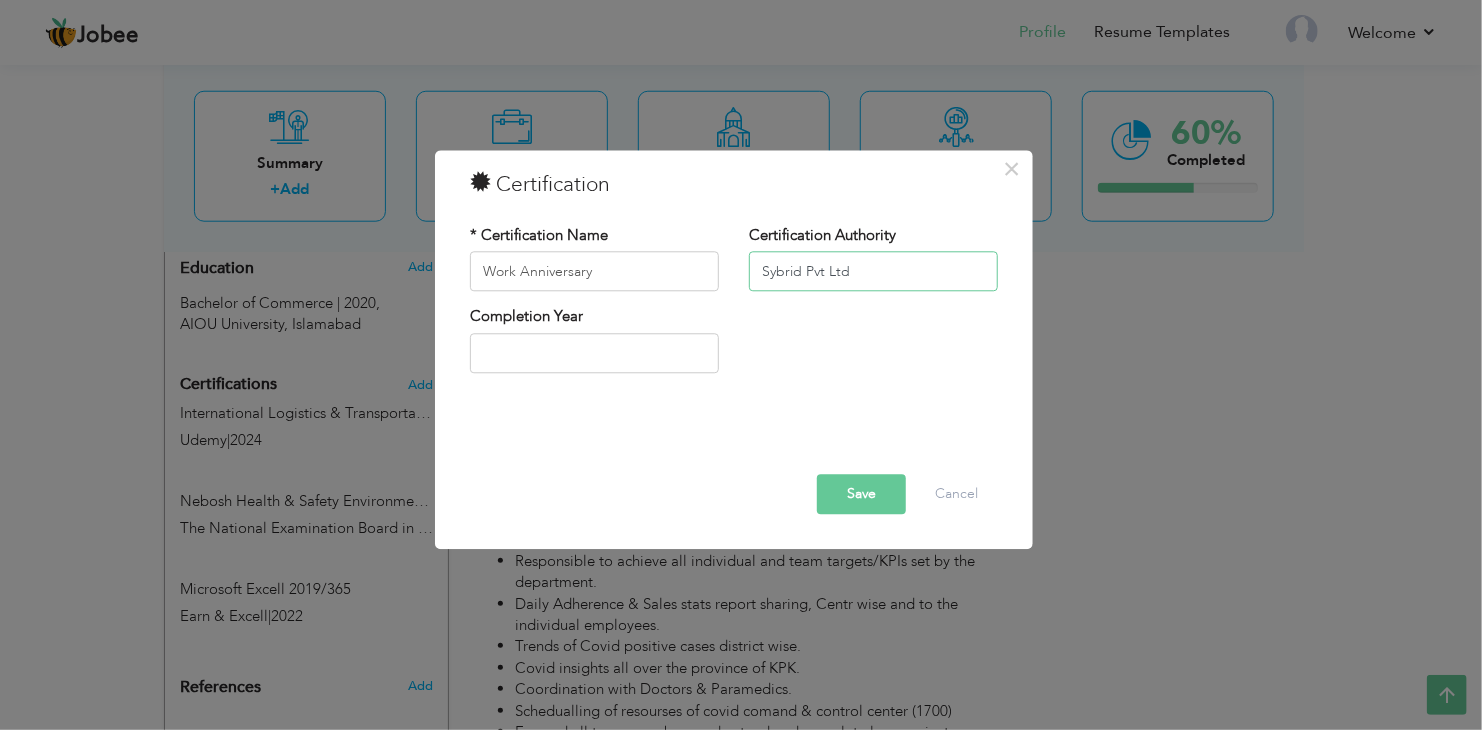 type on "Sybrid Pvt Ltd" 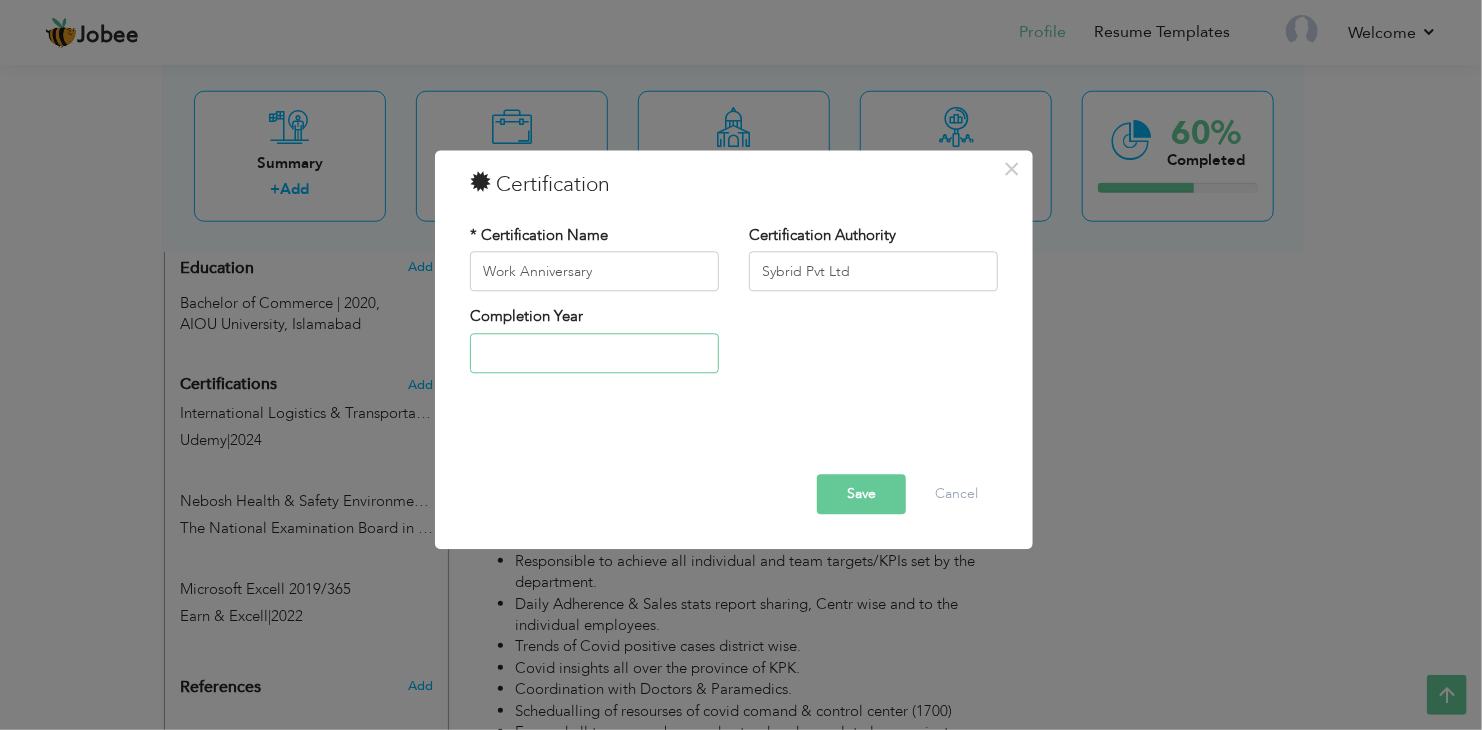 click at bounding box center [594, 353] 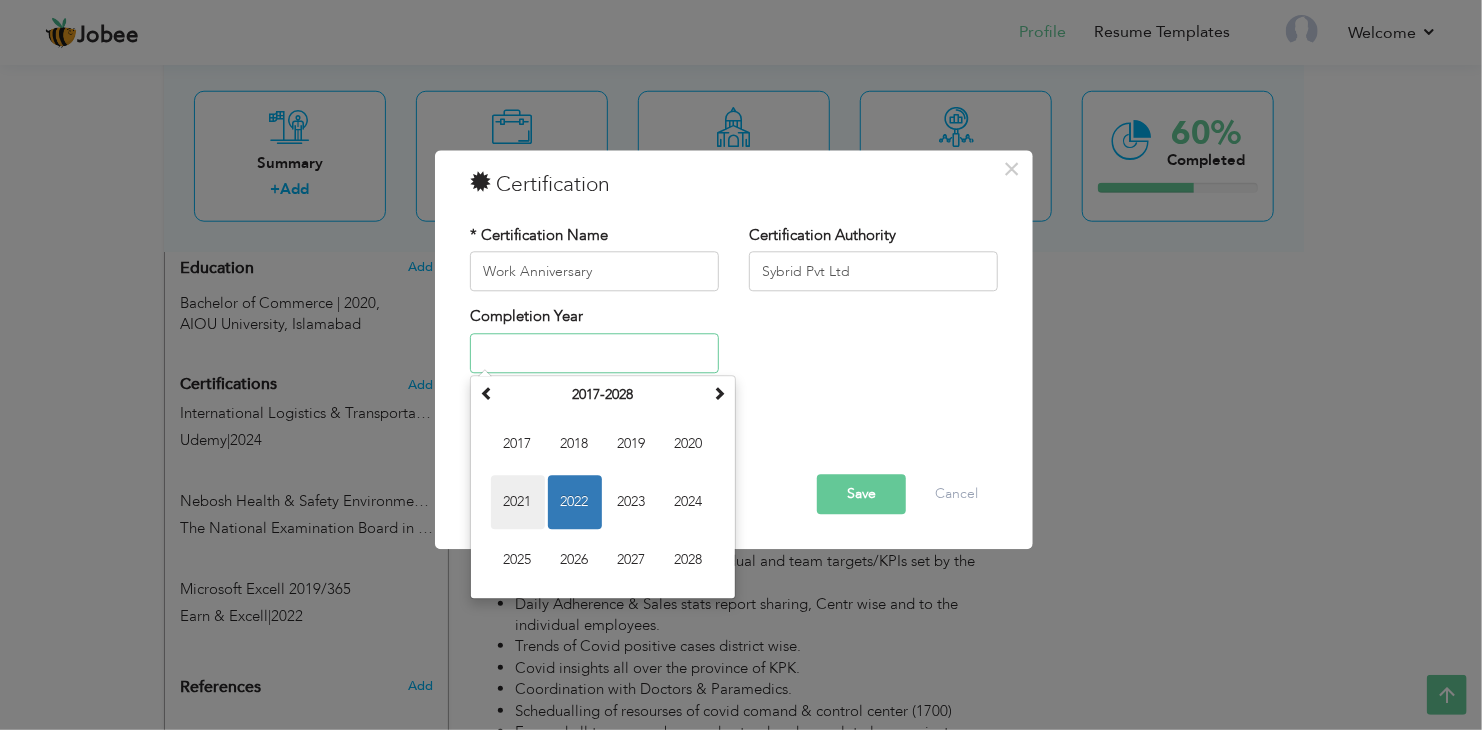 click on "2021" at bounding box center [518, 502] 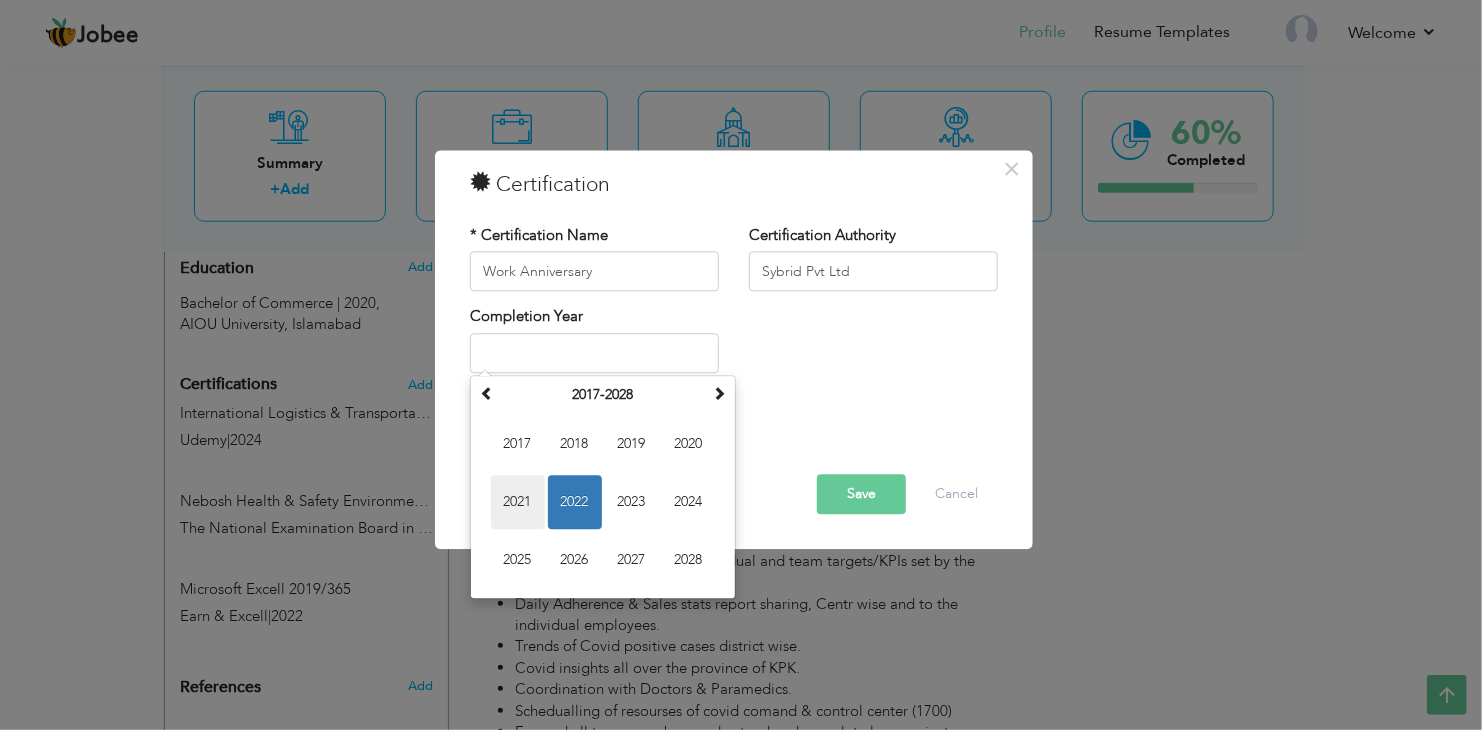 type on "2021" 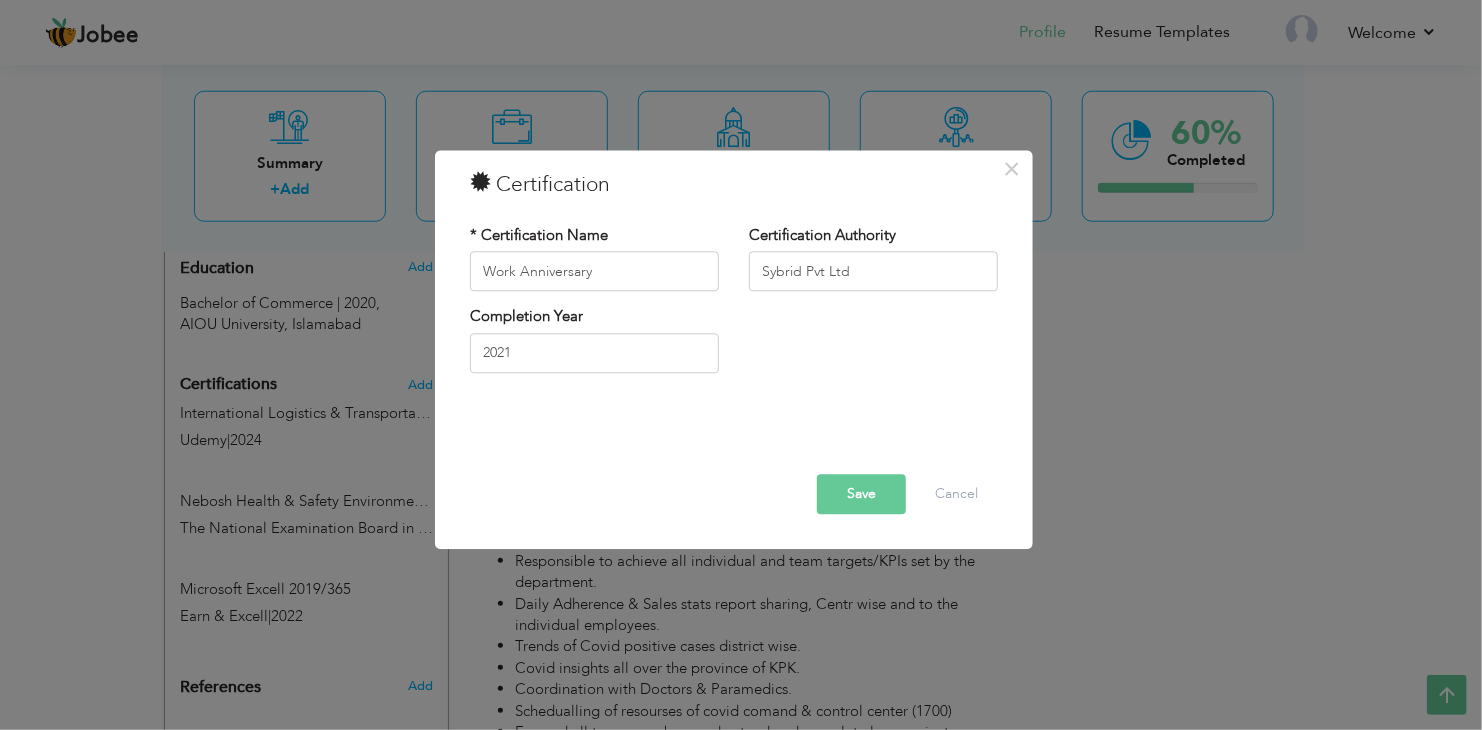 click on "Save" at bounding box center [861, 495] 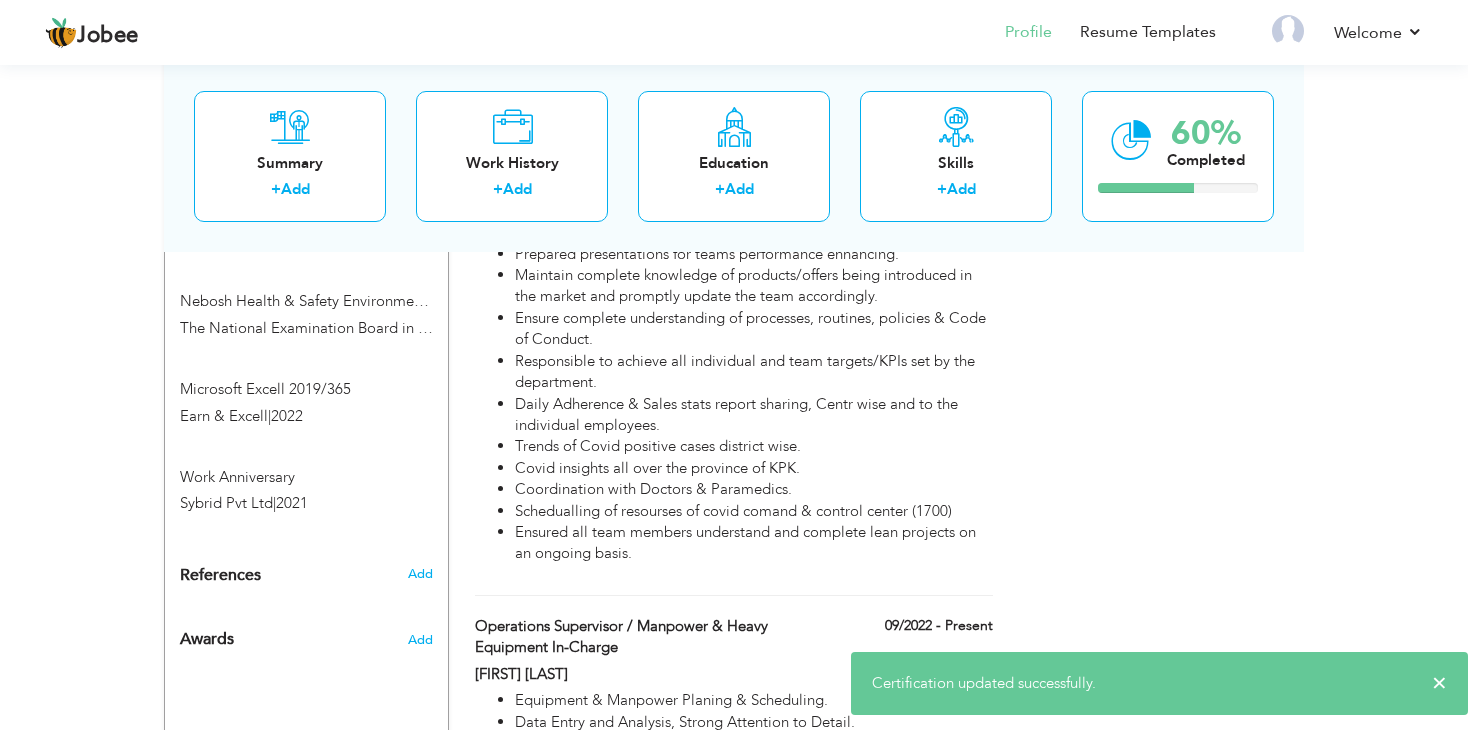 scroll, scrollTop: 900, scrollLeft: 0, axis: vertical 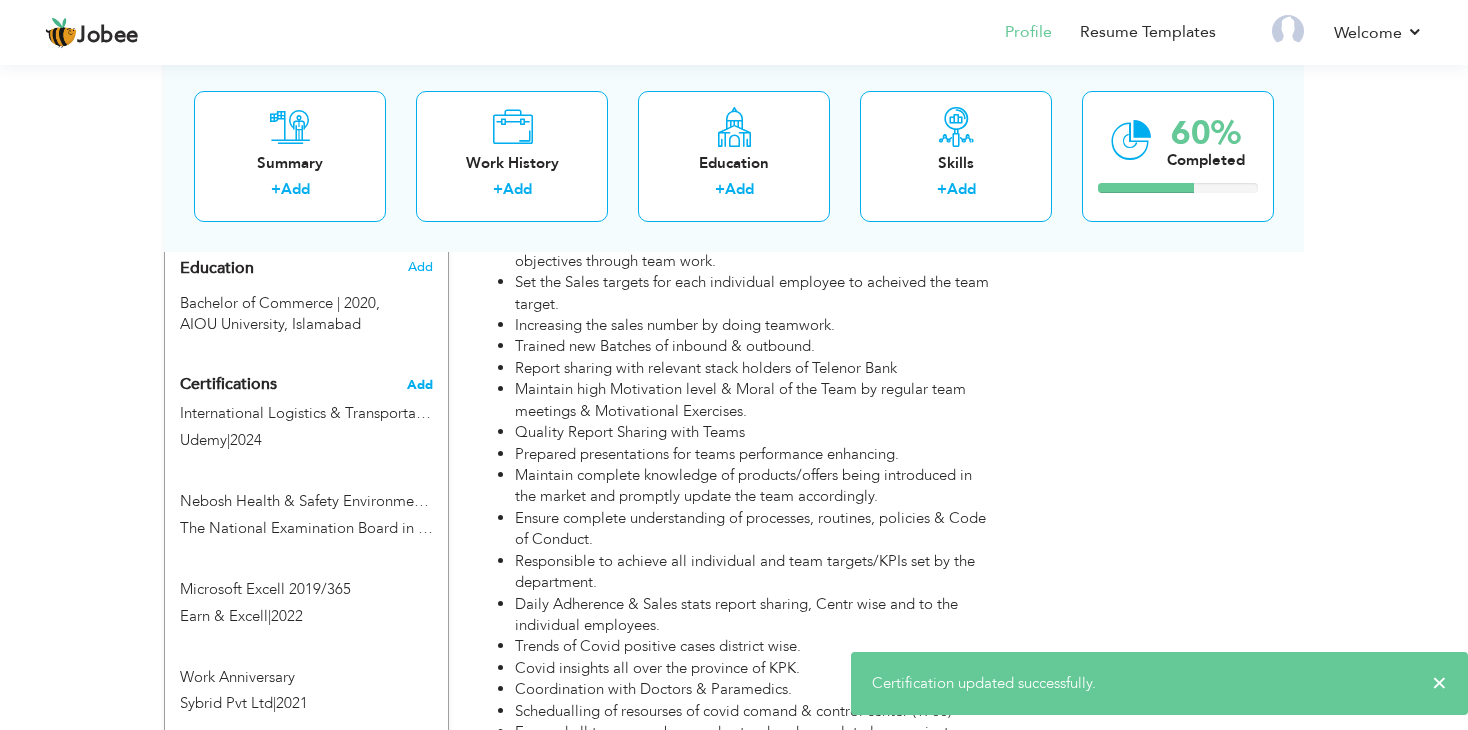 click on "Add" at bounding box center [420, 385] 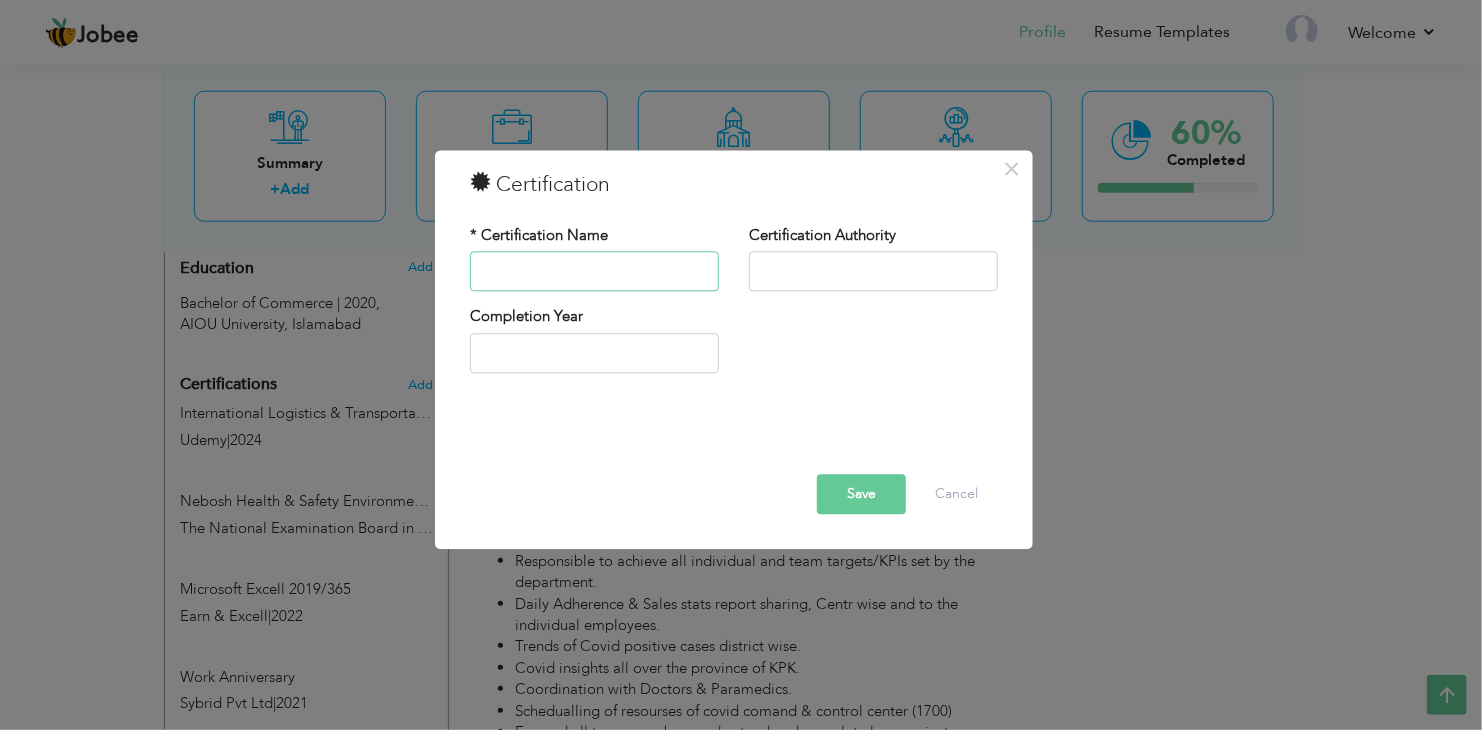 paste on "Professional Ethics Training" 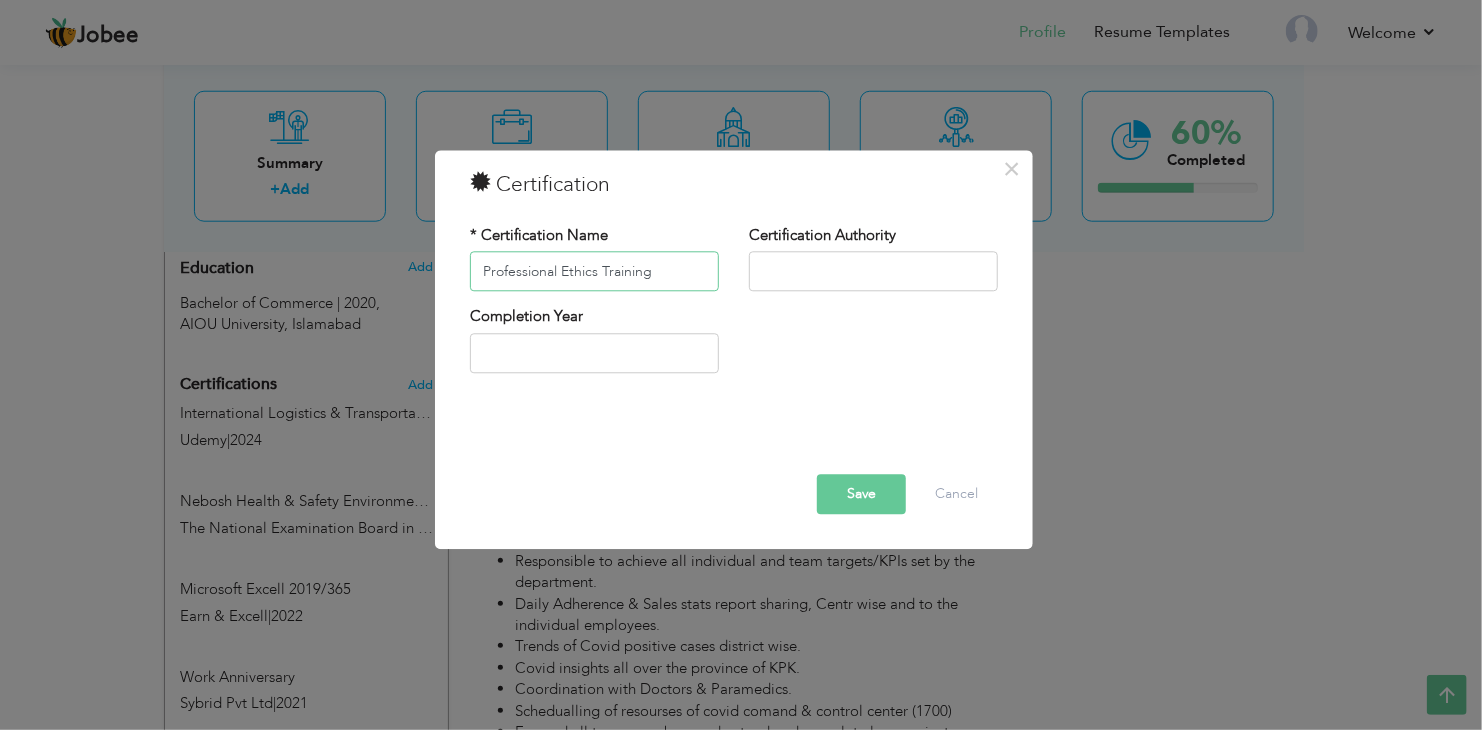 type on "Professional Ethics Training" 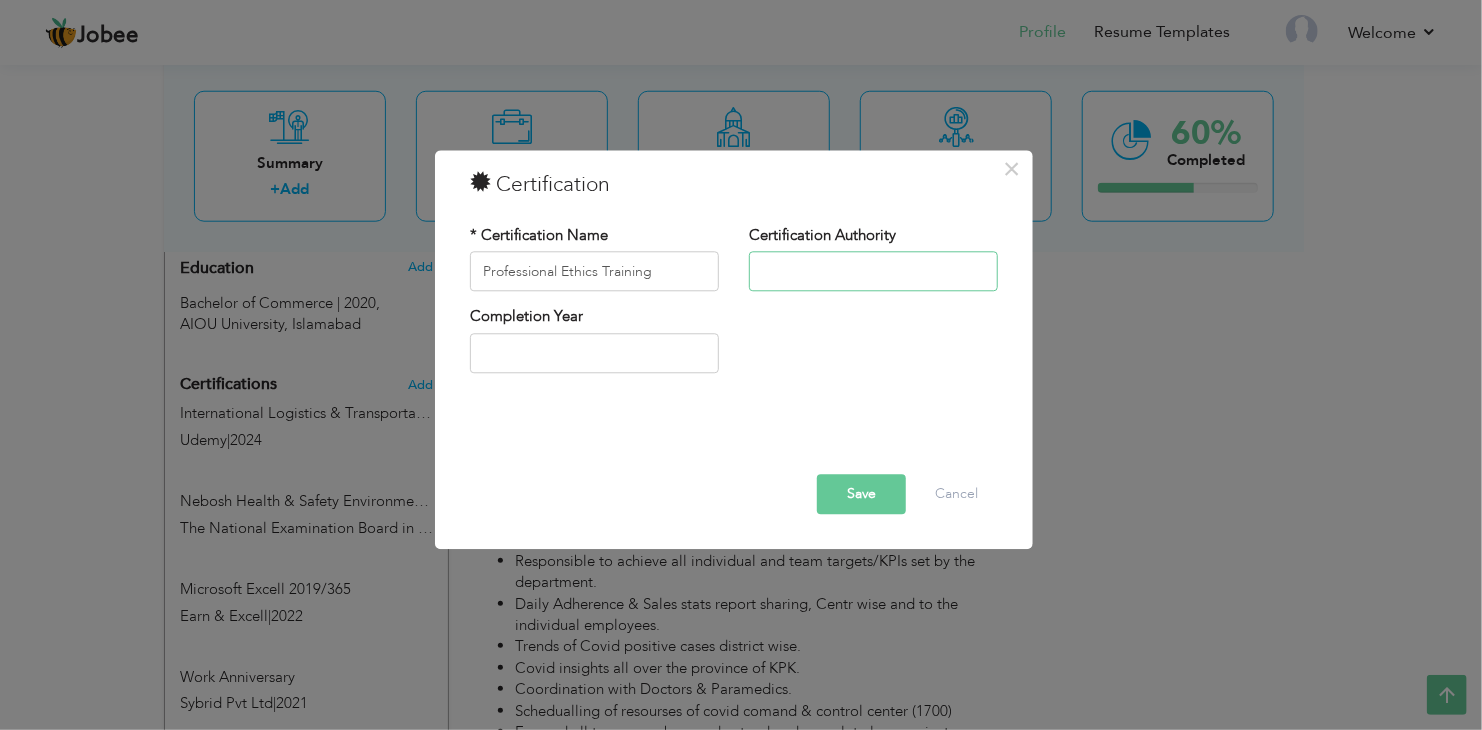 click at bounding box center [873, 272] 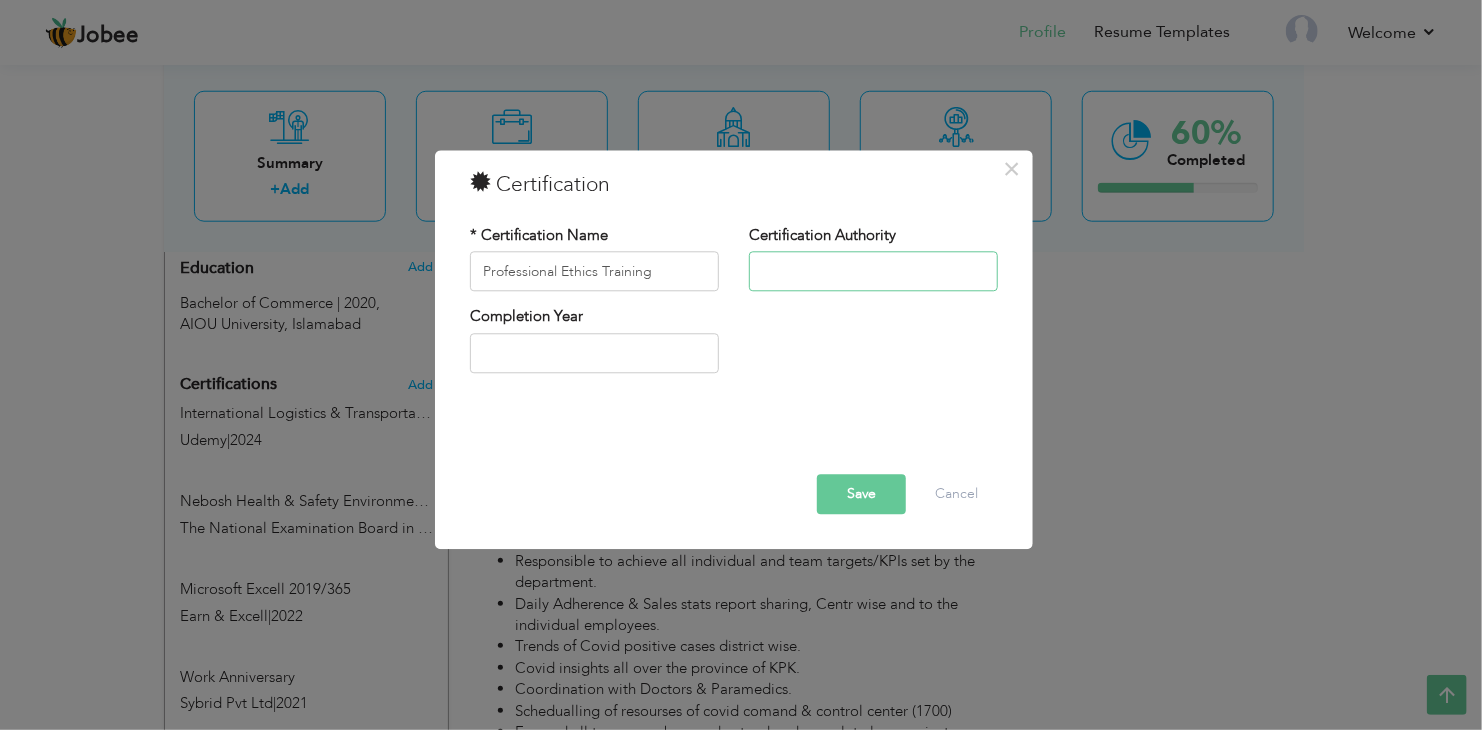 type on "Sybrid Pvt Ltd" 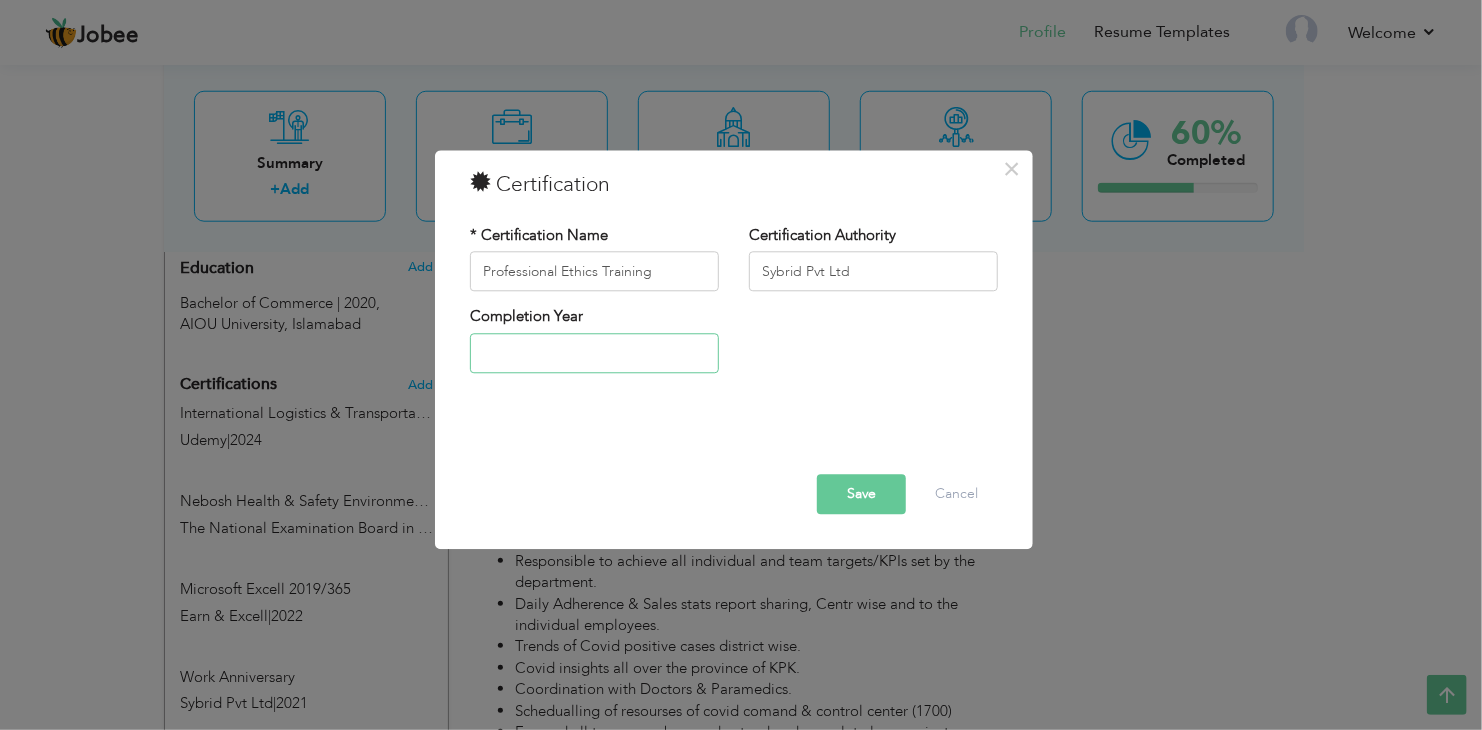 click at bounding box center [594, 353] 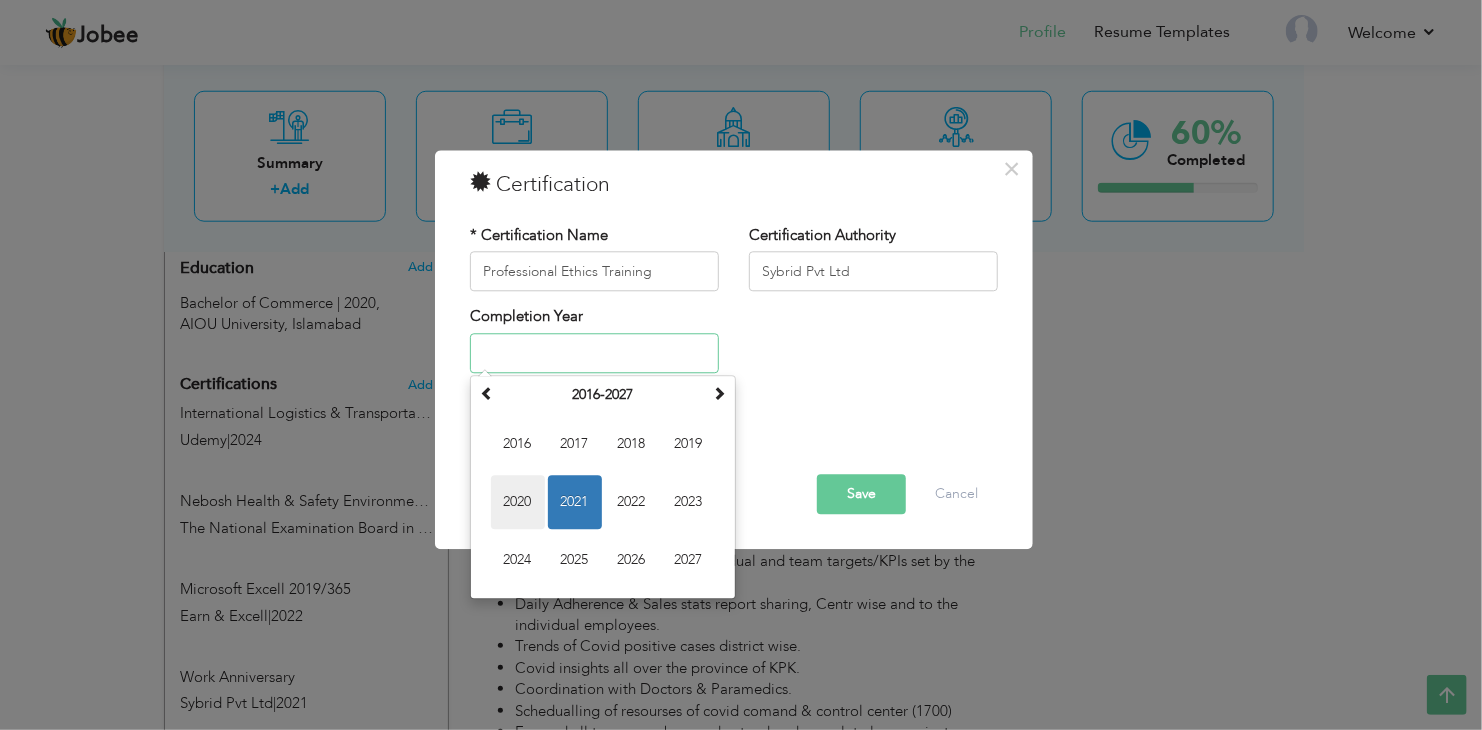 click on "2020" at bounding box center (518, 502) 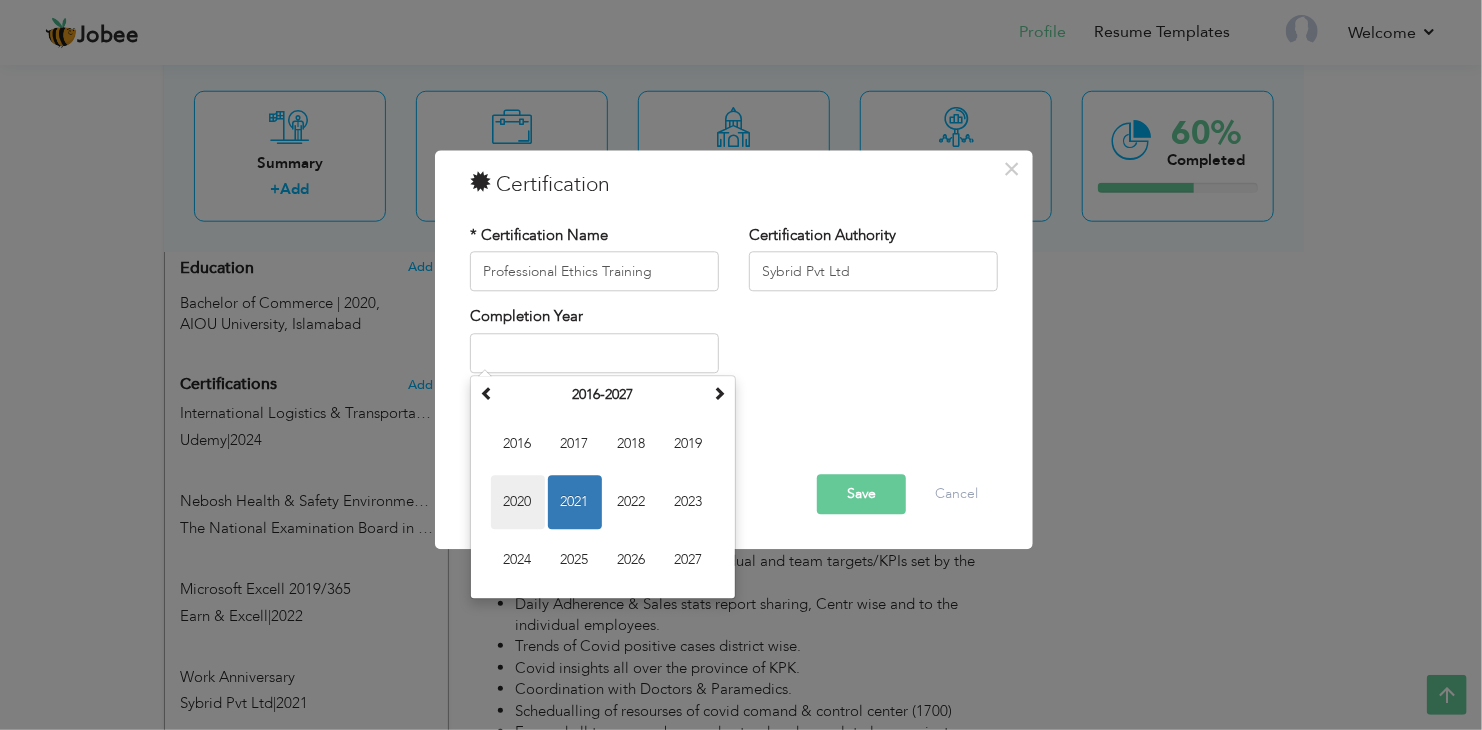 type on "2020" 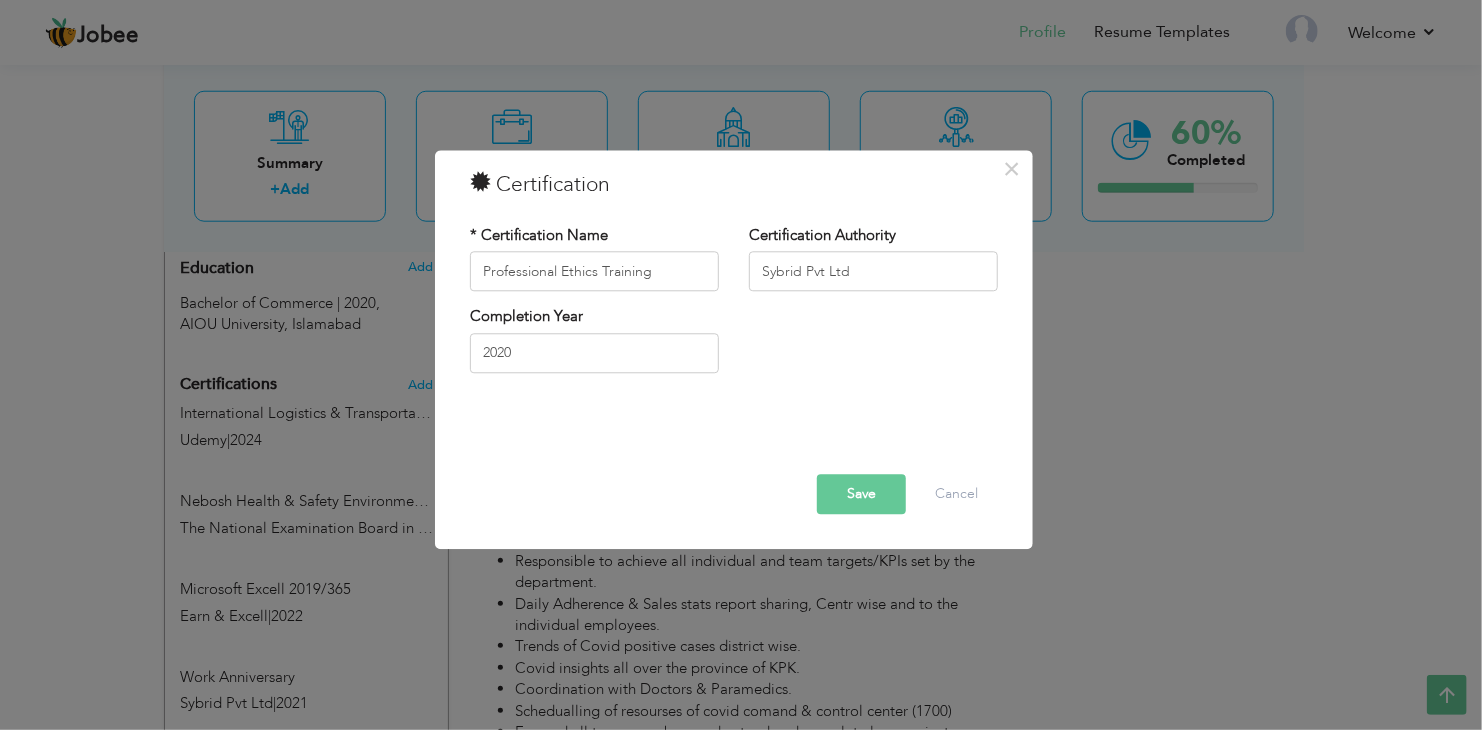 click on "Save" at bounding box center (861, 495) 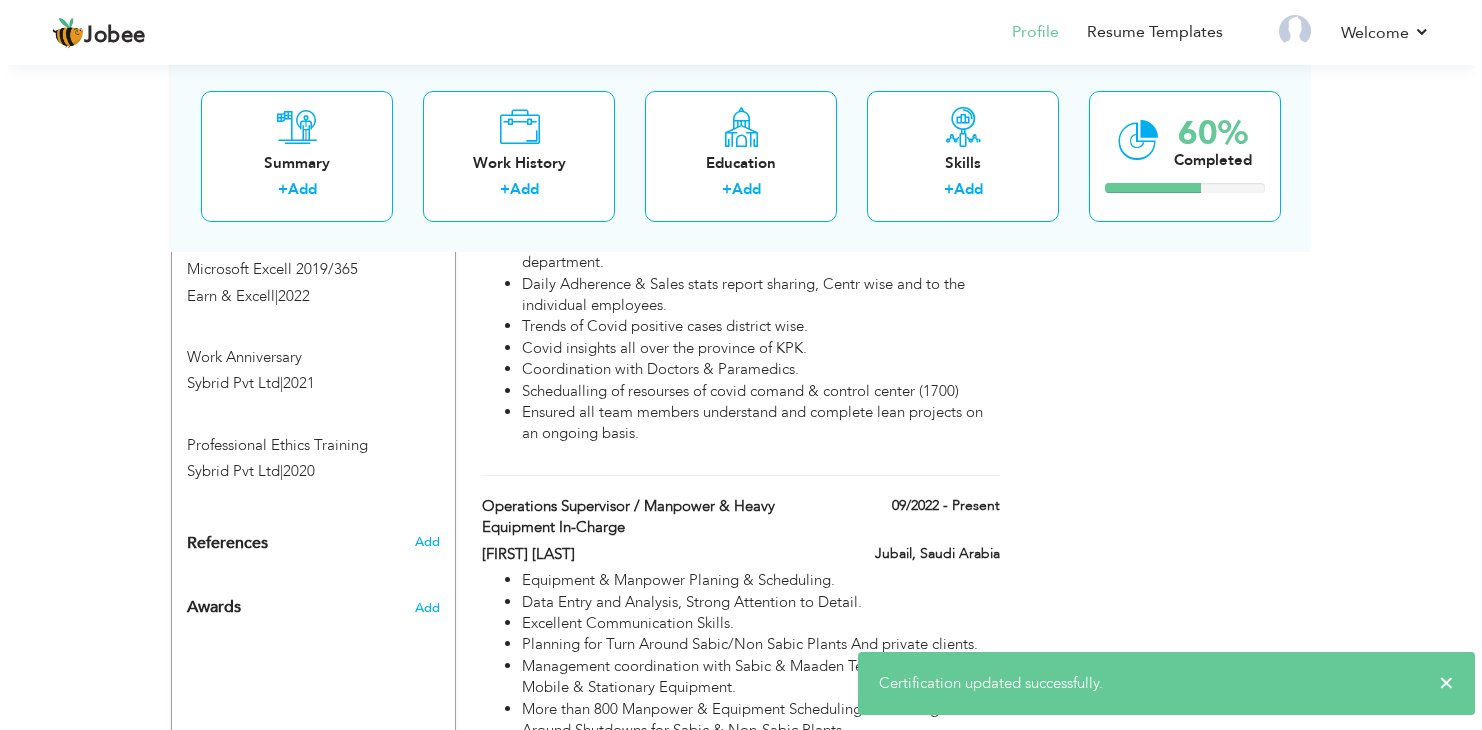 scroll, scrollTop: 1300, scrollLeft: 0, axis: vertical 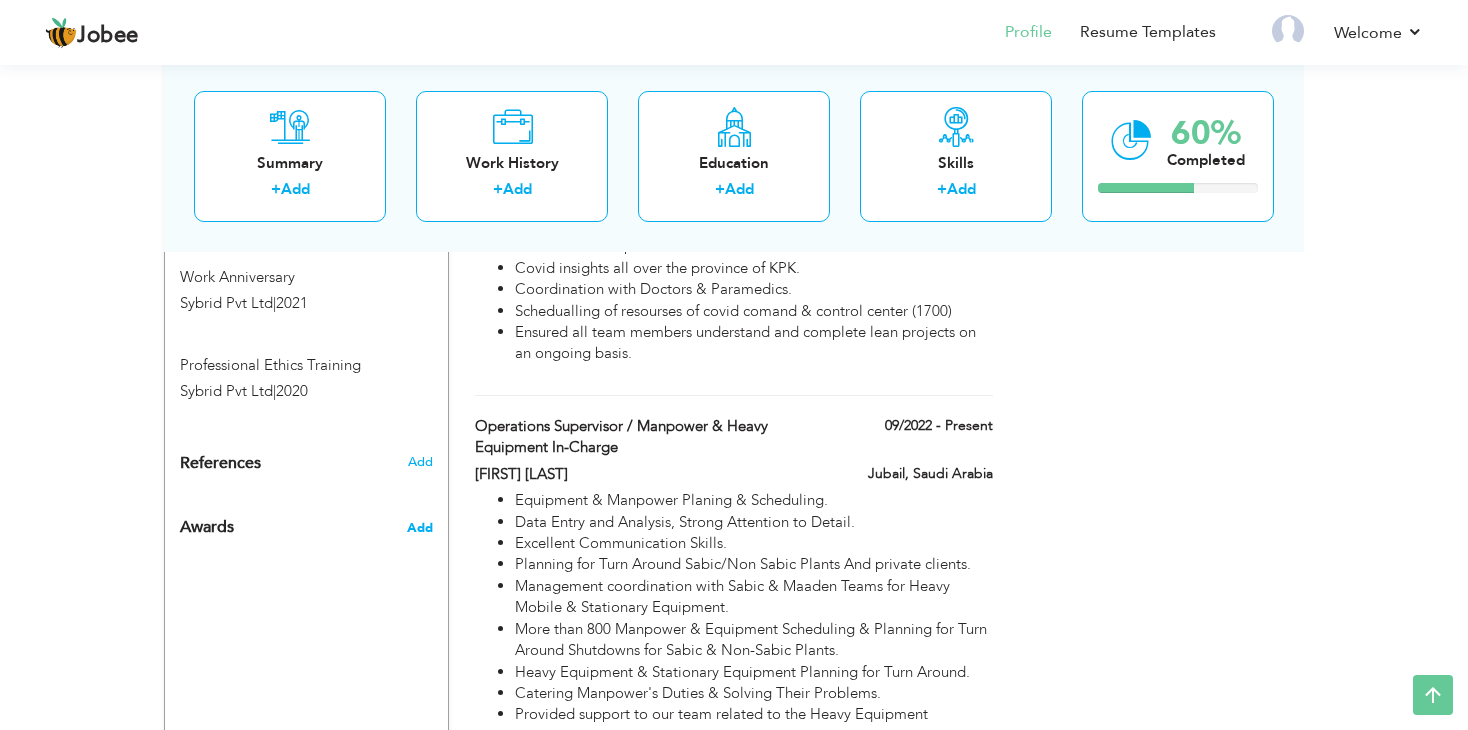 click on "Add" at bounding box center [420, 528] 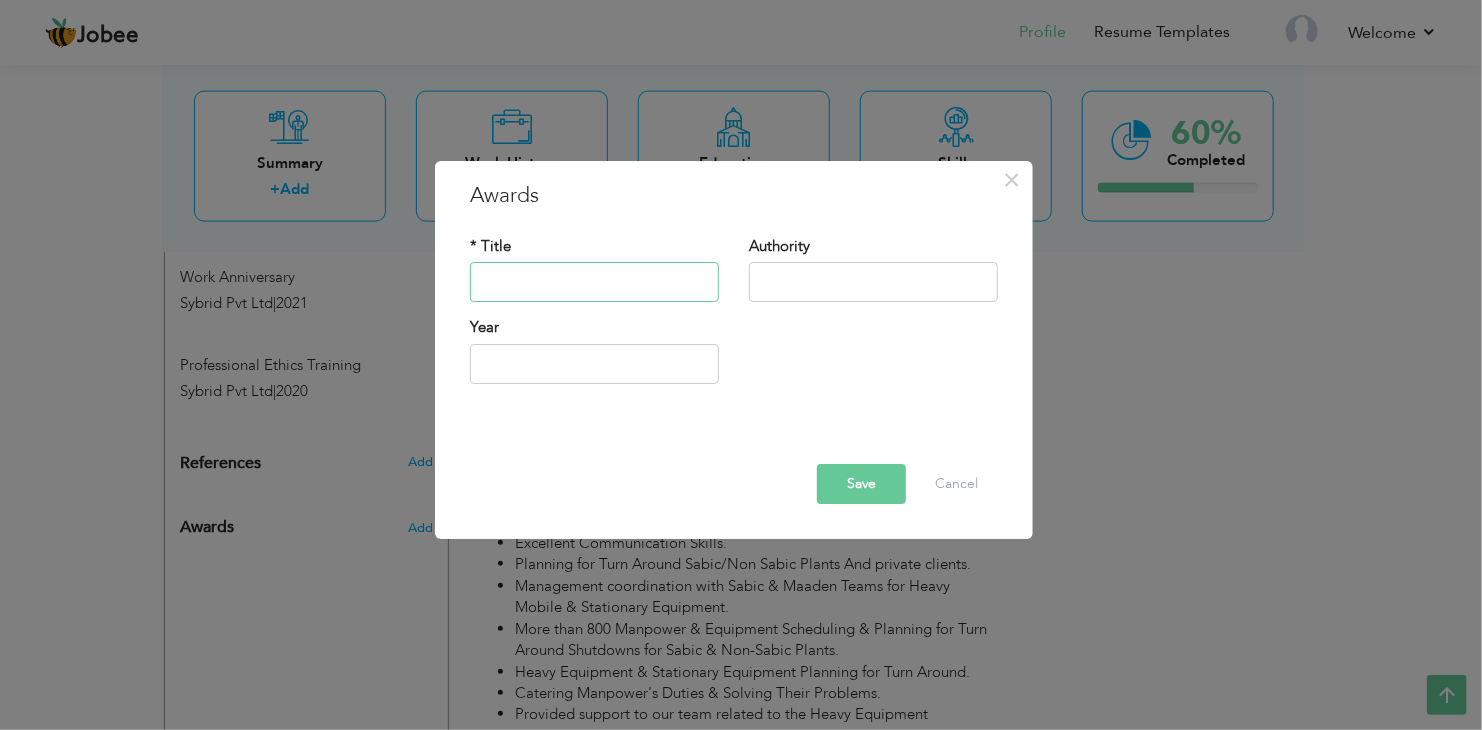 type on "Employee of the Month" 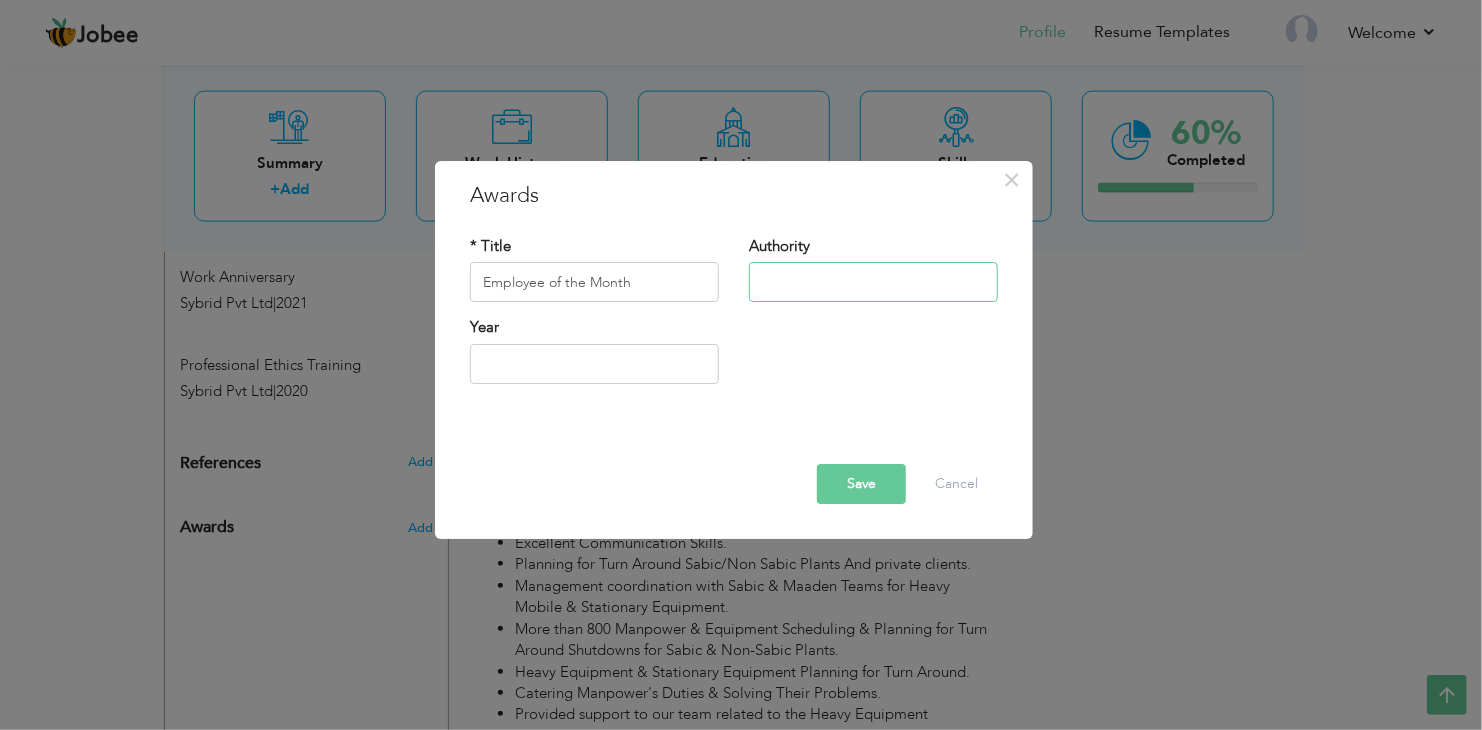 click at bounding box center (873, 283) 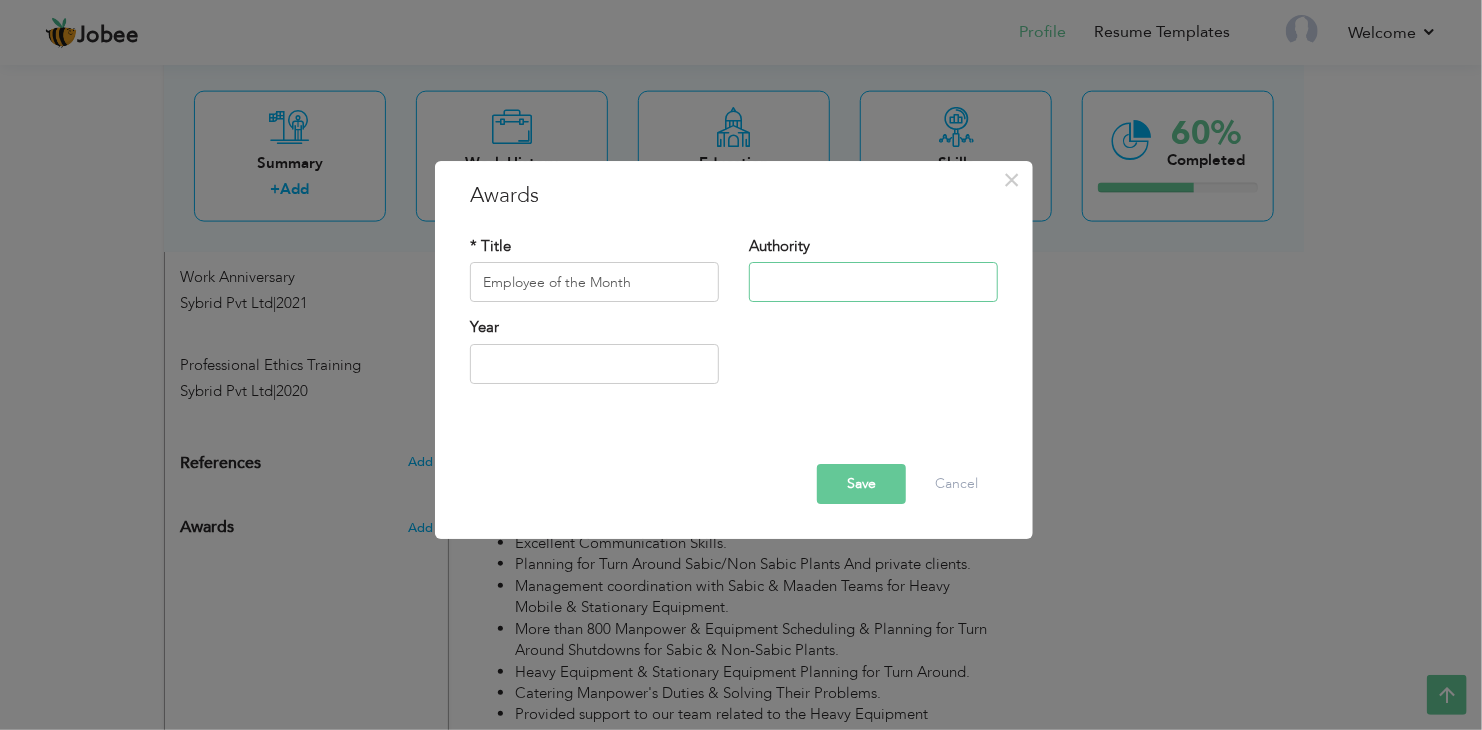 paste on "Employee of The Year" 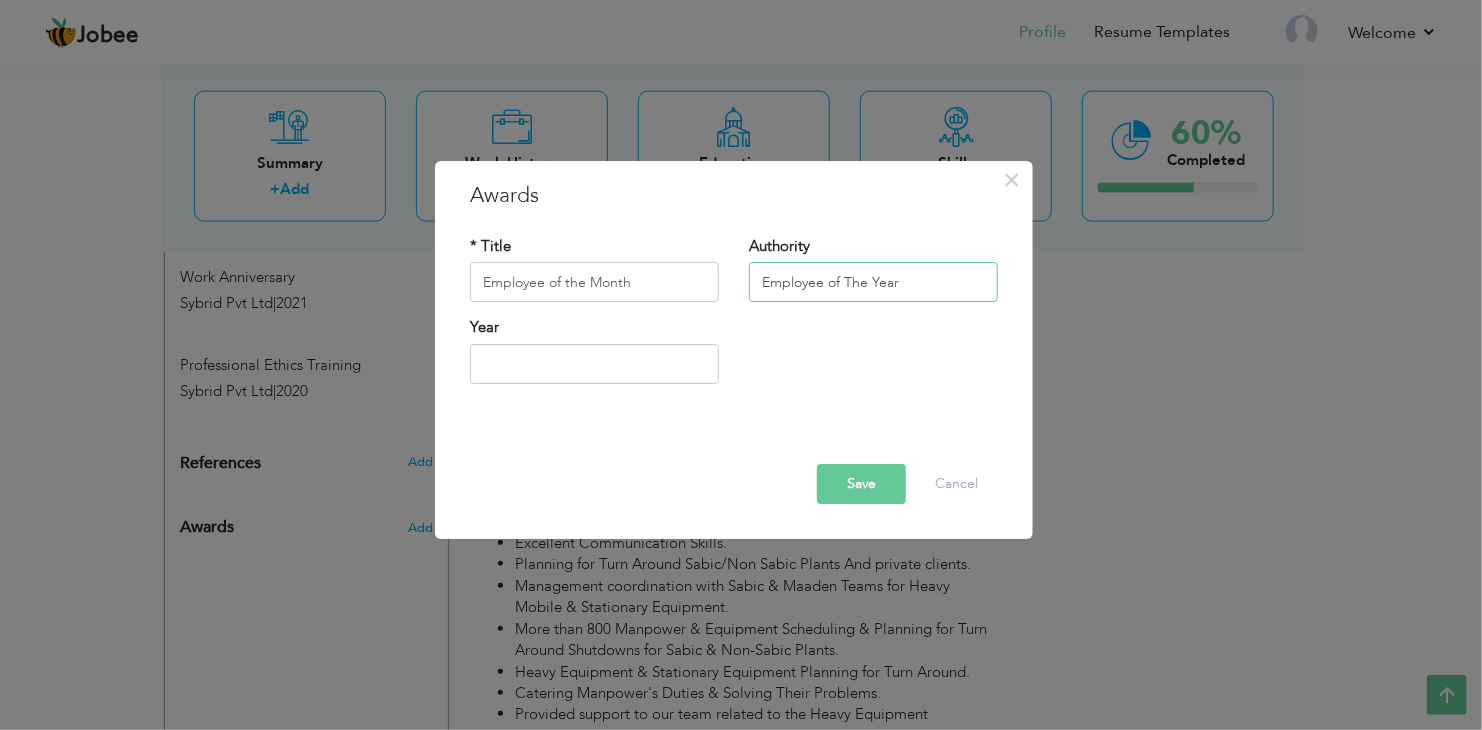 type on "Employee of The Year" 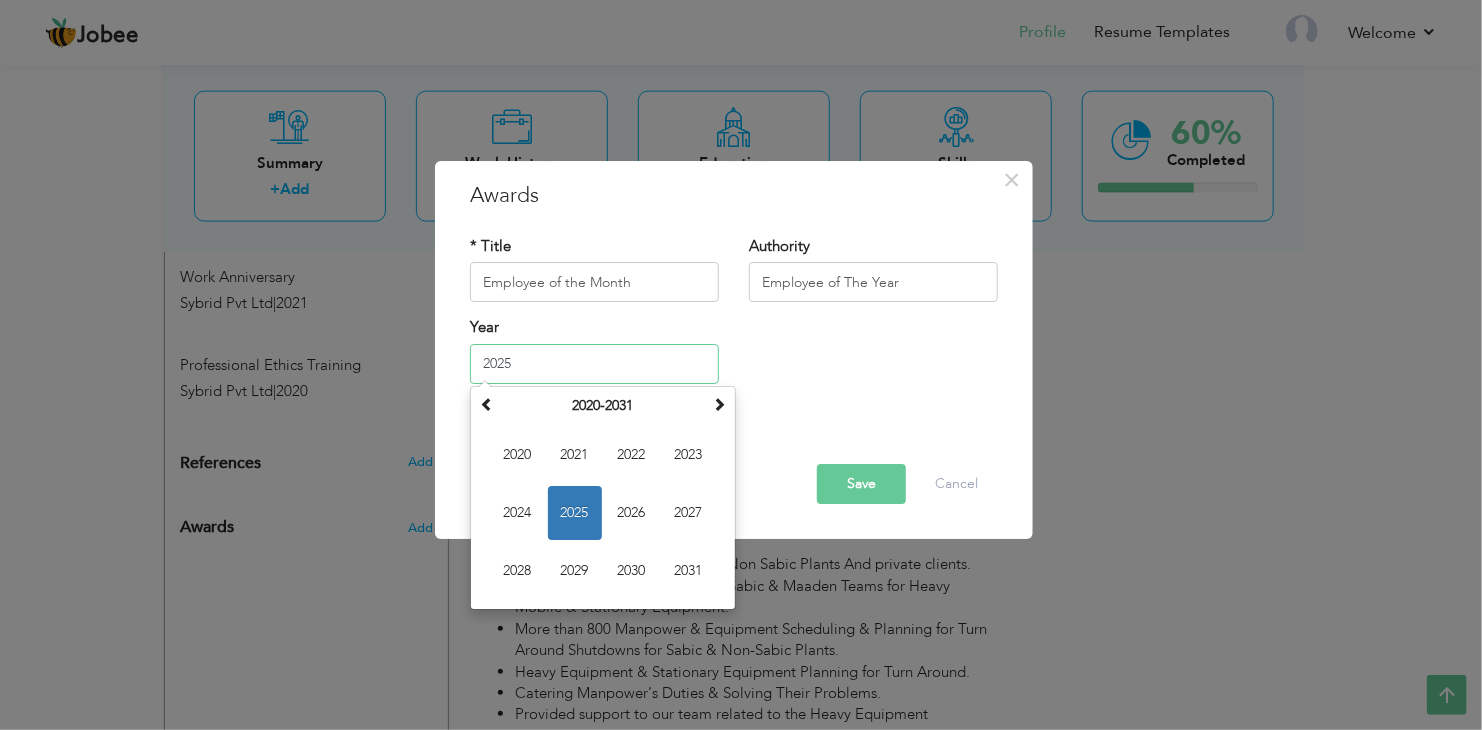 click on "2025" at bounding box center (594, 364) 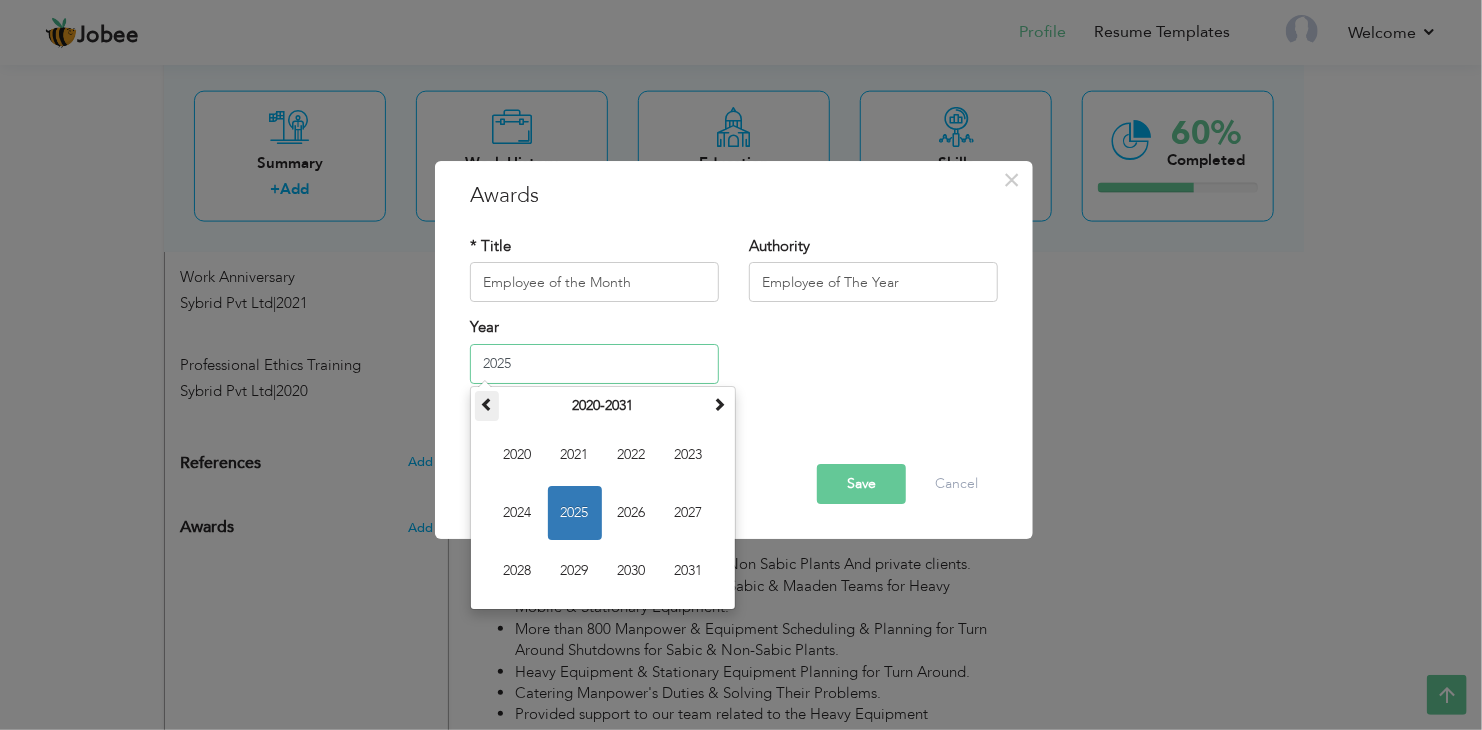 click at bounding box center (487, 404) 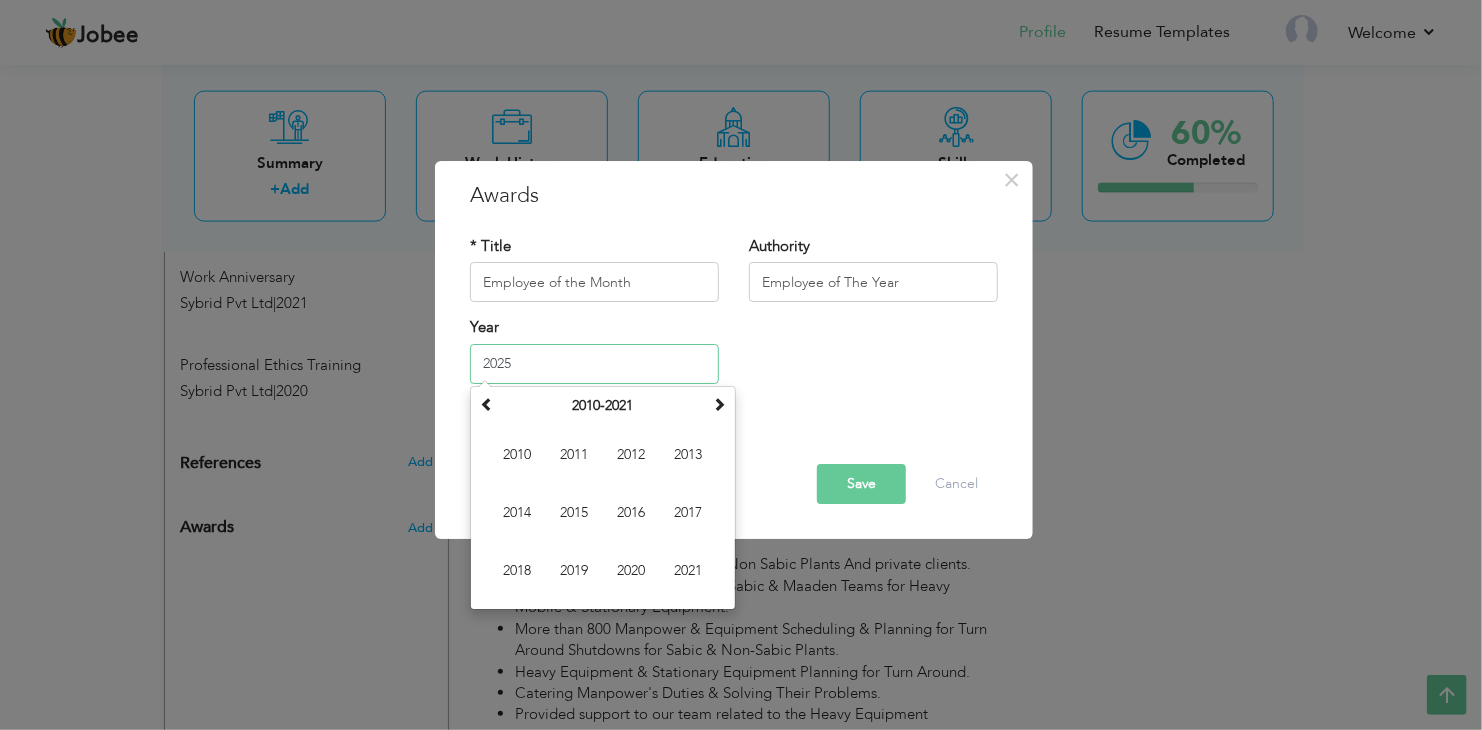 click on "2019" at bounding box center (575, 571) 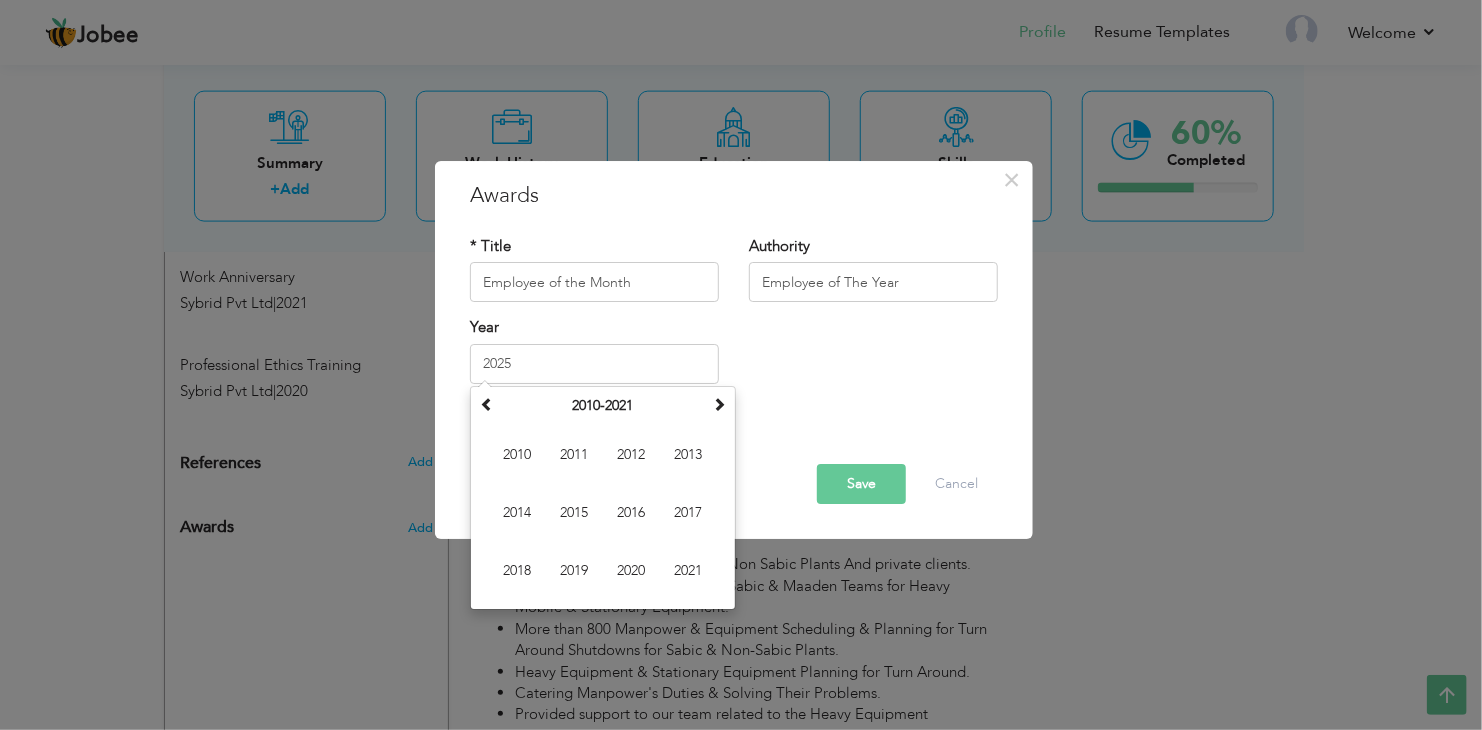 type on "2019" 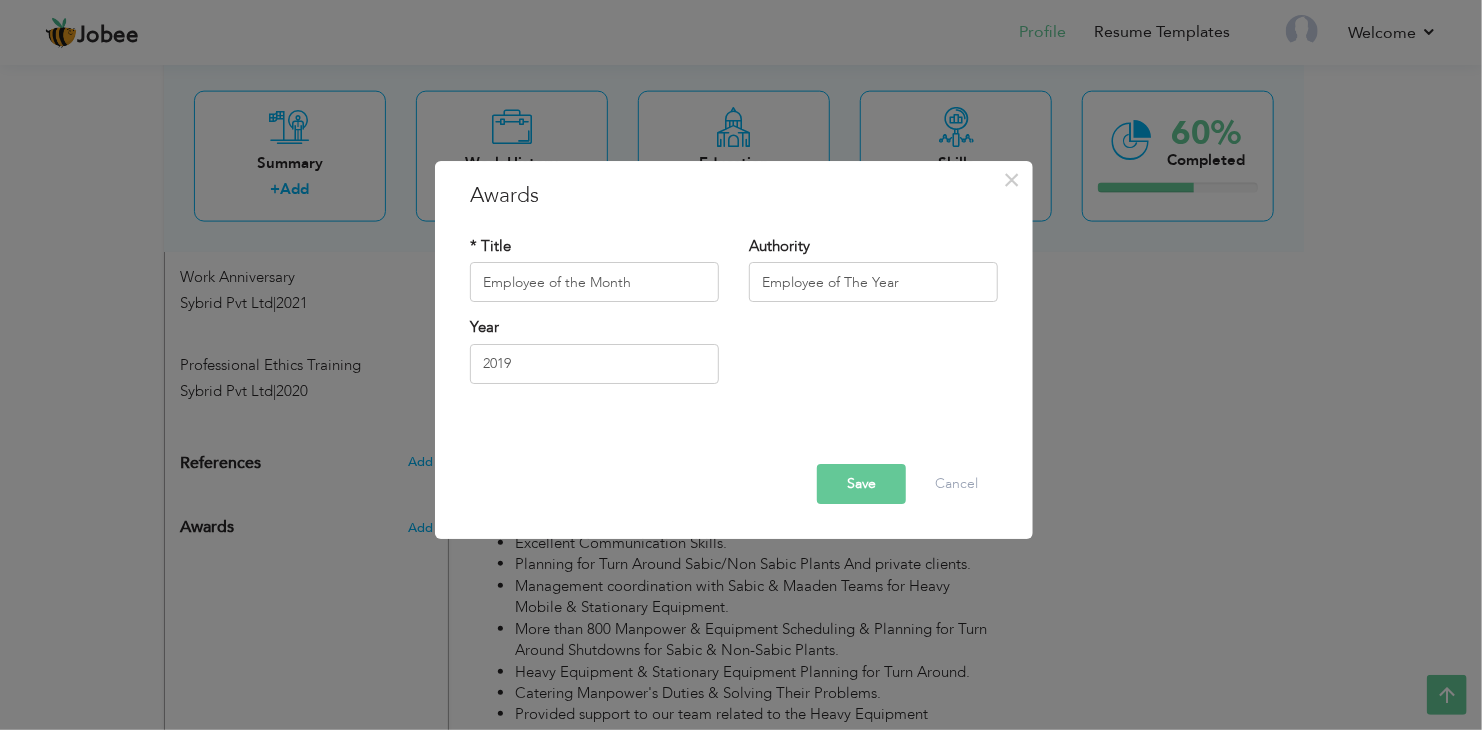click on "Save" at bounding box center (861, 484) 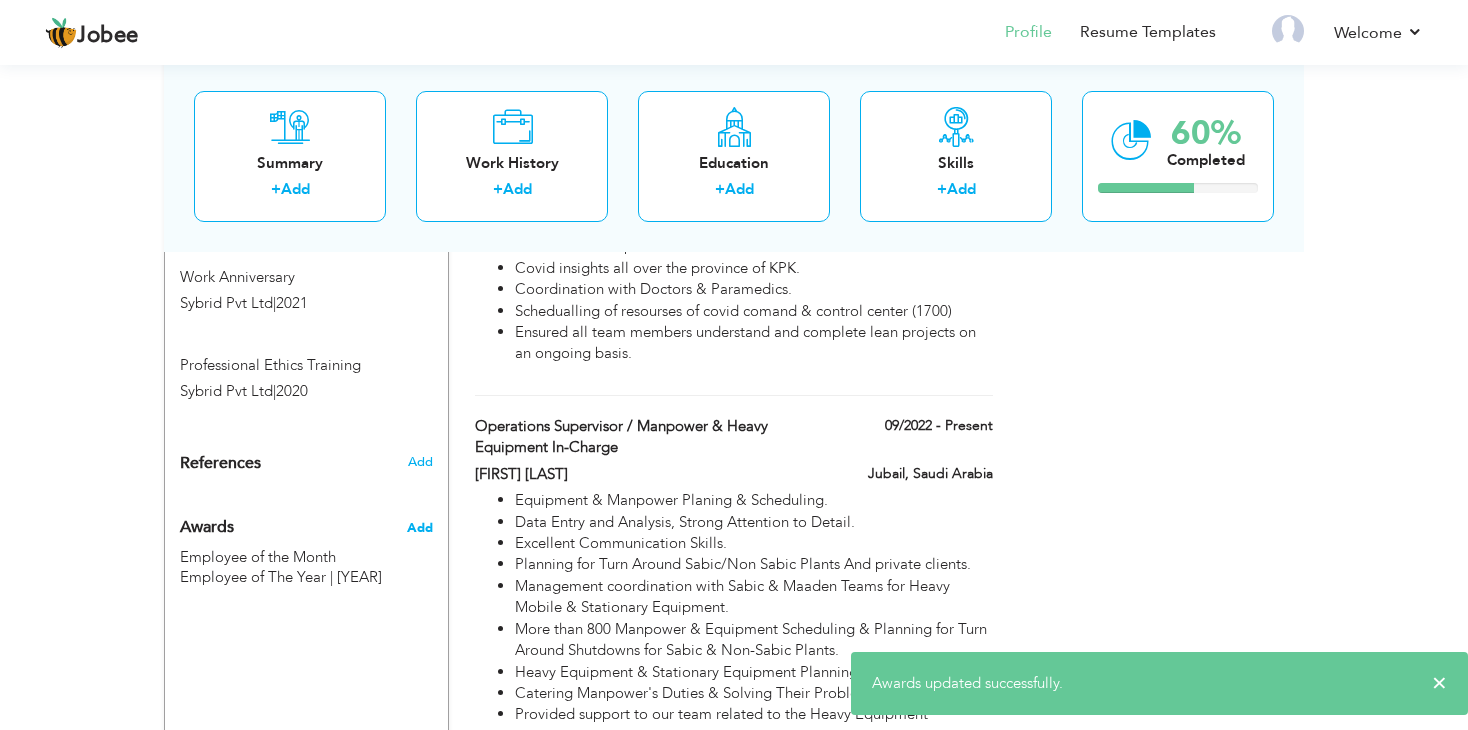 click on "Add" at bounding box center (420, 528) 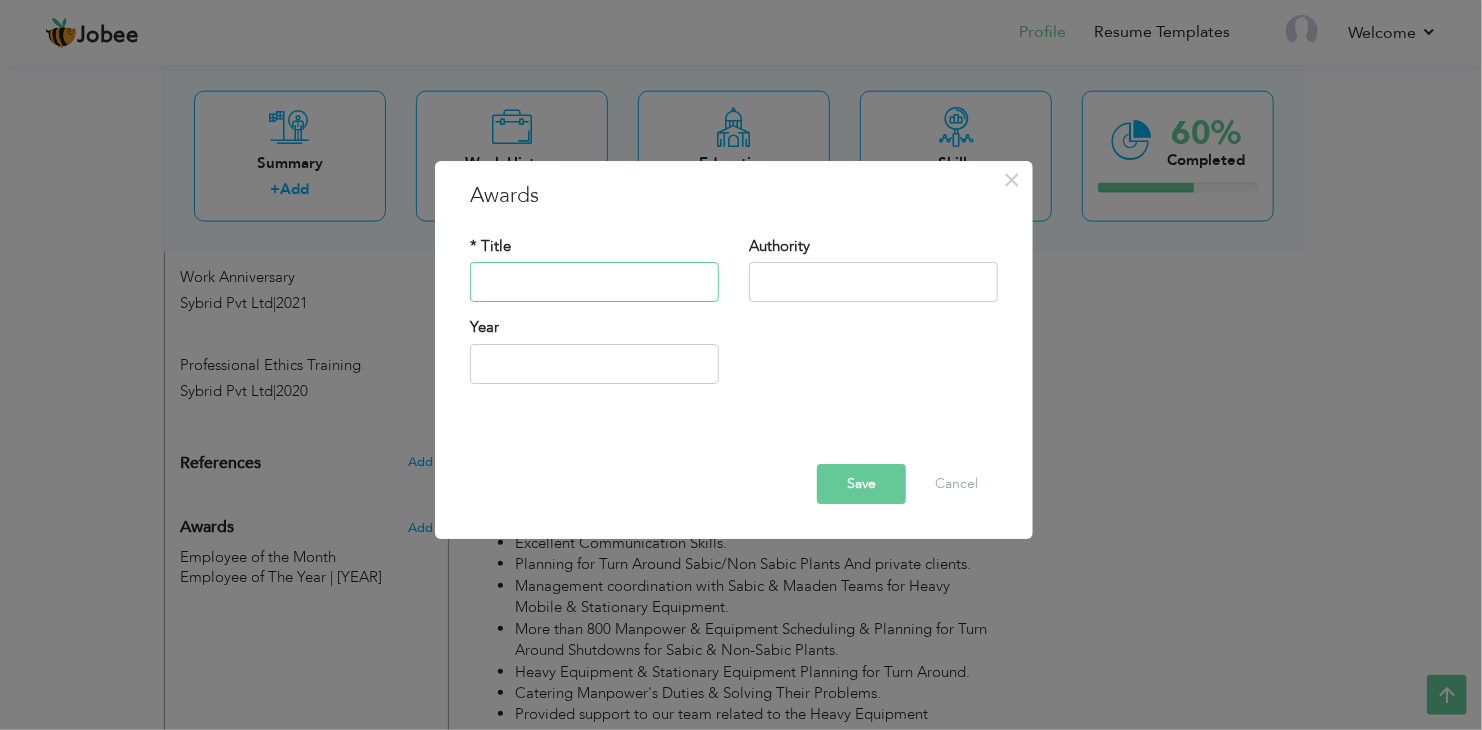 paste on "Employee Of The Month" 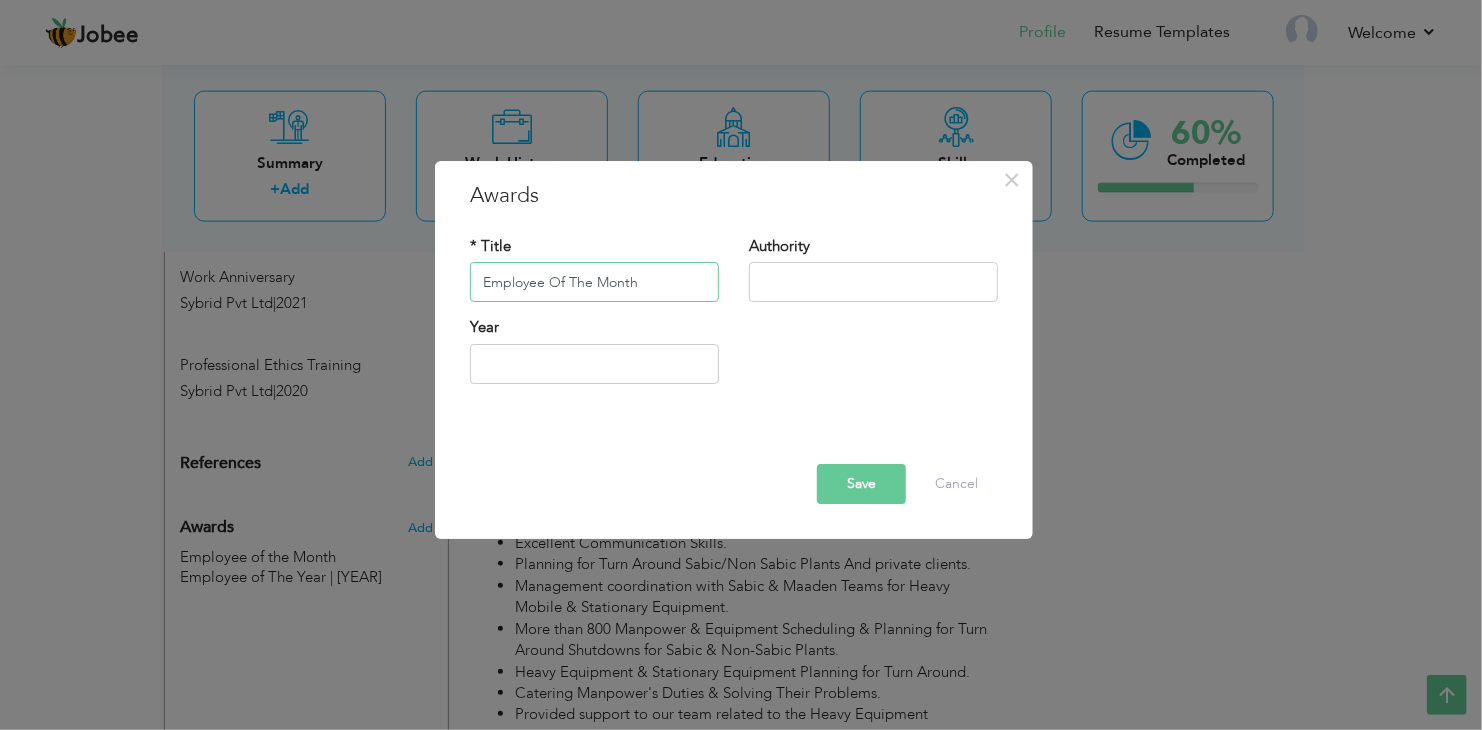 type on "Employee Of The Month" 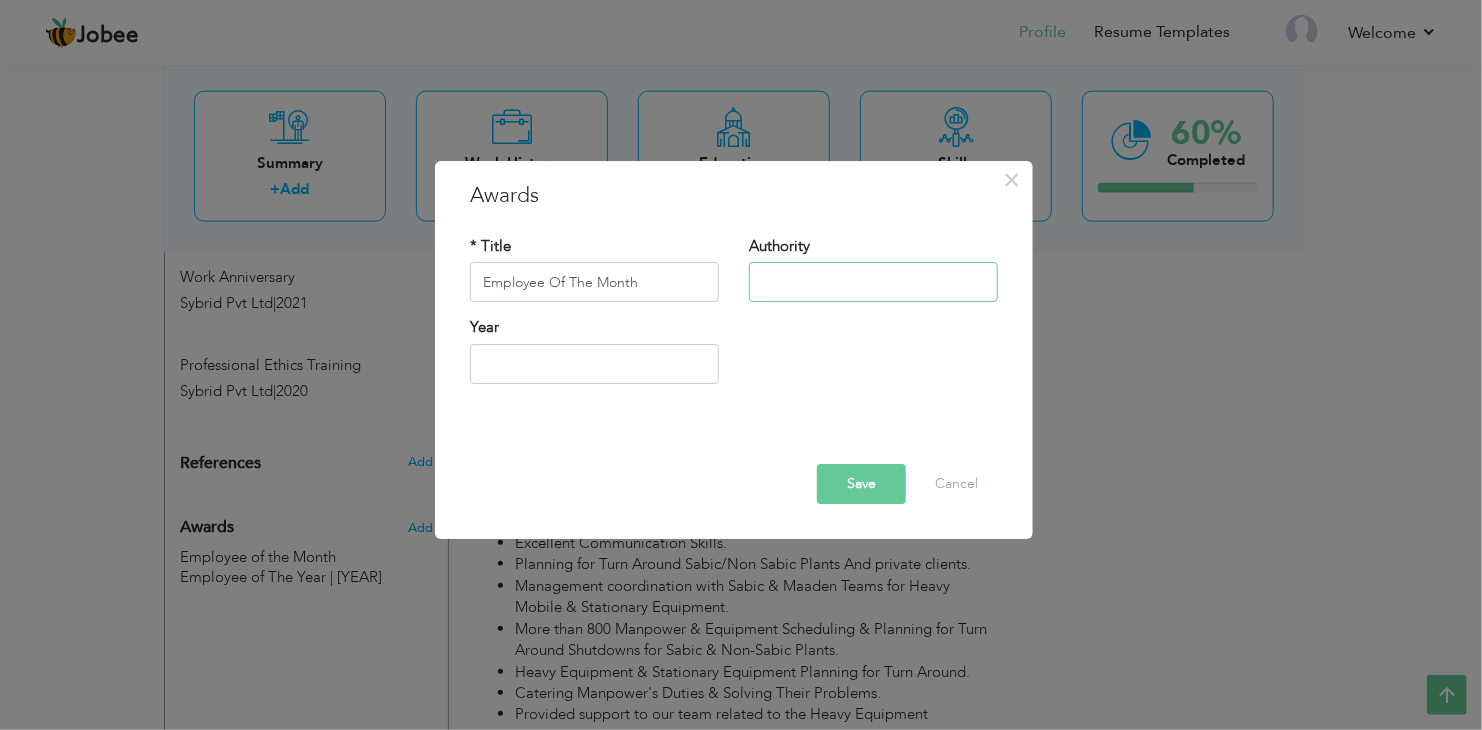 click at bounding box center [873, 283] 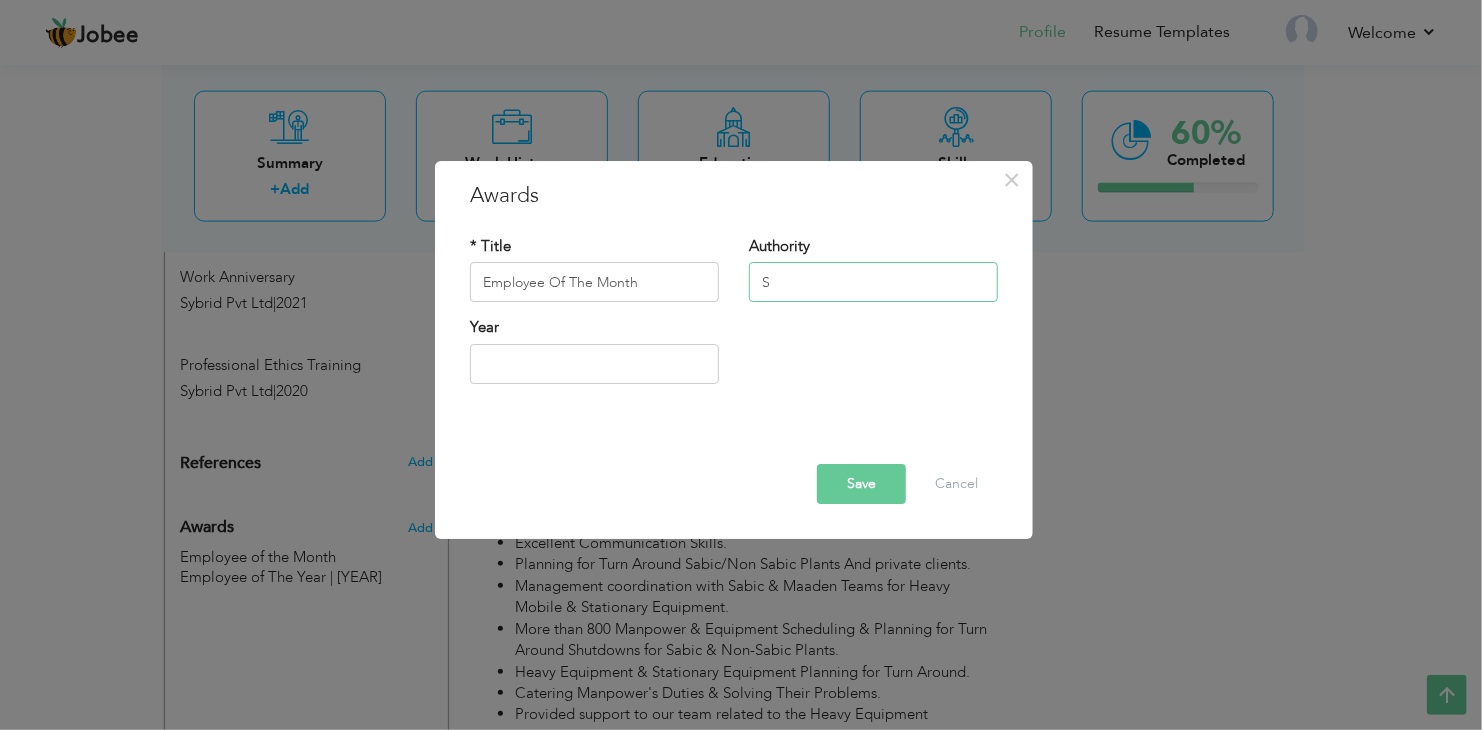 drag, startPoint x: 819, startPoint y: 280, endPoint x: 752, endPoint y: 278, distance: 67.02985 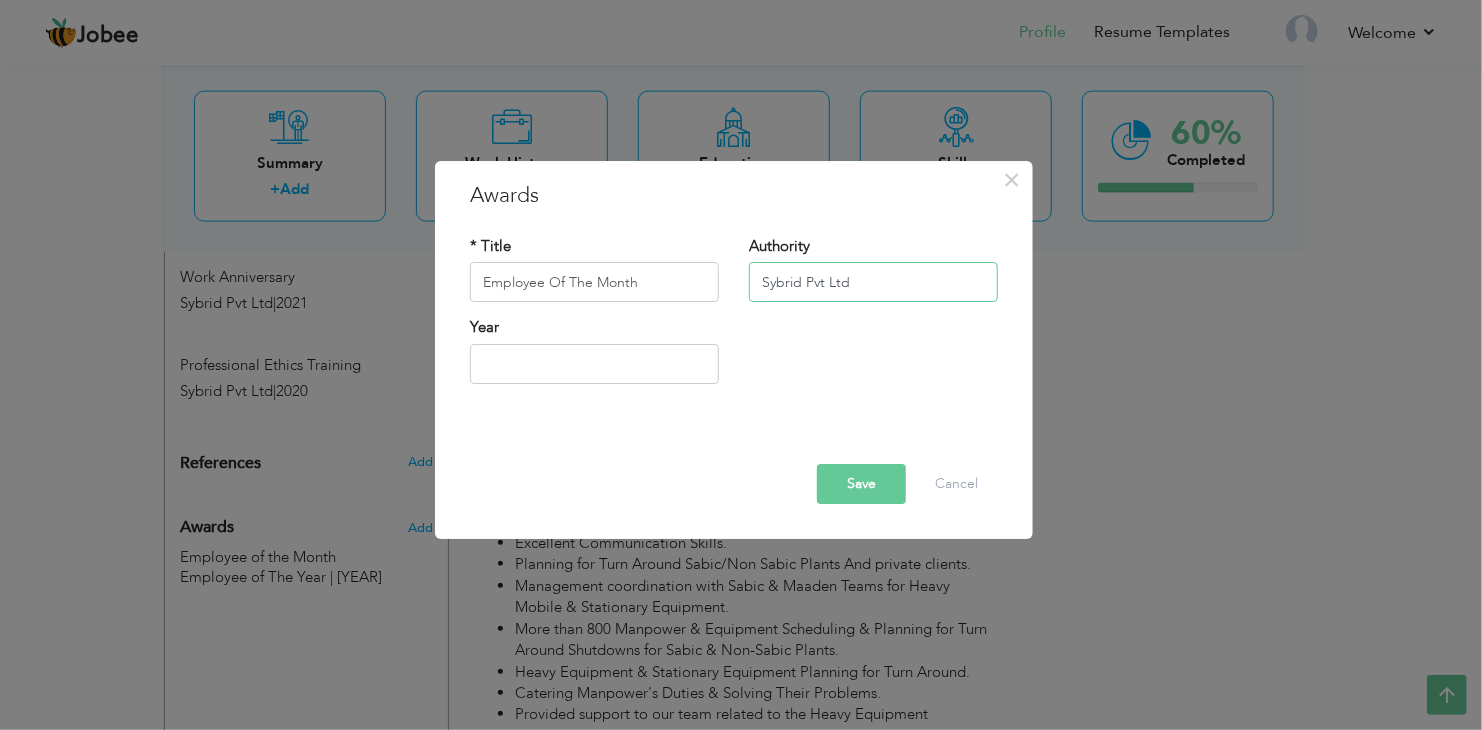 type on "Sybrid Pvt Ltd" 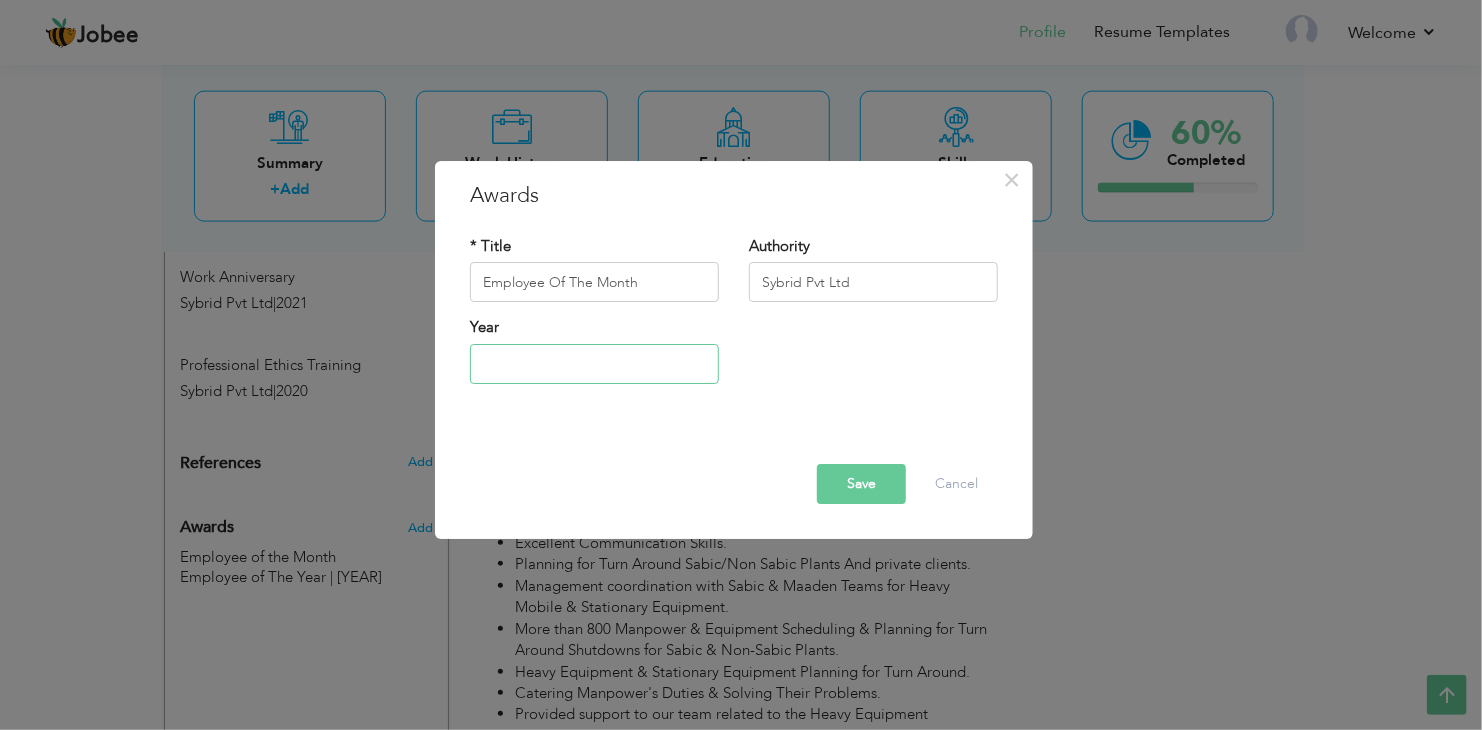 click at bounding box center (594, 364) 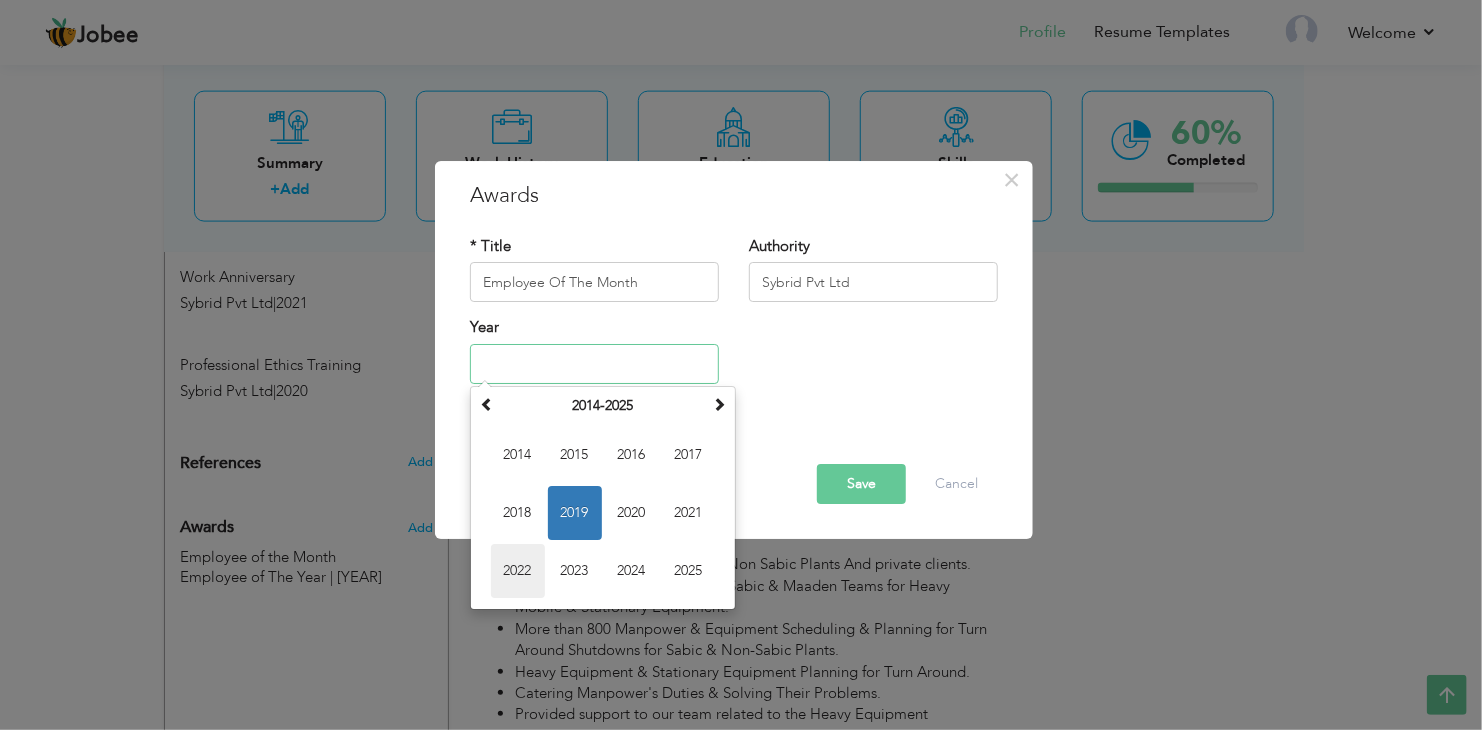 click on "2022" at bounding box center [518, 571] 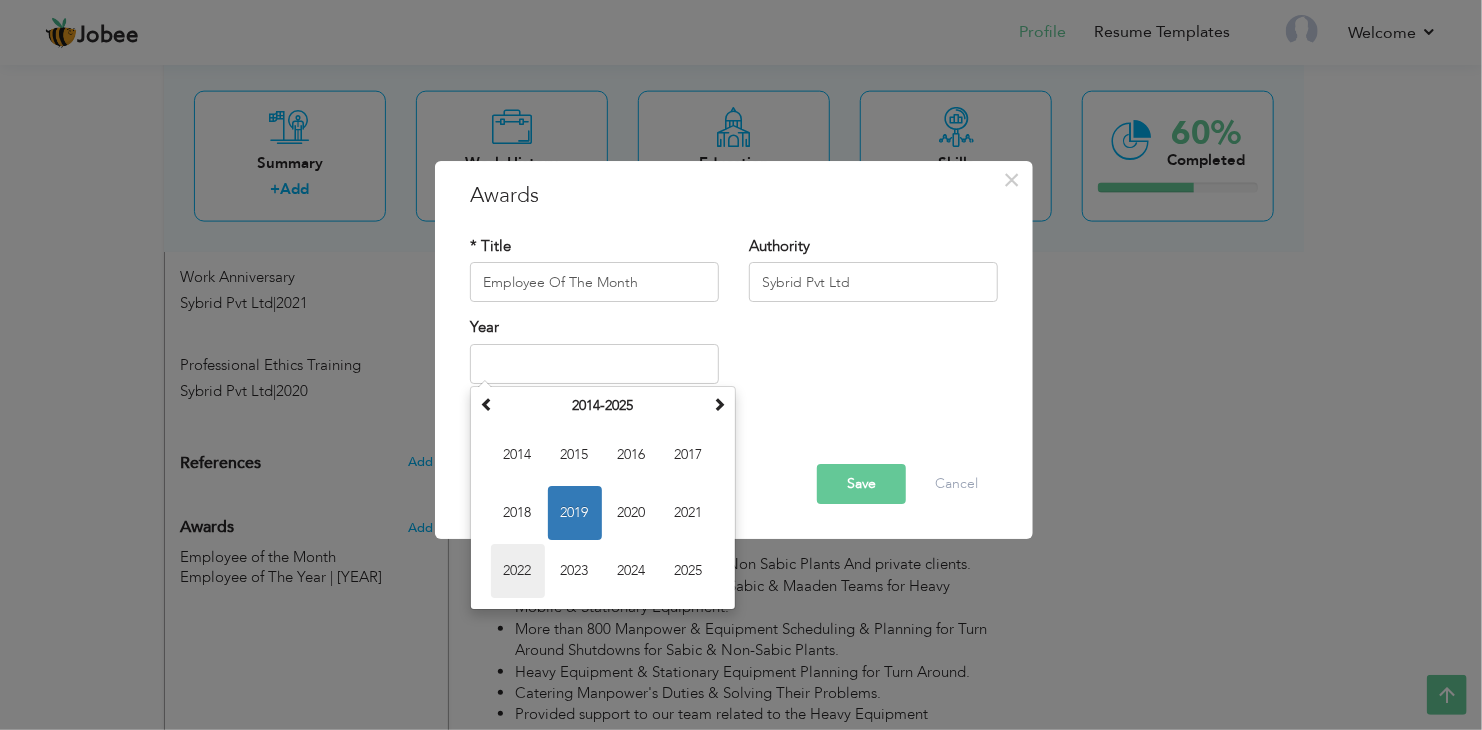 type on "2022" 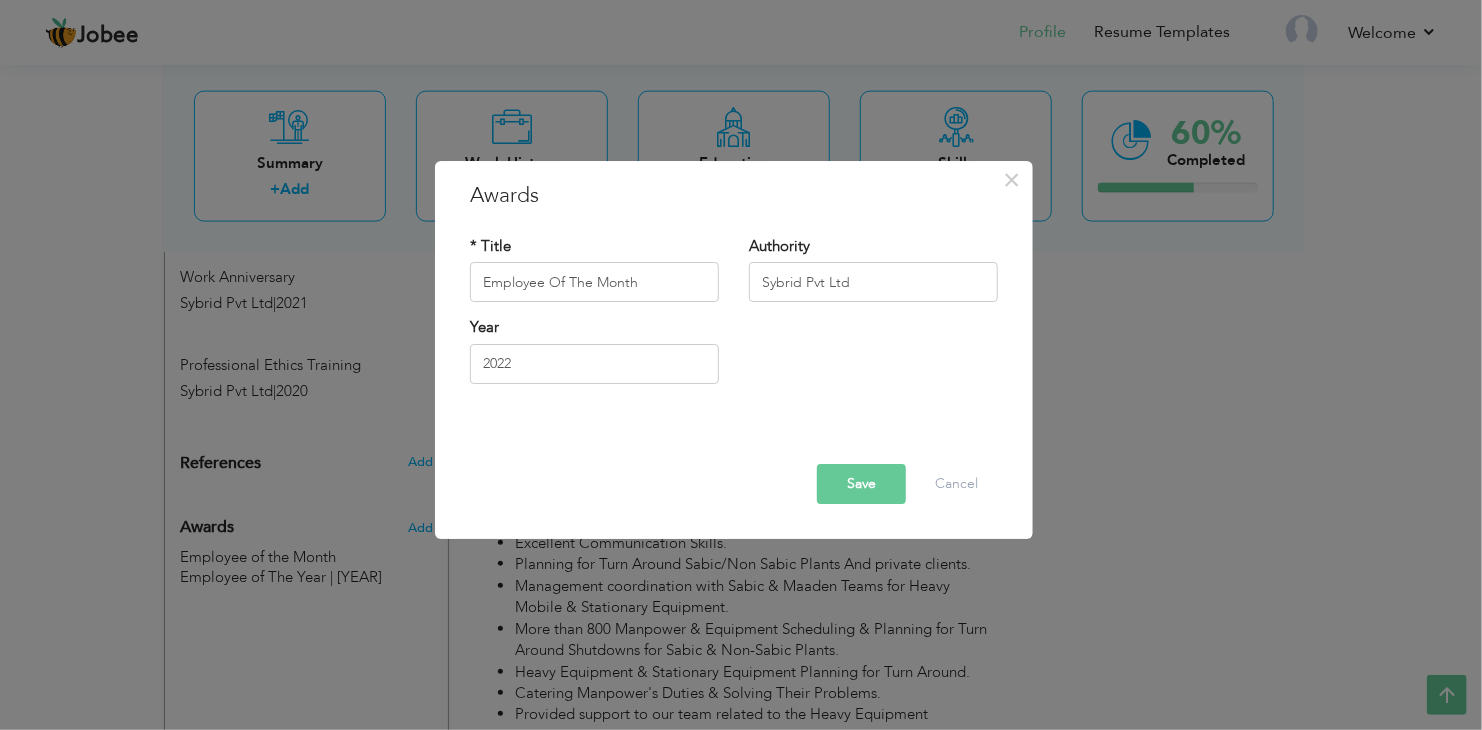 click on "Save" at bounding box center (861, 484) 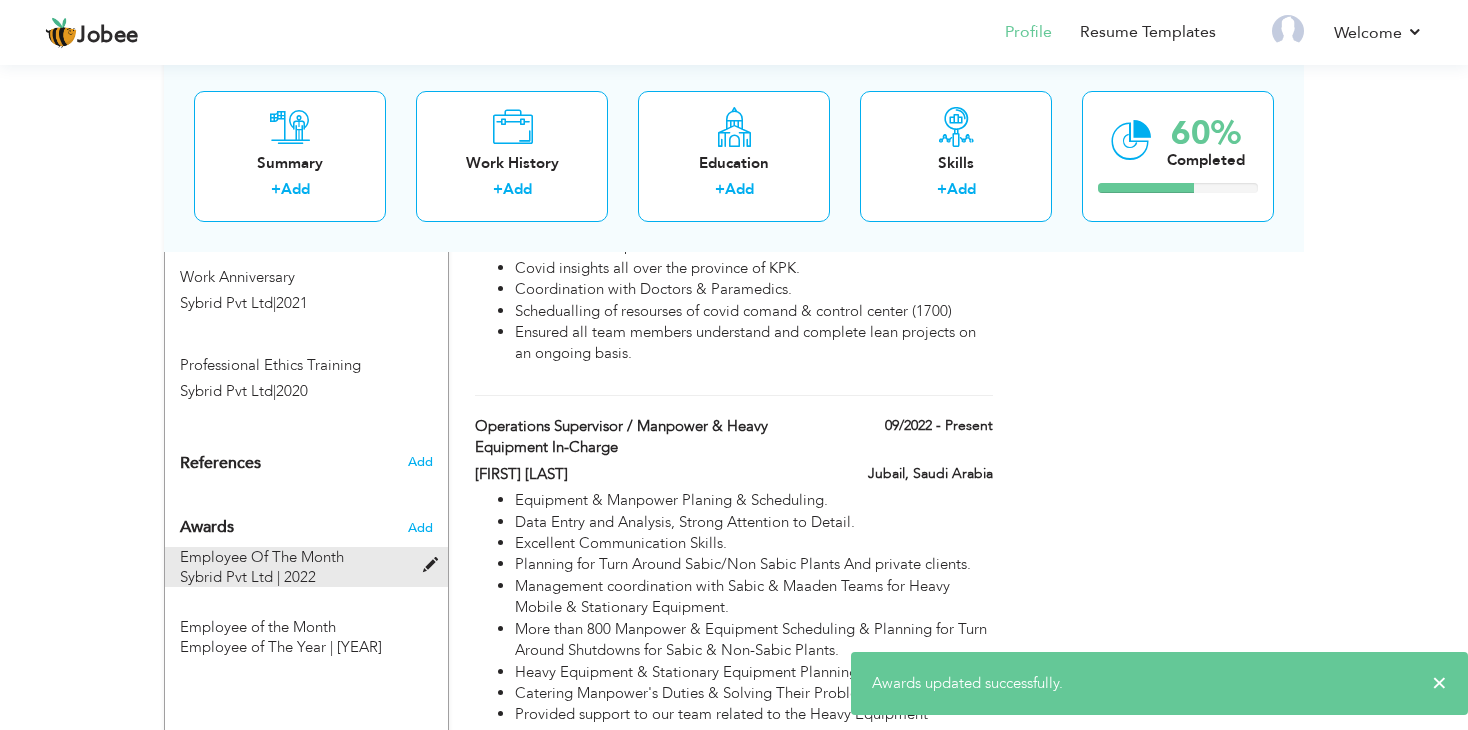 click on "Sybrid Pvt Ltd | 2022" at bounding box center (248, 577) 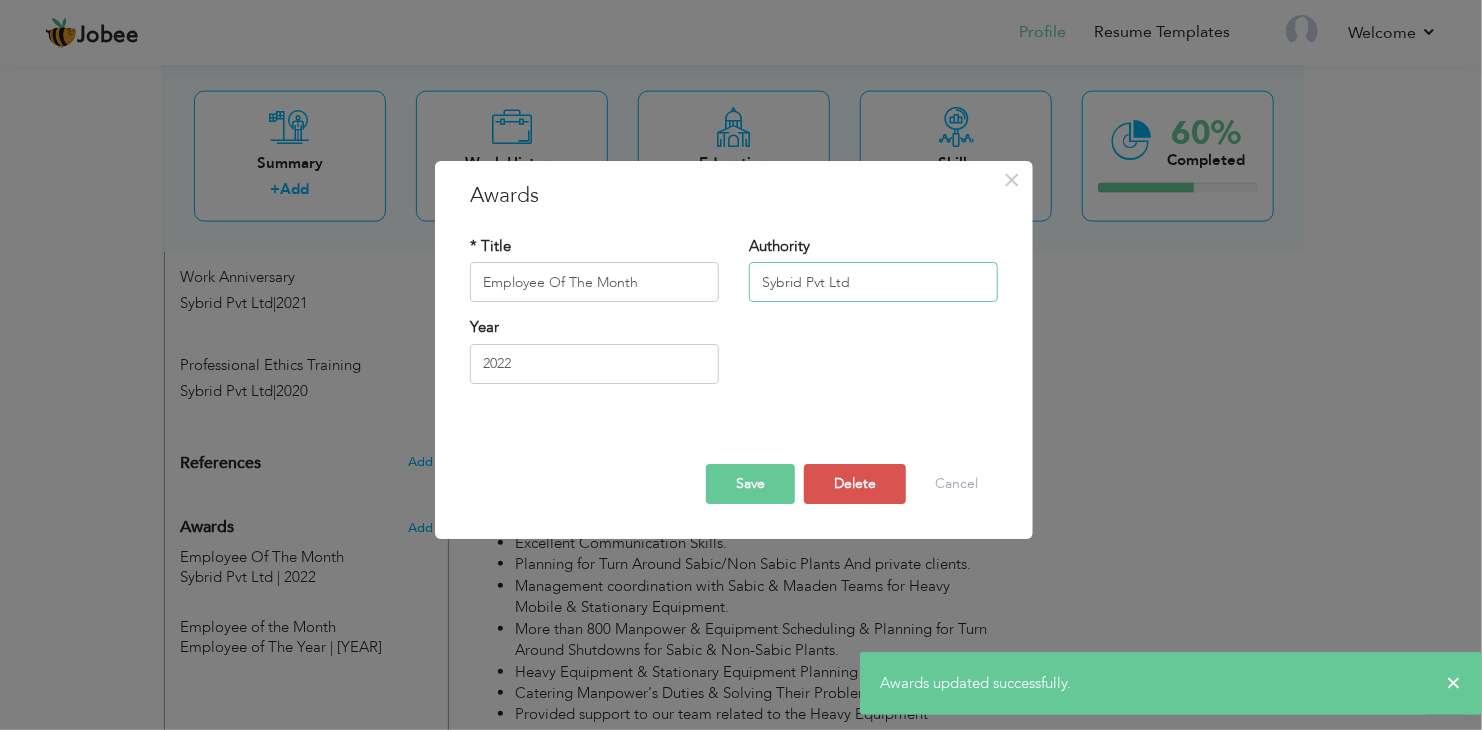 click on "Sybrid Pvt Ltd" at bounding box center [873, 283] 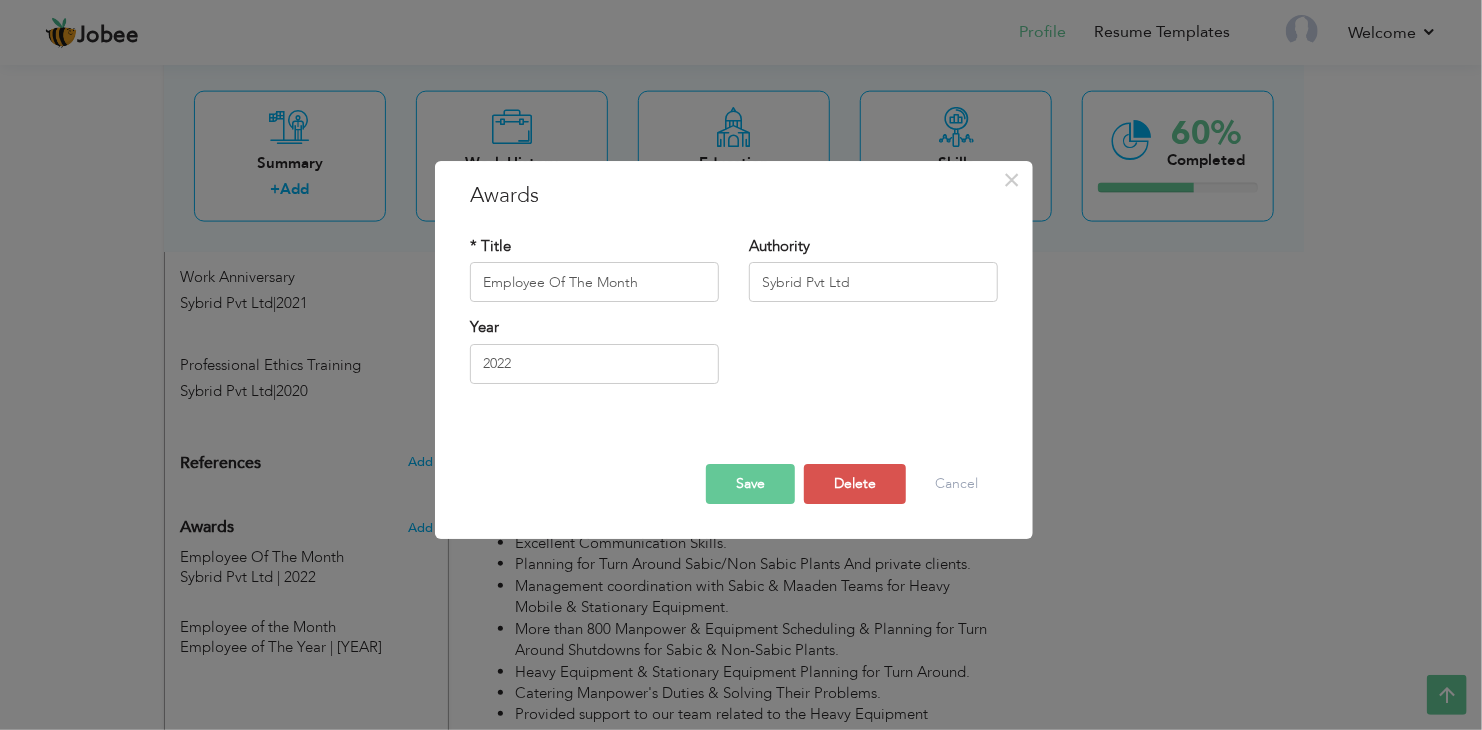 click on "×
Awards
* Title
Employee Of The Month
Authority
Sybrid Pvt Ltd
Year 2022" at bounding box center [741, 365] 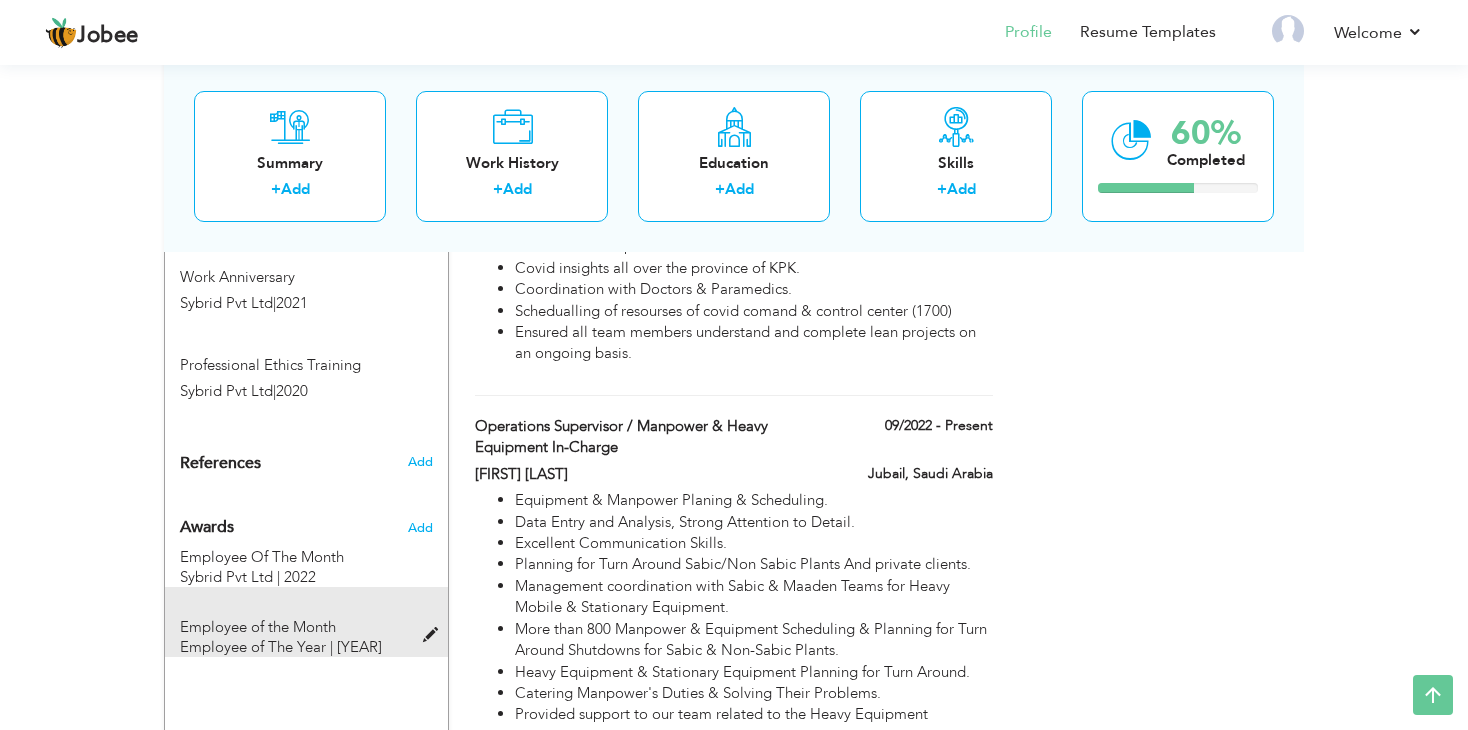 click on "Employee of The Year | 2019" at bounding box center [281, 647] 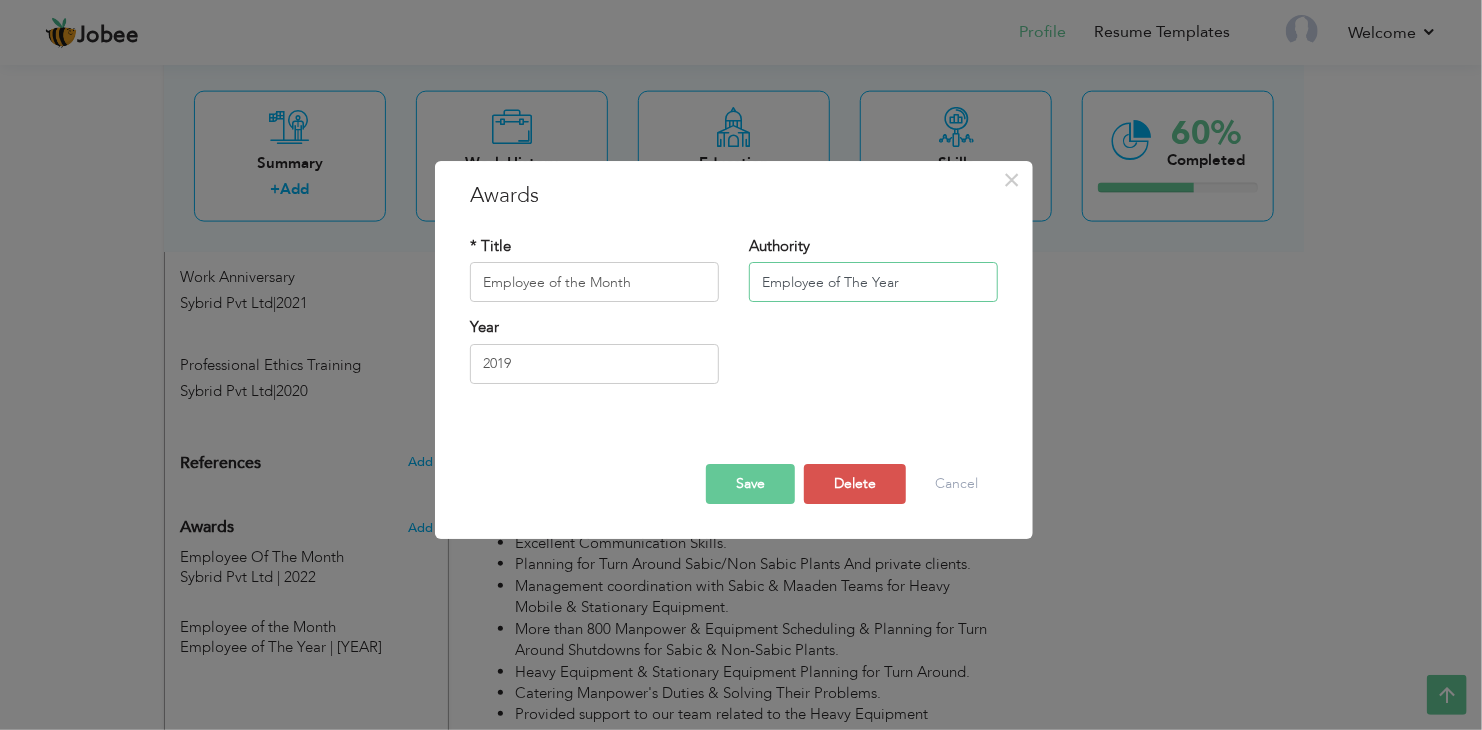 click on "Employee of The Year" at bounding box center (873, 283) 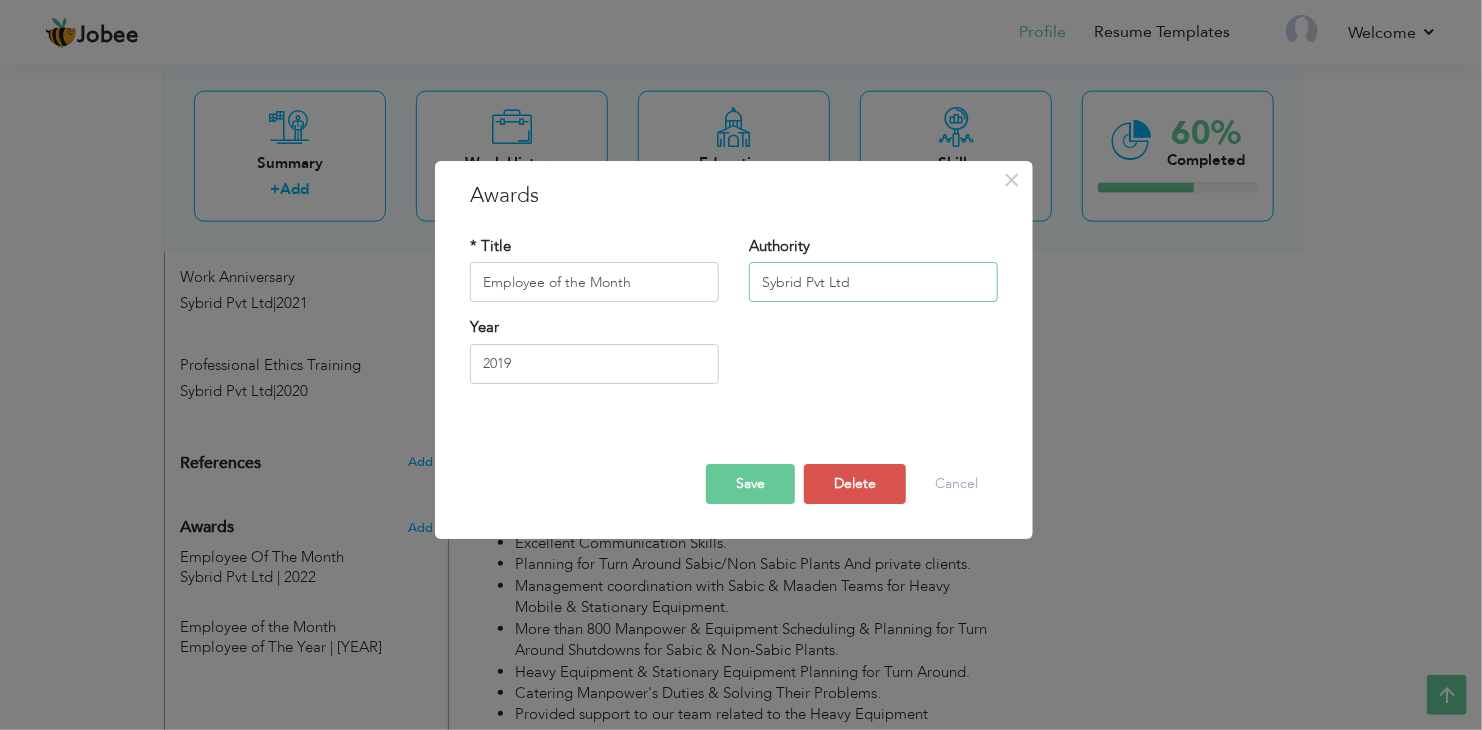 type on "Sybrid Pvt Ltd" 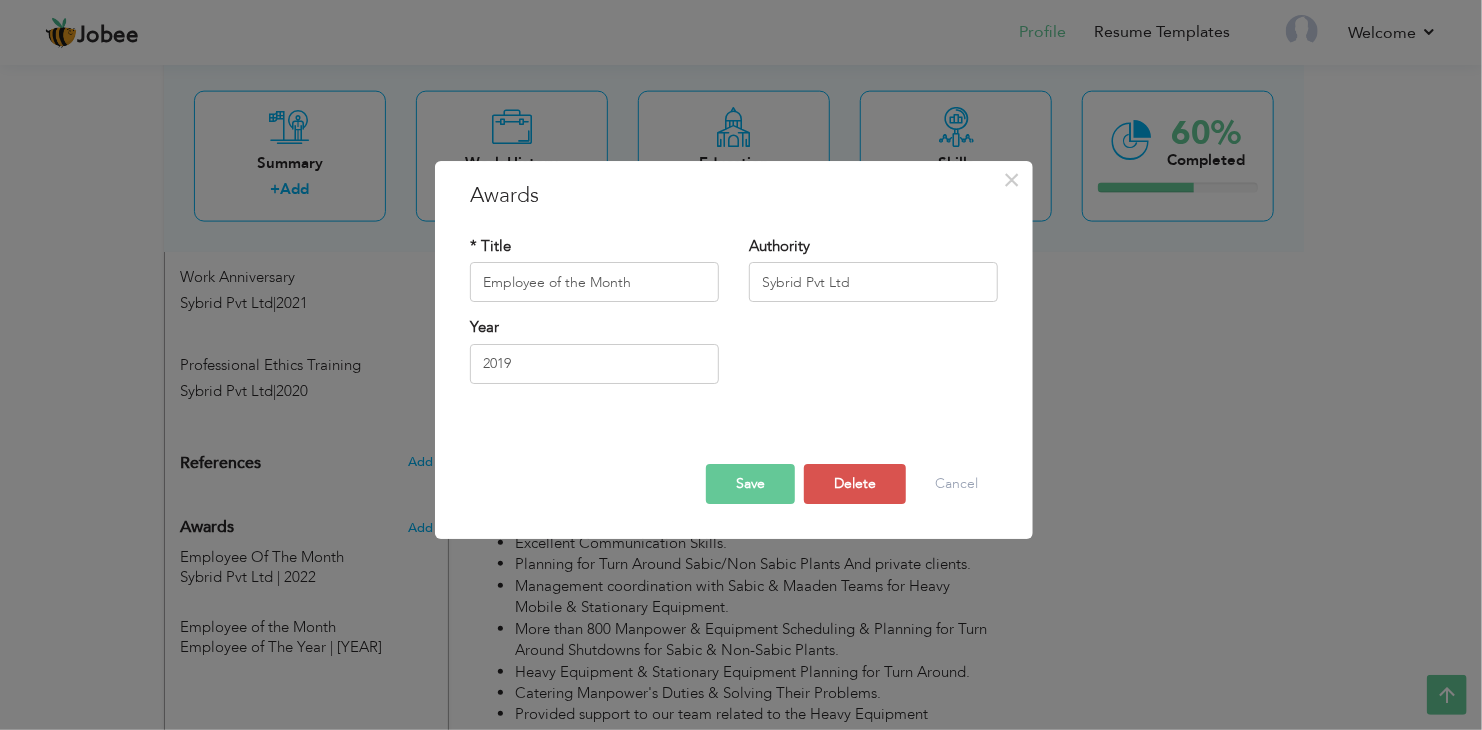 click on "Save" at bounding box center (750, 484) 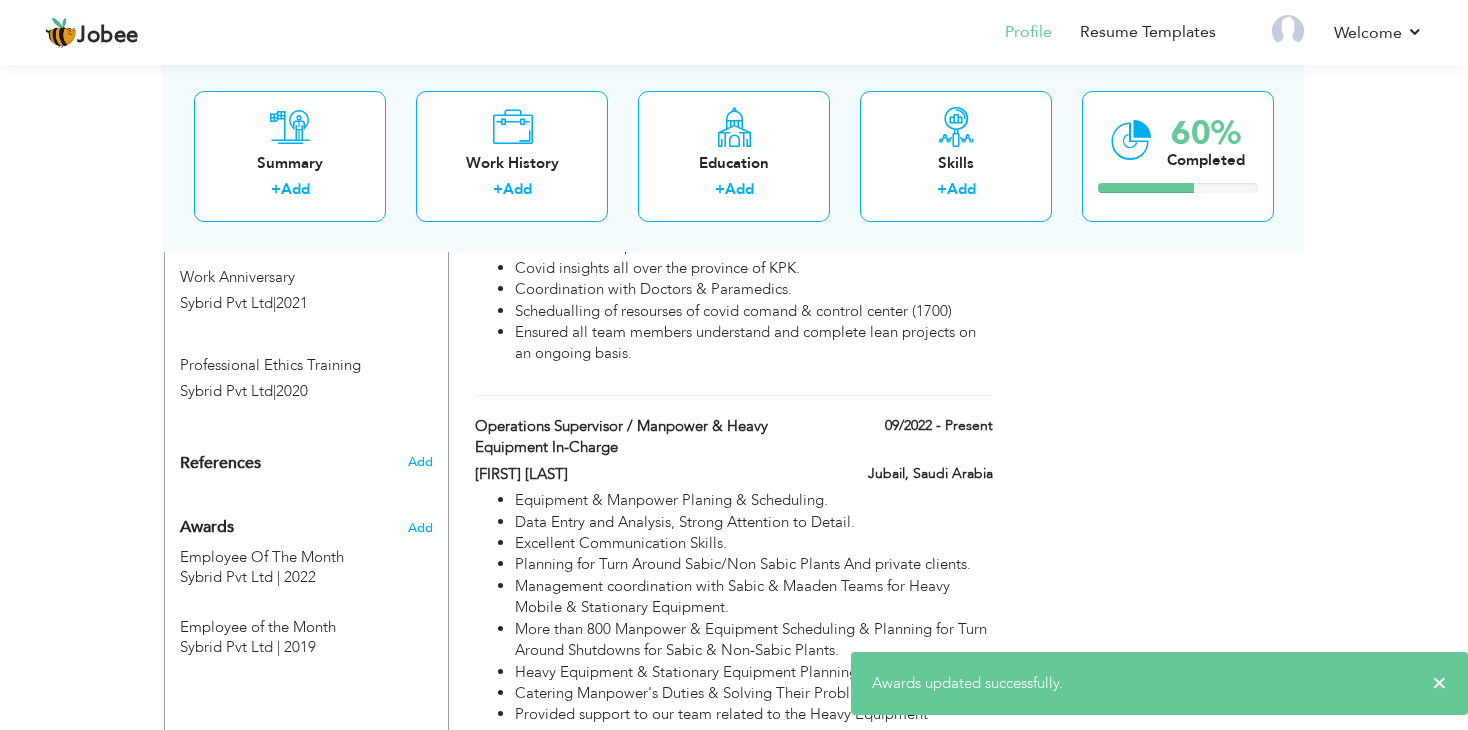 click on "Choose a Template
‹" at bounding box center [1161, 93] 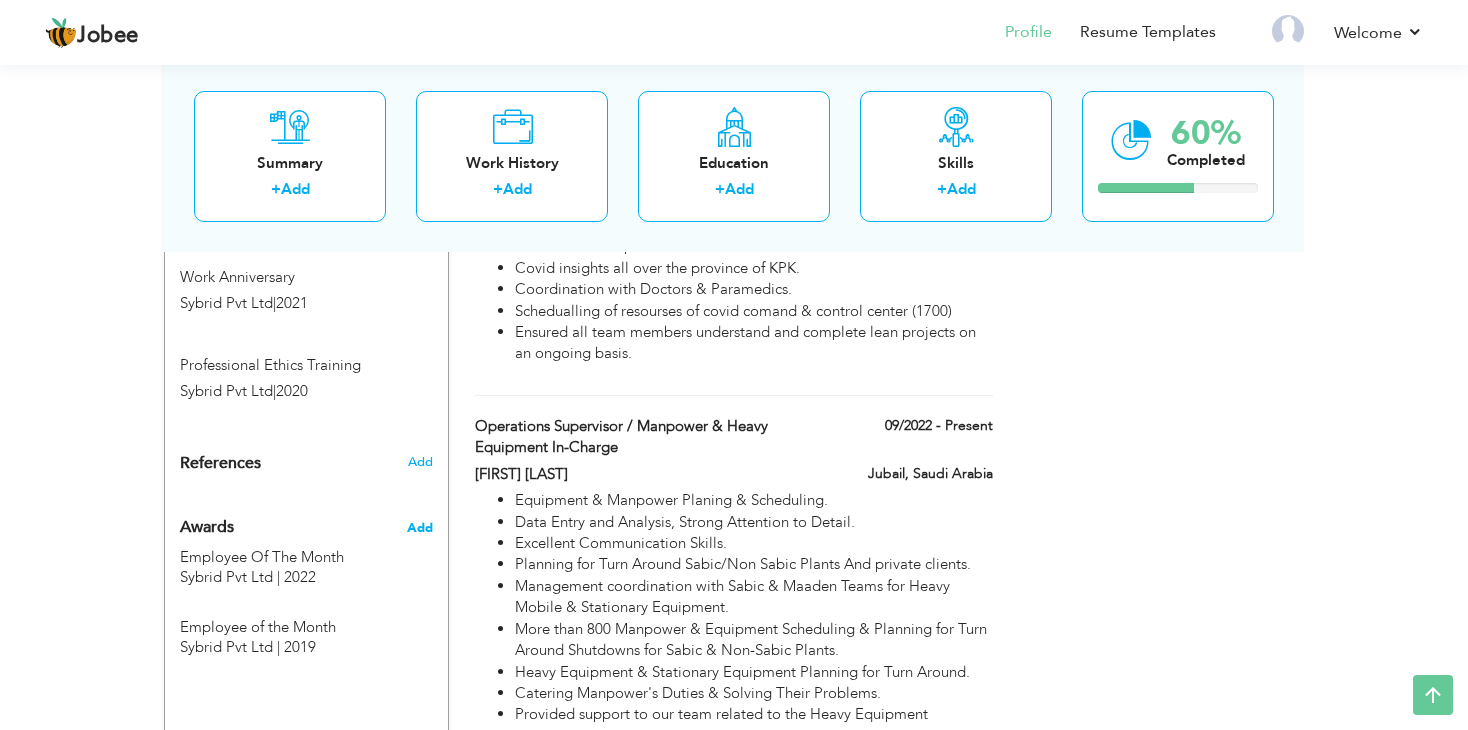 click on "Add" at bounding box center [420, 528] 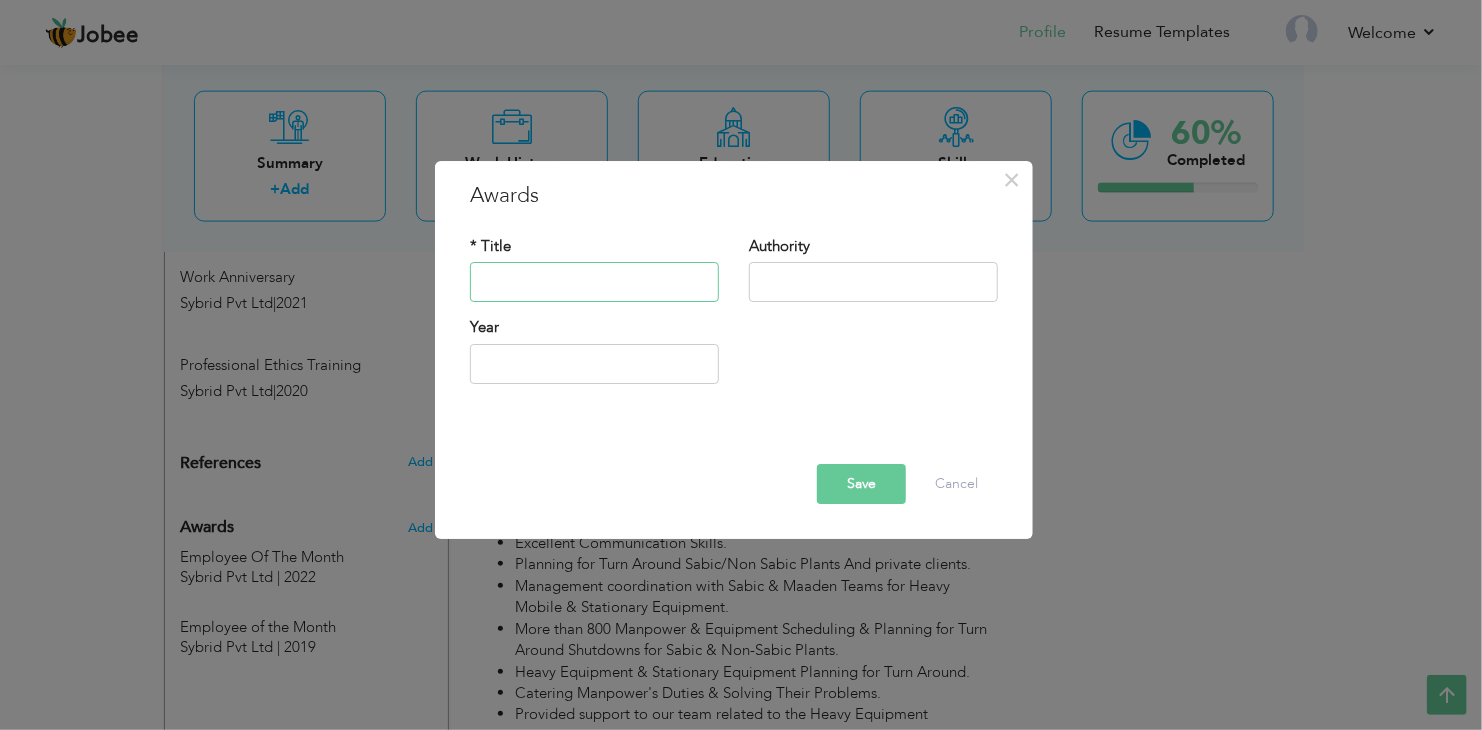 paste on "TSL Champions (Cricket Tournament" 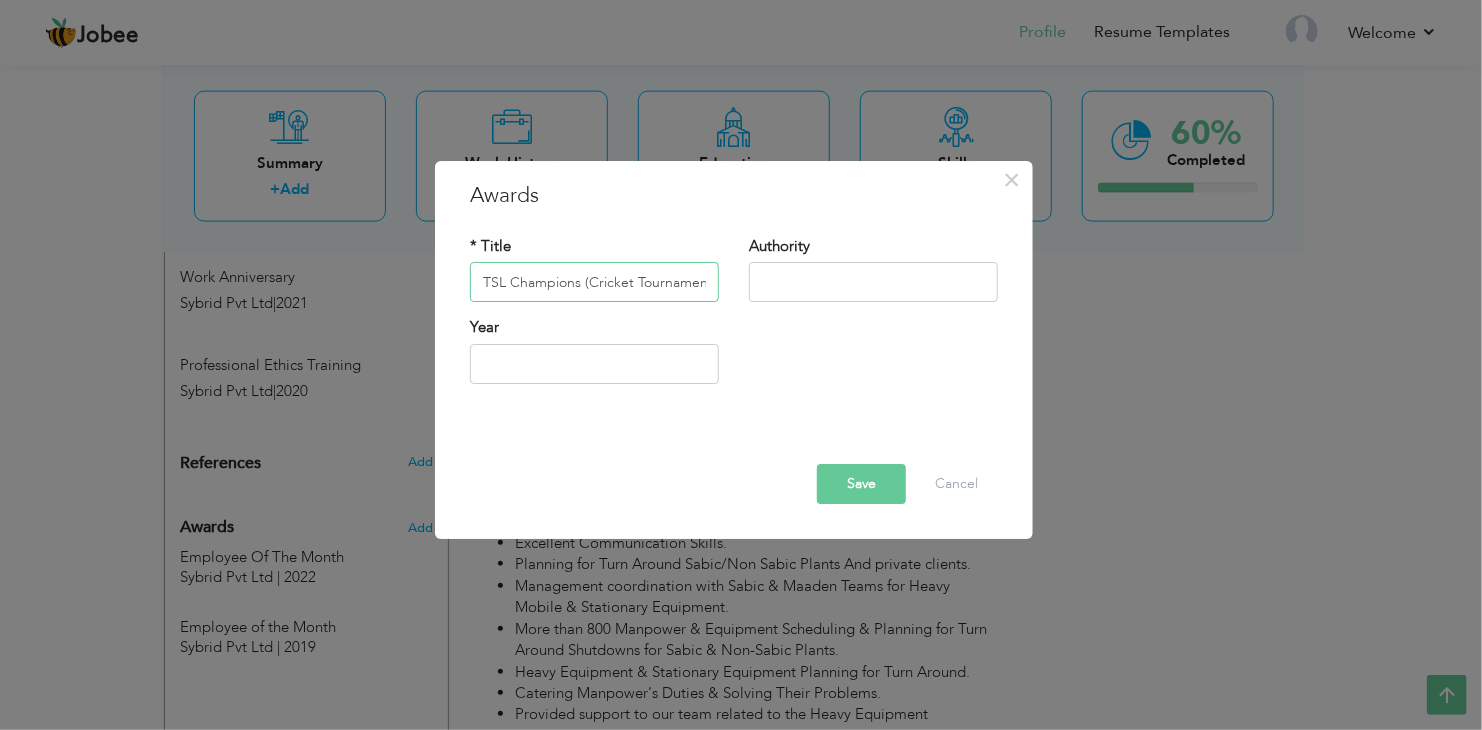 scroll, scrollTop: 0, scrollLeft: 2, axis: horizontal 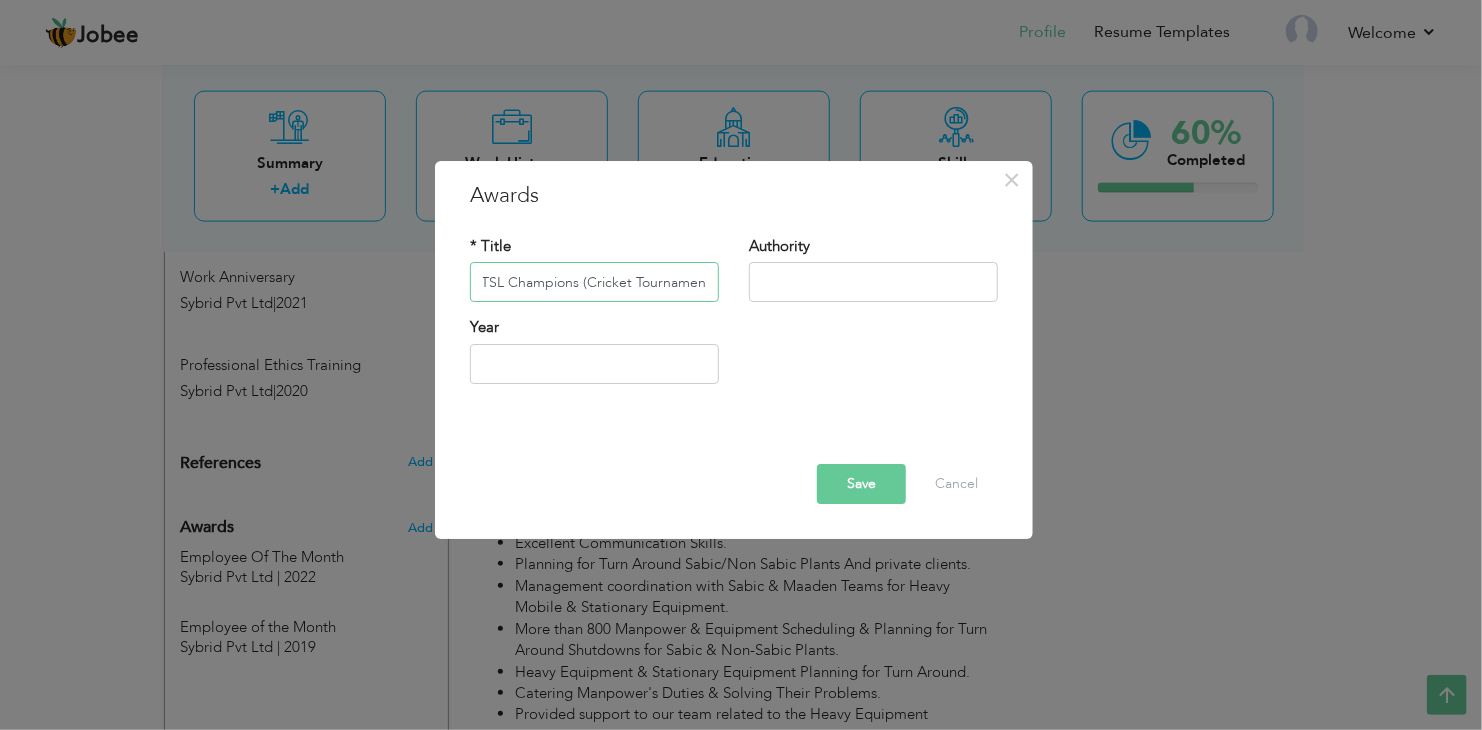 type on "TSL Champions (Cricket Tournament" 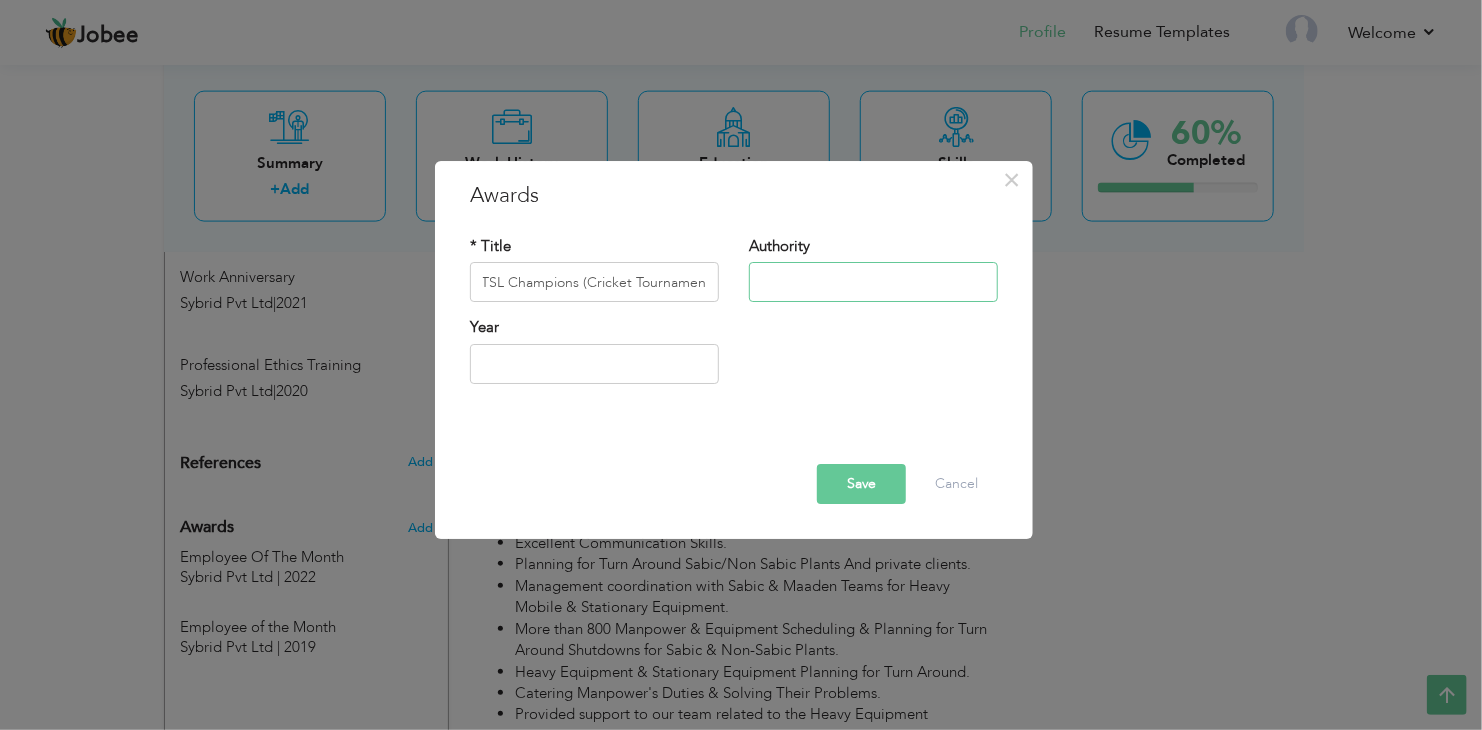 click at bounding box center (873, 283) 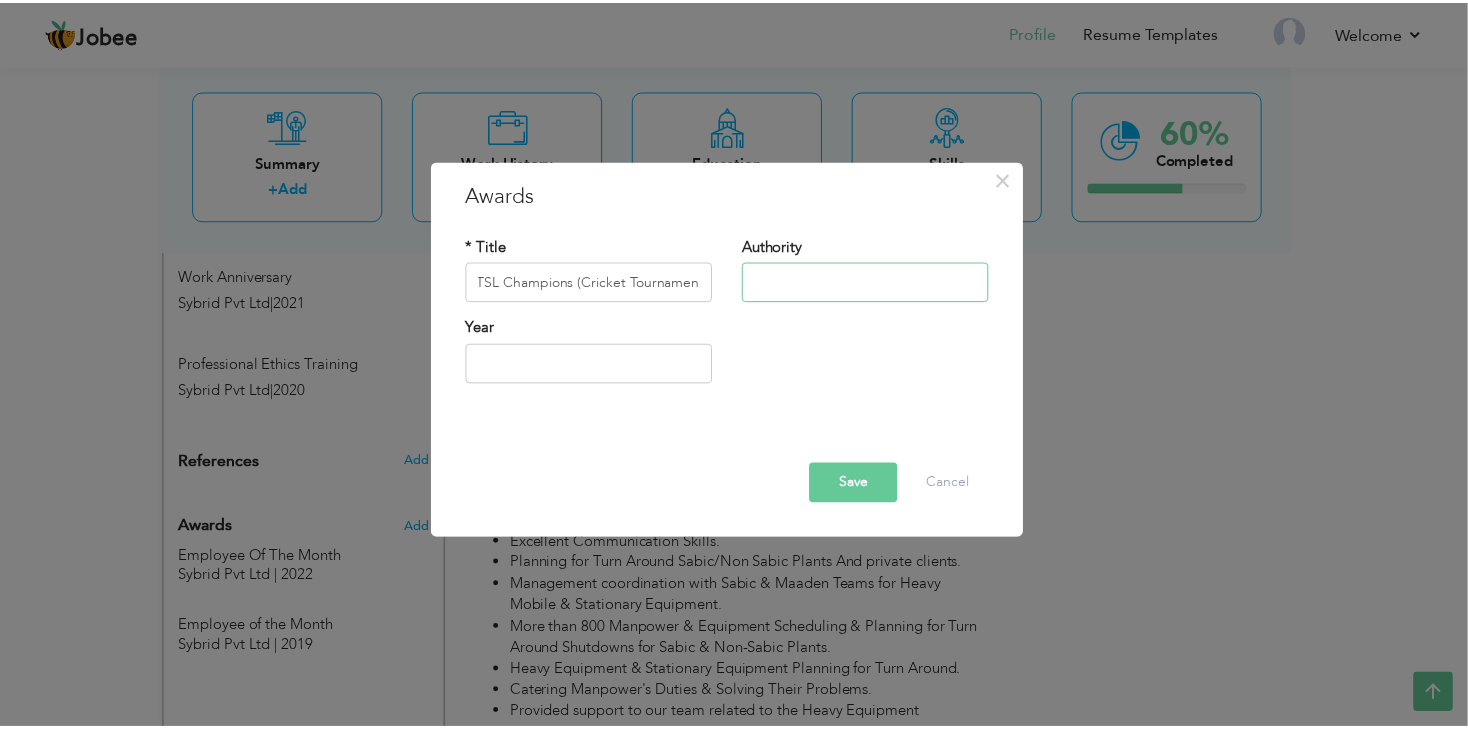 scroll, scrollTop: 0, scrollLeft: 0, axis: both 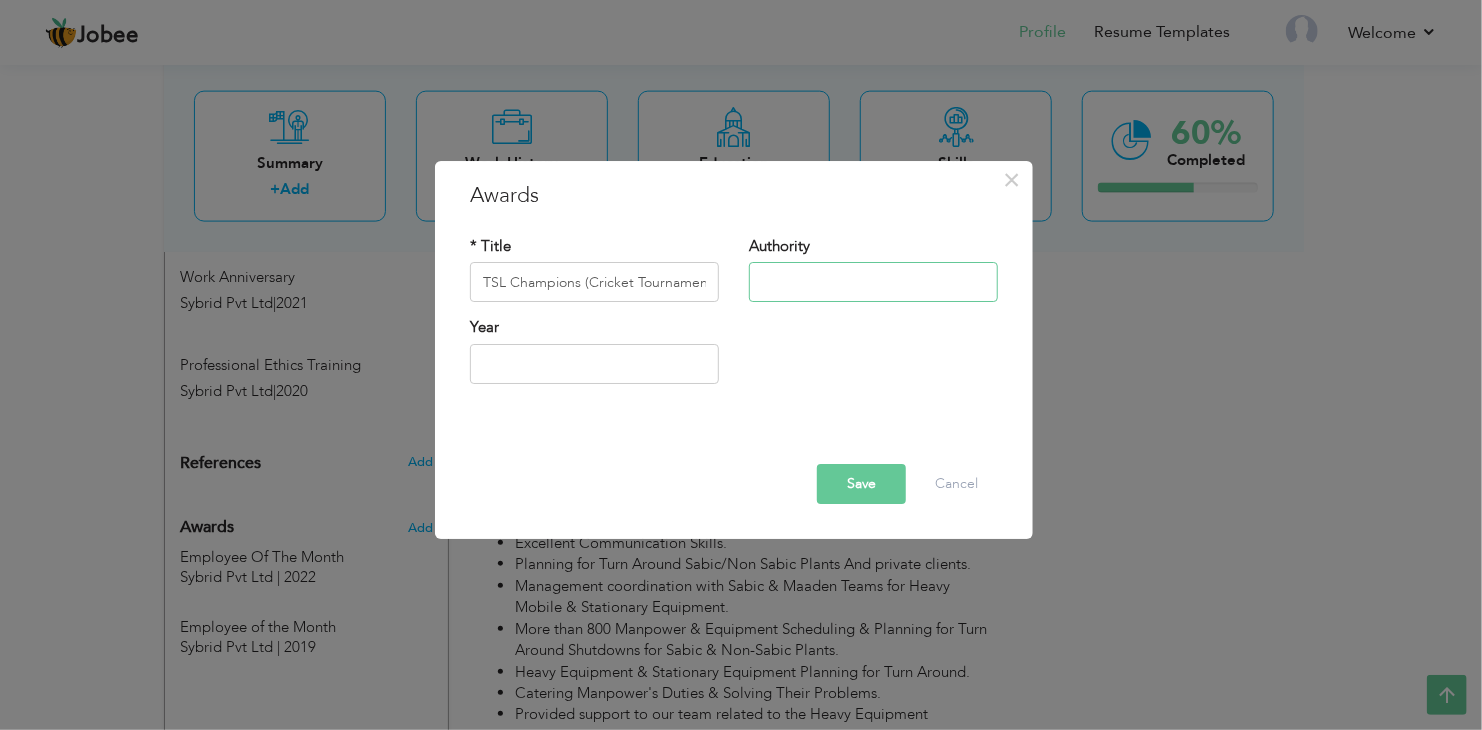 type on "[FIRST] [MIDDLE] [LAST]" 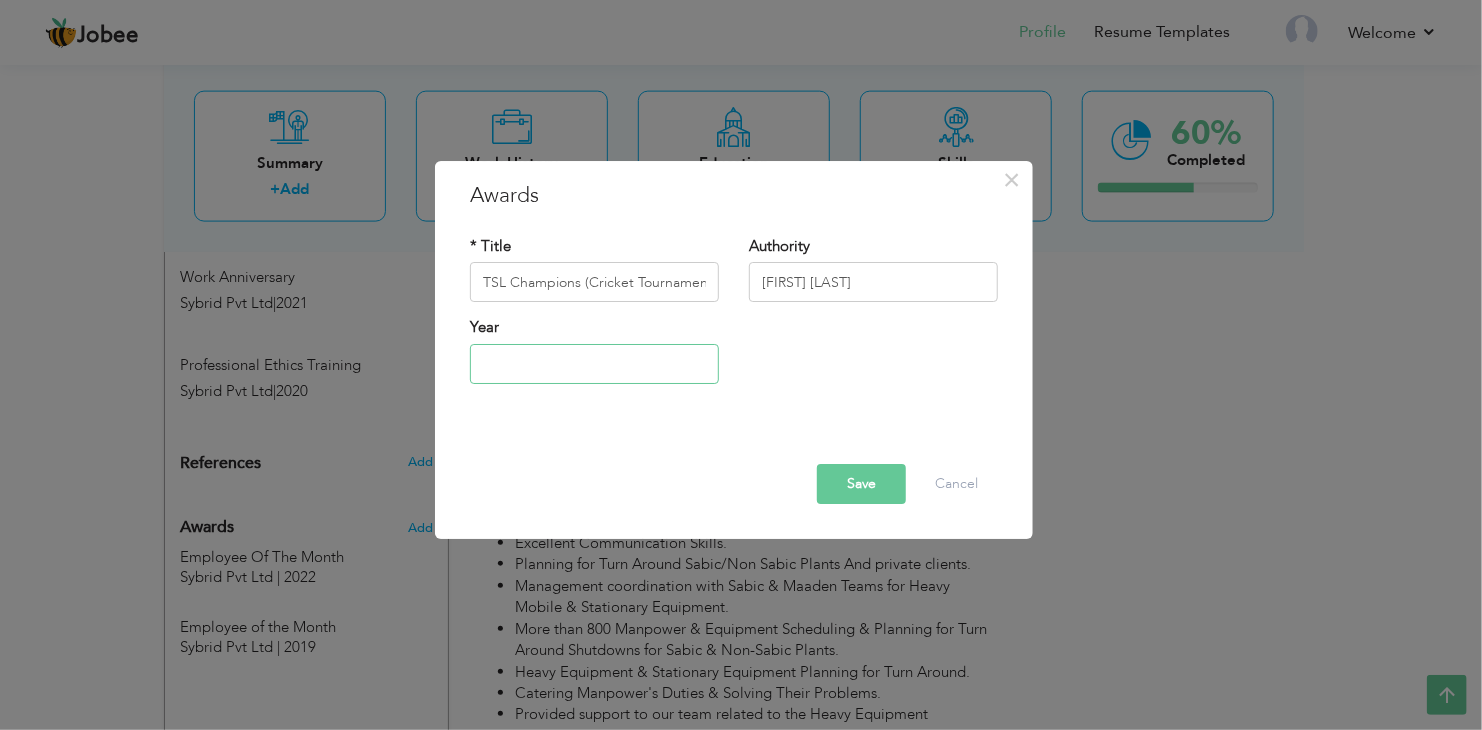click at bounding box center [594, 364] 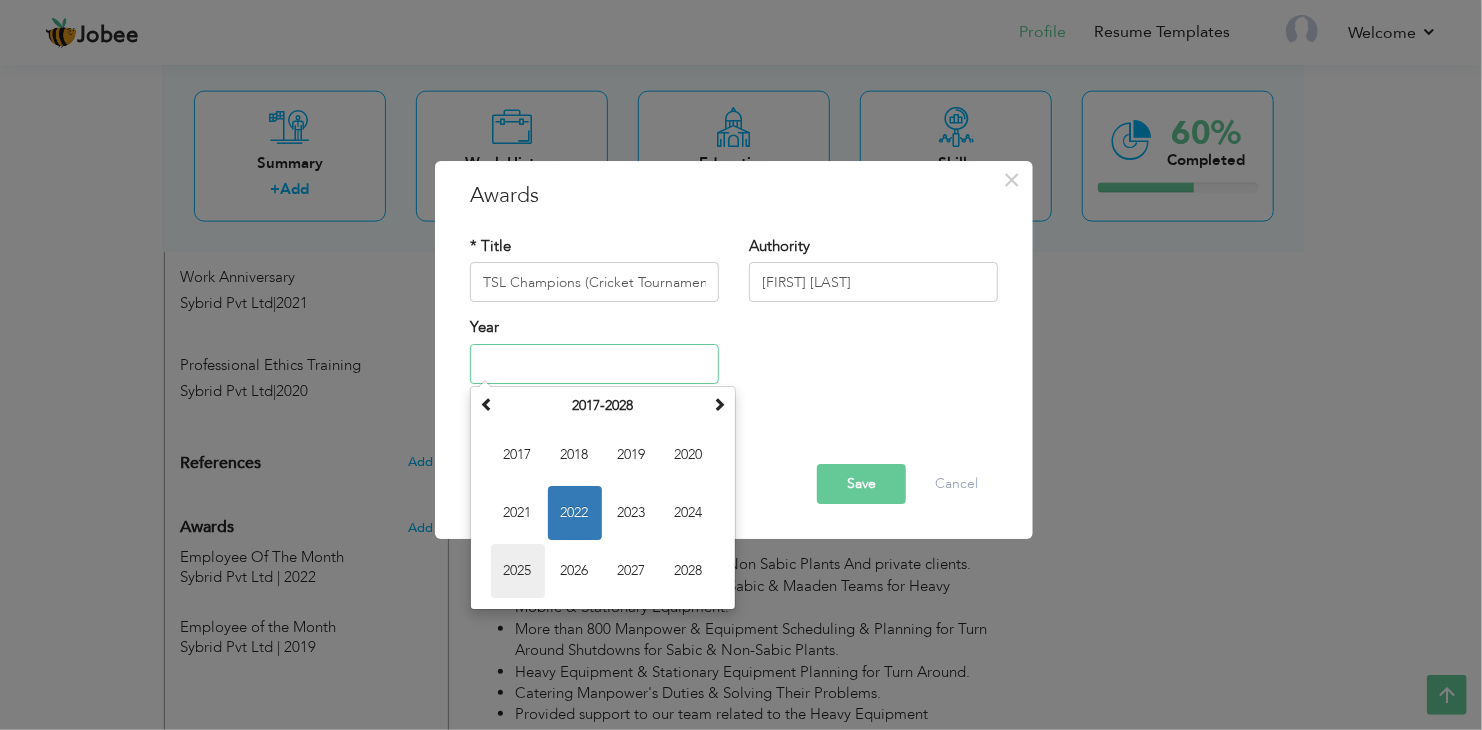 click on "2025" at bounding box center [518, 571] 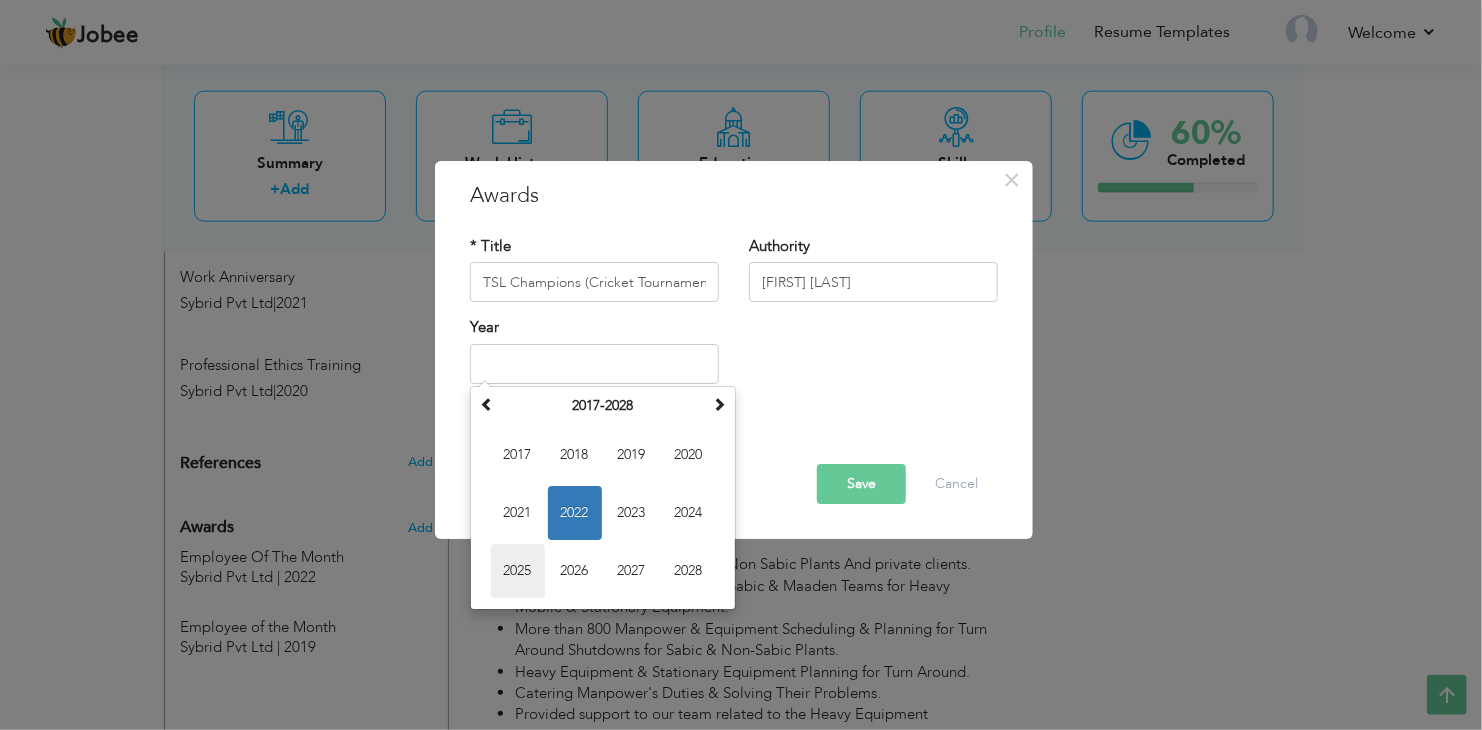 type on "2025" 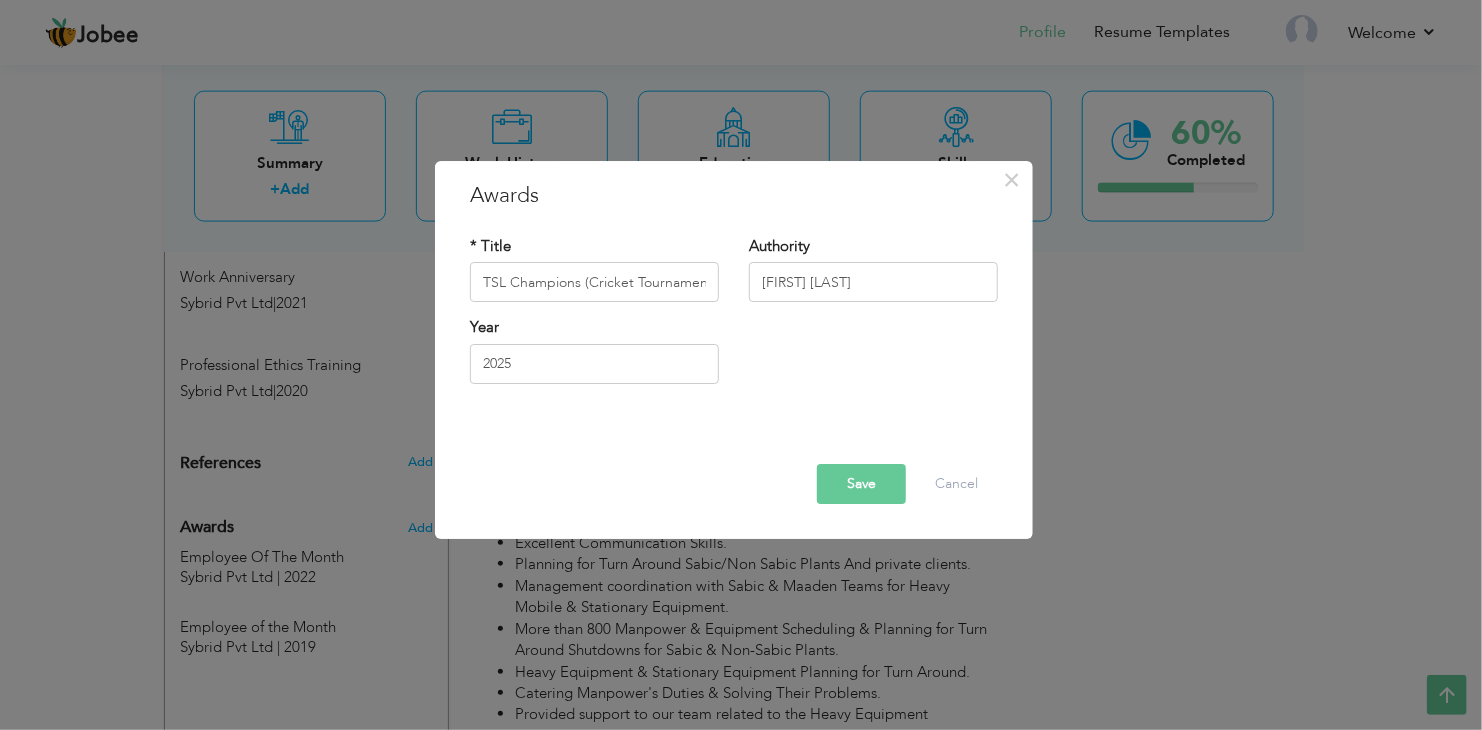 click on "Save" at bounding box center [861, 484] 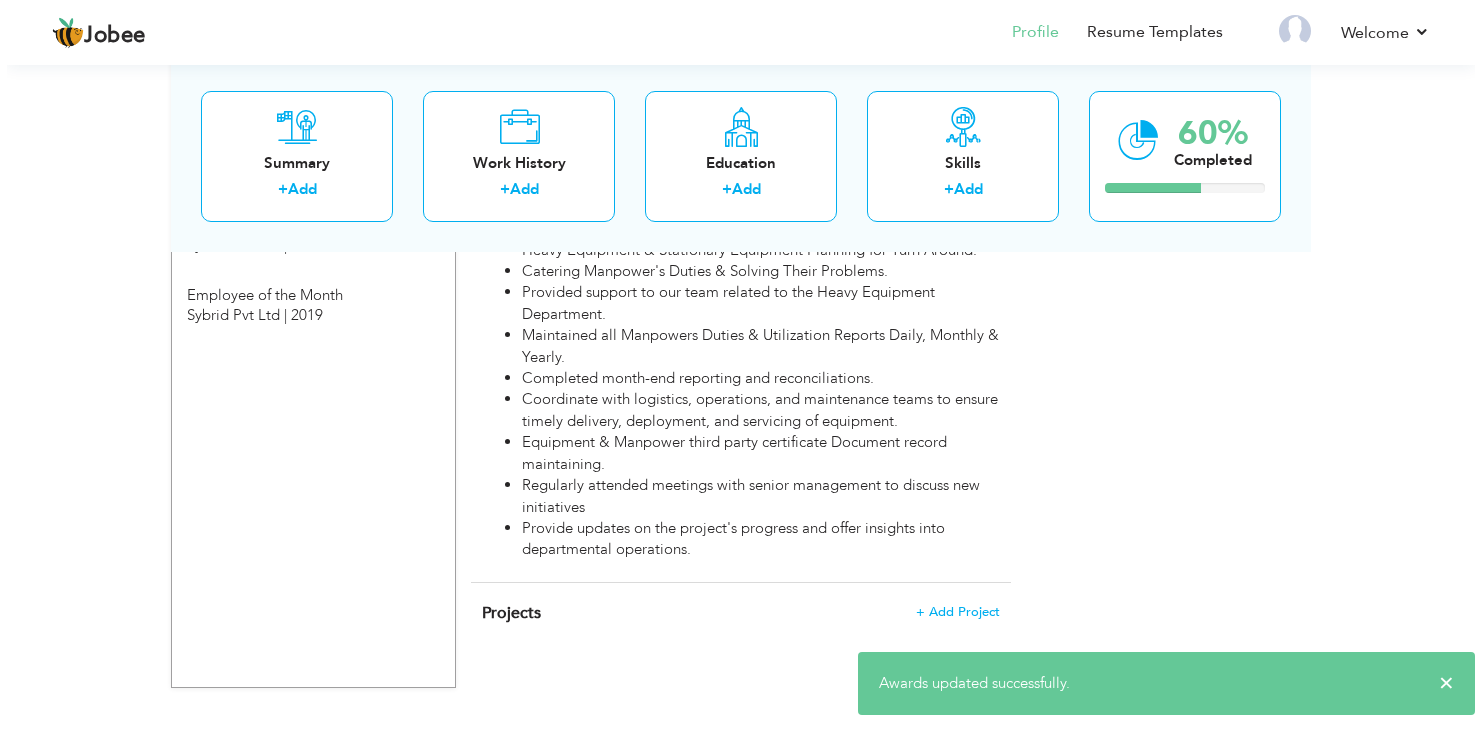 scroll, scrollTop: 1734, scrollLeft: 0, axis: vertical 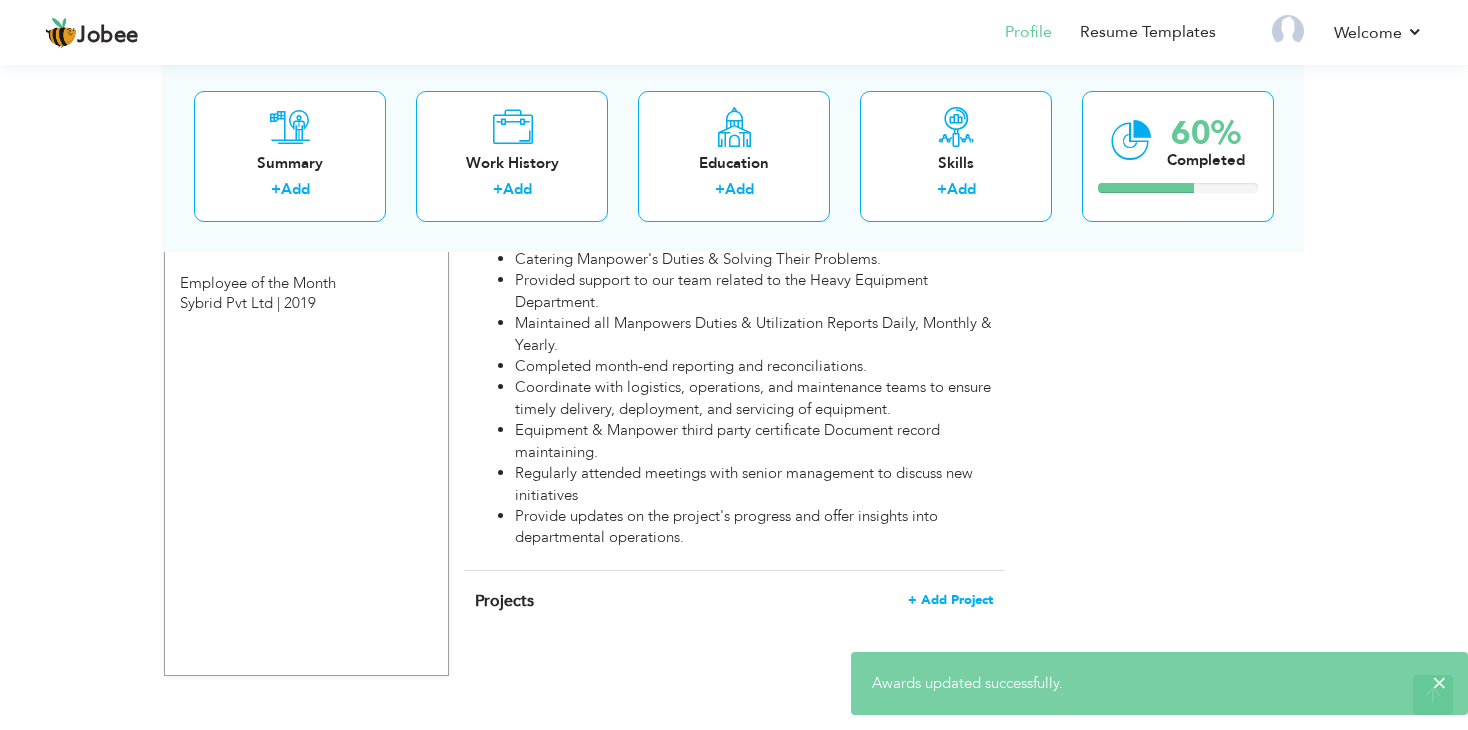 click on "+ Add Project" at bounding box center [950, 600] 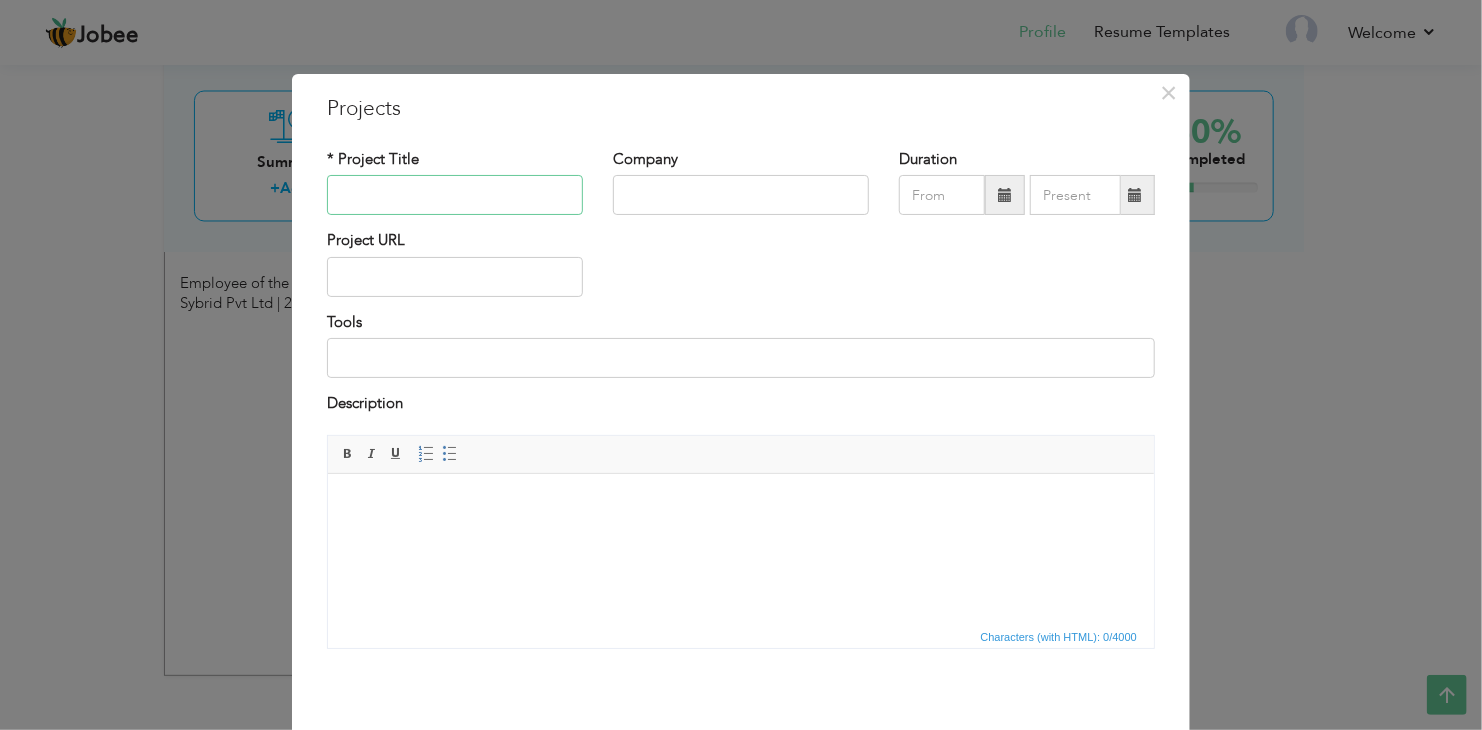 paste on "Covid19 - Corona Rapid Response Helpline (Peshawar)" 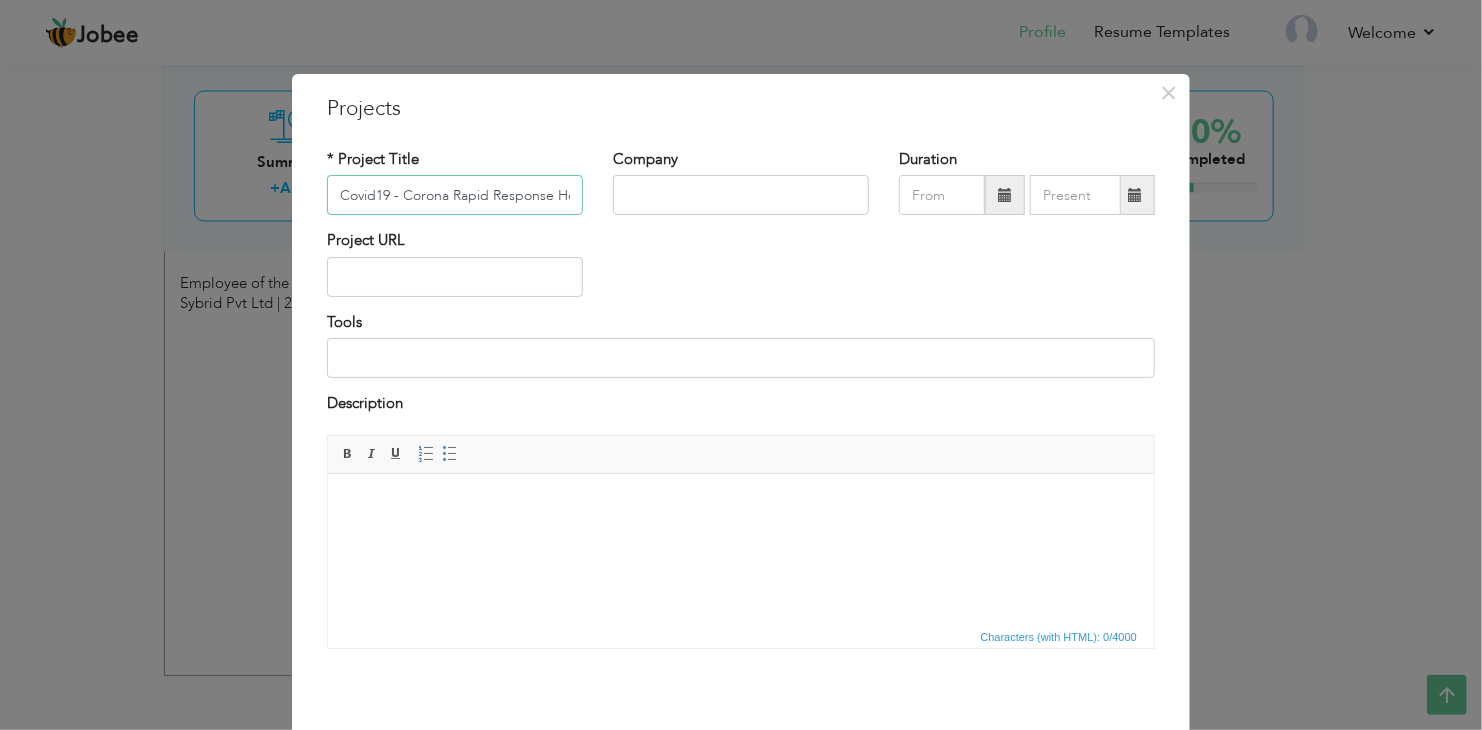 scroll, scrollTop: 0, scrollLeft: 107, axis: horizontal 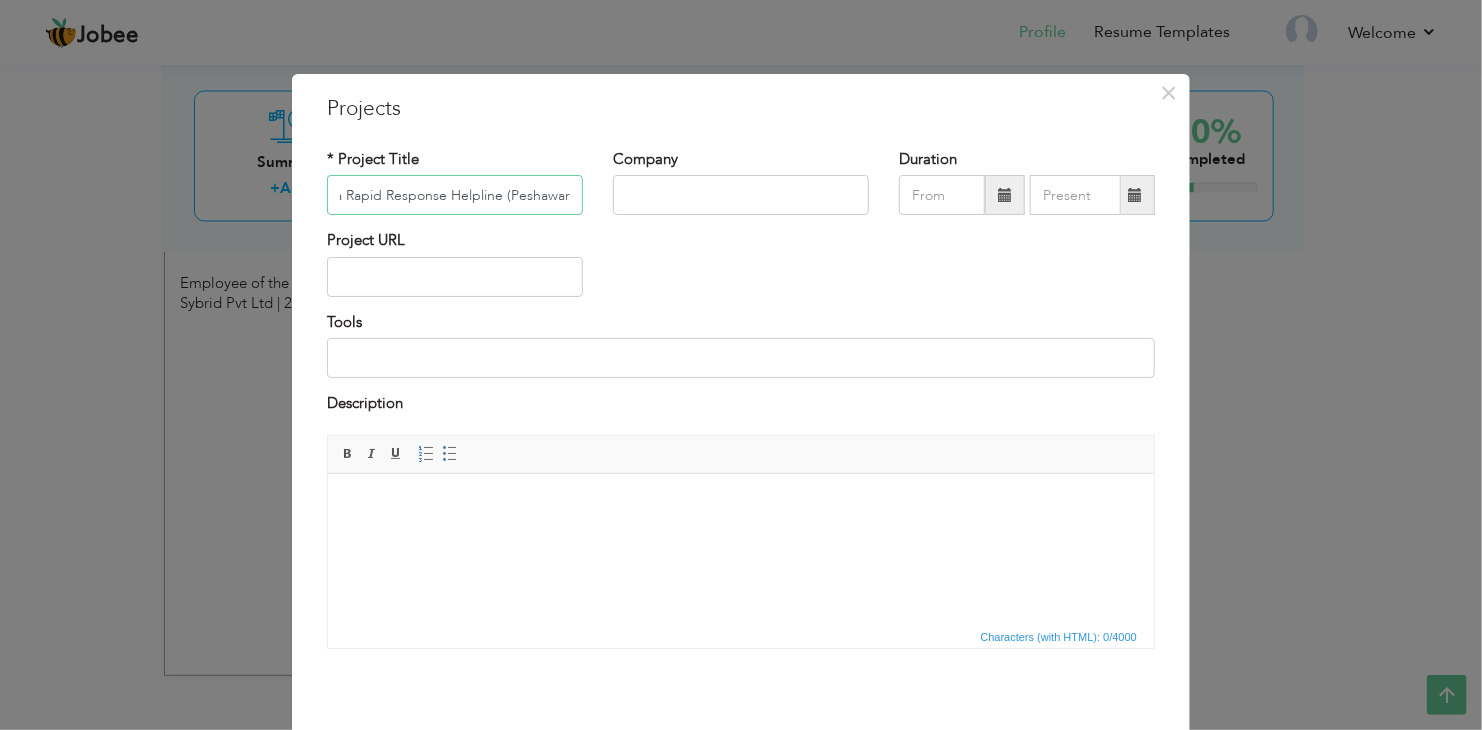 type on "Covid19 - Corona Rapid Response Helpline (Peshawar)" 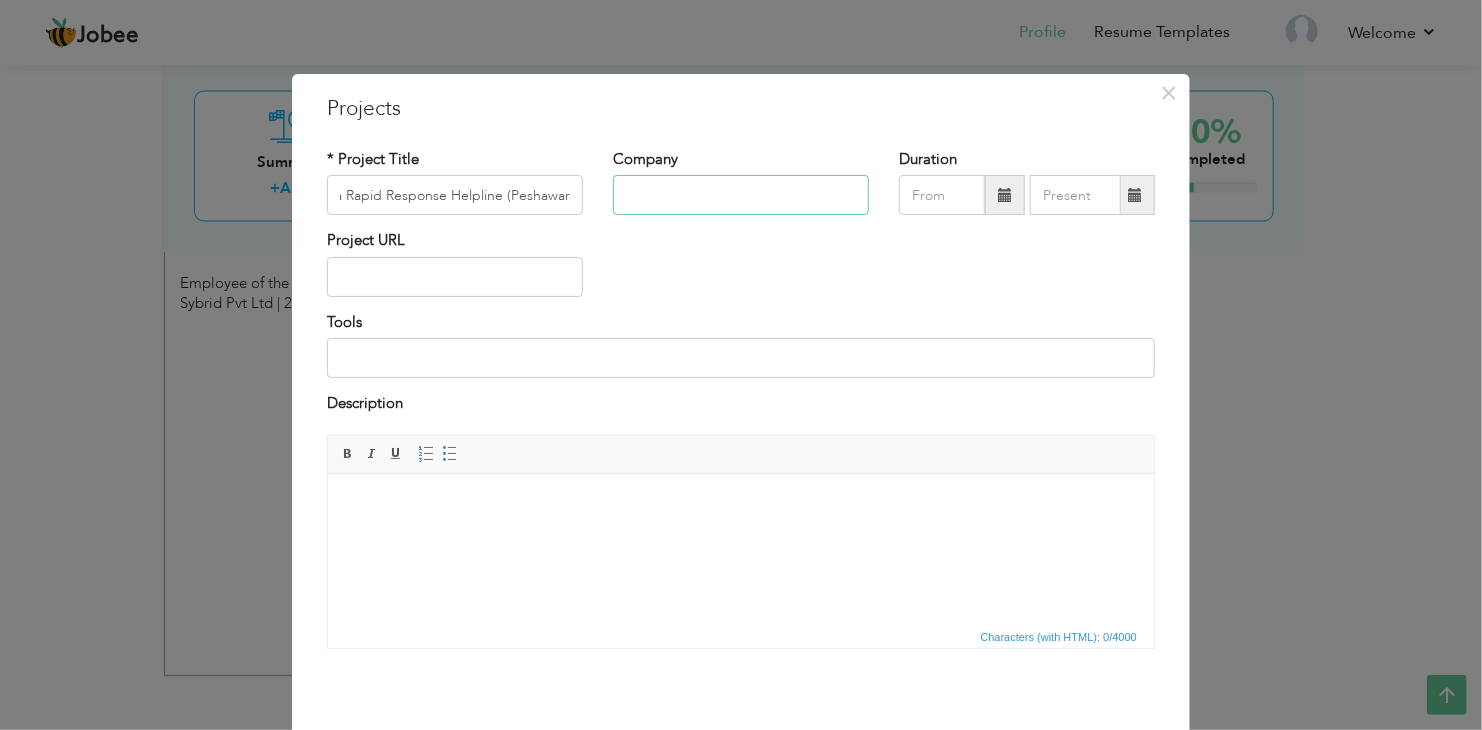 scroll, scrollTop: 0, scrollLeft: 0, axis: both 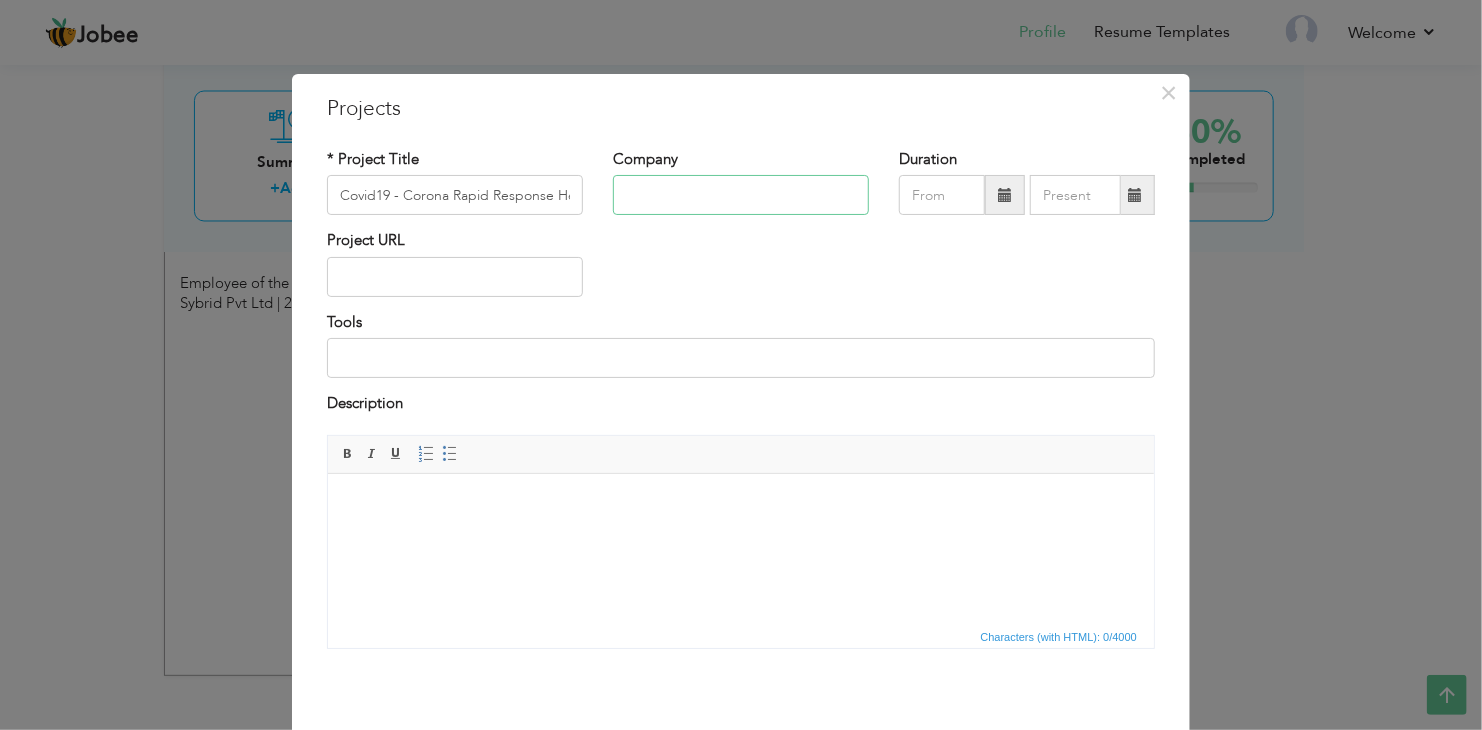 click at bounding box center (741, 195) 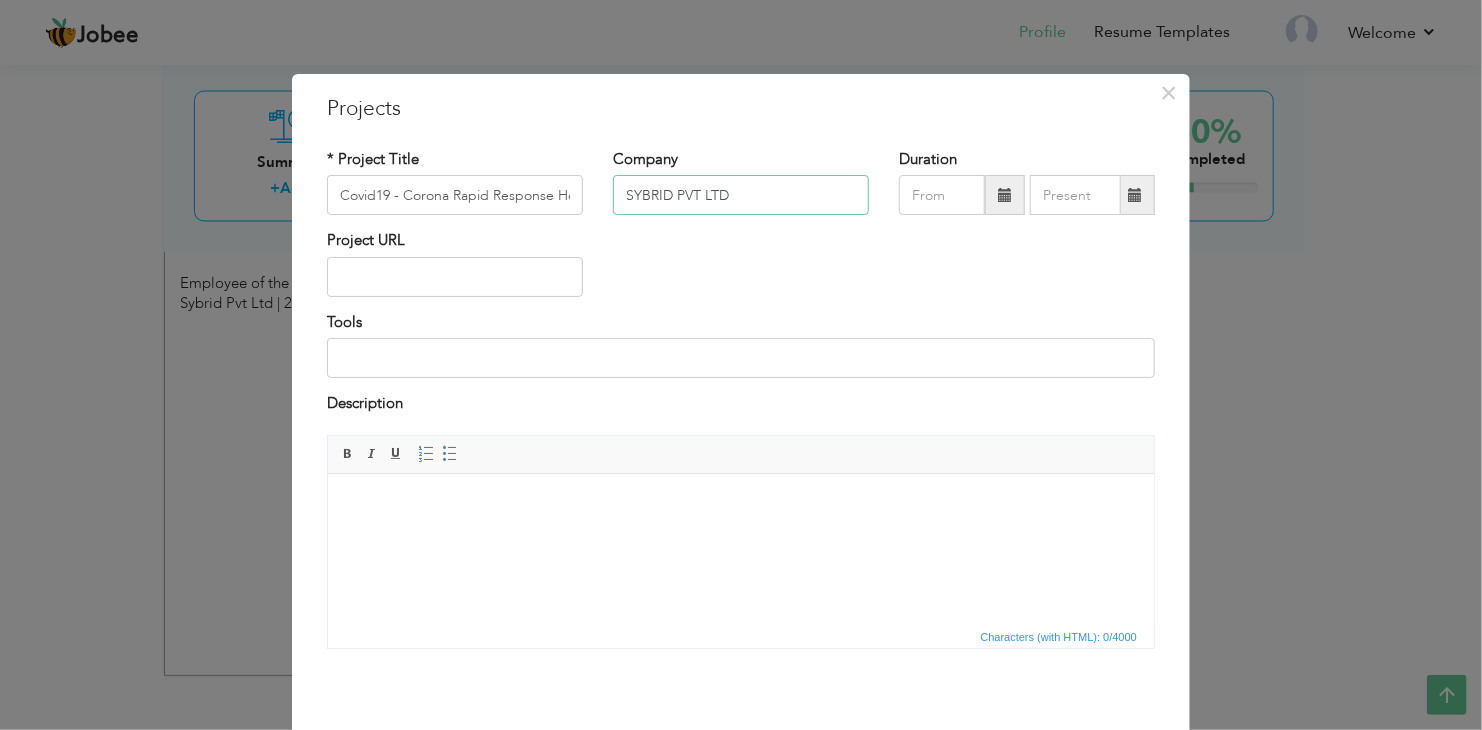 type on "SYBRID PVT LTD" 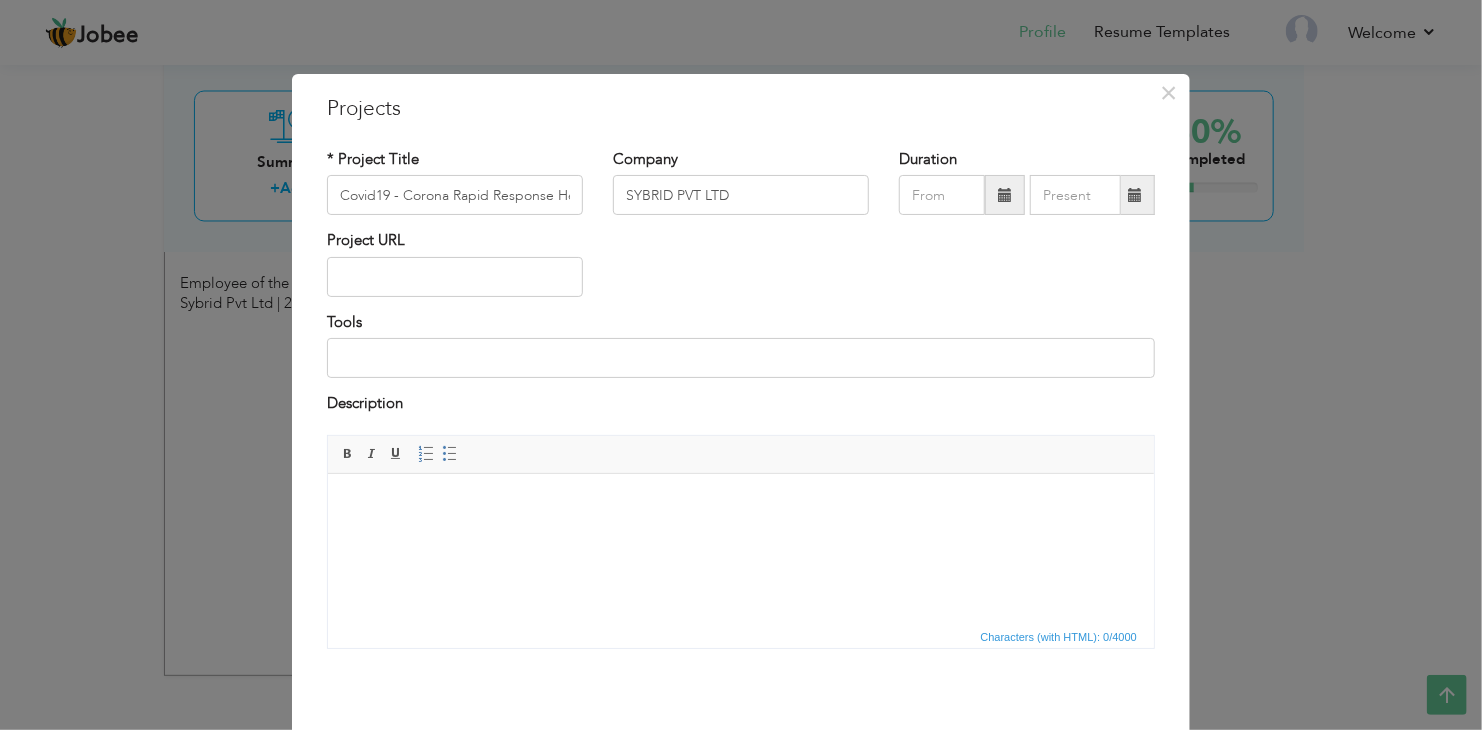 click at bounding box center (1005, 195) 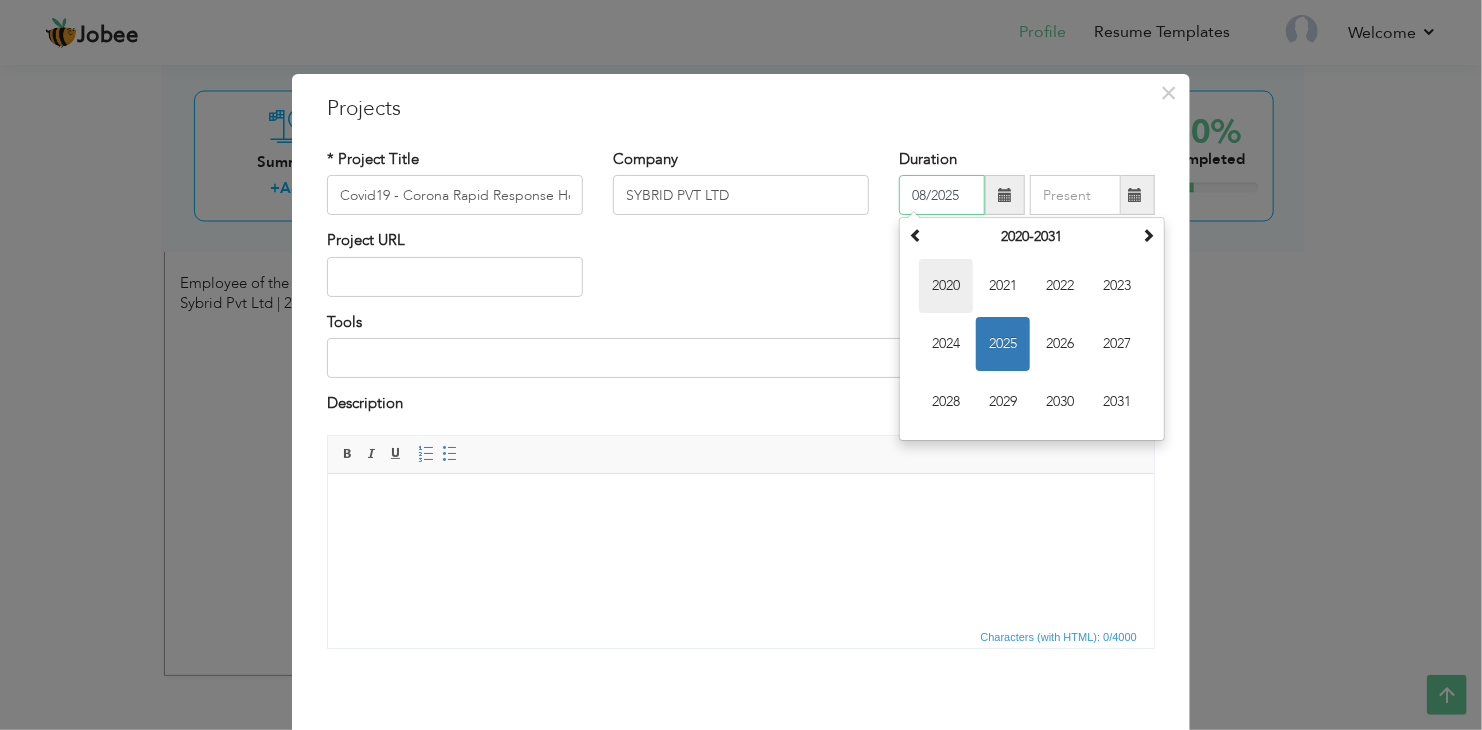 click on "2020" at bounding box center (946, 286) 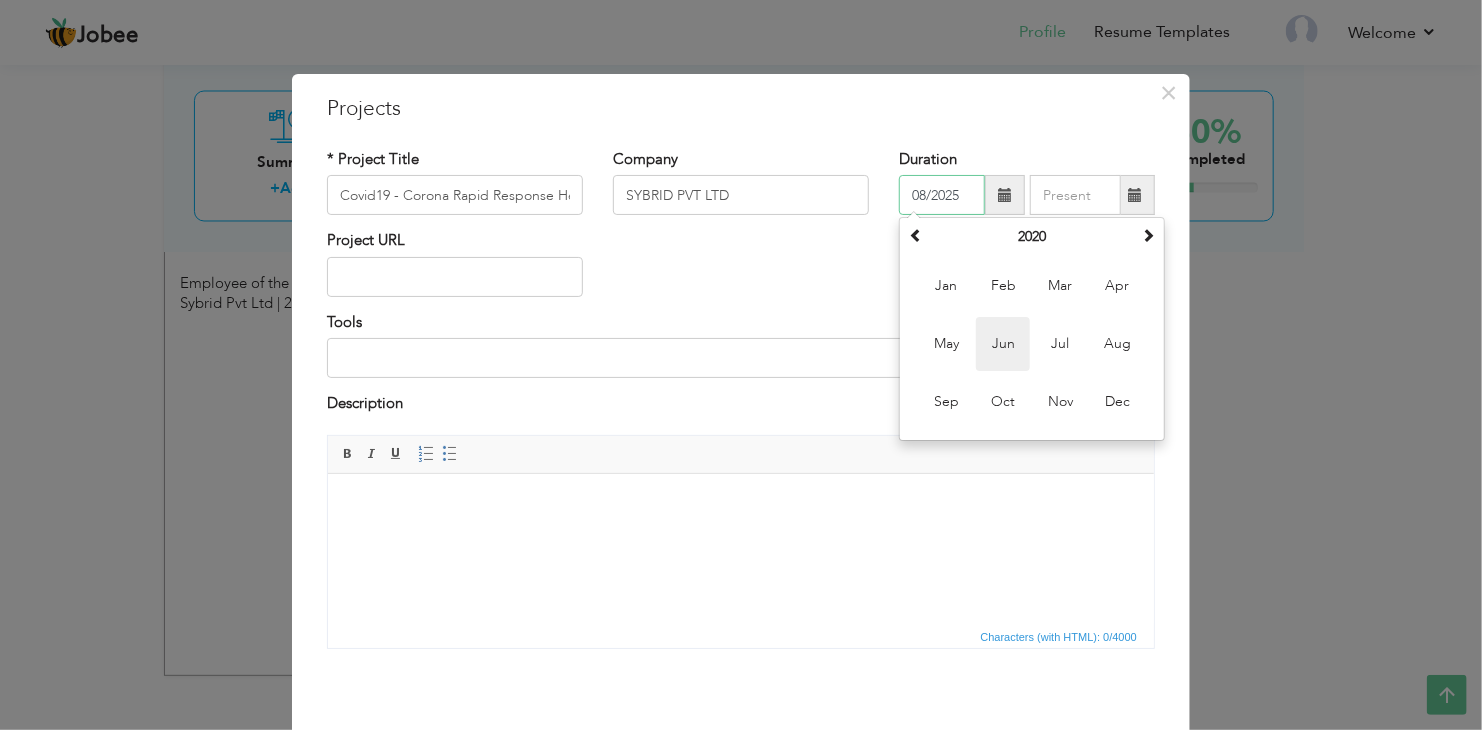 click on "Jun" at bounding box center [1003, 344] 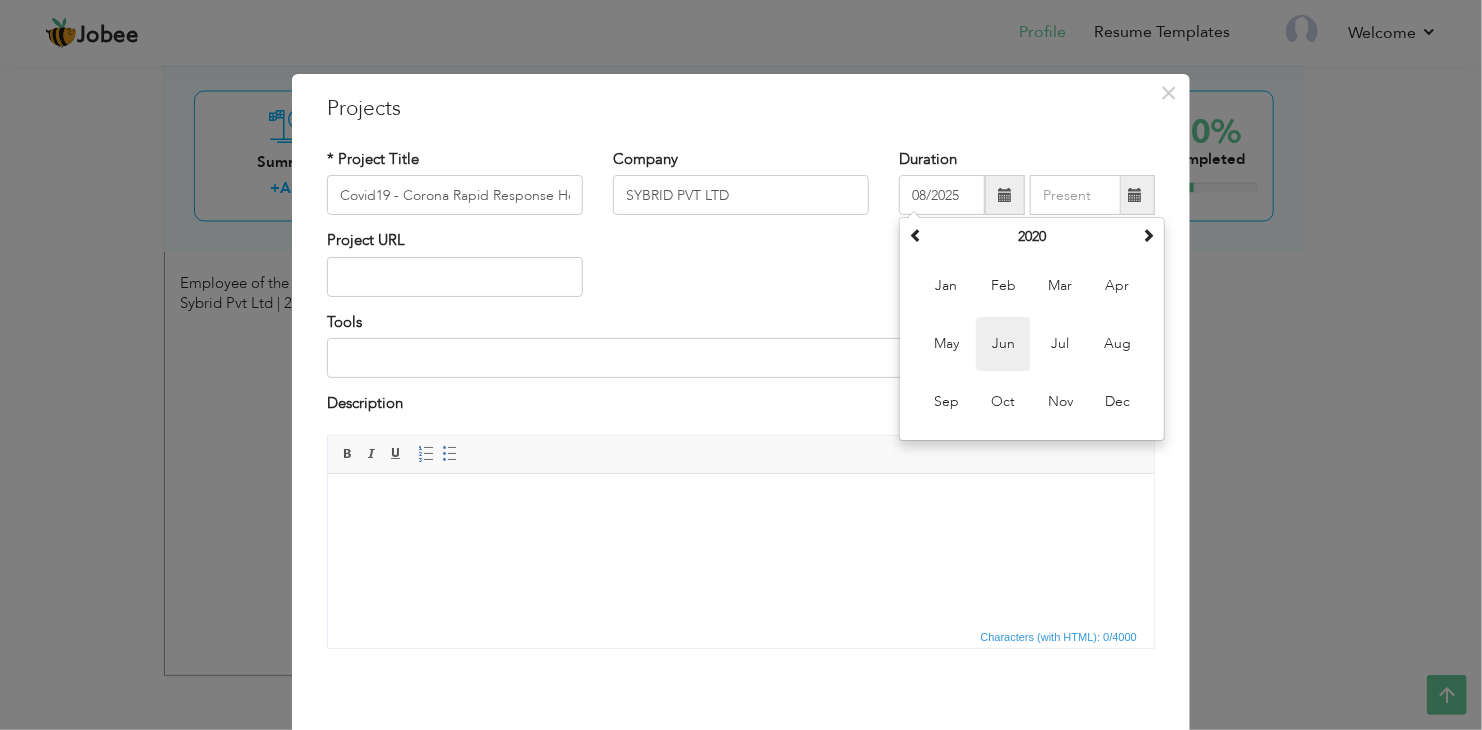 type on "06/2020" 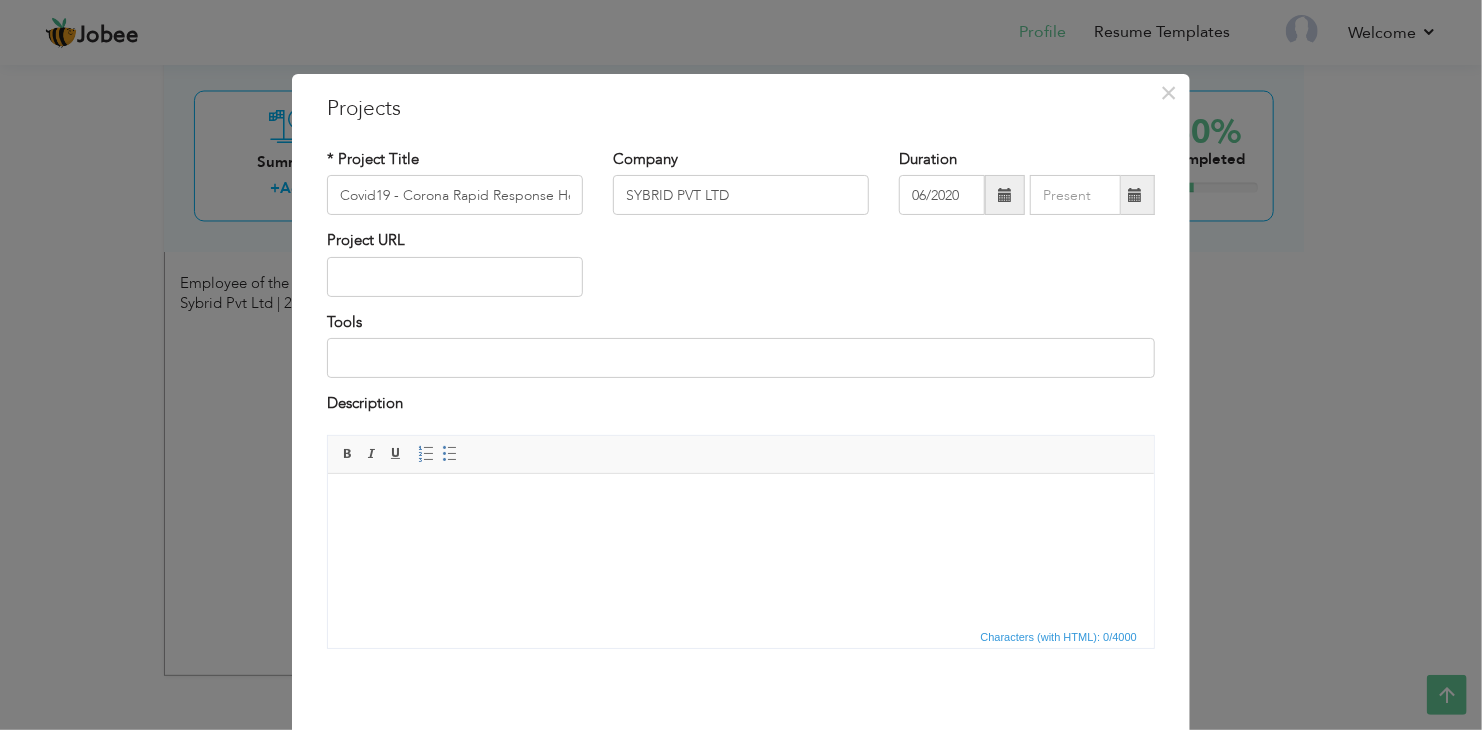 click at bounding box center [1135, 195] 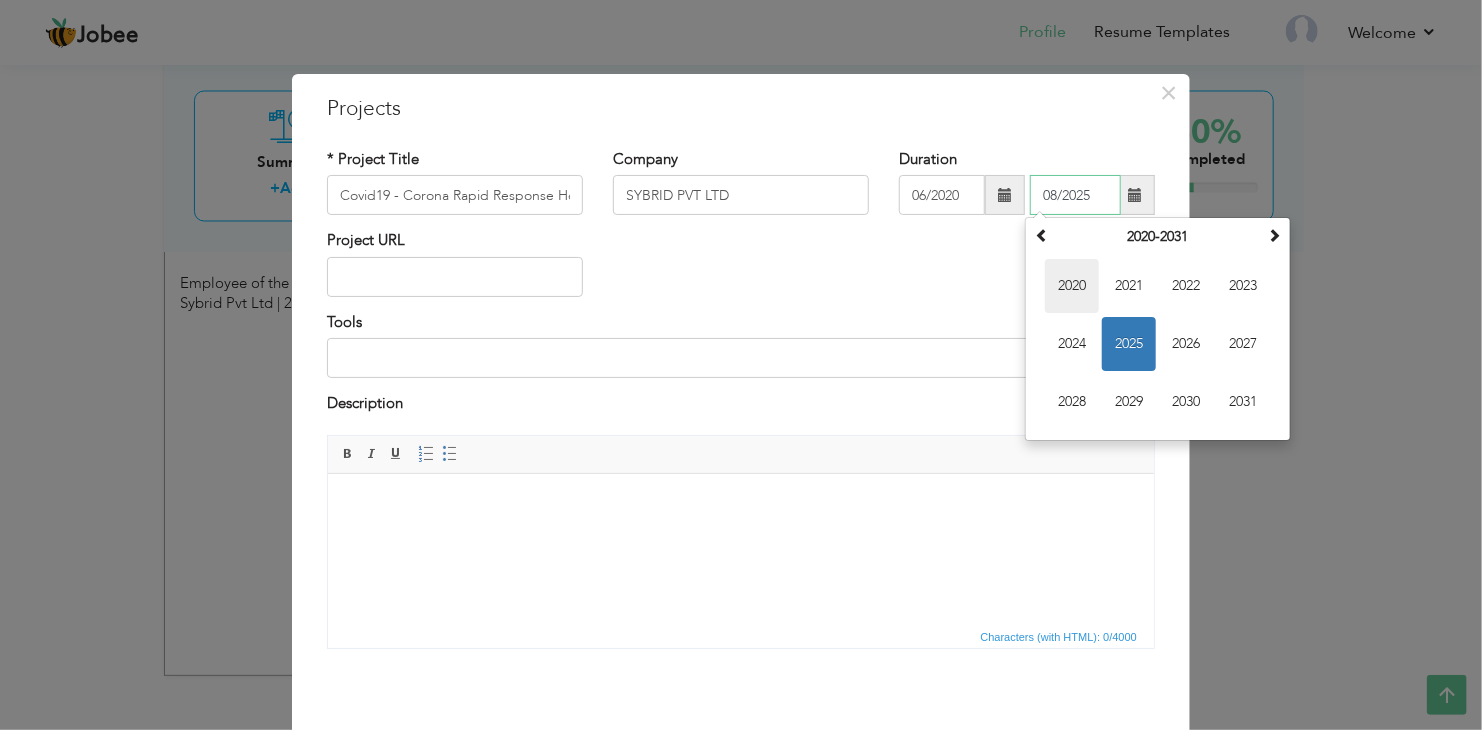 click on "2020" at bounding box center (1072, 286) 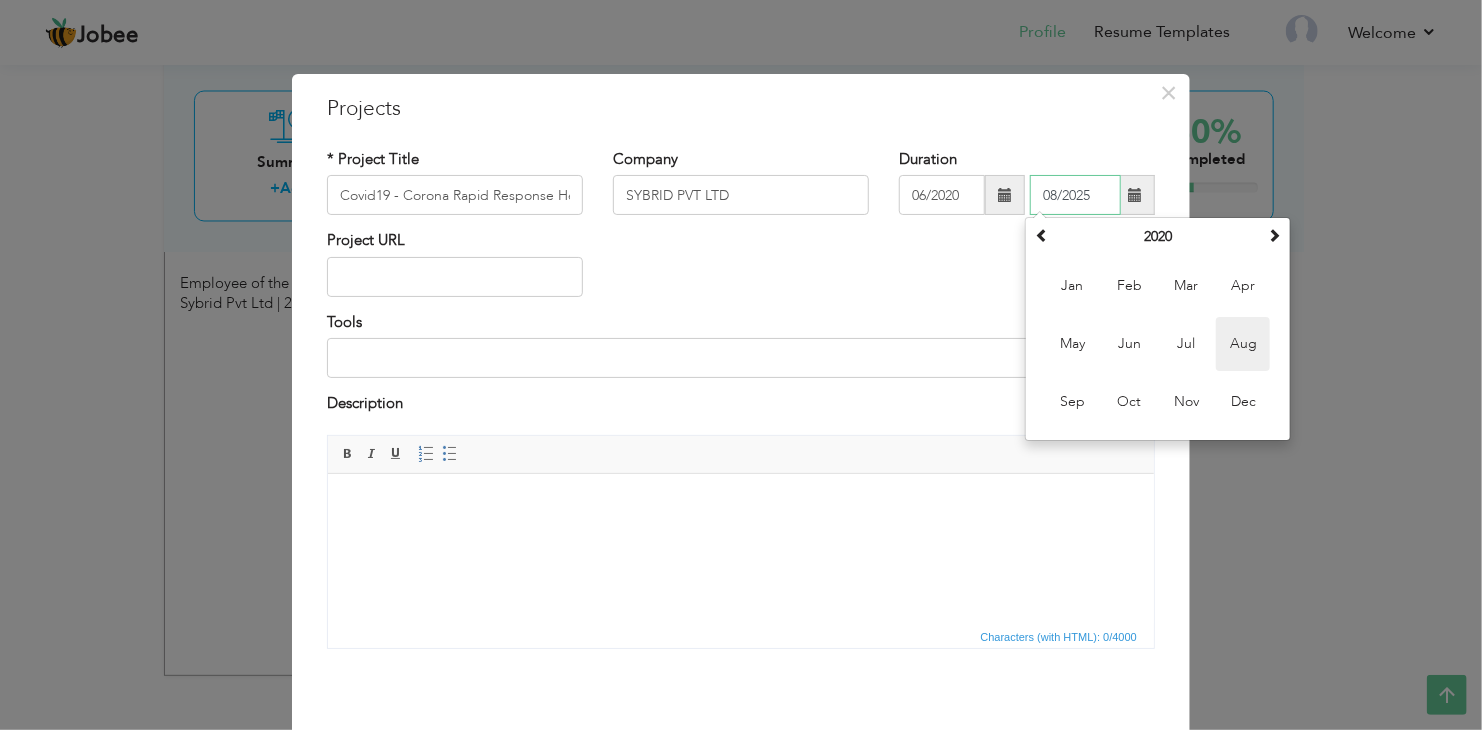 click on "Aug" at bounding box center (1243, 344) 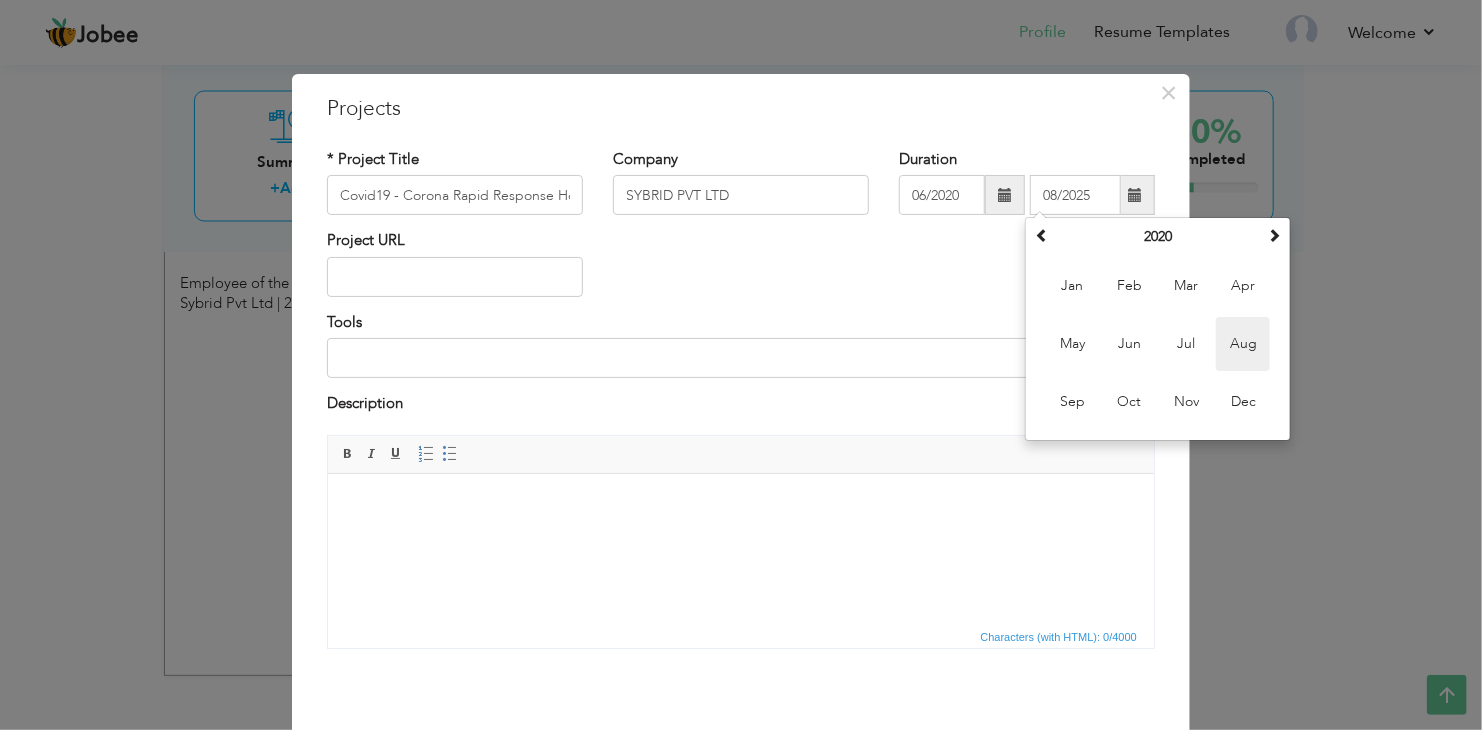 type on "08/2020" 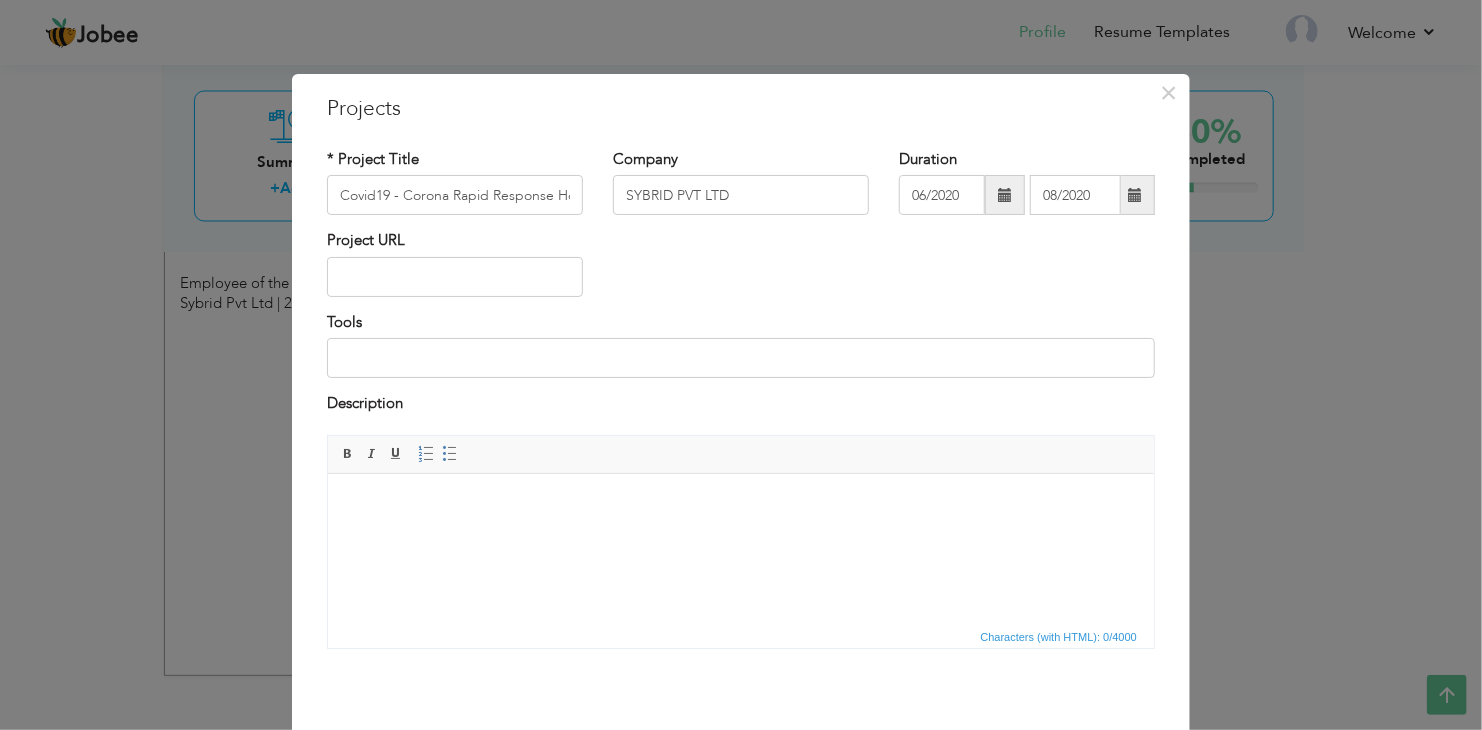 click at bounding box center (740, 503) 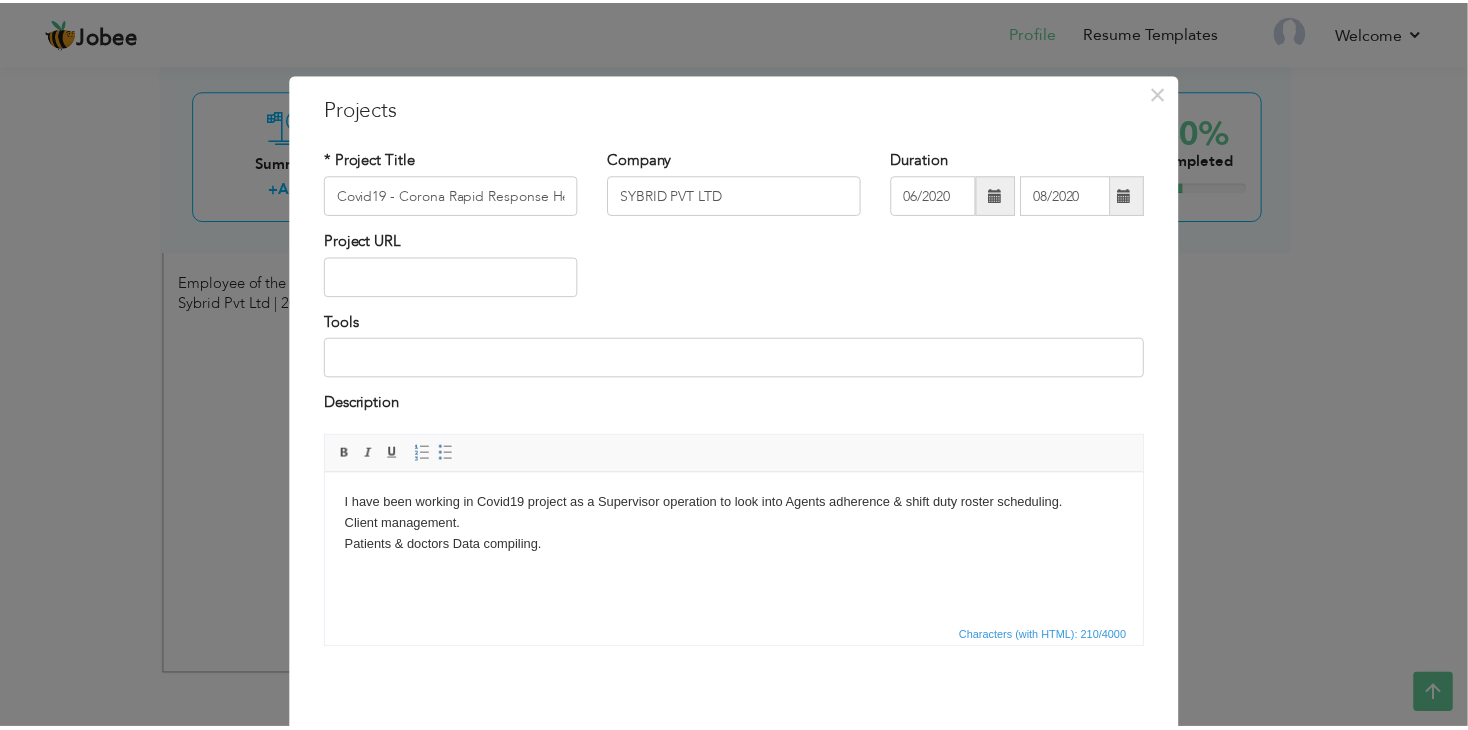 scroll, scrollTop: 80, scrollLeft: 0, axis: vertical 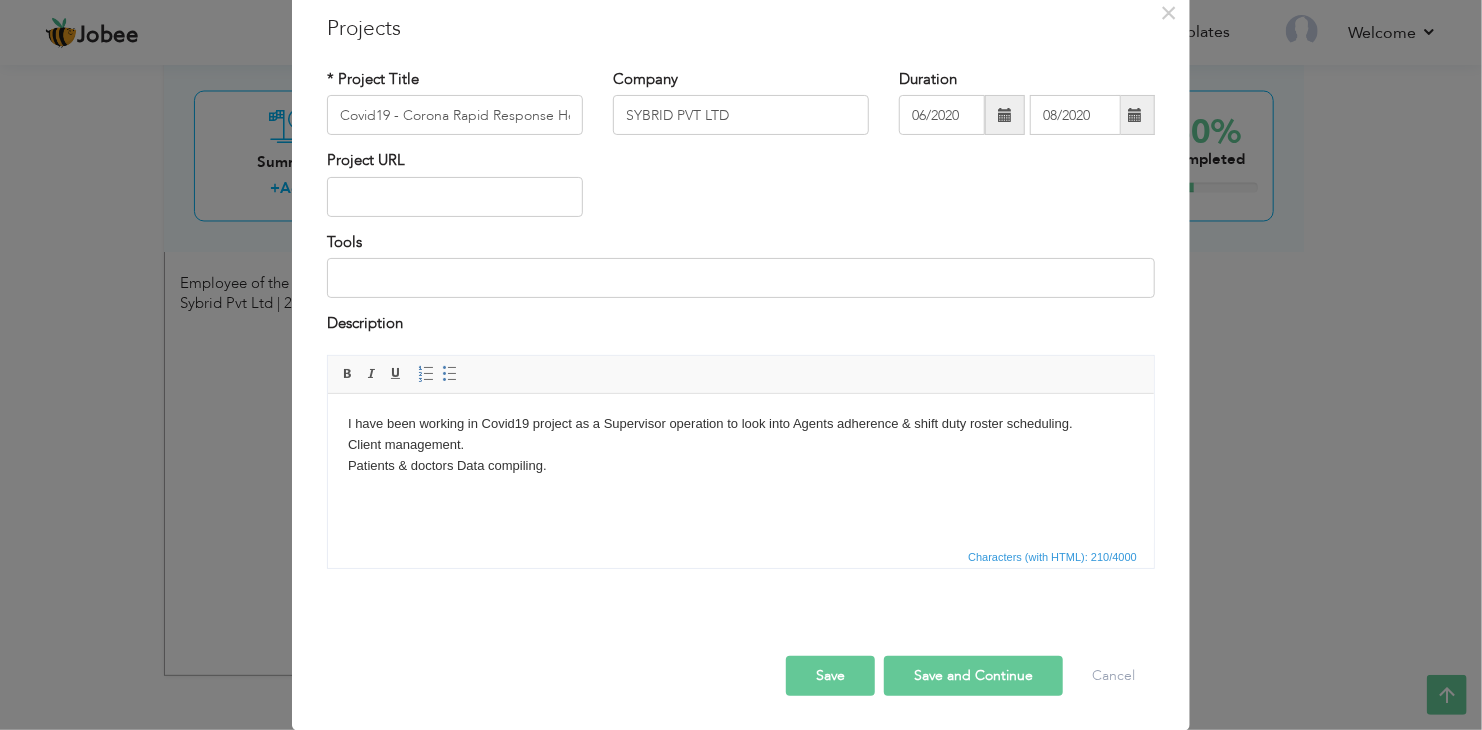 click on "Save" at bounding box center [830, 676] 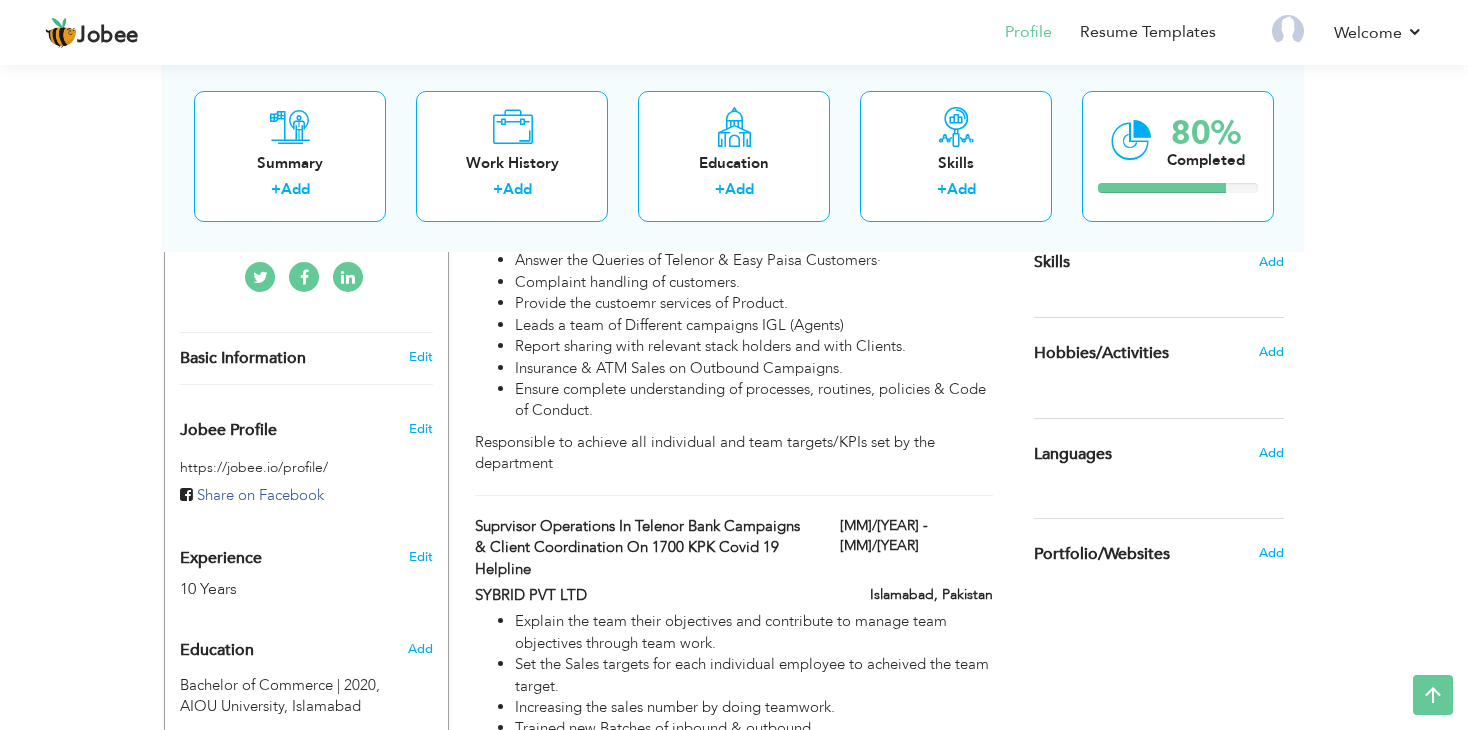 scroll, scrollTop: 621, scrollLeft: 0, axis: vertical 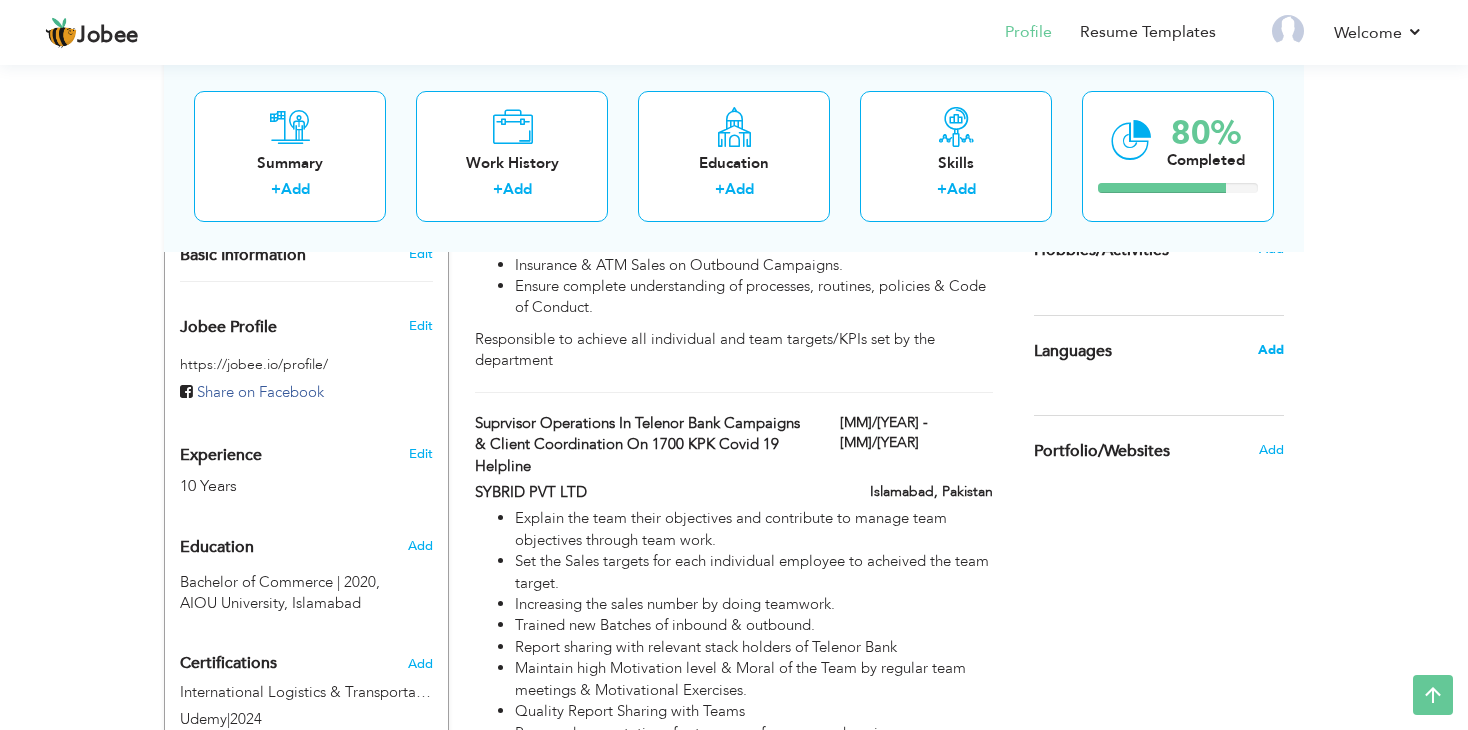 click on "Add" at bounding box center (1271, 350) 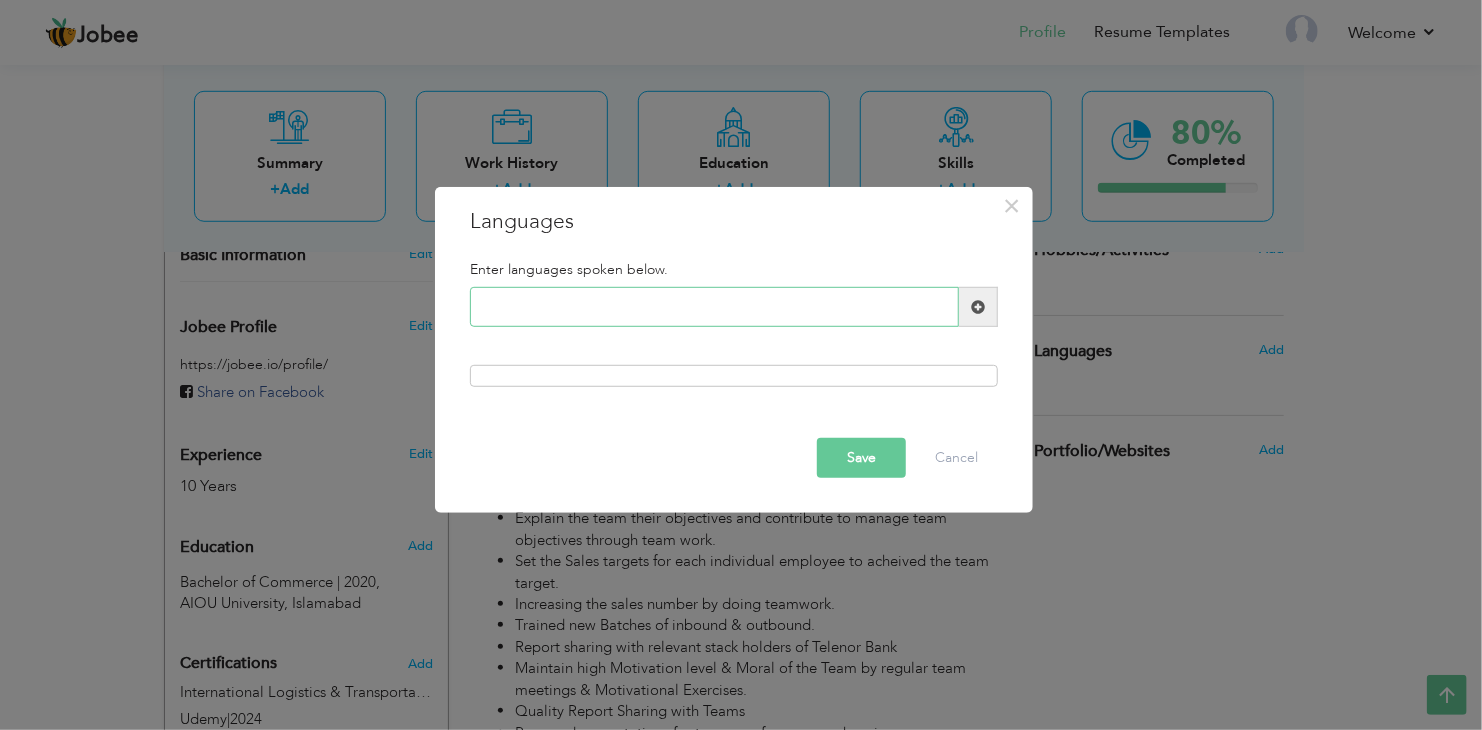 type on "e" 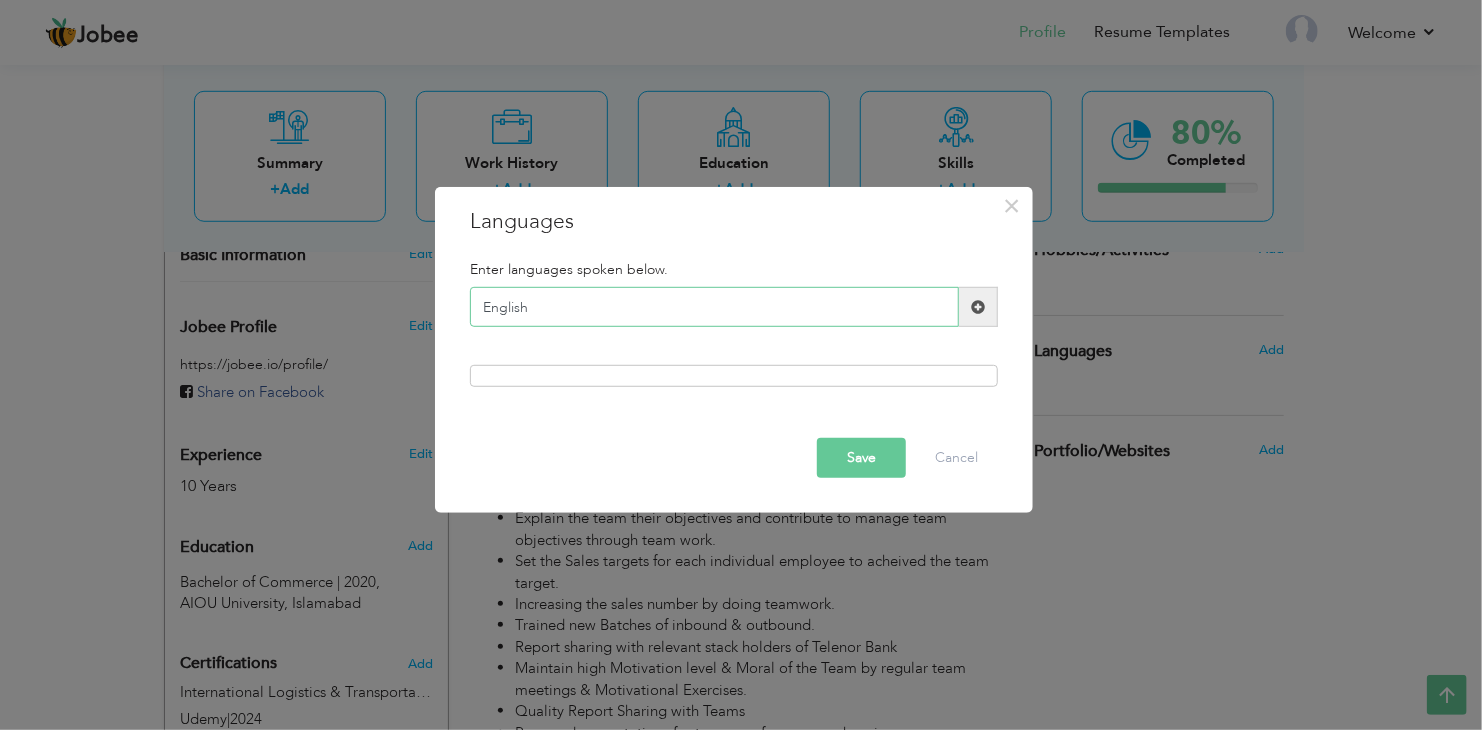 type on "English" 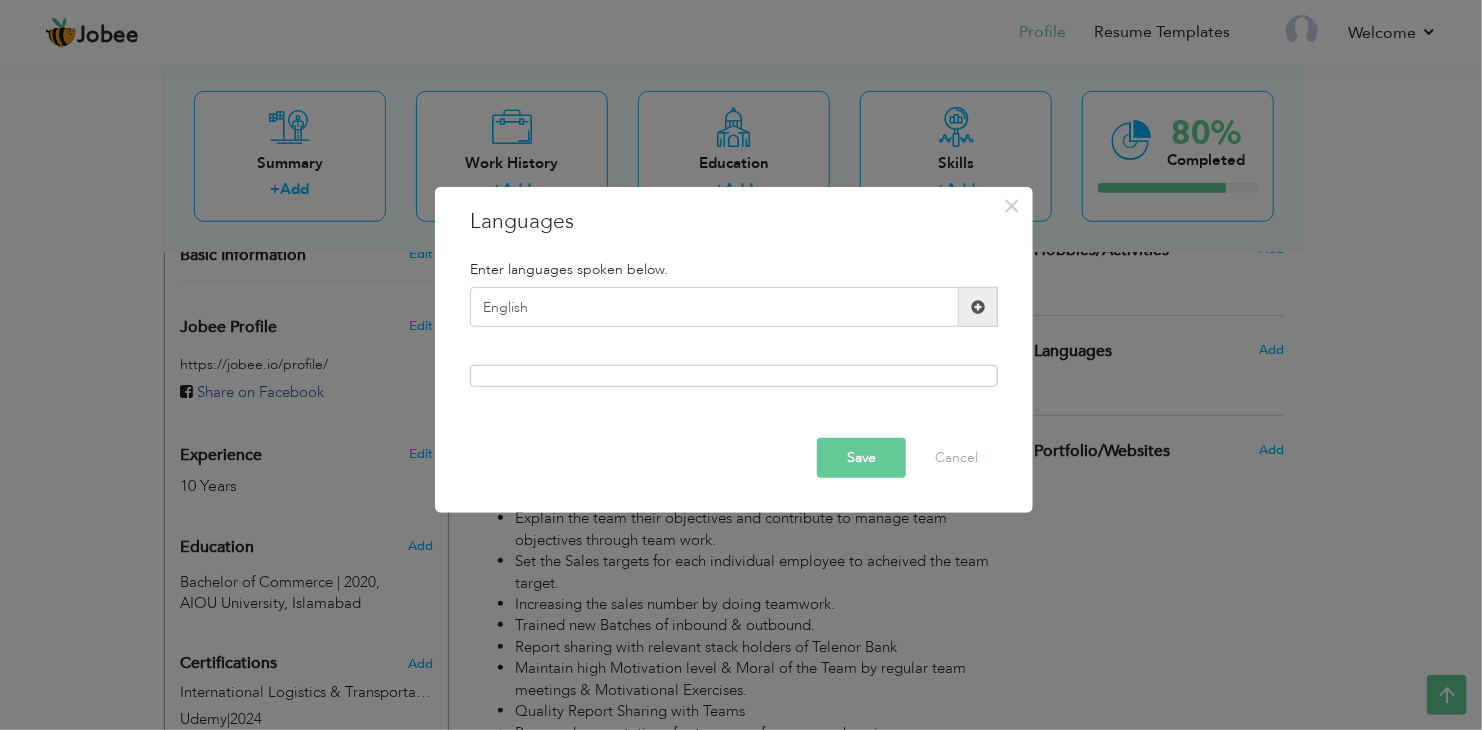 click at bounding box center [978, 307] 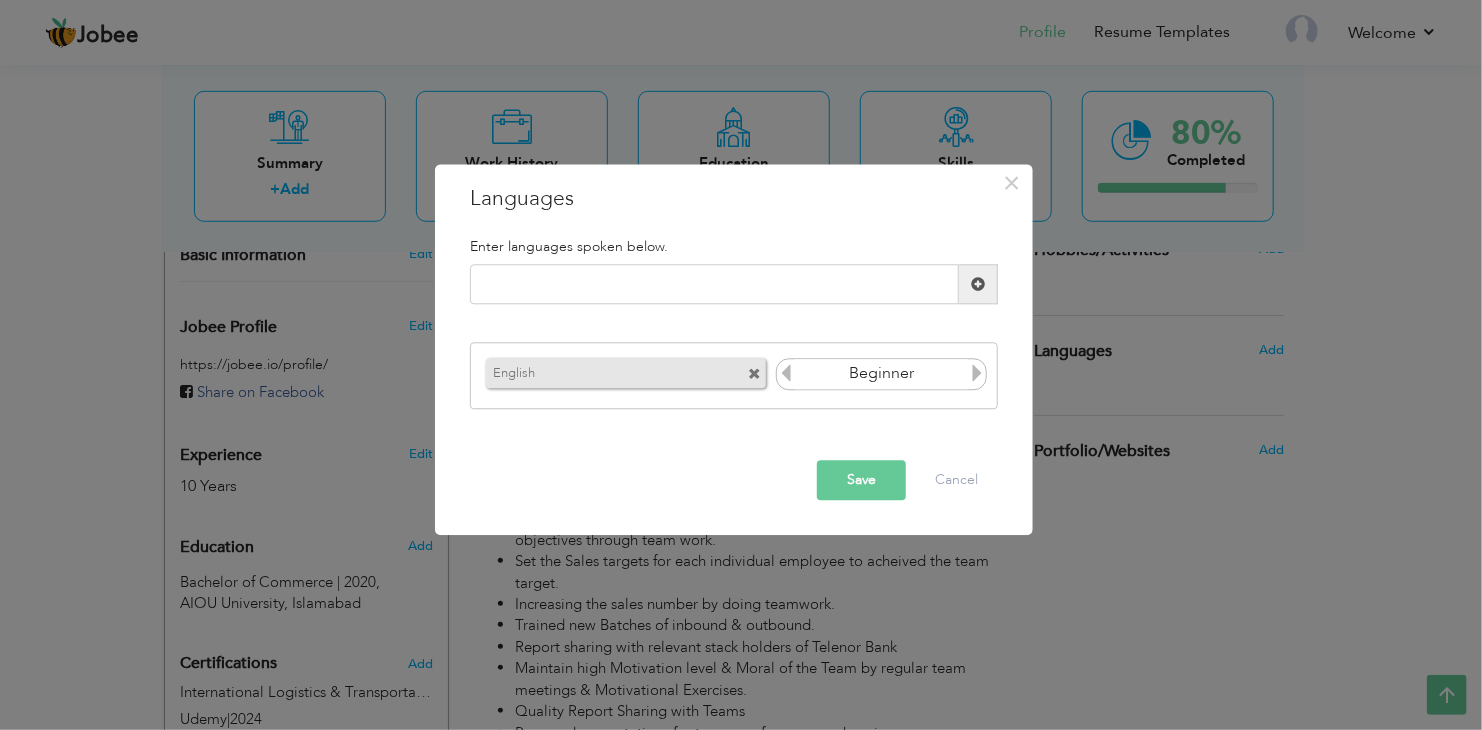 click on "Beginner" at bounding box center (881, 374) 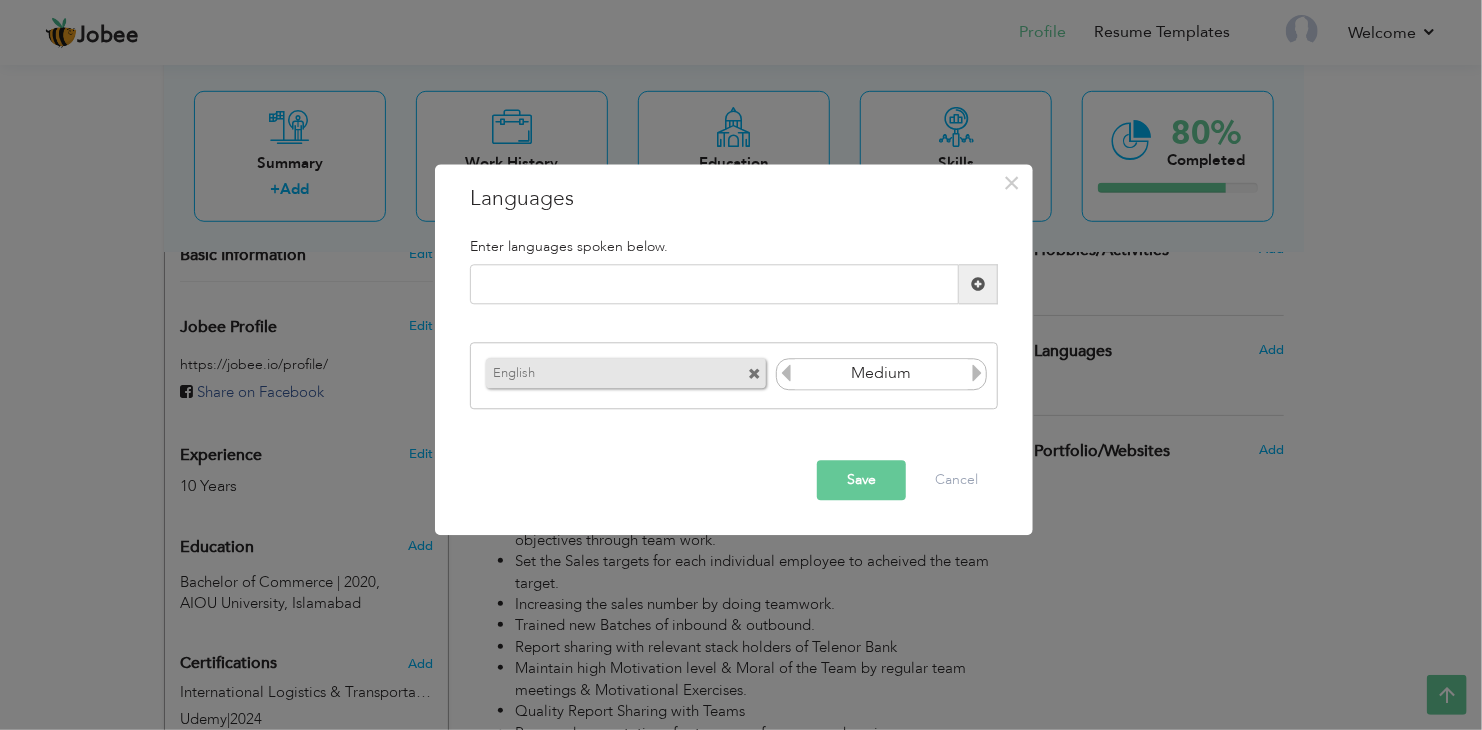click at bounding box center [977, 373] 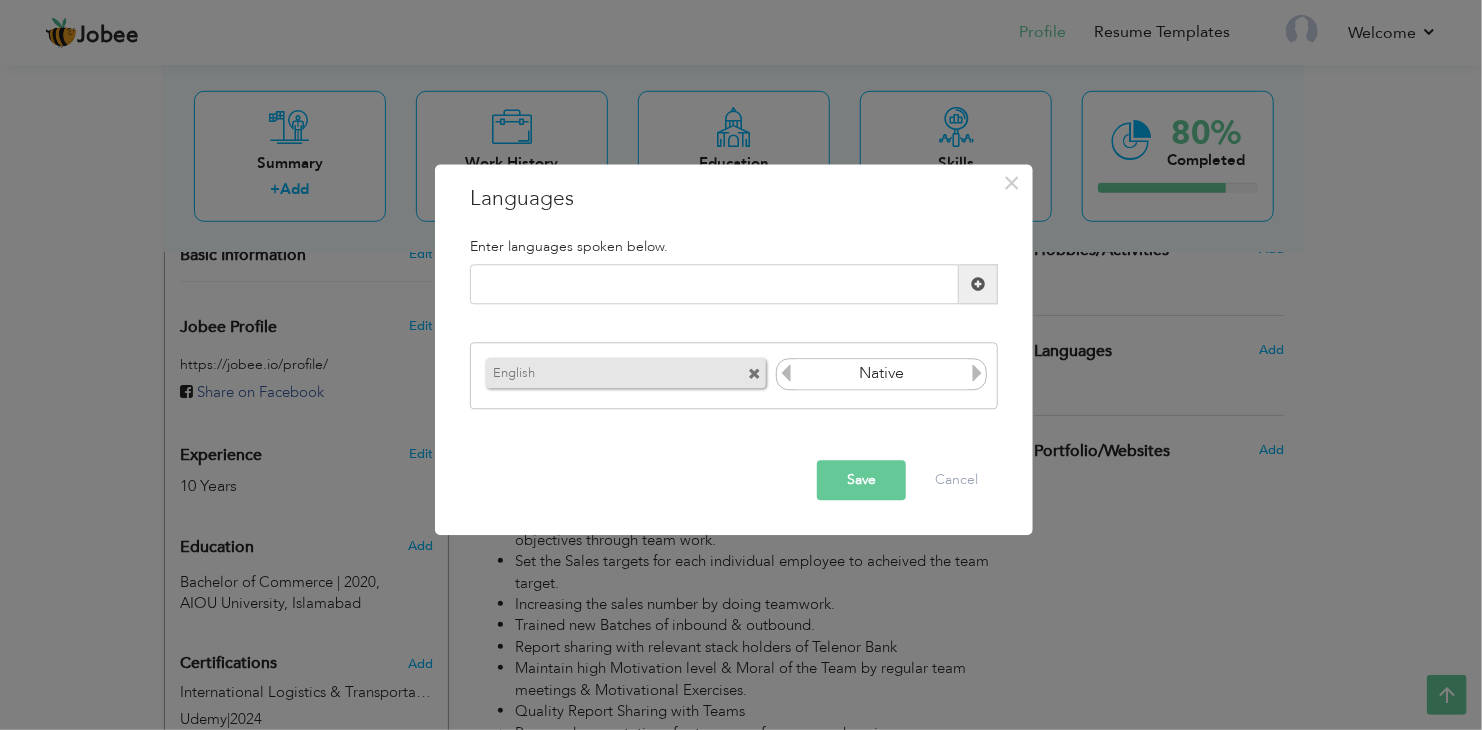 click at bounding box center [977, 373] 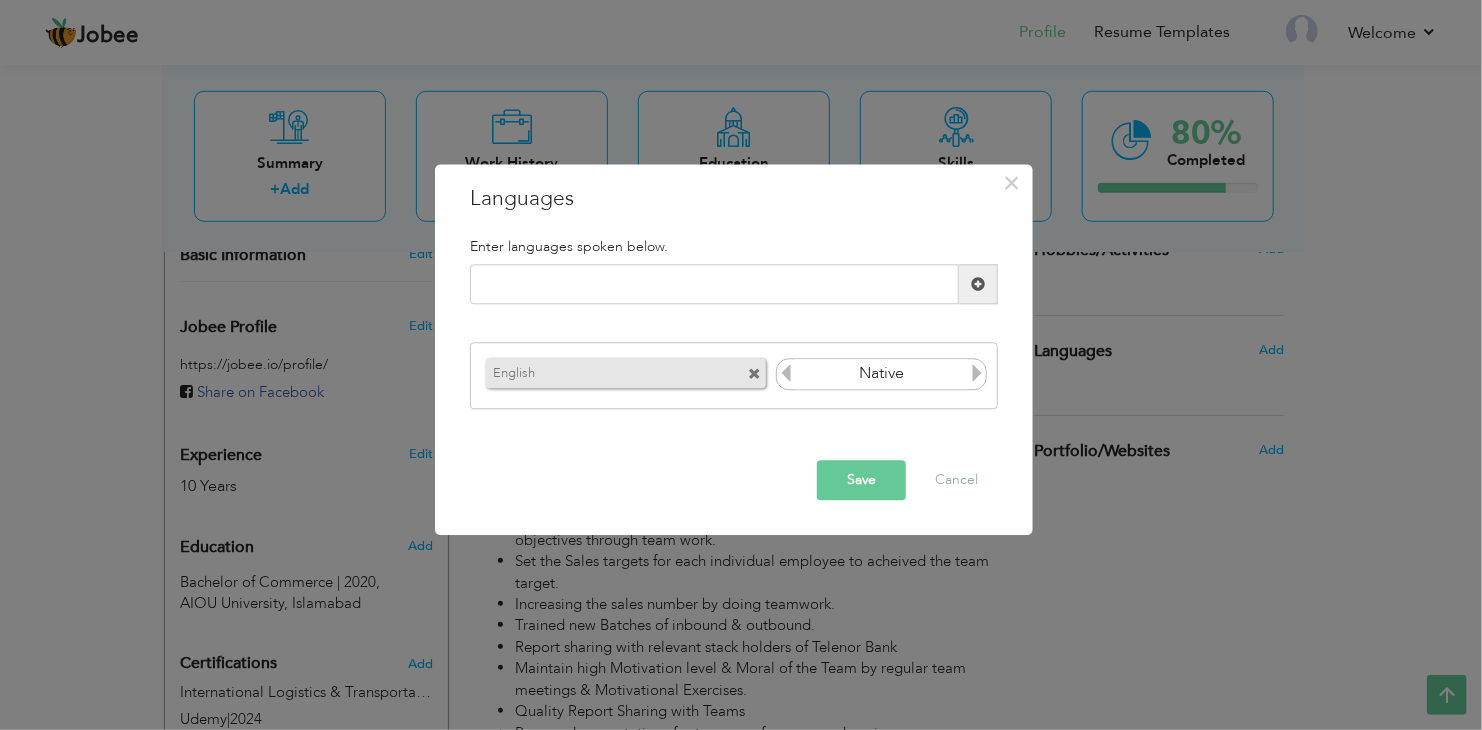 click on "Save" at bounding box center (861, 481) 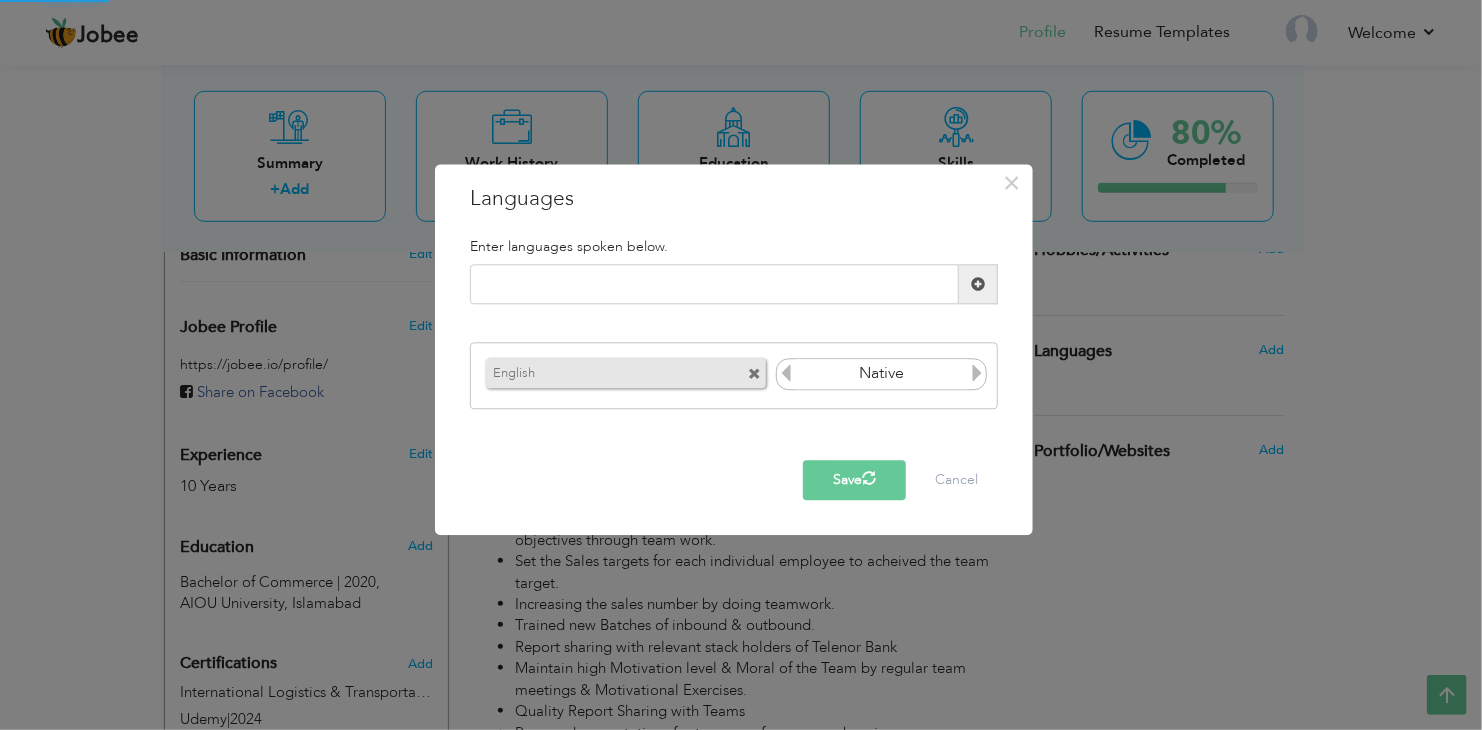 click on "Jobee
Profile
Resume Templates
Resume Templates
Cover Letters
About
My Resume
Welcome
Settings
Log off
Welcome" at bounding box center [741, 705] 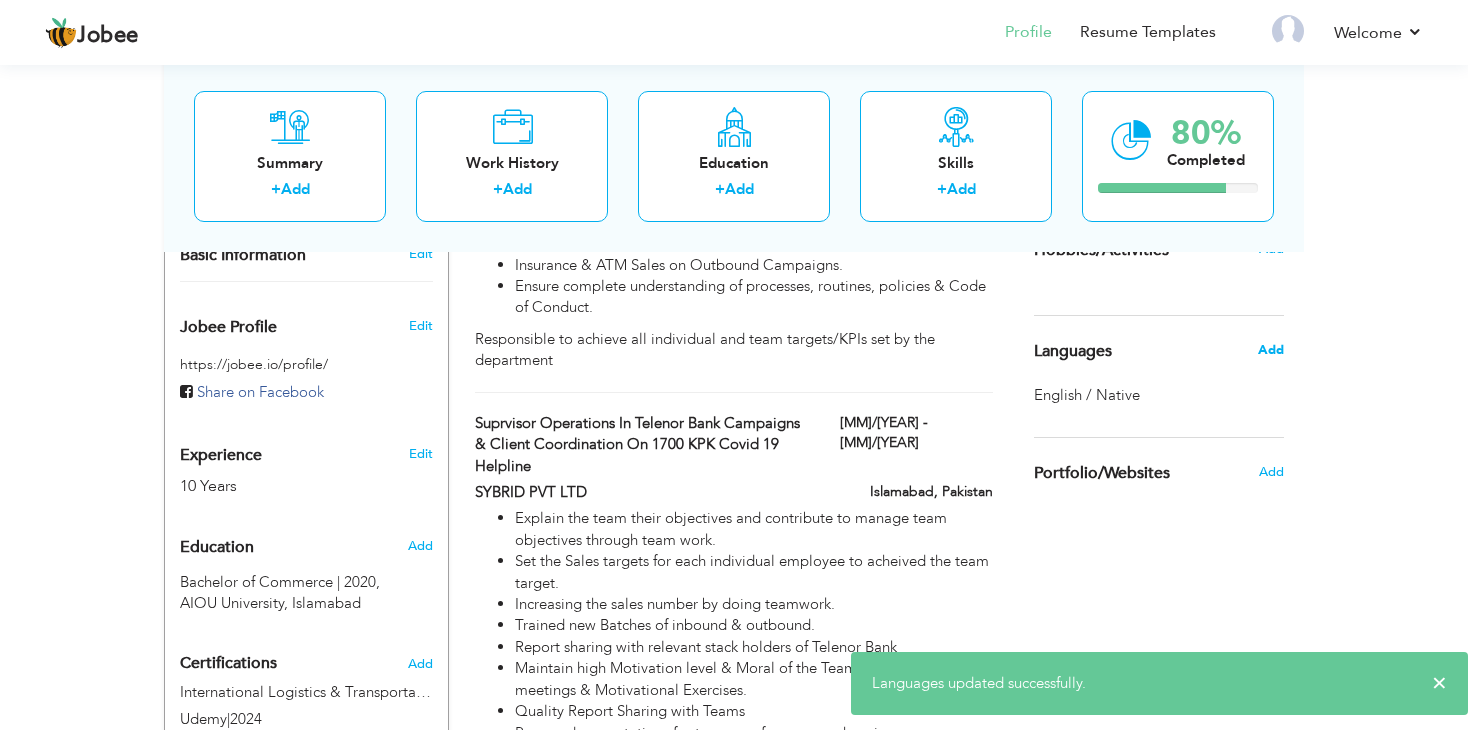 click on "Add" at bounding box center (1271, 350) 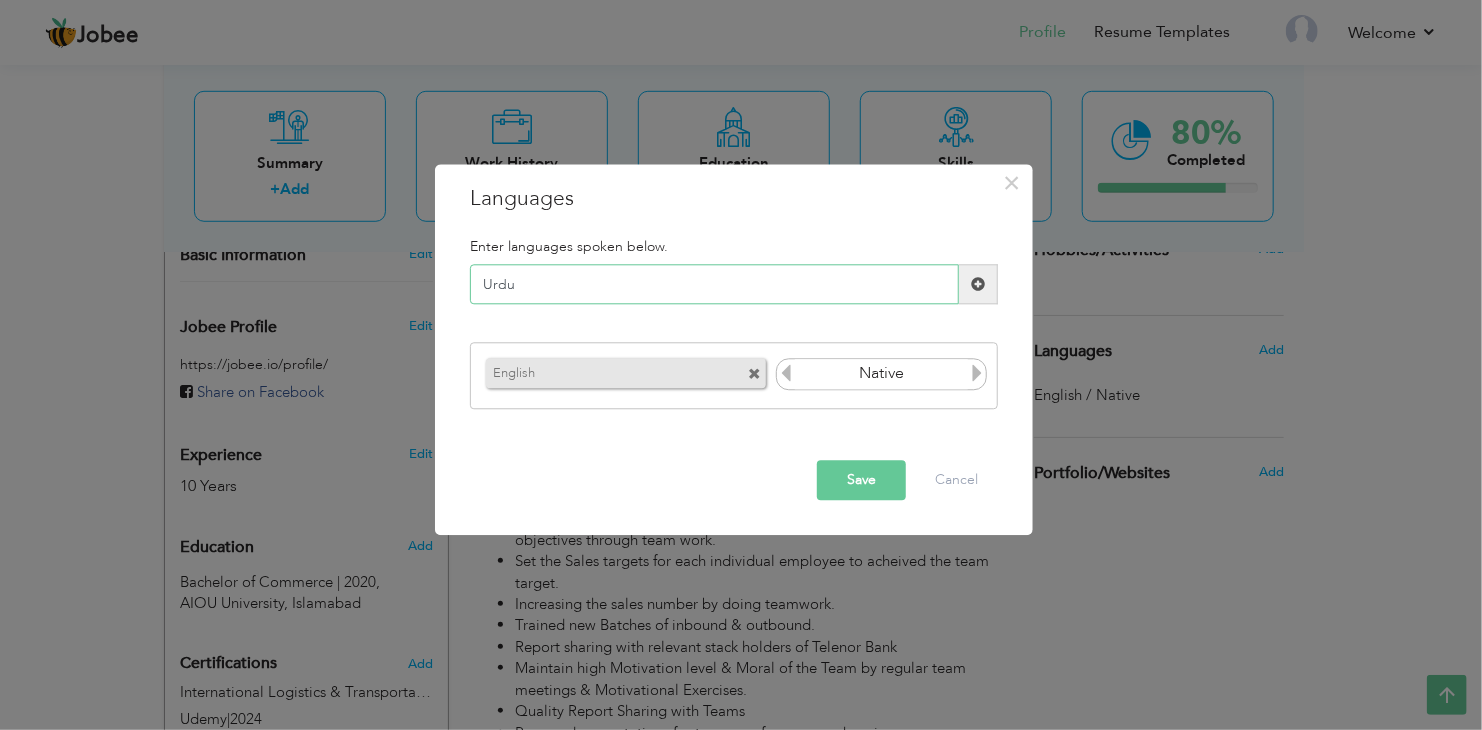 type on "Urdu" 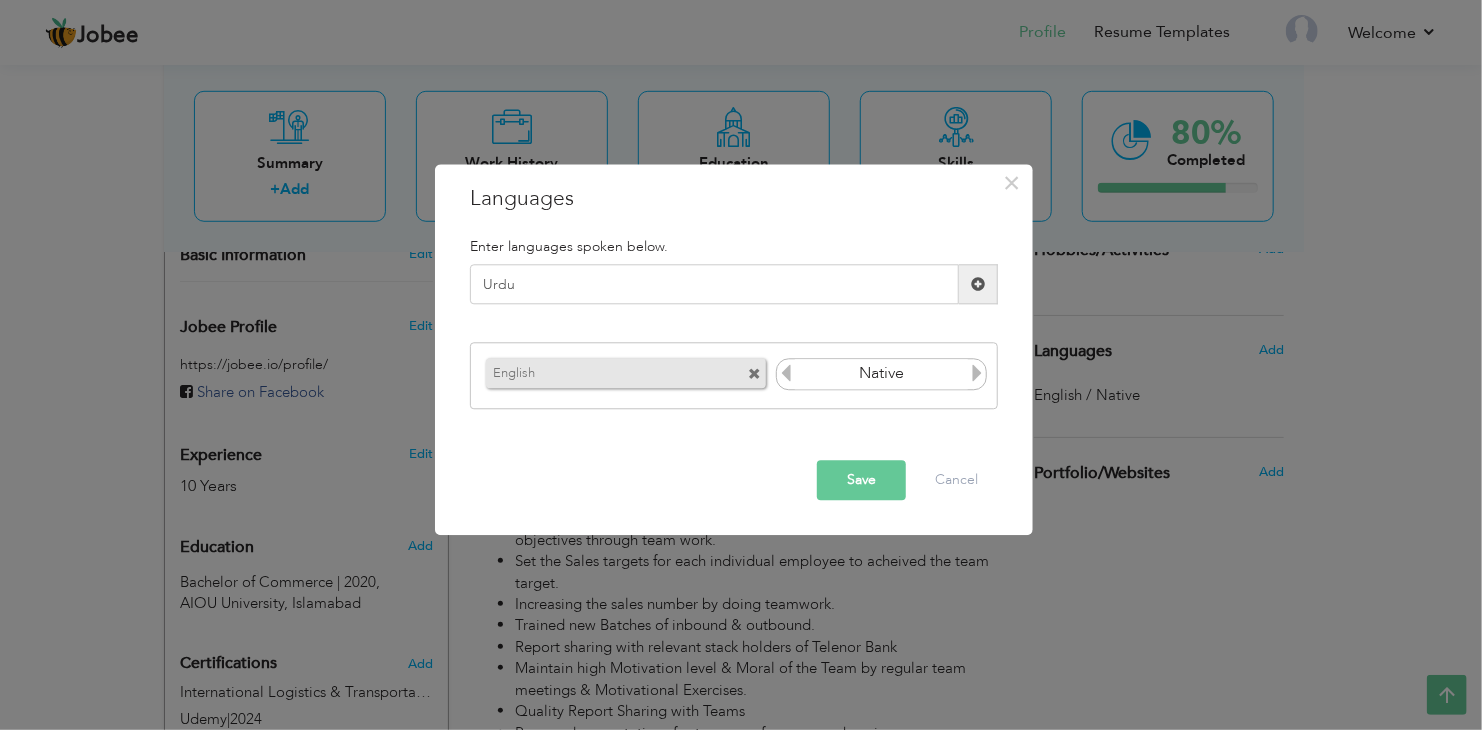 click at bounding box center [978, 285] 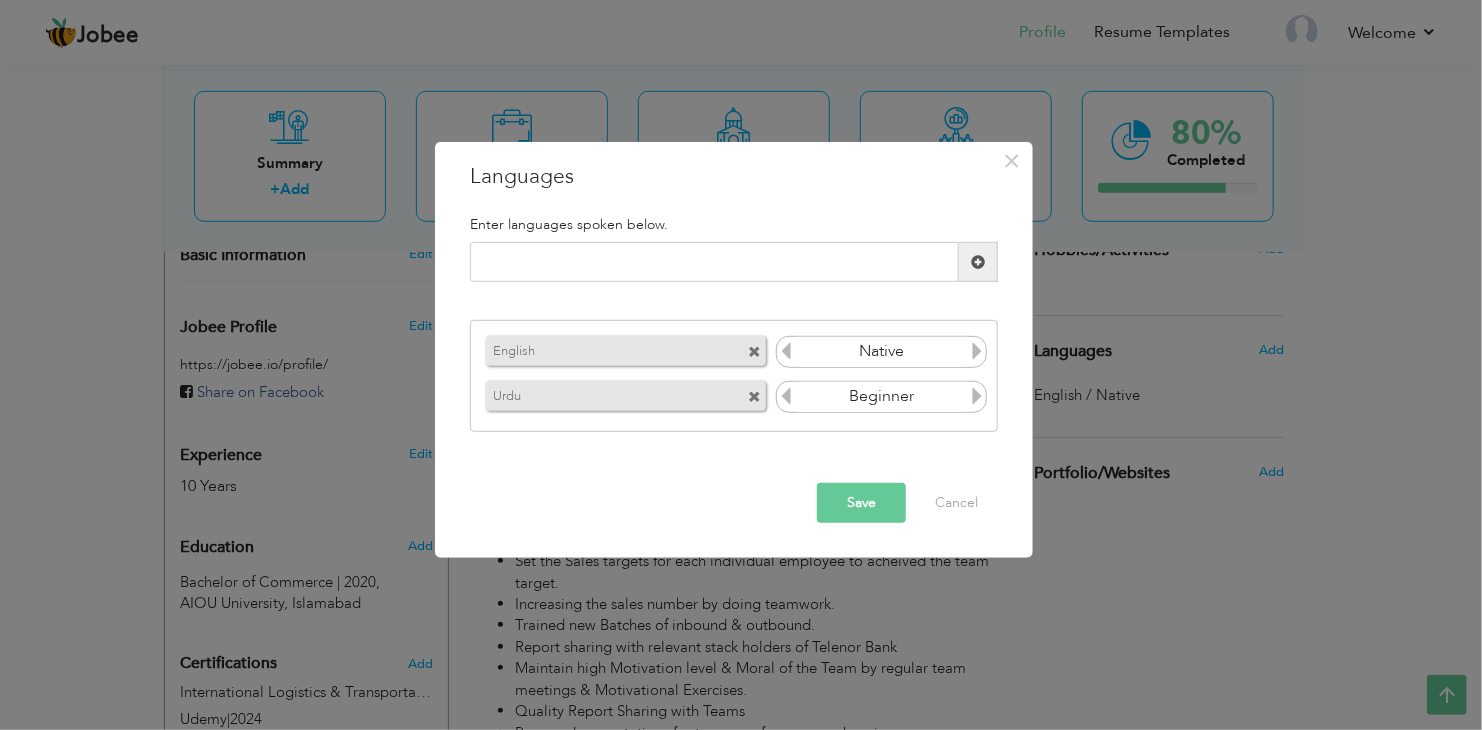 click at bounding box center [977, 351] 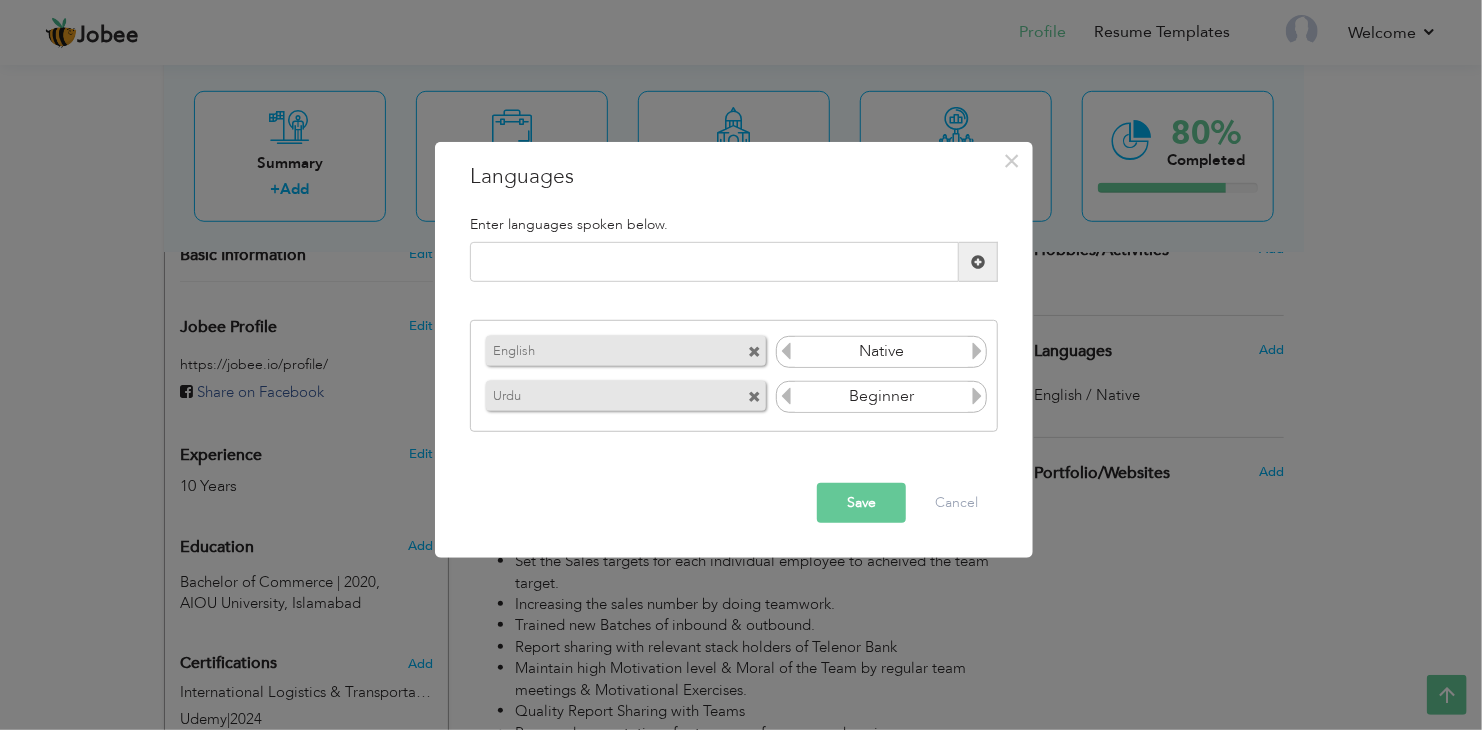 click at bounding box center [977, 351] 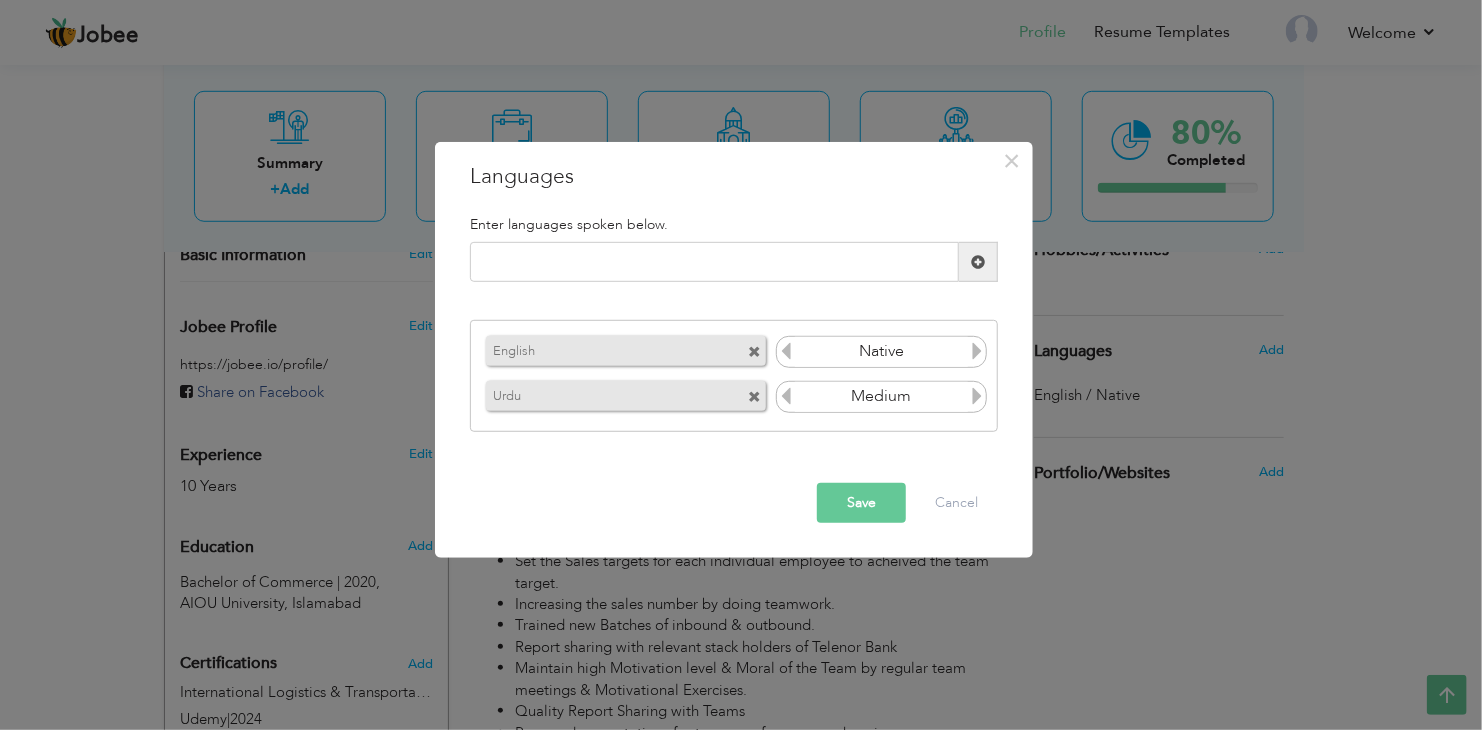 click at bounding box center [977, 396] 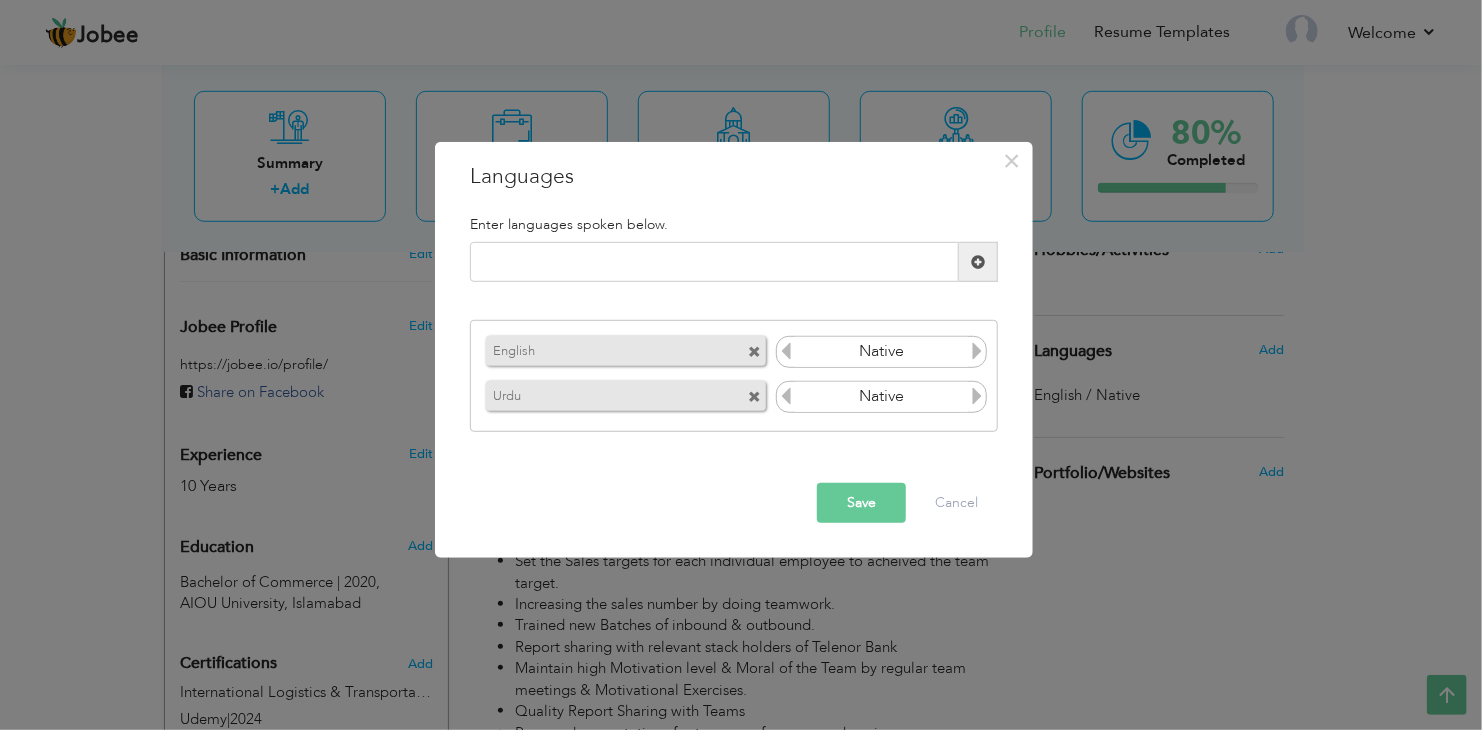 click at bounding box center (977, 396) 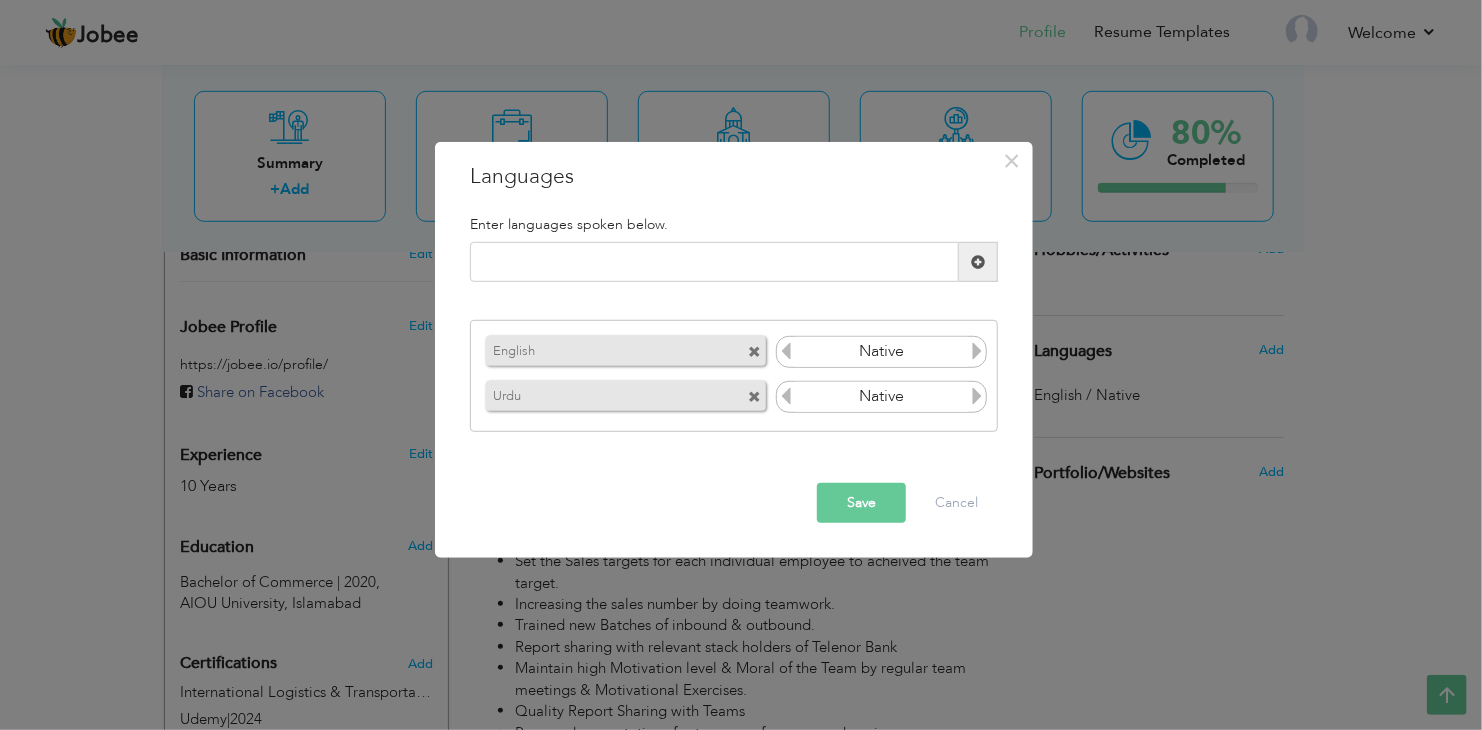 click on "Save" at bounding box center [861, 503] 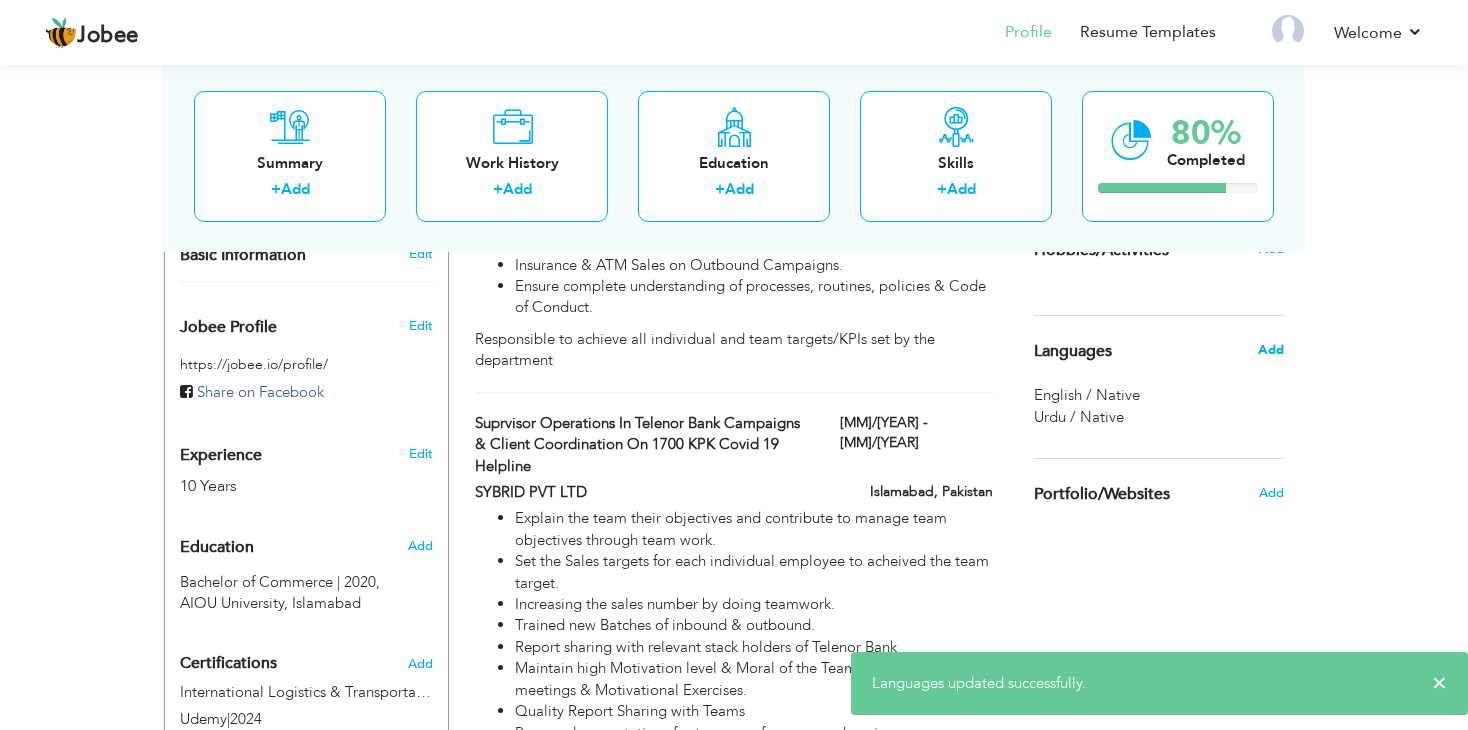 click on "Add" at bounding box center (1271, 350) 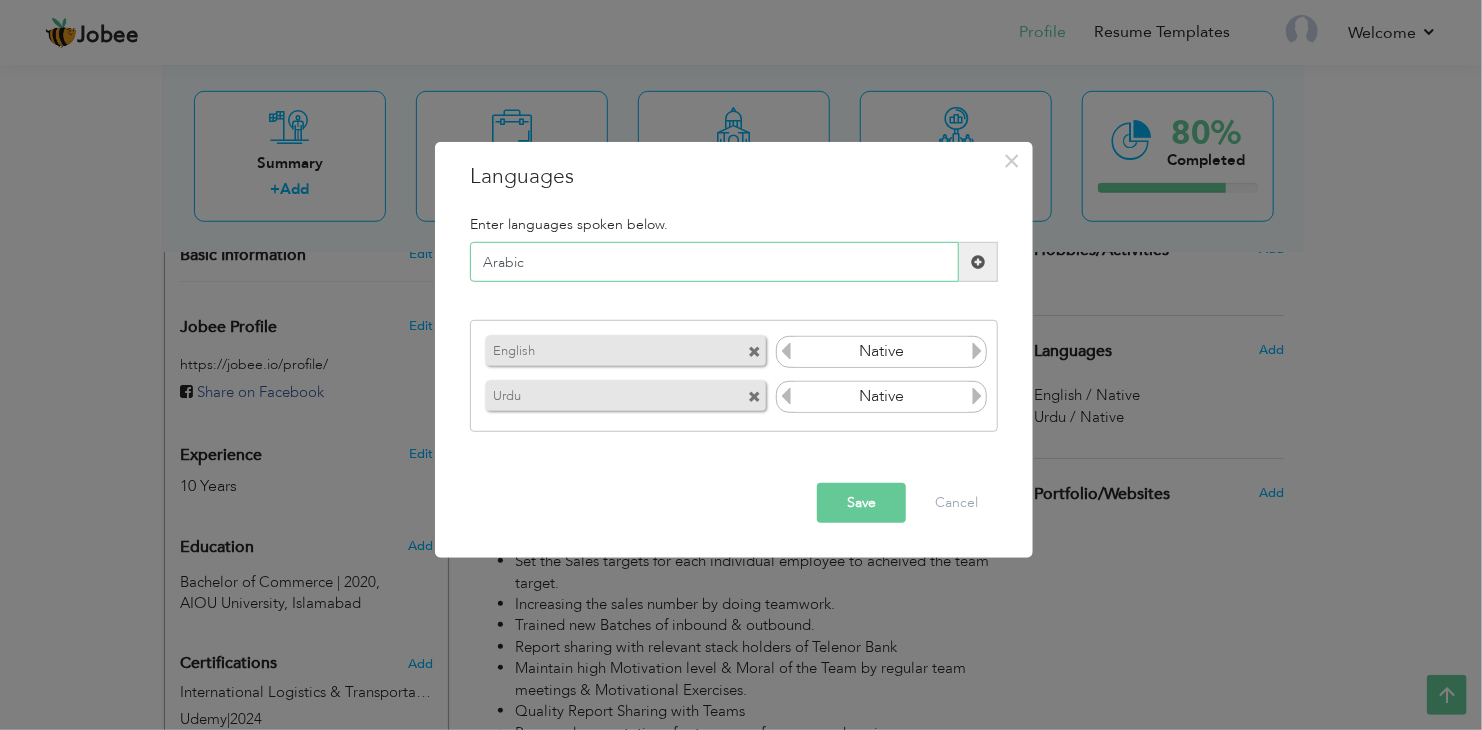 type on "Arabic" 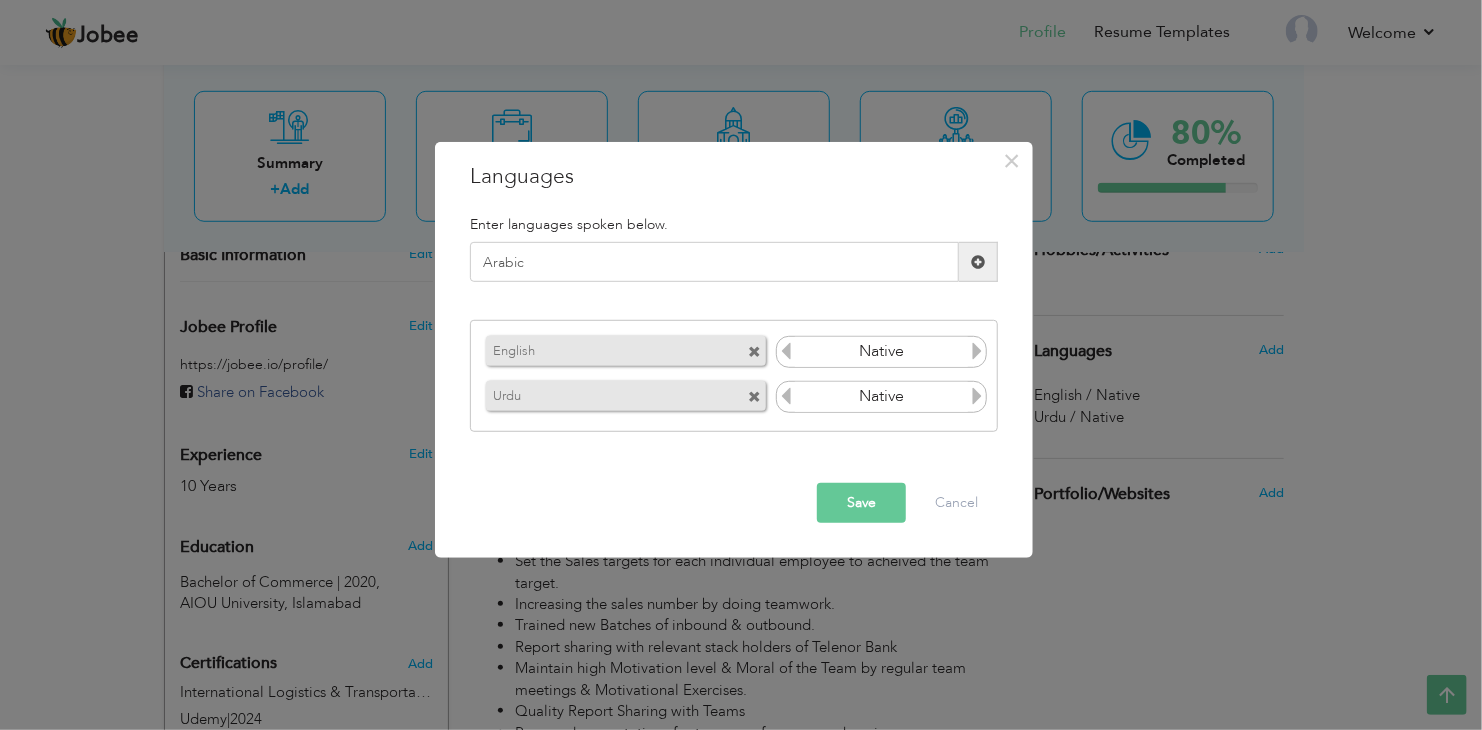 click at bounding box center [978, 262] 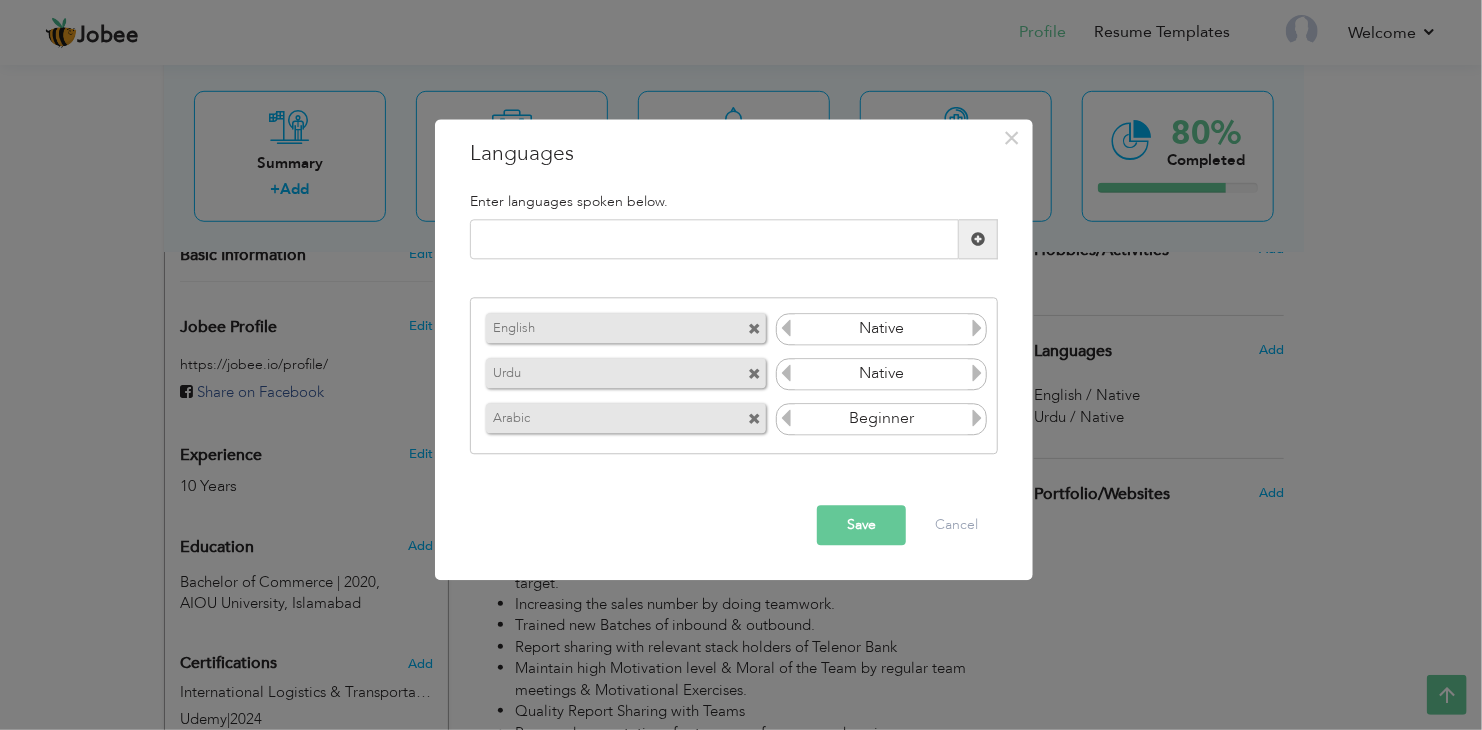 click on "Save" at bounding box center [861, 526] 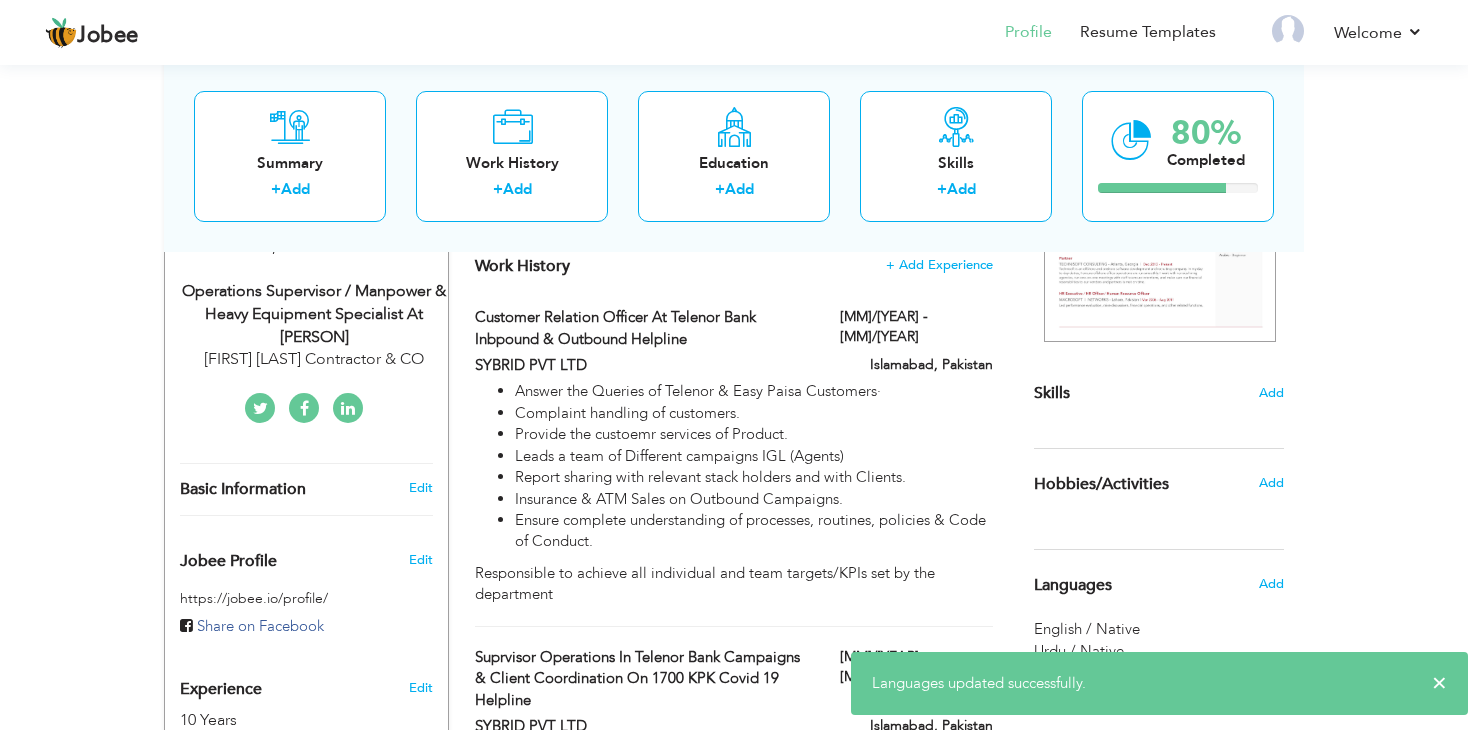 scroll, scrollTop: 421, scrollLeft: 0, axis: vertical 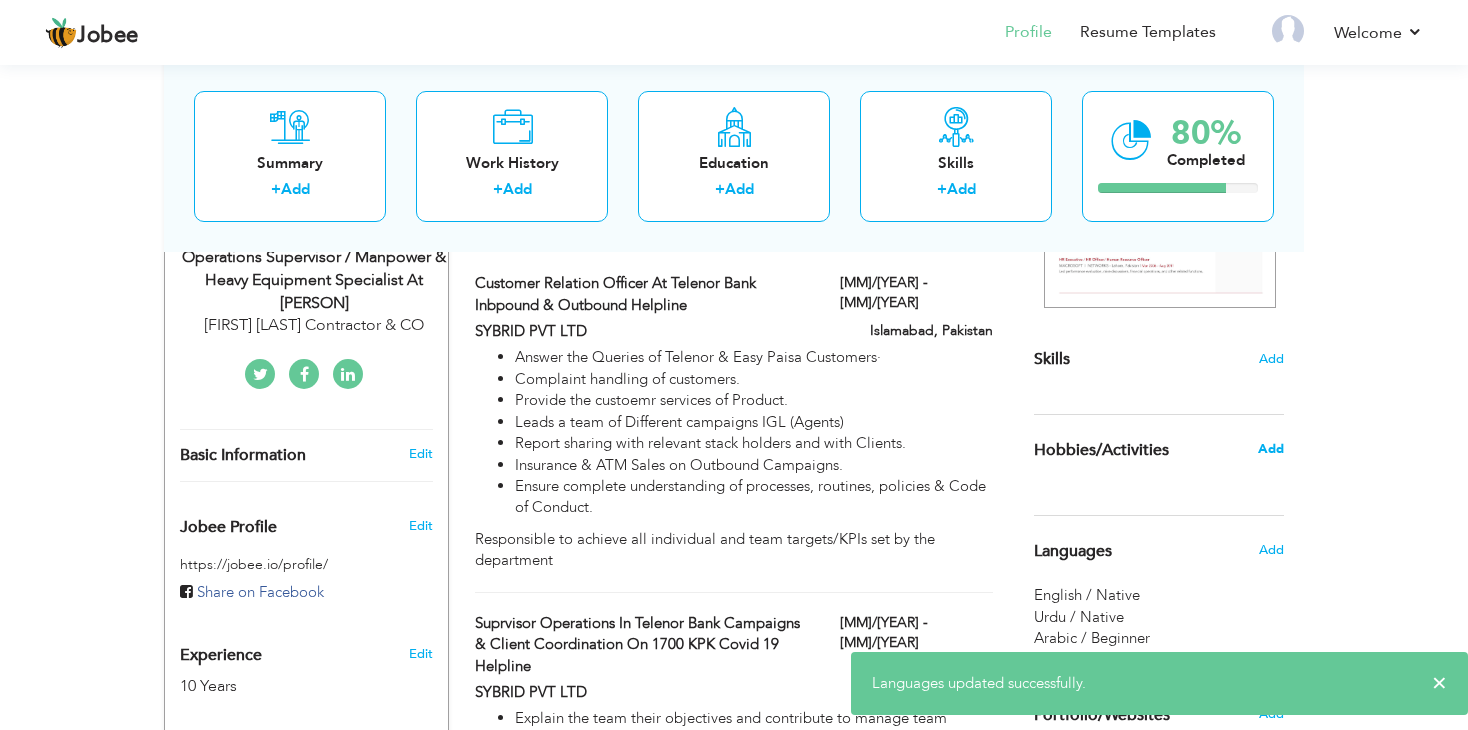 click on "Add" at bounding box center (1271, 449) 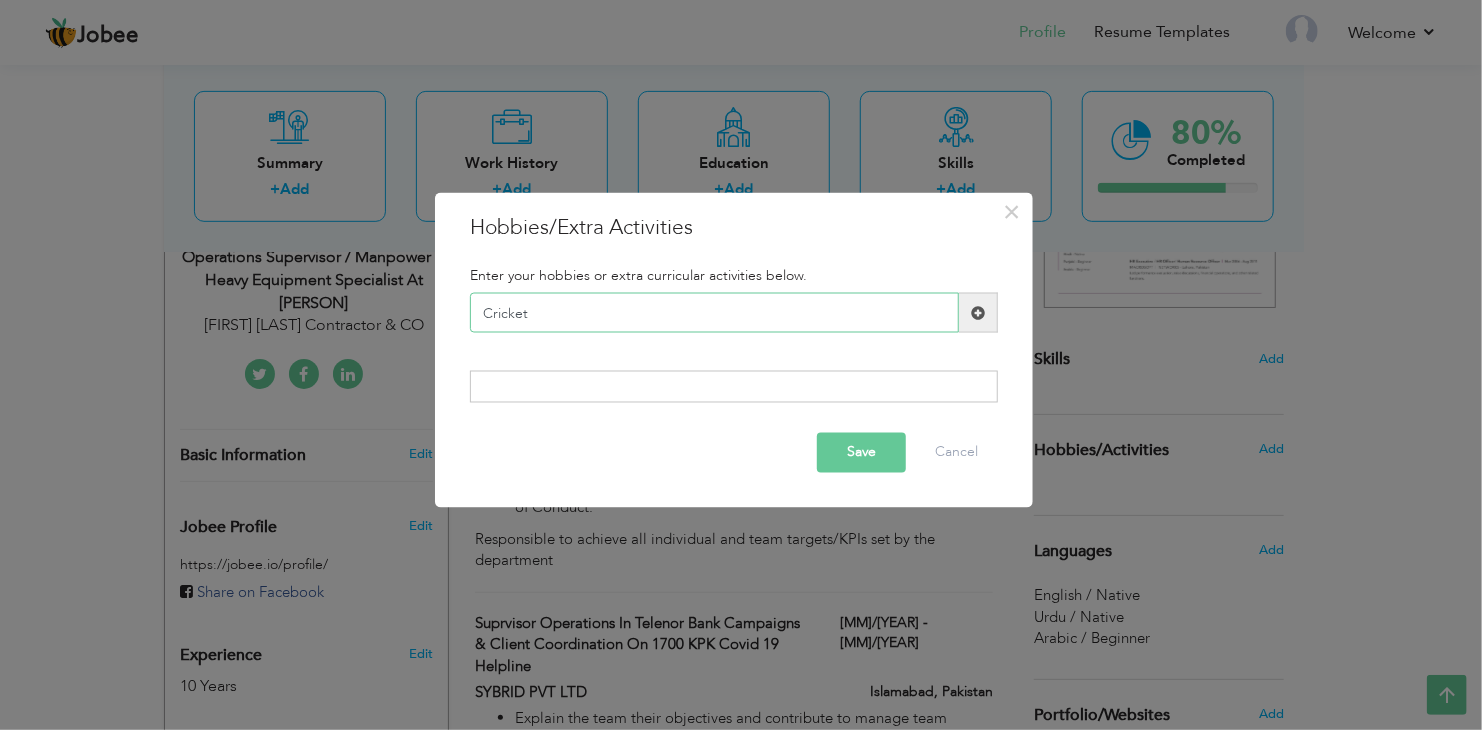 type on "Cricket" 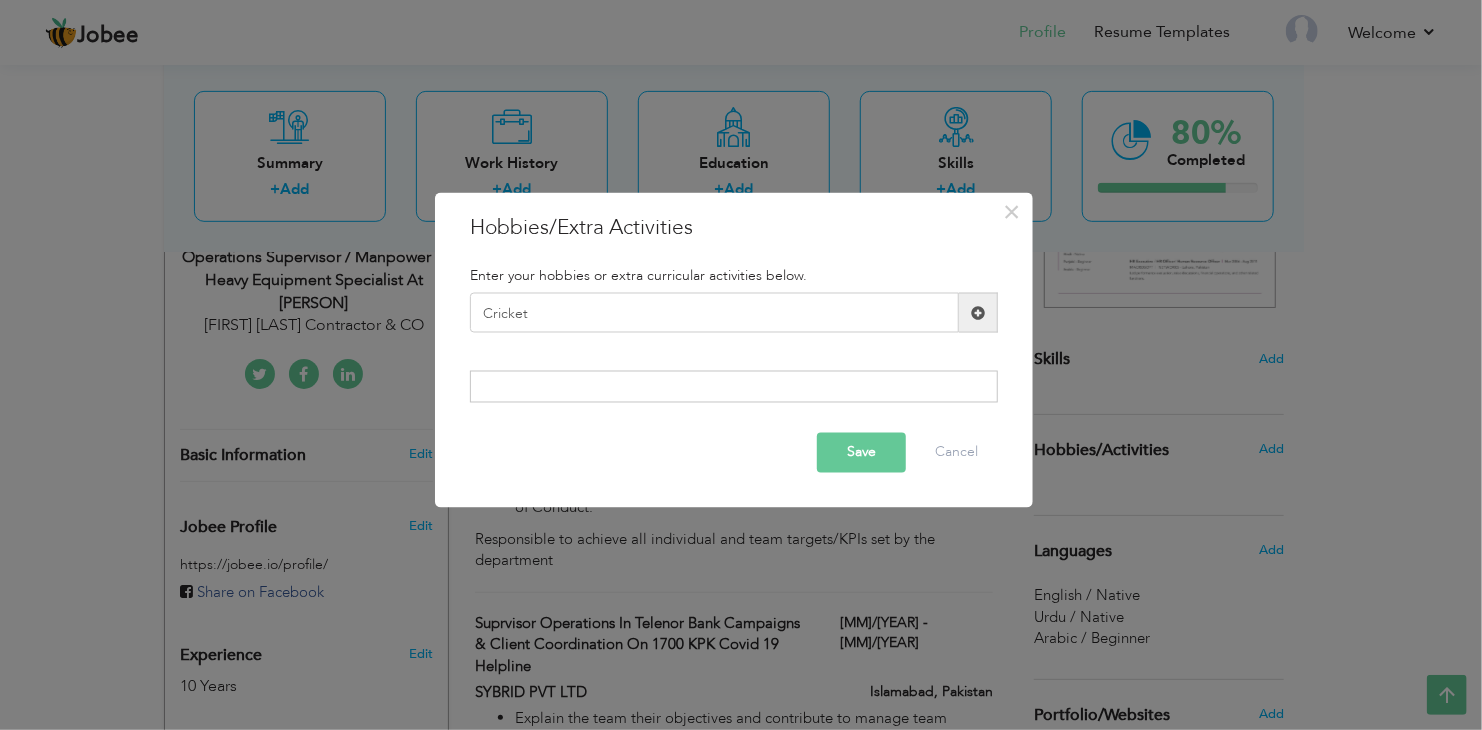 click at bounding box center [978, 312] 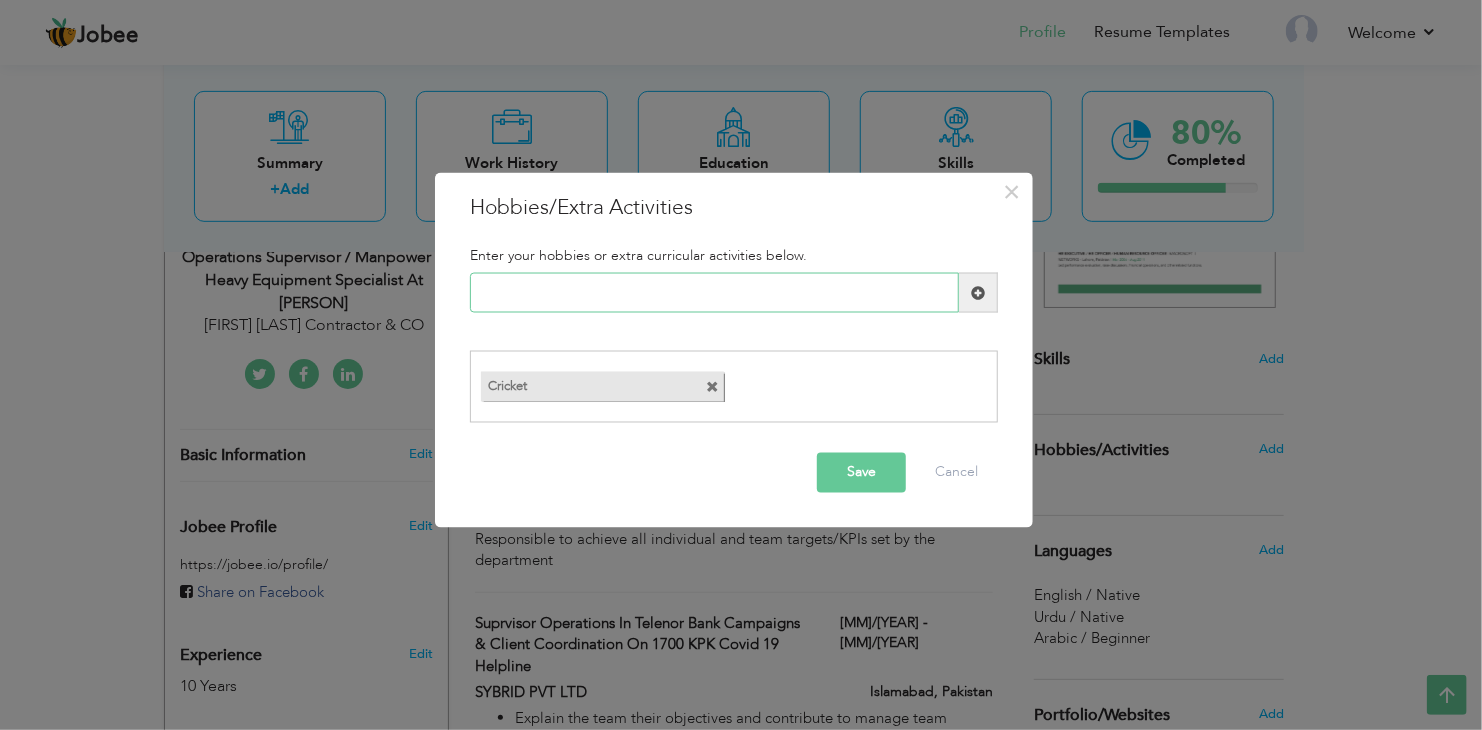 click at bounding box center (714, 293) 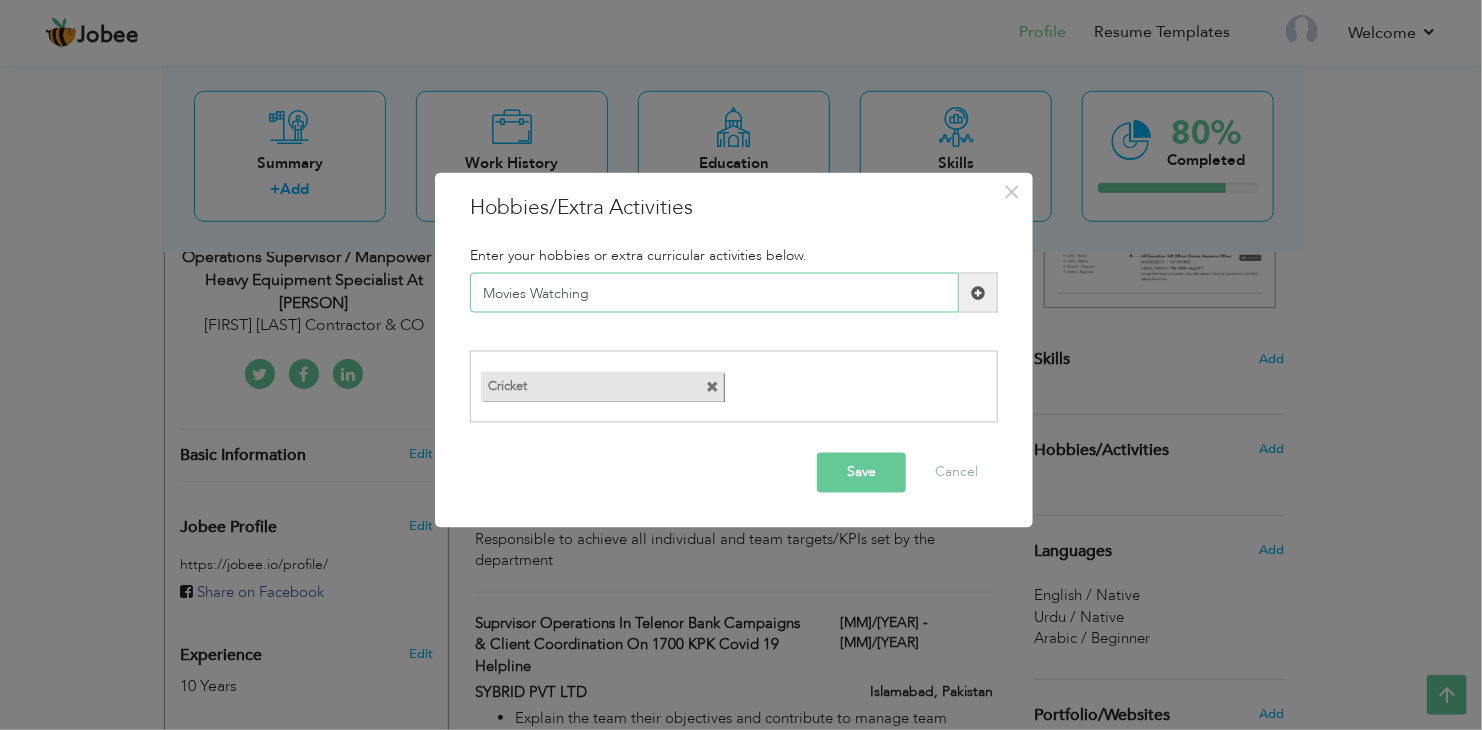 click on "Movies Watching" at bounding box center [714, 293] 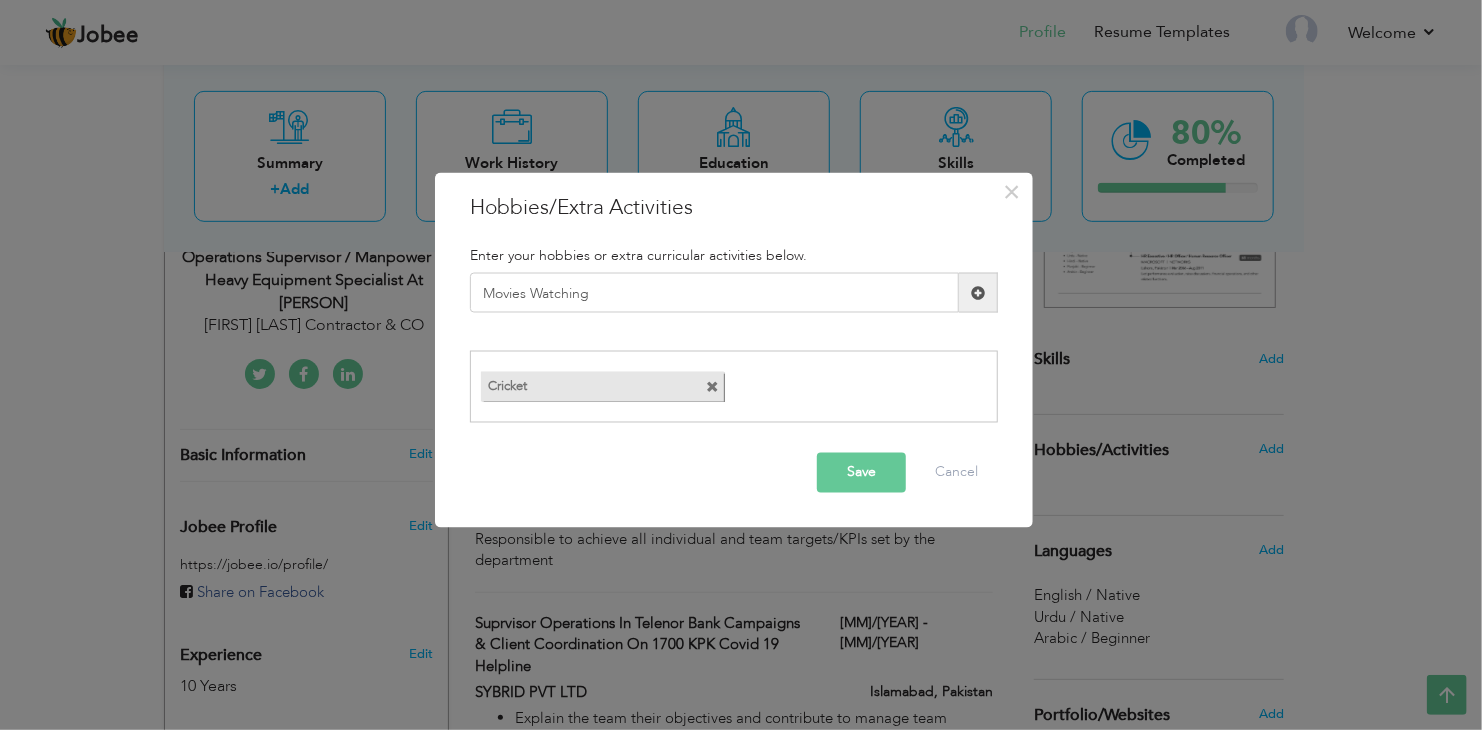 click at bounding box center [978, 292] 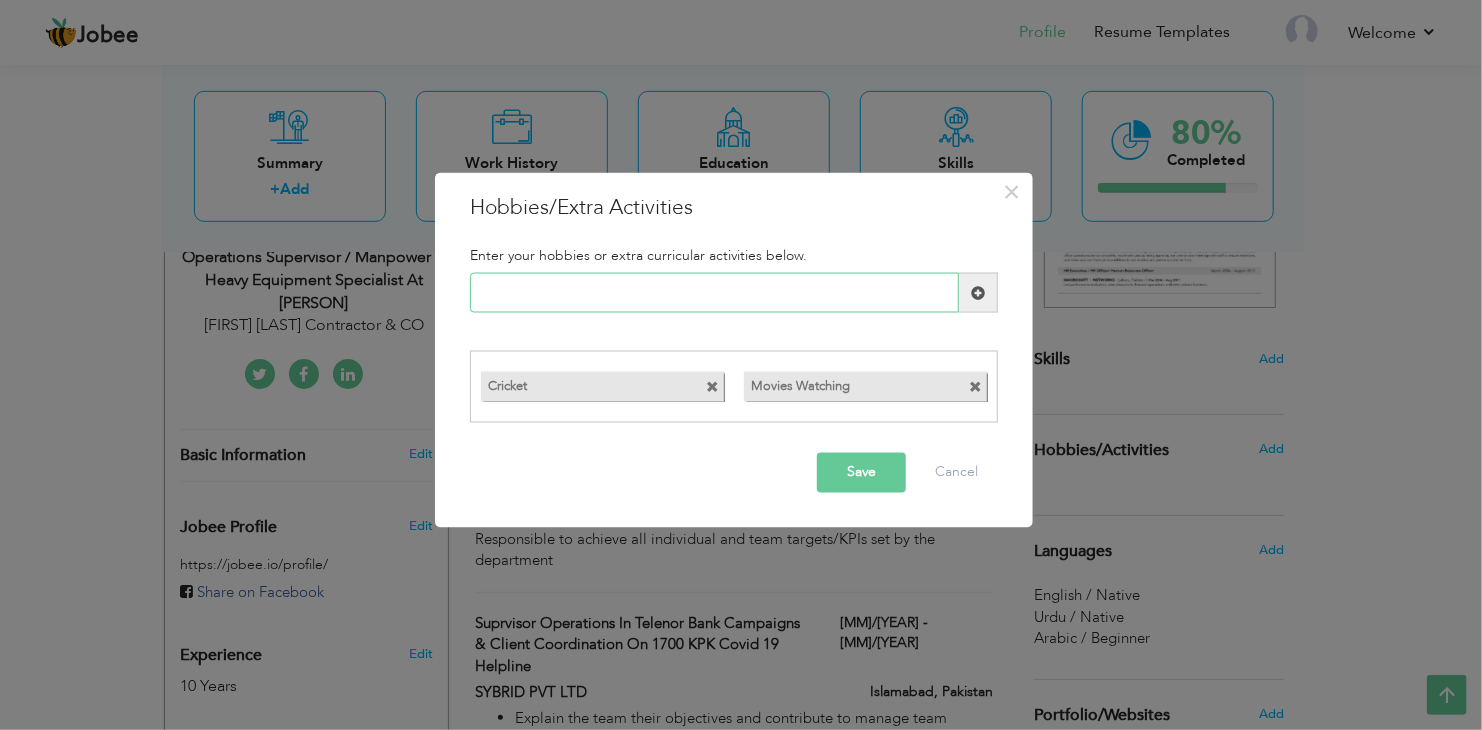 click at bounding box center (714, 293) 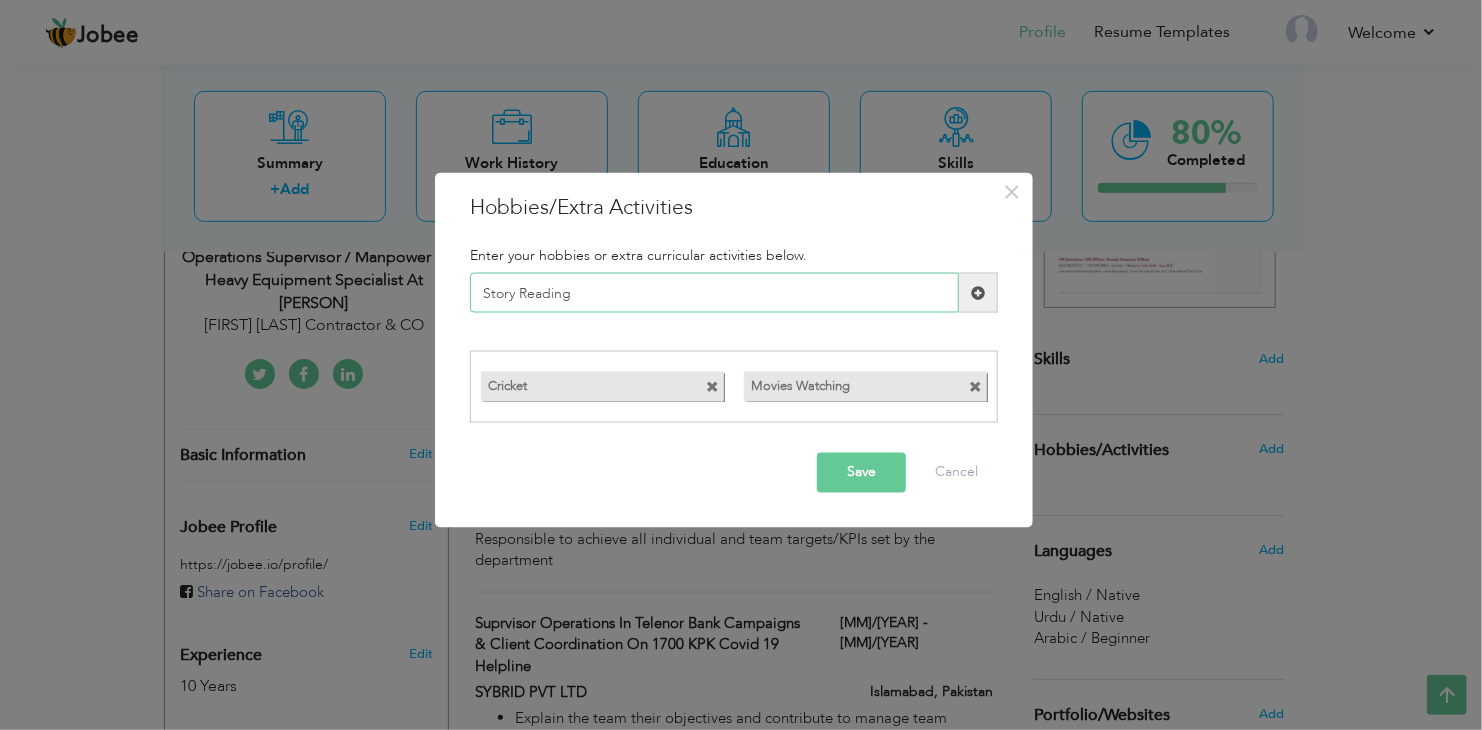 click on "Story Reading" at bounding box center [714, 293] 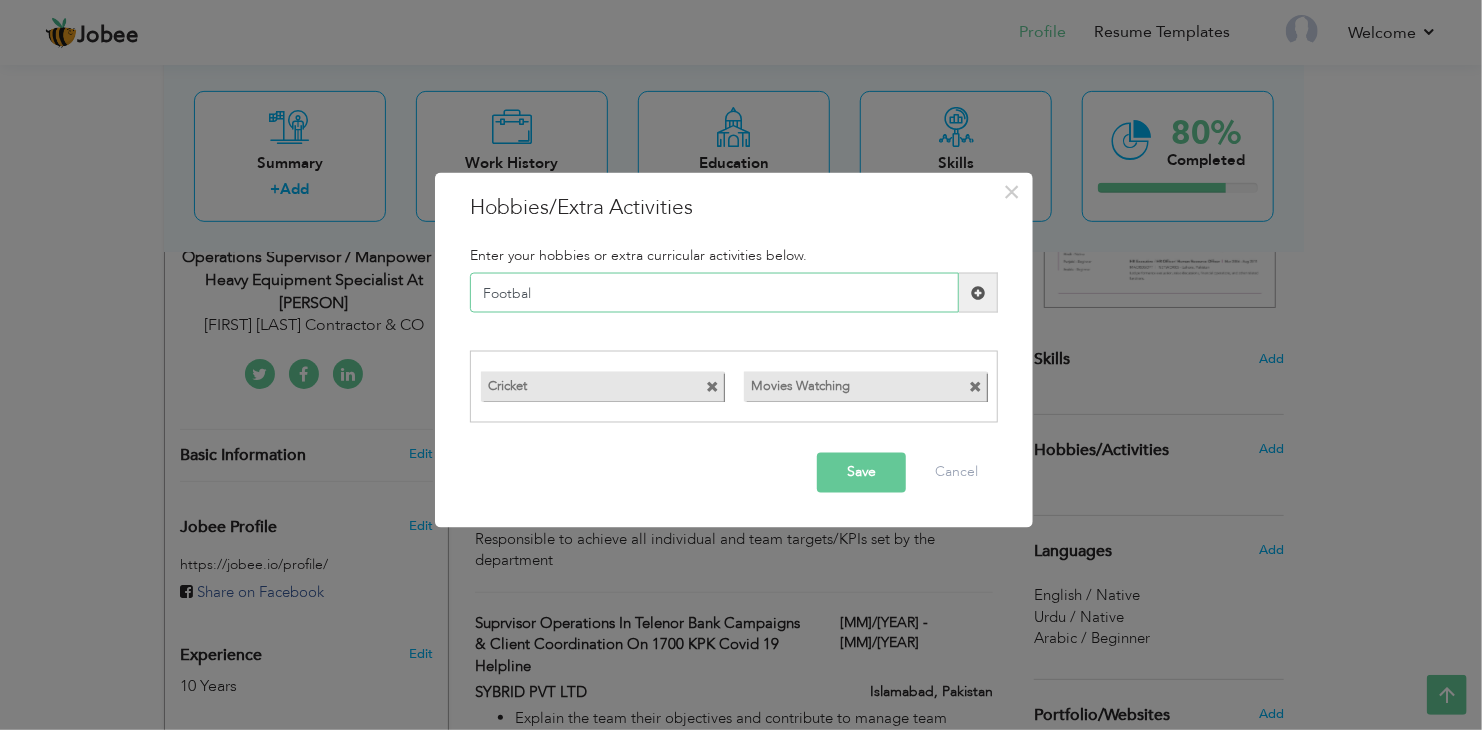 click on "Footbal" at bounding box center [714, 293] 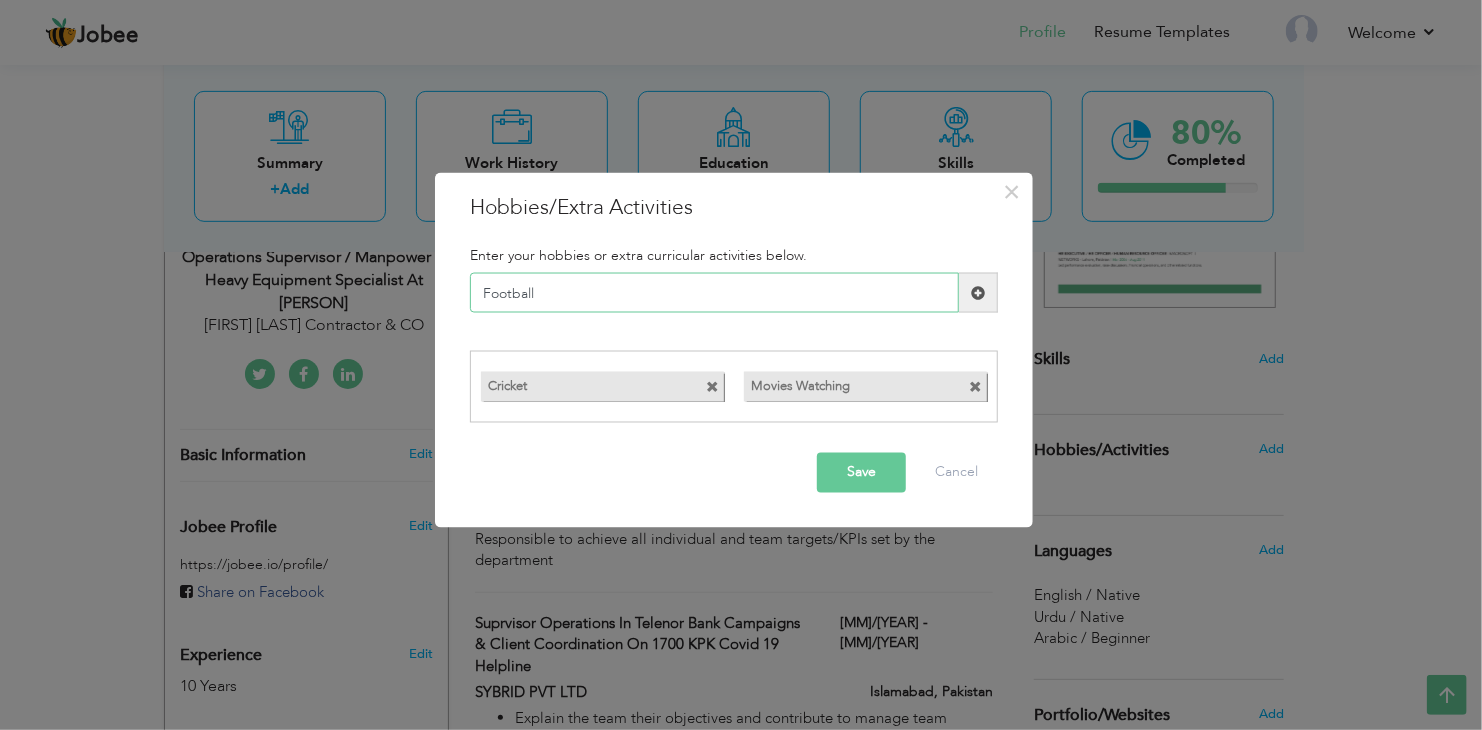 type on "Football" 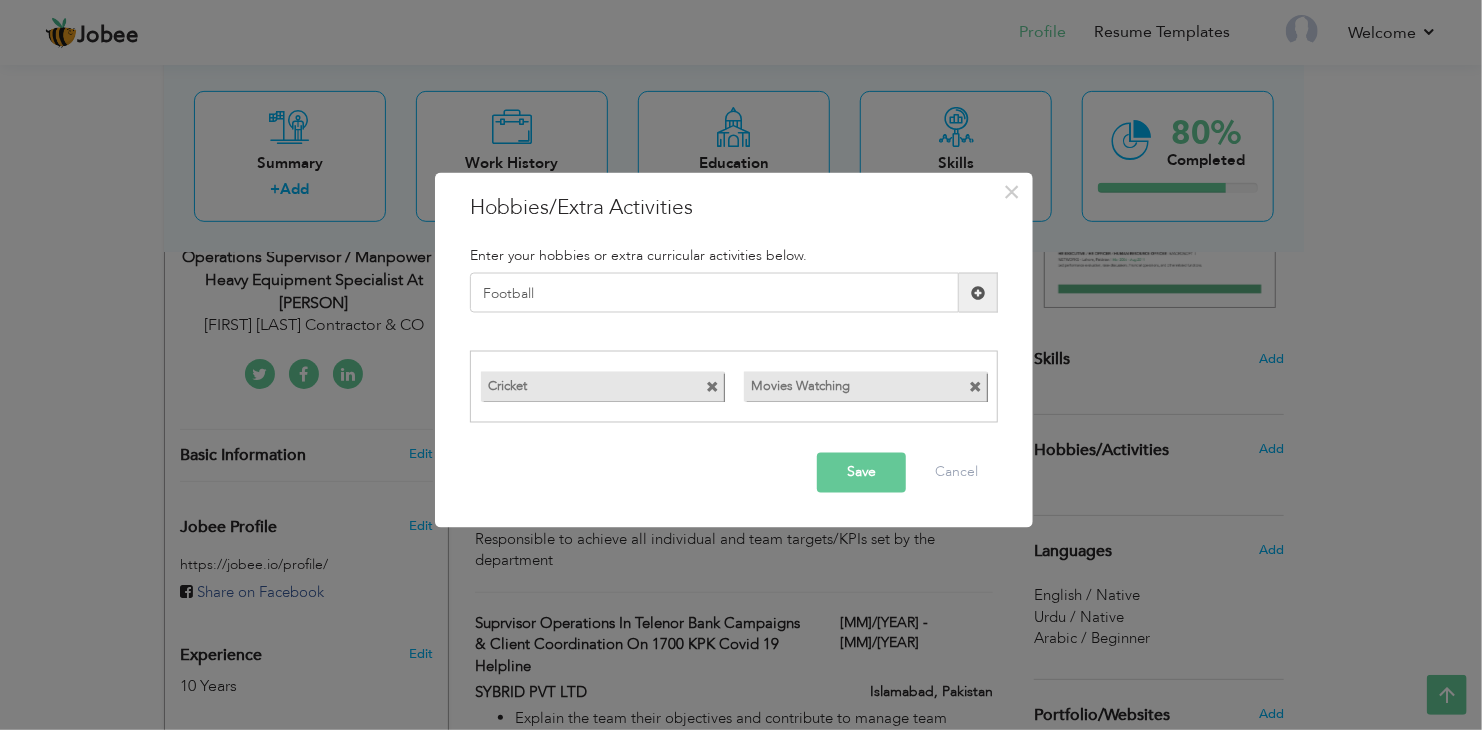 click at bounding box center (978, 292) 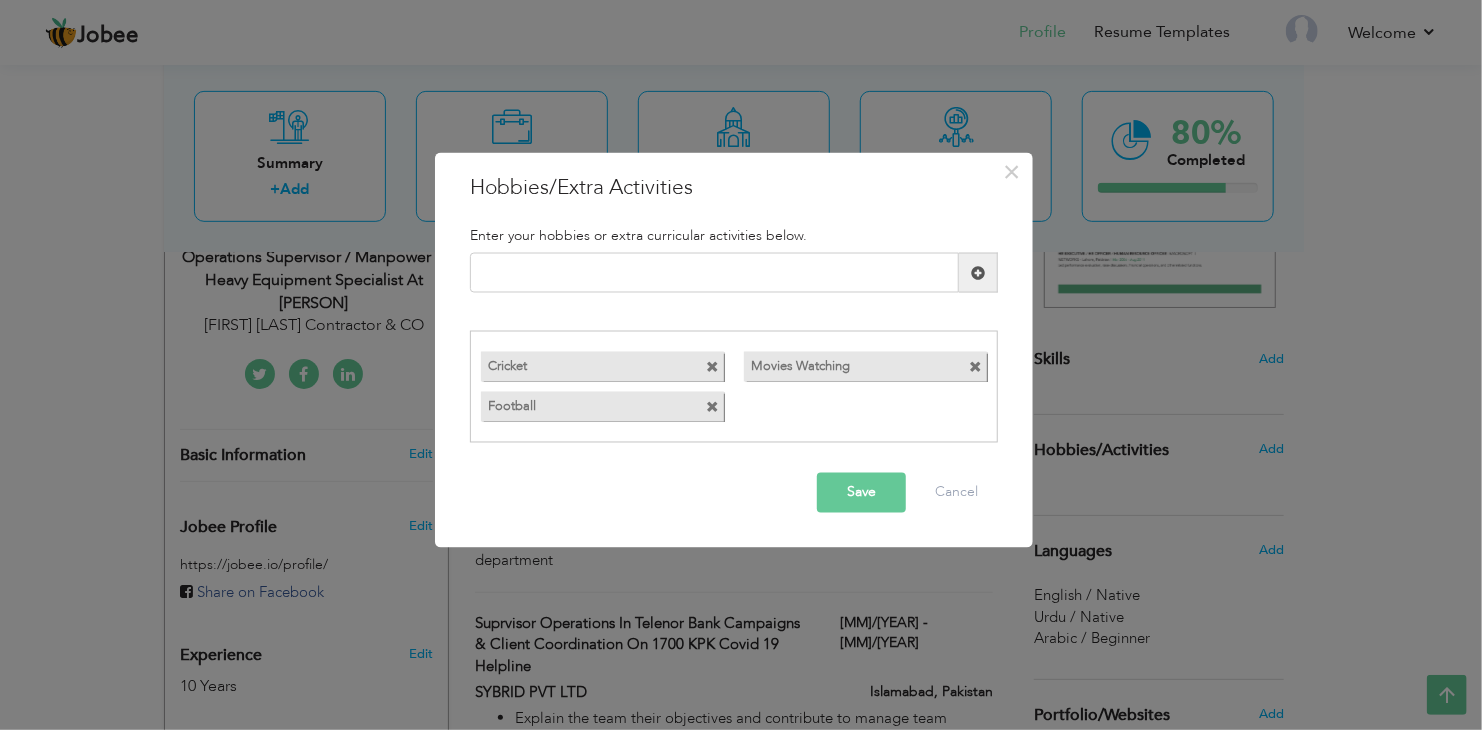 click on "Save" at bounding box center (861, 492) 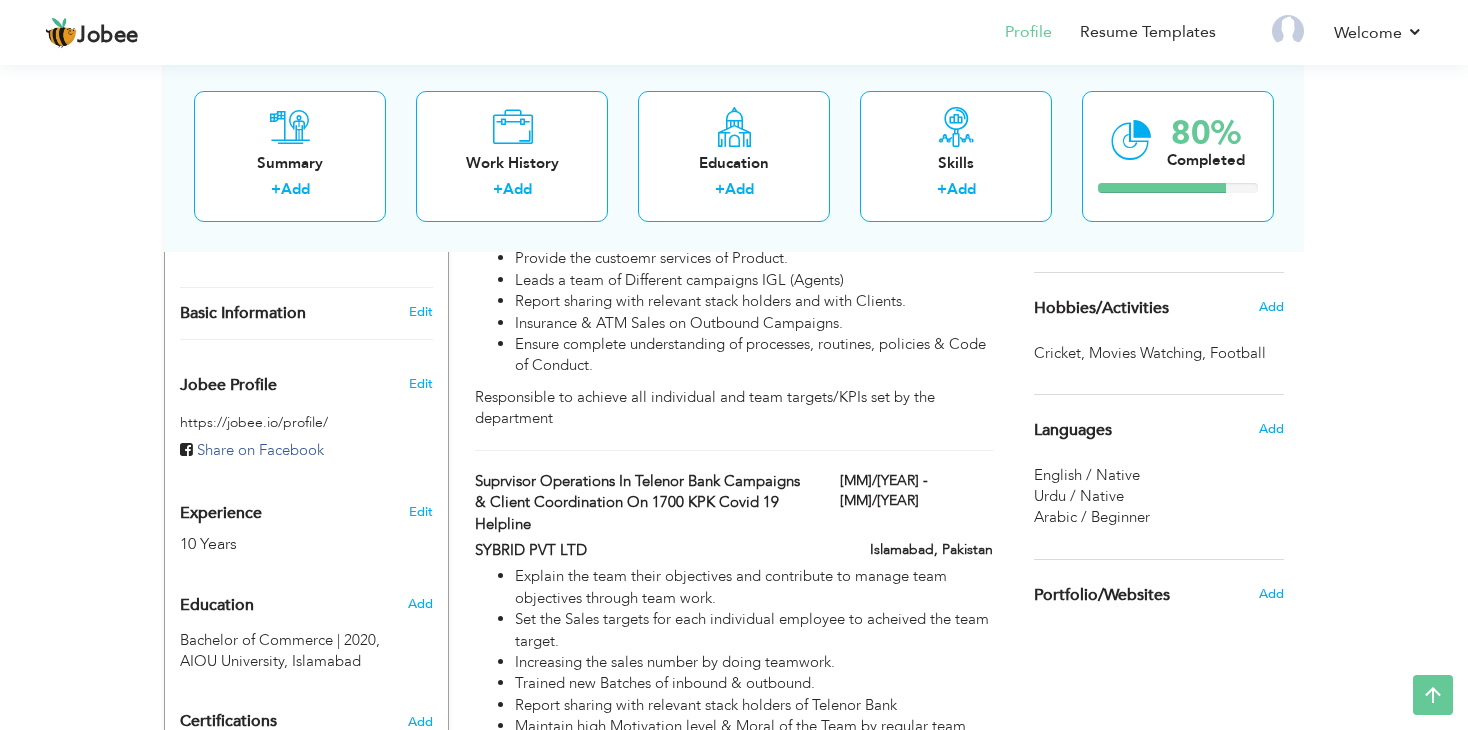 scroll, scrollTop: 321, scrollLeft: 0, axis: vertical 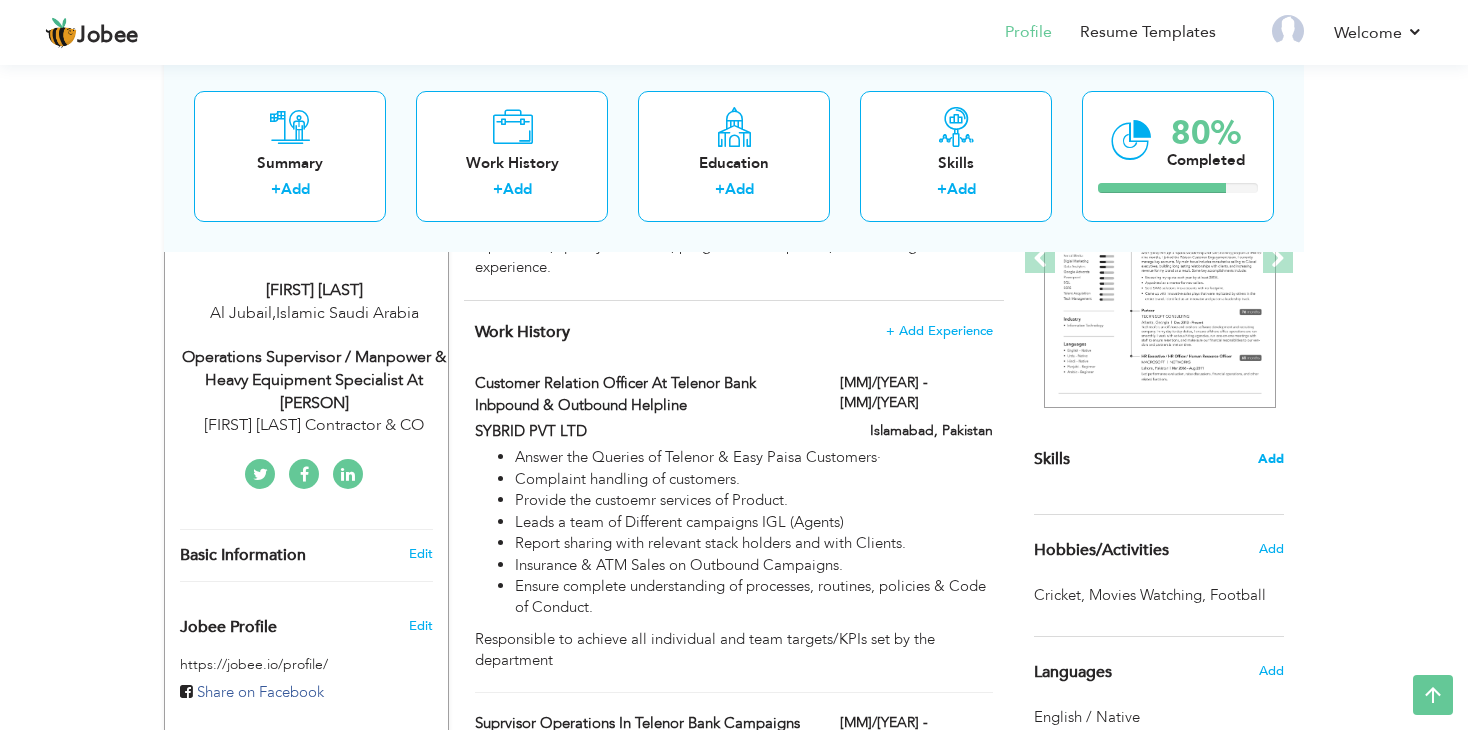 click on "Add" at bounding box center (1271, 459) 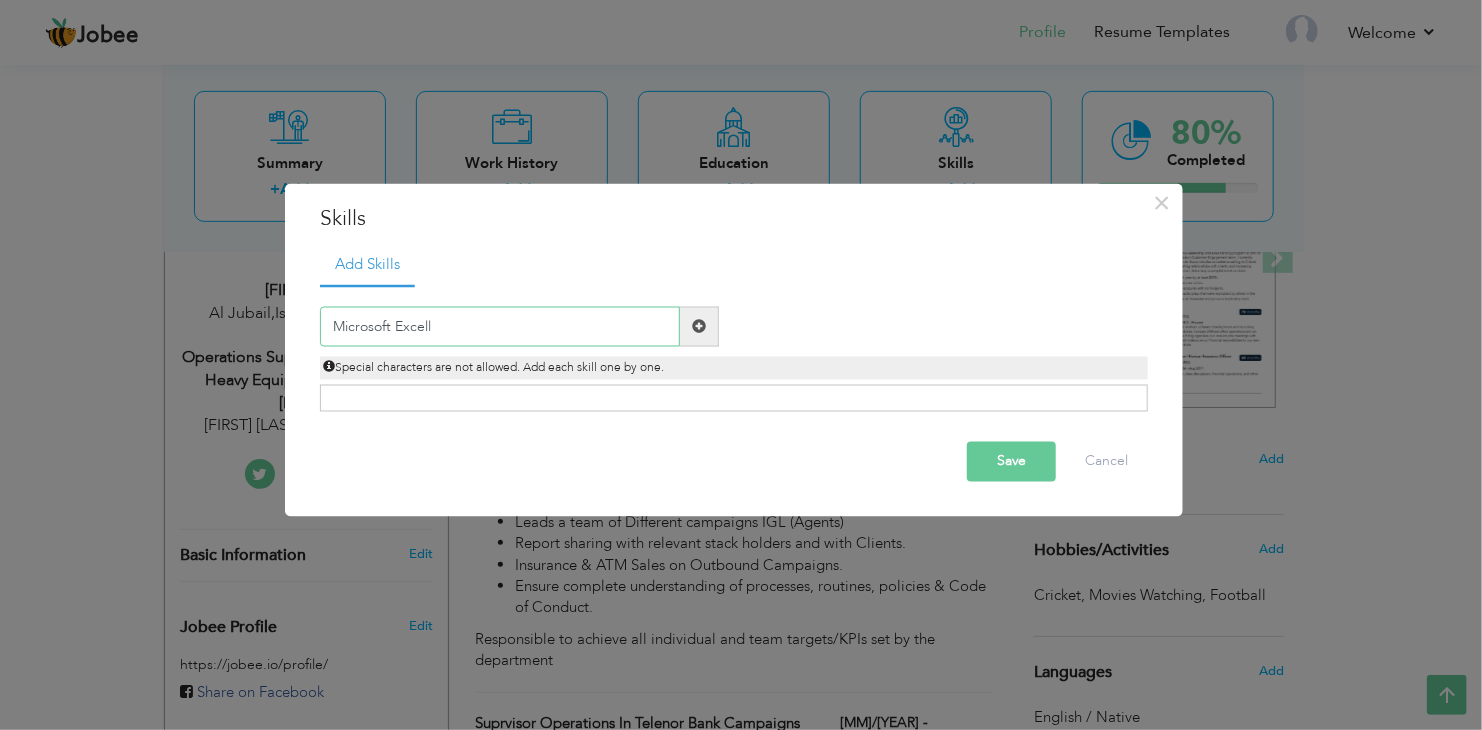 click on "Microsoft Excell" at bounding box center (500, 326) 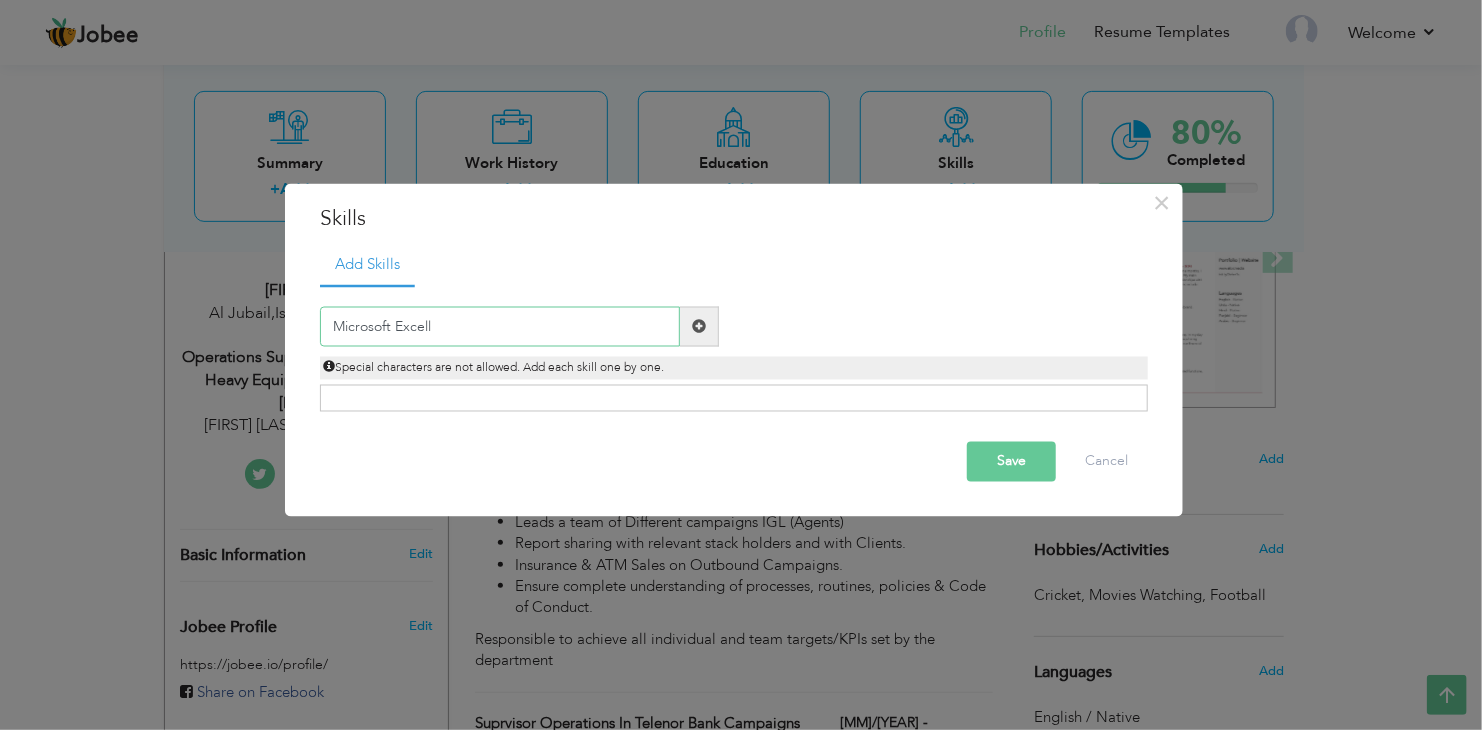 click on "Microsoft Excell" at bounding box center (500, 326) 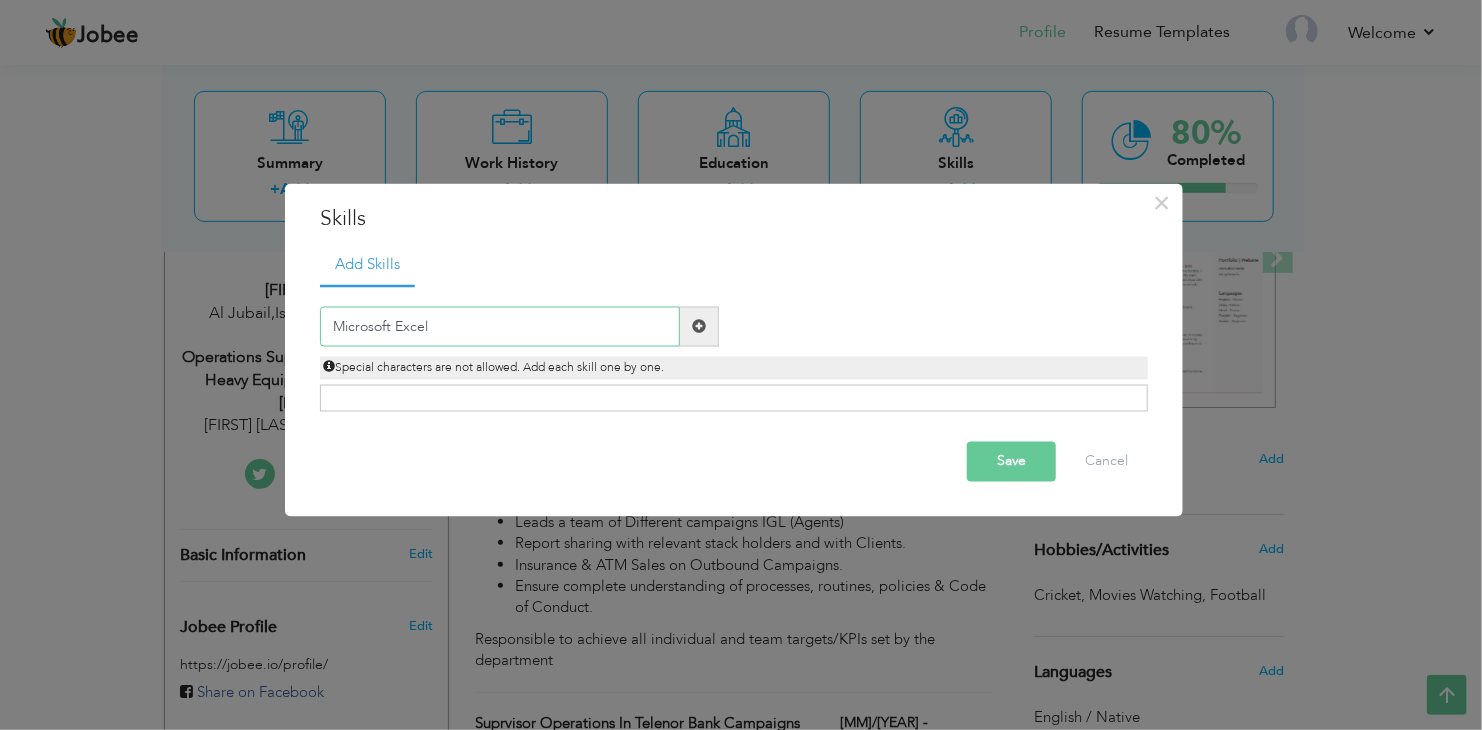 type on "Microsoft Excel" 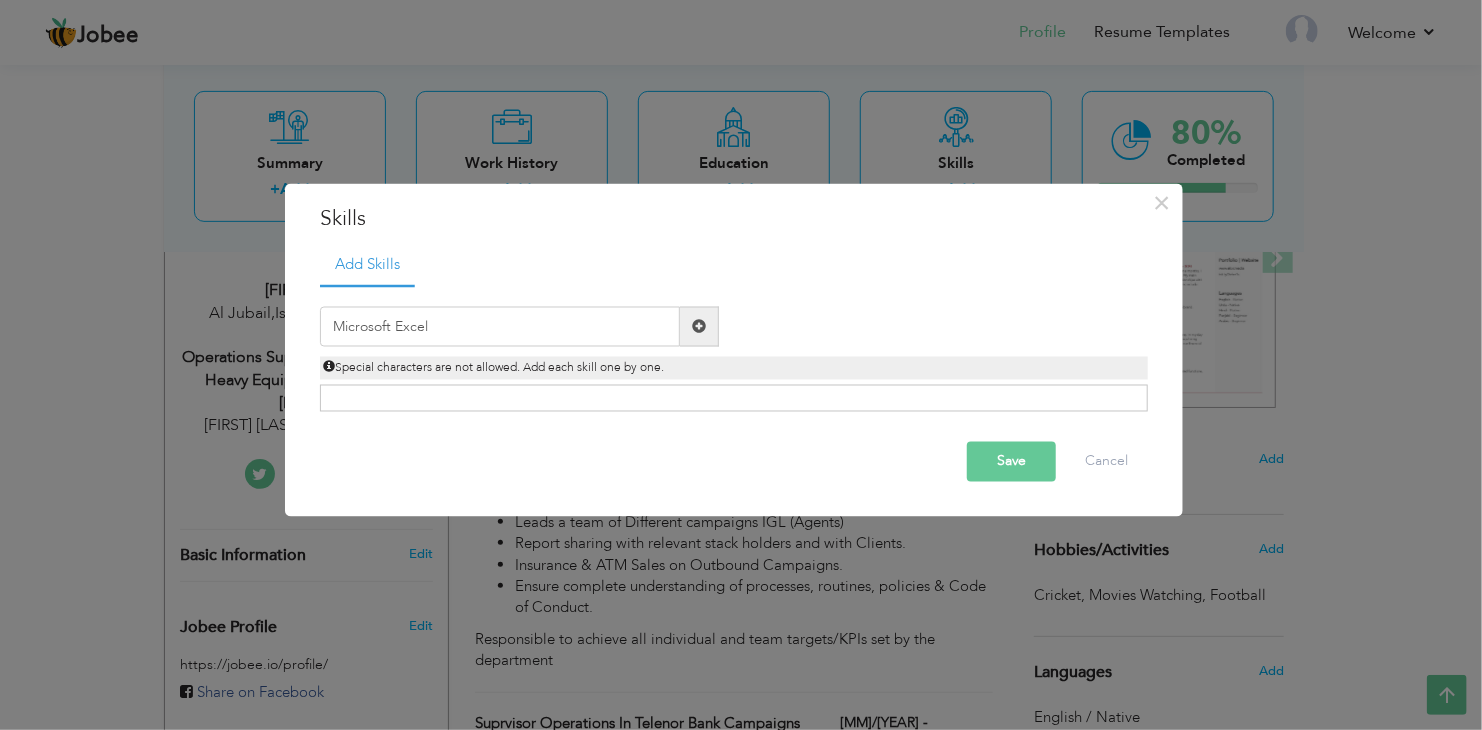 click at bounding box center (699, 326) 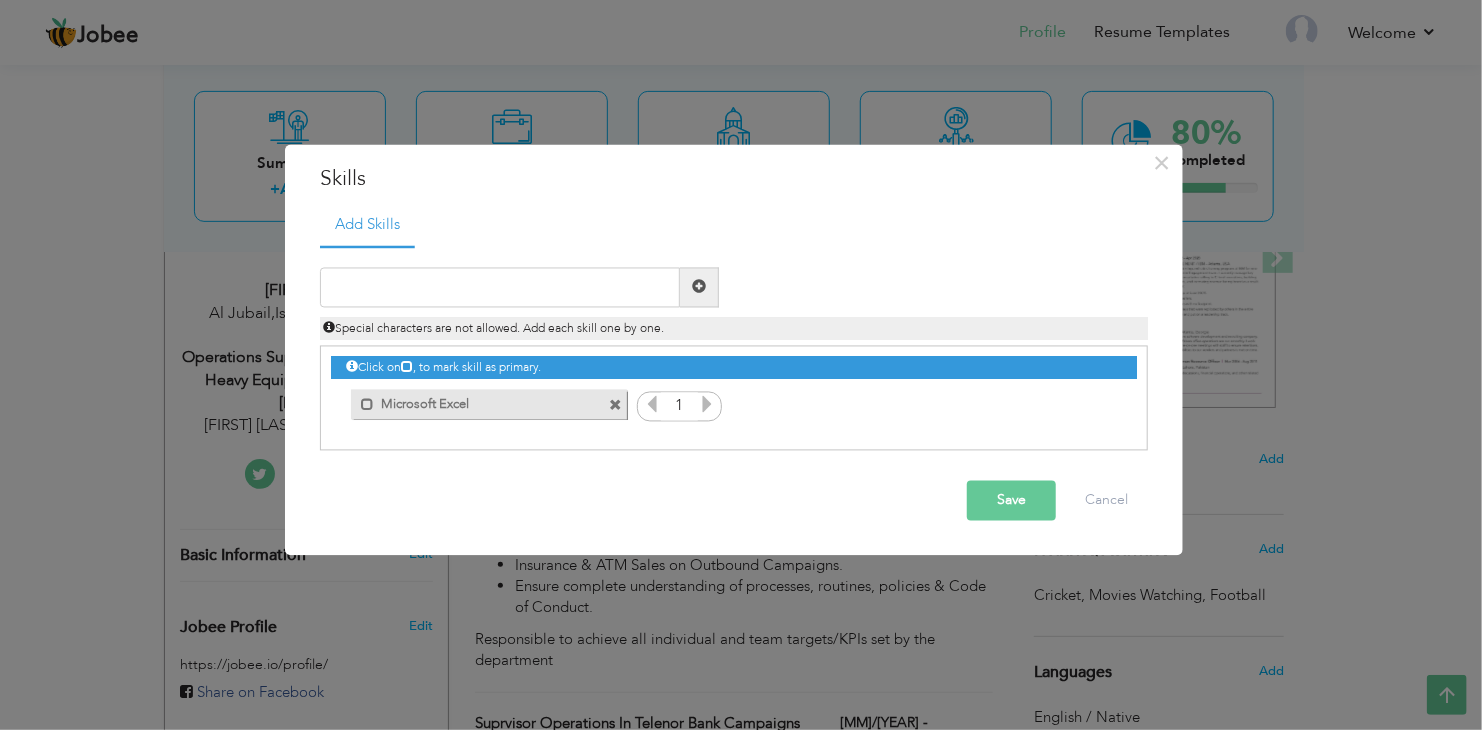 click at bounding box center [707, 404] 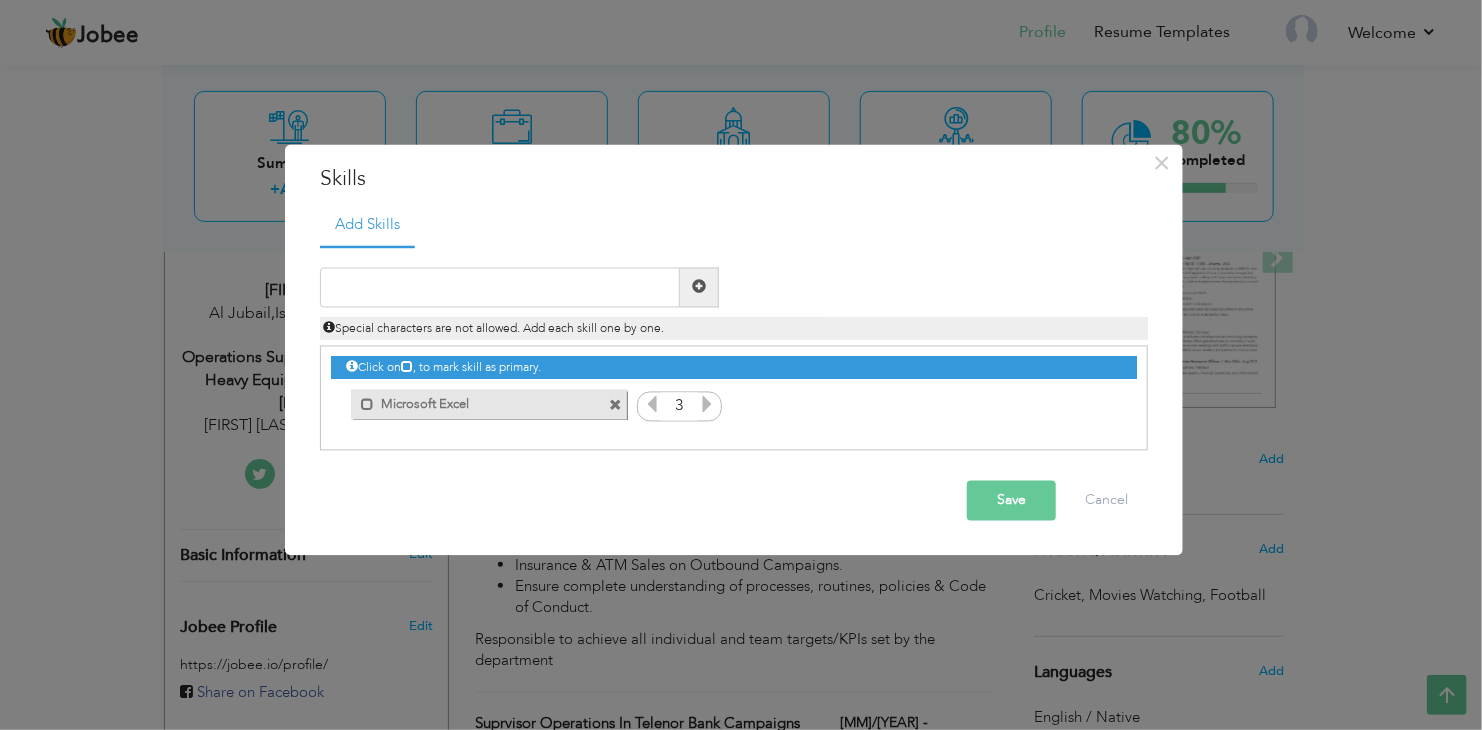 click at bounding box center [707, 404] 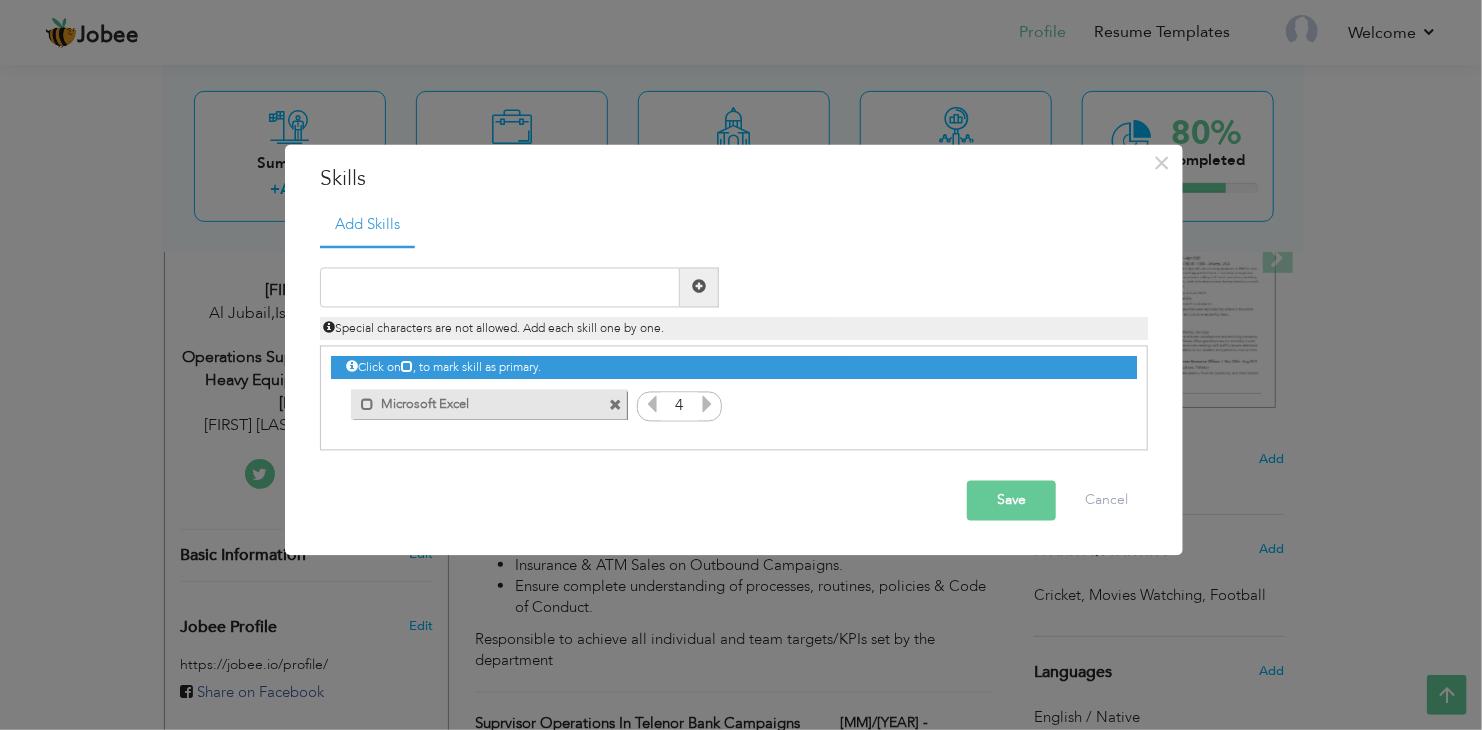 click at bounding box center [707, 404] 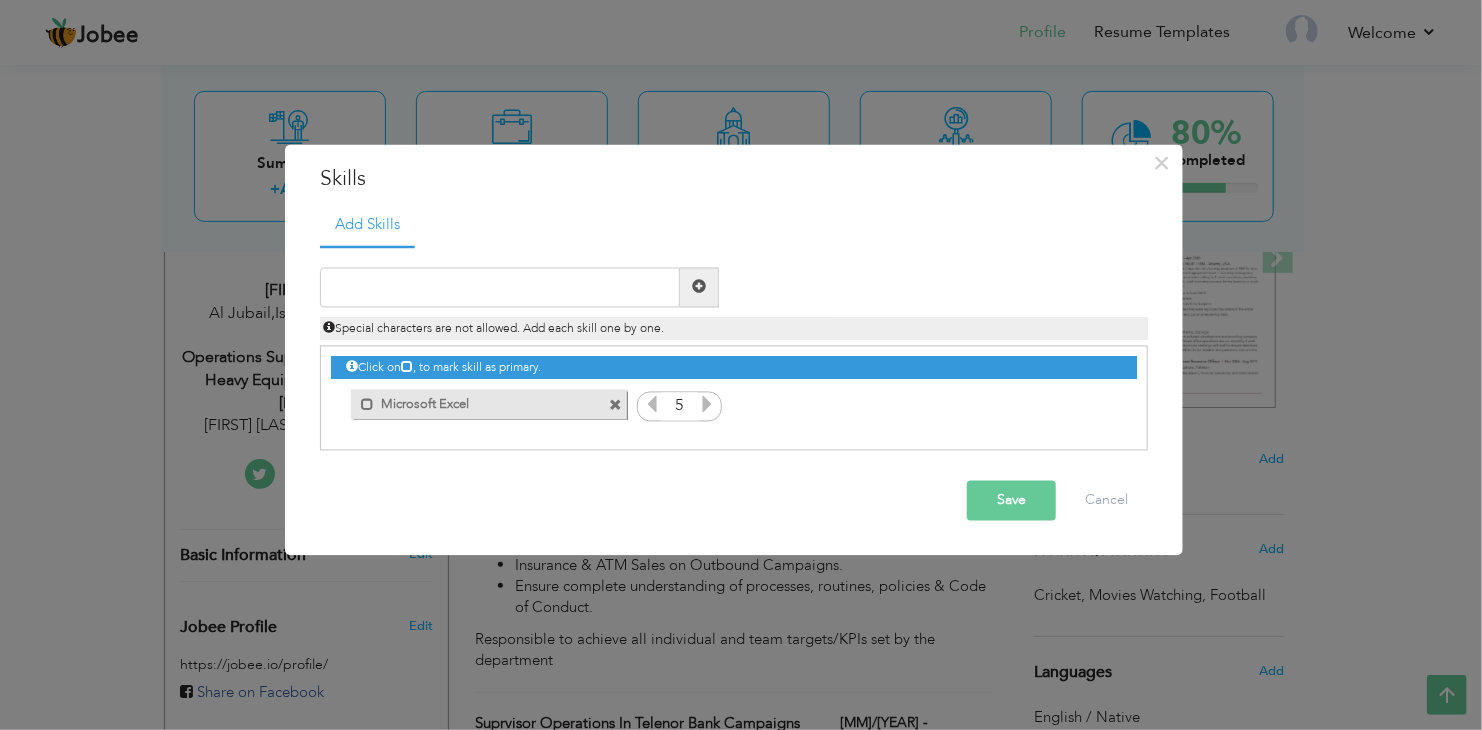 click at bounding box center [707, 404] 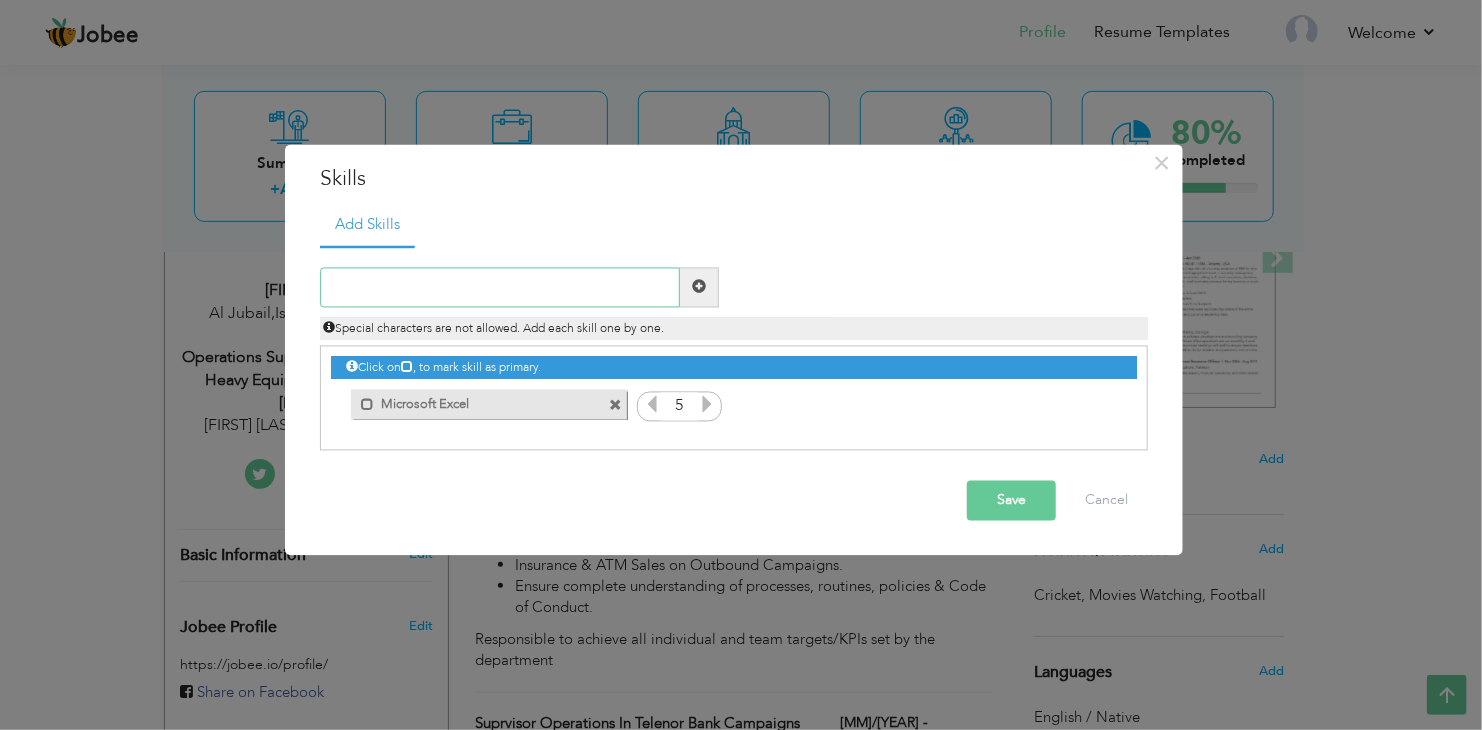 click at bounding box center [500, 287] 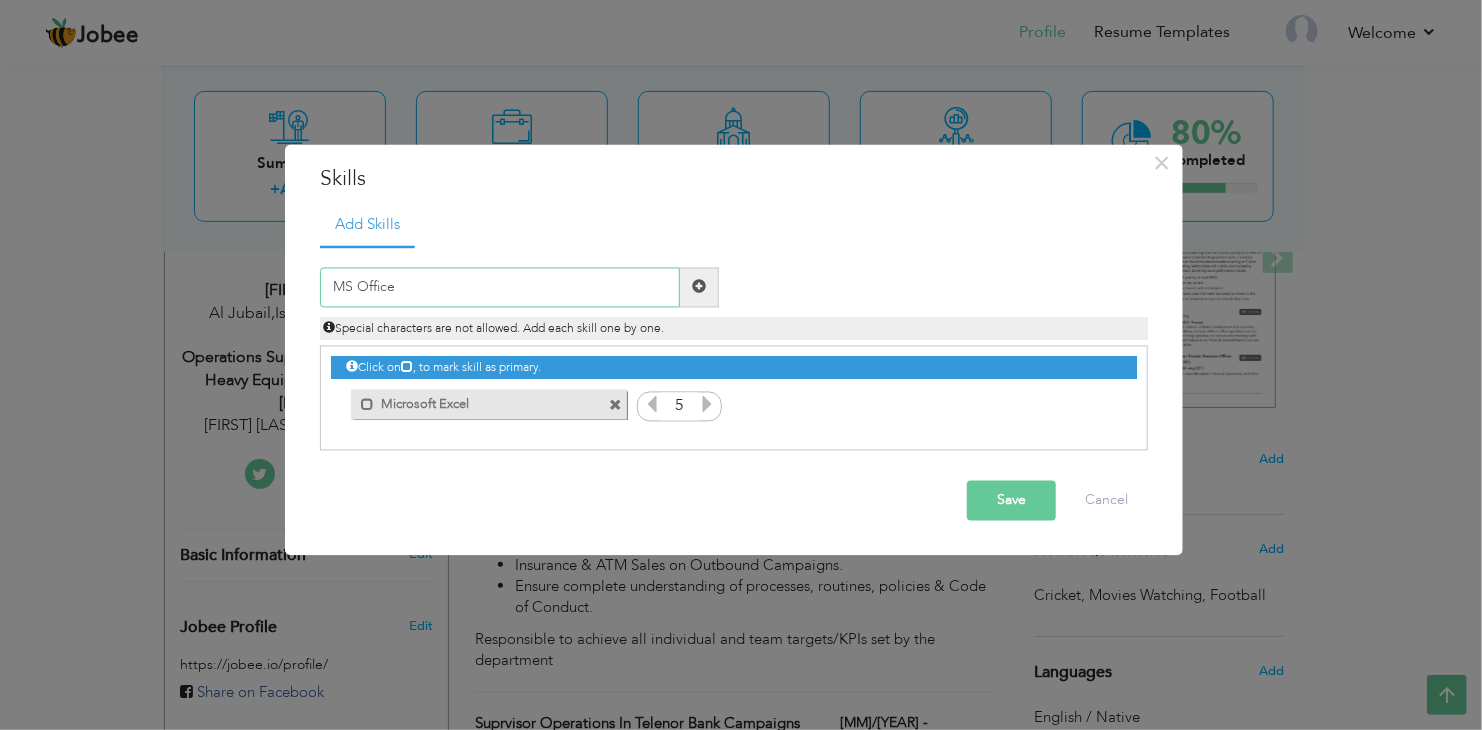 type on "MS Office" 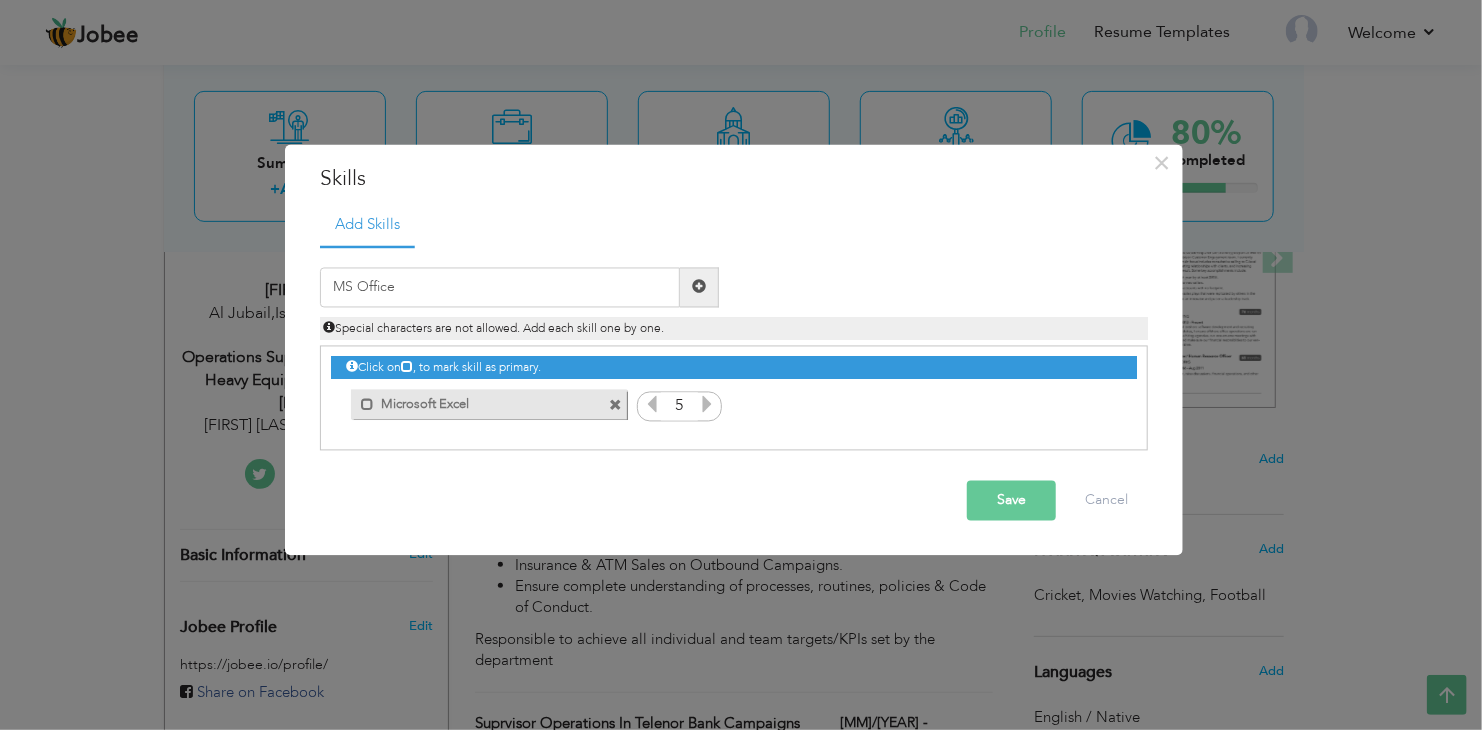 click at bounding box center (699, 287) 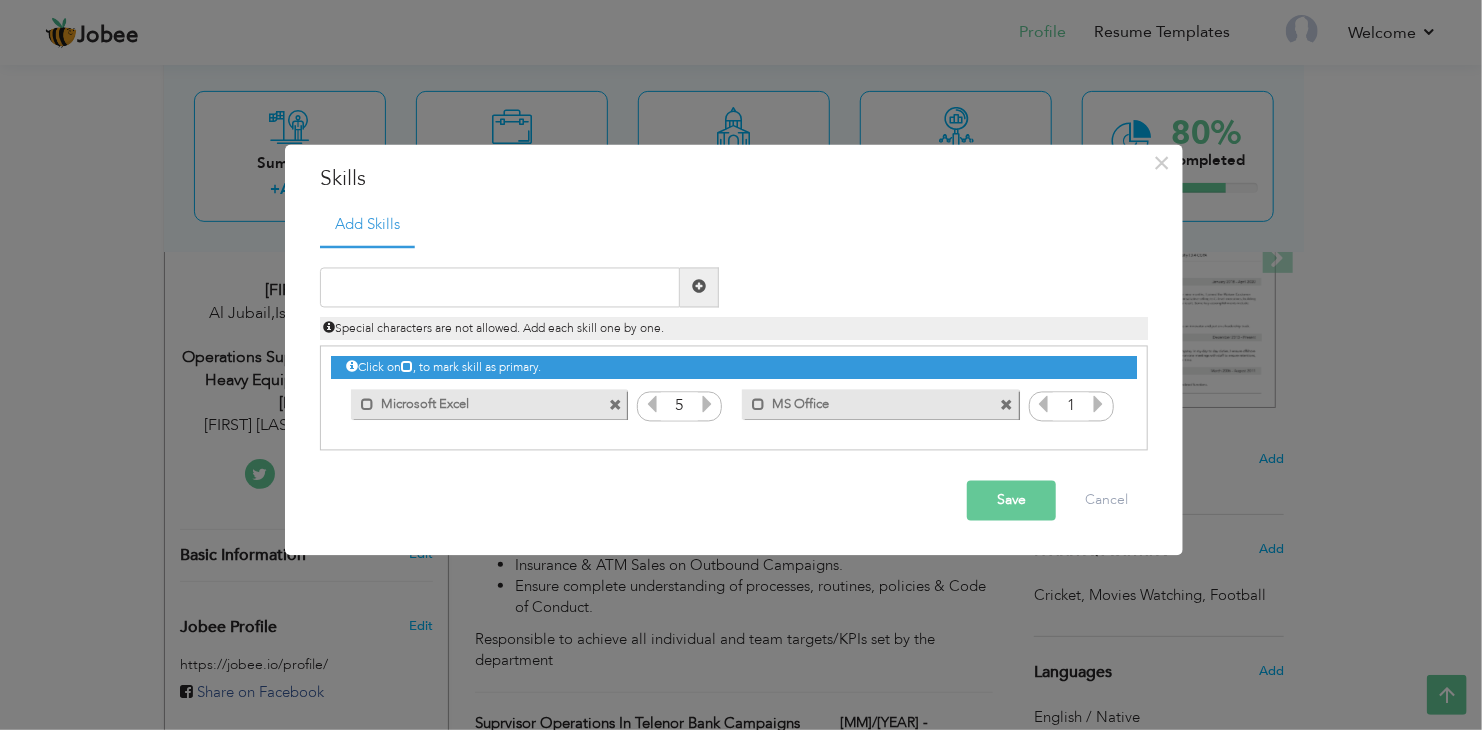 click at bounding box center [1098, 404] 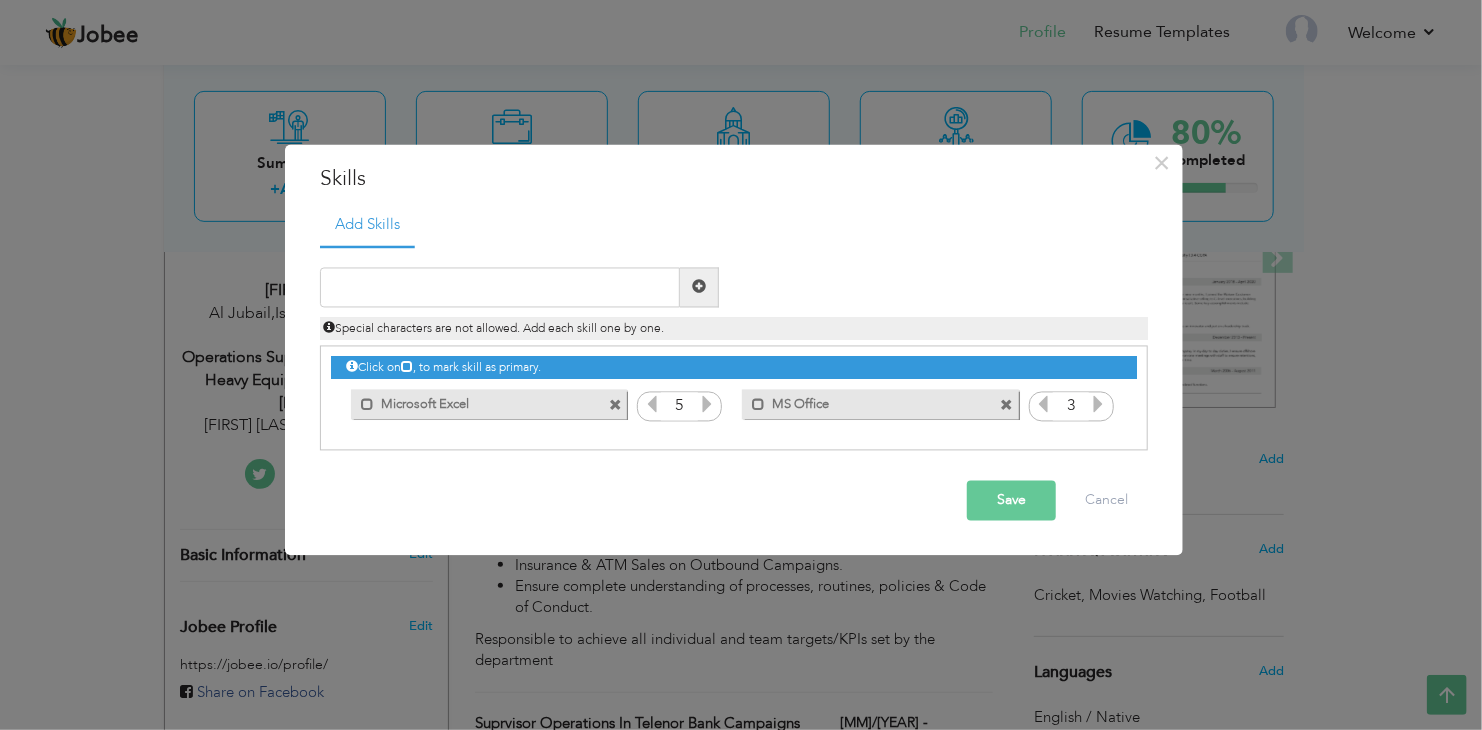 click at bounding box center (1098, 404) 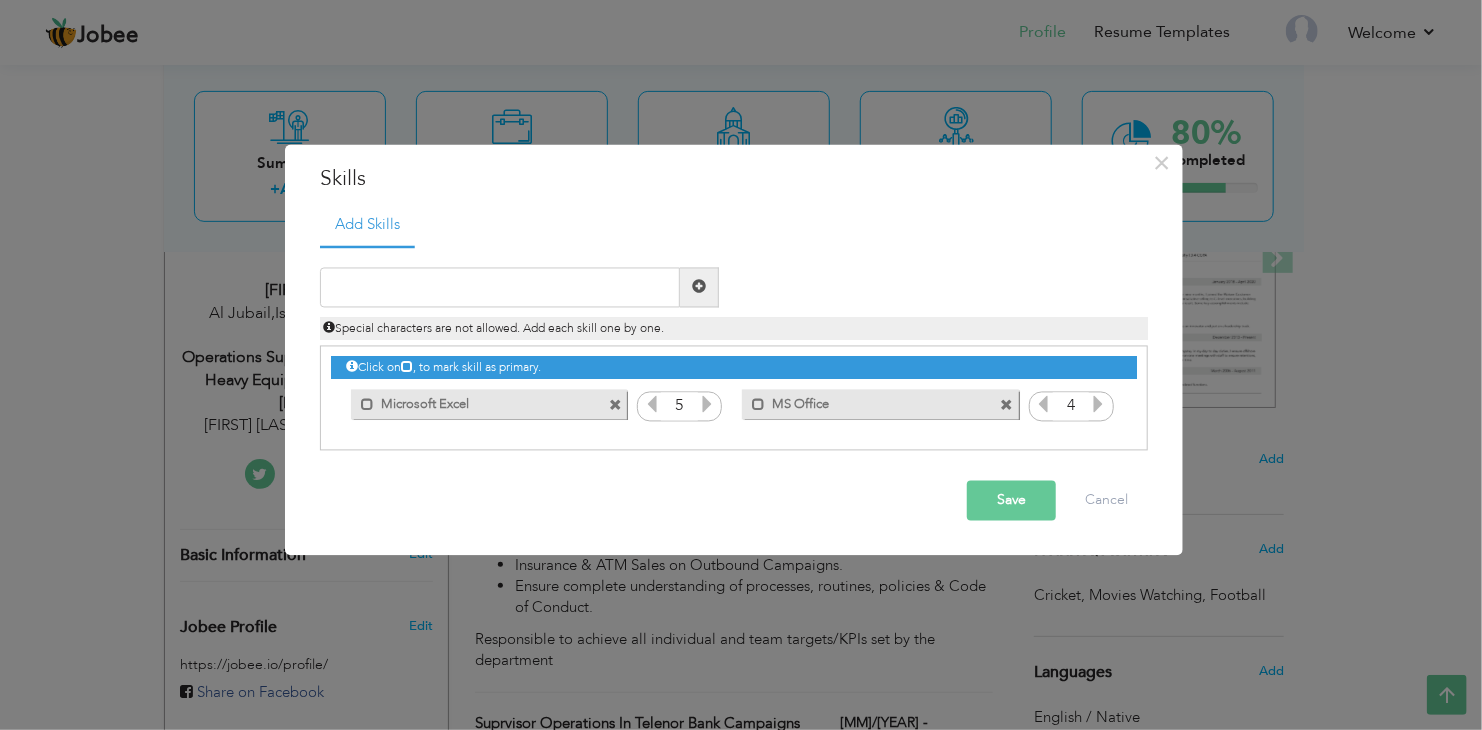 click at bounding box center [1098, 404] 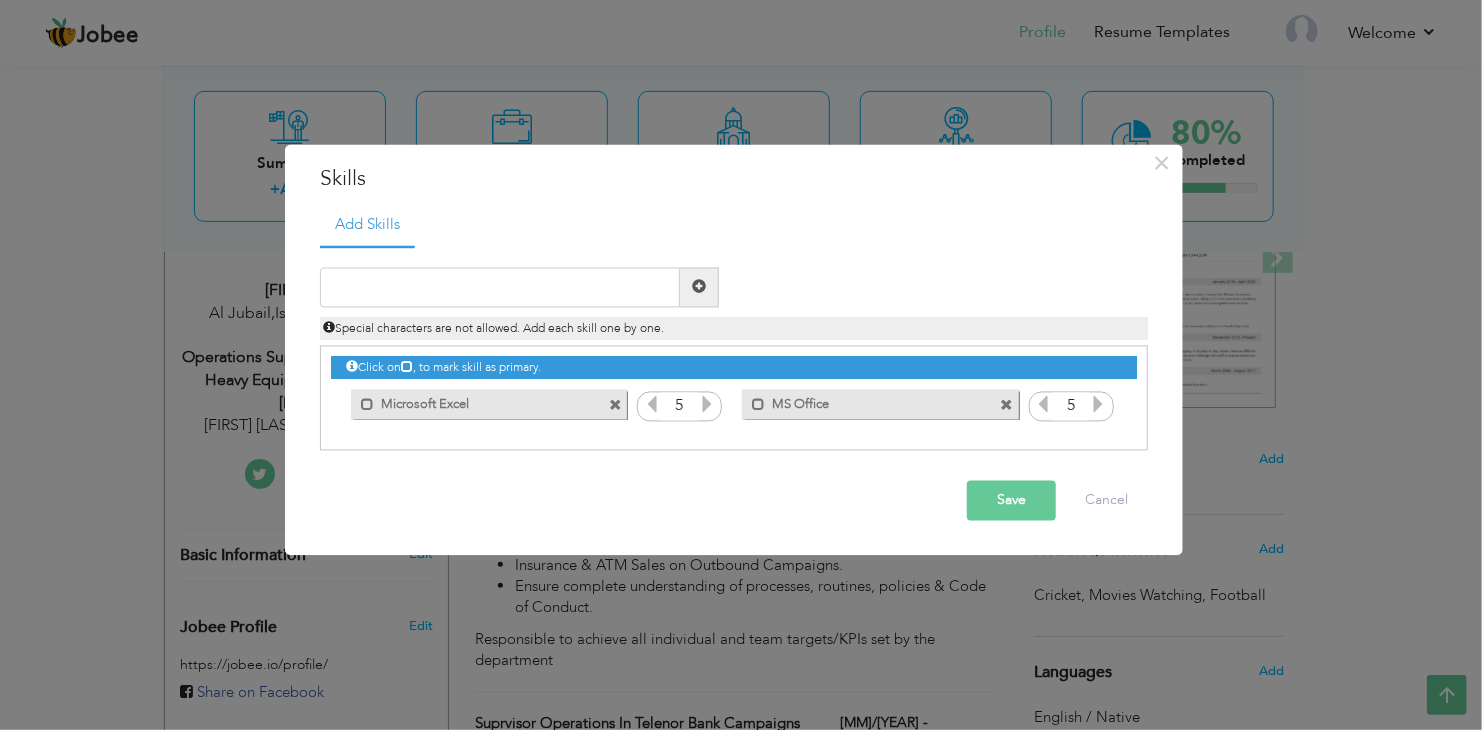 click at bounding box center (1098, 404) 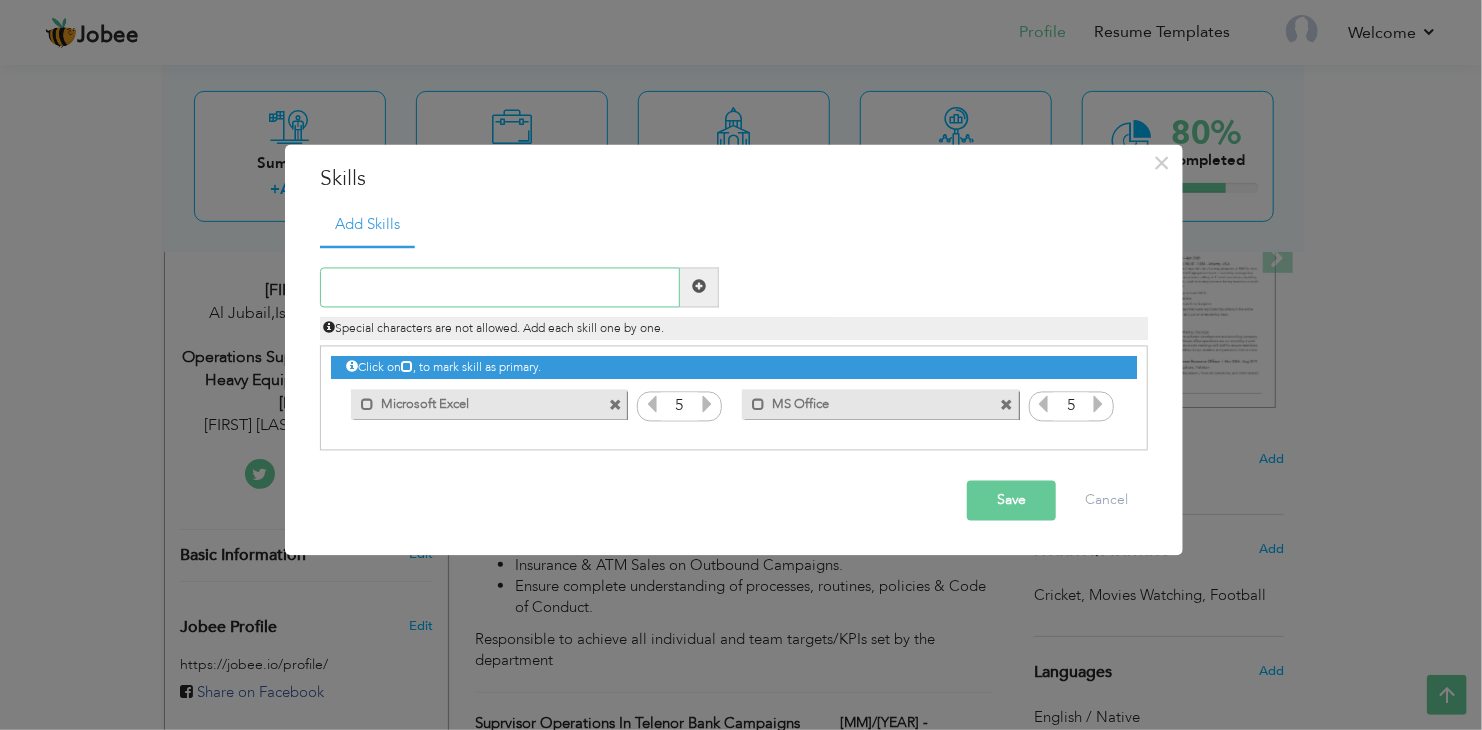 click at bounding box center [500, 287] 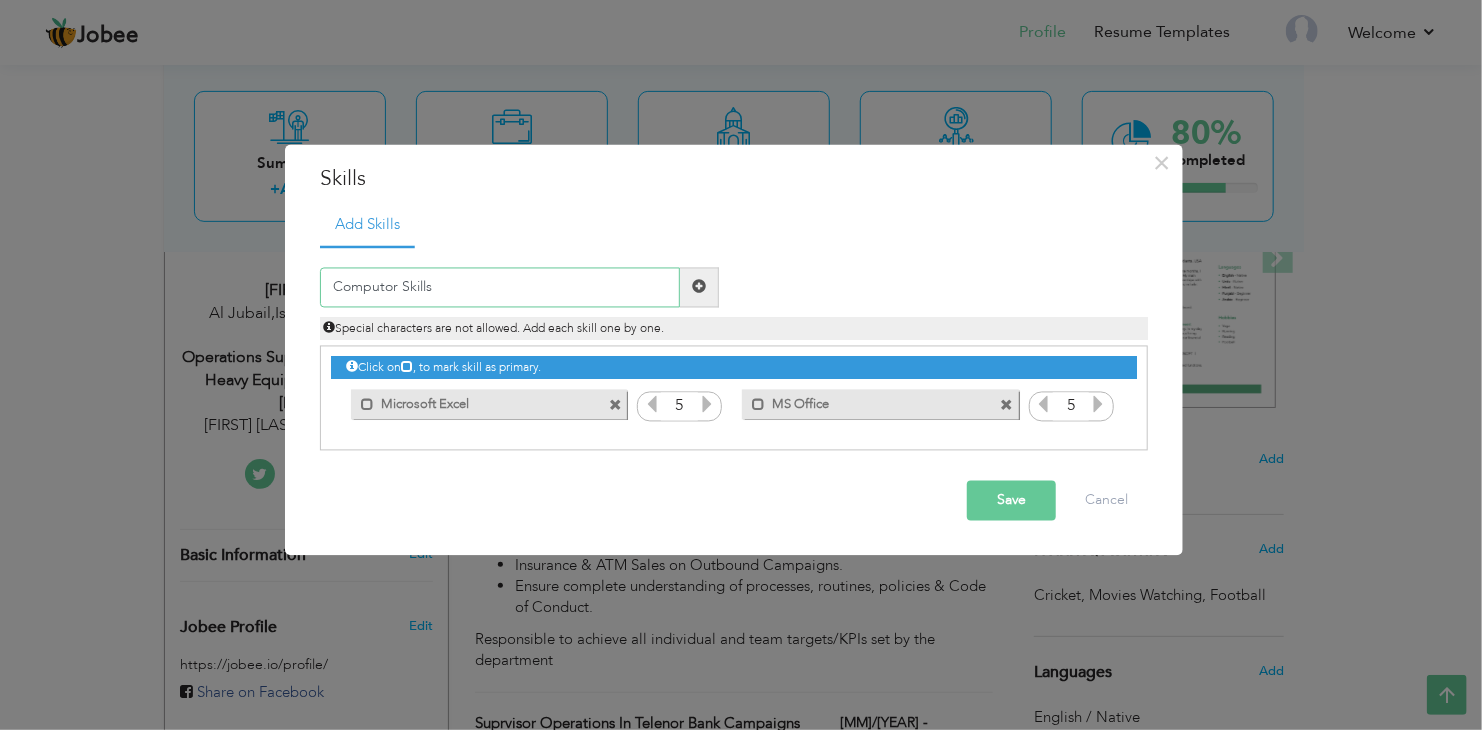 click on "Computor Skills" at bounding box center (500, 287) 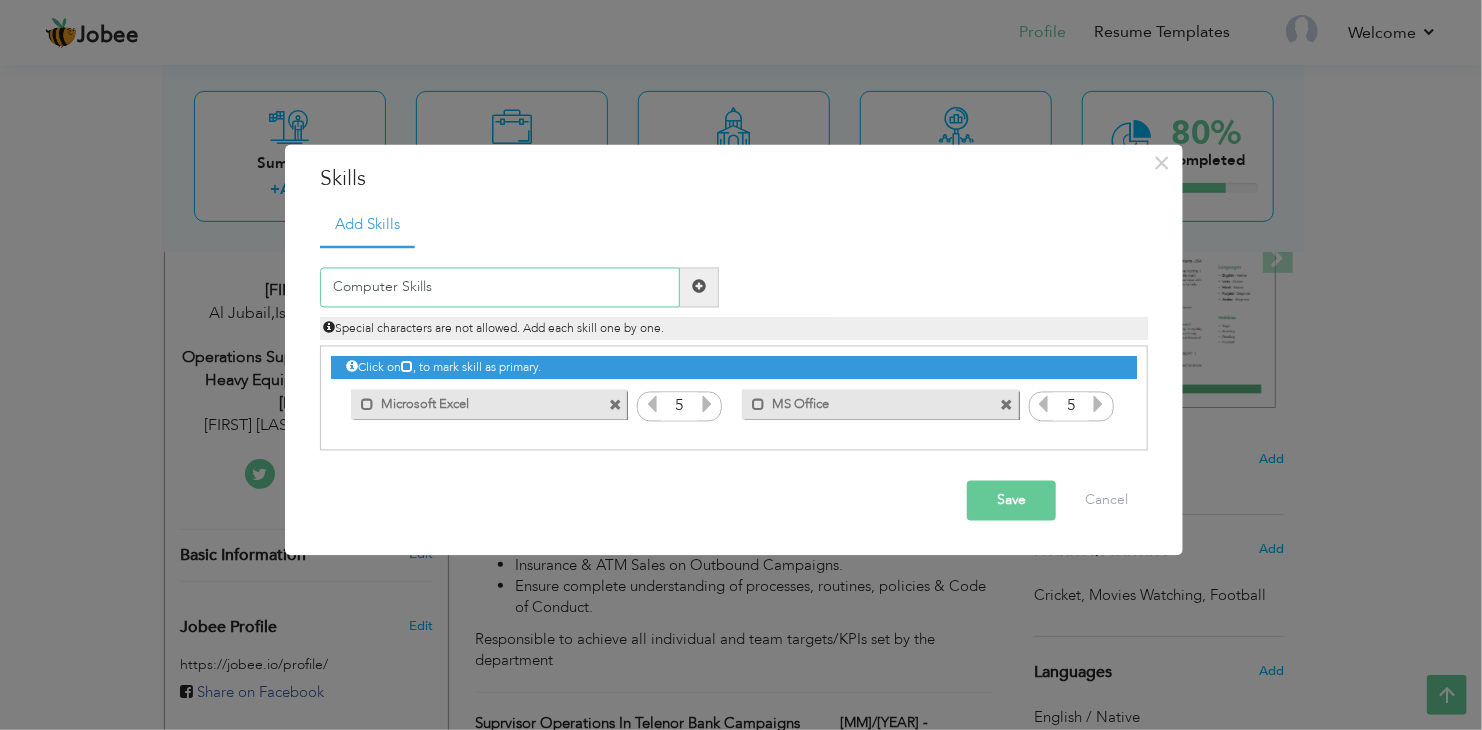 click on "Computer Skills" at bounding box center (500, 287) 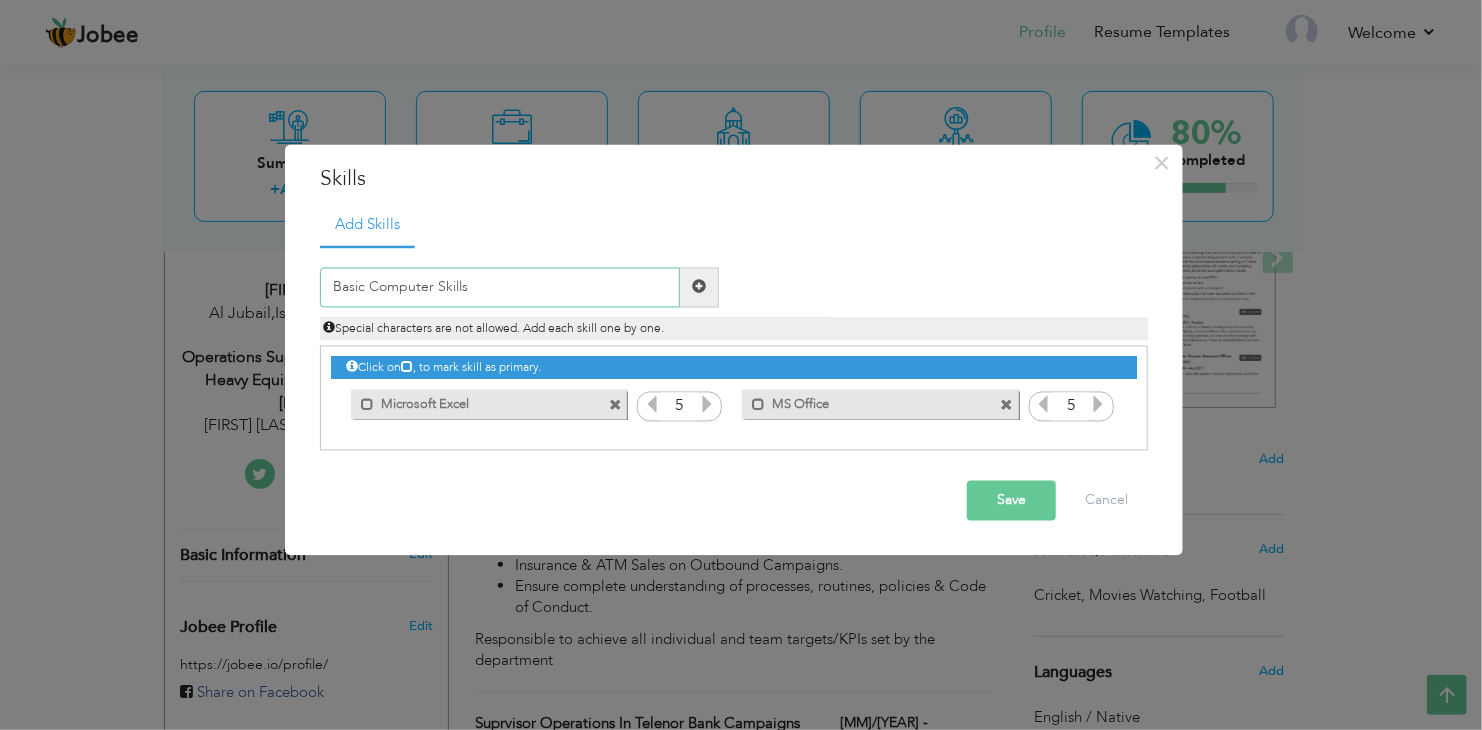 type on "Basic Computer Skills" 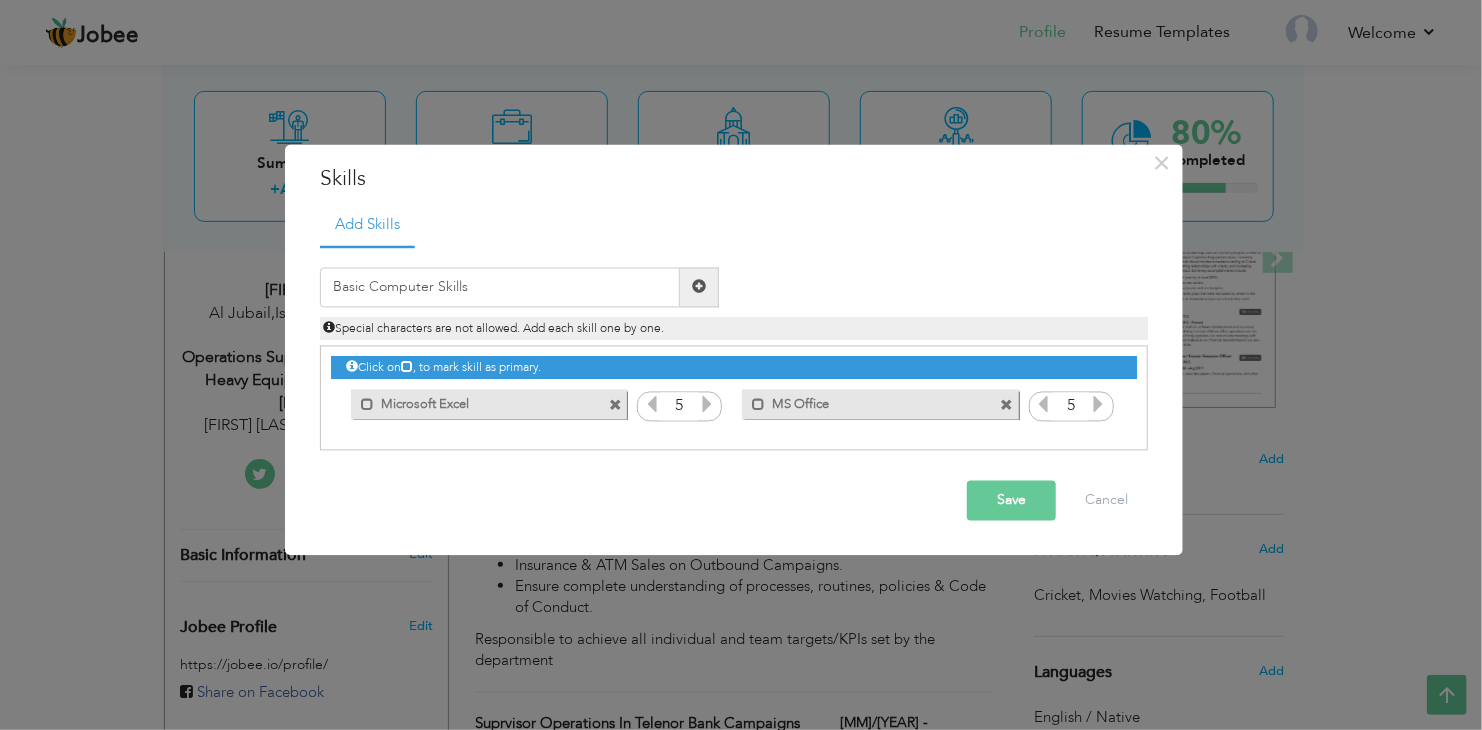 click at bounding box center (699, 287) 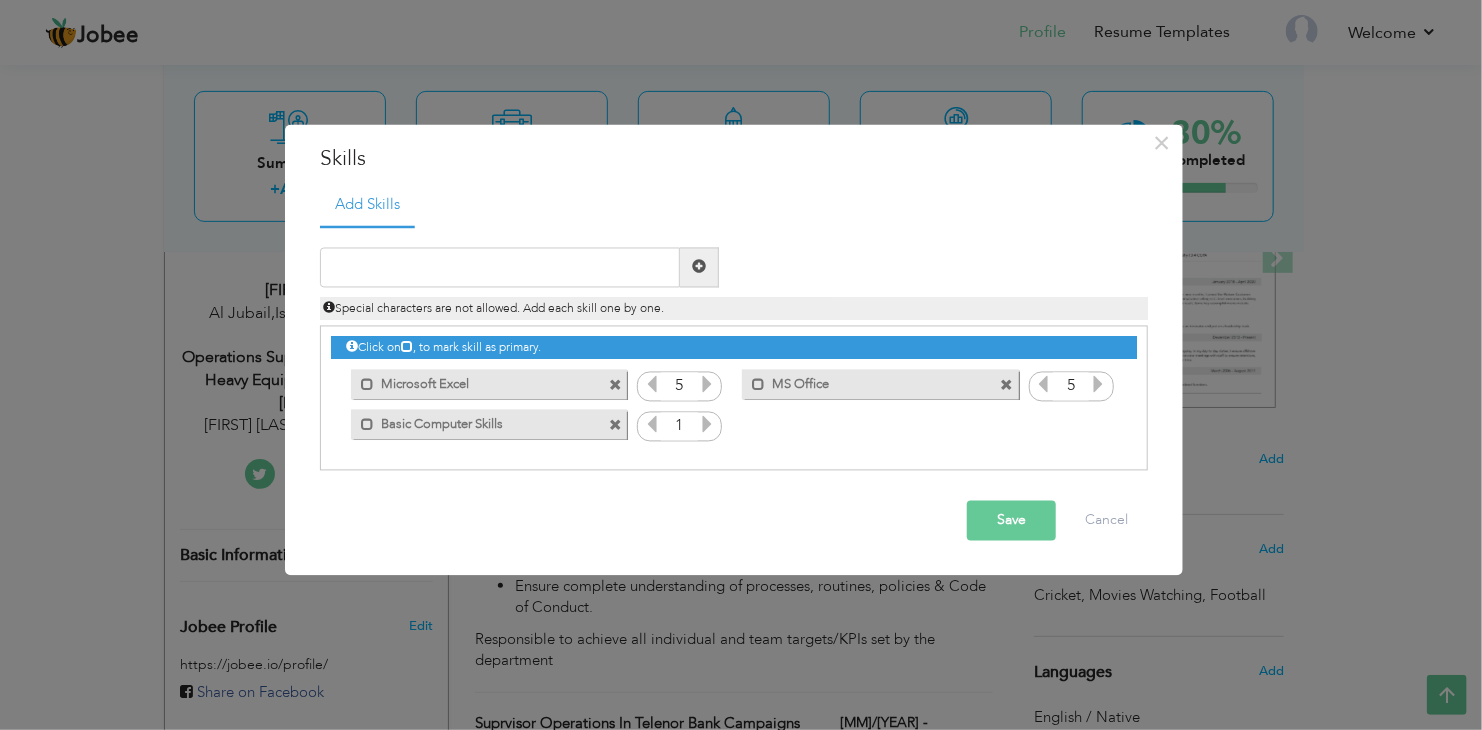 click at bounding box center (707, 424) 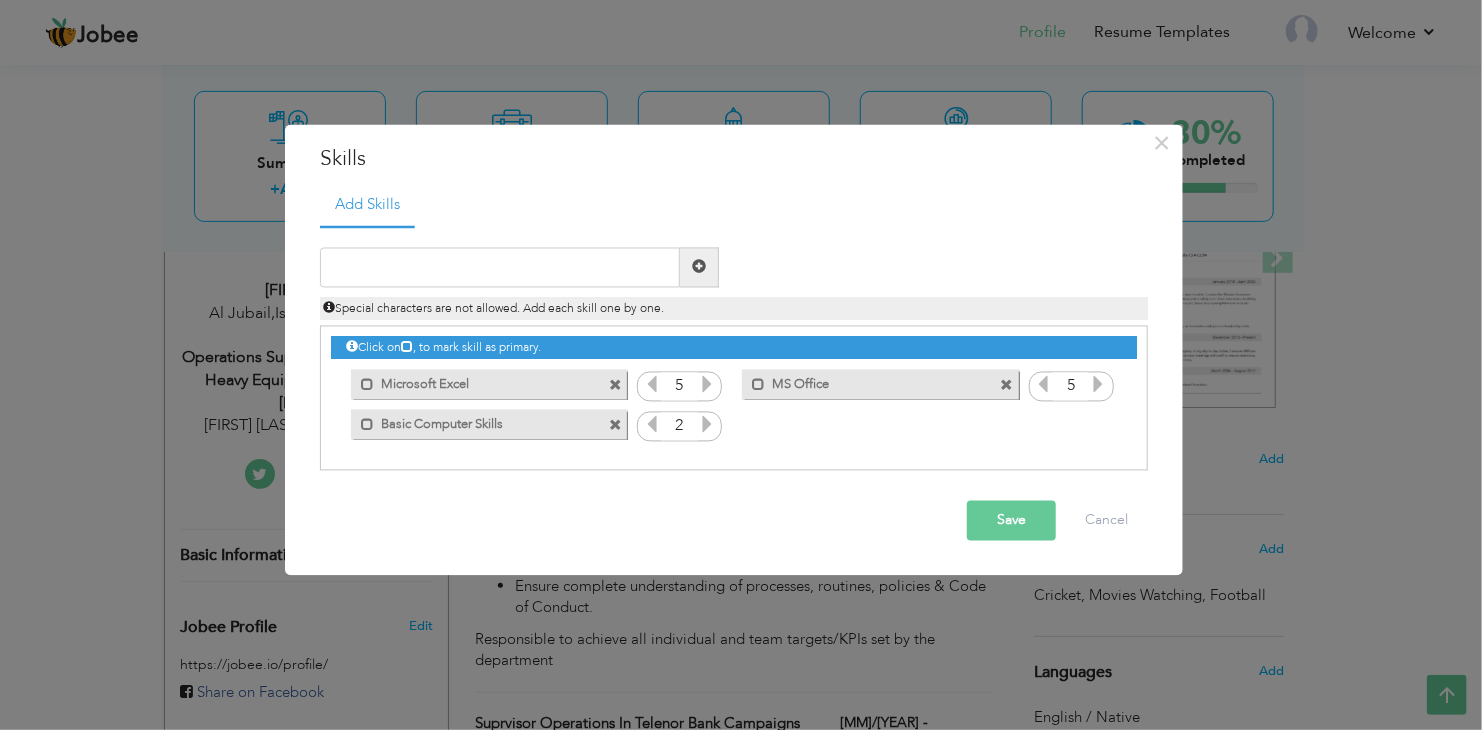 click at bounding box center (707, 424) 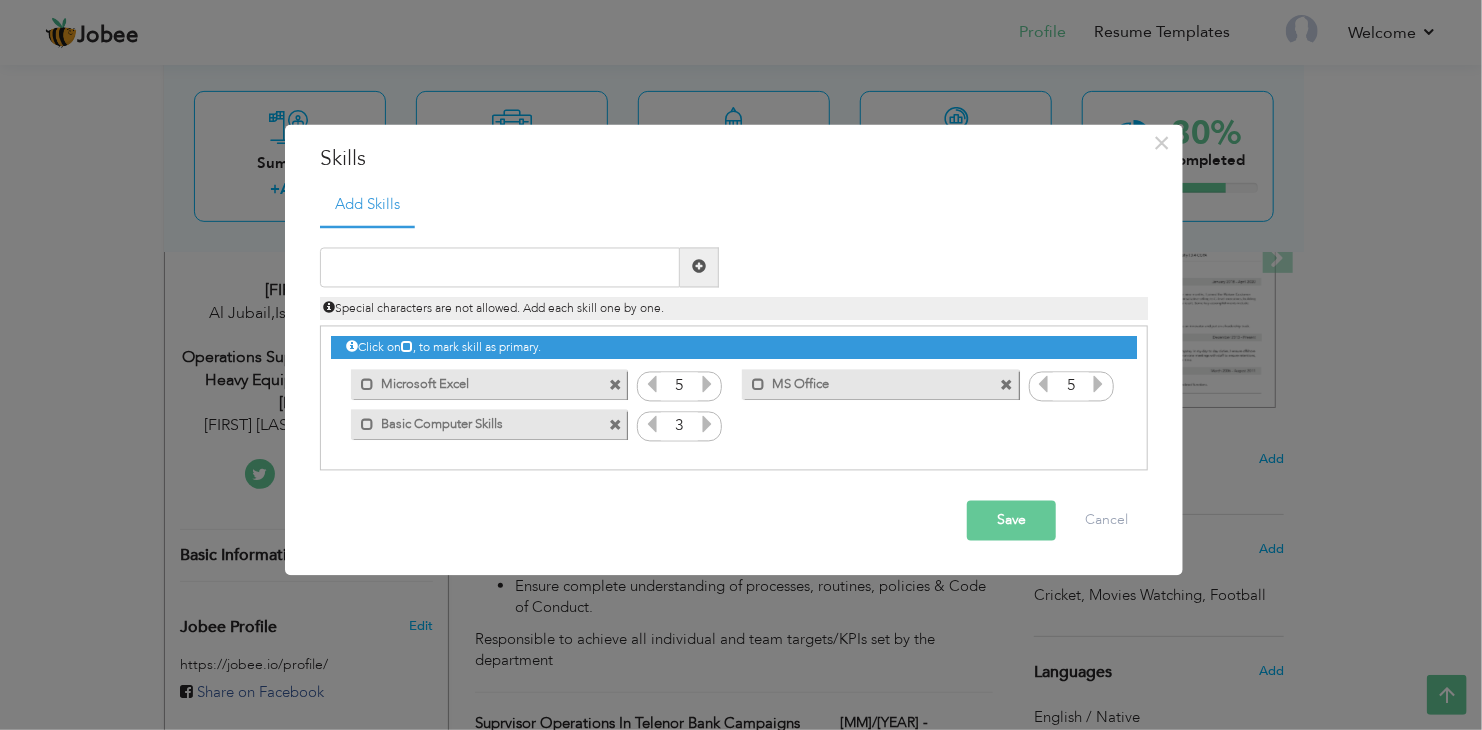 click at bounding box center [707, 424] 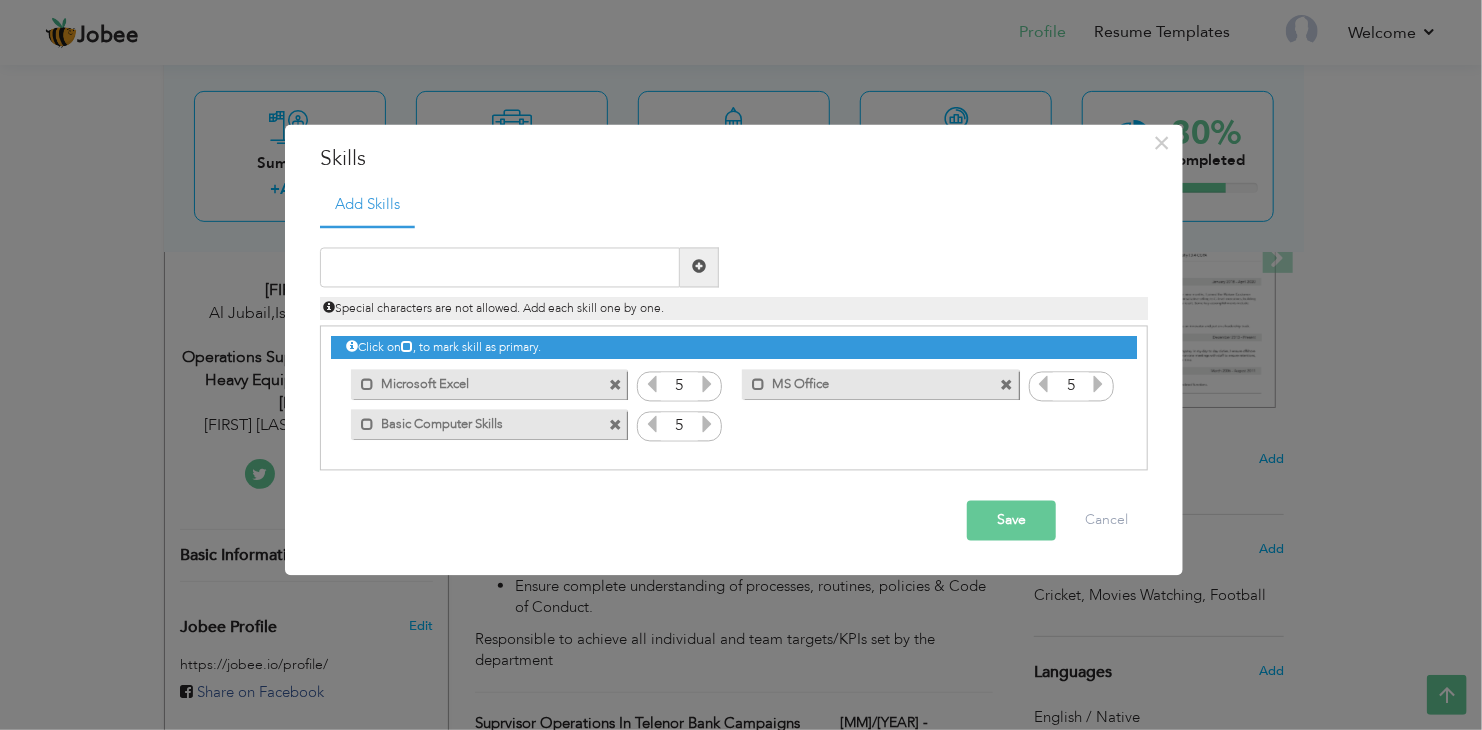 click at bounding box center [707, 424] 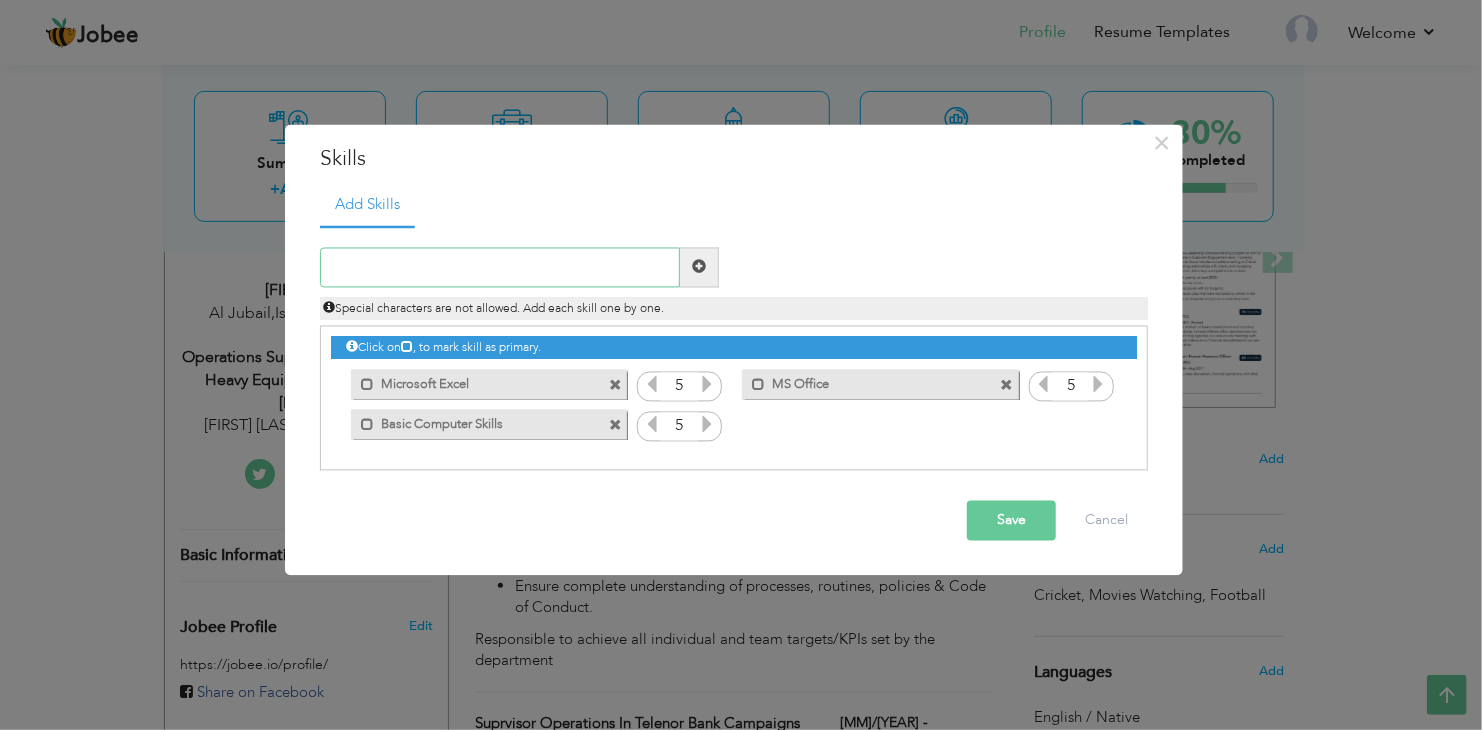 click at bounding box center [500, 267] 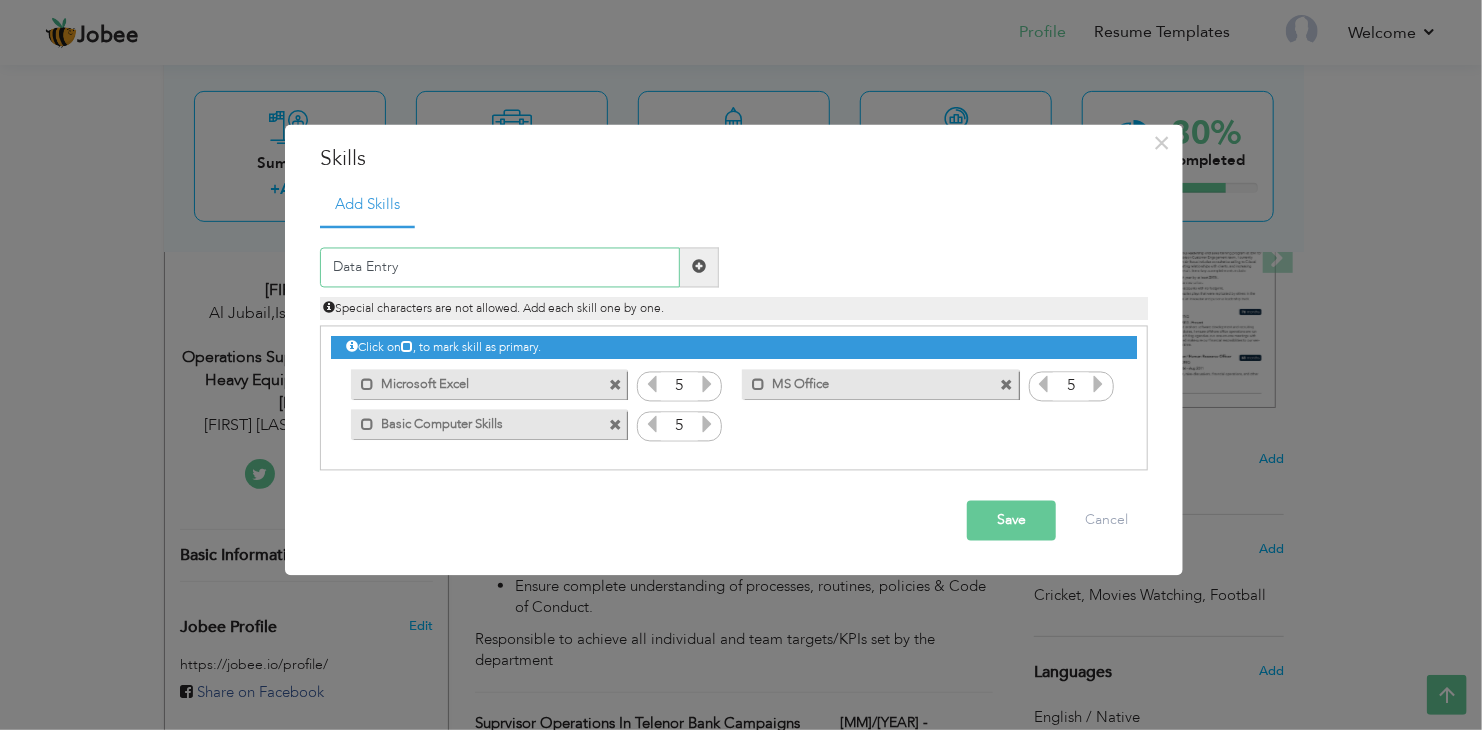 type on "Data Entry" 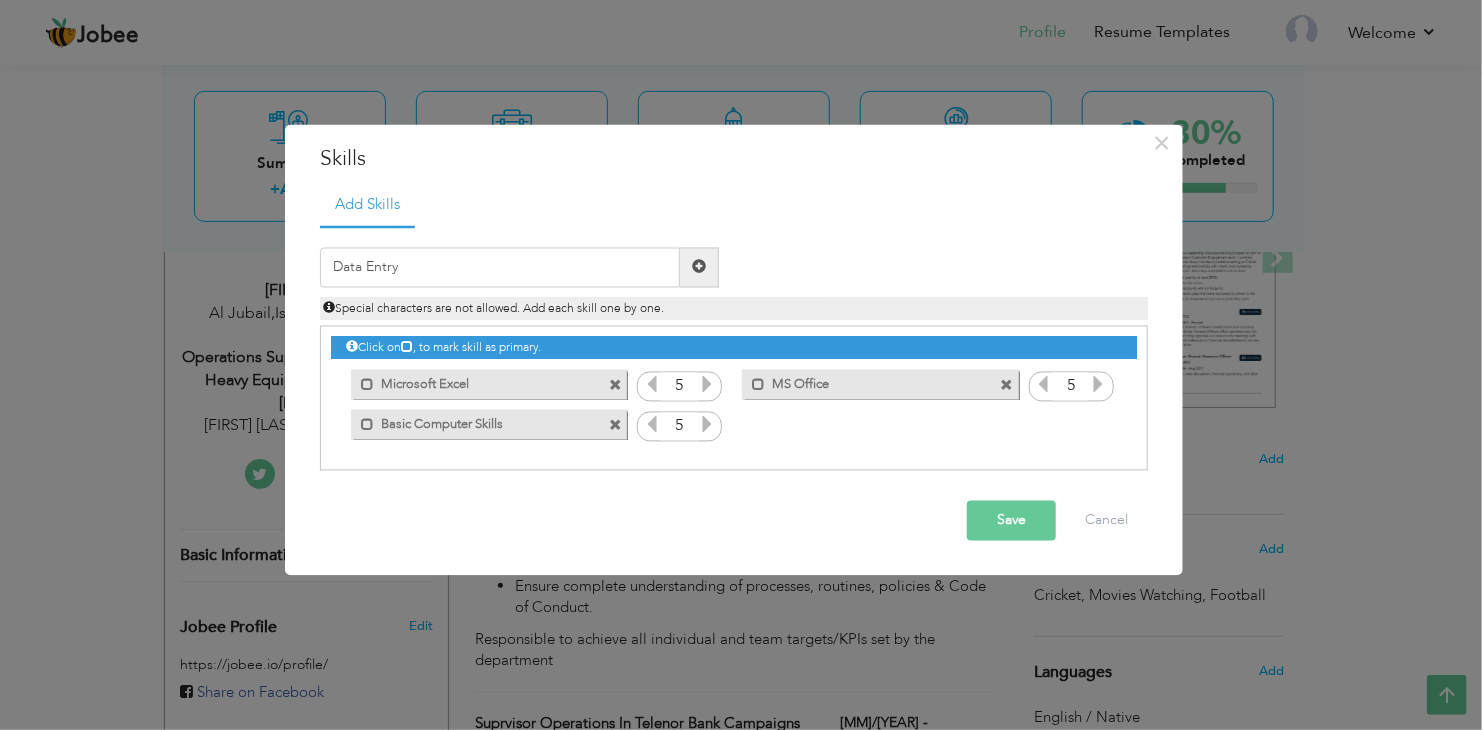 click at bounding box center [699, 267] 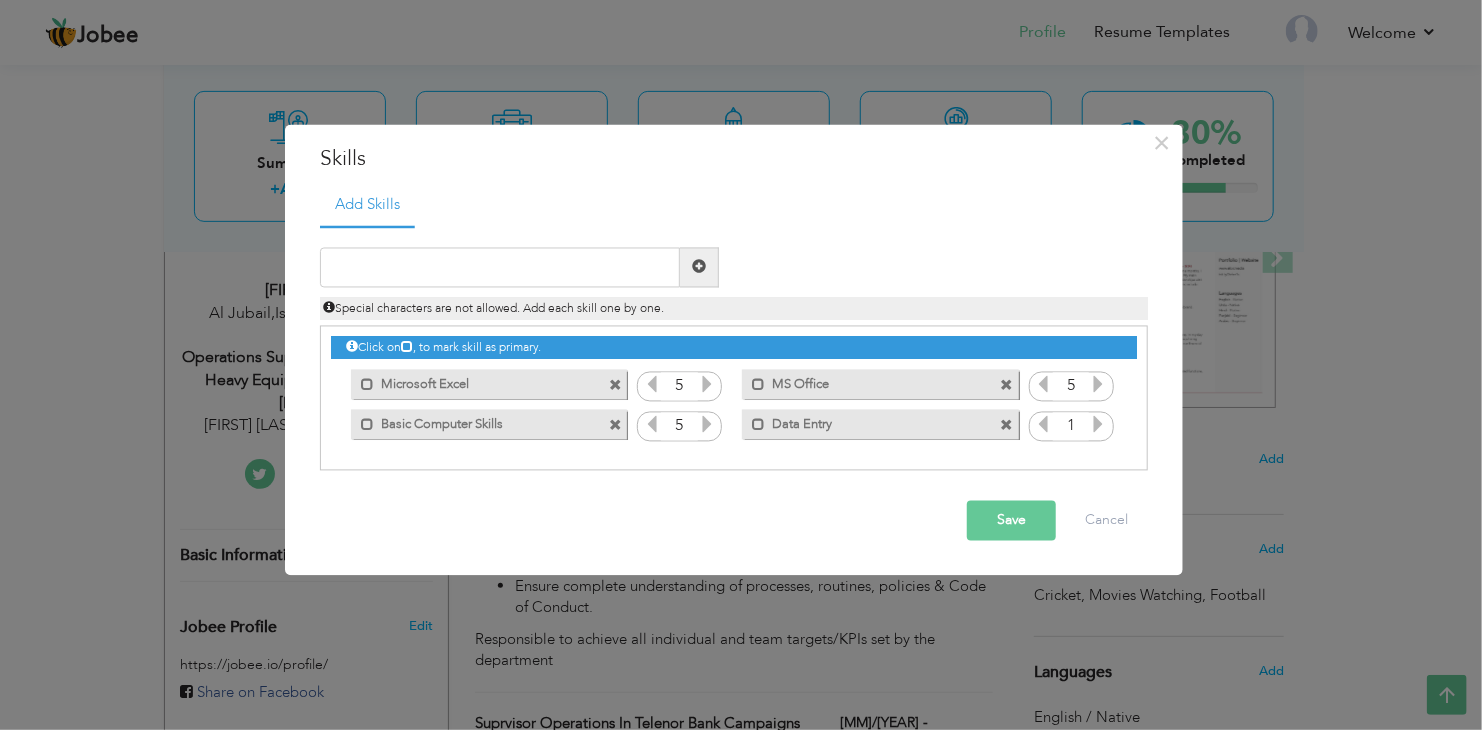 click at bounding box center [1098, 424] 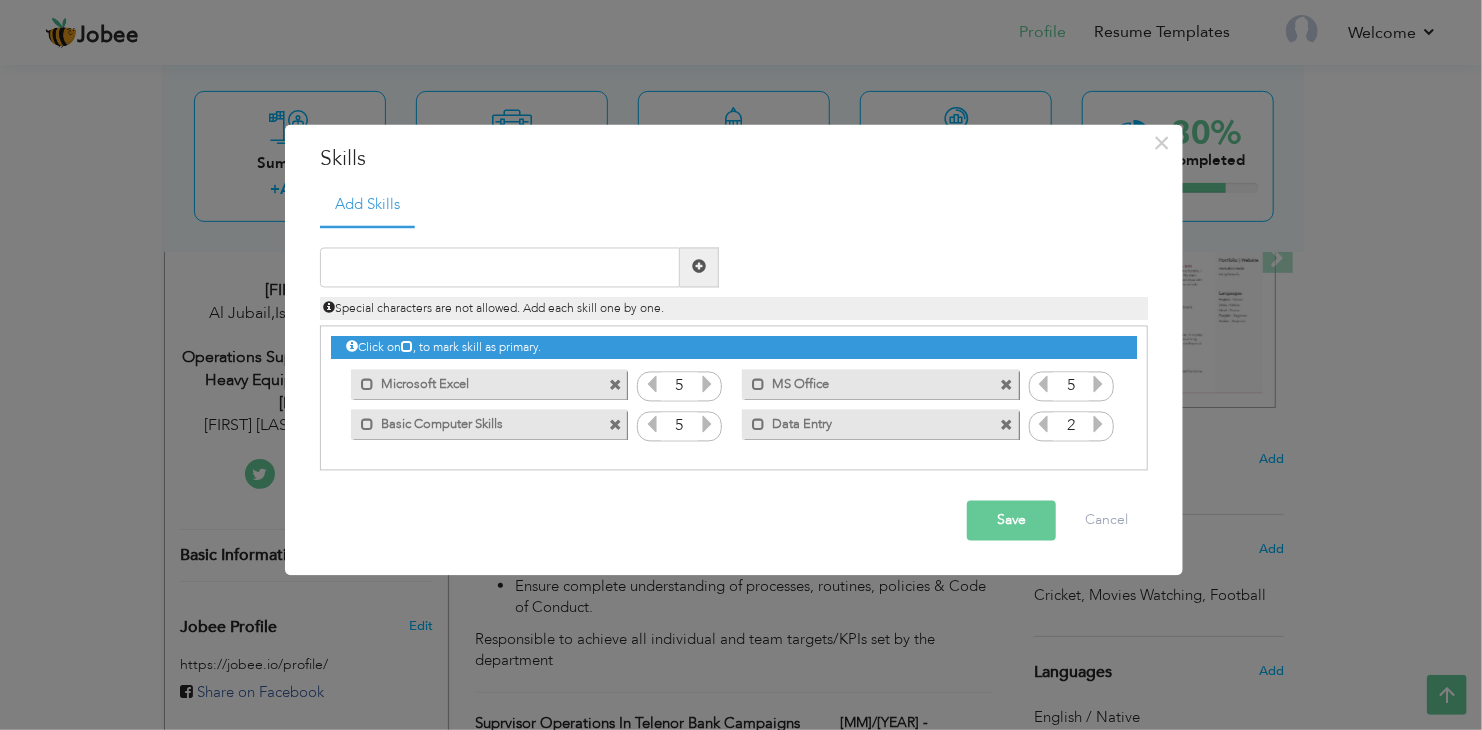 click at bounding box center [1098, 424] 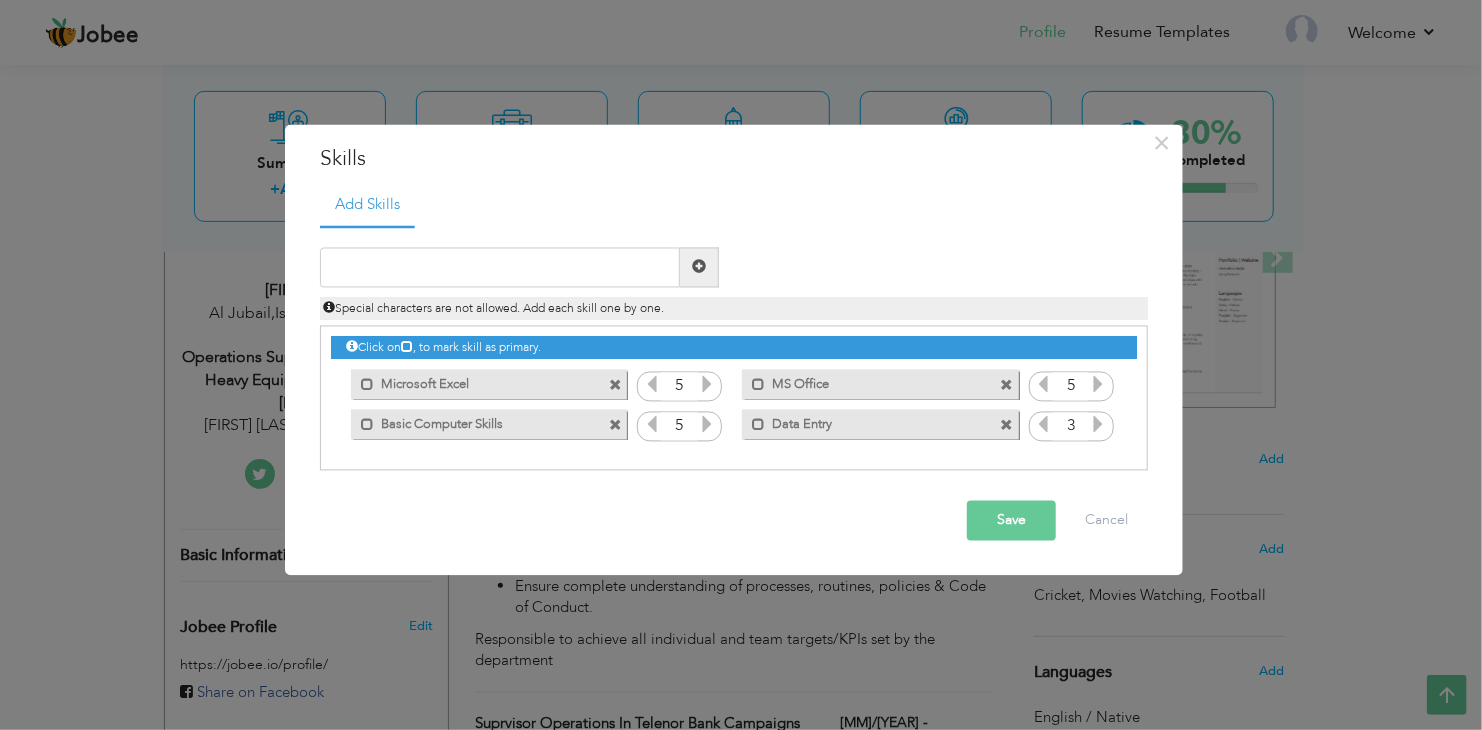 click at bounding box center (1098, 424) 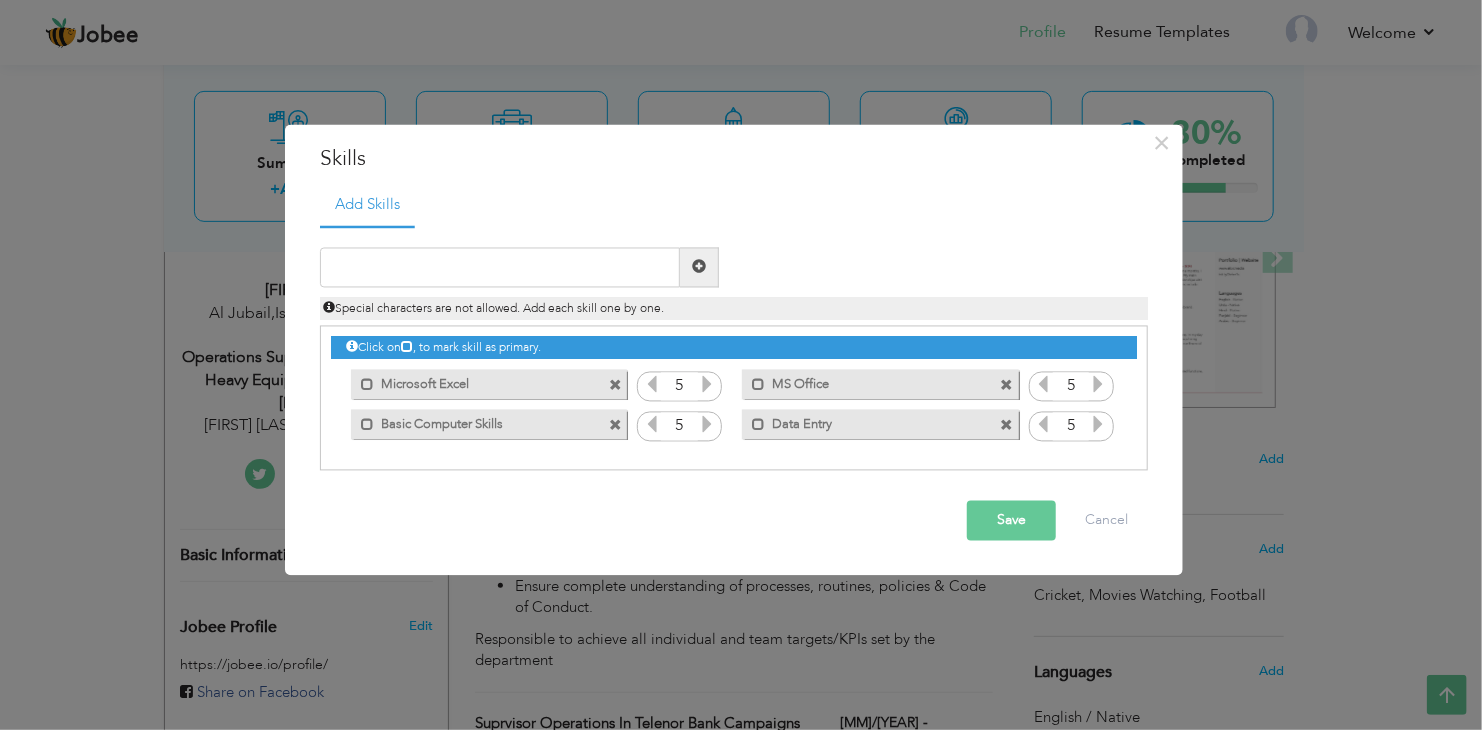 click at bounding box center [1098, 424] 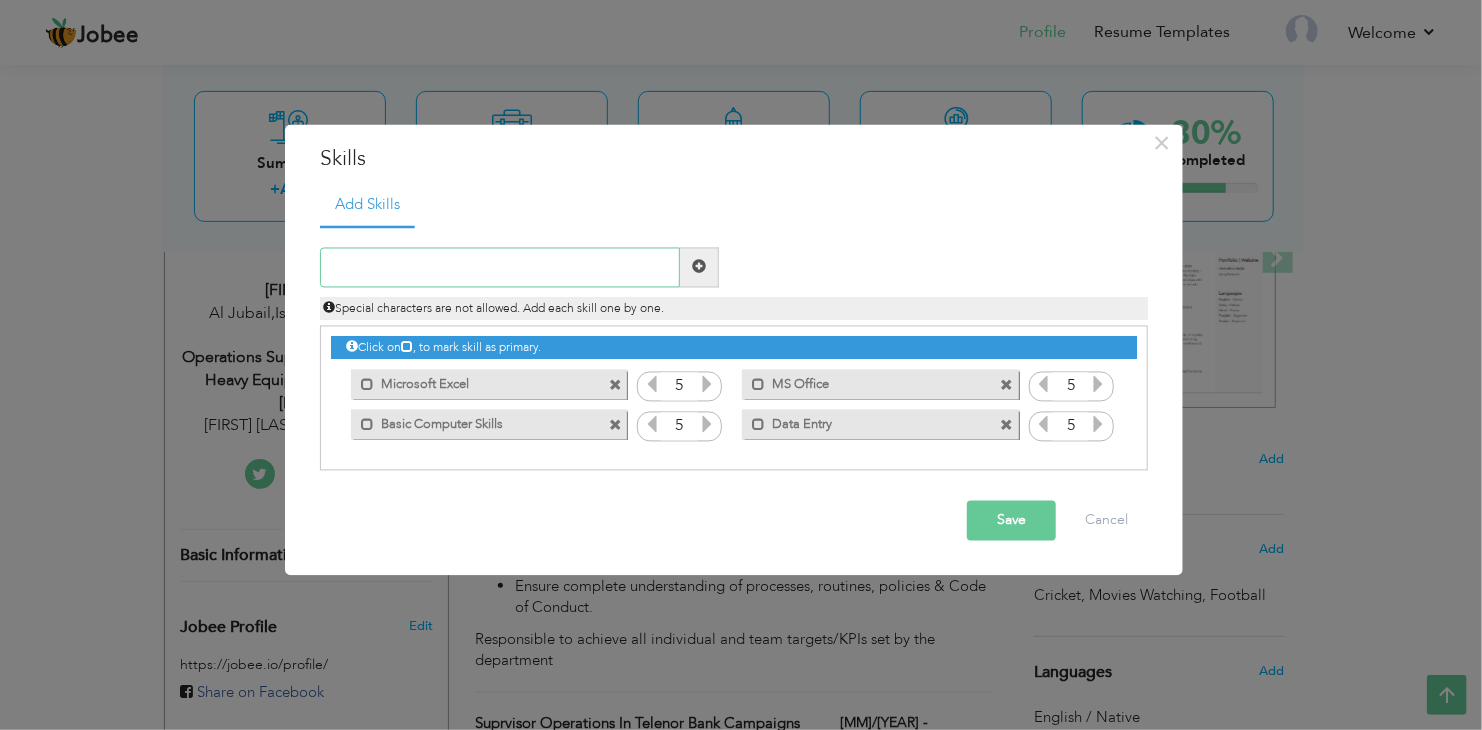 click at bounding box center [500, 267] 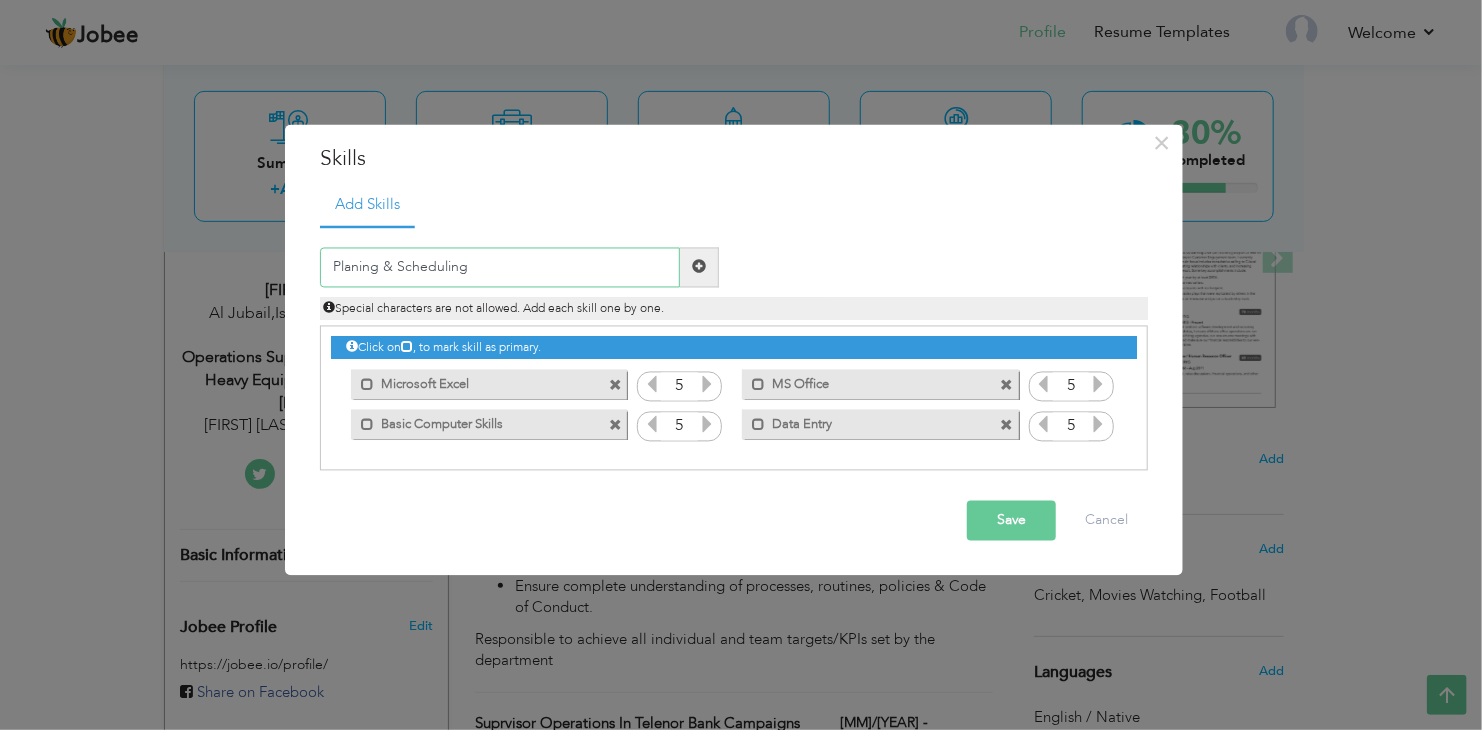 click on "Planing & Scheduling" at bounding box center (500, 267) 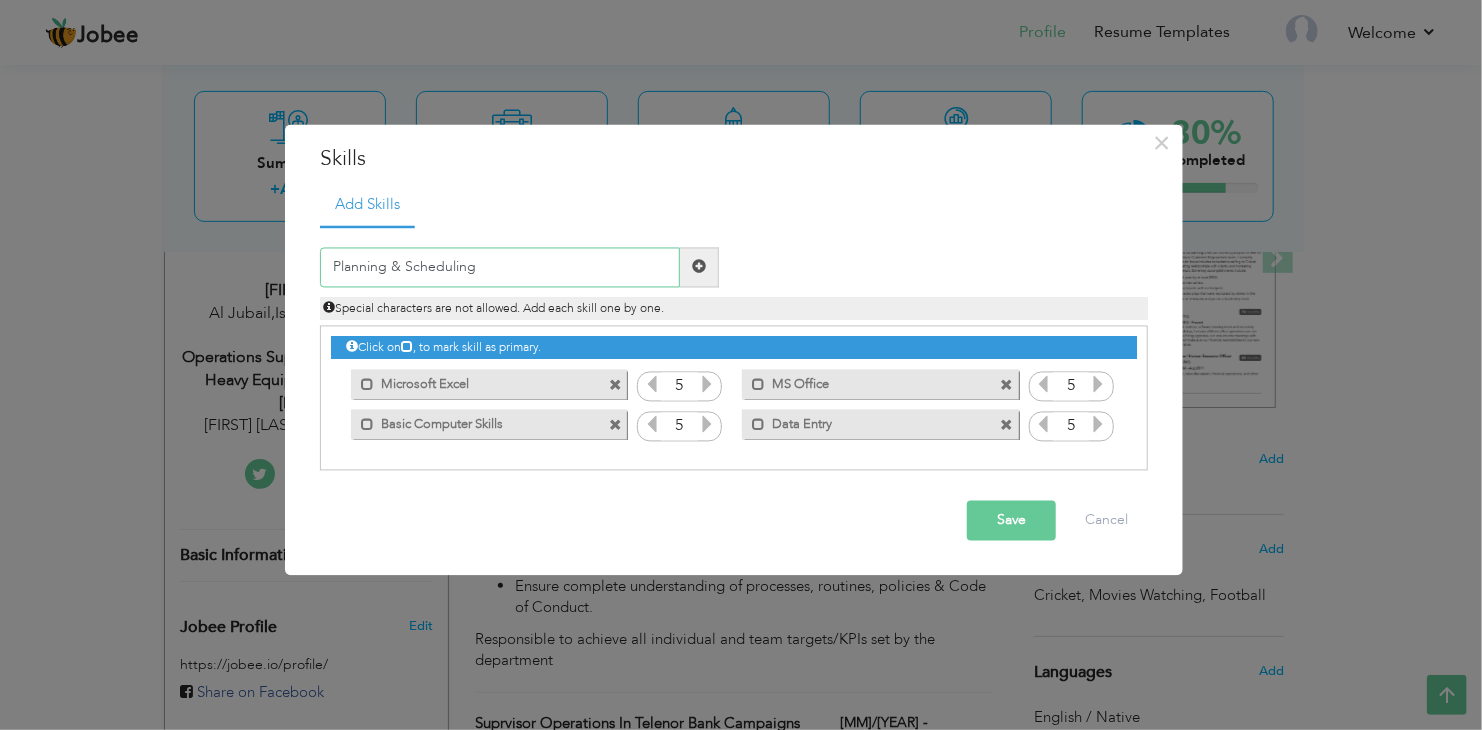 type on "Planning & Scheduling" 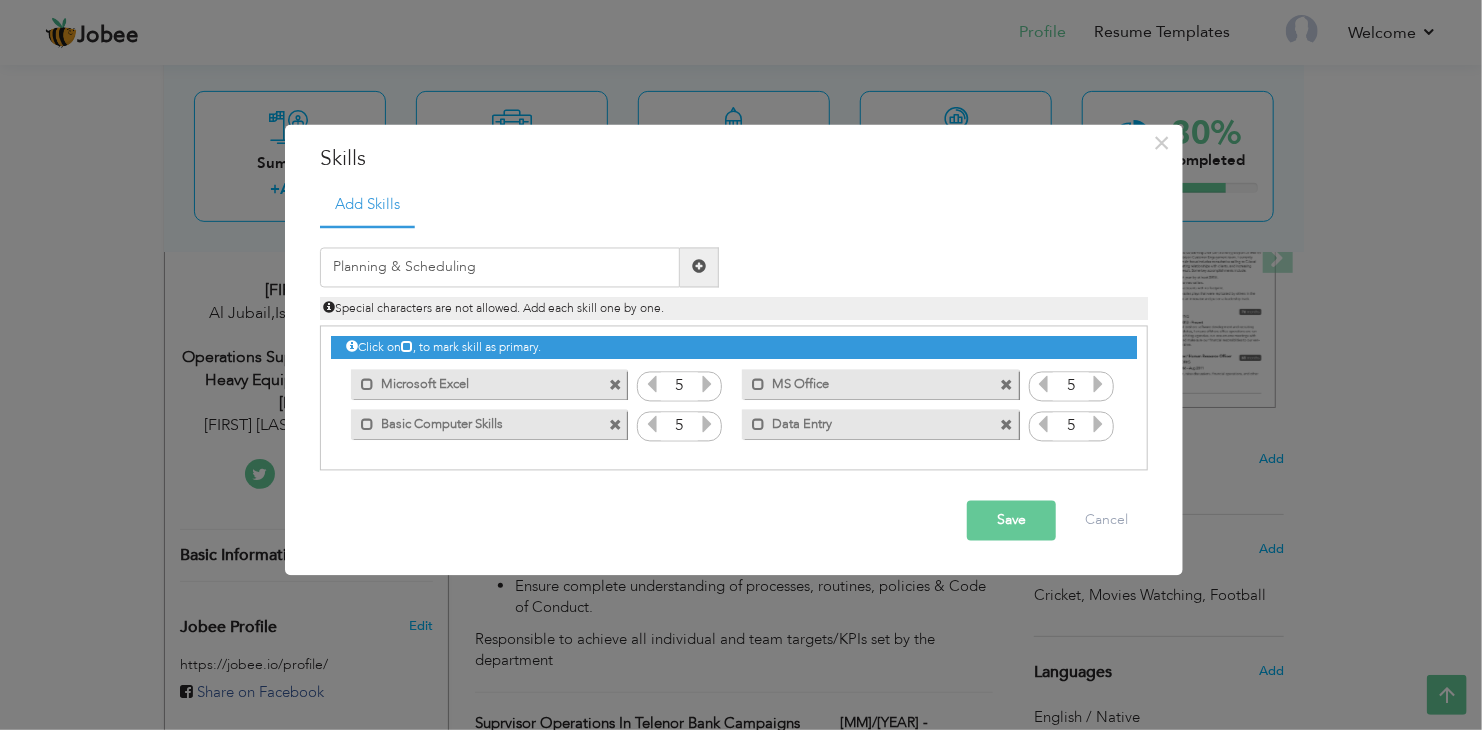 click at bounding box center [699, 267] 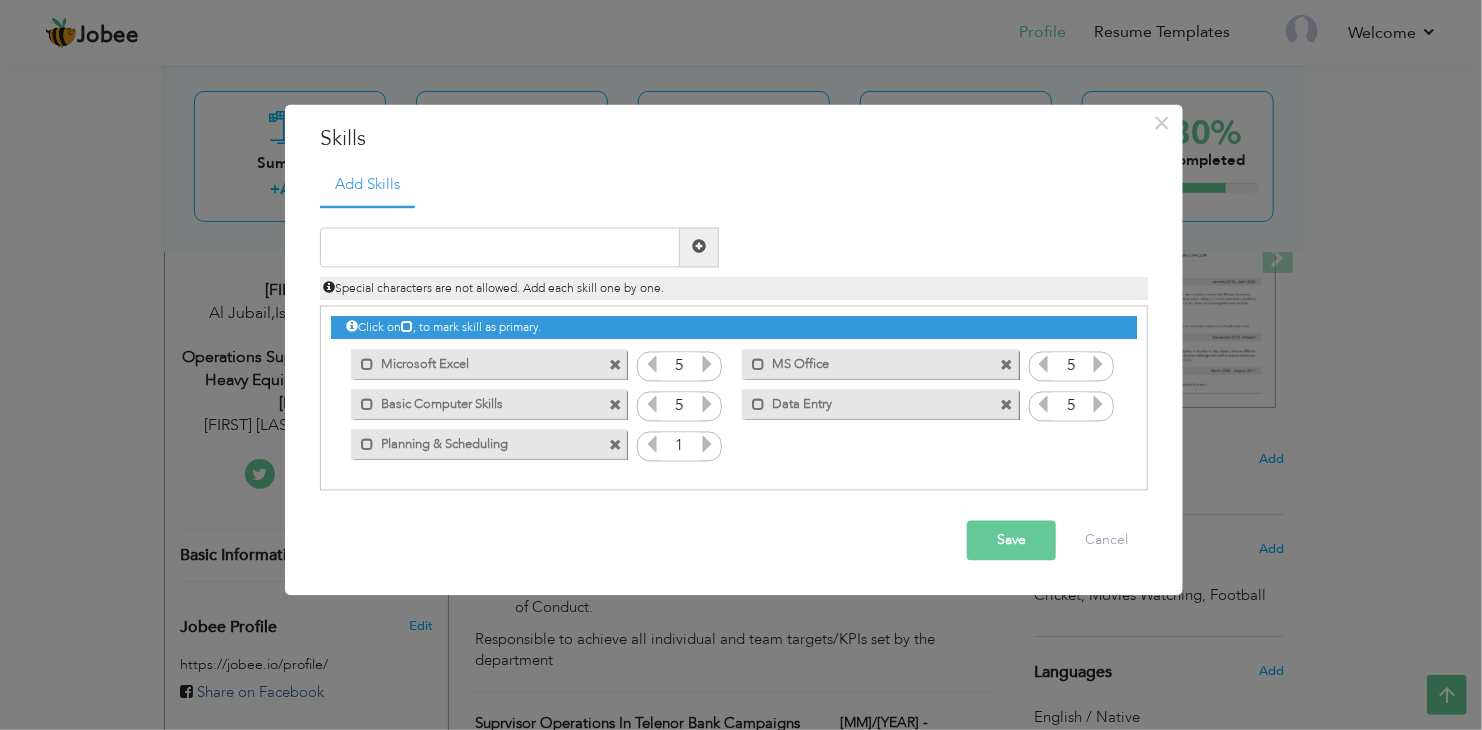 click at bounding box center (707, 444) 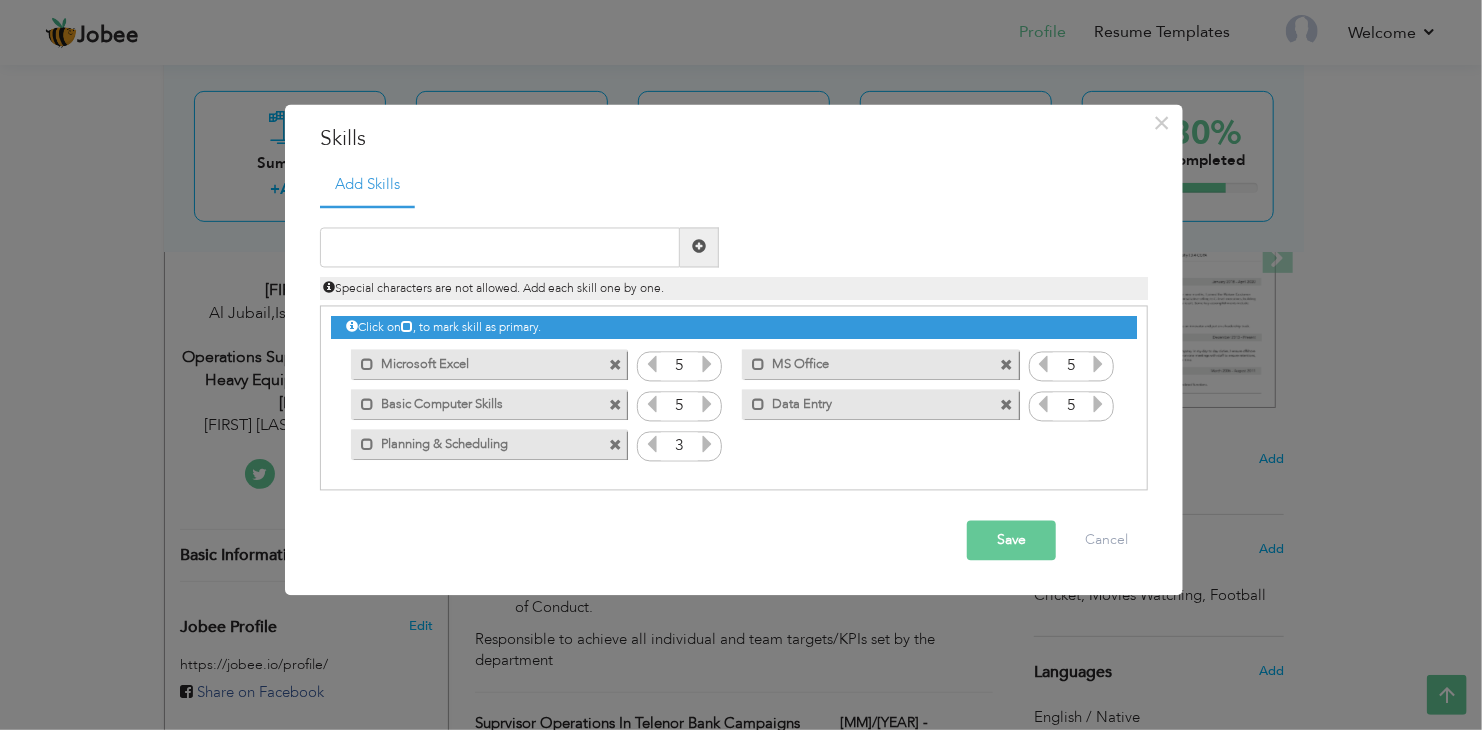 click at bounding box center [707, 444] 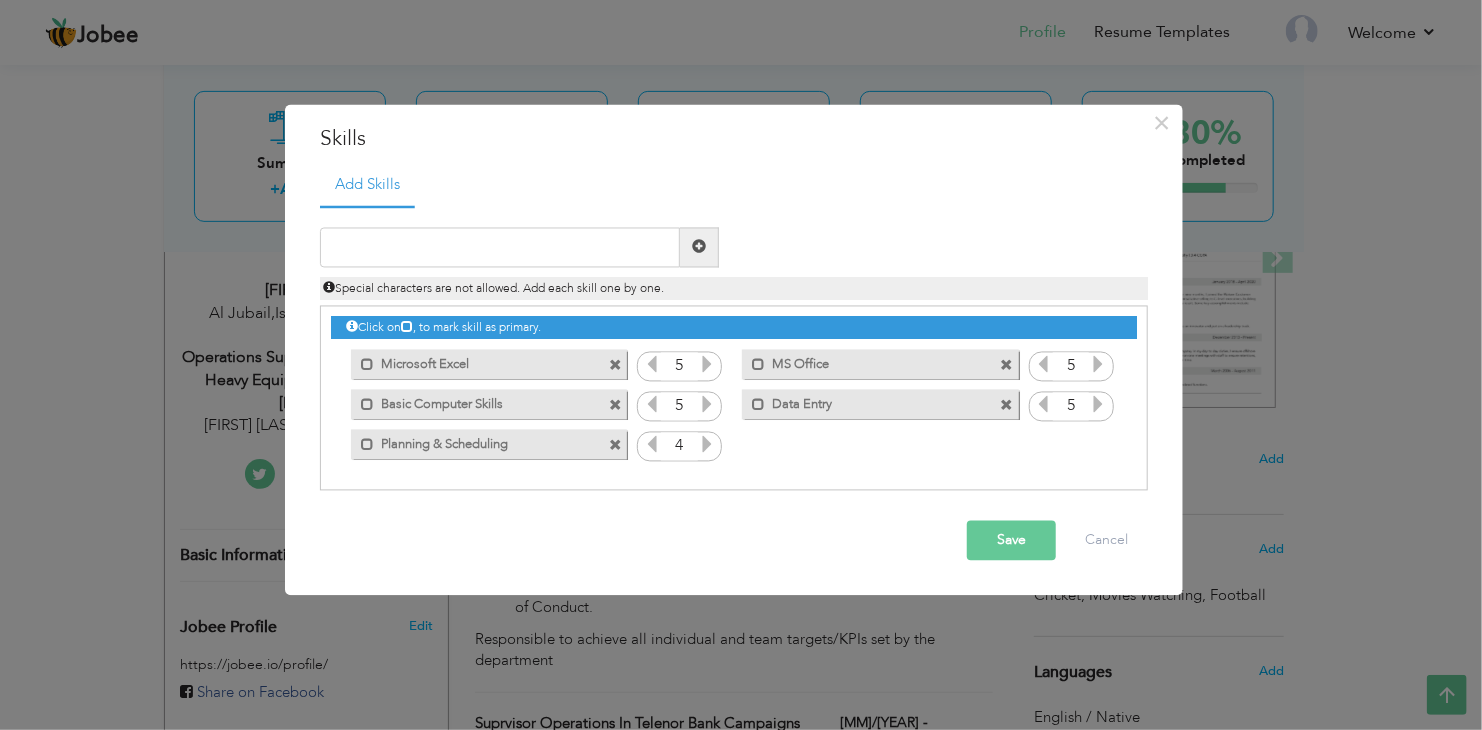 click at bounding box center [707, 444] 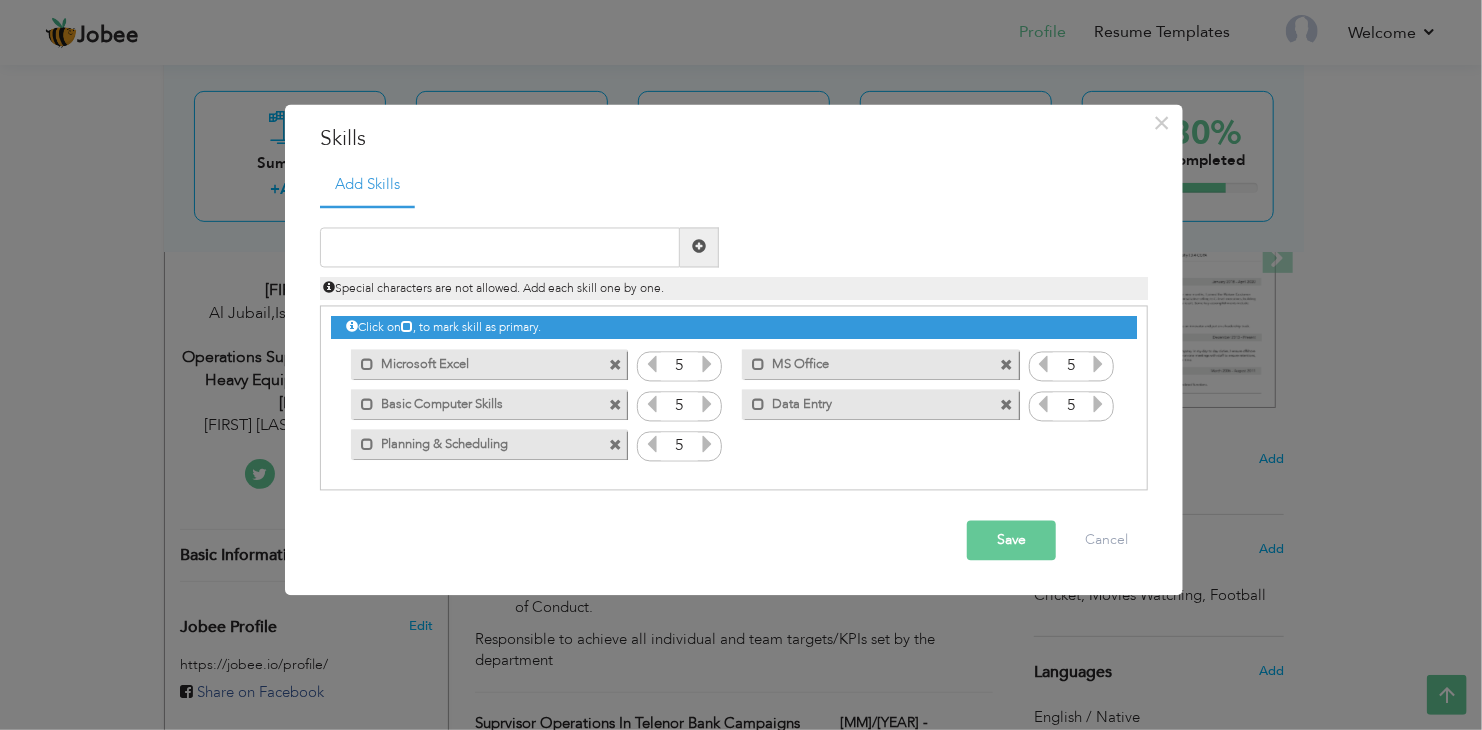click at bounding box center [707, 444] 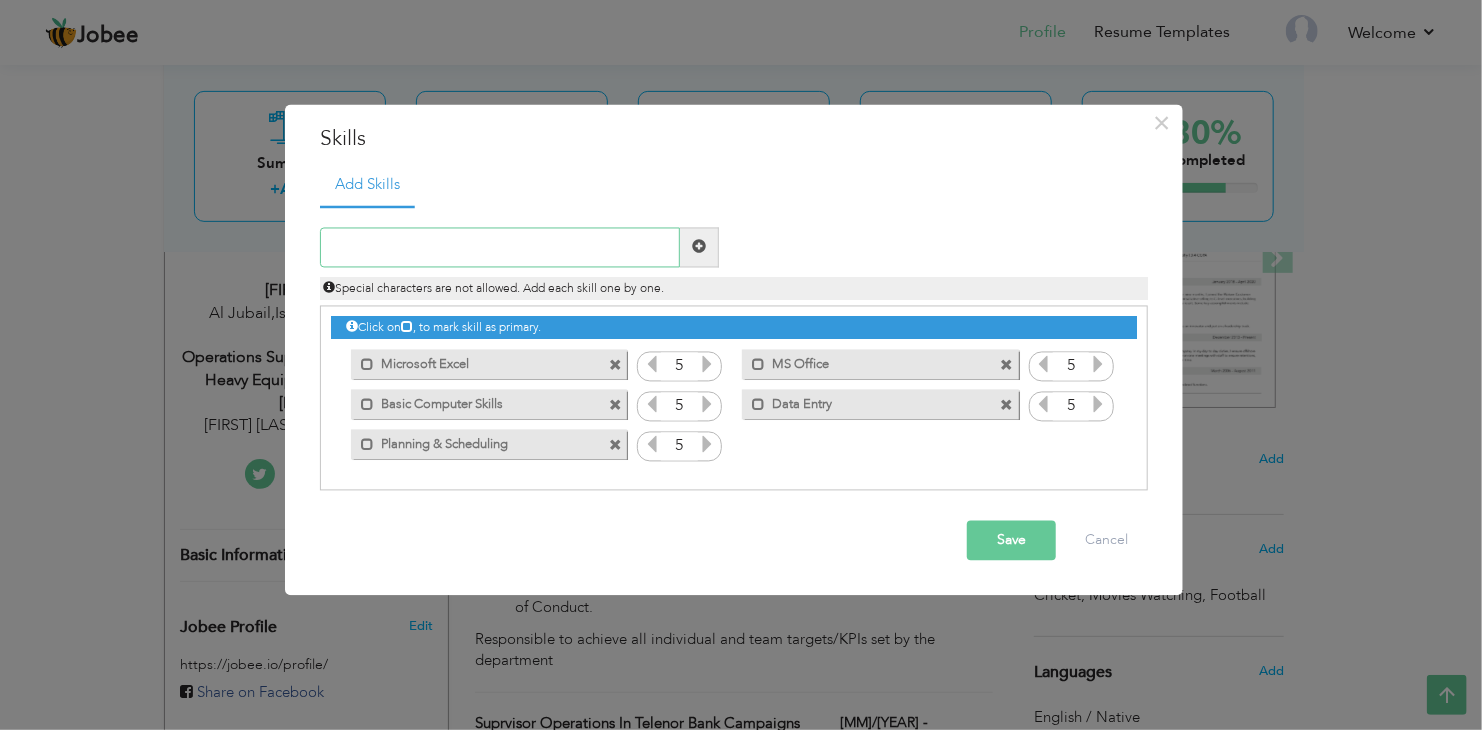 click at bounding box center [500, 247] 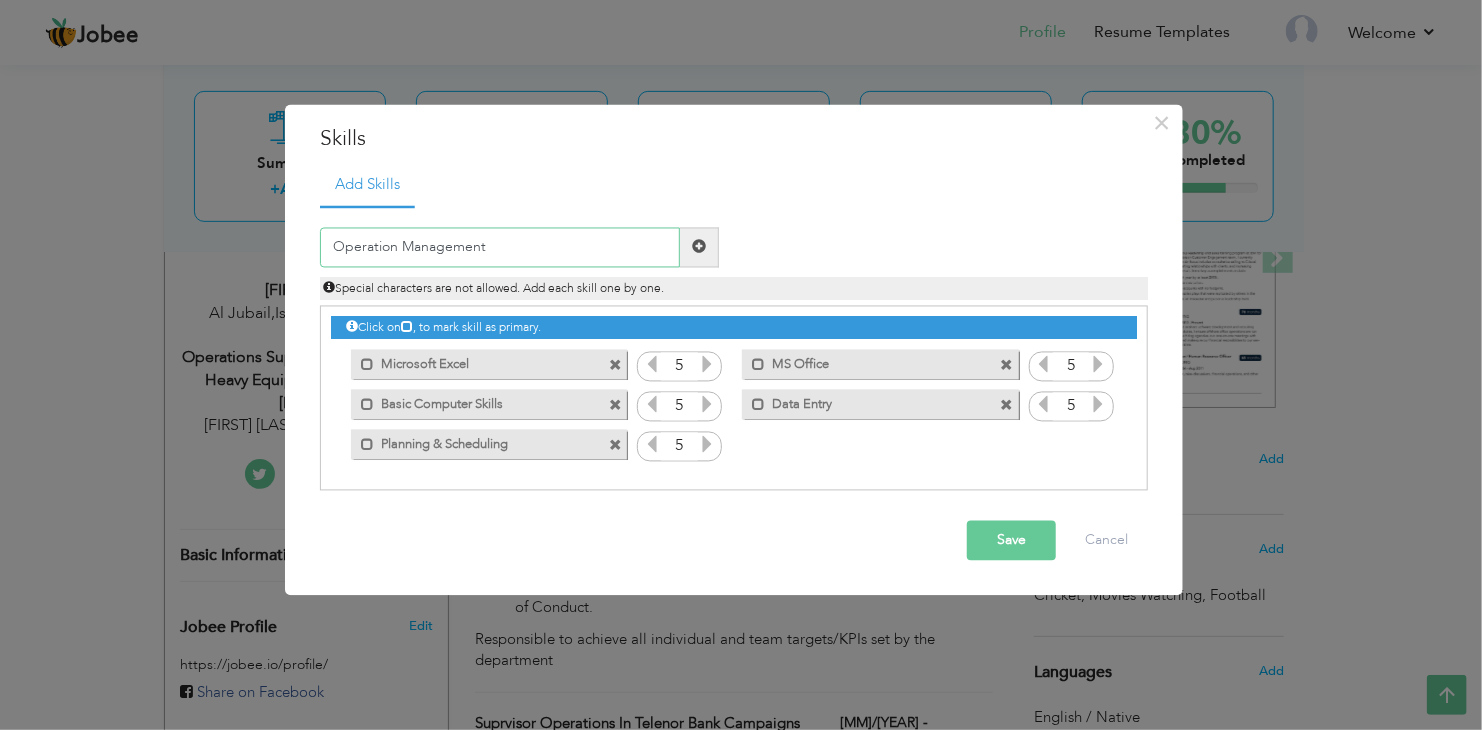 click on "Operation Management" at bounding box center (500, 247) 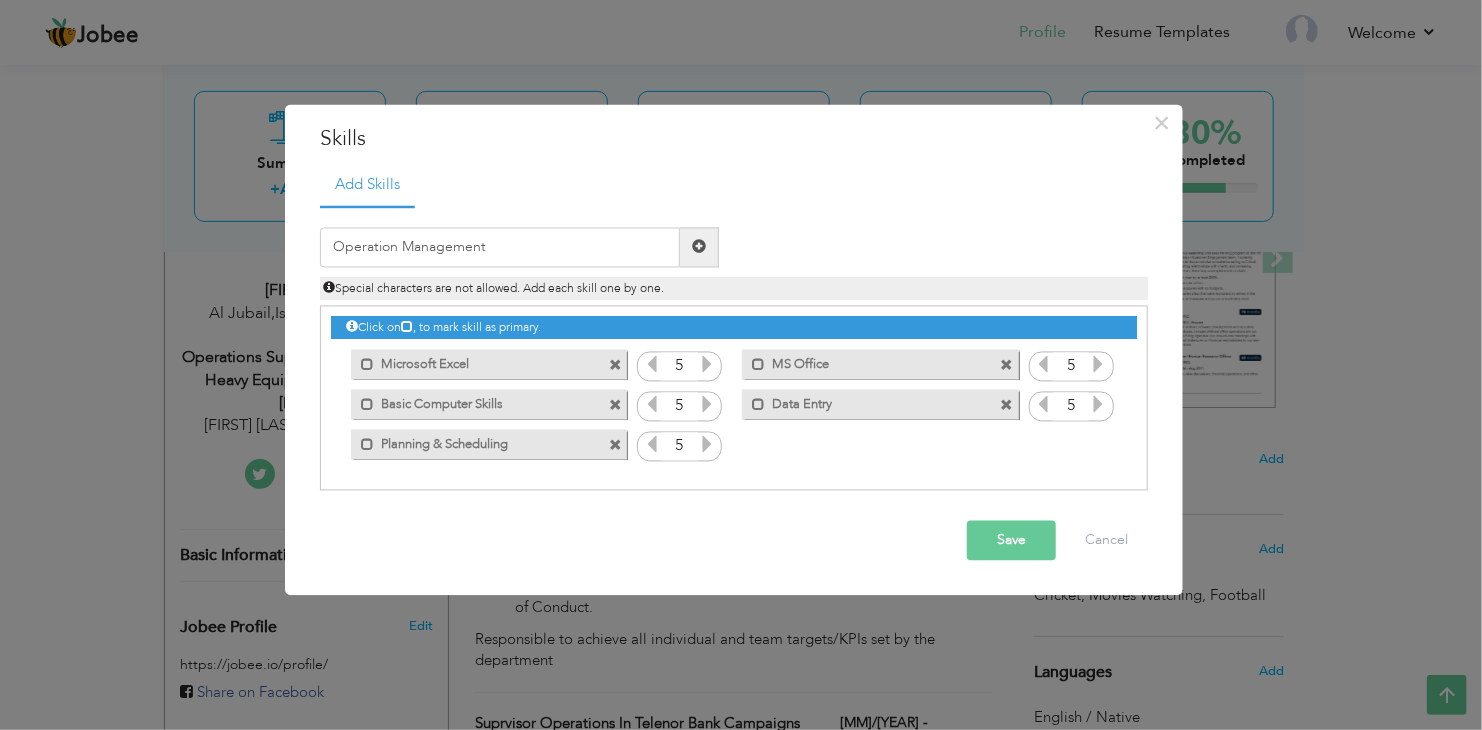 click at bounding box center (699, 247) 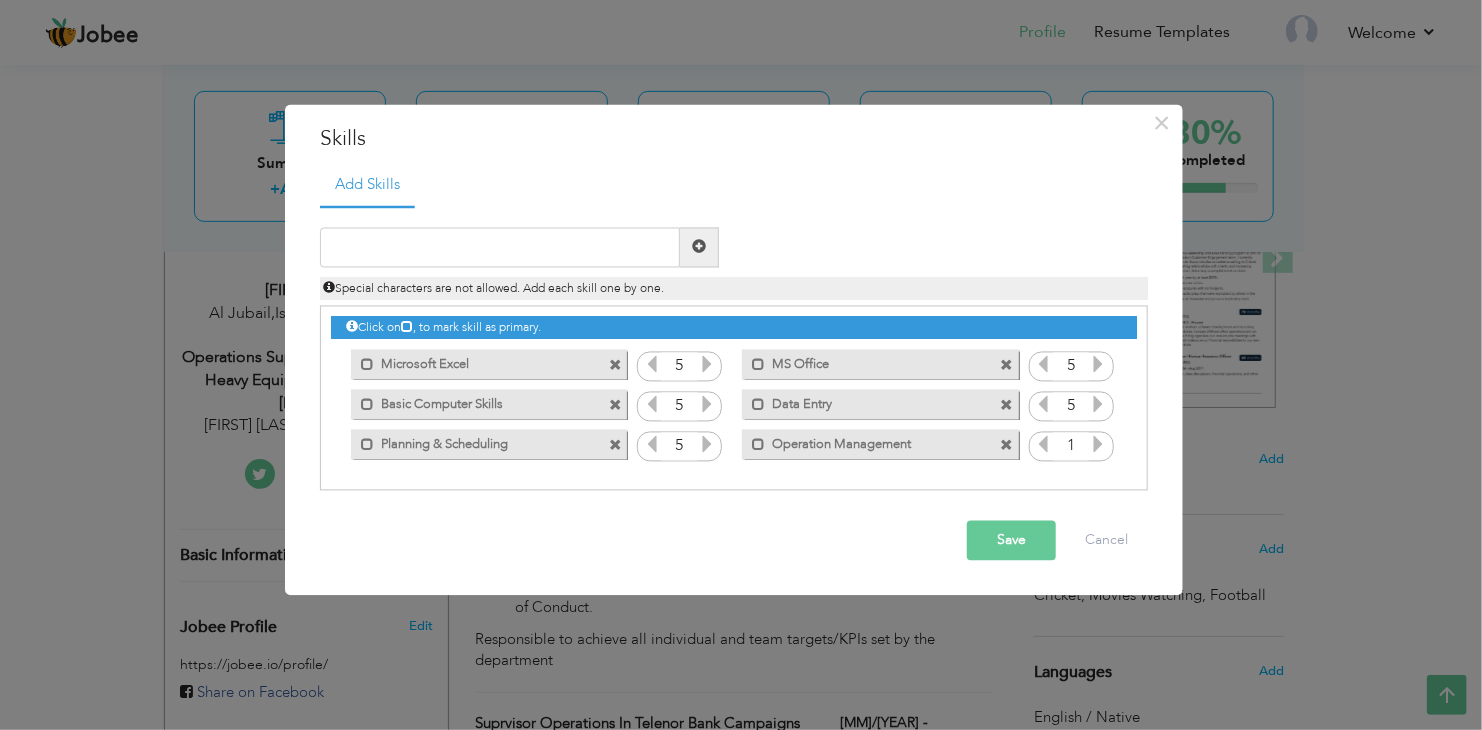 click at bounding box center [1098, 444] 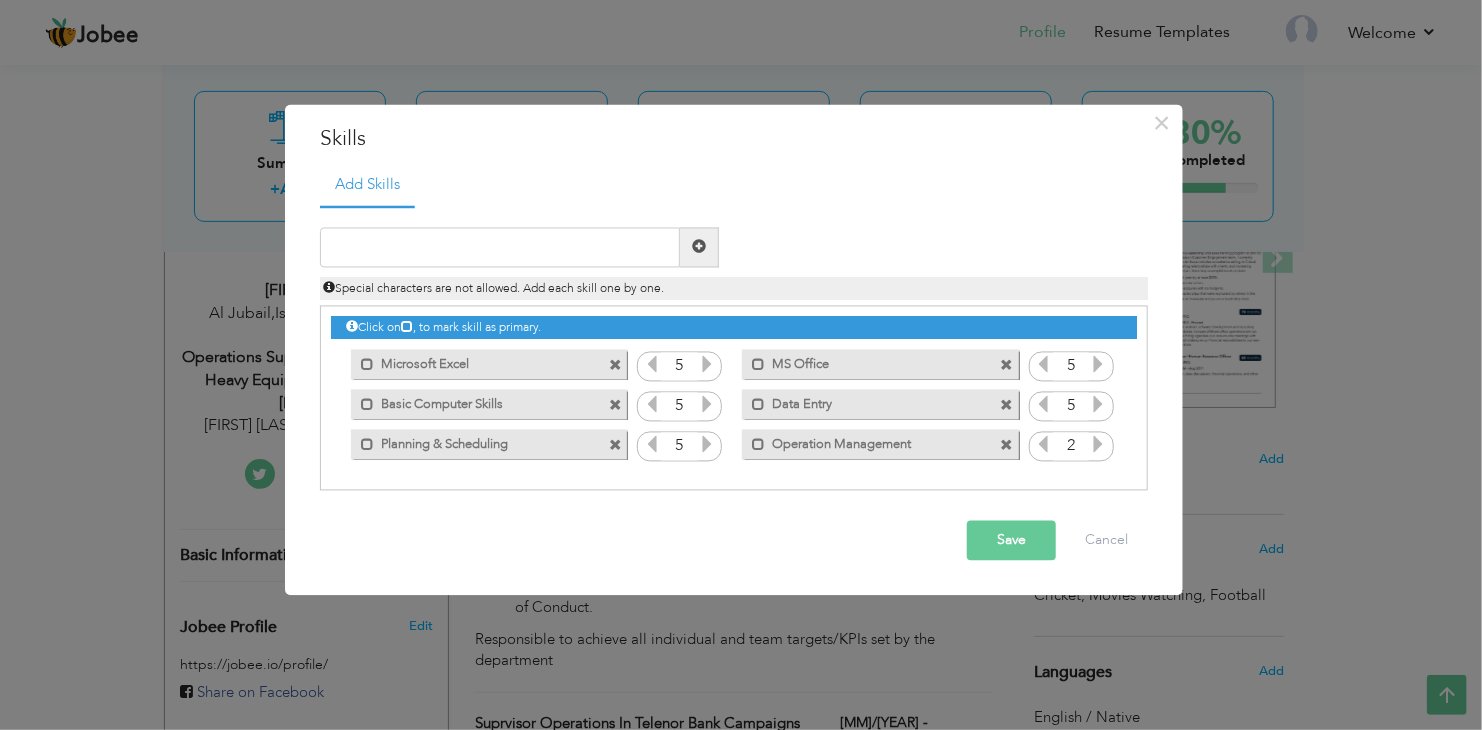 click at bounding box center [1098, 444] 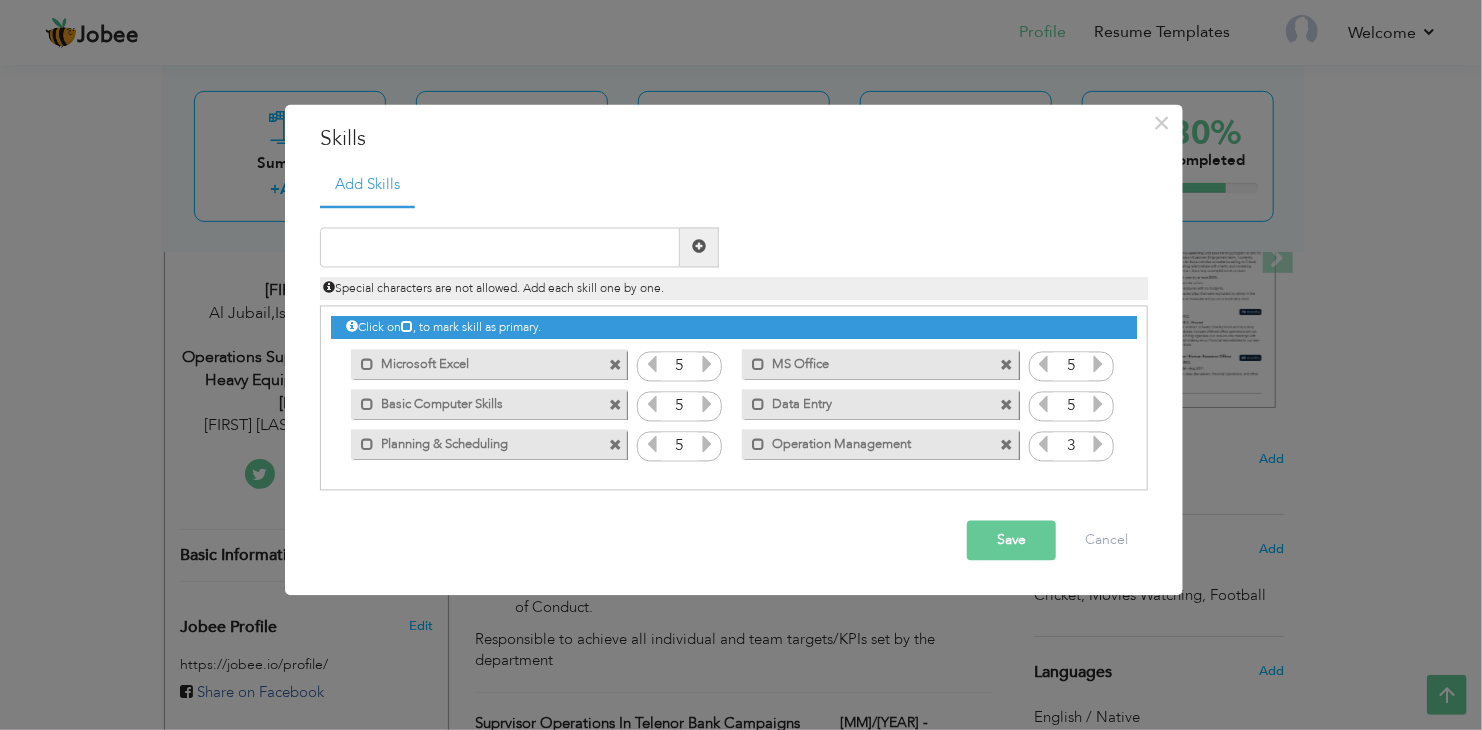 click at bounding box center (1098, 444) 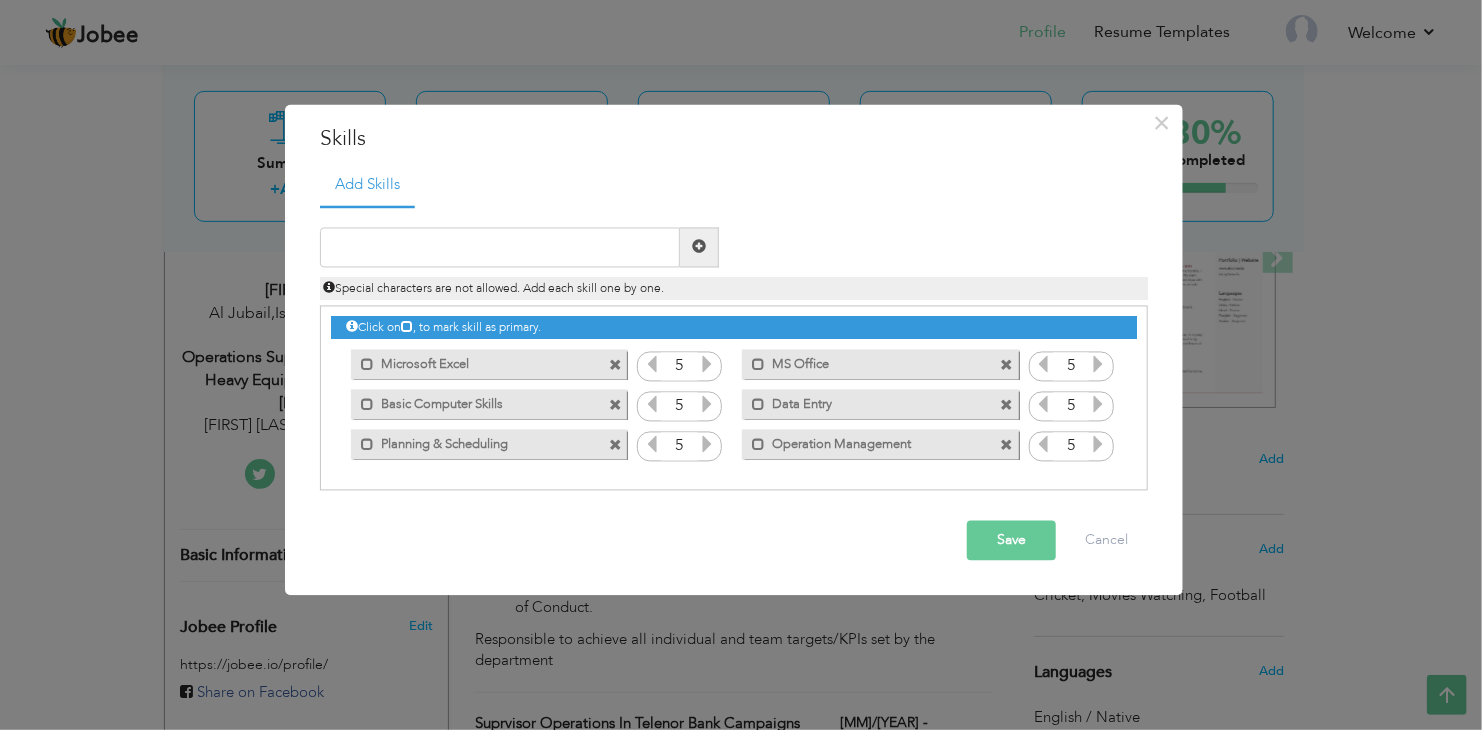 click at bounding box center (1098, 444) 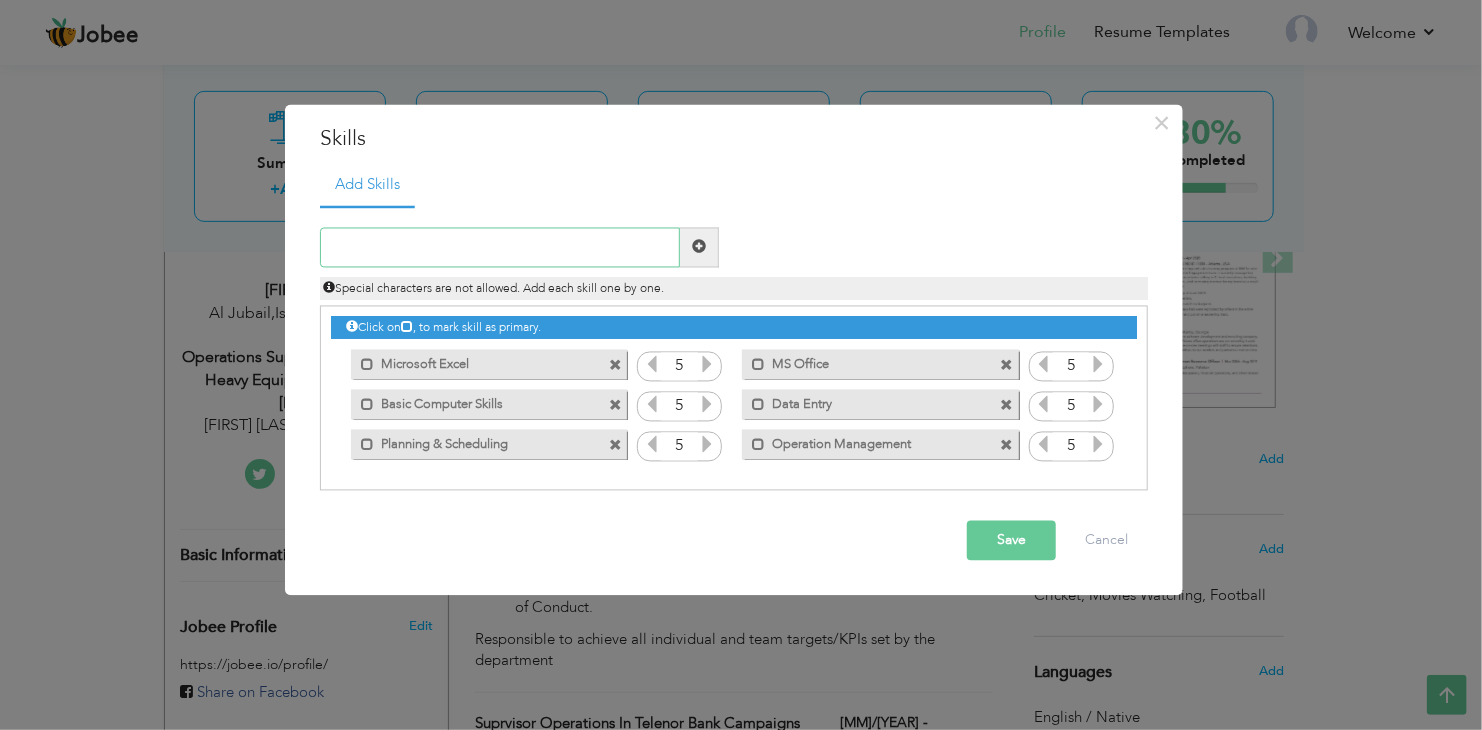click at bounding box center (500, 247) 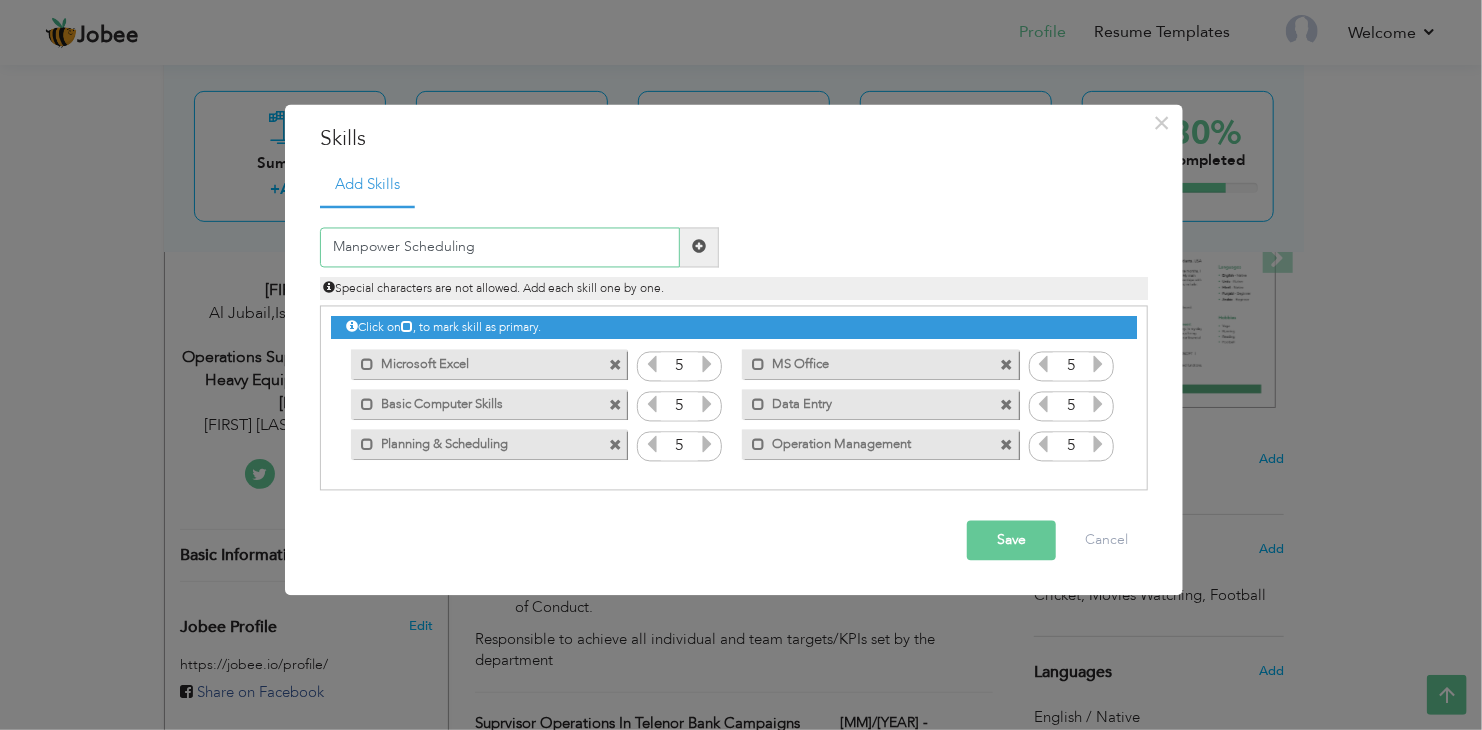 type on "Manpower Scheduling" 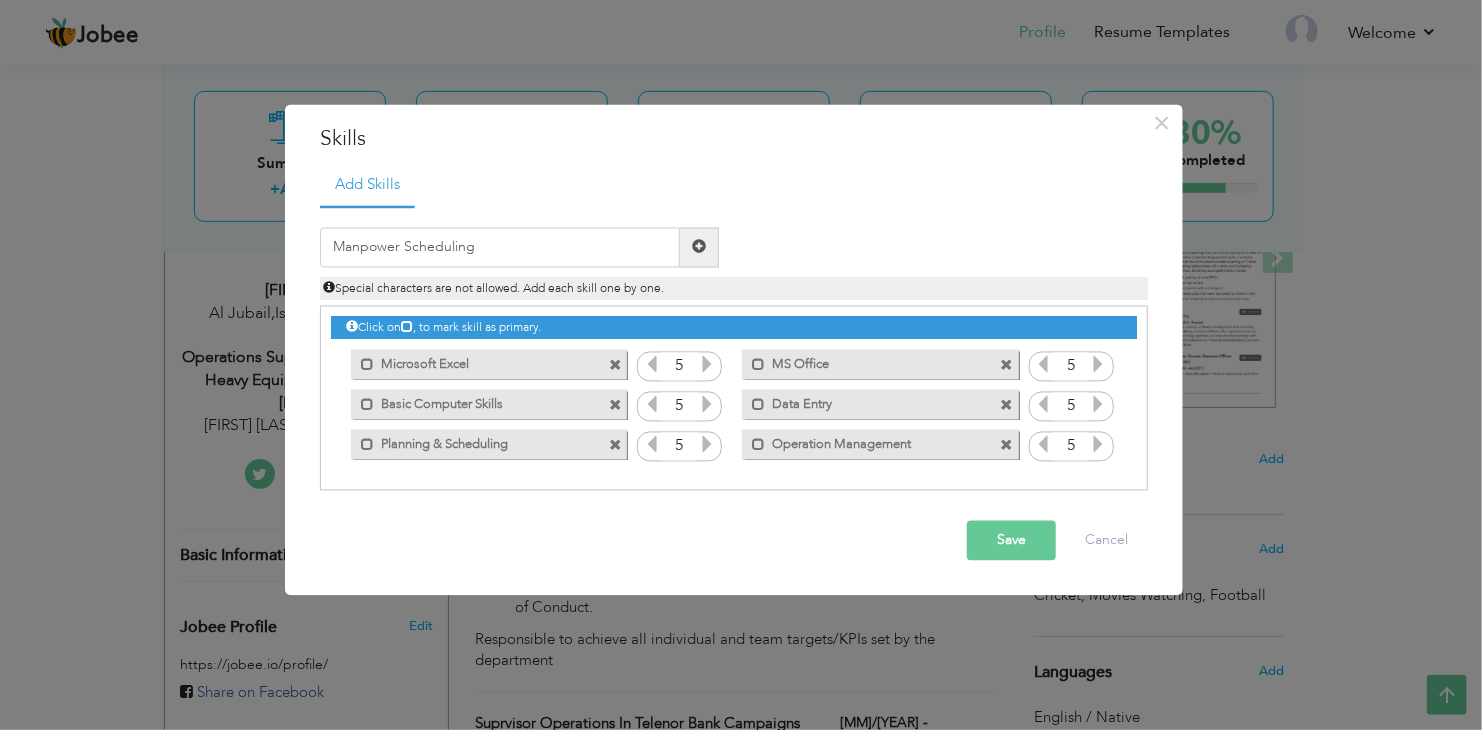 click at bounding box center (699, 247) 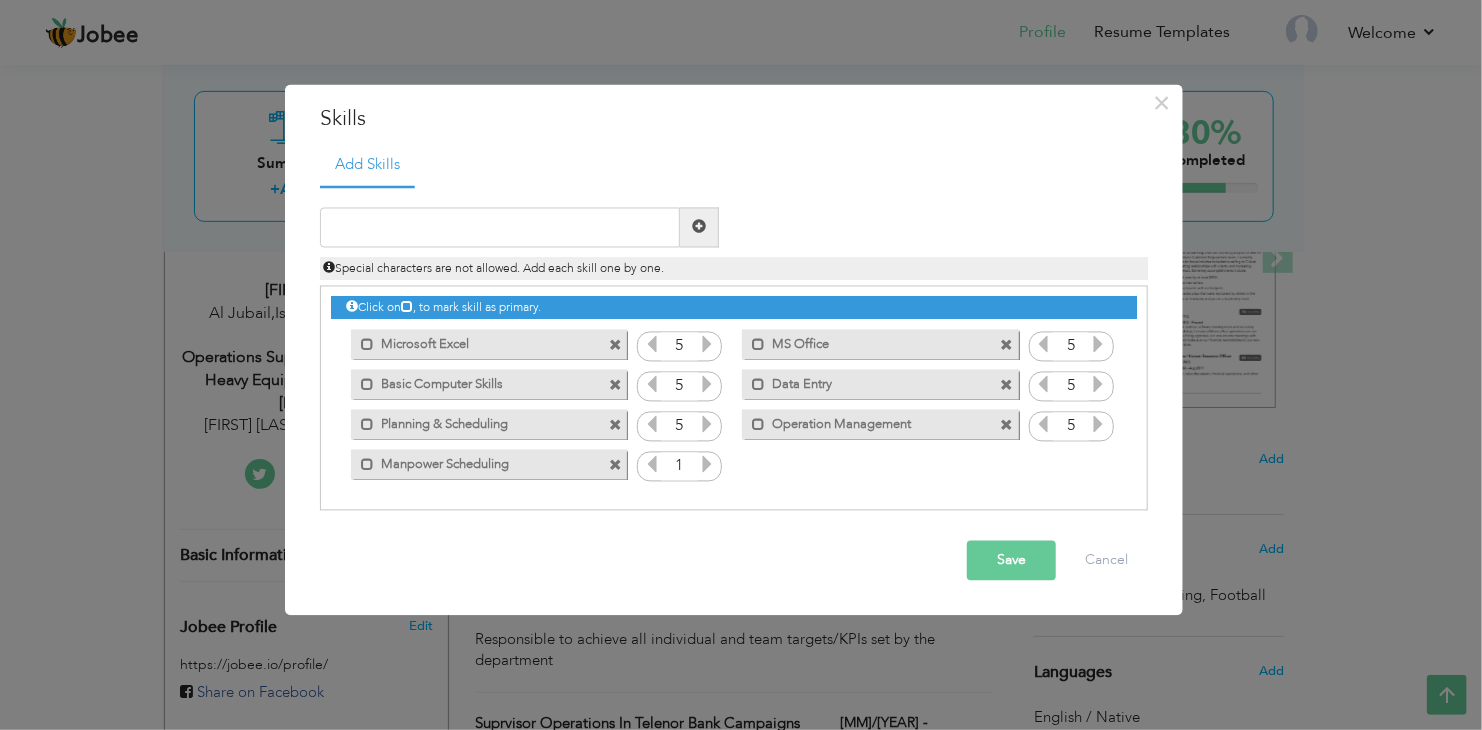 click at bounding box center [707, 464] 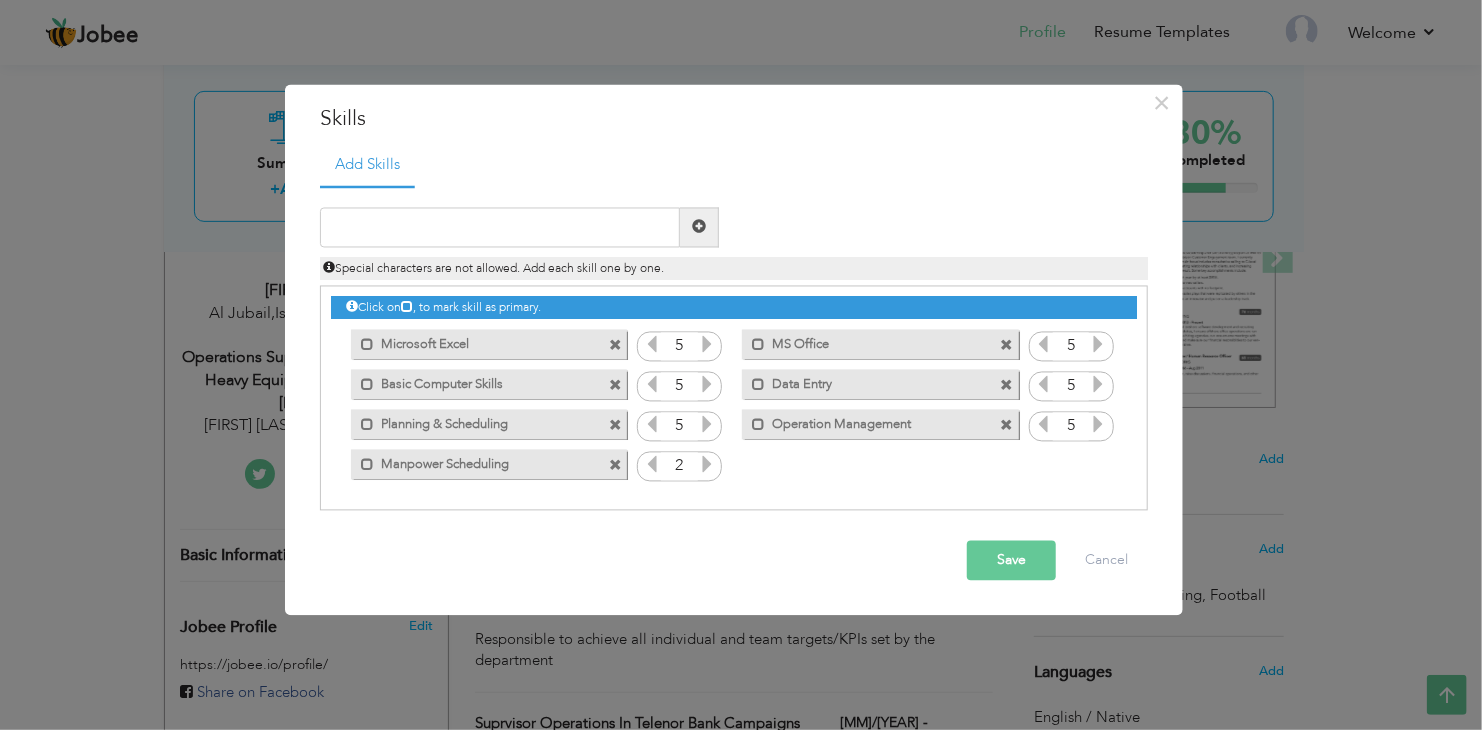 click at bounding box center [707, 464] 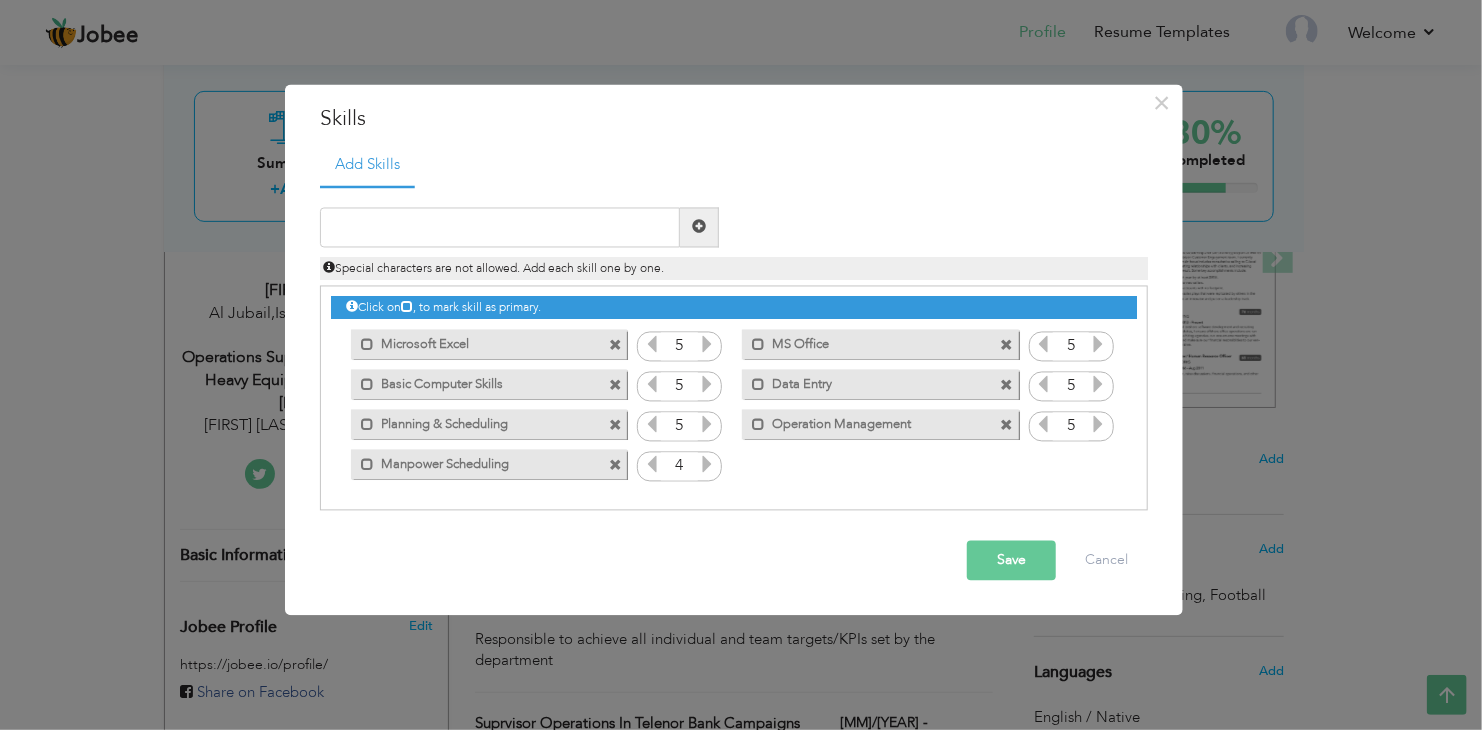 click at bounding box center [707, 464] 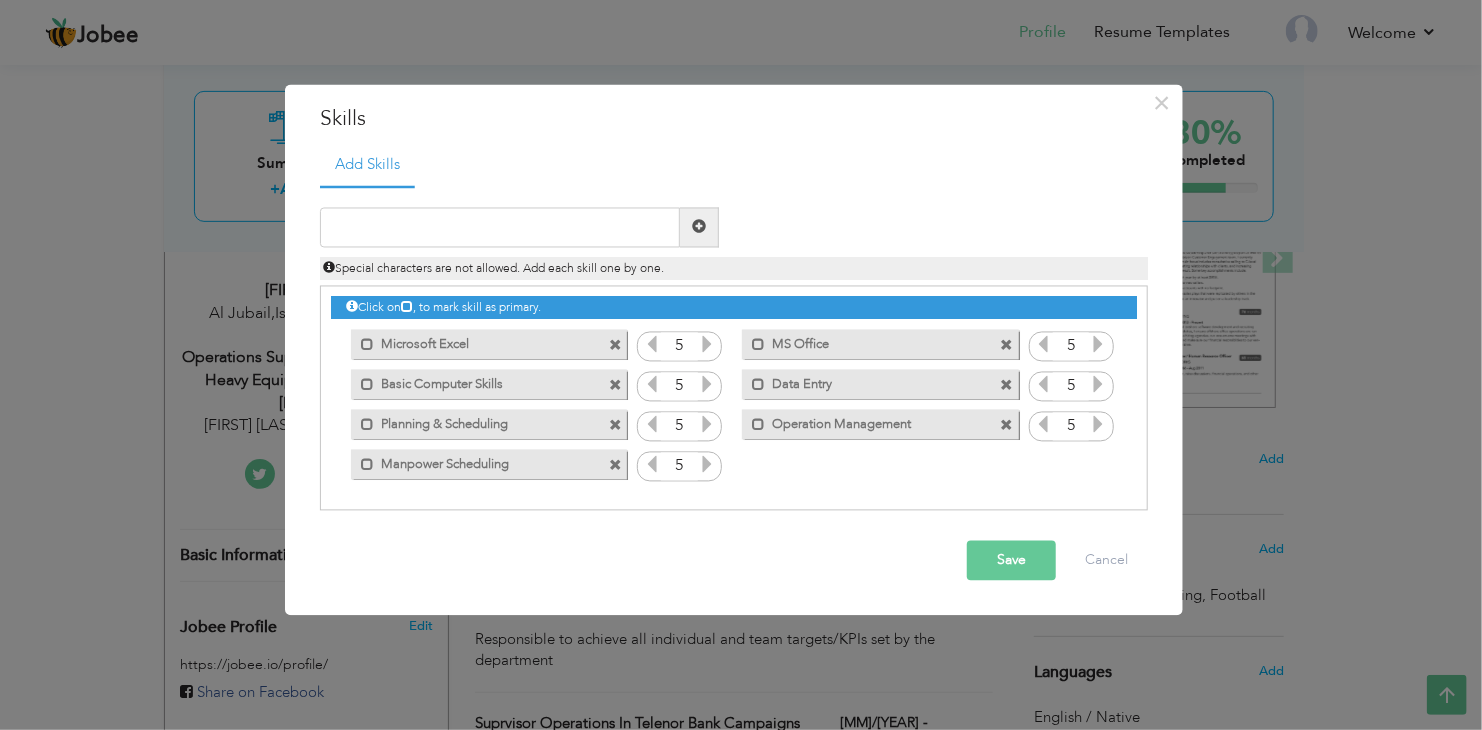 click at bounding box center [707, 464] 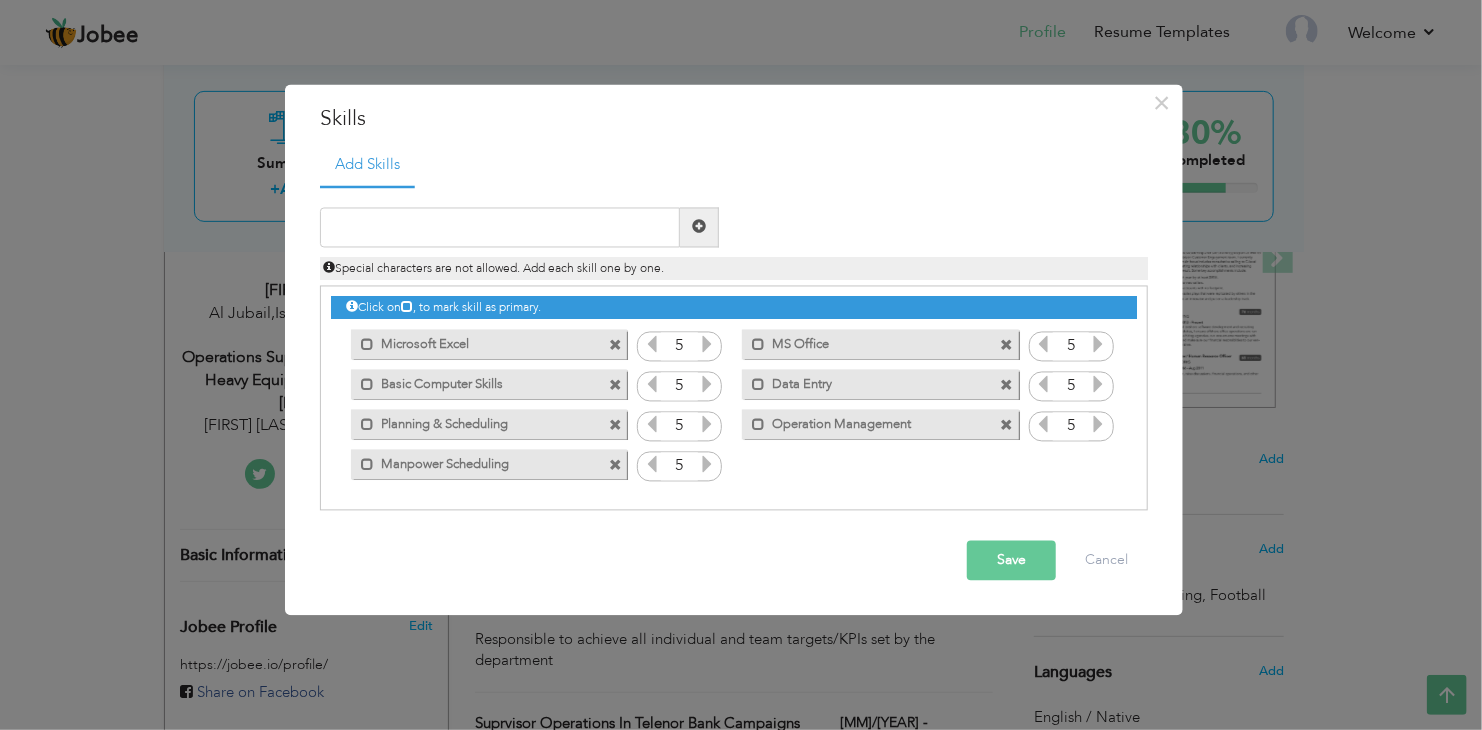 click on "Manpower Scheduling" at bounding box center (475, 462) 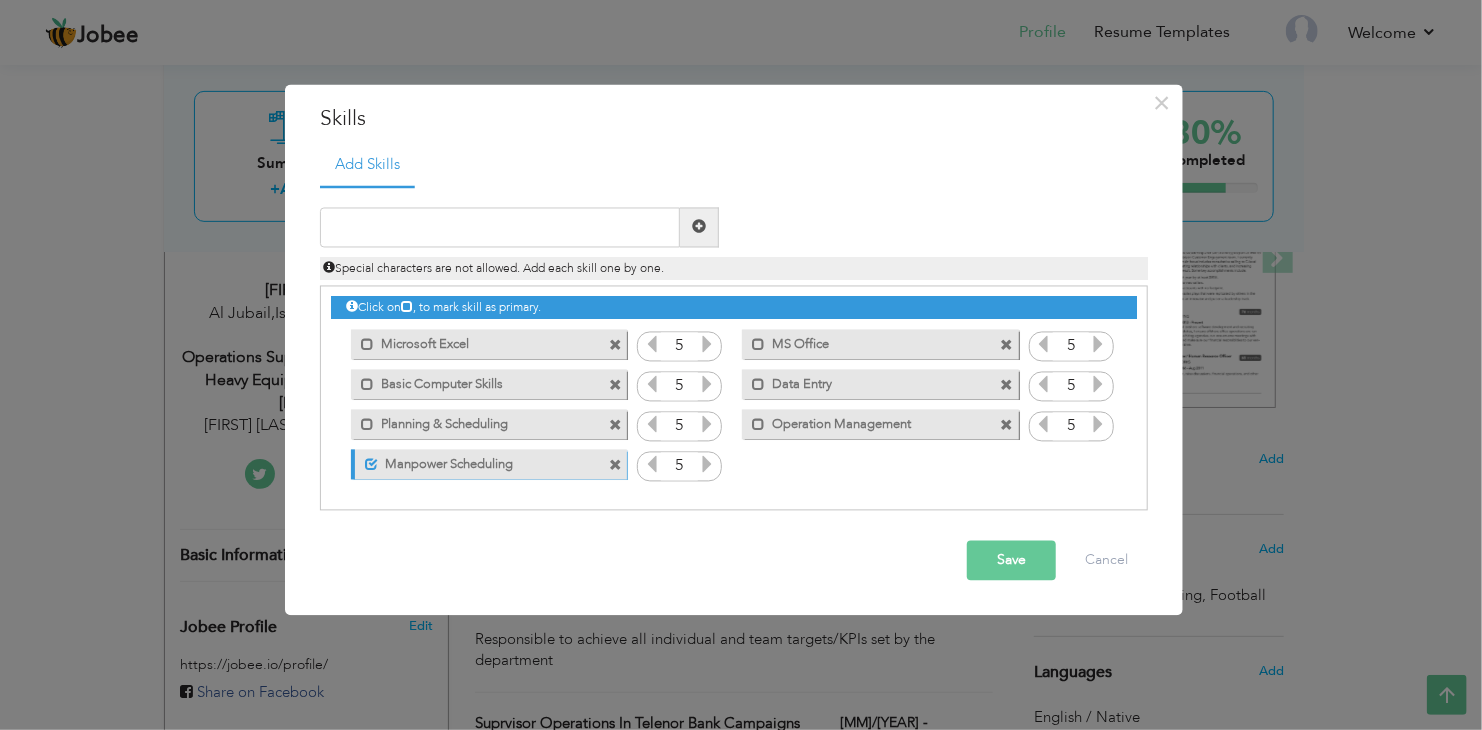 click on "Manpower Scheduling" at bounding box center (477, 462) 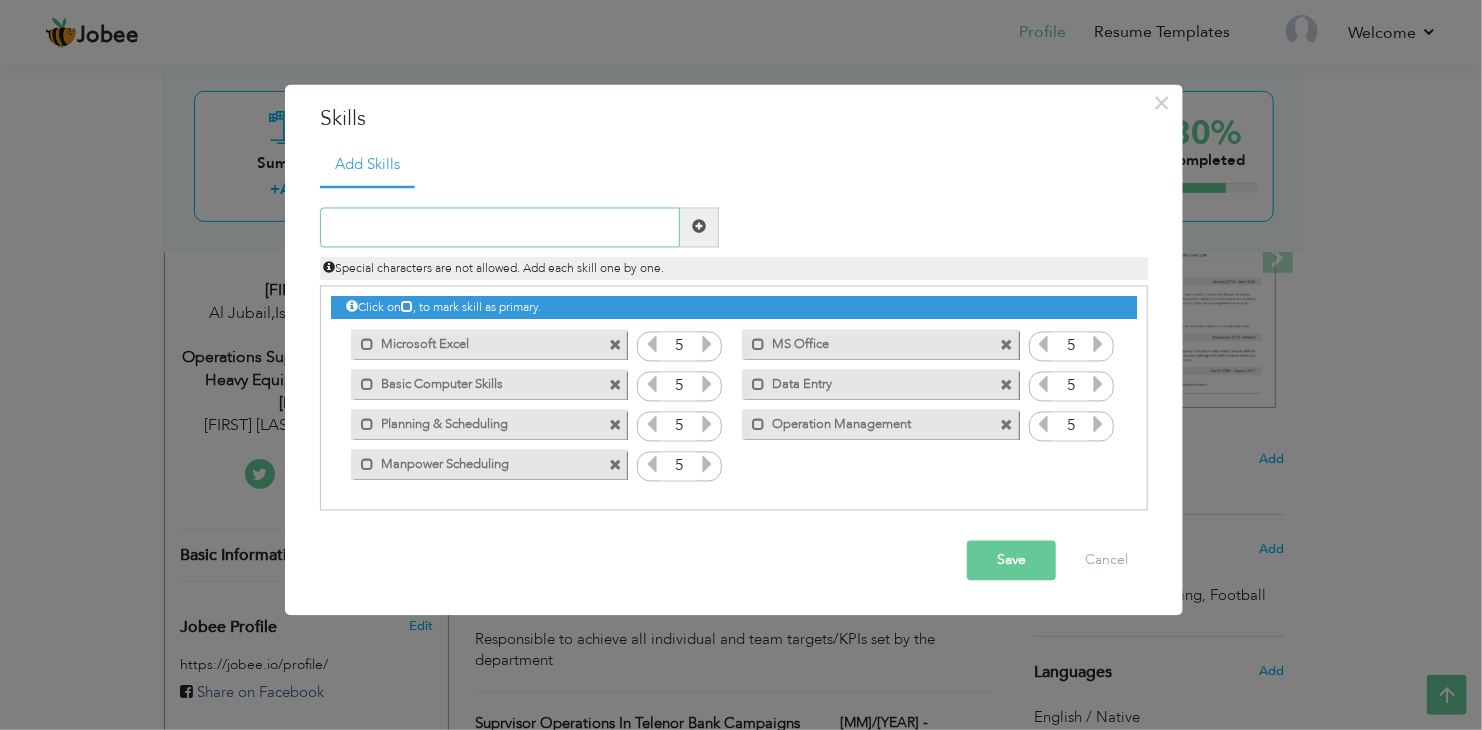 click at bounding box center (500, 227) 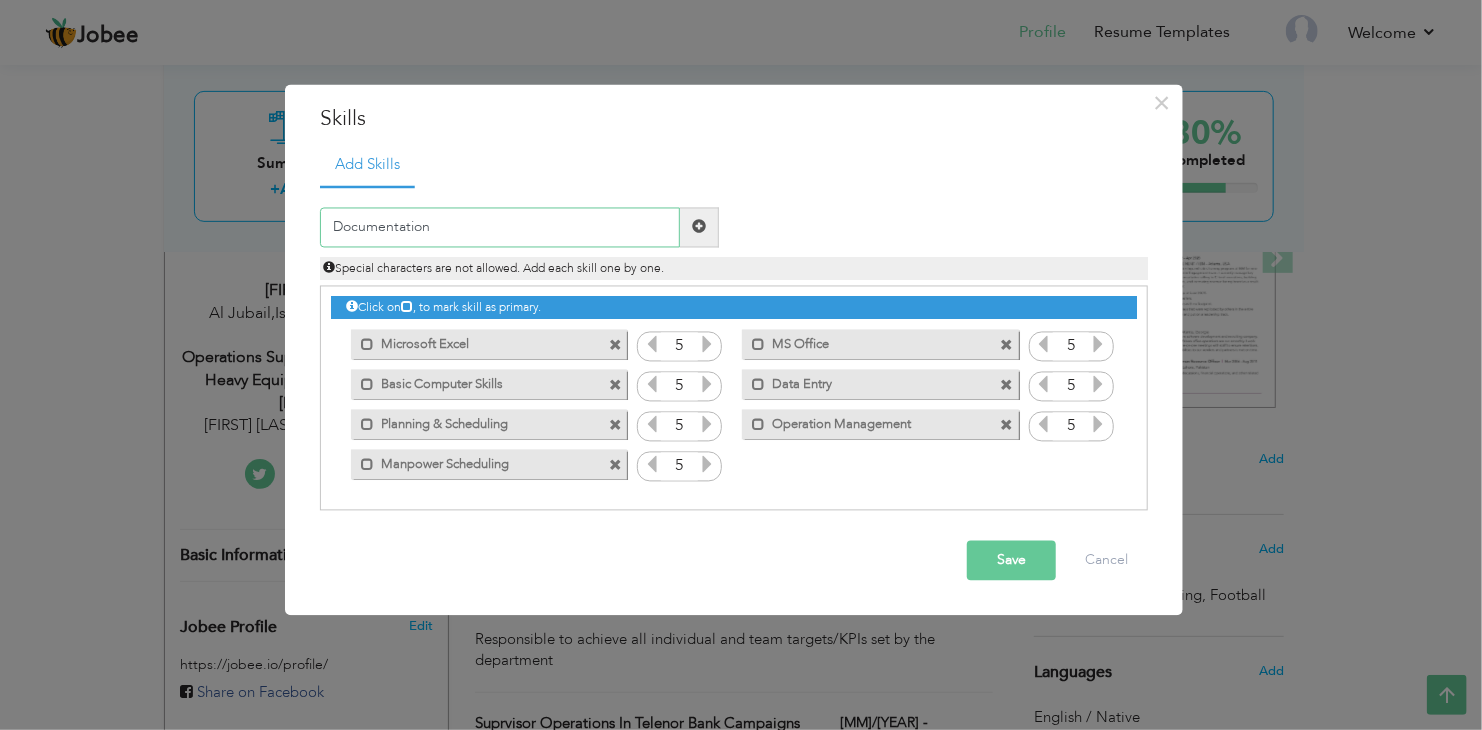 type on "Documentation" 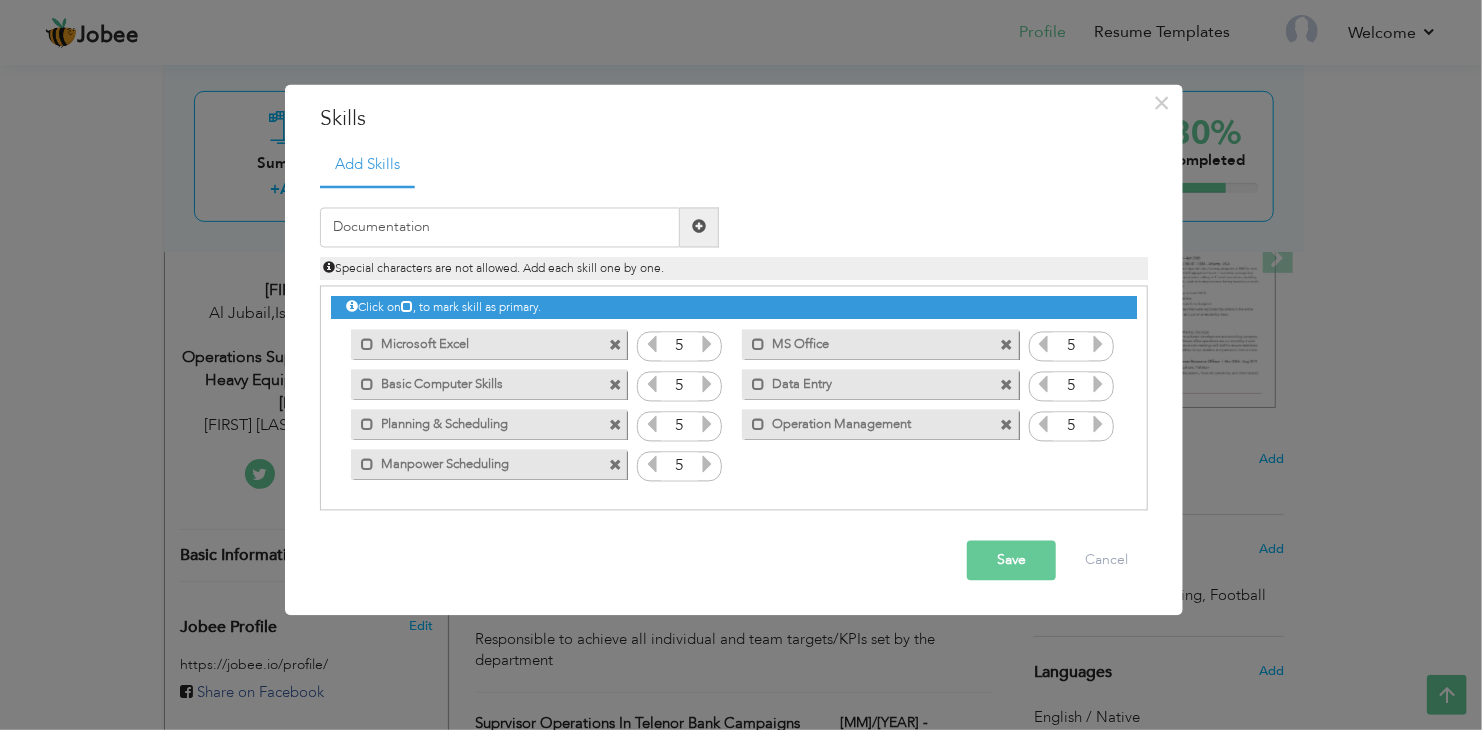 click at bounding box center [699, 227] 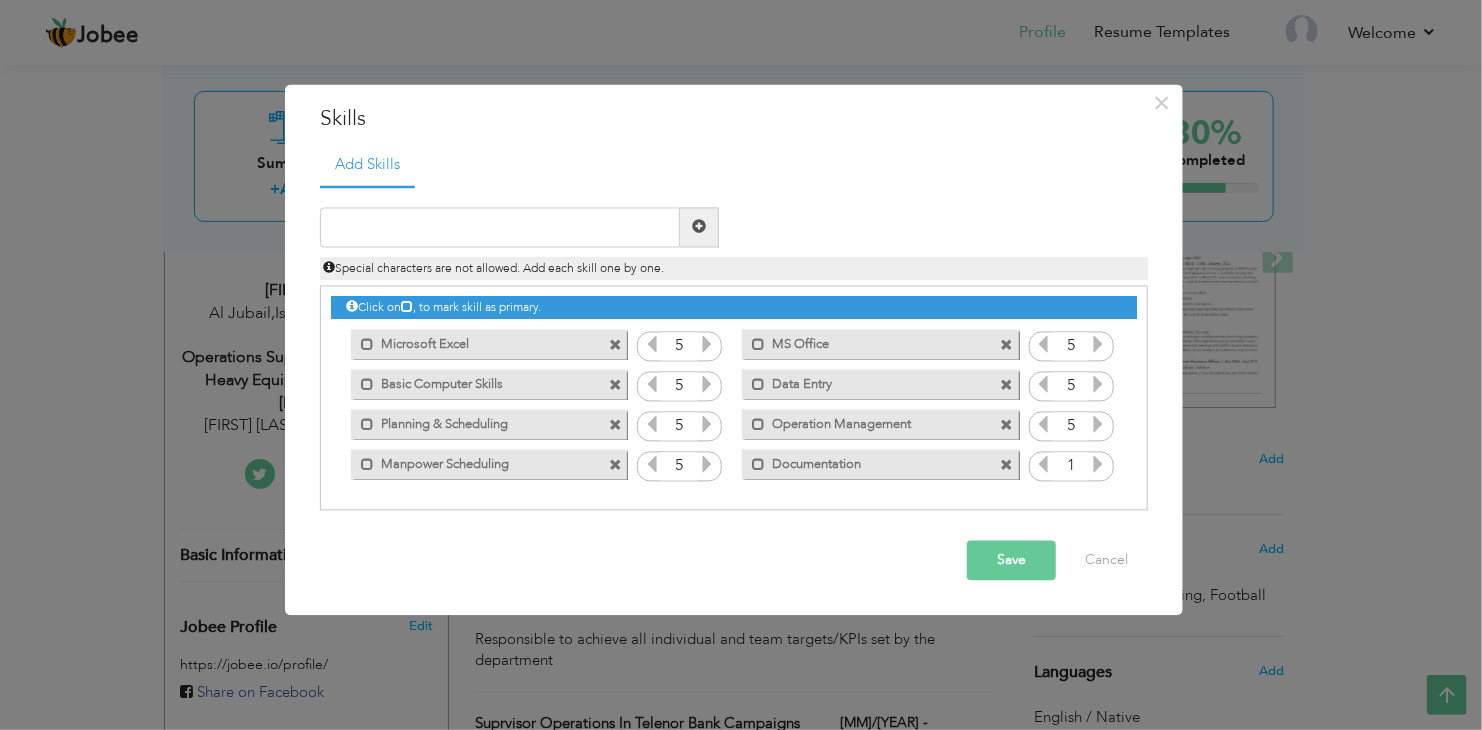 click at bounding box center [1098, 464] 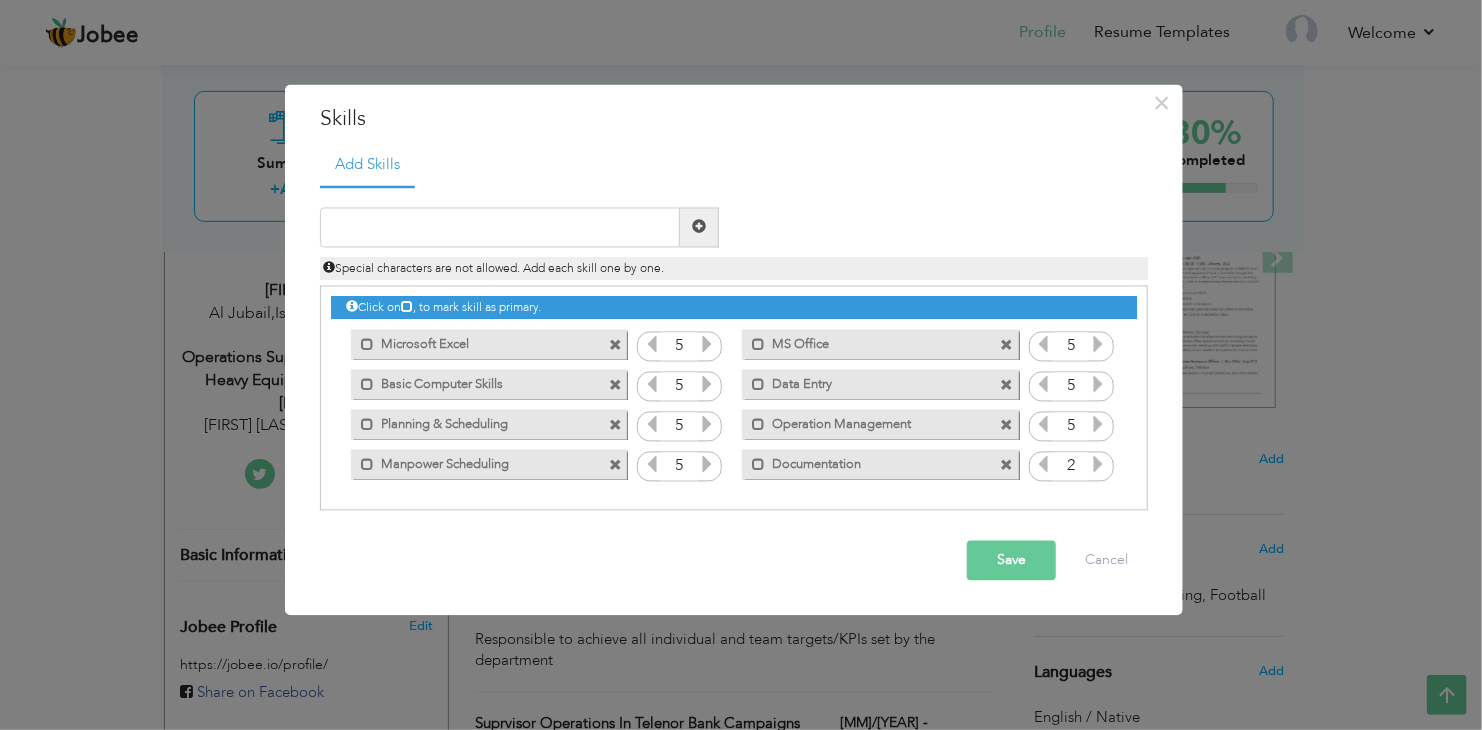 click at bounding box center [1098, 464] 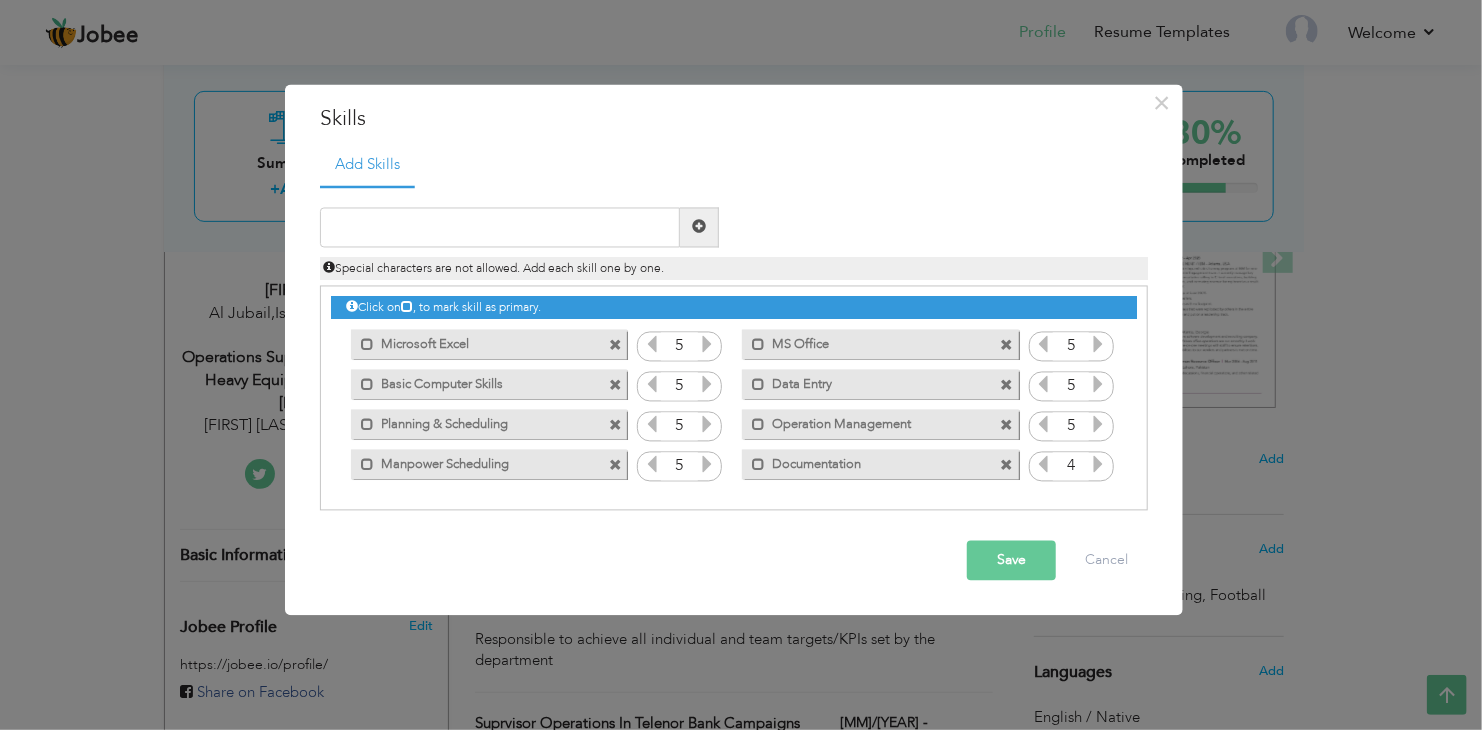 click at bounding box center [1098, 464] 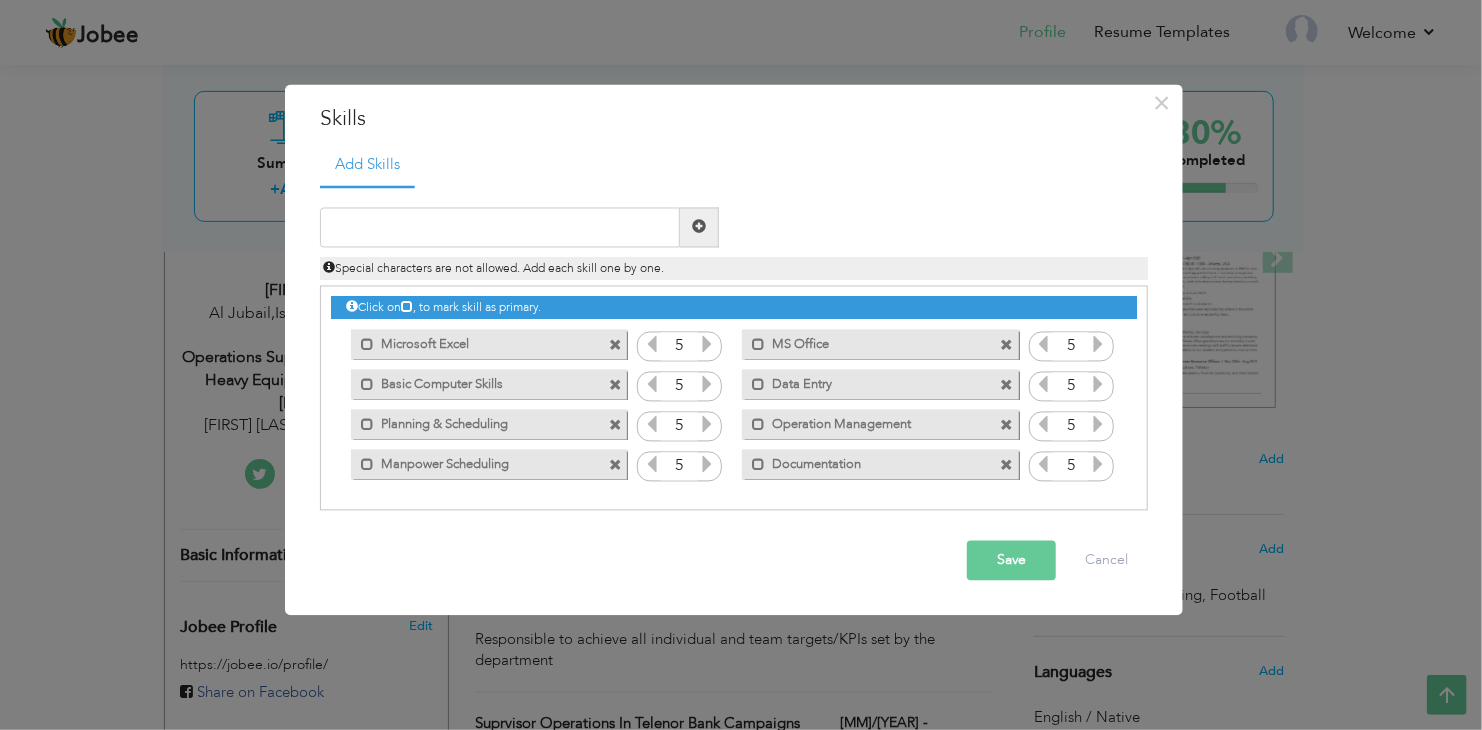 click at bounding box center [1098, 464] 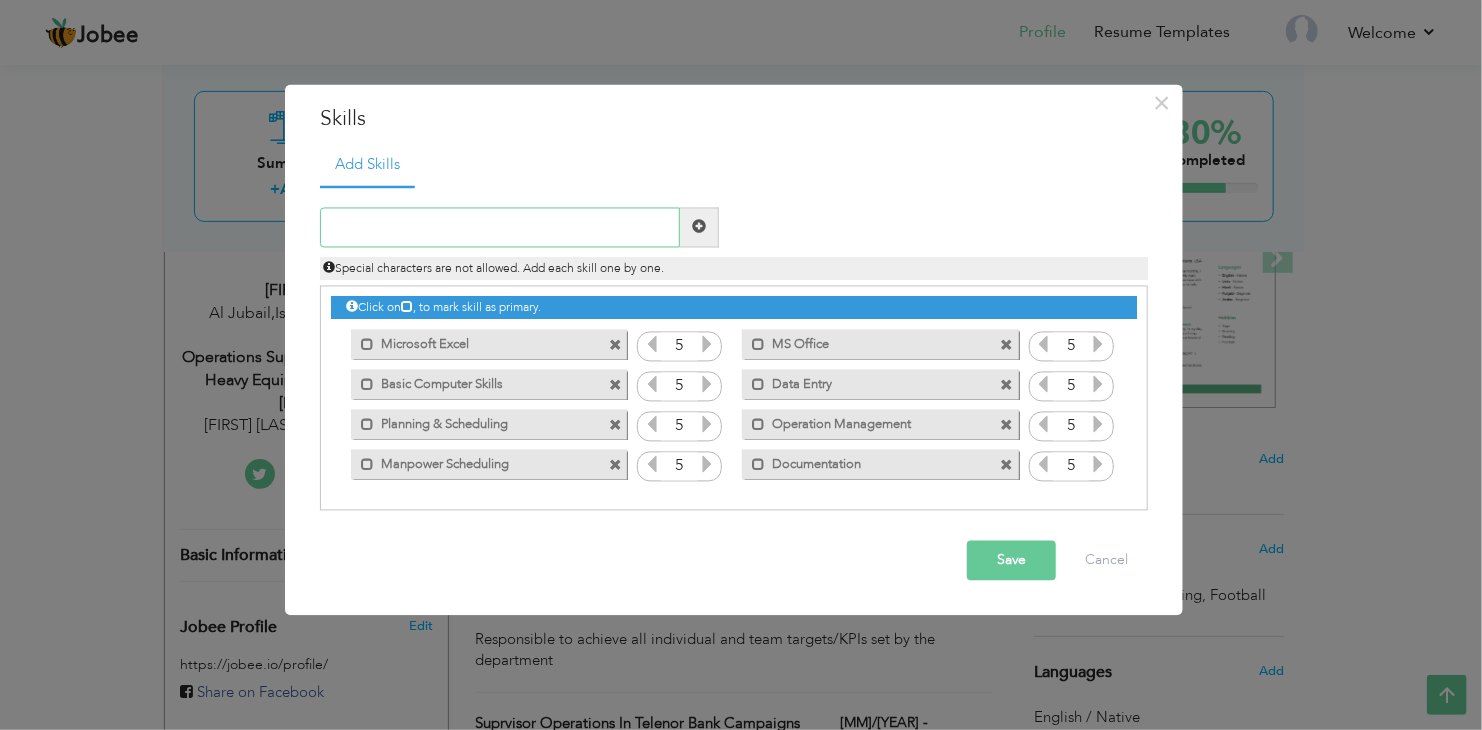 click at bounding box center [500, 227] 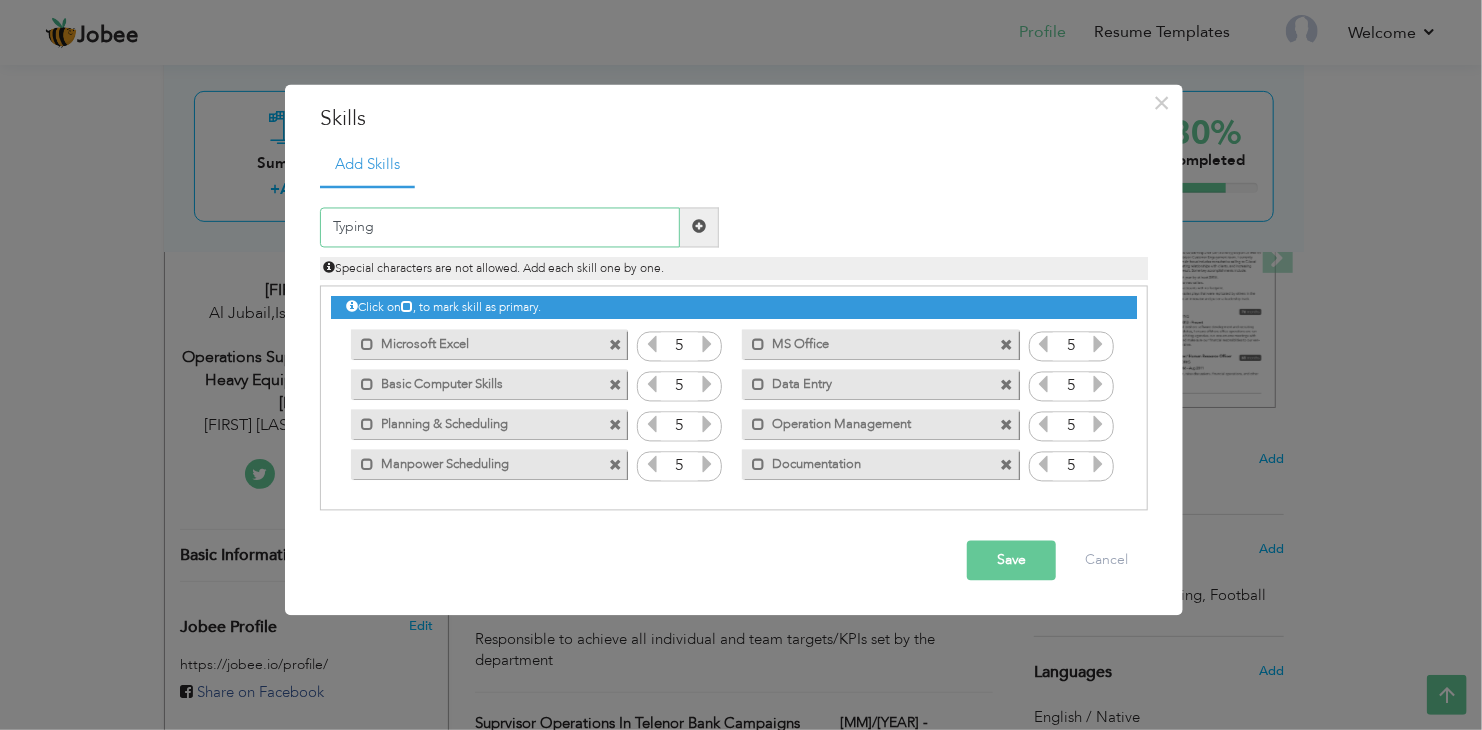 type on "Typing" 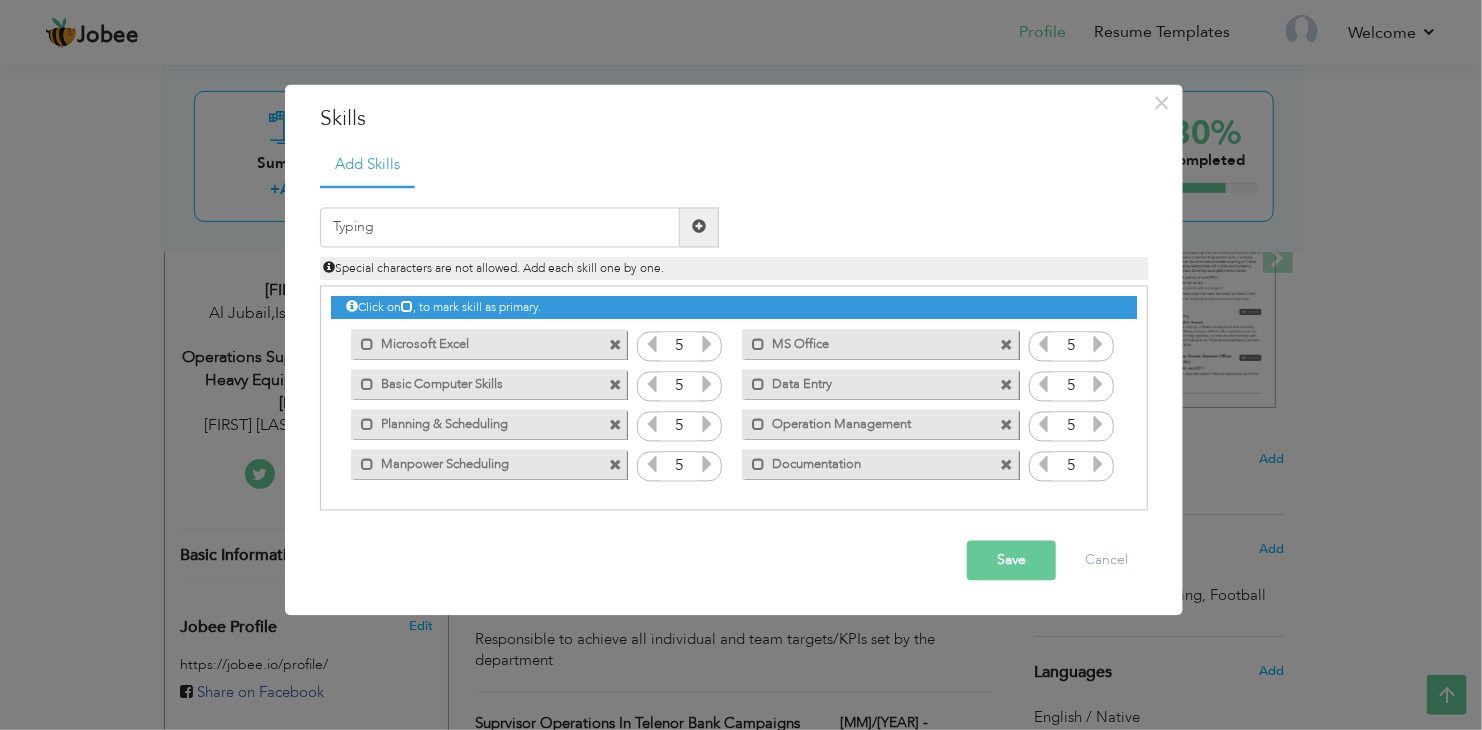 click at bounding box center [699, 227] 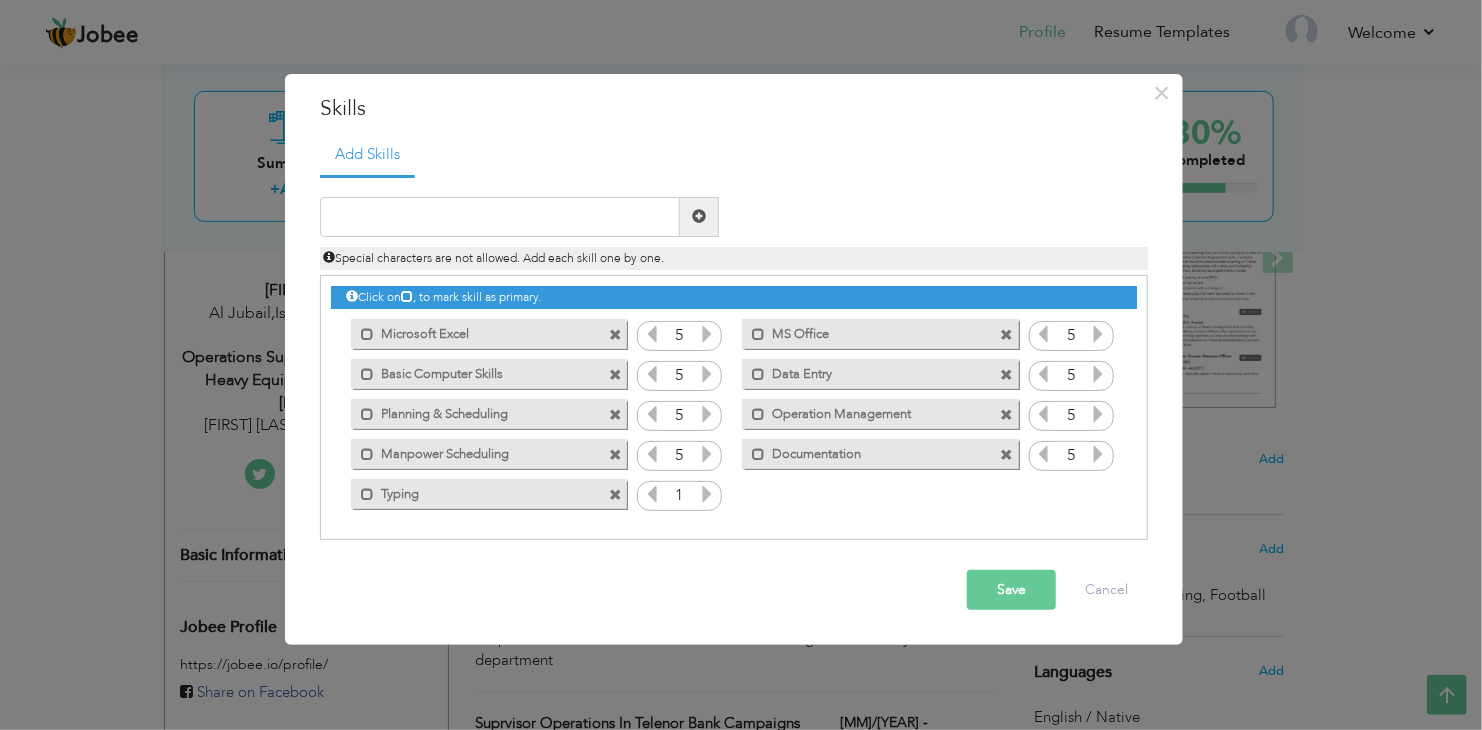 click at bounding box center (707, 494) 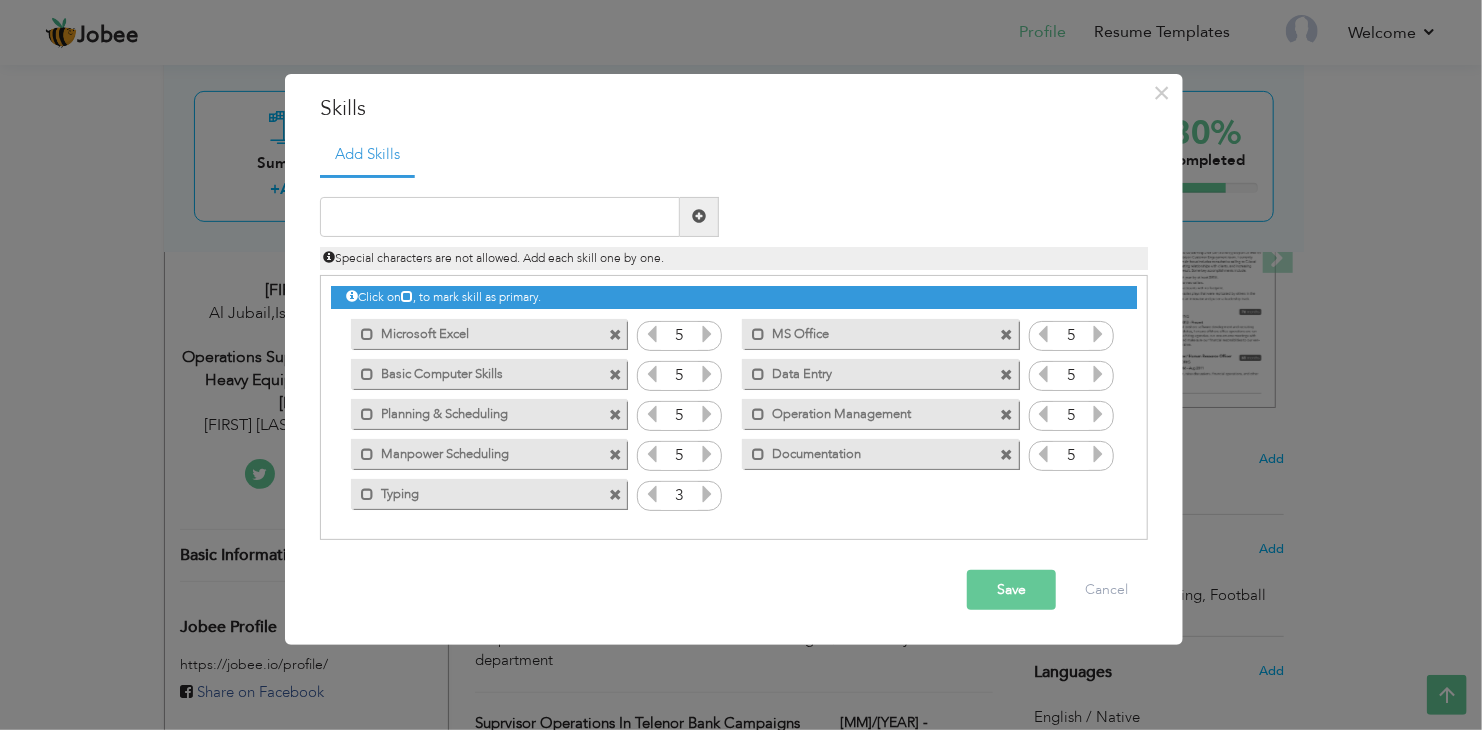 click at bounding box center [707, 494] 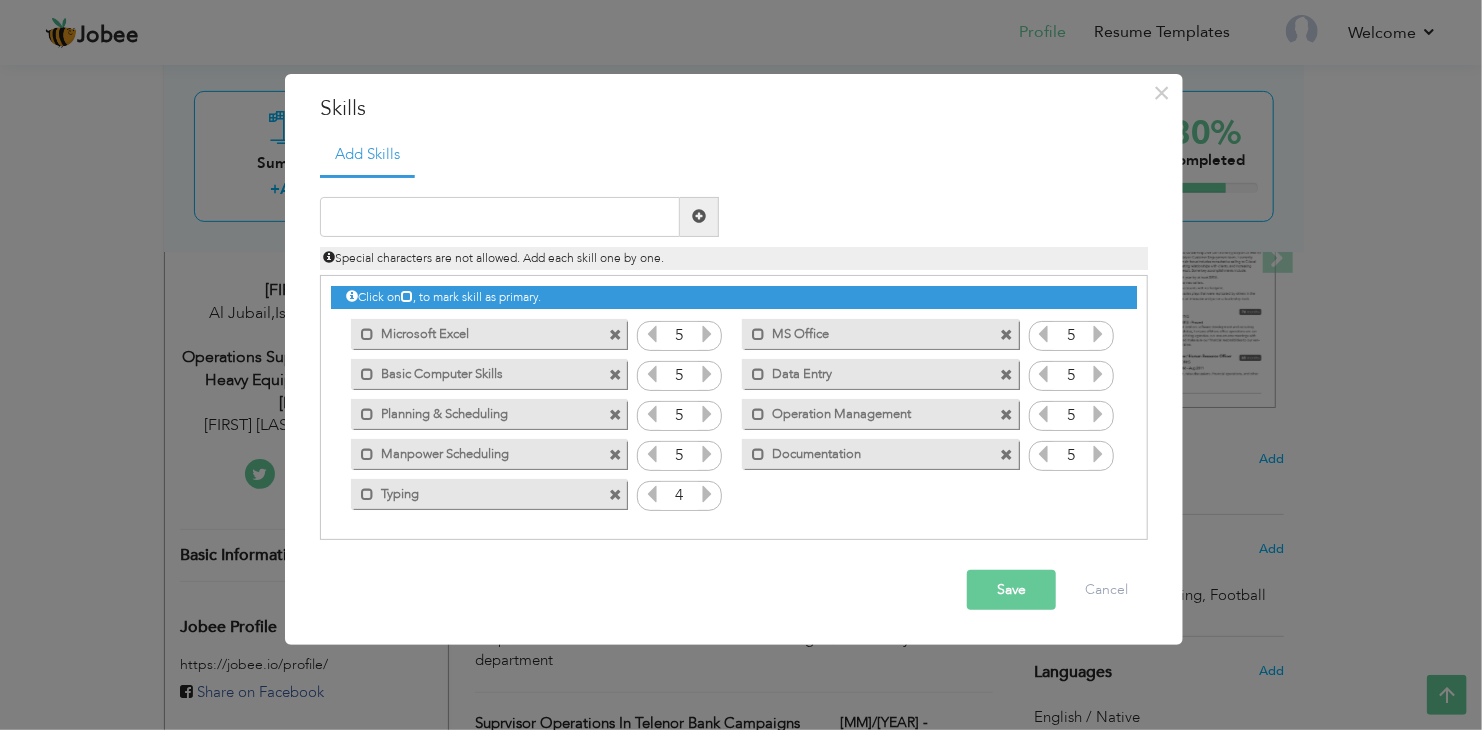 click at bounding box center (707, 494) 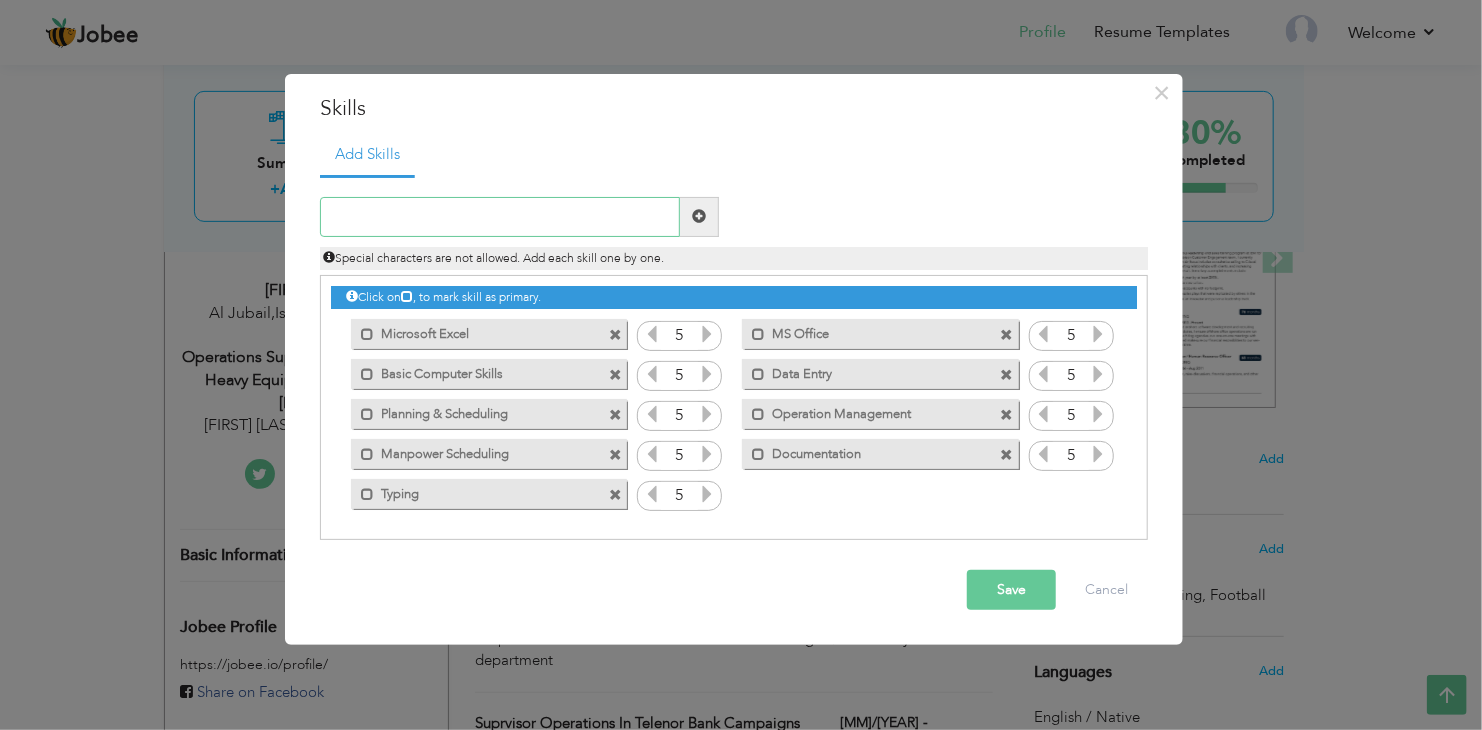 click at bounding box center (500, 217) 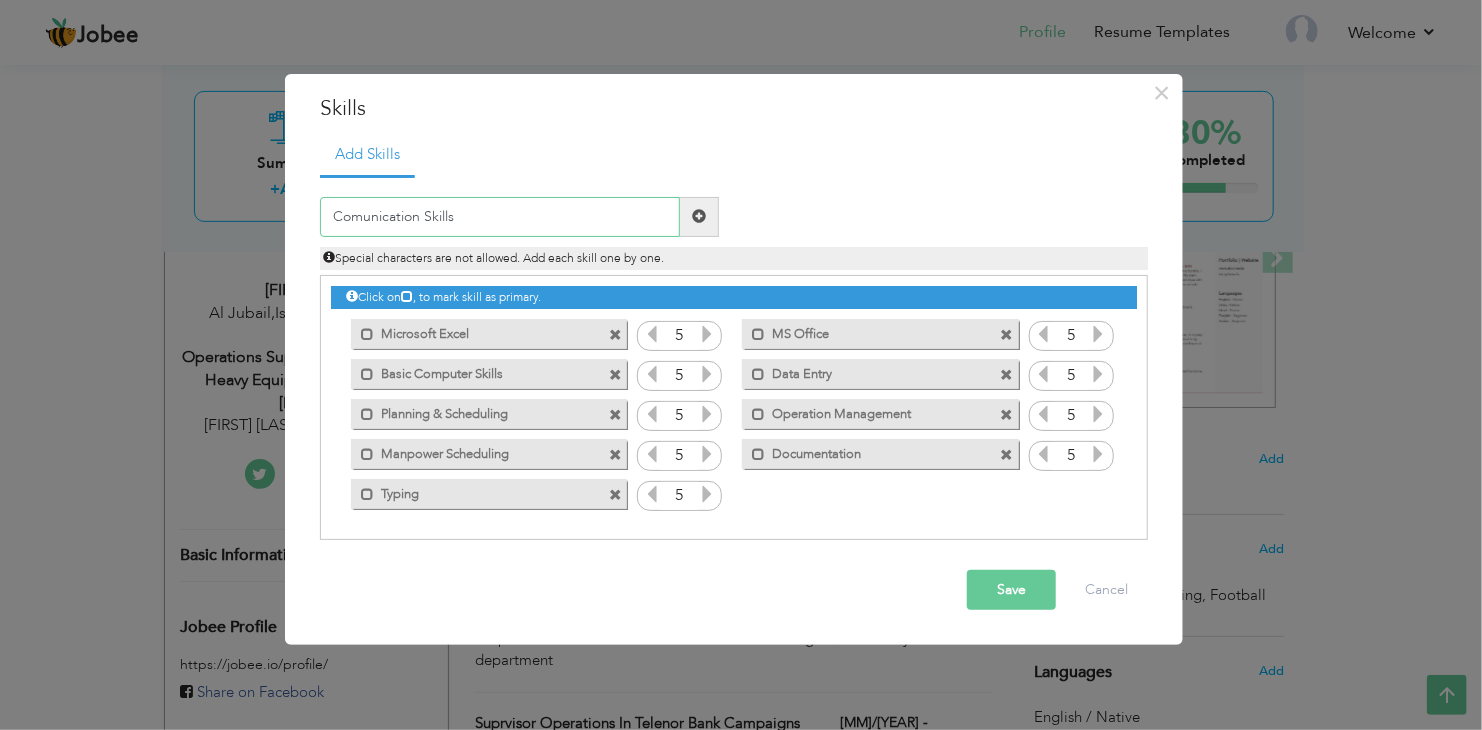 click on "Comunication Skills" at bounding box center [500, 217] 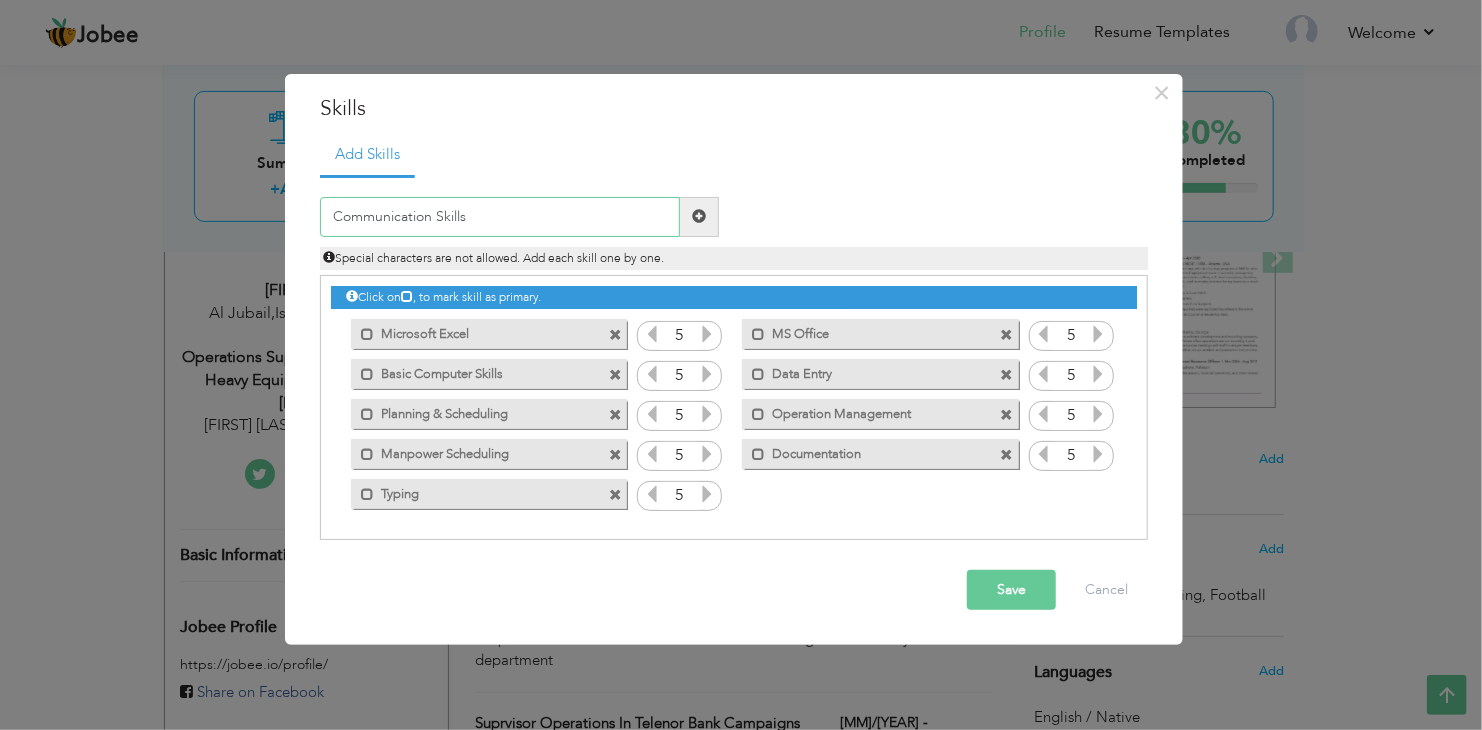 type on "Communication Skills" 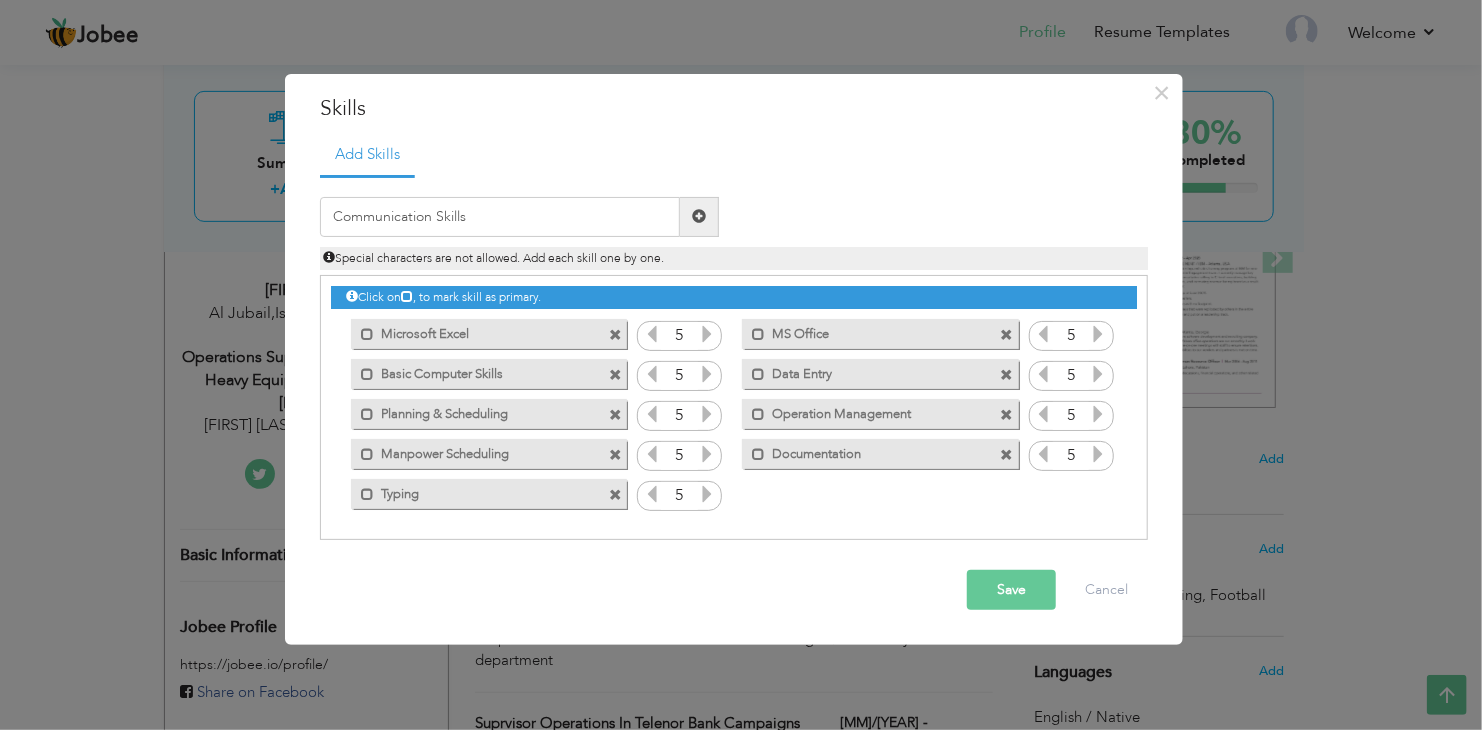 click on "Save" at bounding box center (1011, 590) 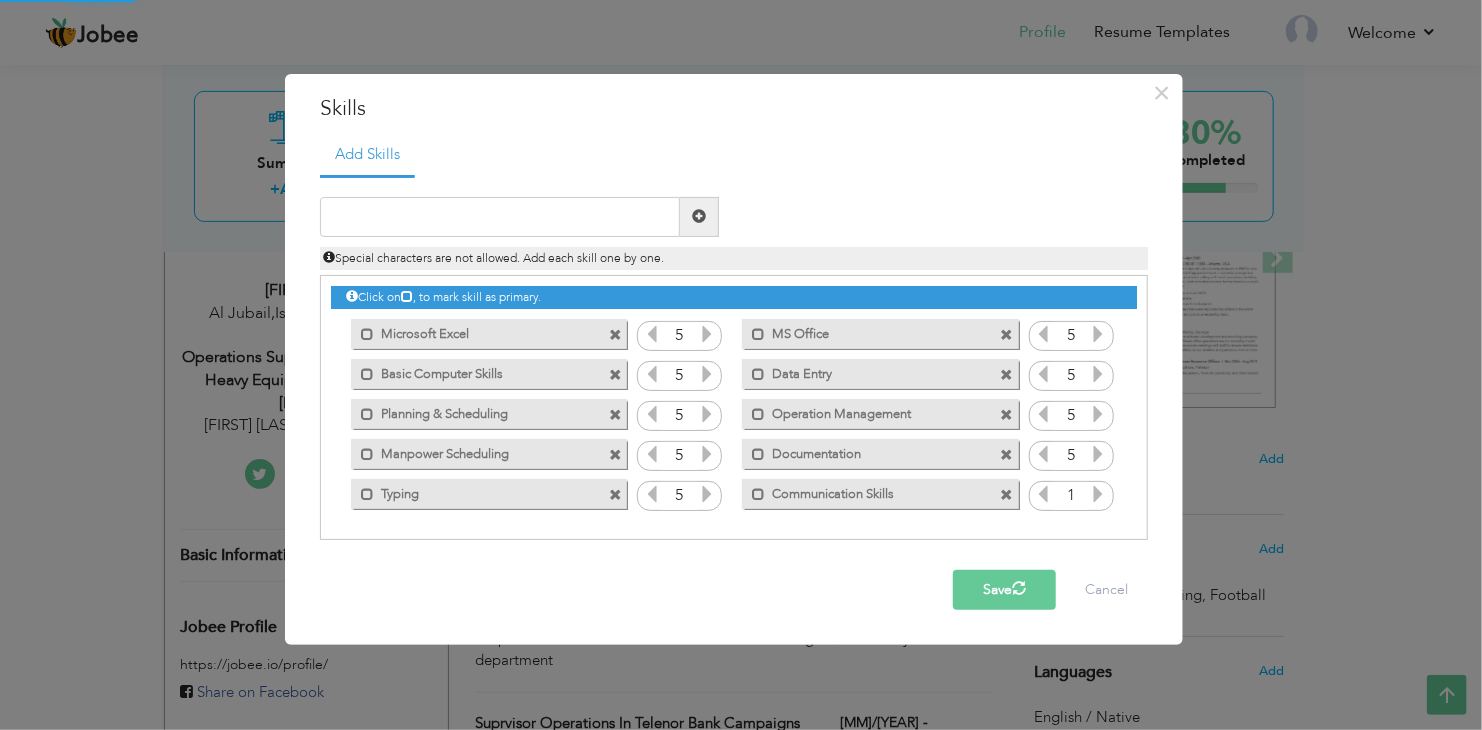 click on "1" at bounding box center (1071, 496) 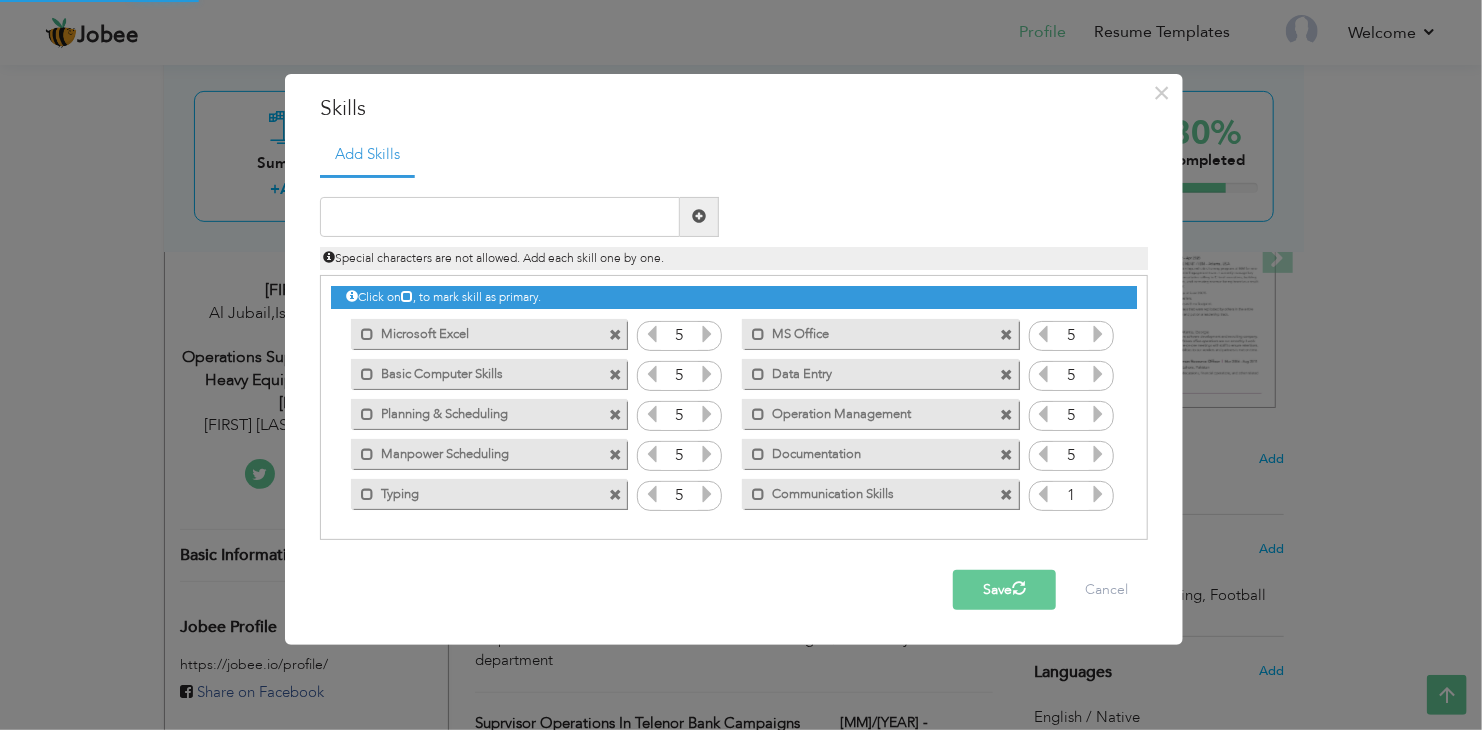 click at bounding box center [1098, 494] 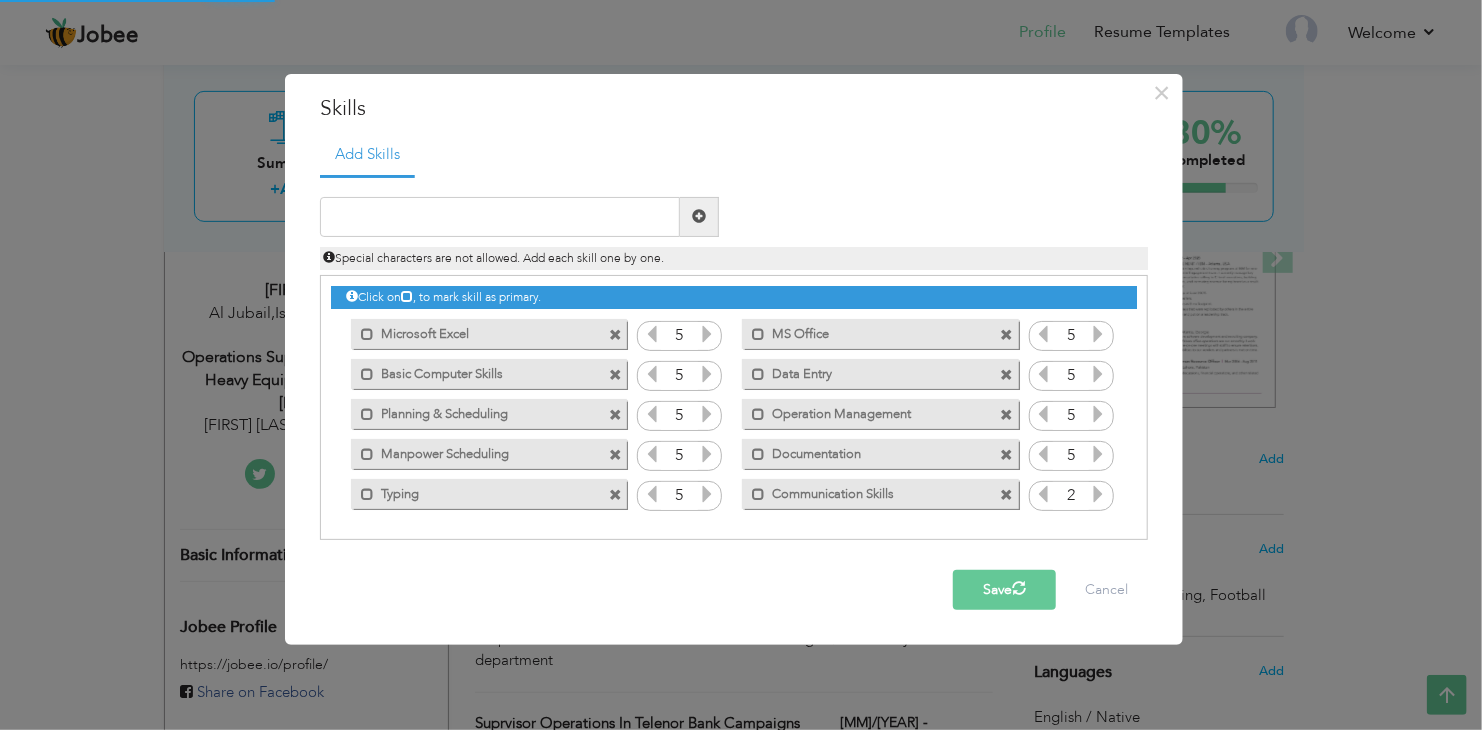 click at bounding box center [1098, 494] 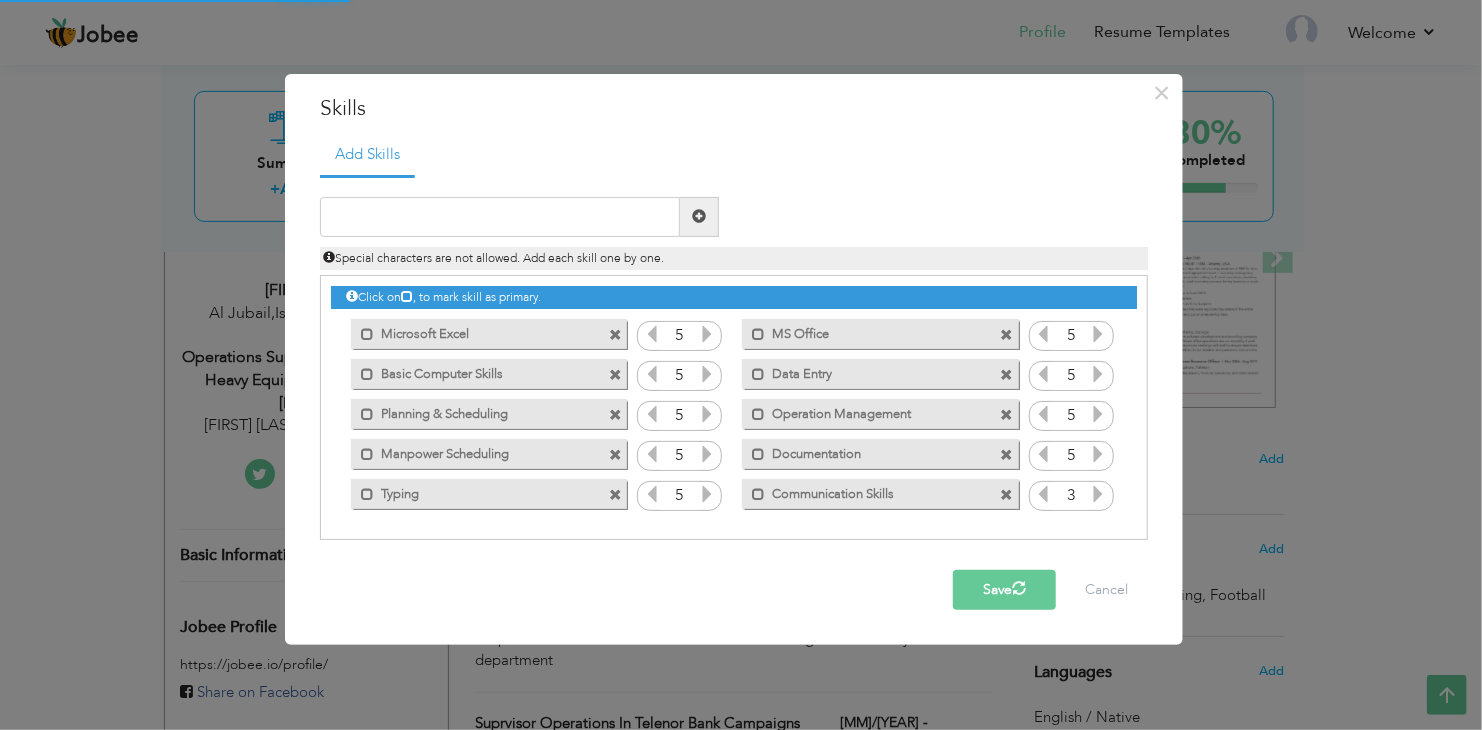 click at bounding box center [1098, 494] 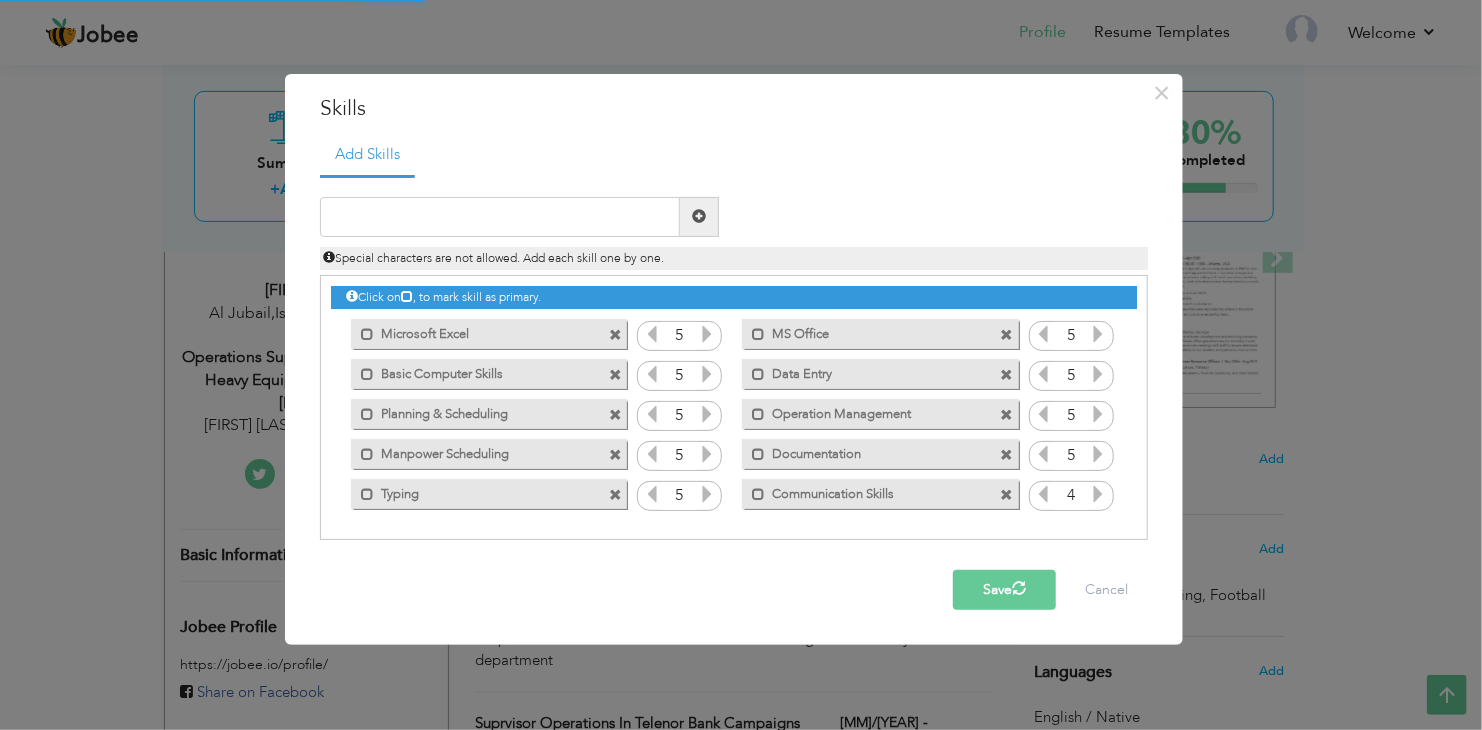 click at bounding box center (1098, 494) 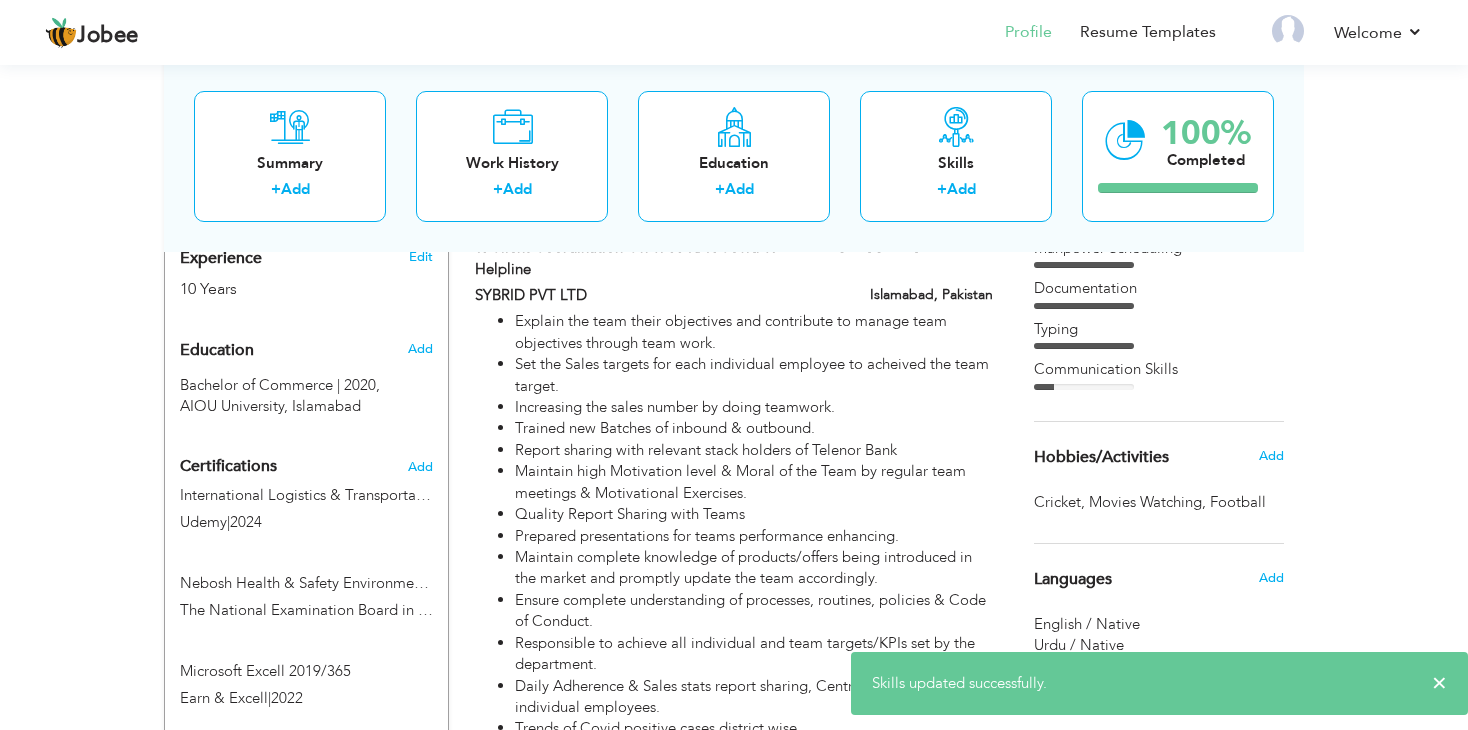 scroll, scrollTop: 821, scrollLeft: 0, axis: vertical 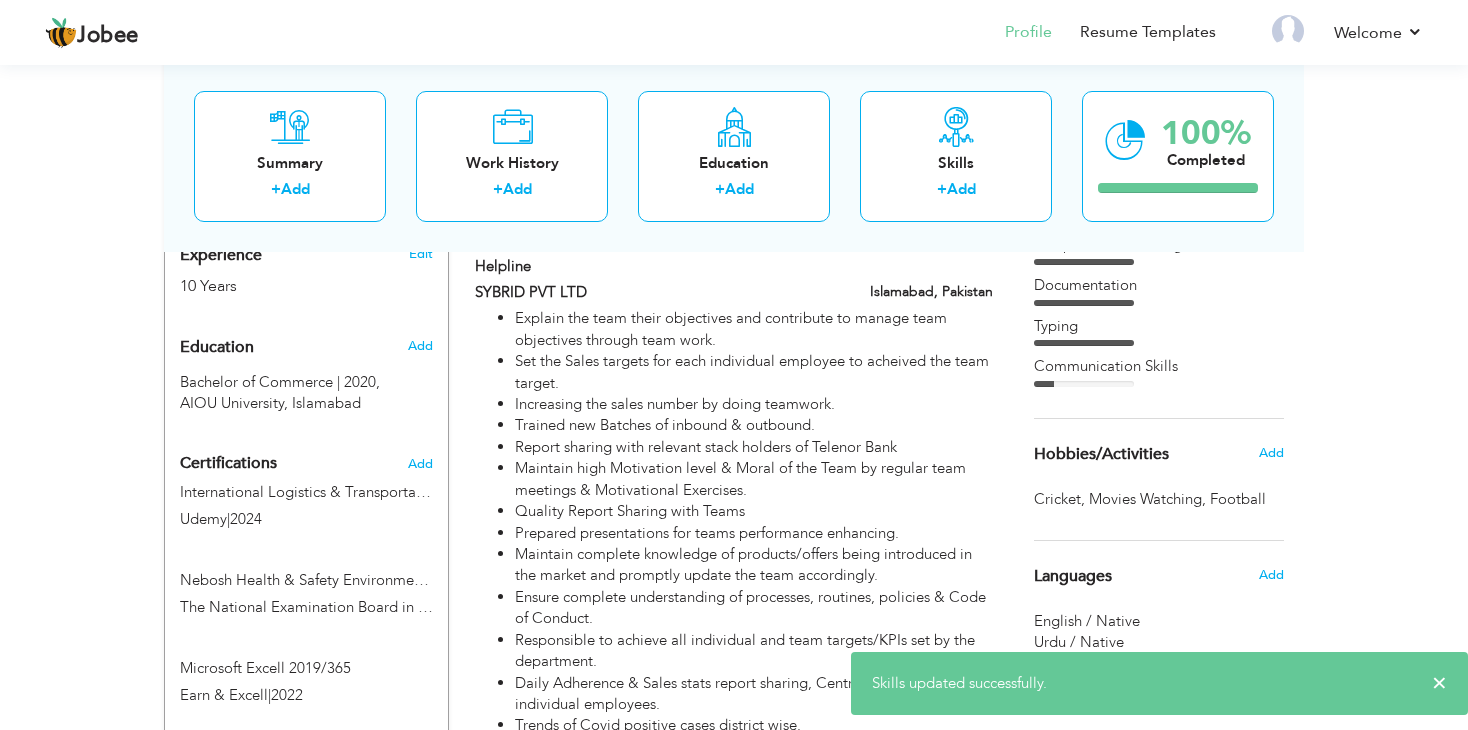 click on "Communication Skills" at bounding box center (1159, 371) 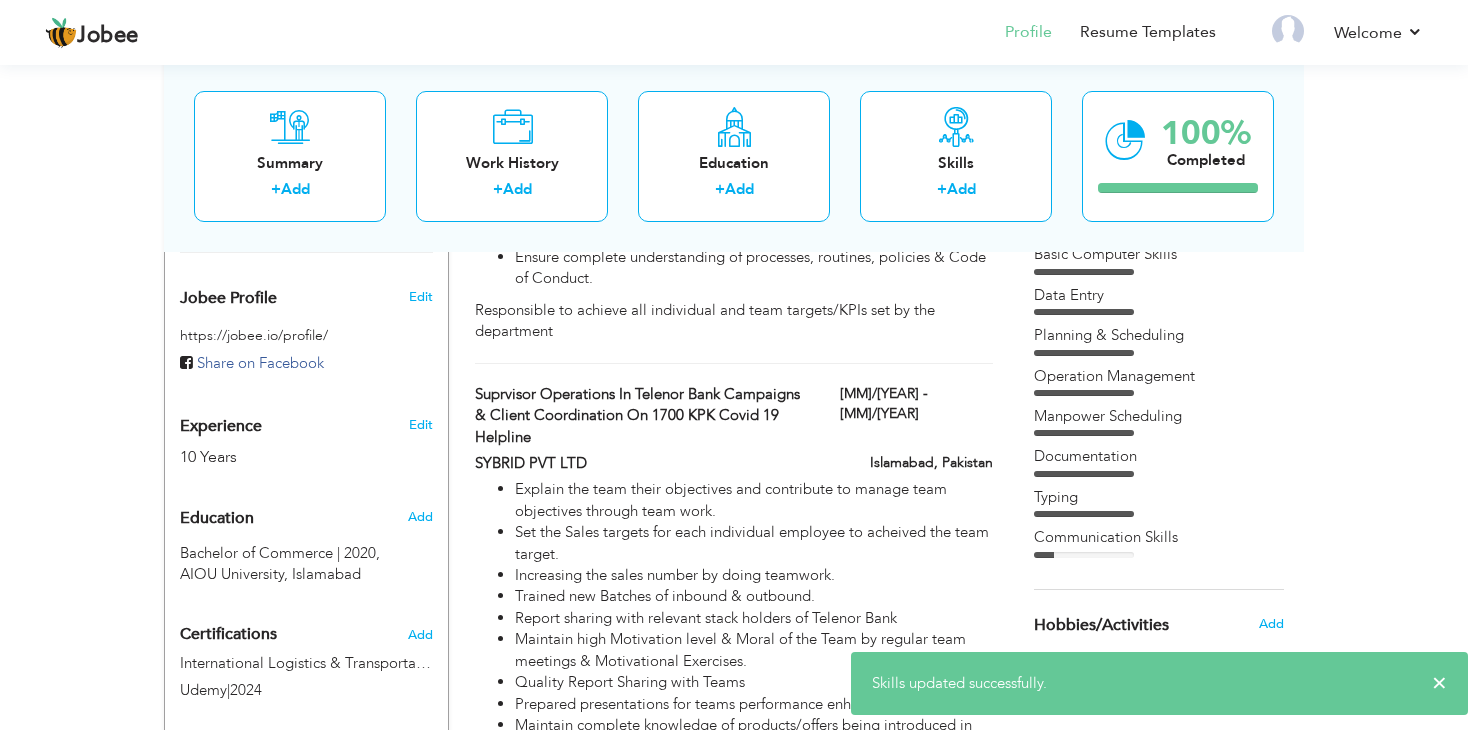 scroll, scrollTop: 521, scrollLeft: 0, axis: vertical 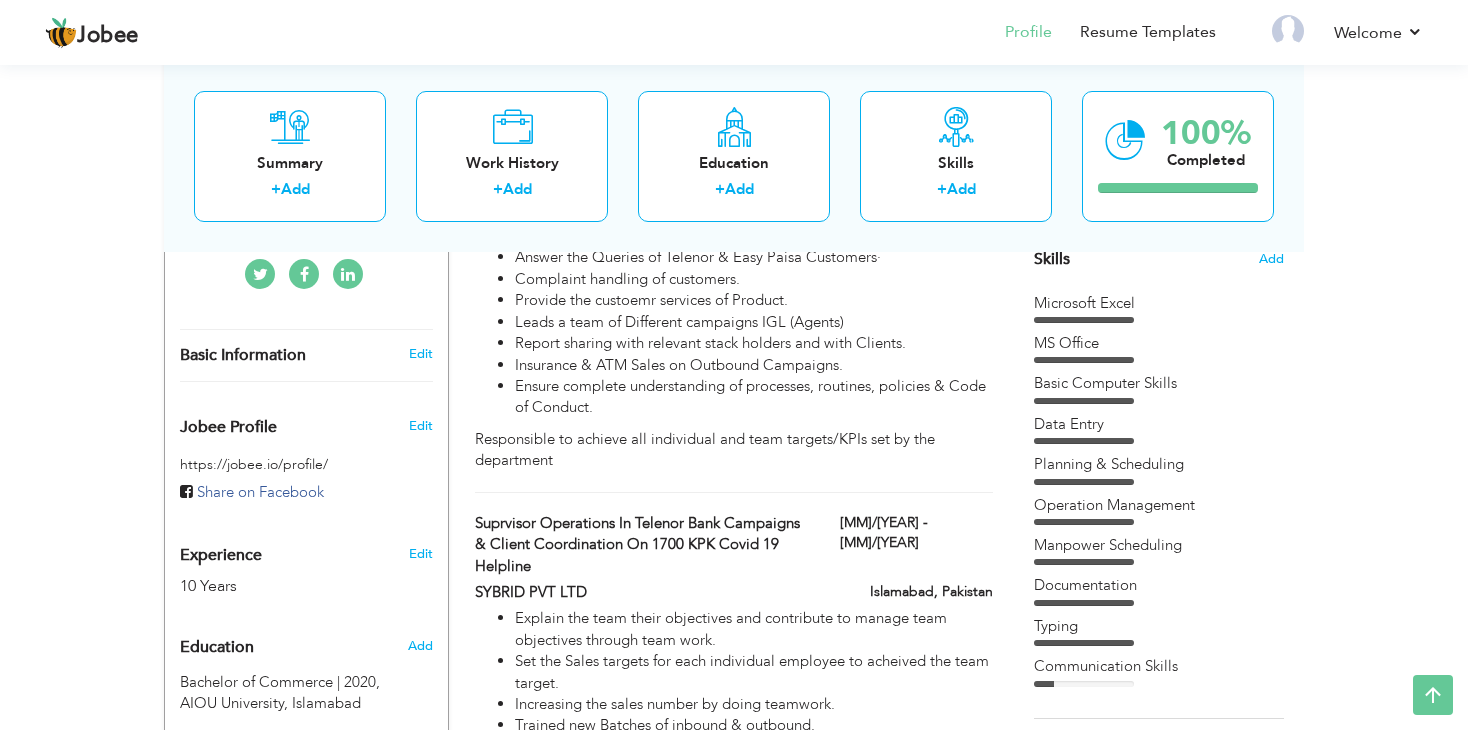 click on "Microsoft Excel" at bounding box center [1159, 303] 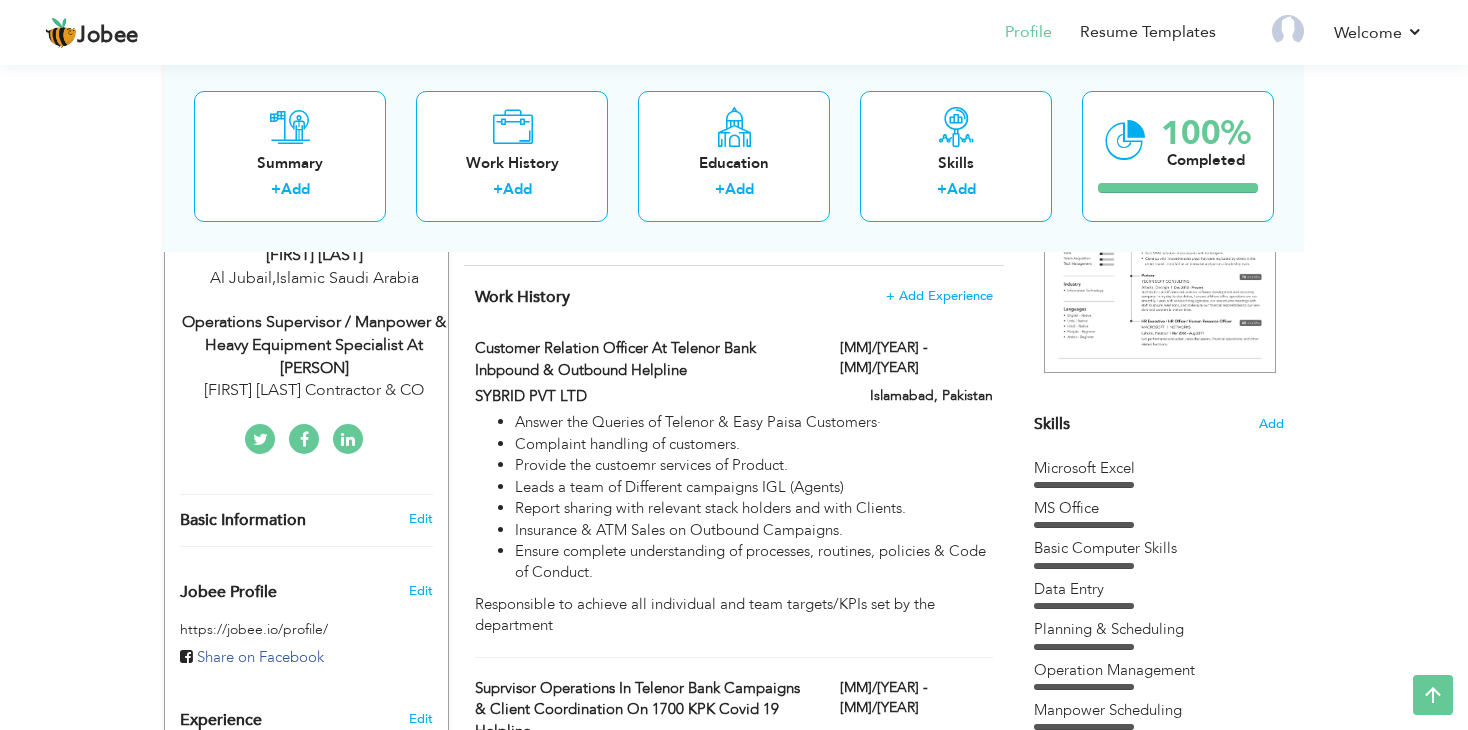 scroll, scrollTop: 121, scrollLeft: 0, axis: vertical 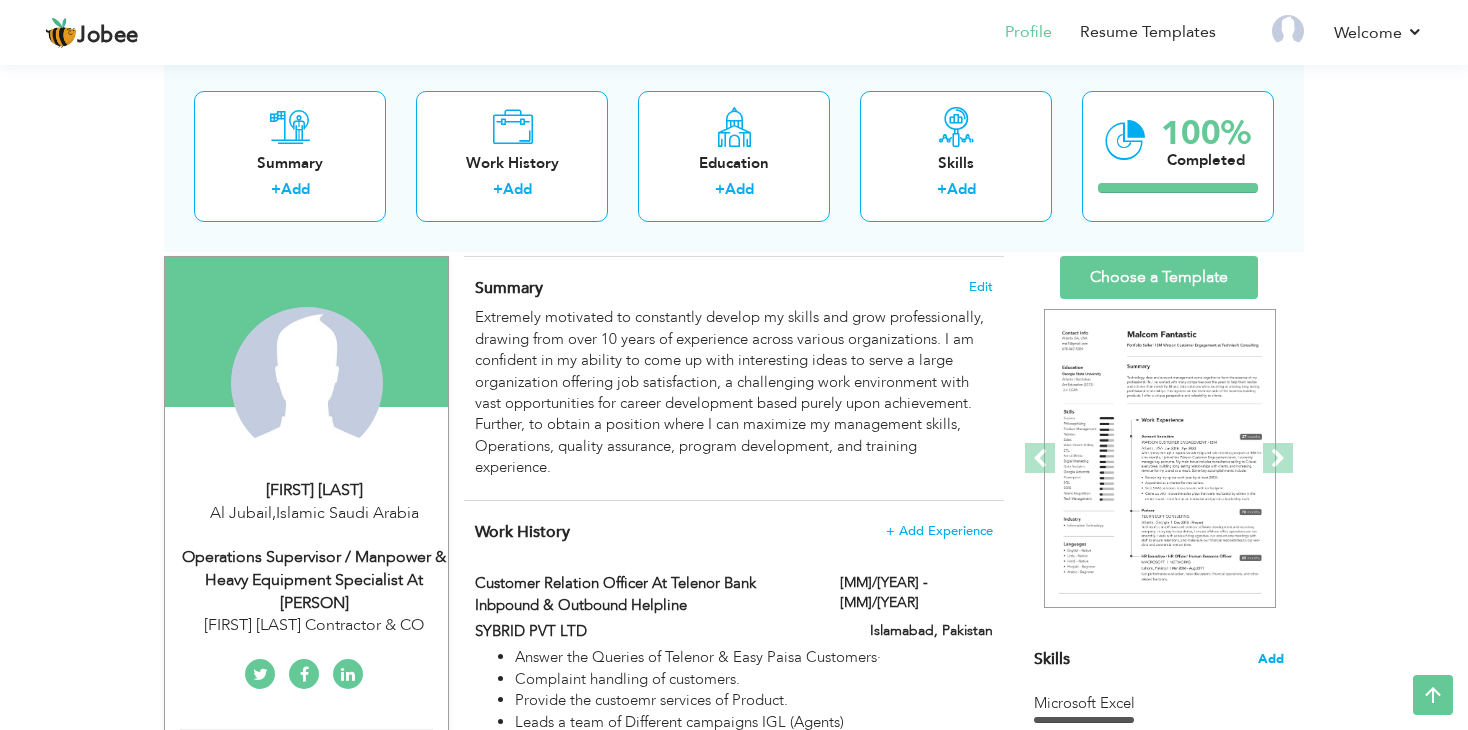 click on "Add" at bounding box center (1271, 659) 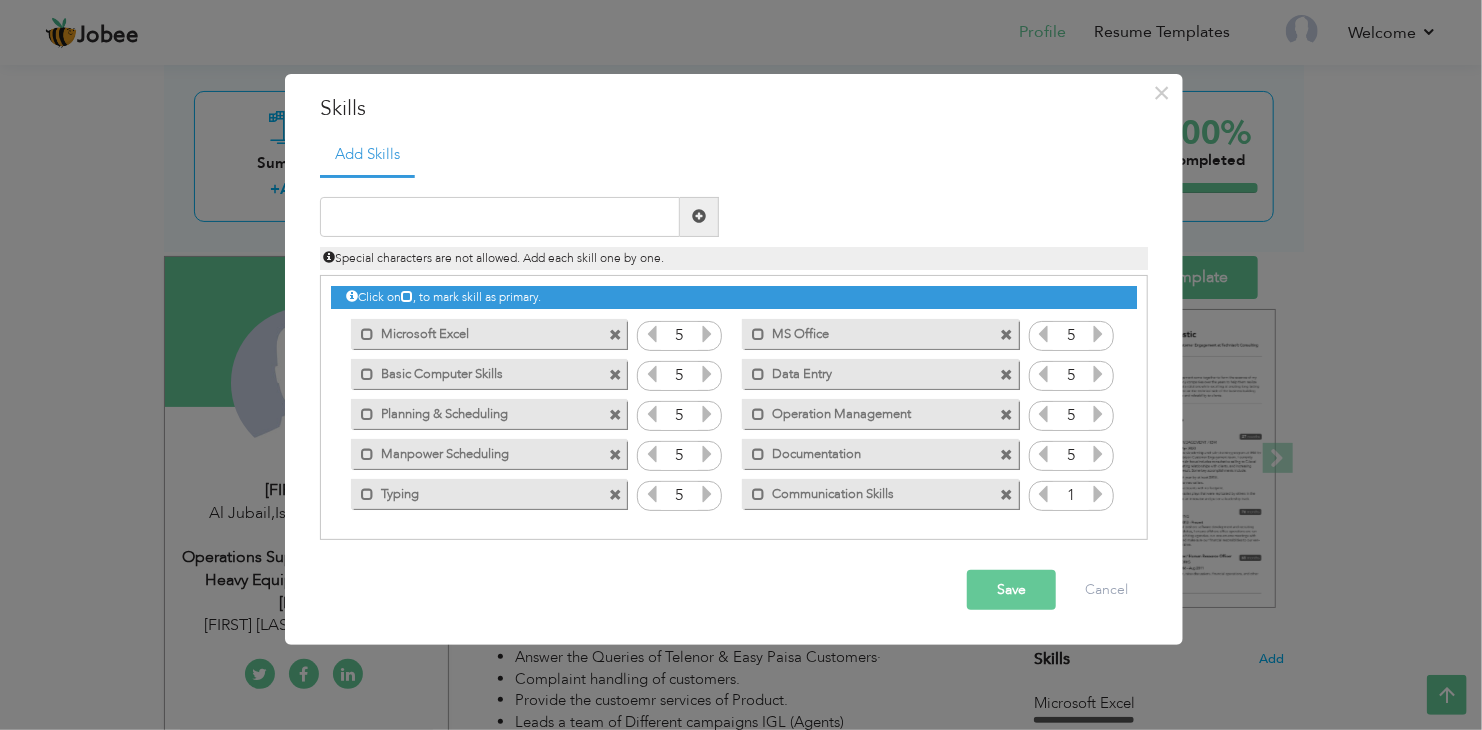 click at bounding box center [1098, 494] 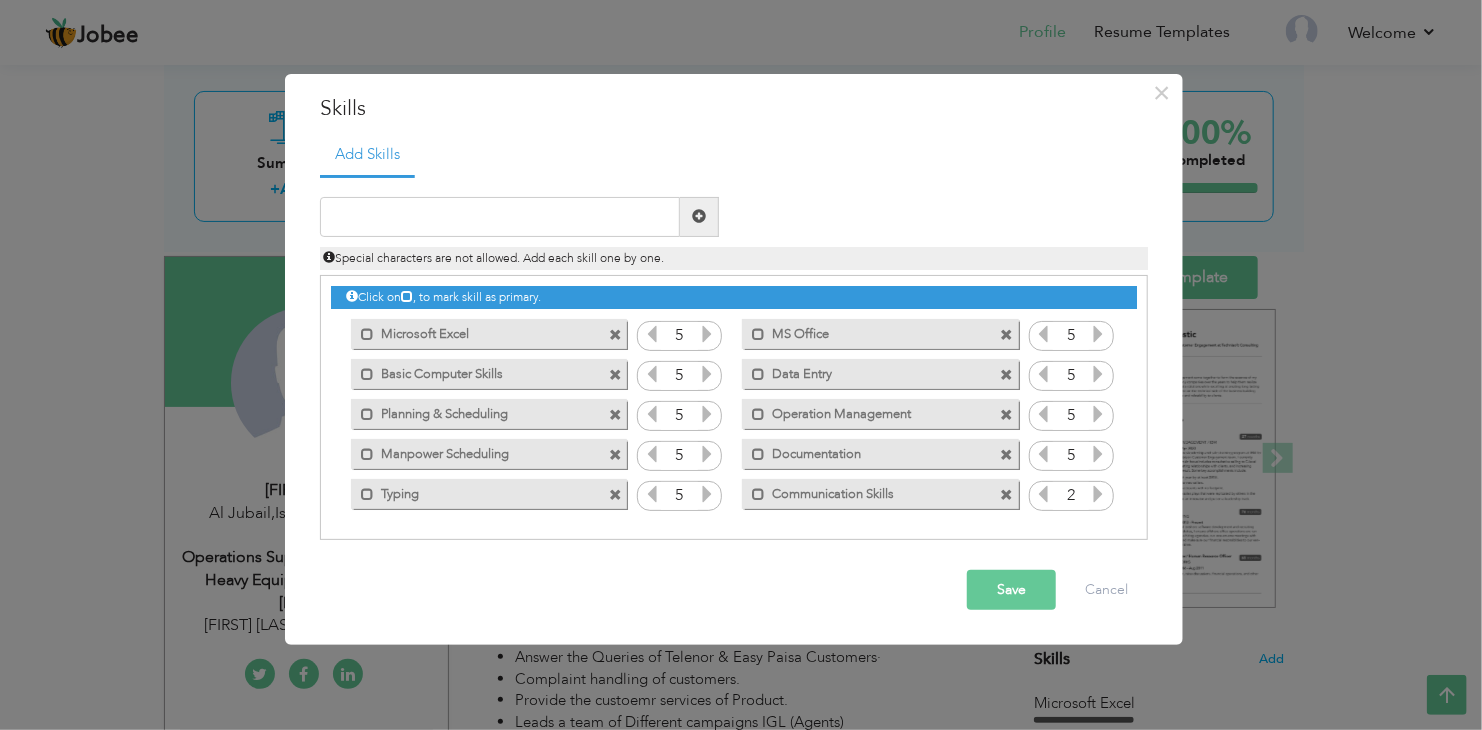 click at bounding box center (1098, 494) 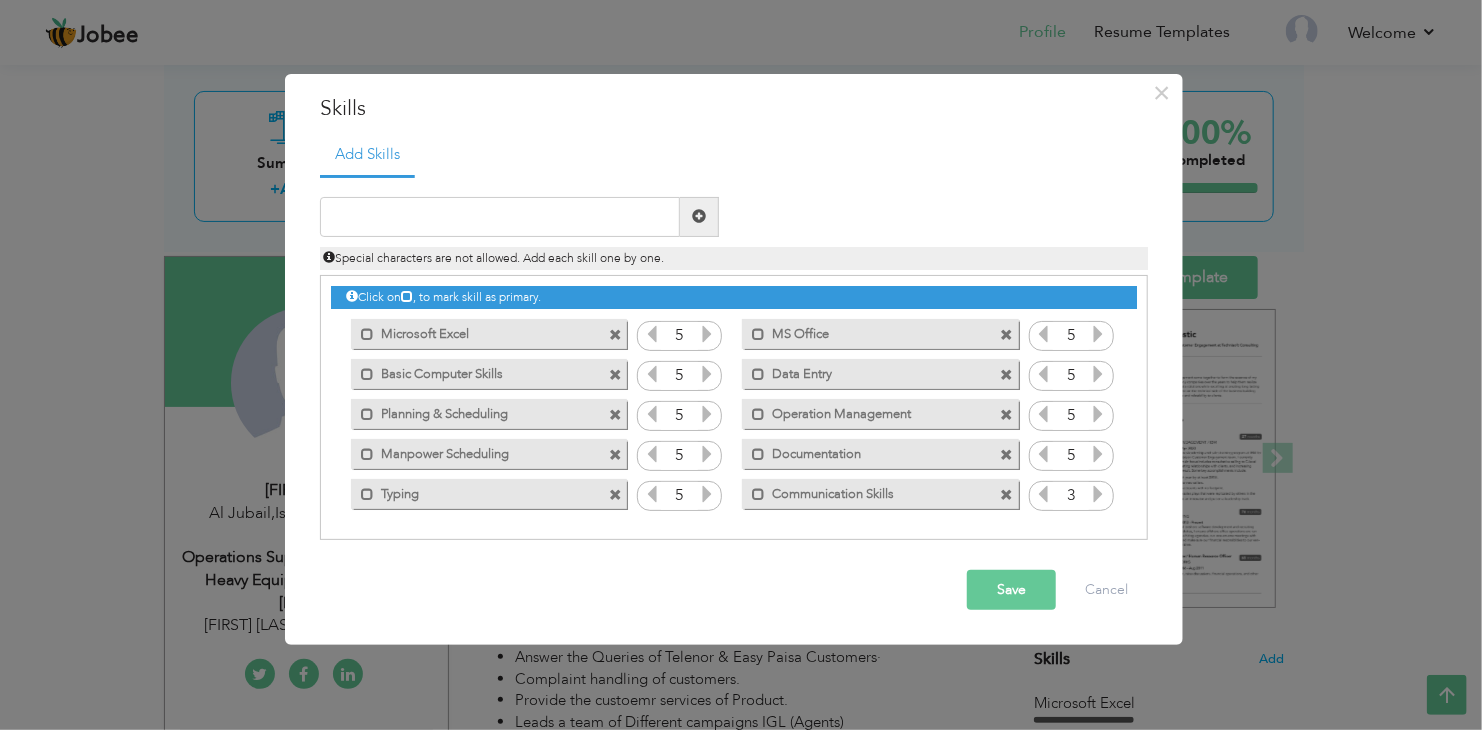 click at bounding box center [1098, 494] 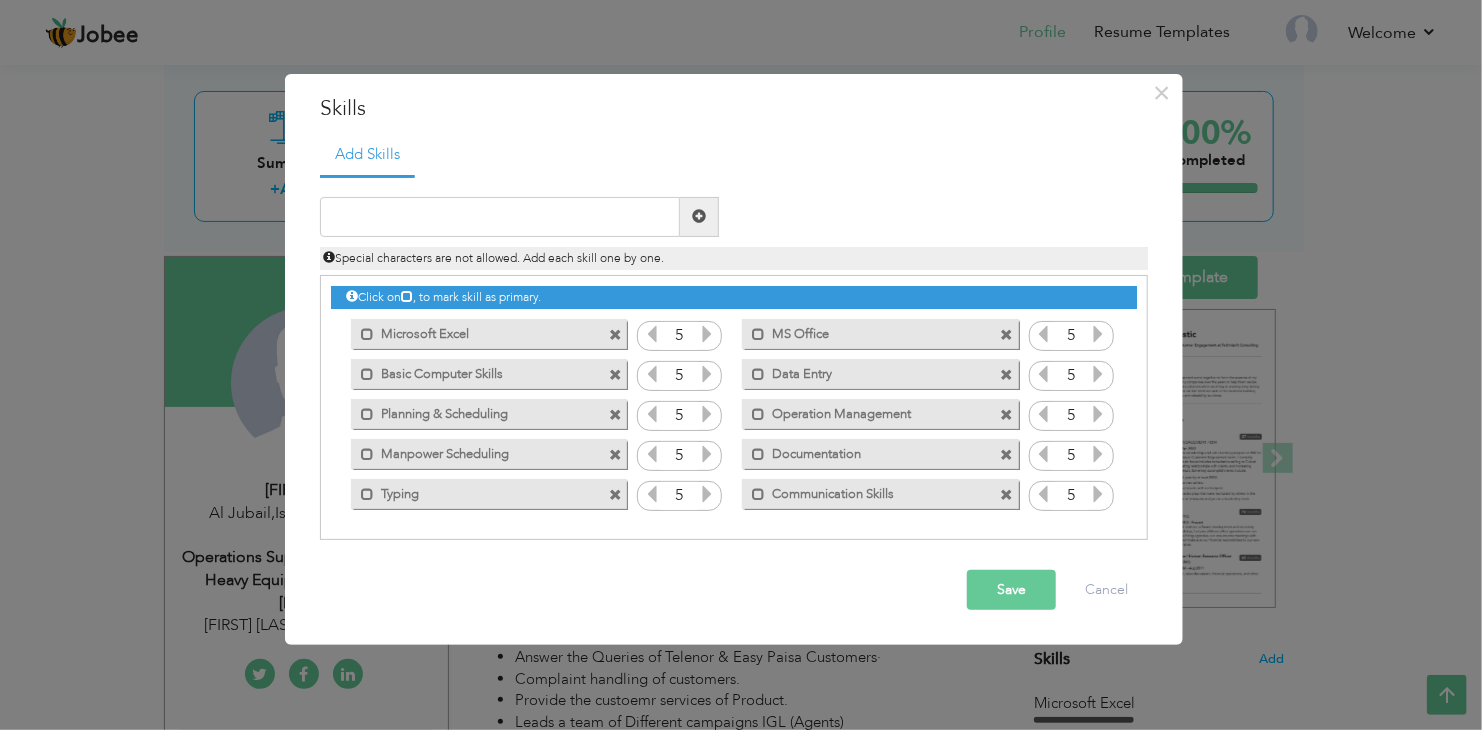 click at bounding box center [1098, 494] 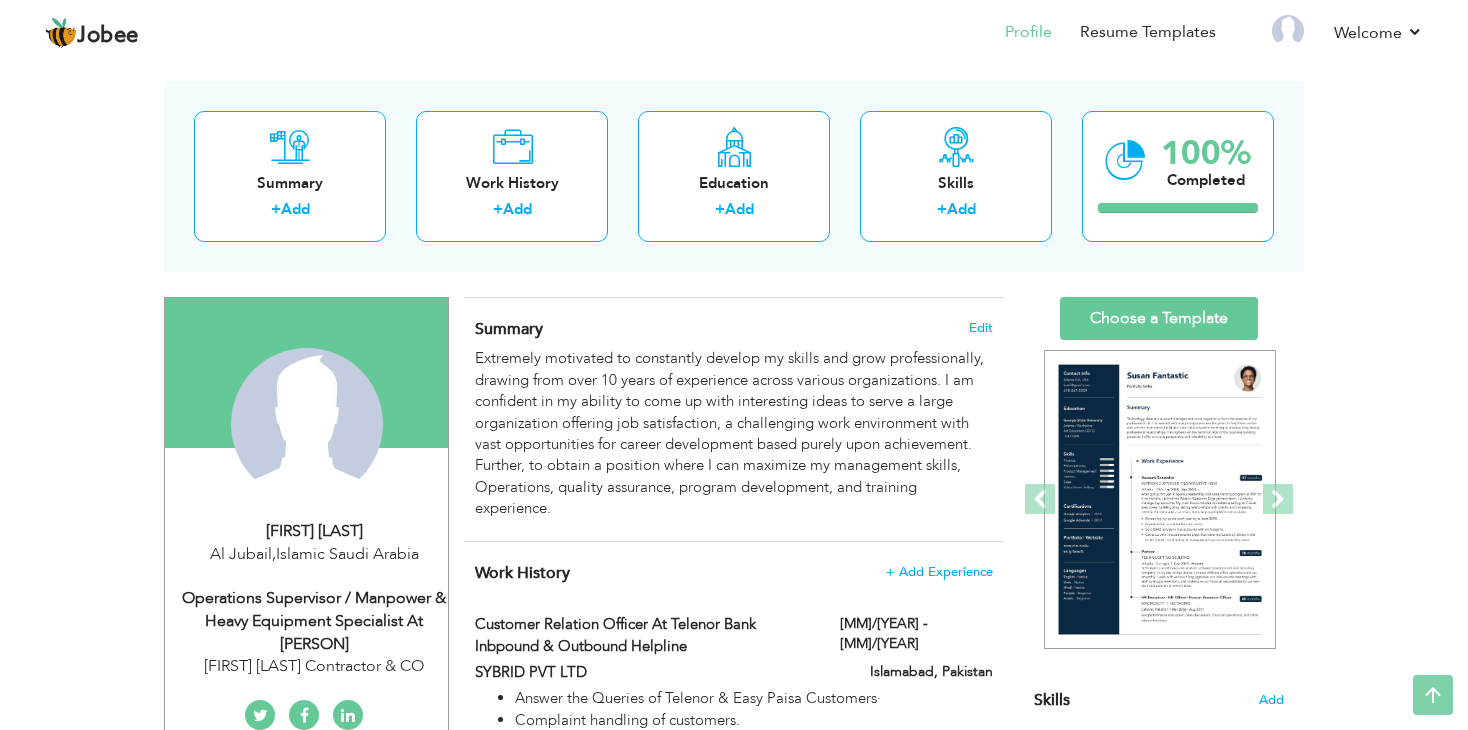 scroll, scrollTop: 0, scrollLeft: 0, axis: both 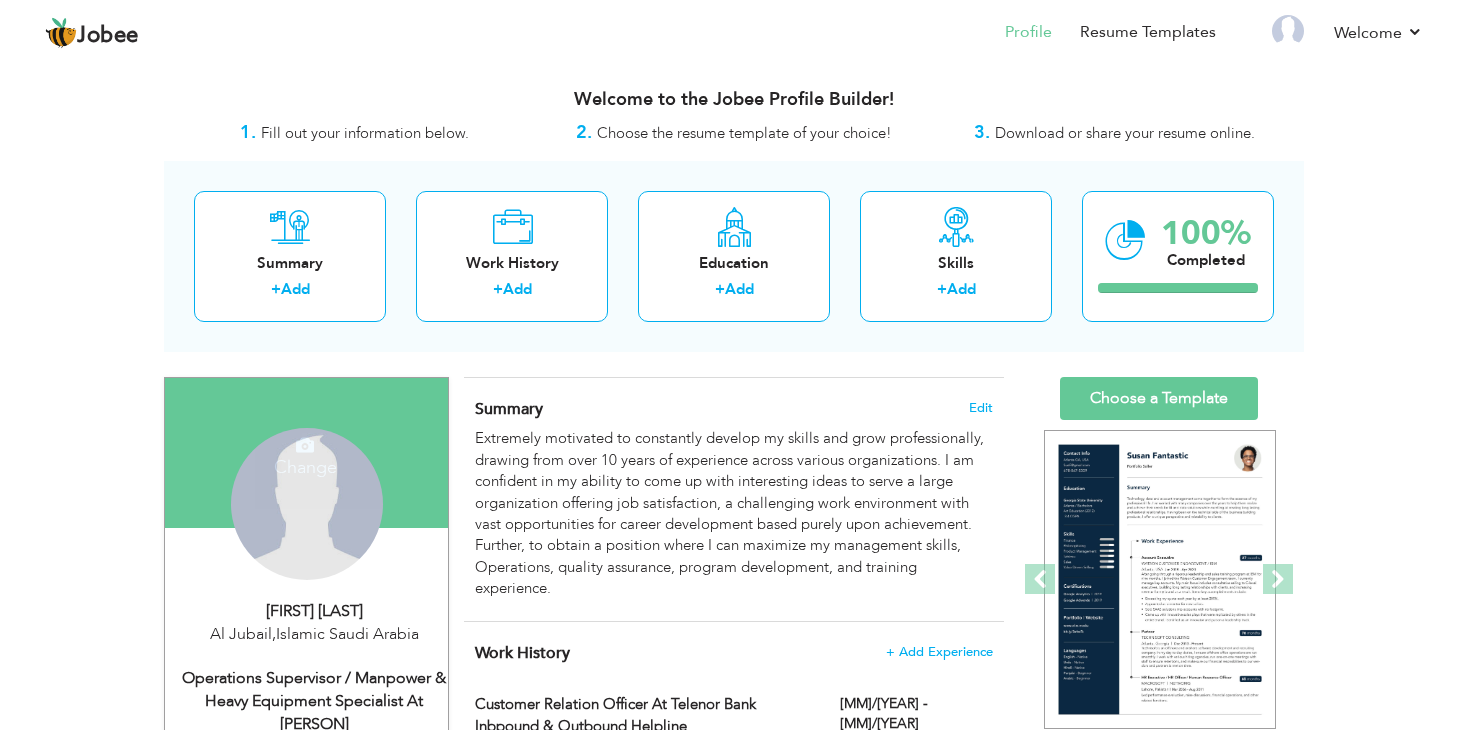 click on "Change
Remove" at bounding box center [307, 504] 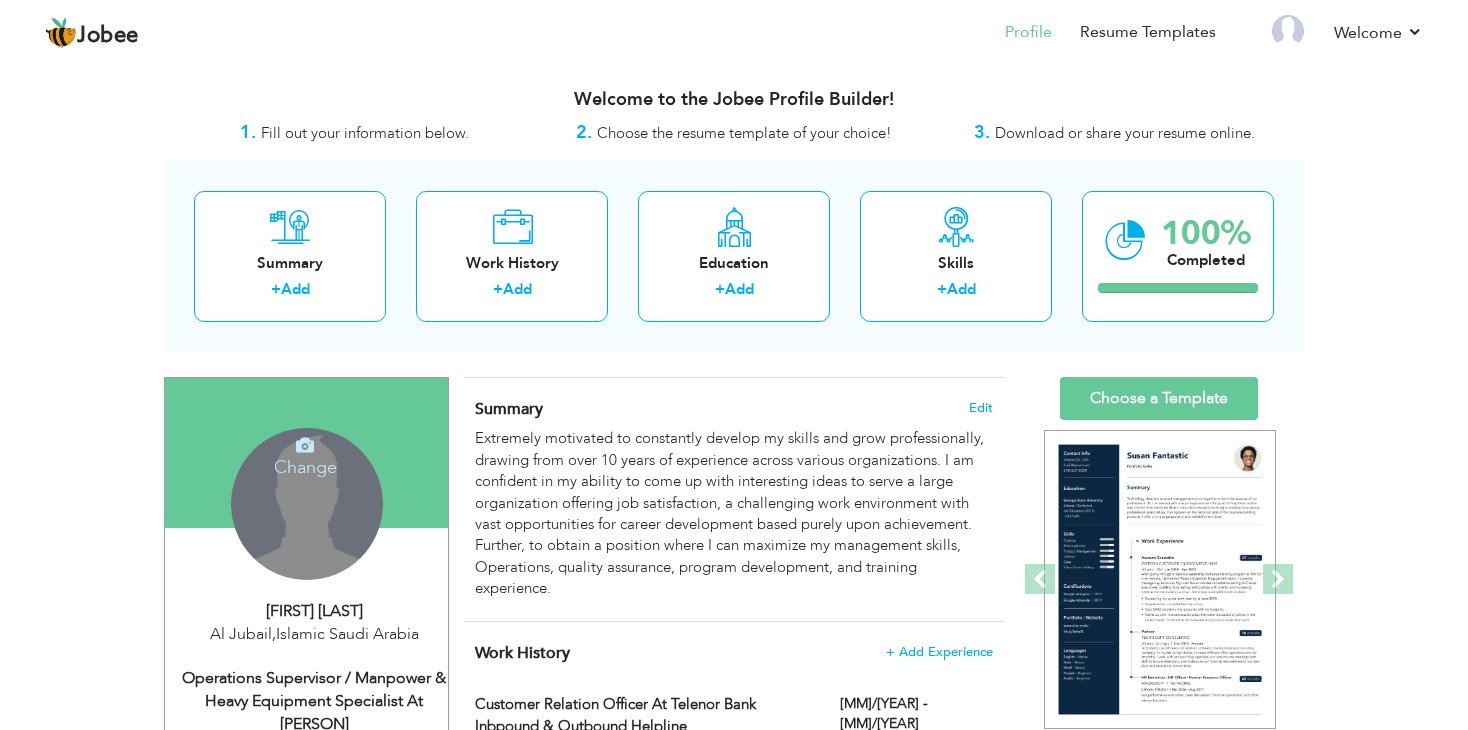 click at bounding box center [305, 445] 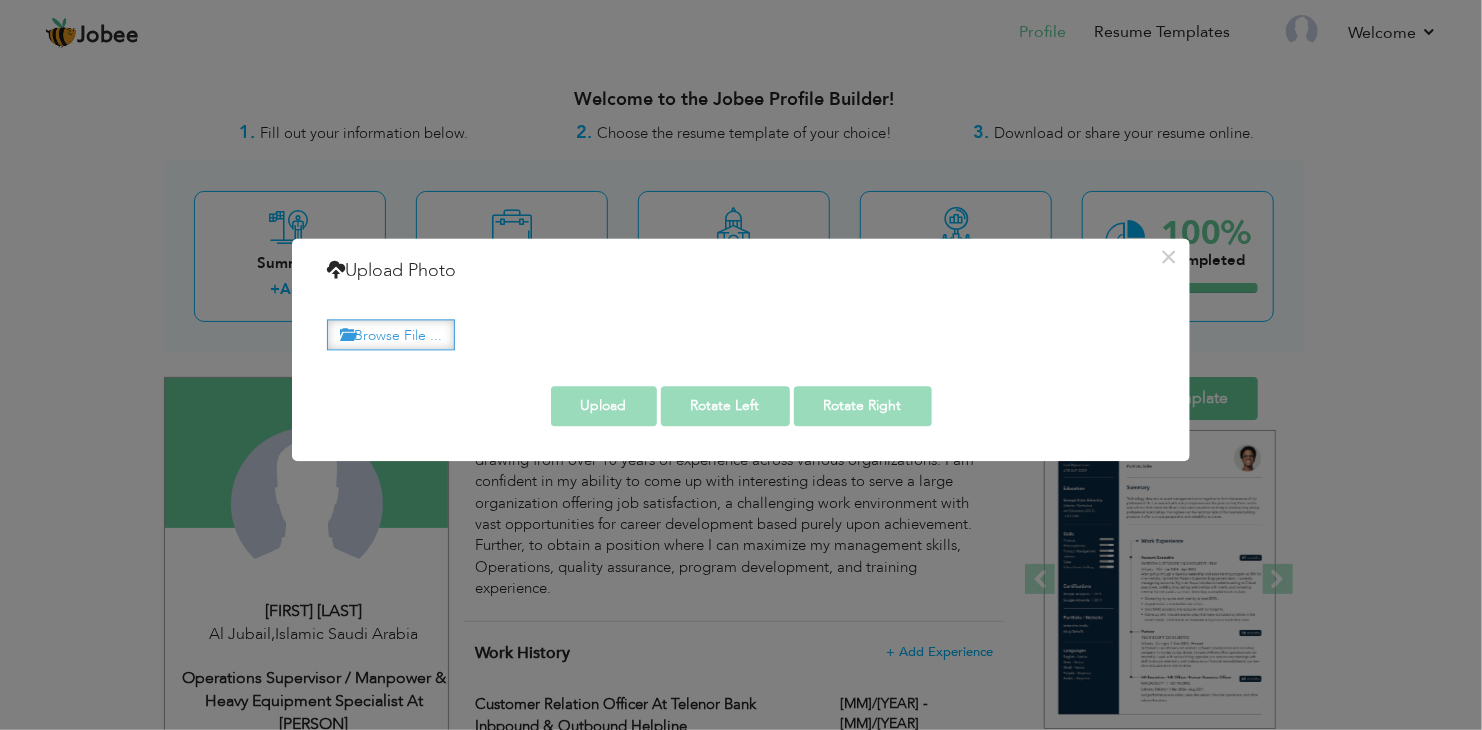 click on "Browse File ..." at bounding box center [391, 334] 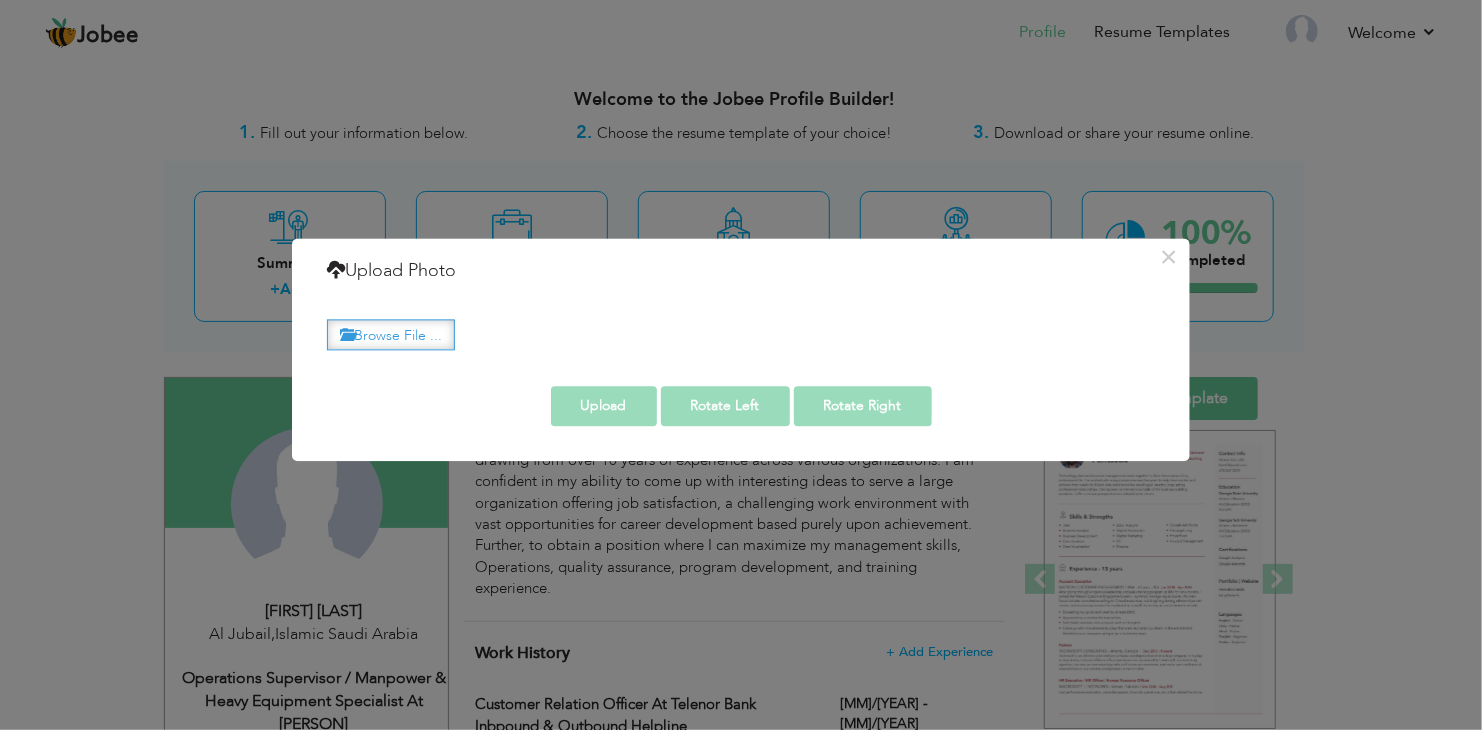 click on "Browse File ..." at bounding box center (391, 334) 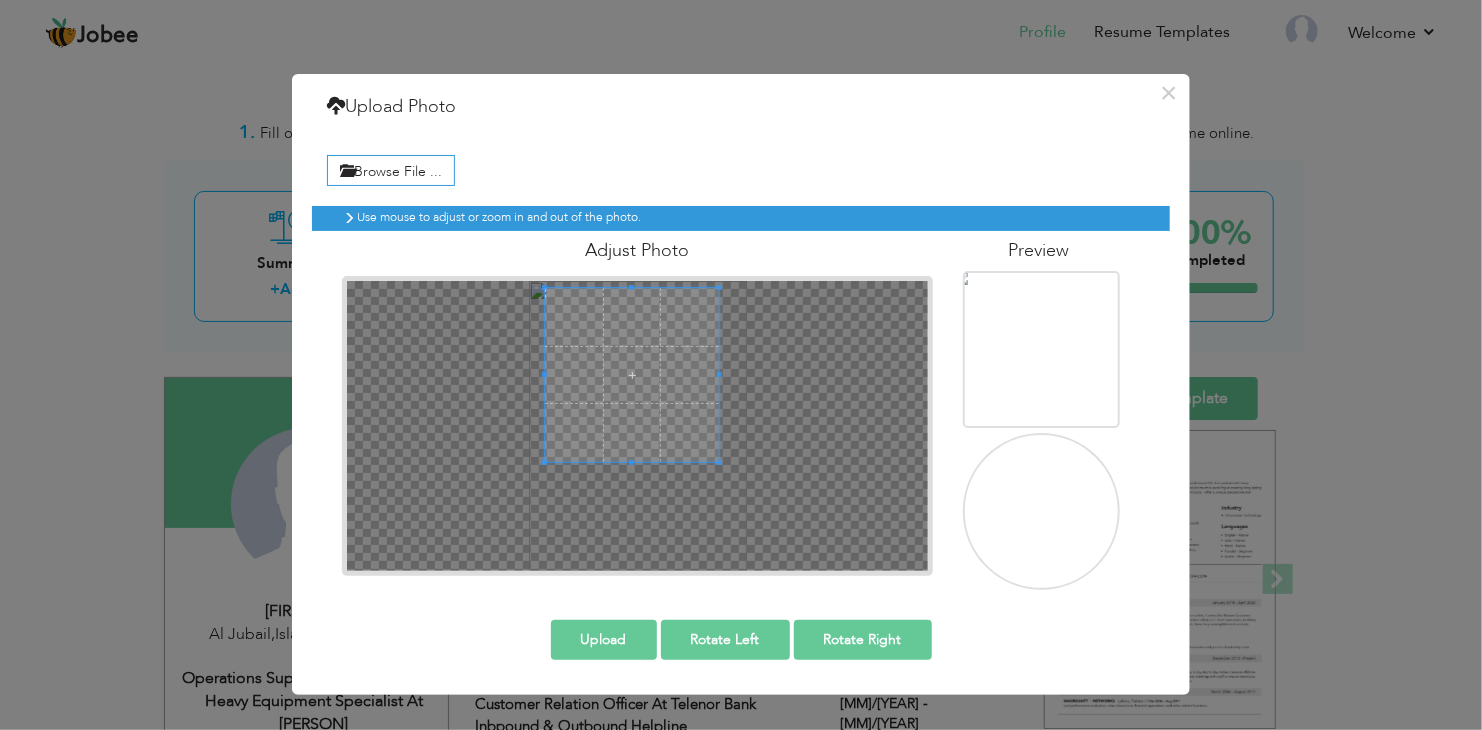 click at bounding box center (632, 375) 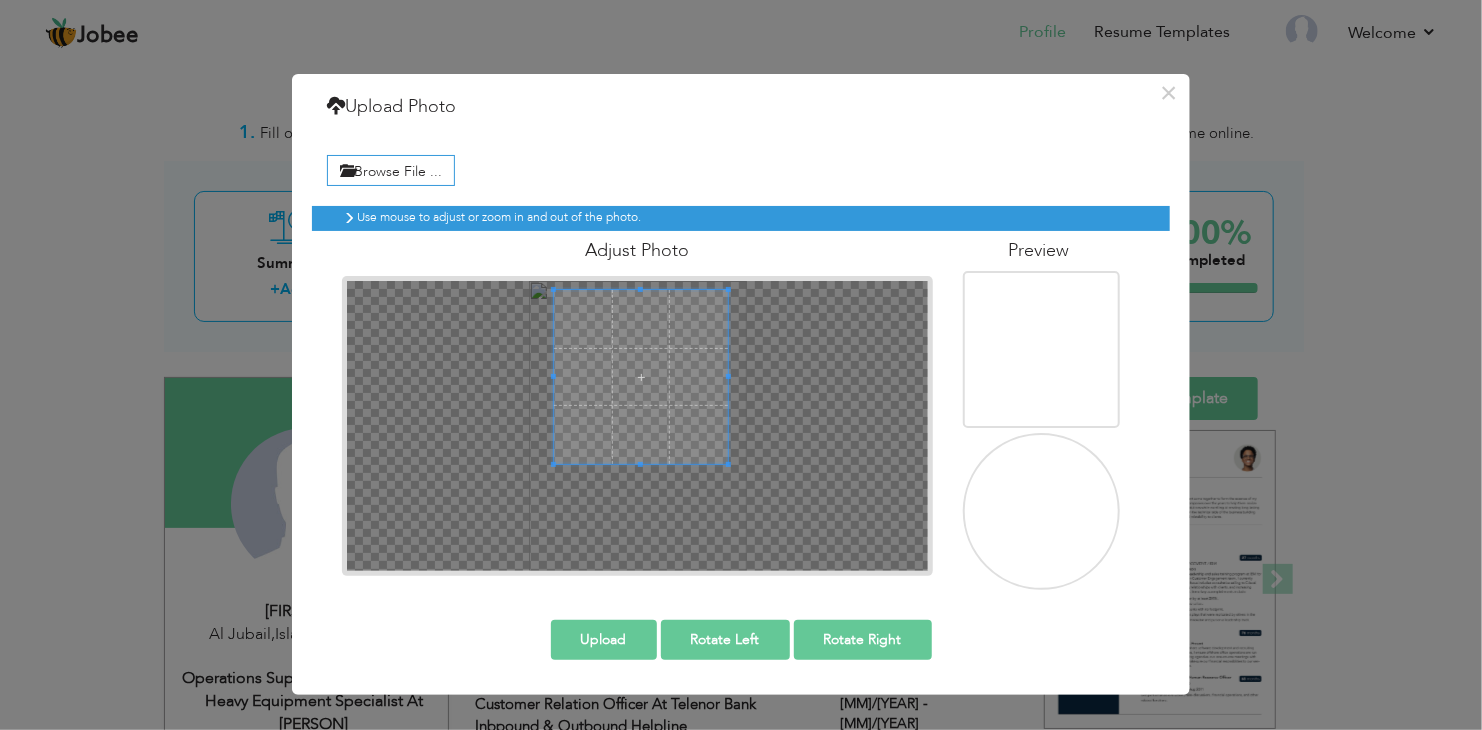 click at bounding box center [641, 377] 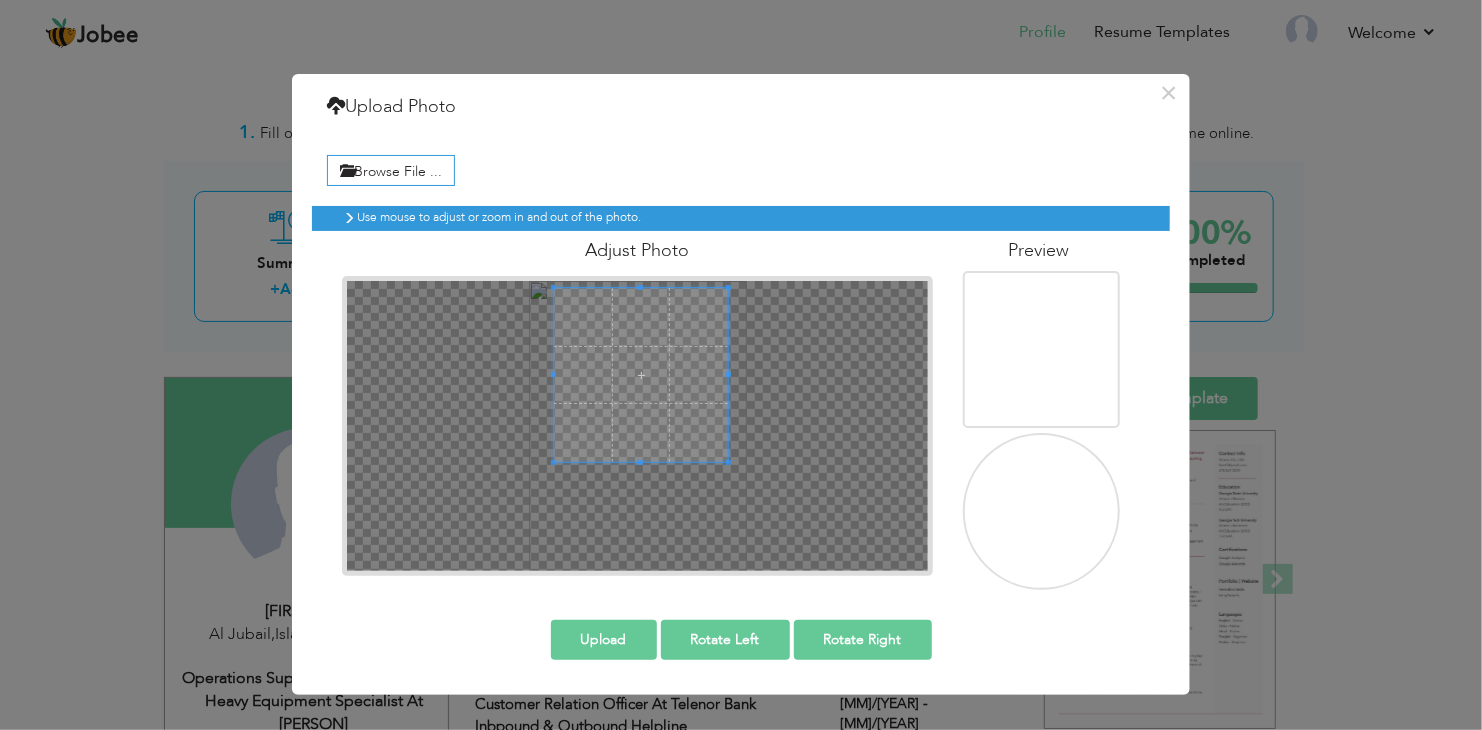 click on "Rotate Left" at bounding box center [725, 640] 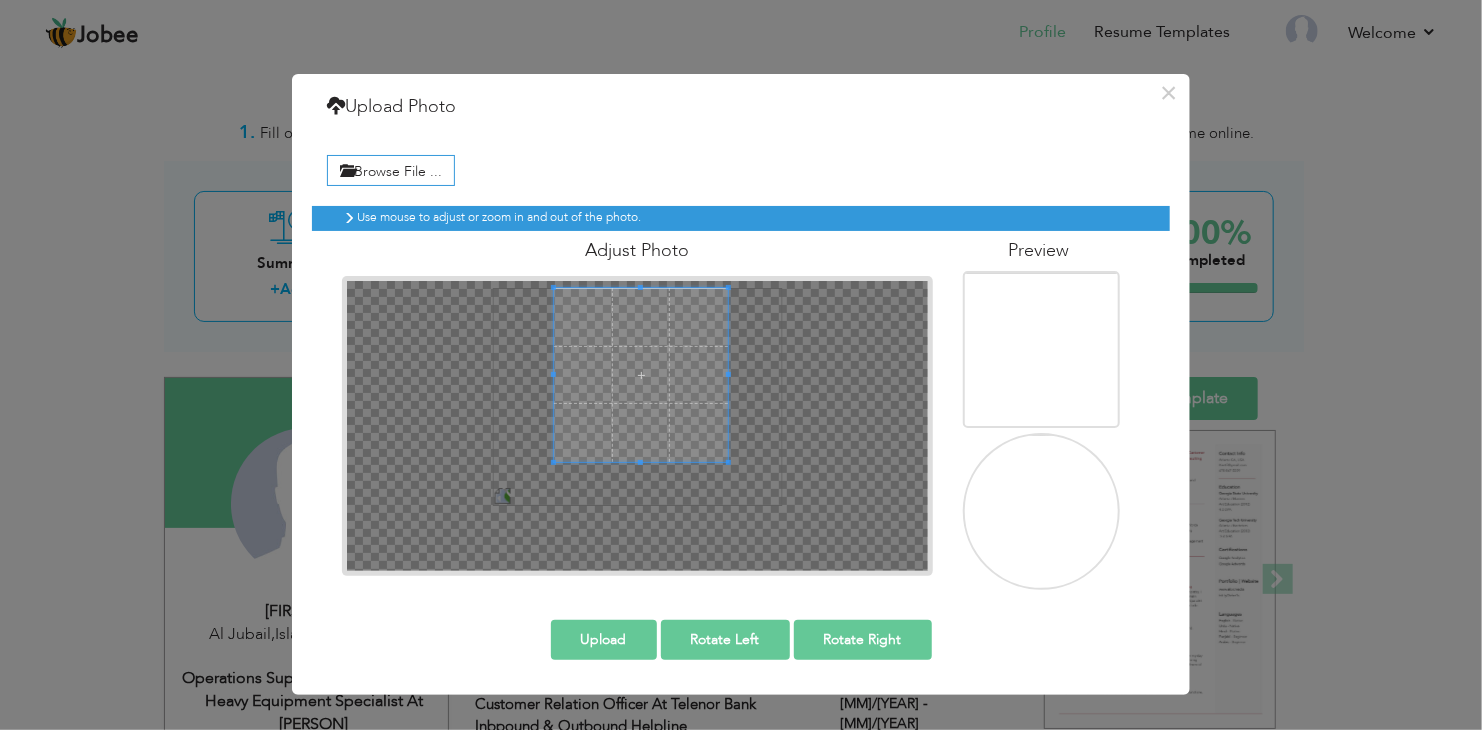 click on "Rotate Left" at bounding box center [725, 640] 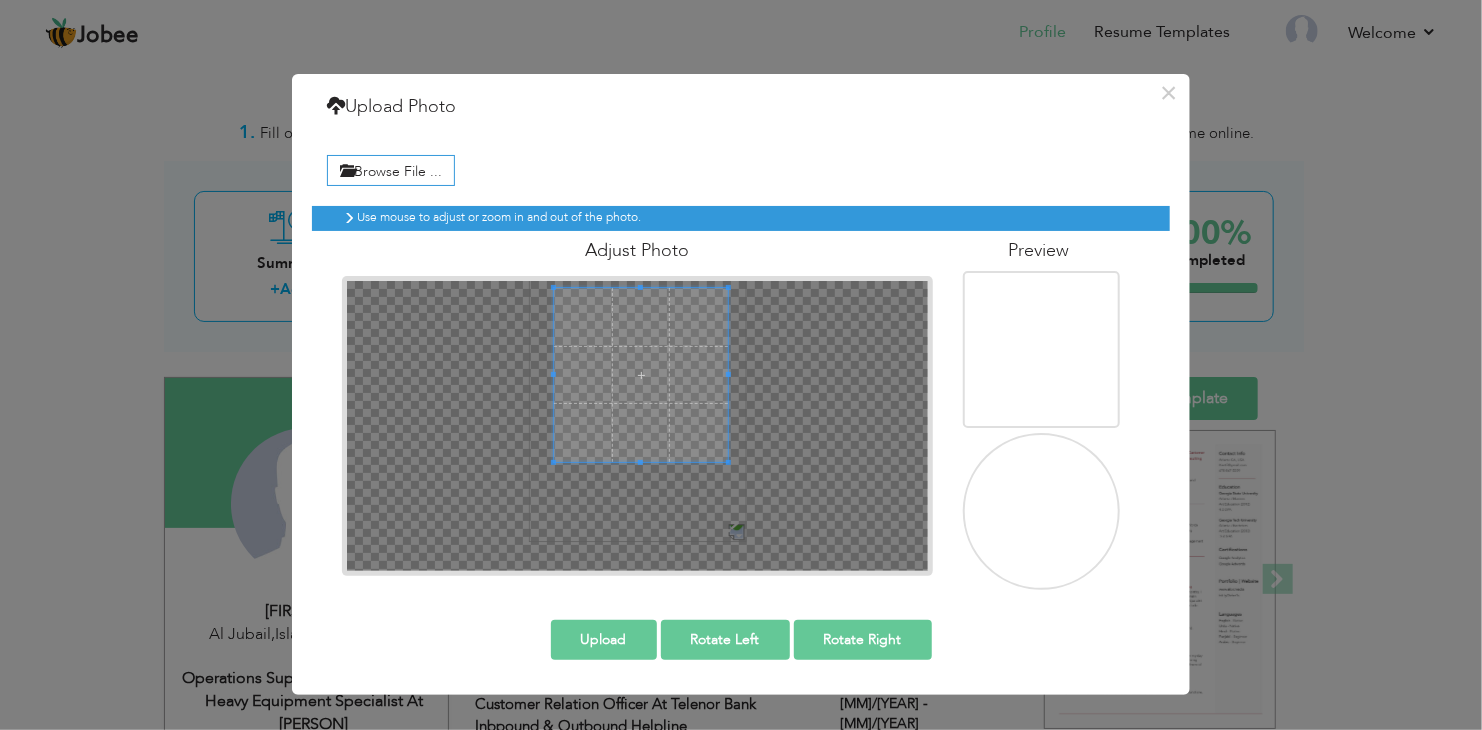 click on "Rotate Left" at bounding box center [725, 640] 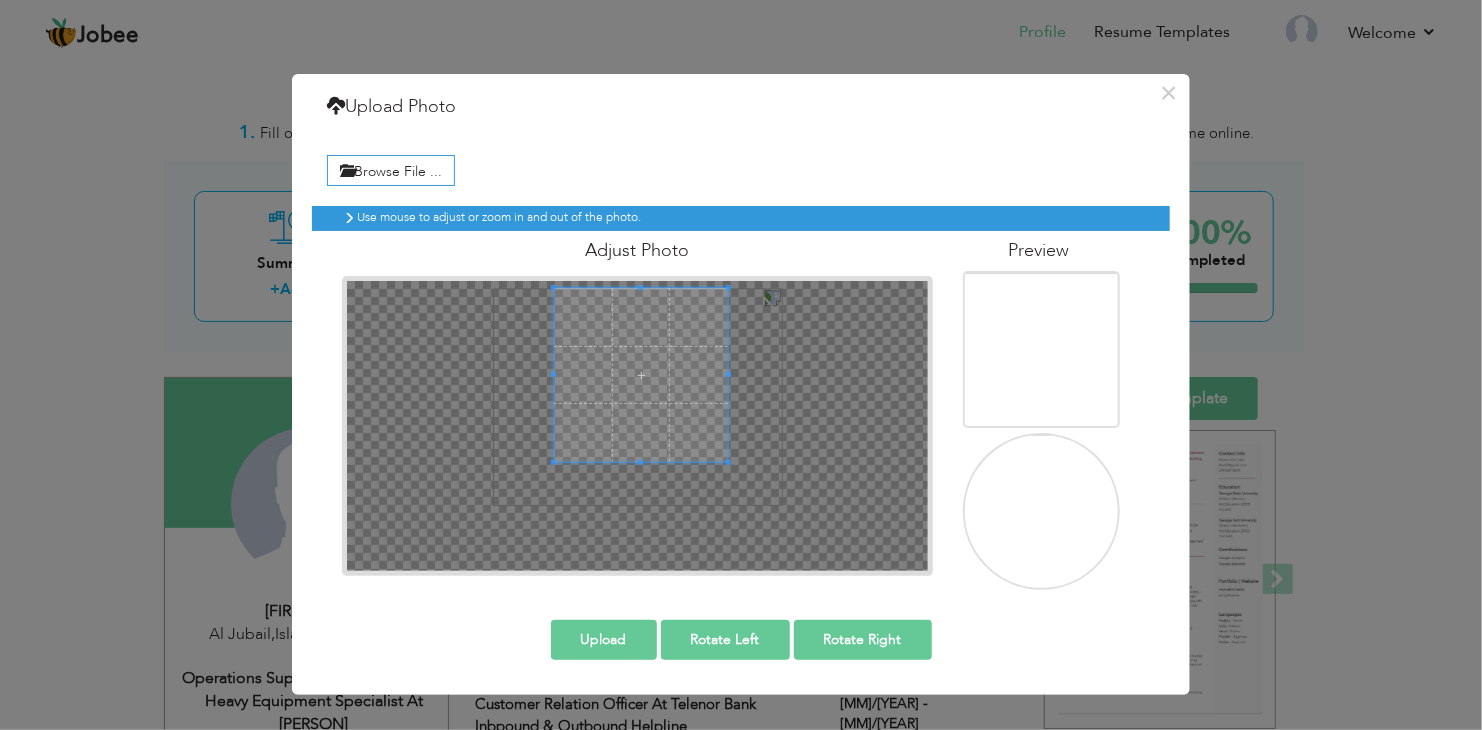 click on "Rotate Left" at bounding box center (725, 640) 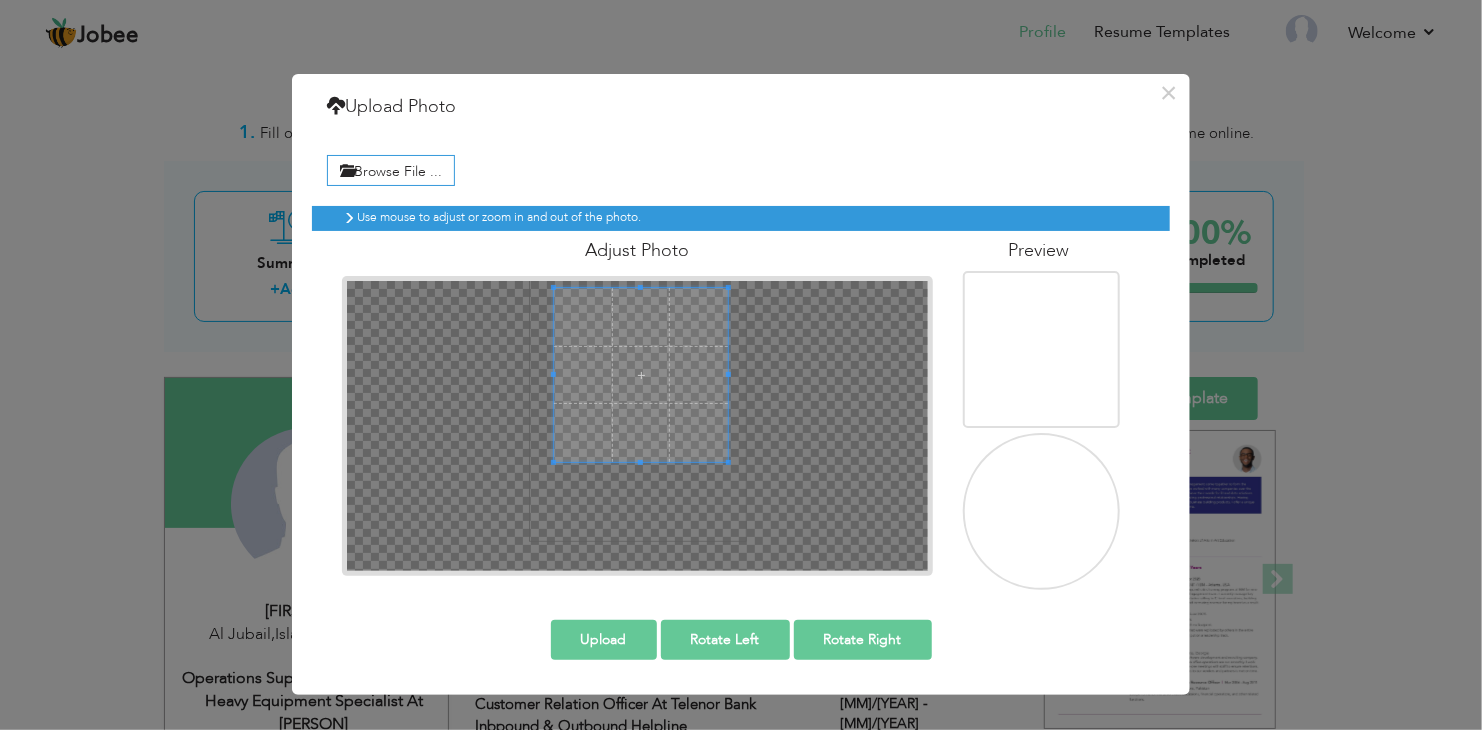 click on "Rotate Right" at bounding box center (863, 640) 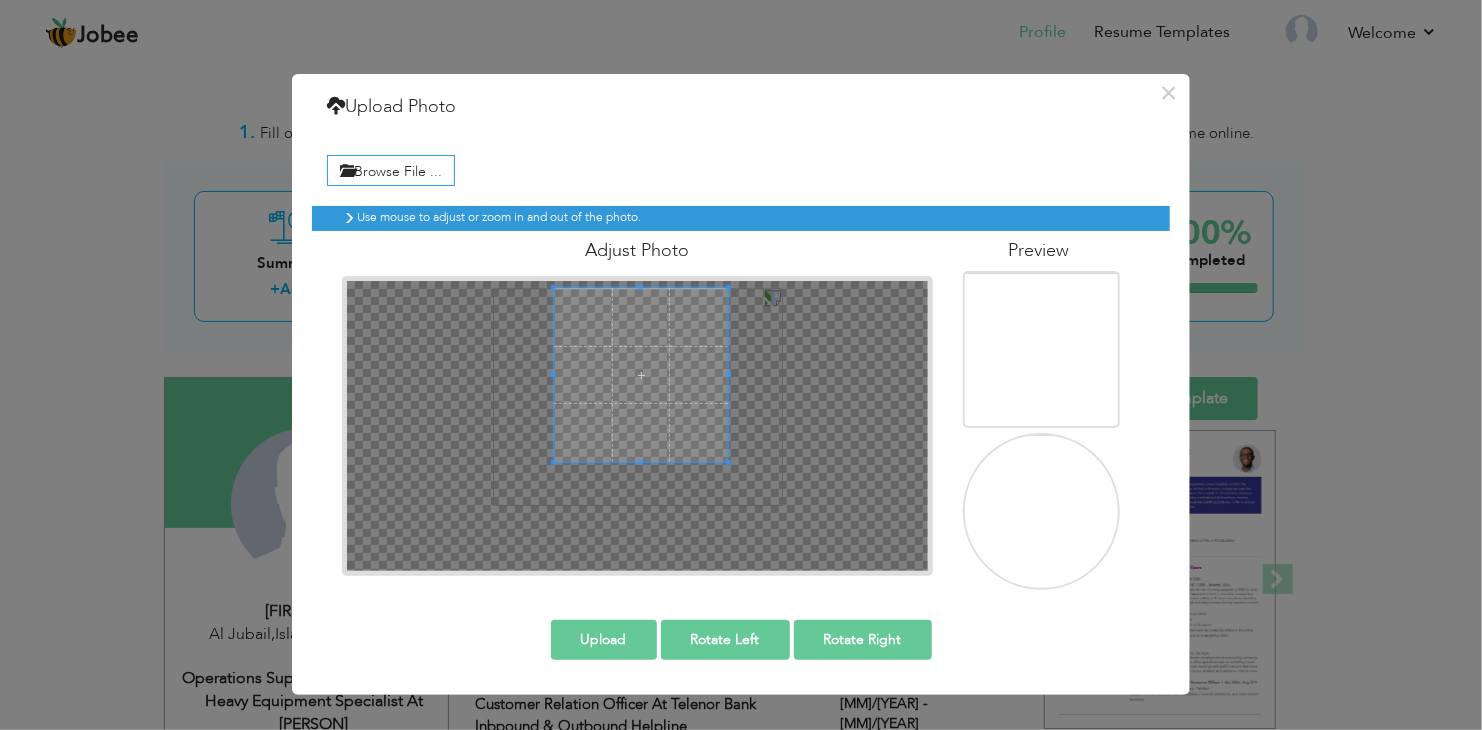 click on "Rotate Right" at bounding box center (863, 640) 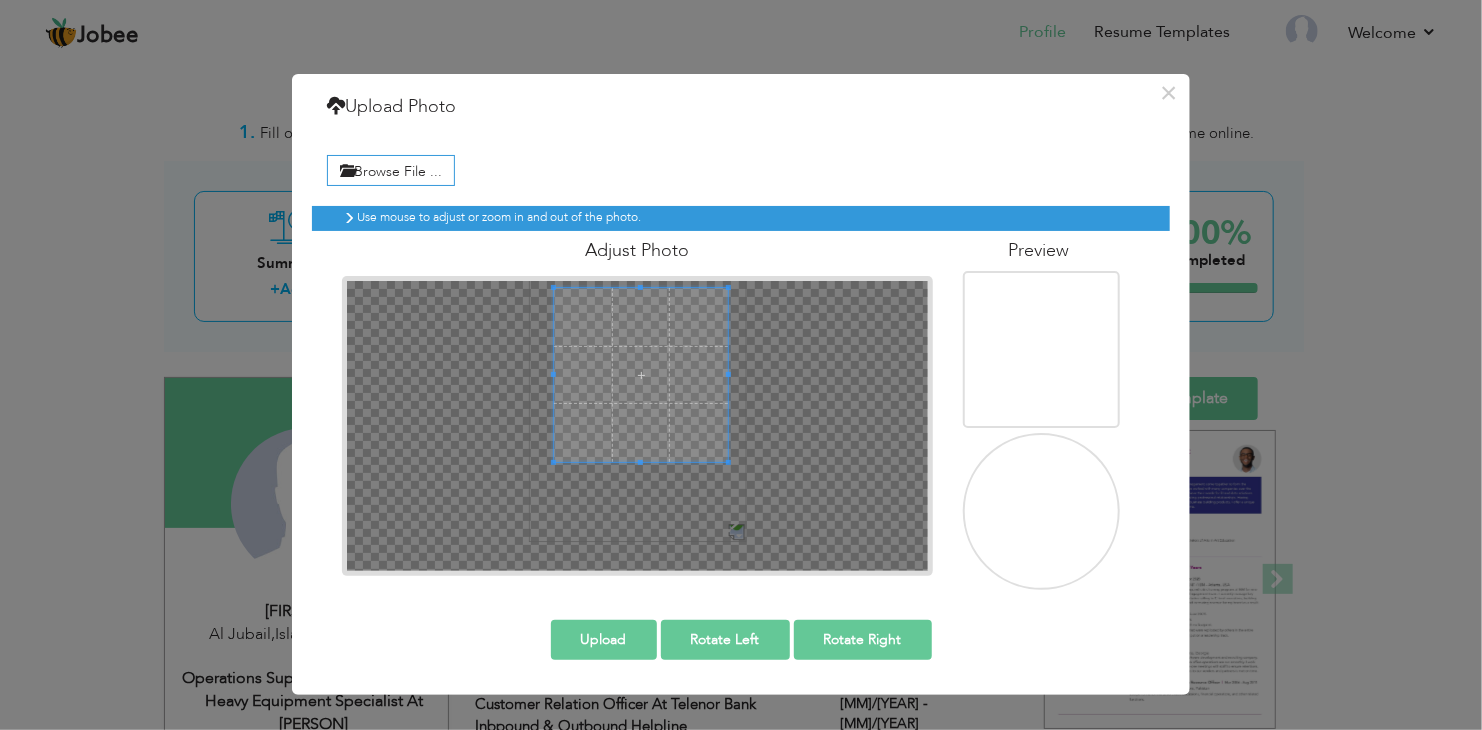 click on "Rotate Right" at bounding box center (863, 640) 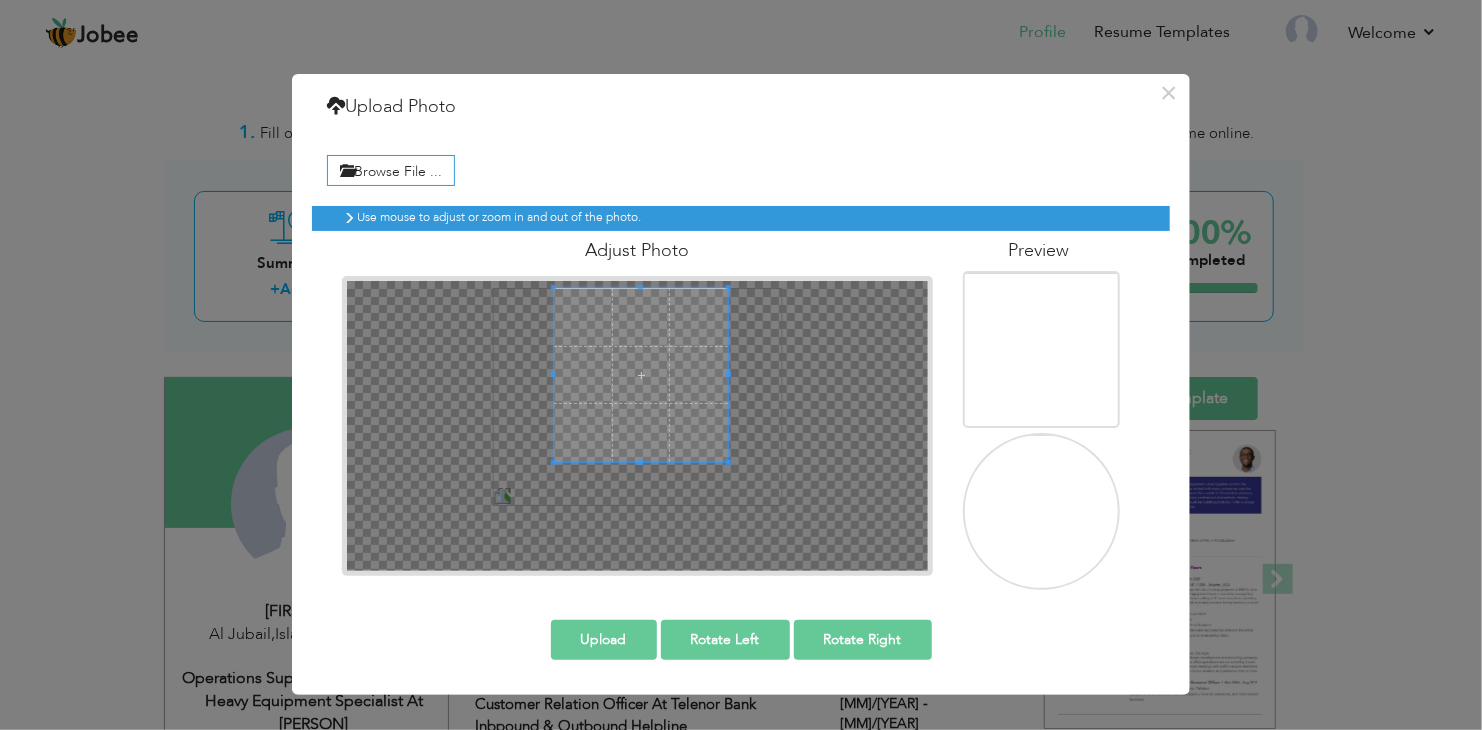 click on "Rotate Right" at bounding box center (863, 640) 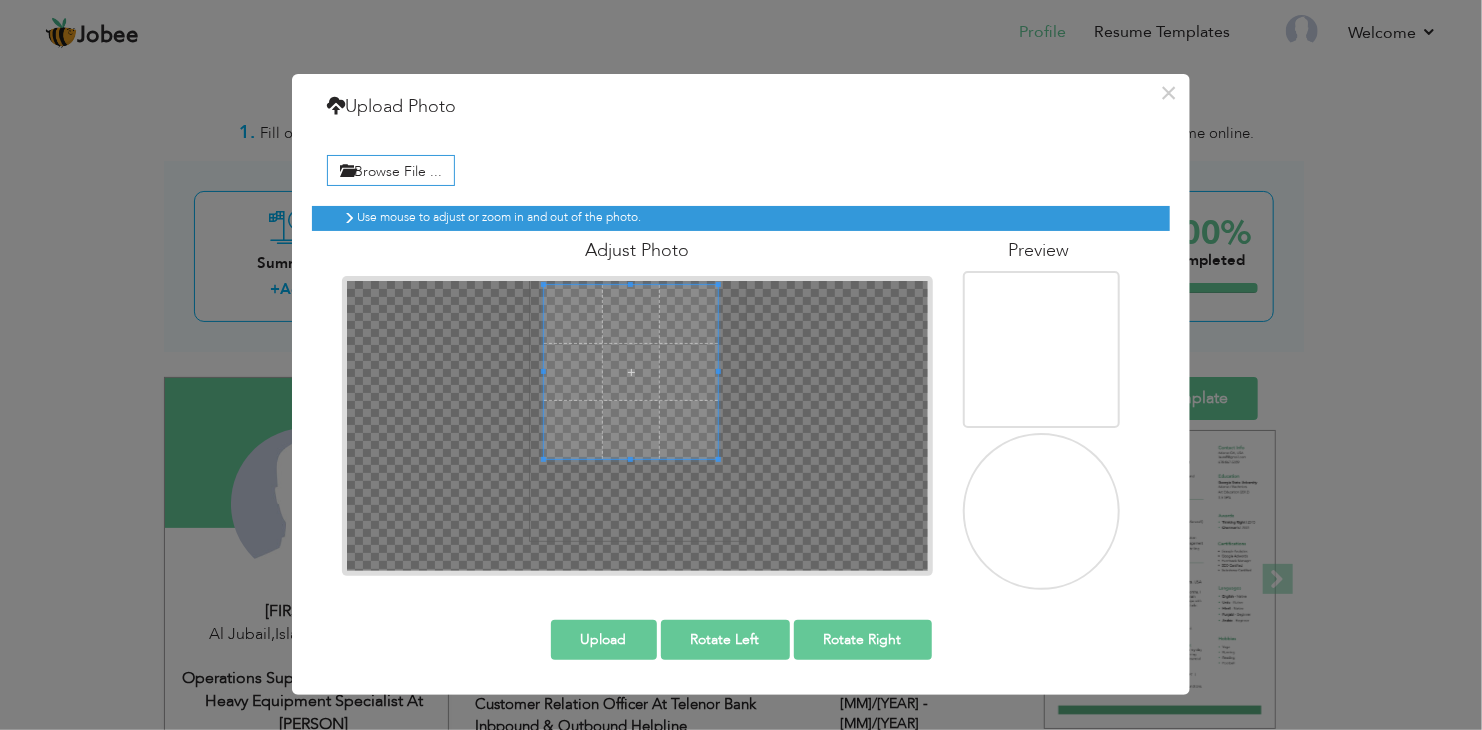 click at bounding box center (631, 372) 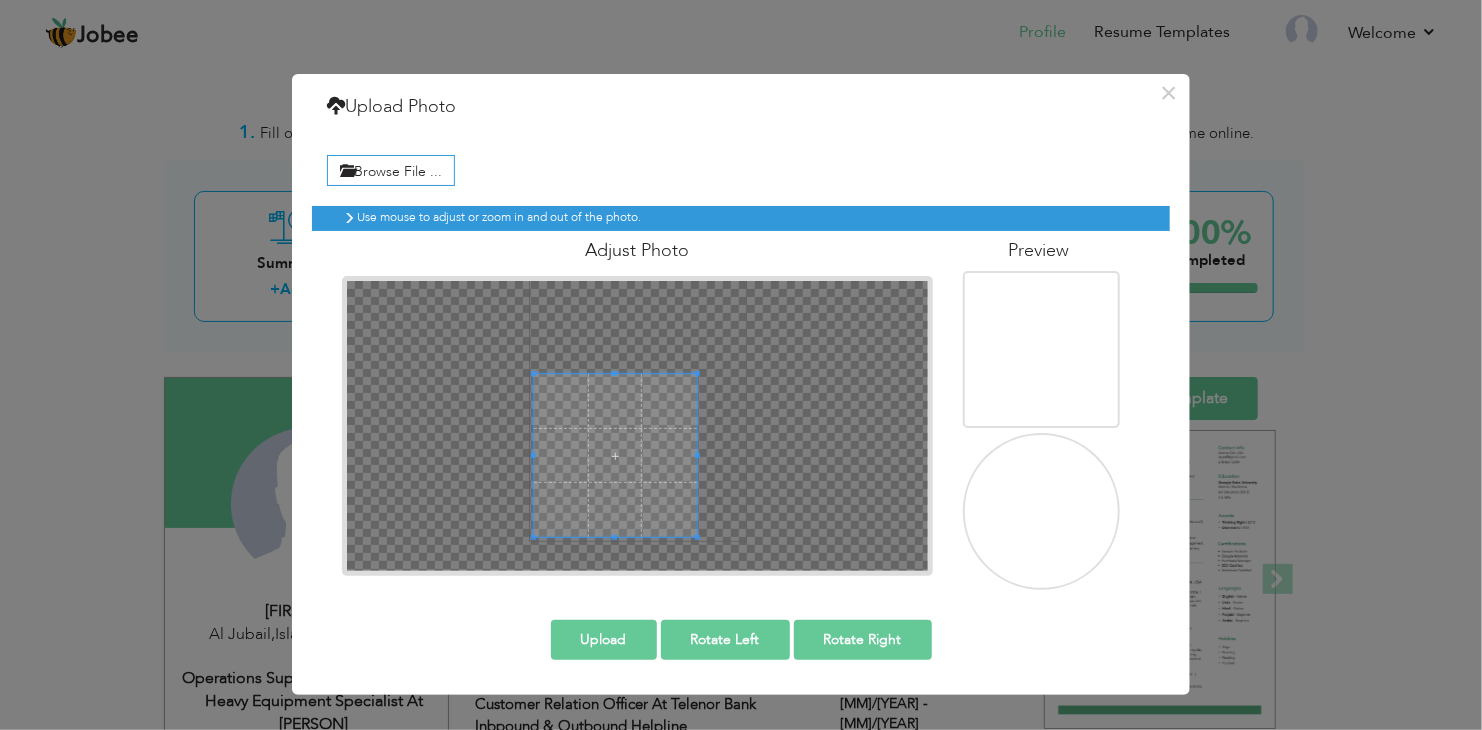 click at bounding box center (637, 426) 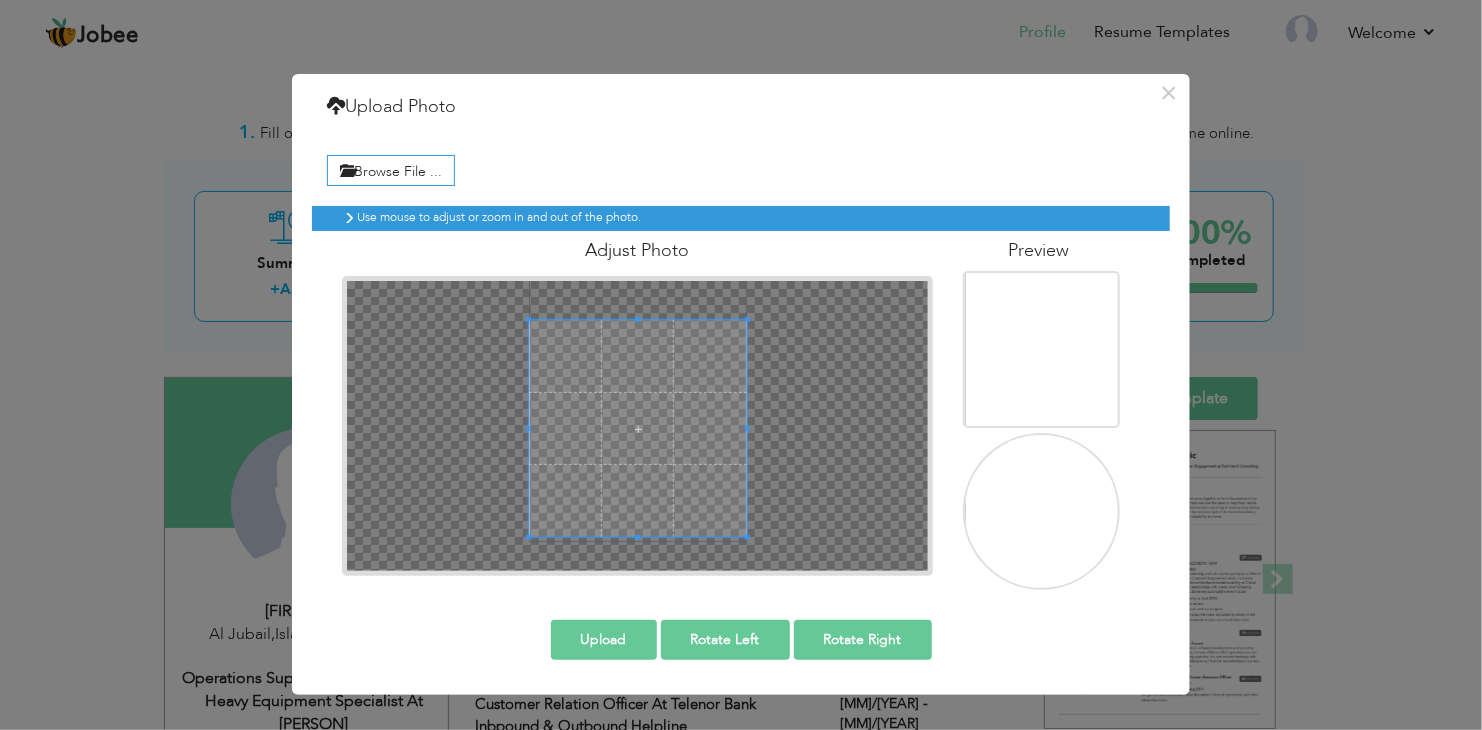 click at bounding box center [637, 426] 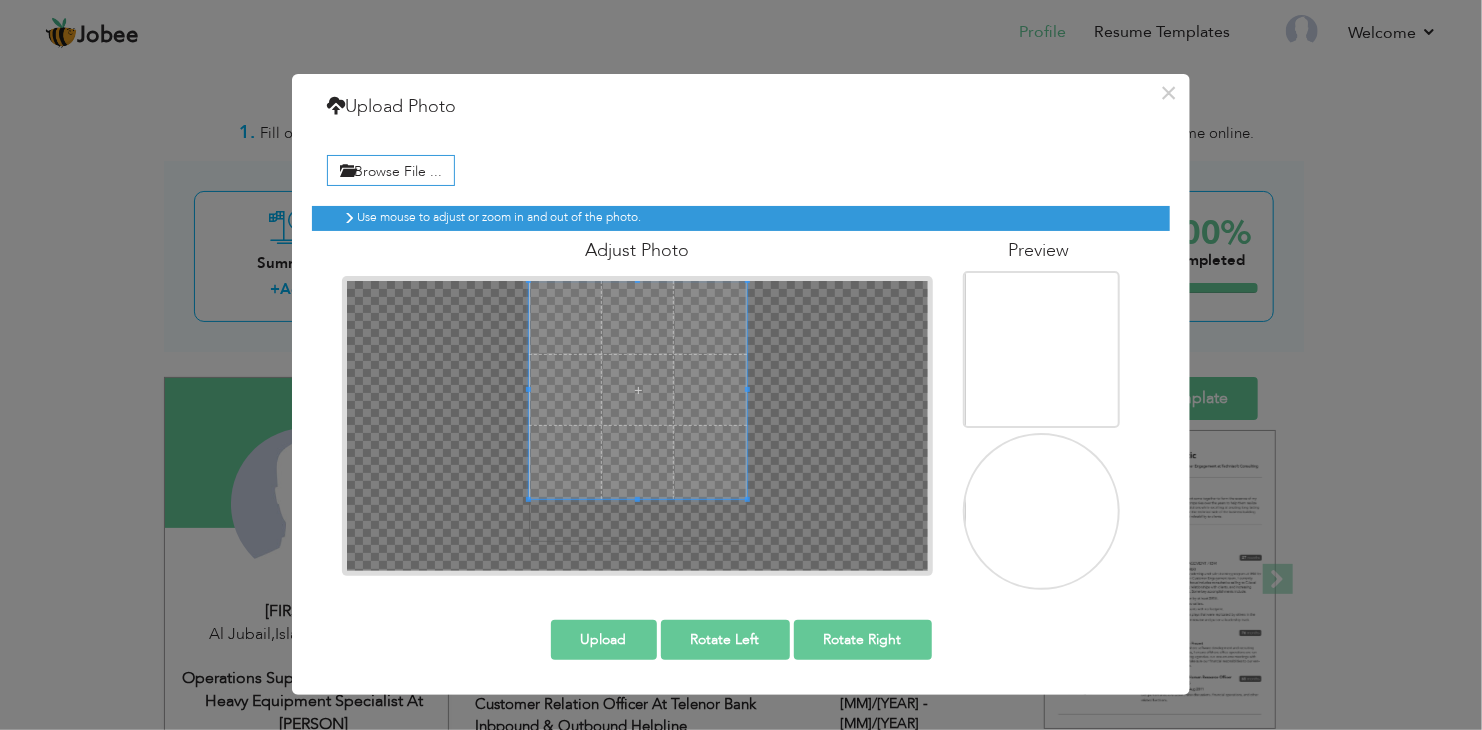 click at bounding box center [638, 390] 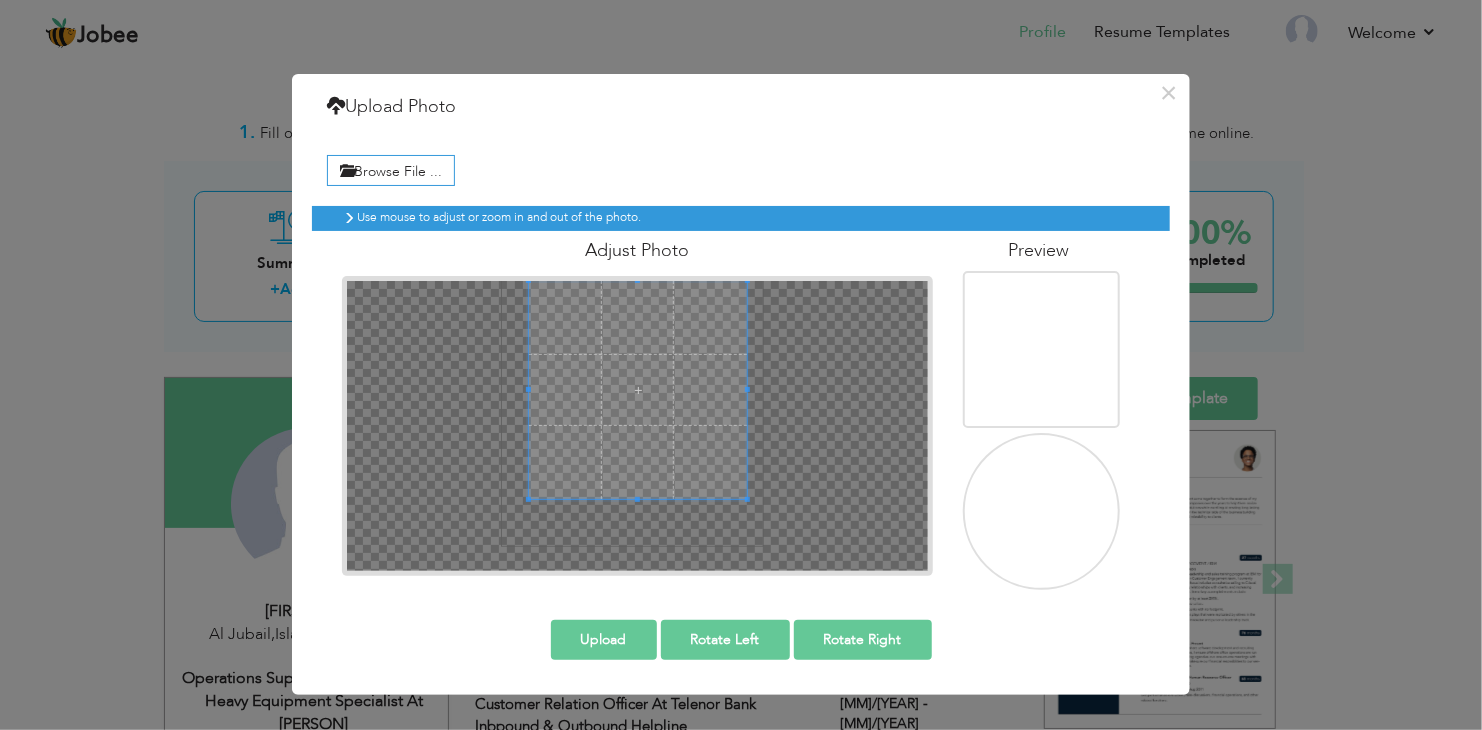click on "Rotate Left" at bounding box center [725, 640] 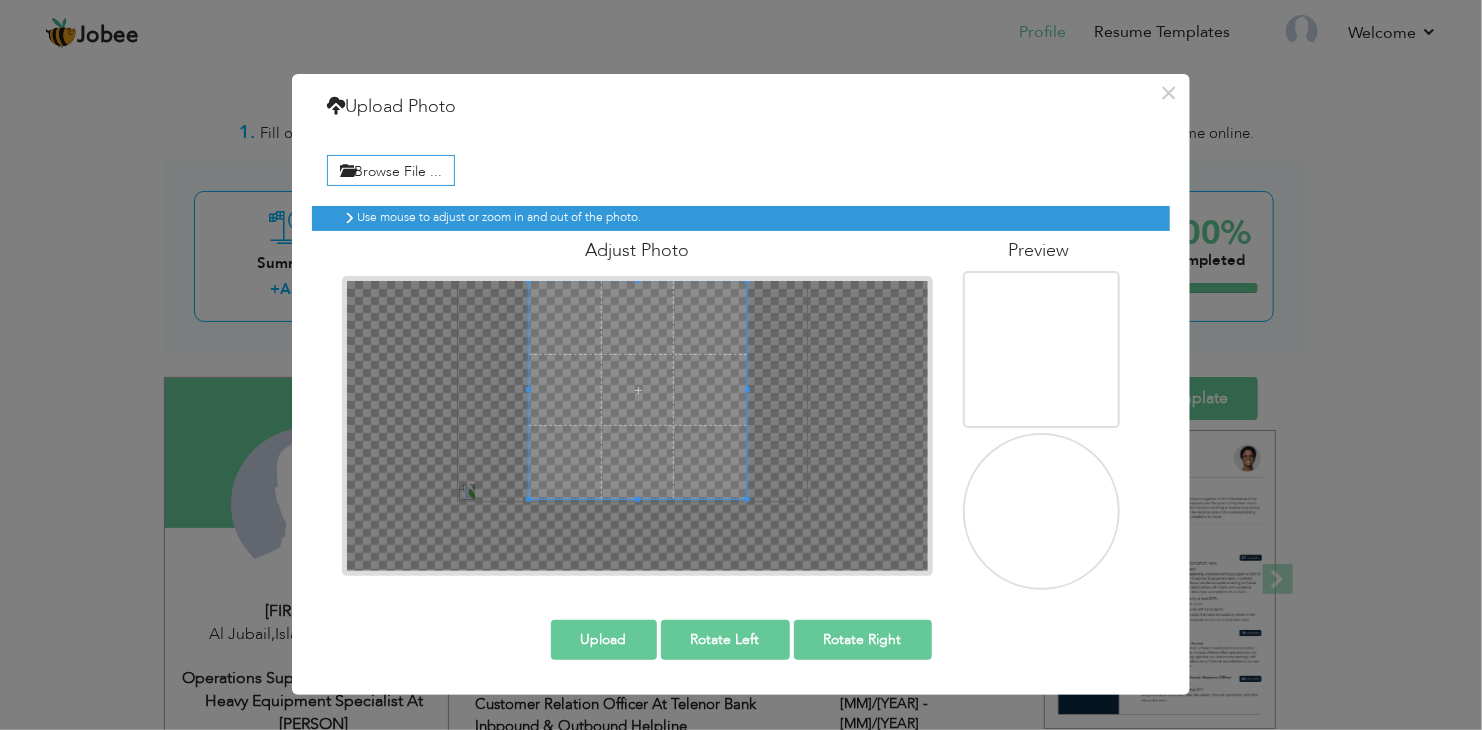 click on "Rotate Left" at bounding box center (725, 640) 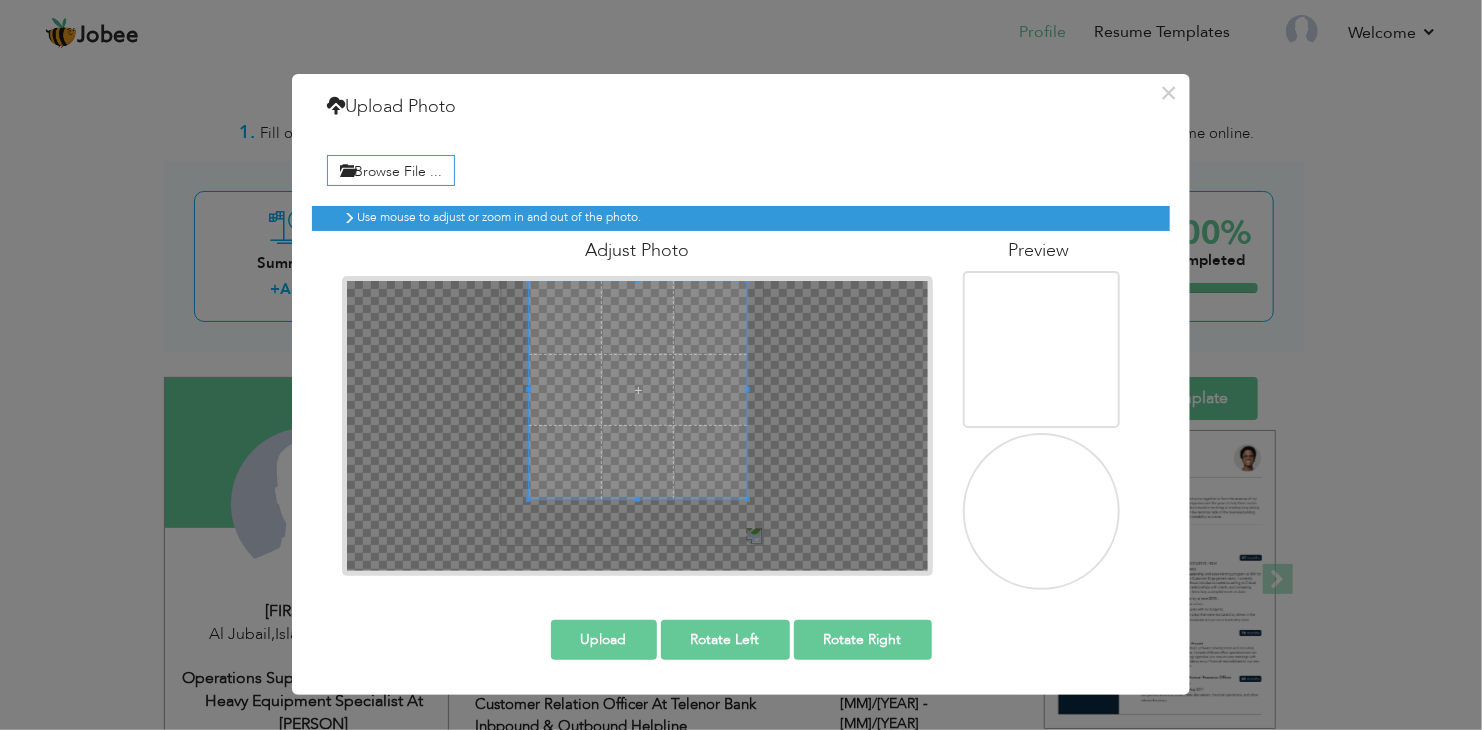 click on "Rotate Left" at bounding box center (725, 640) 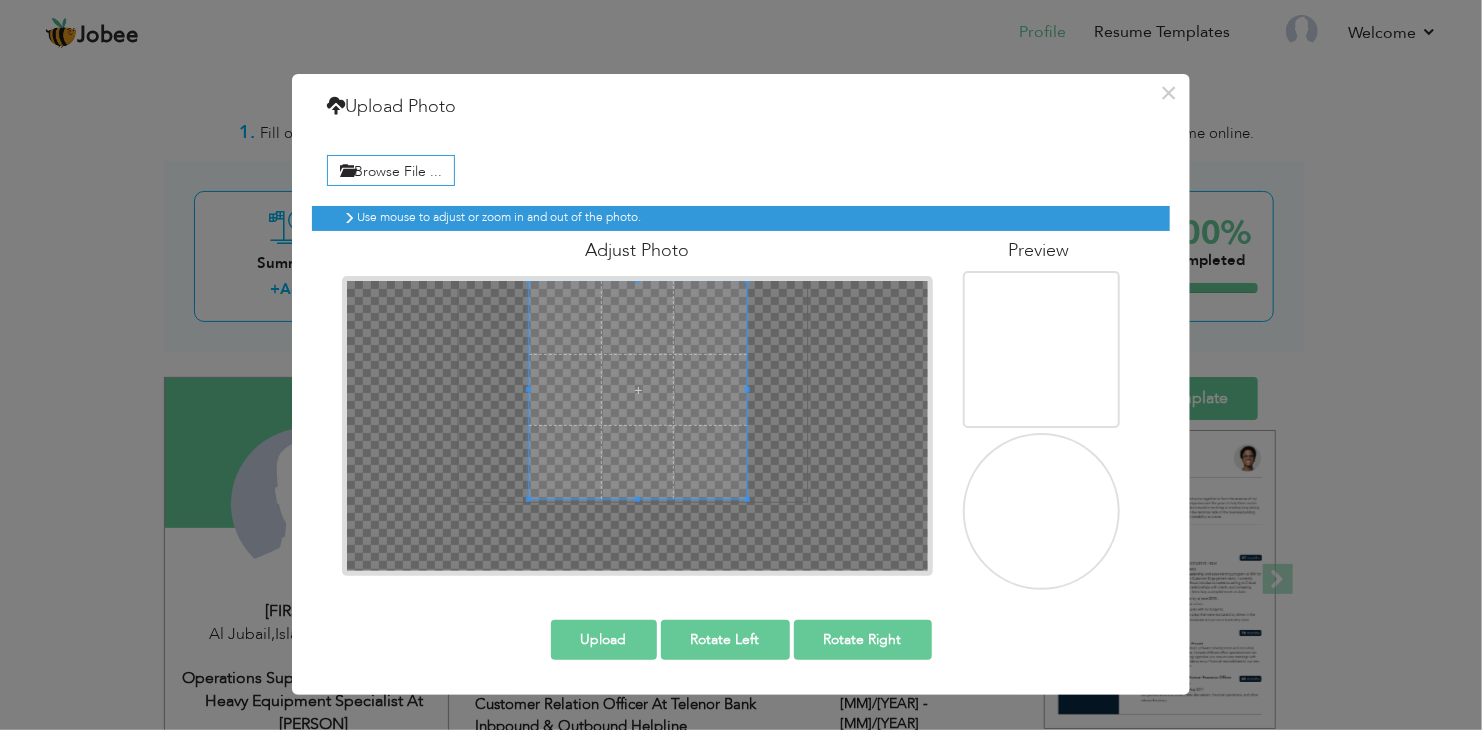 click on "Rotate Left" at bounding box center [725, 640] 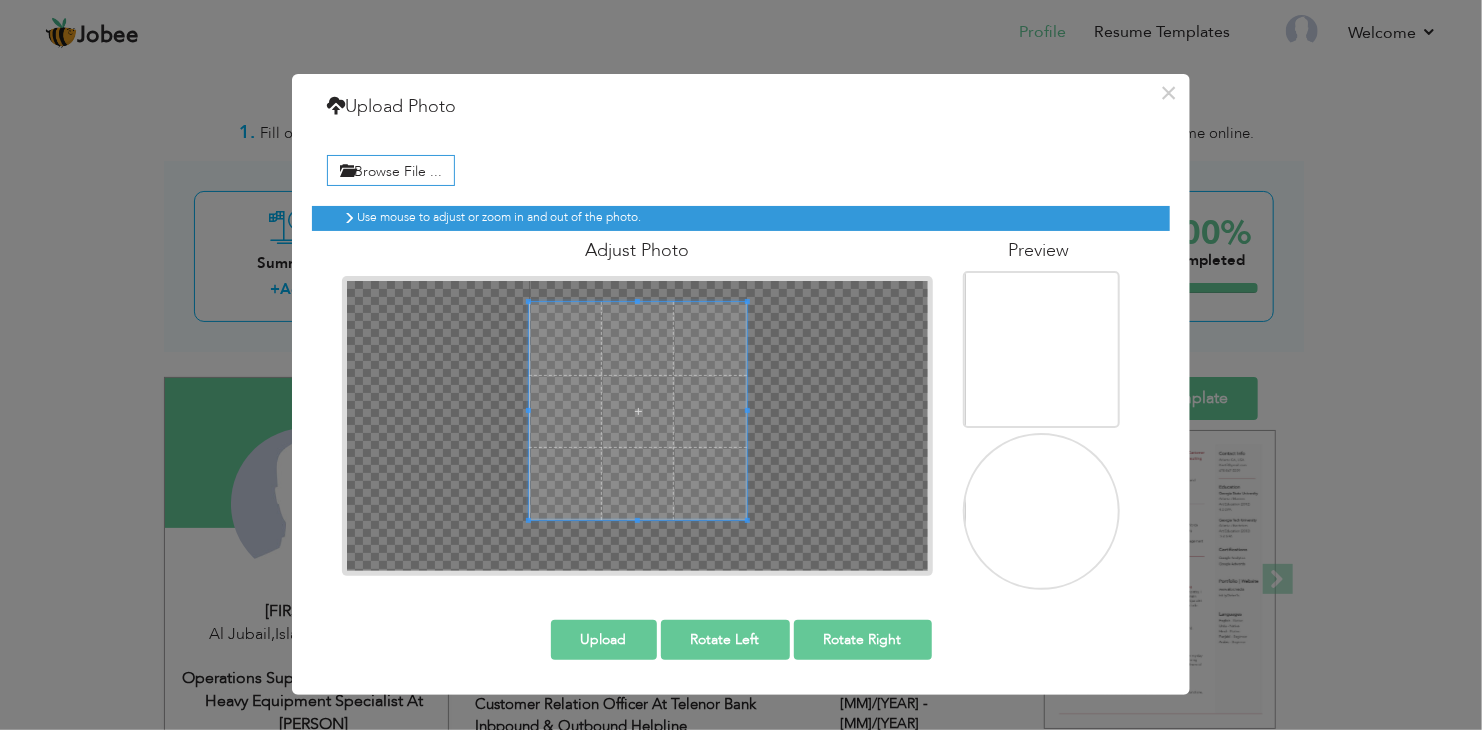 click at bounding box center (637, 426) 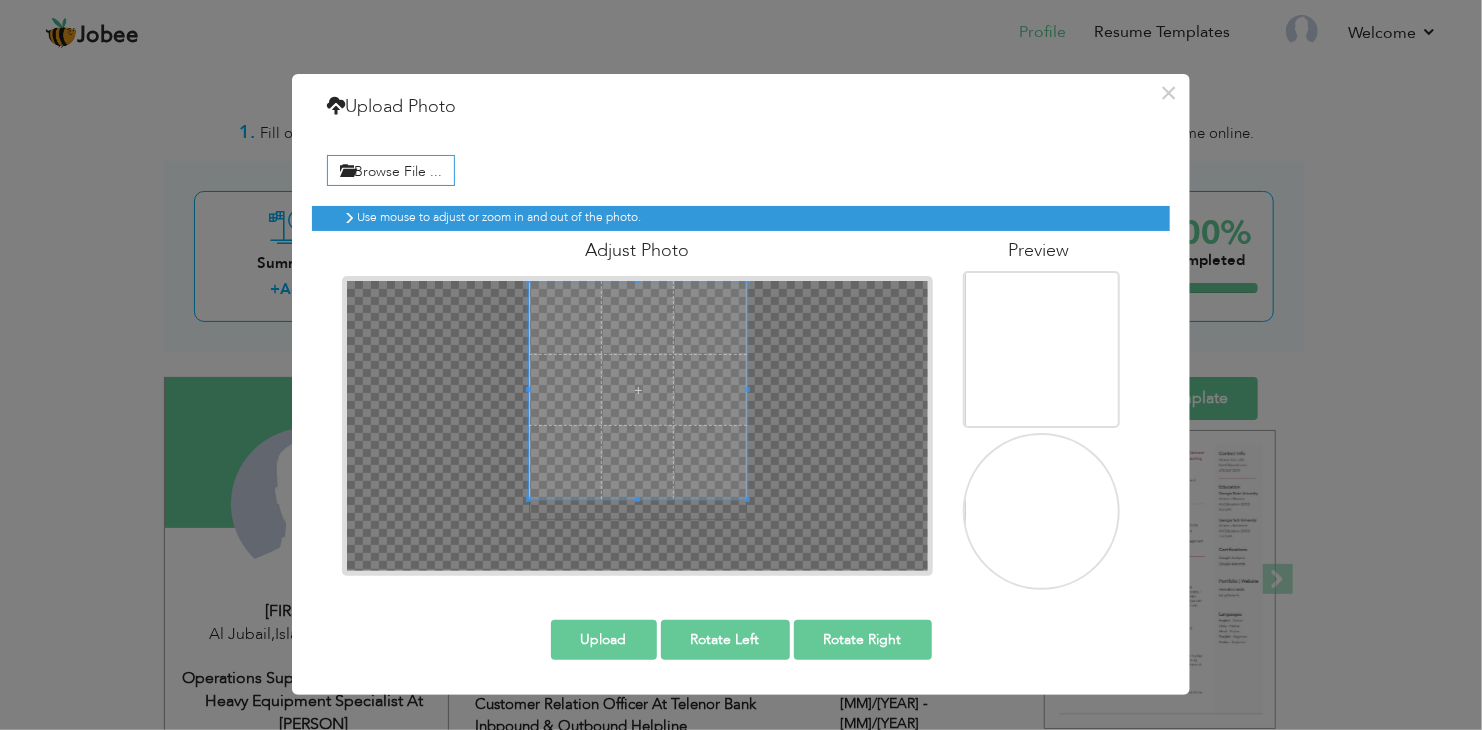 click at bounding box center [638, 390] 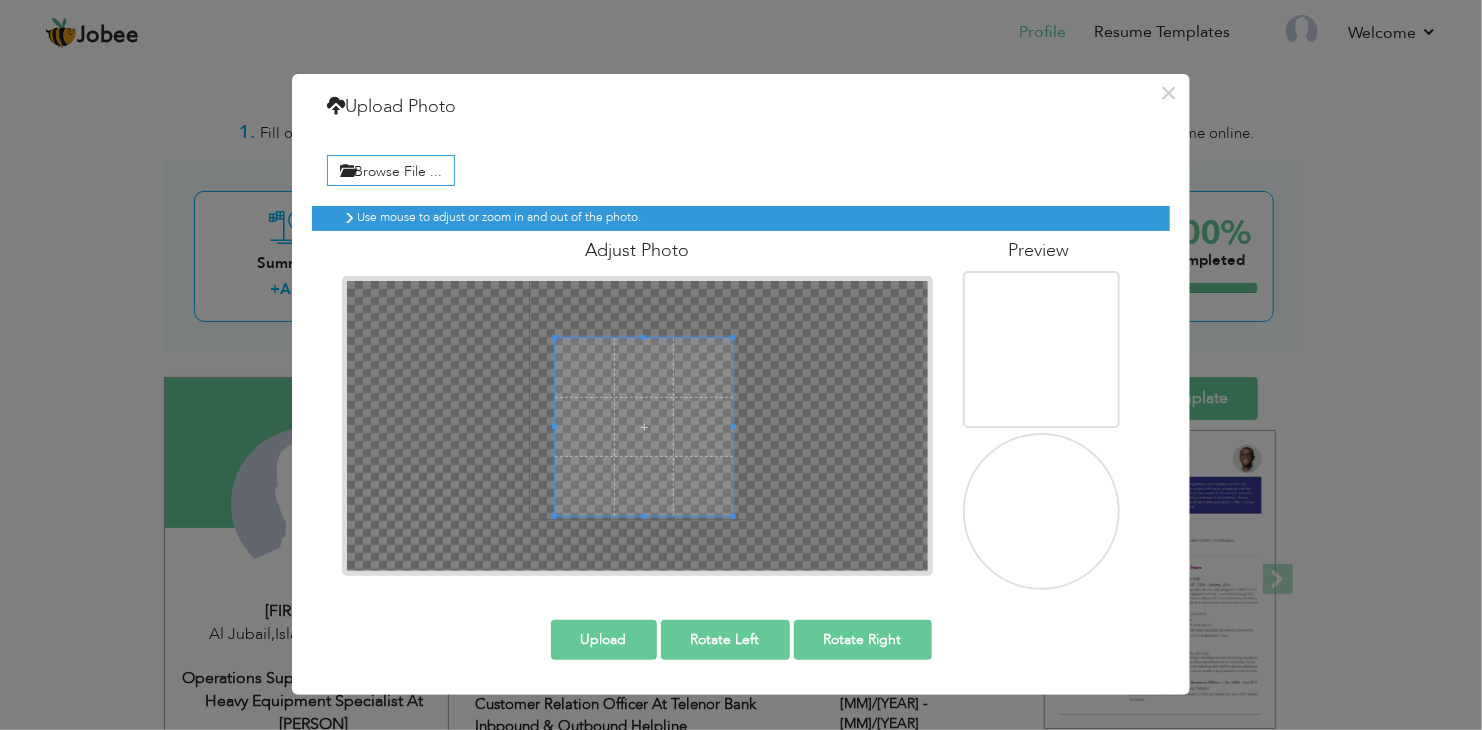 click at bounding box center (637, 426) 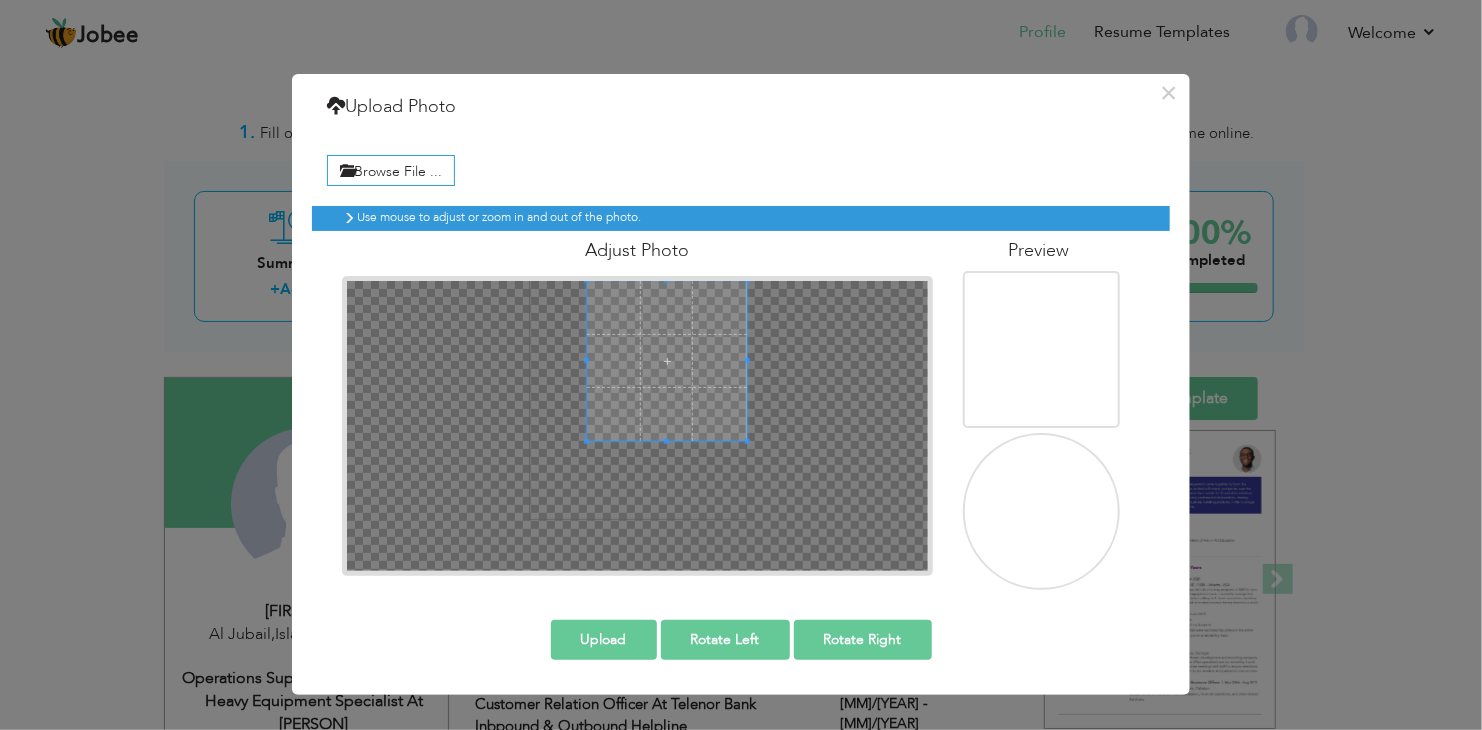 click at bounding box center (637, 426) 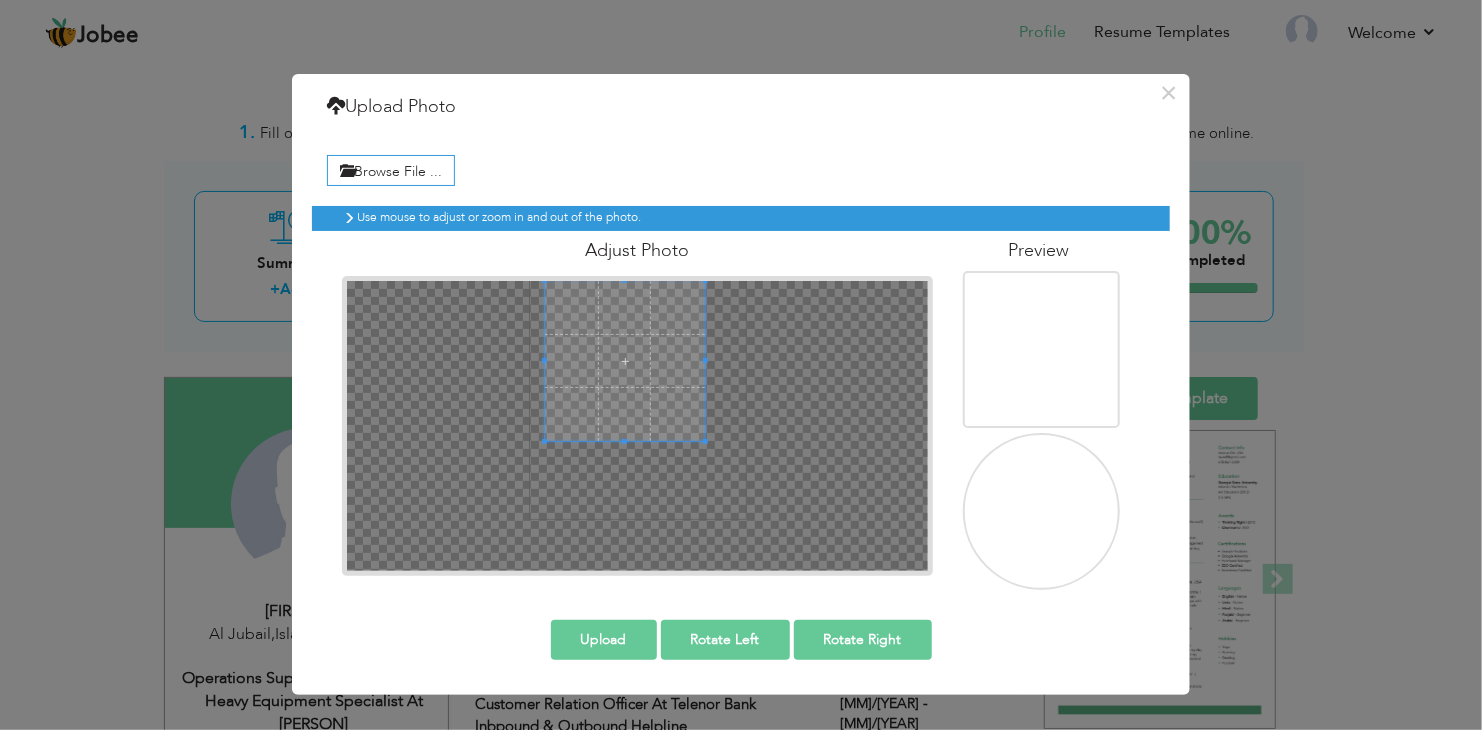 click at bounding box center (625, 361) 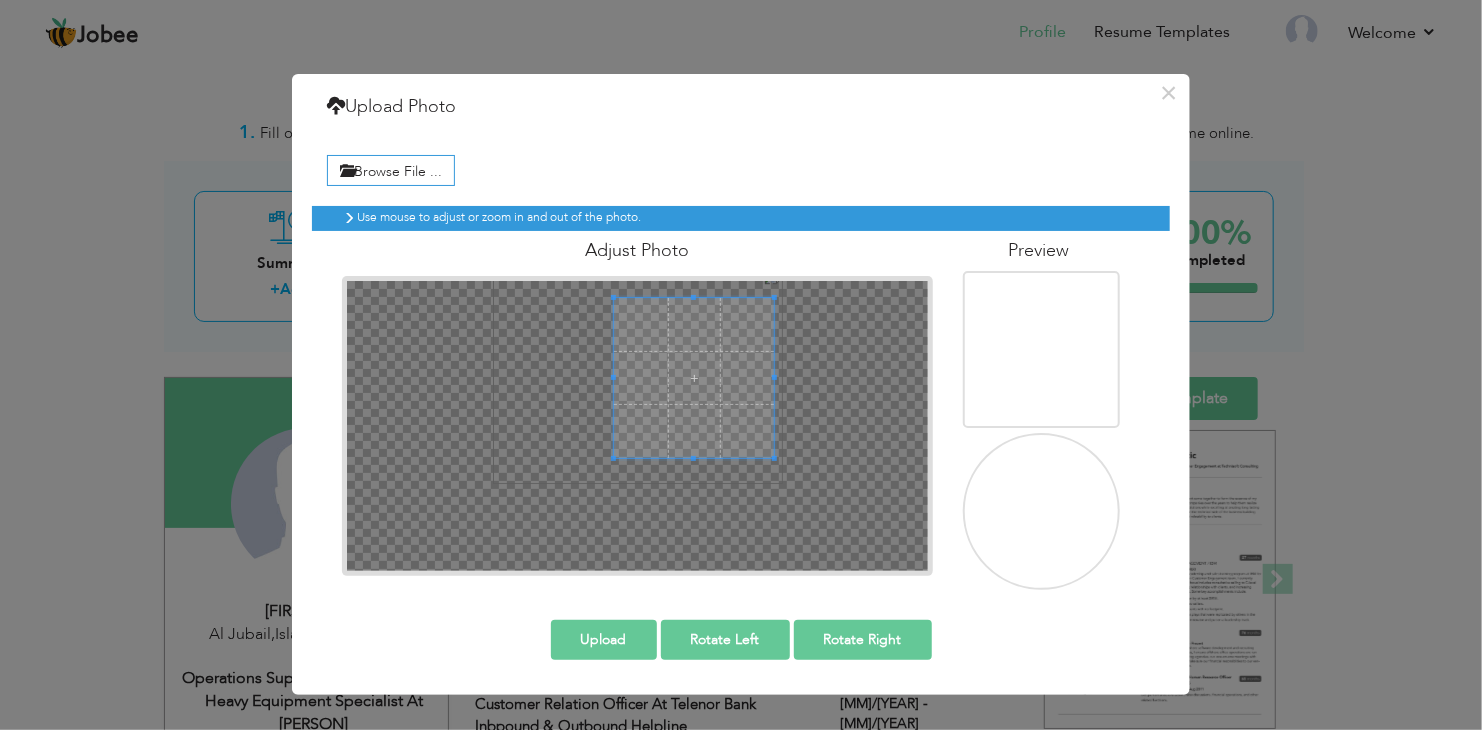 click at bounding box center (694, 378) 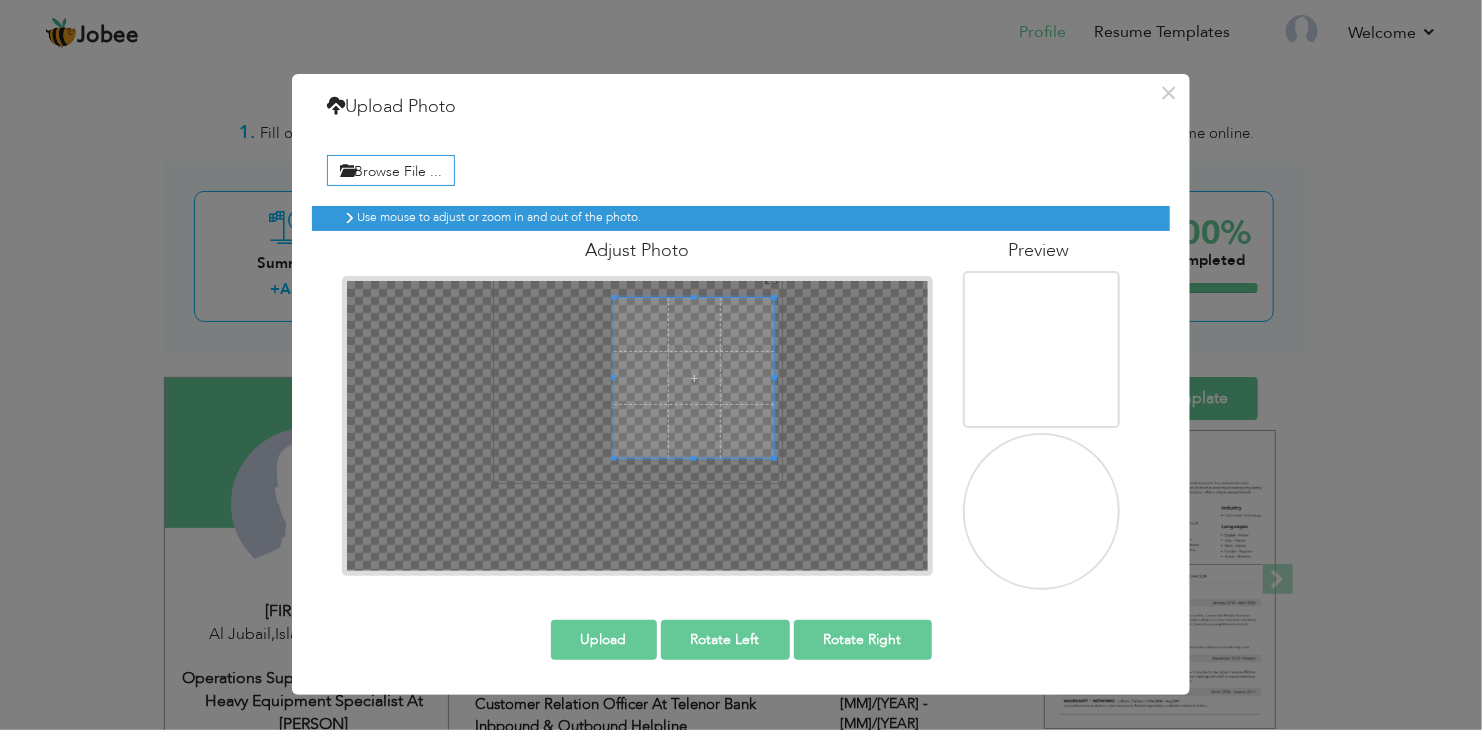 click on "Rotate Left" at bounding box center (725, 640) 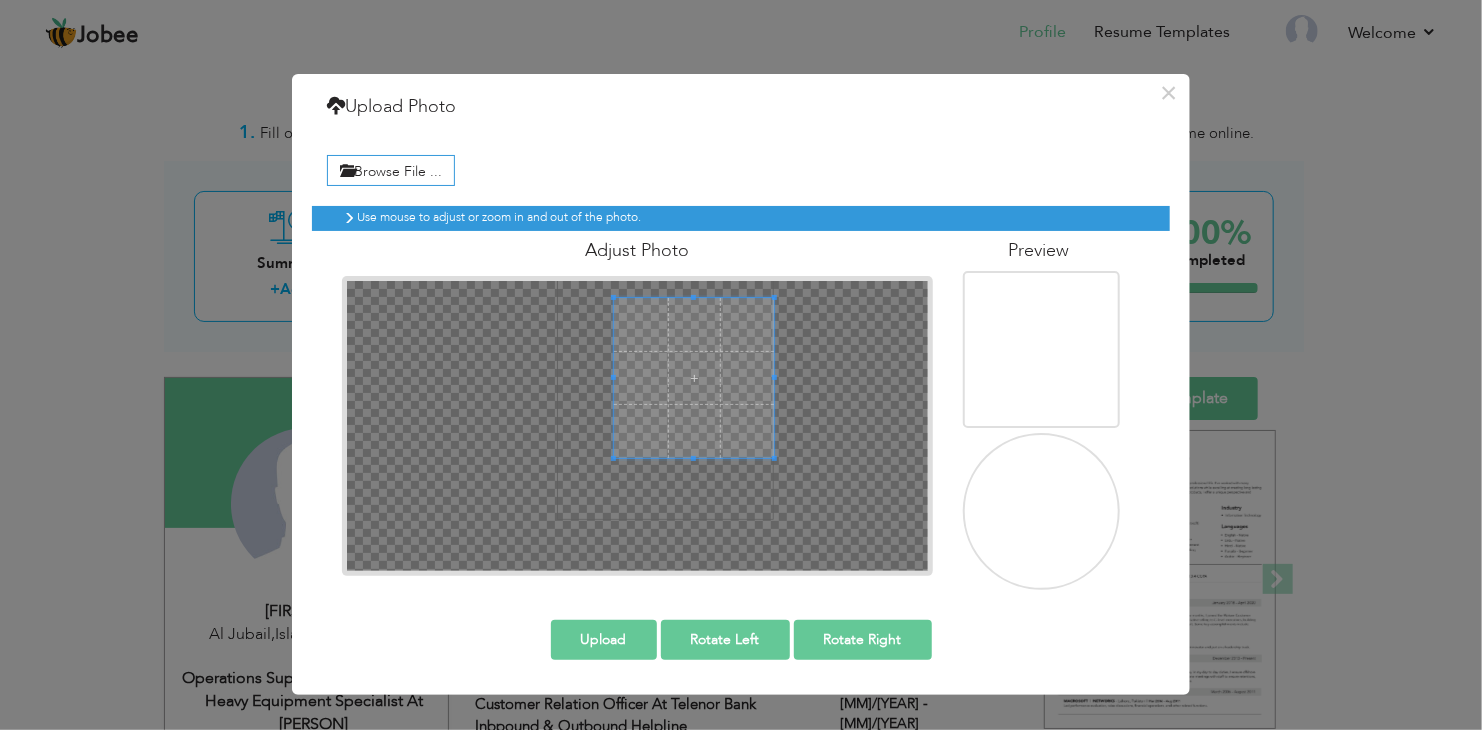 click on "Rotate Right" at bounding box center [863, 640] 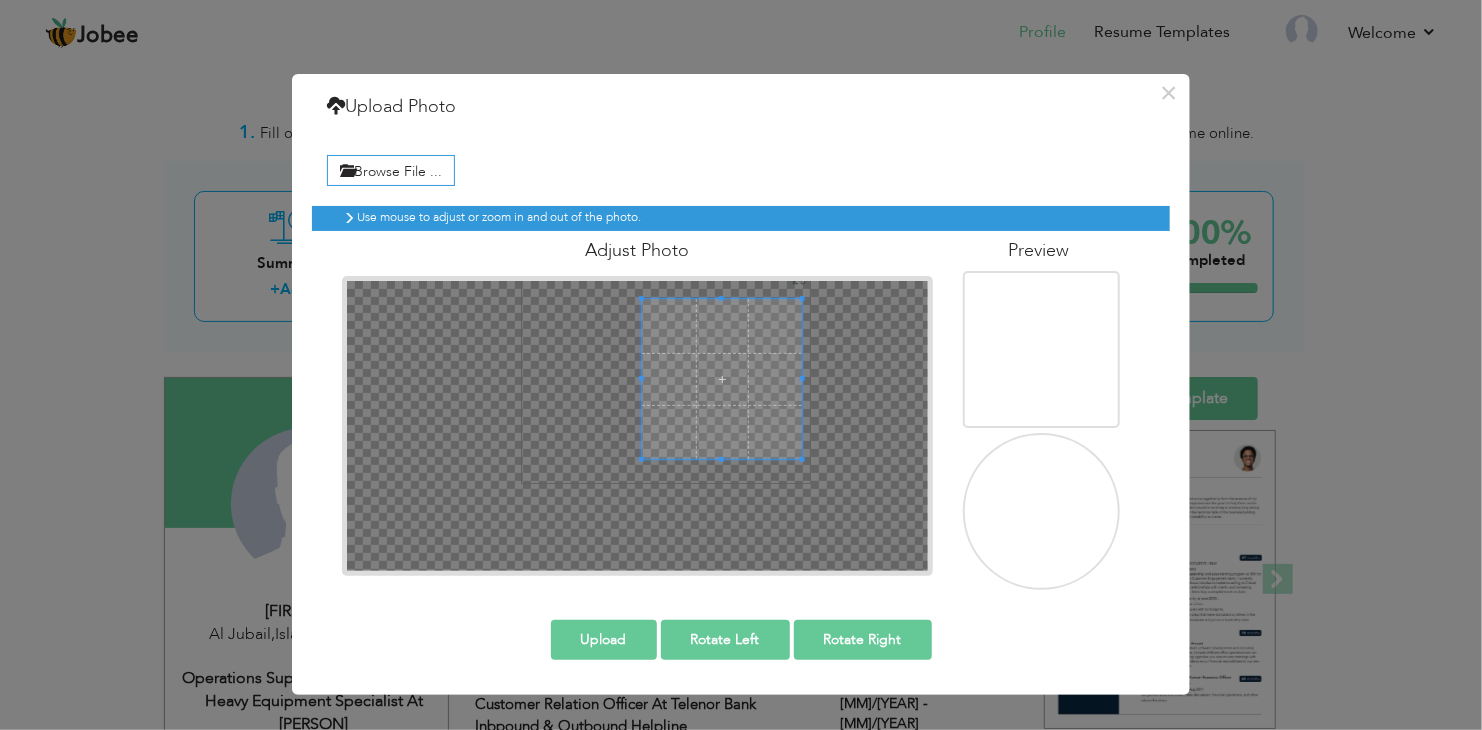 click at bounding box center (722, 379) 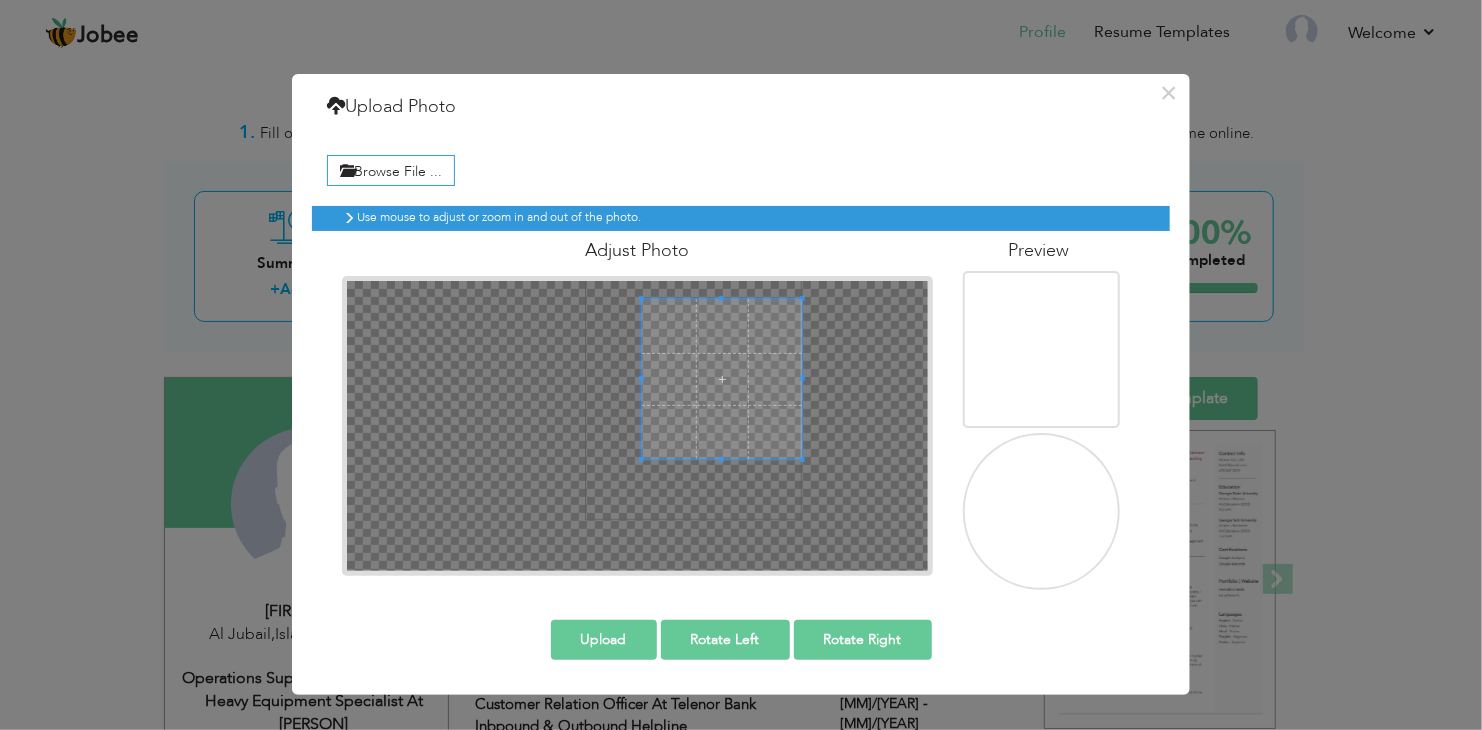 click at bounding box center [637, 426] 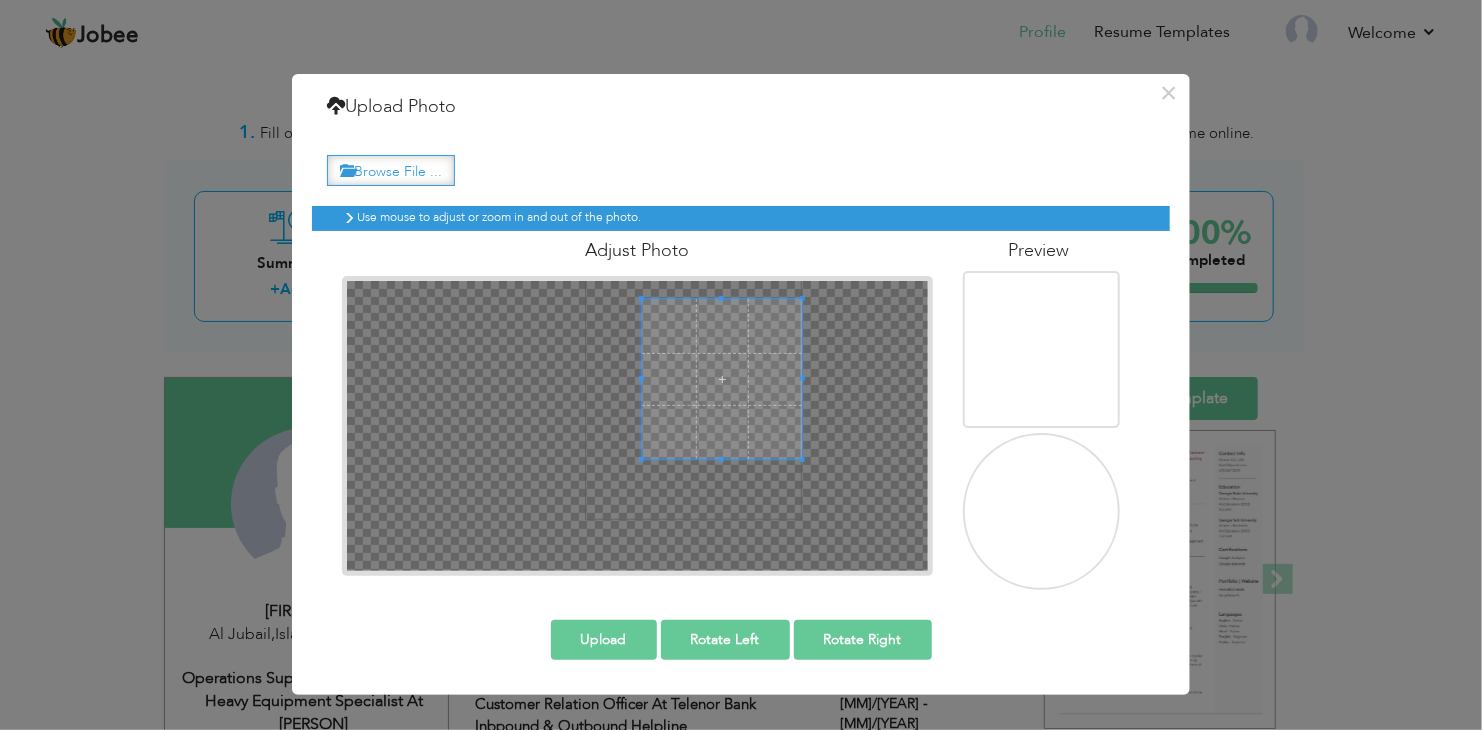 click on "Browse File ..." at bounding box center (391, 170) 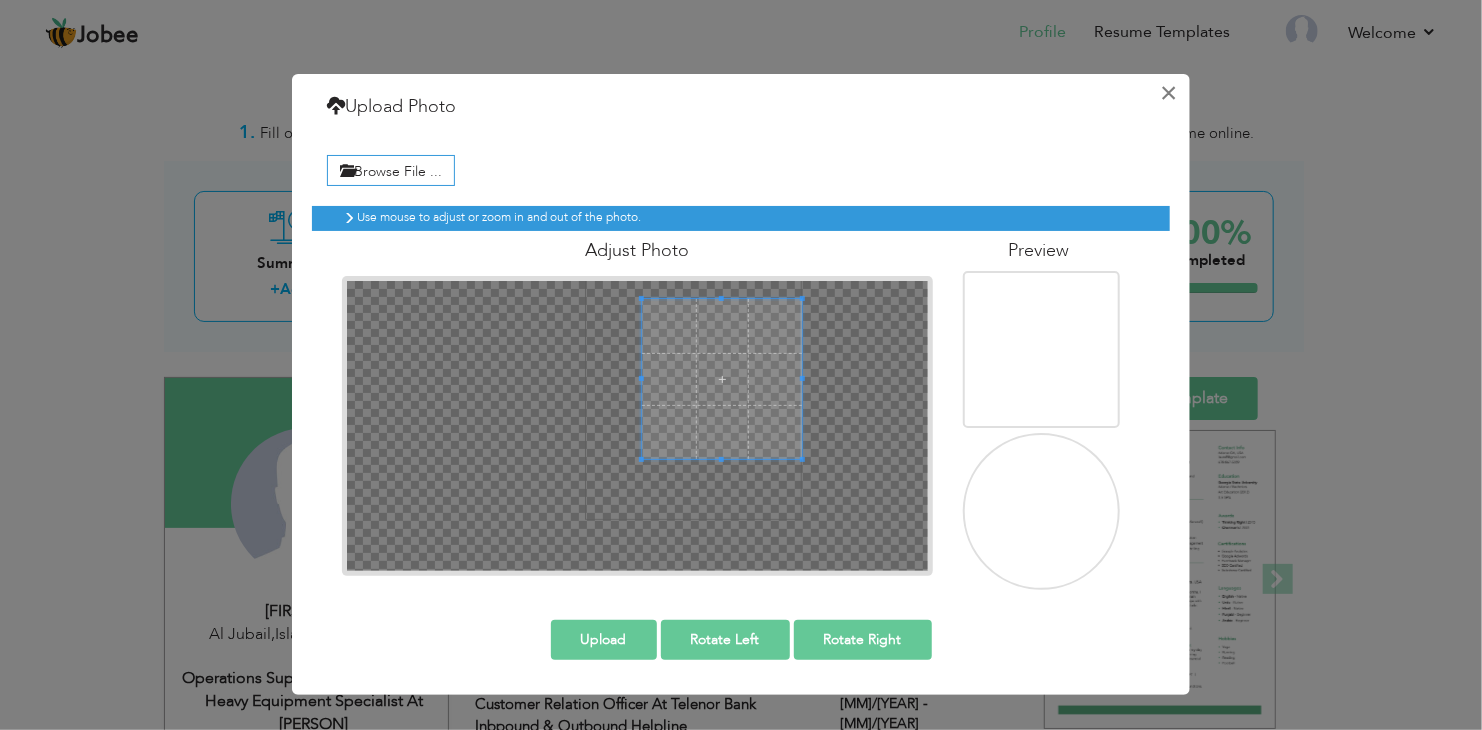 click on "×" at bounding box center (1169, 93) 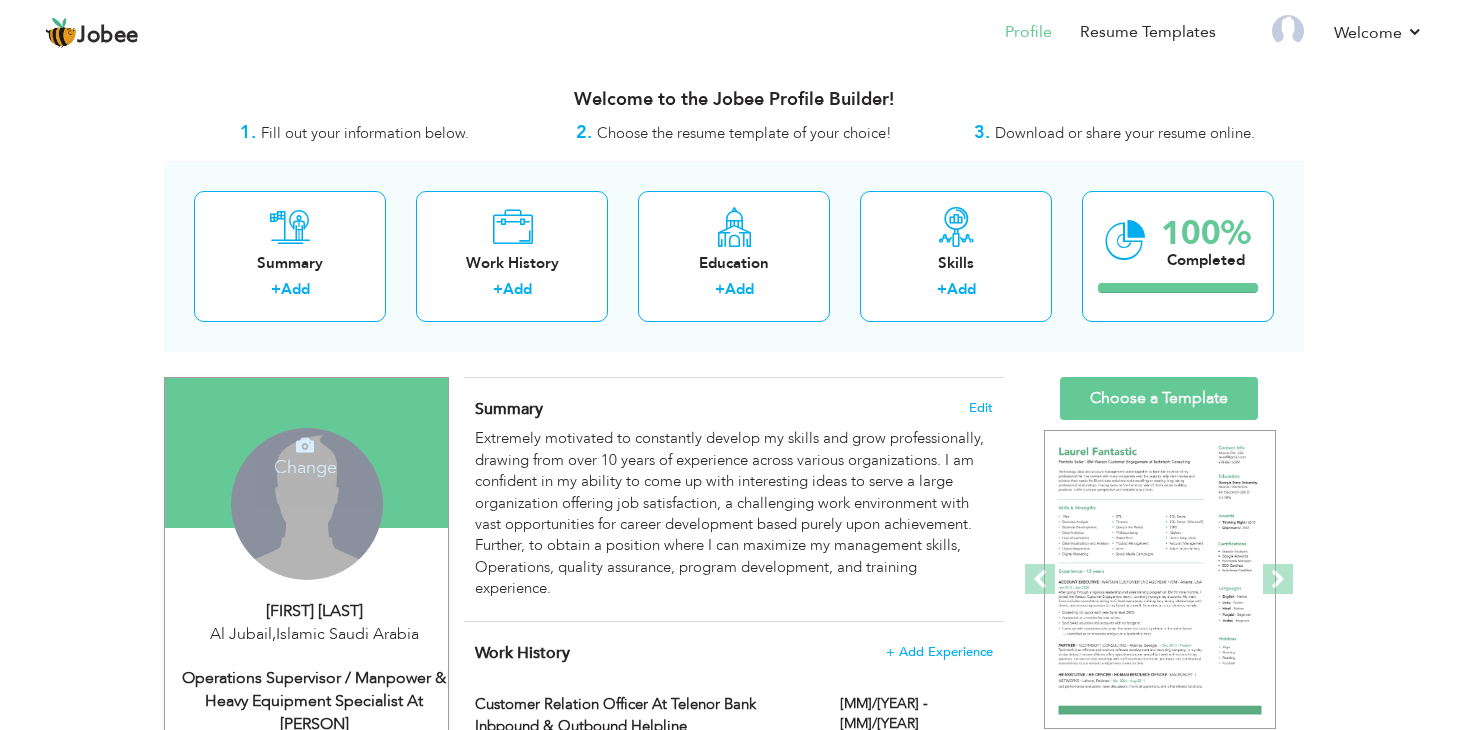click on "Change
Remove" at bounding box center [307, 504] 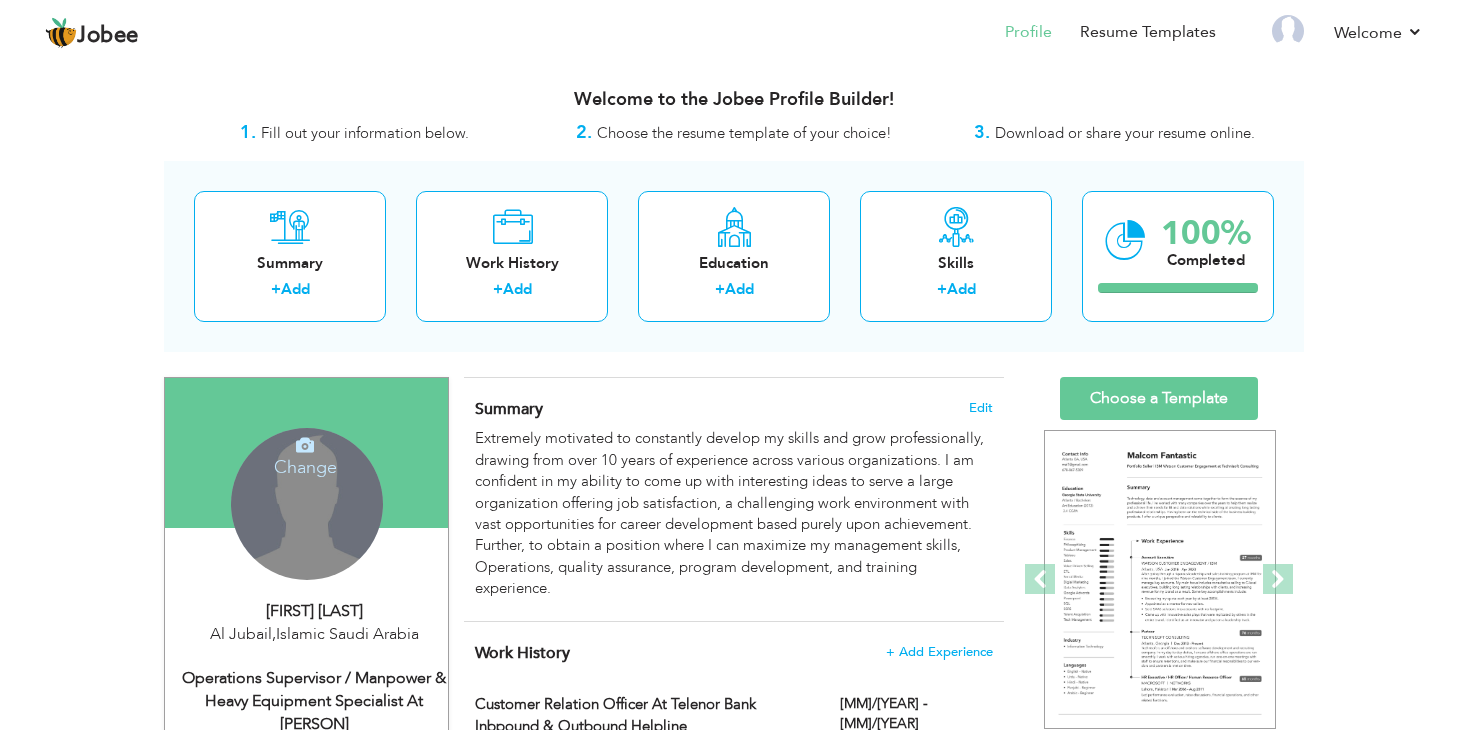 click on "Change" at bounding box center [305, 454] 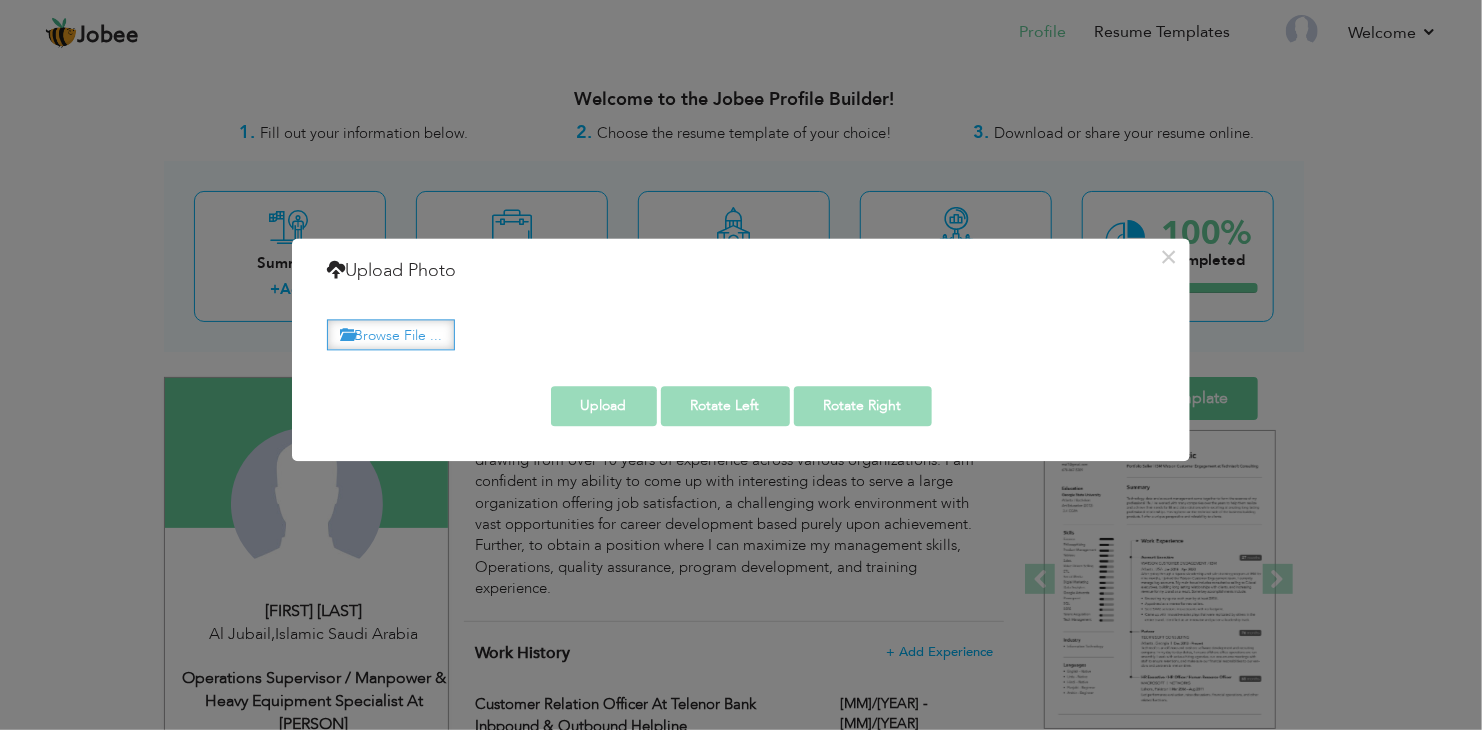 click on "Browse File ..." at bounding box center [391, 334] 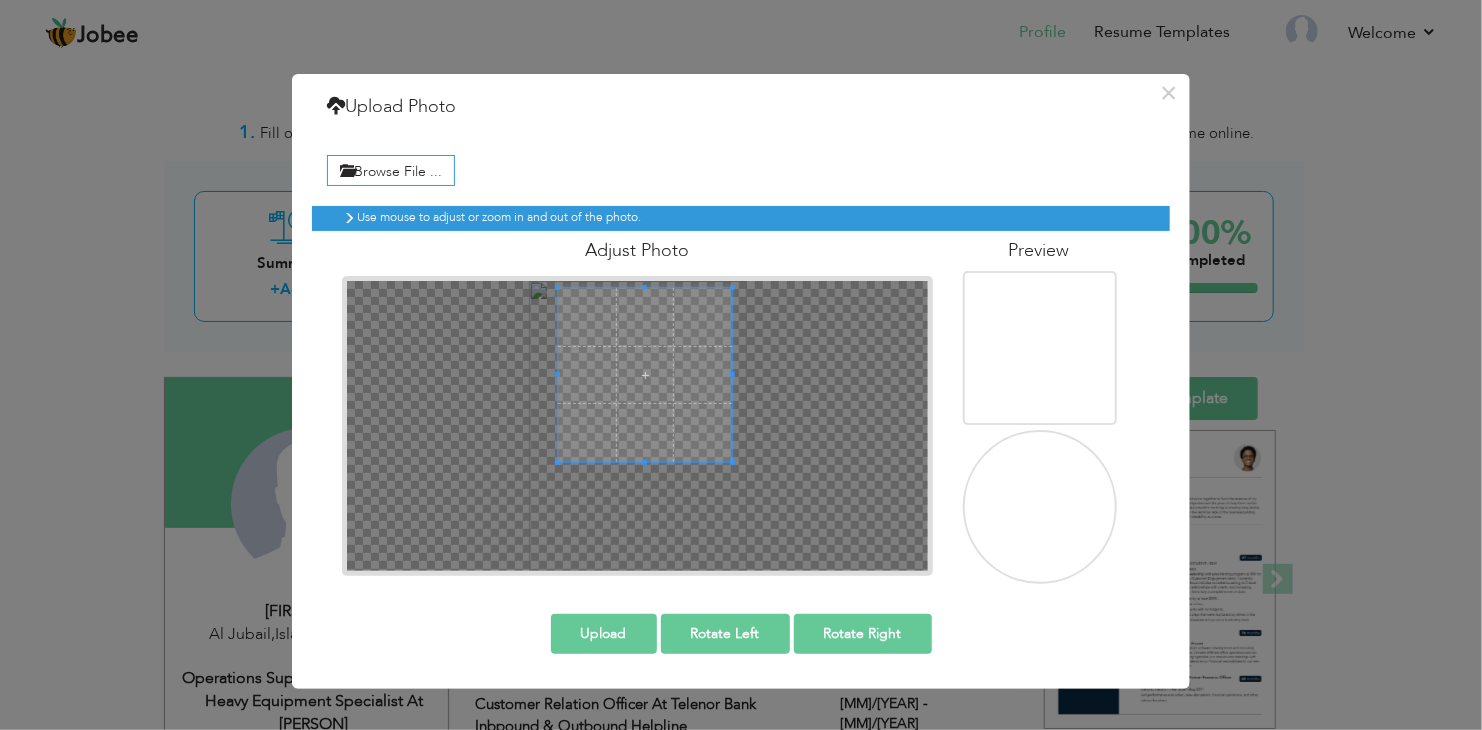 click at bounding box center [645, 375] 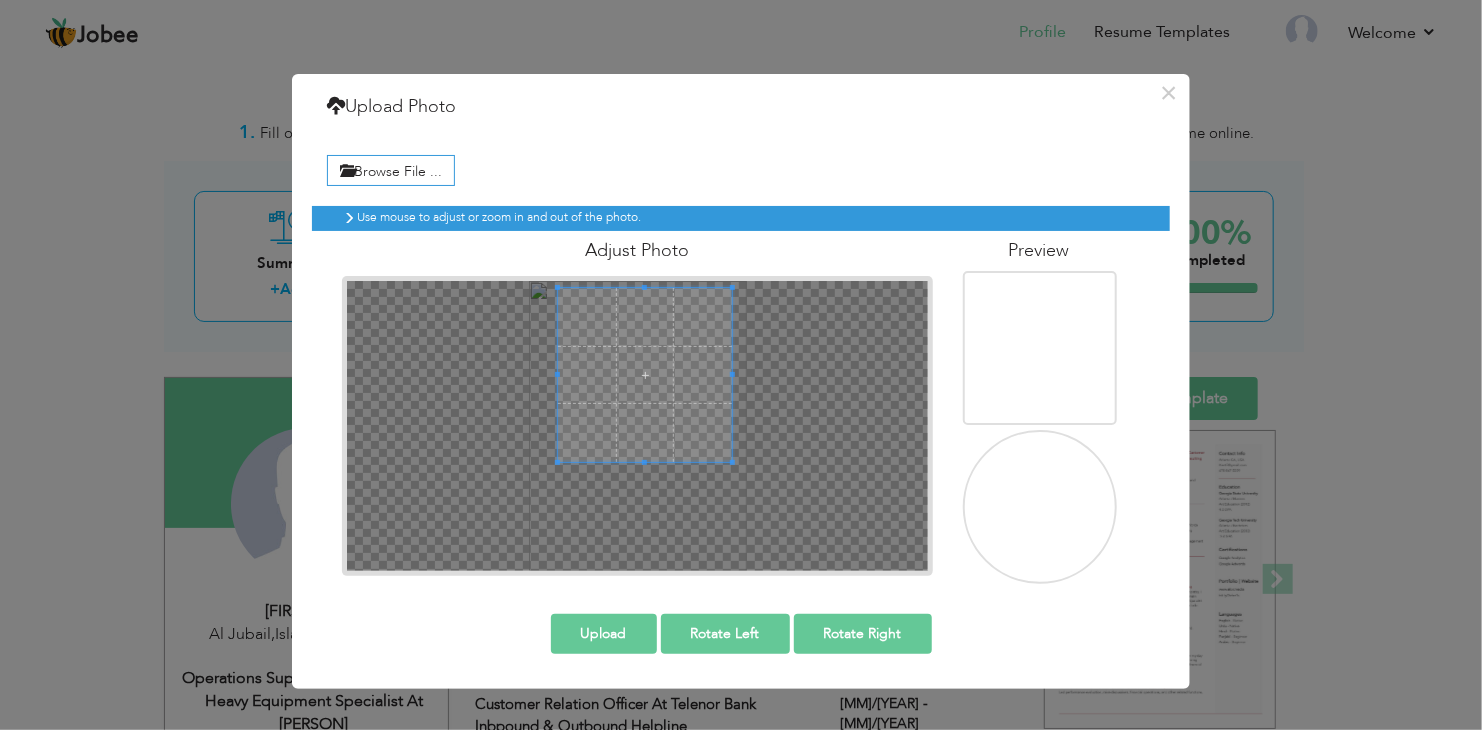click on "Upload" at bounding box center (604, 634) 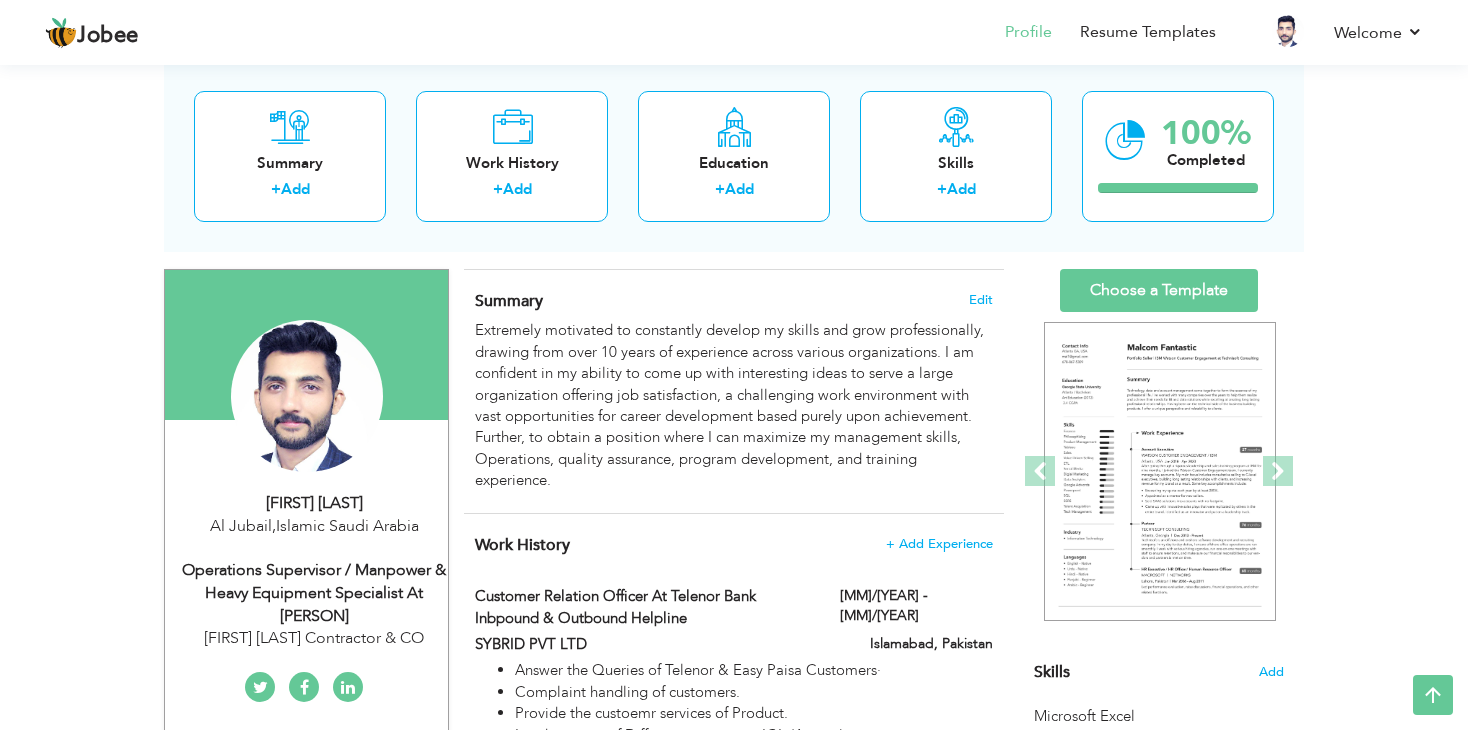 scroll, scrollTop: 0, scrollLeft: 0, axis: both 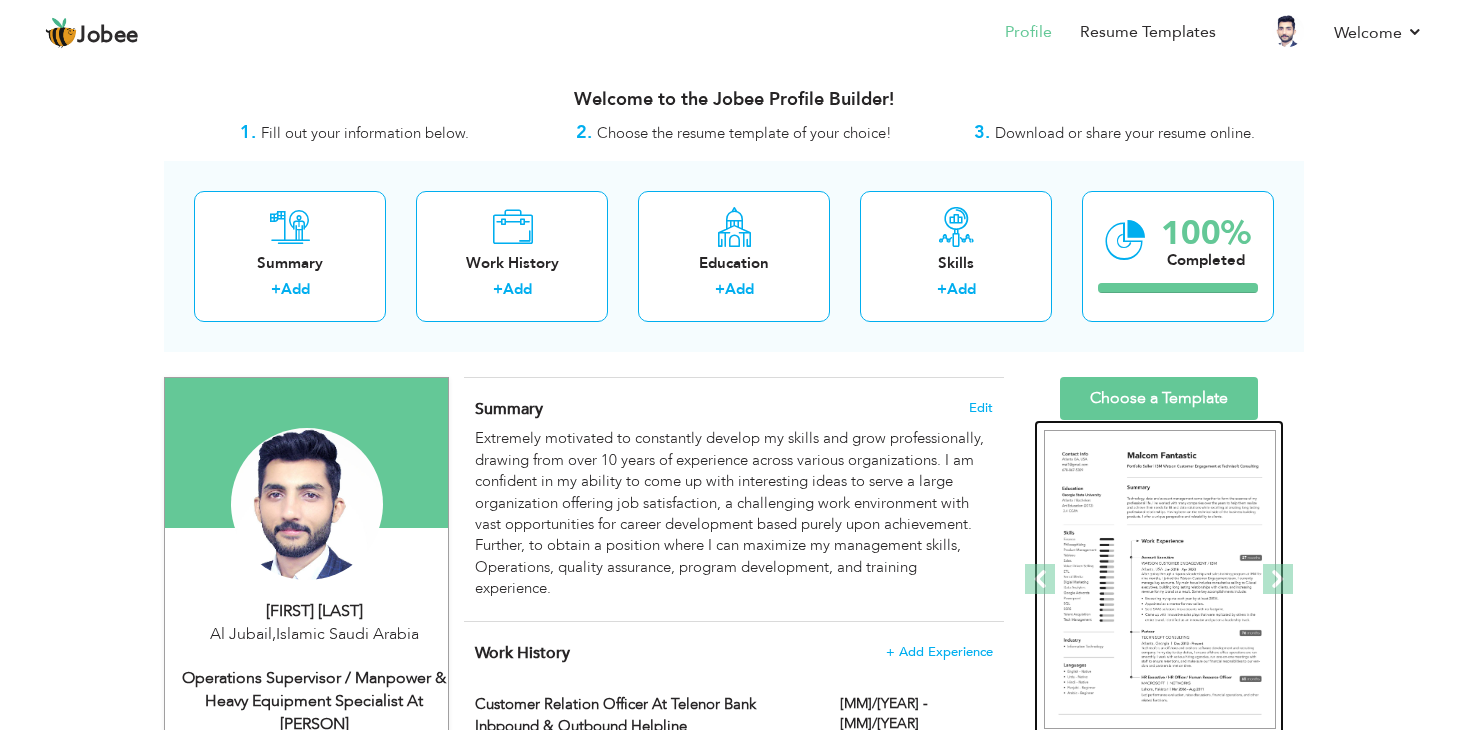 click at bounding box center [1160, 580] 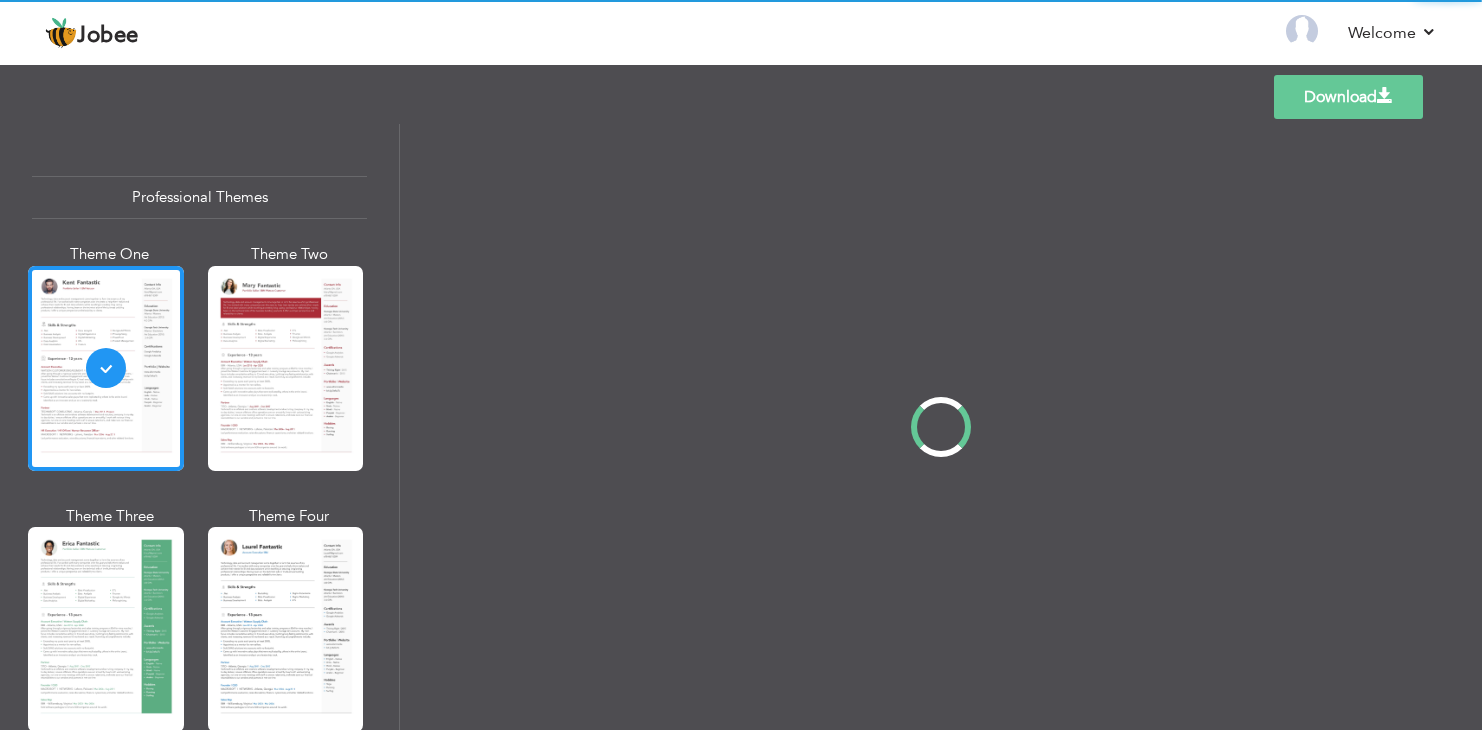scroll, scrollTop: 0, scrollLeft: 0, axis: both 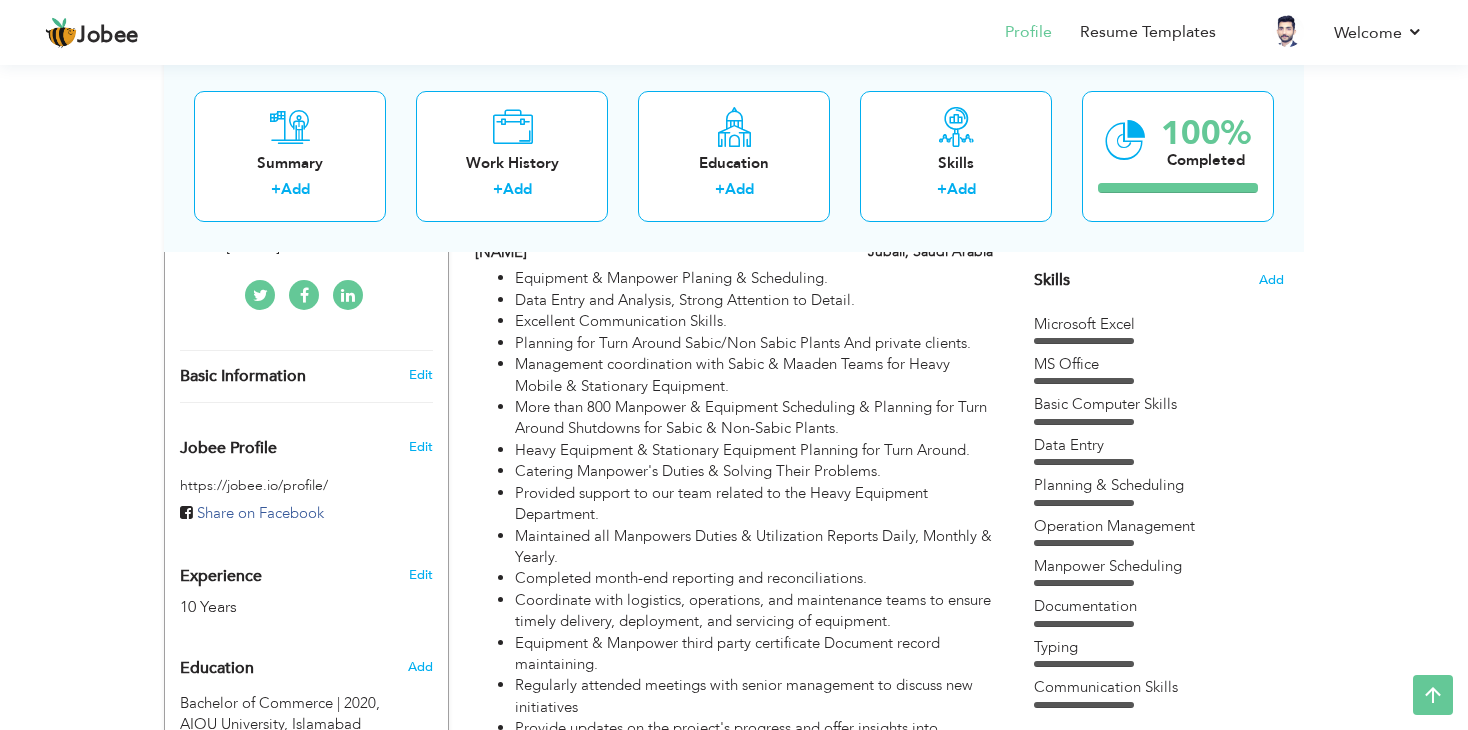 click on "‹ › Previous Next" at bounding box center [1159, 95] 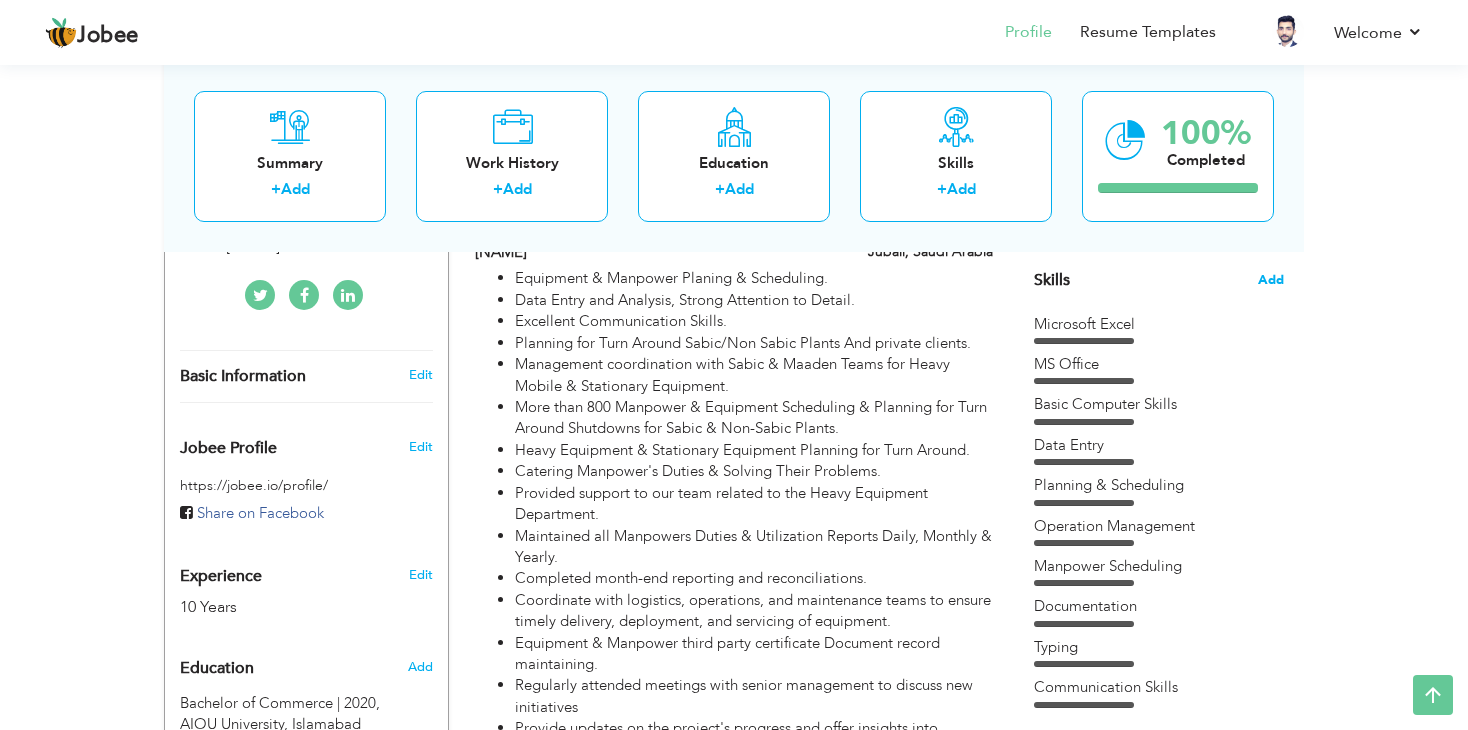 click on "Add" at bounding box center [1271, 280] 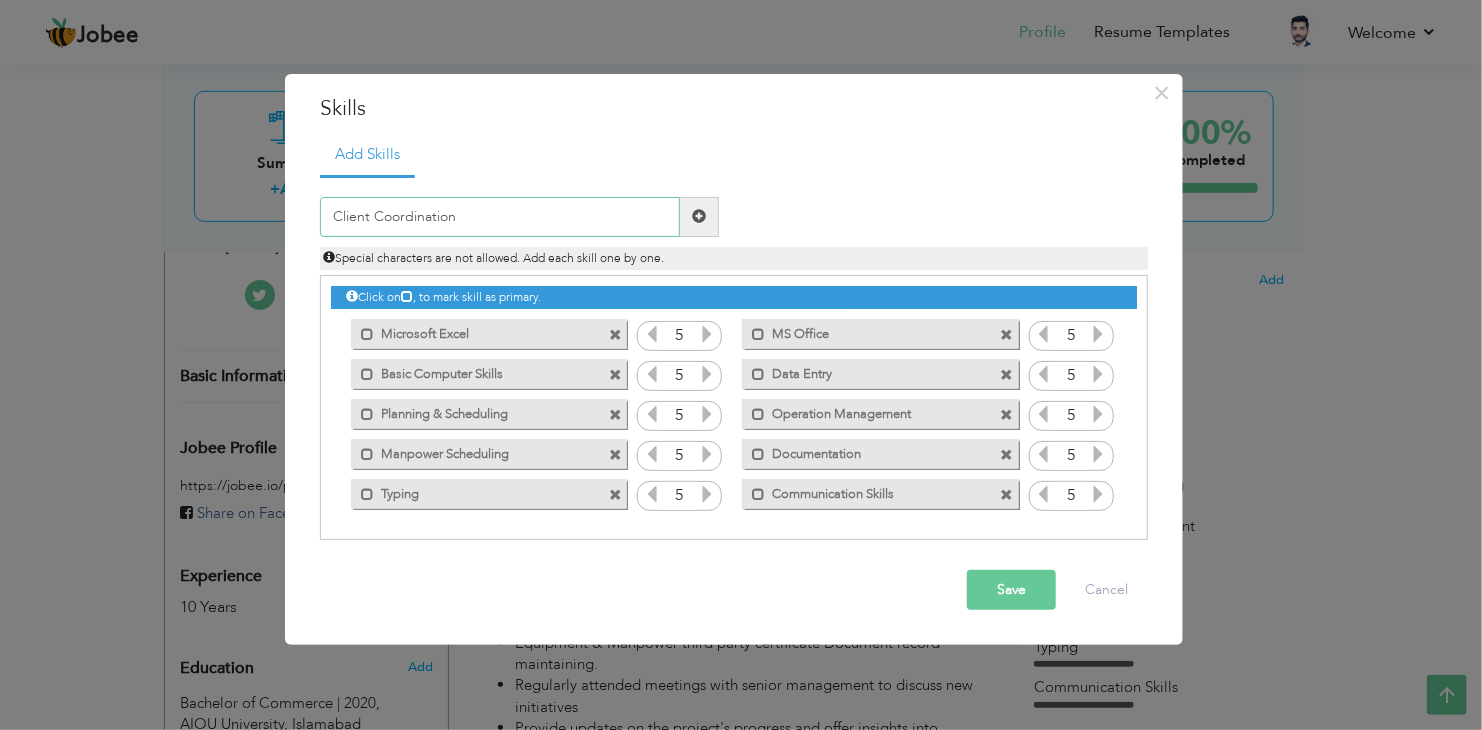 type on "Client Coordination" 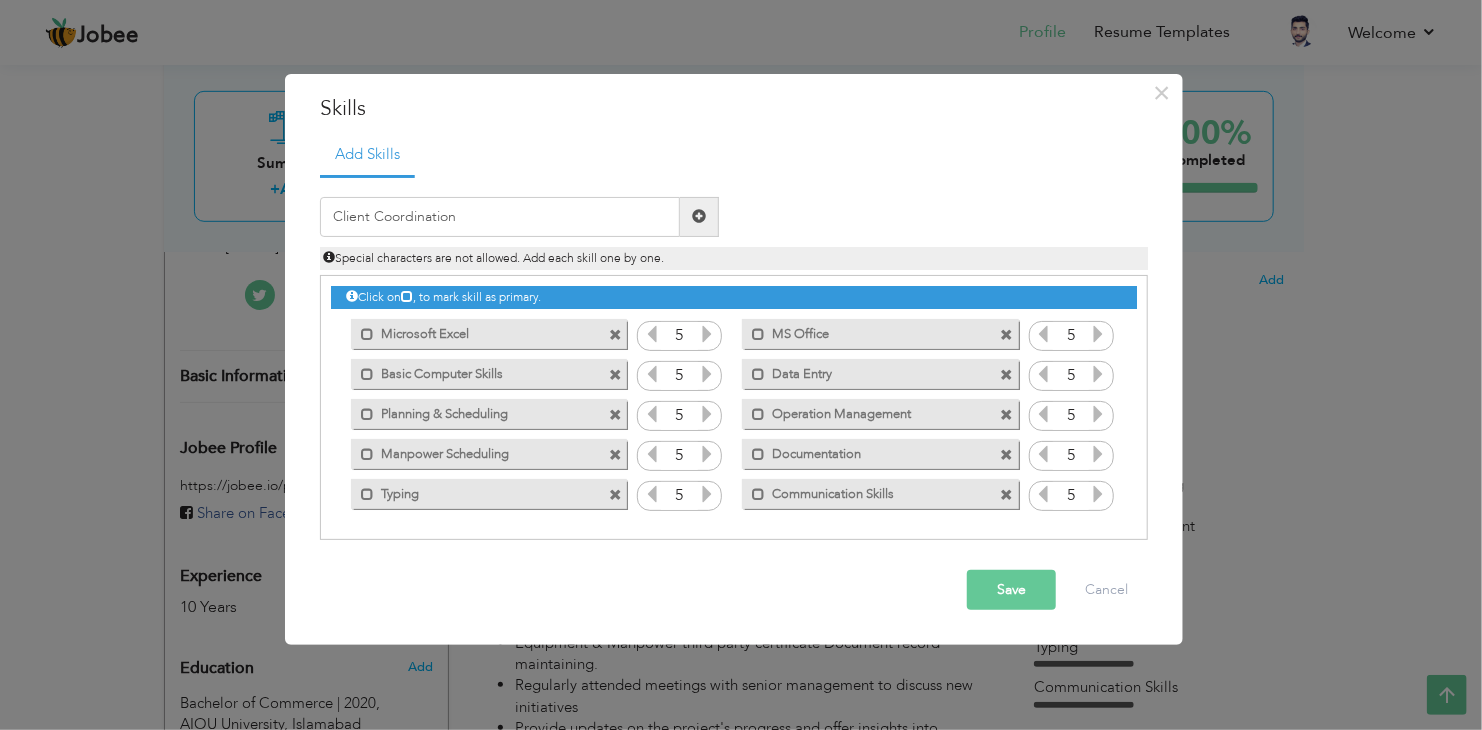 click at bounding box center [699, 216] 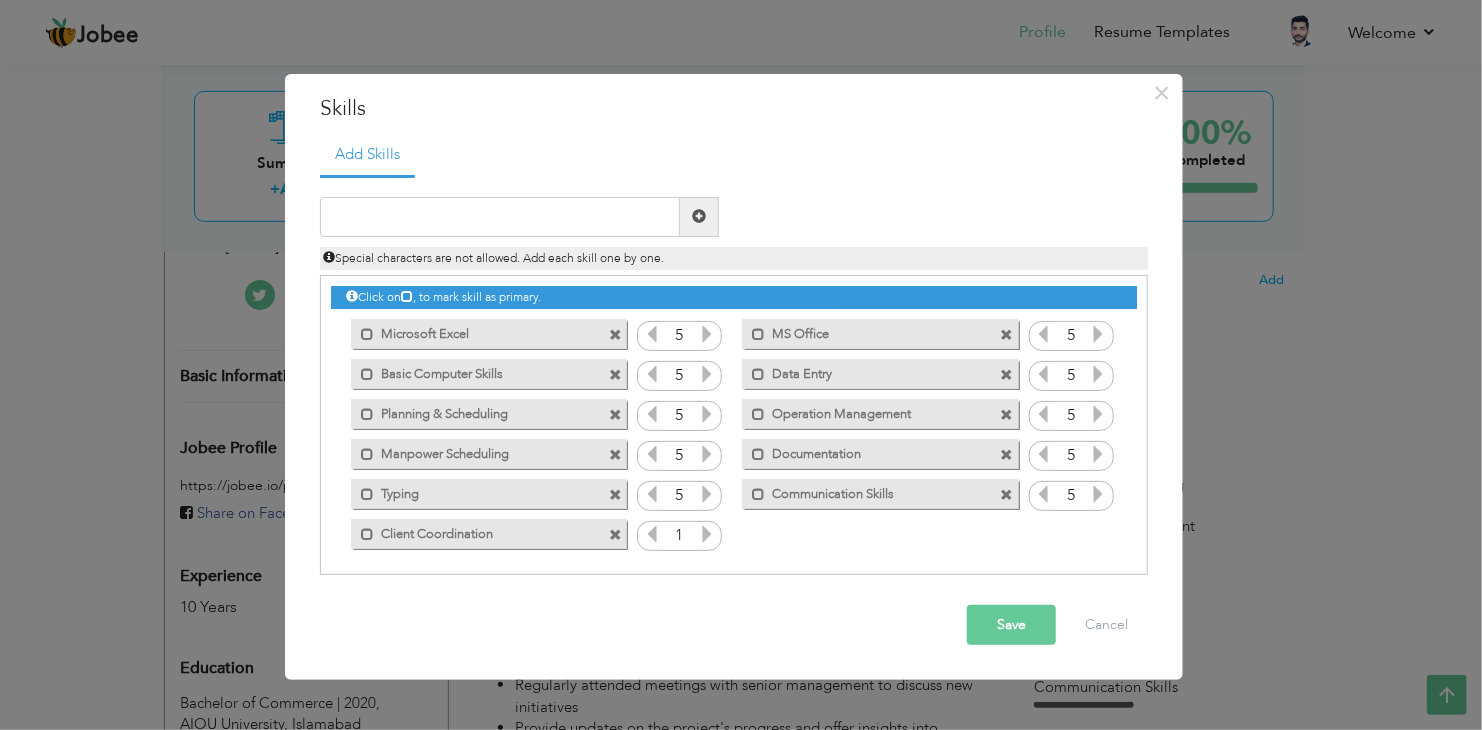 click at bounding box center (707, 534) 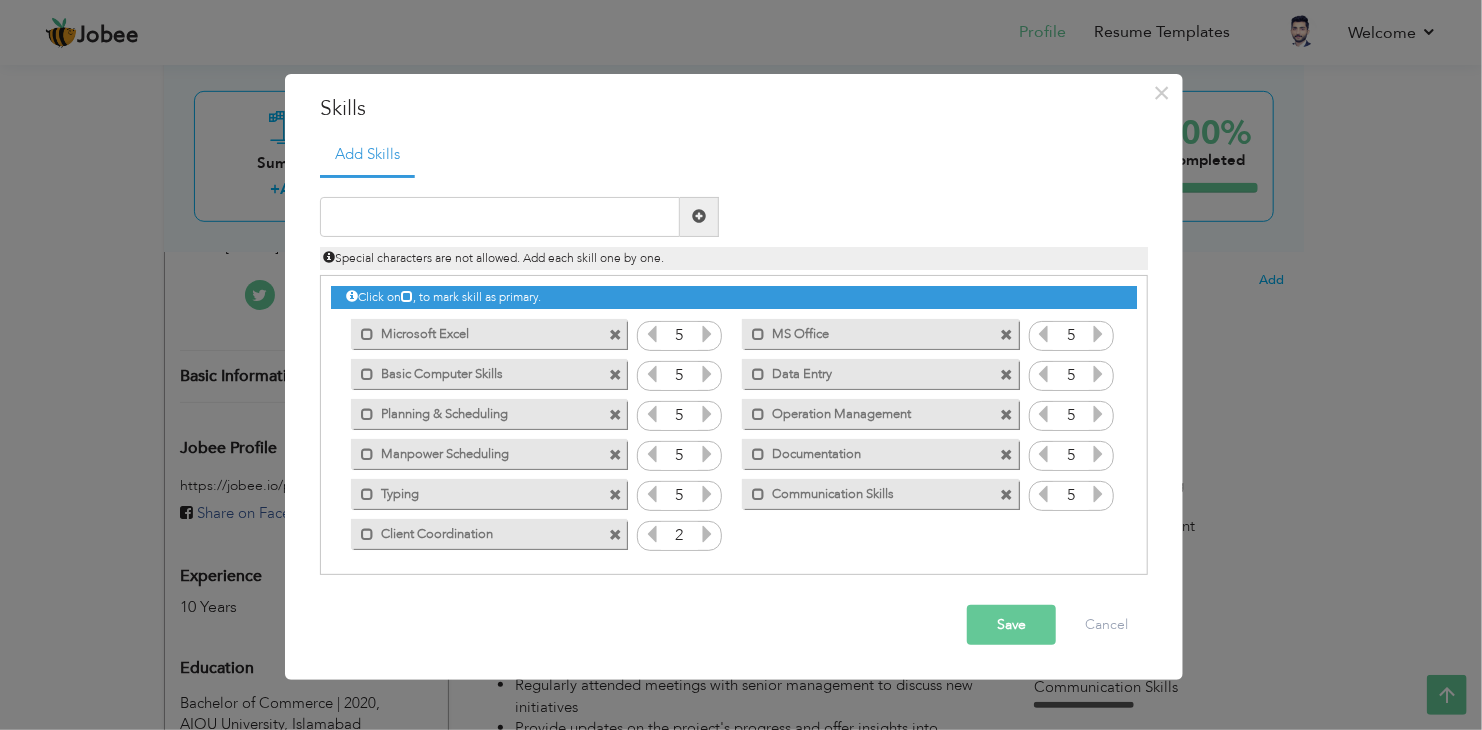 click at bounding box center [707, 534] 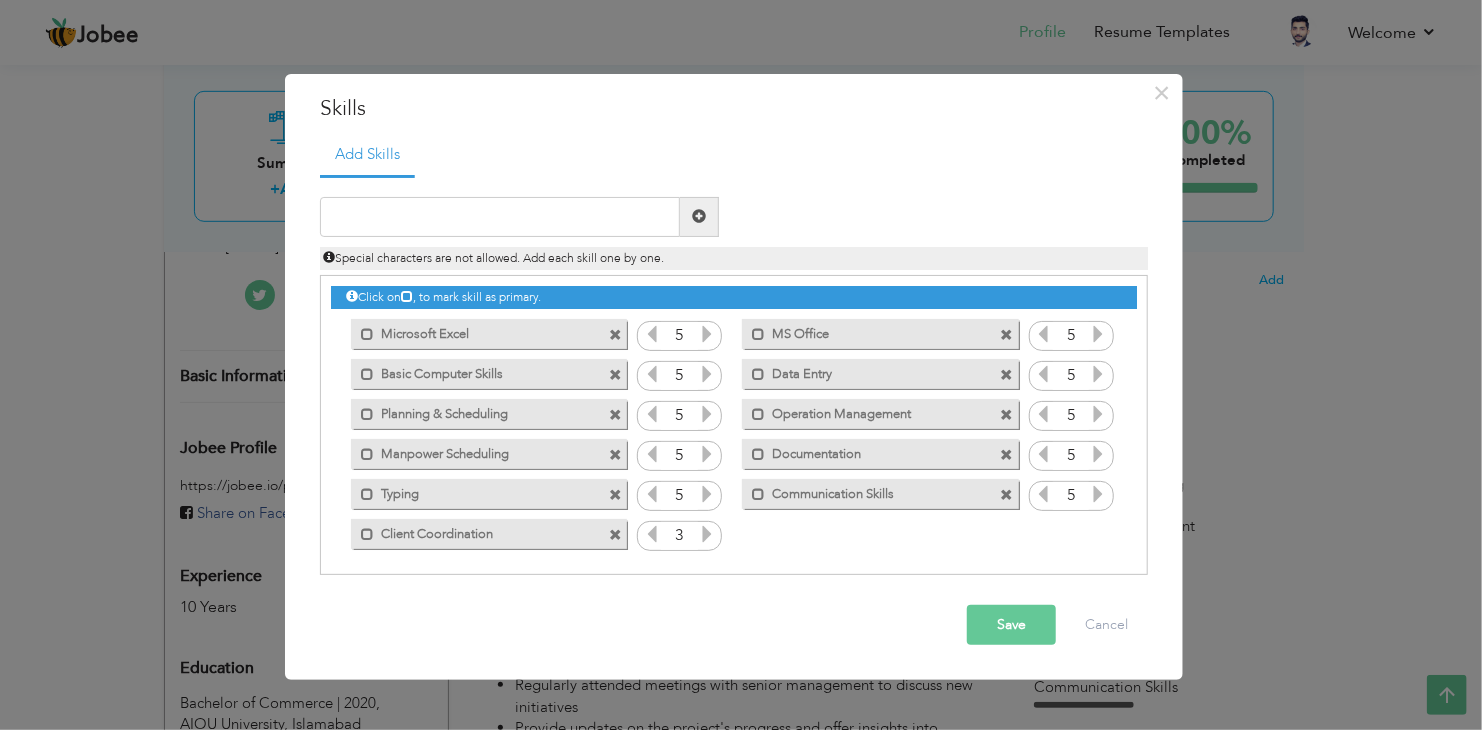 click at bounding box center [707, 534] 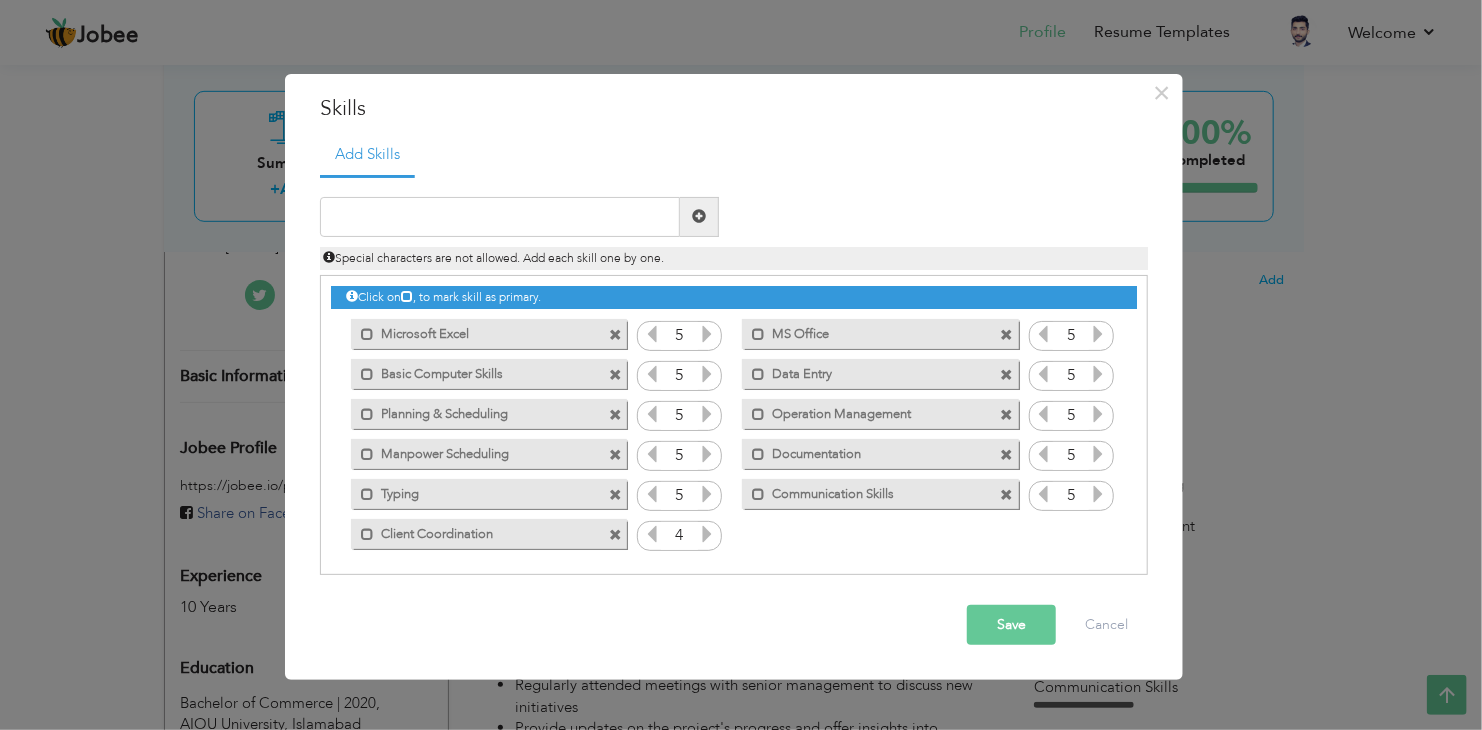 click at bounding box center (707, 534) 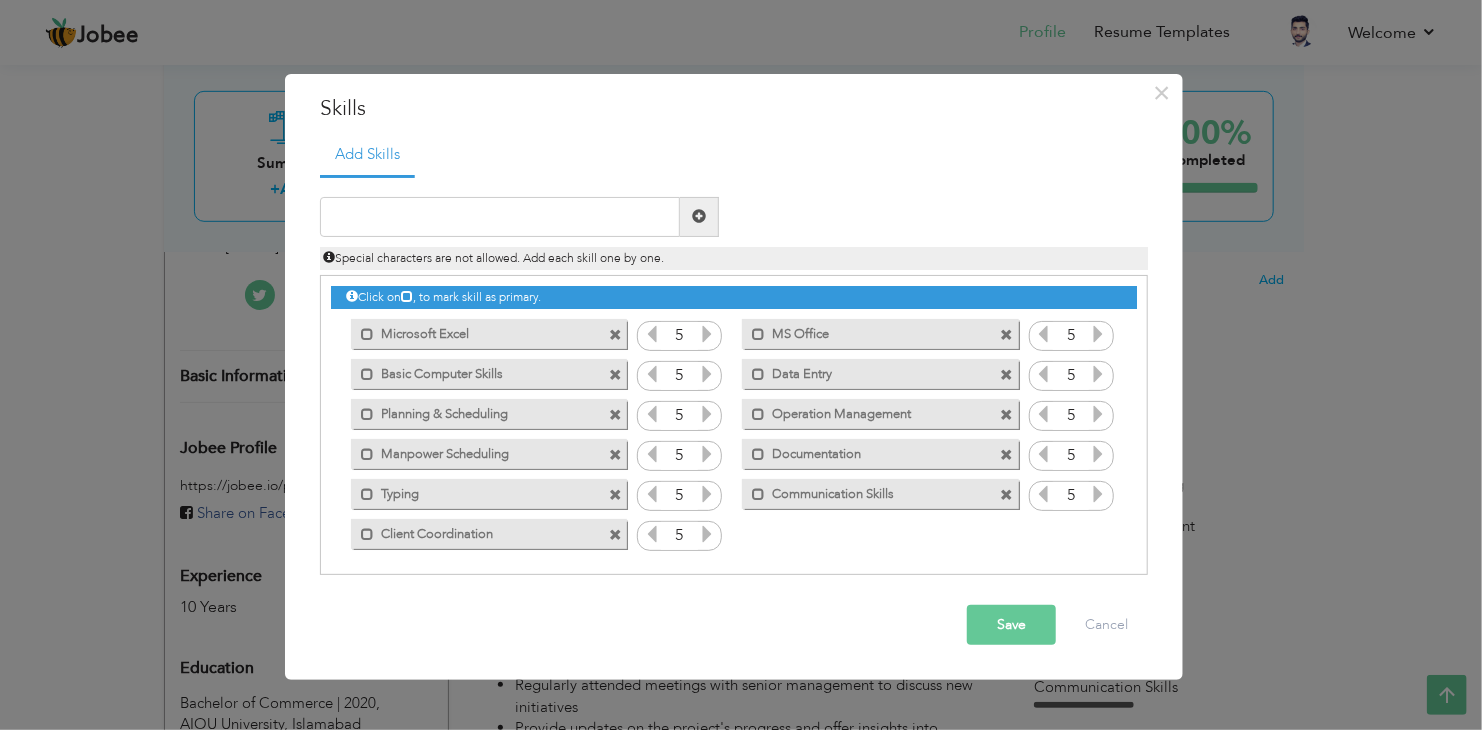 click on "Save" at bounding box center [1011, 625] 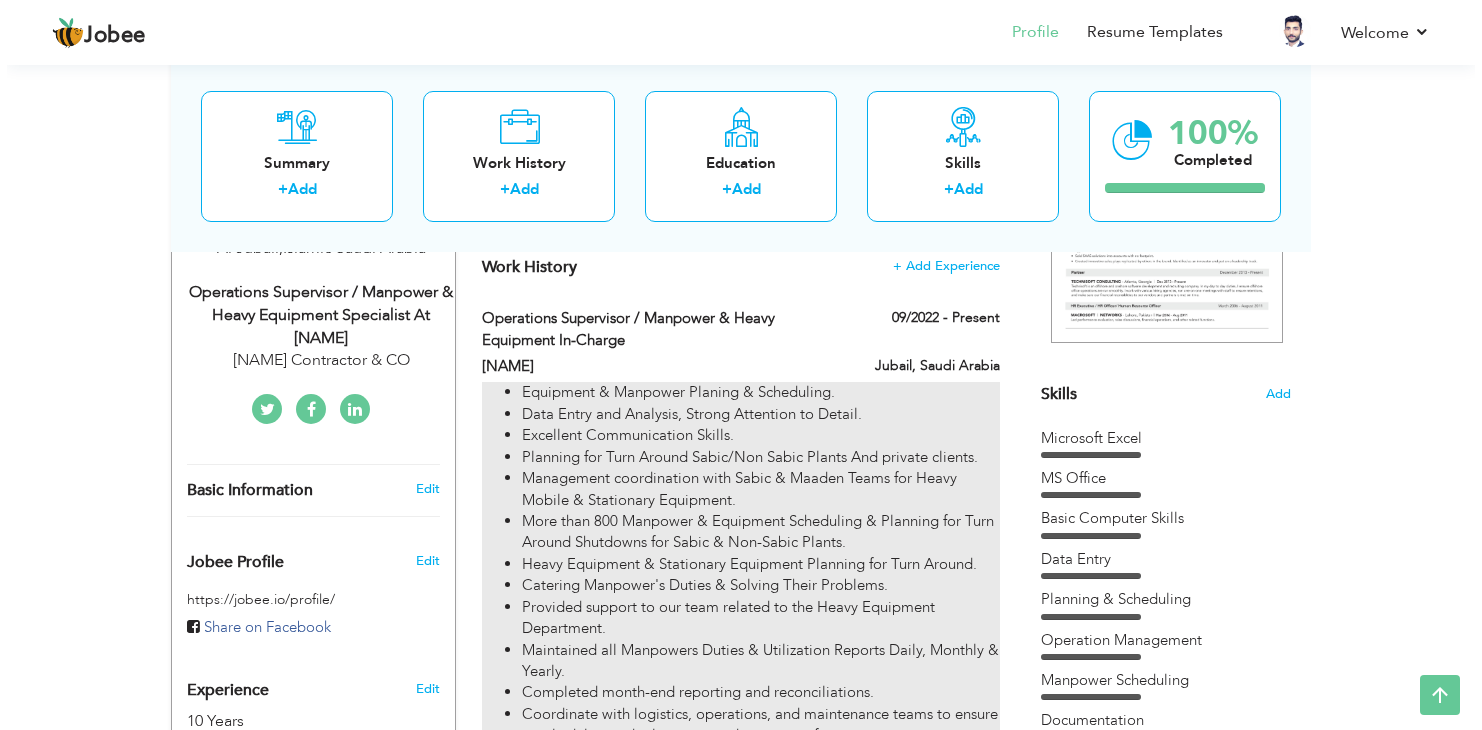 scroll, scrollTop: 300, scrollLeft: 0, axis: vertical 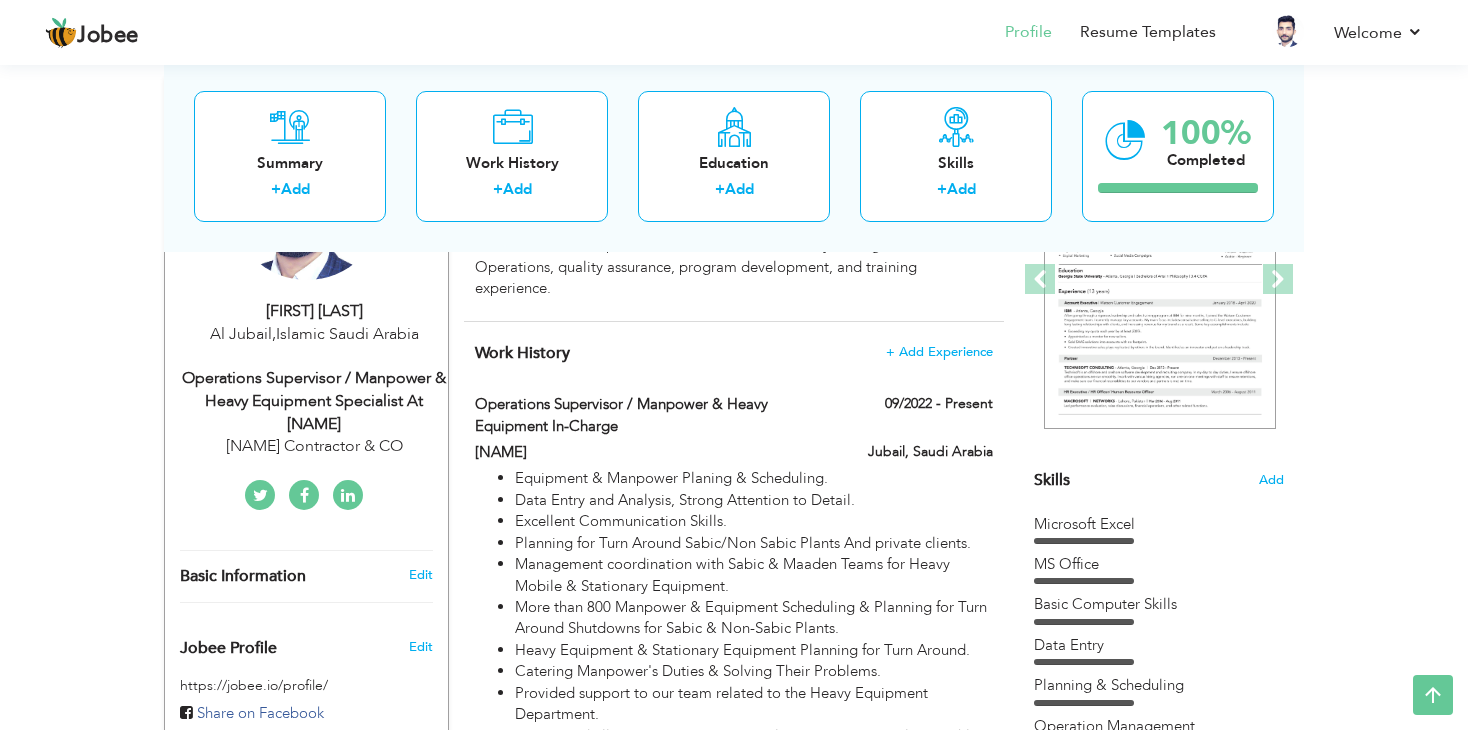 click on "Al Jubail ,  Islamic Saudi Arabia" at bounding box center (314, 334) 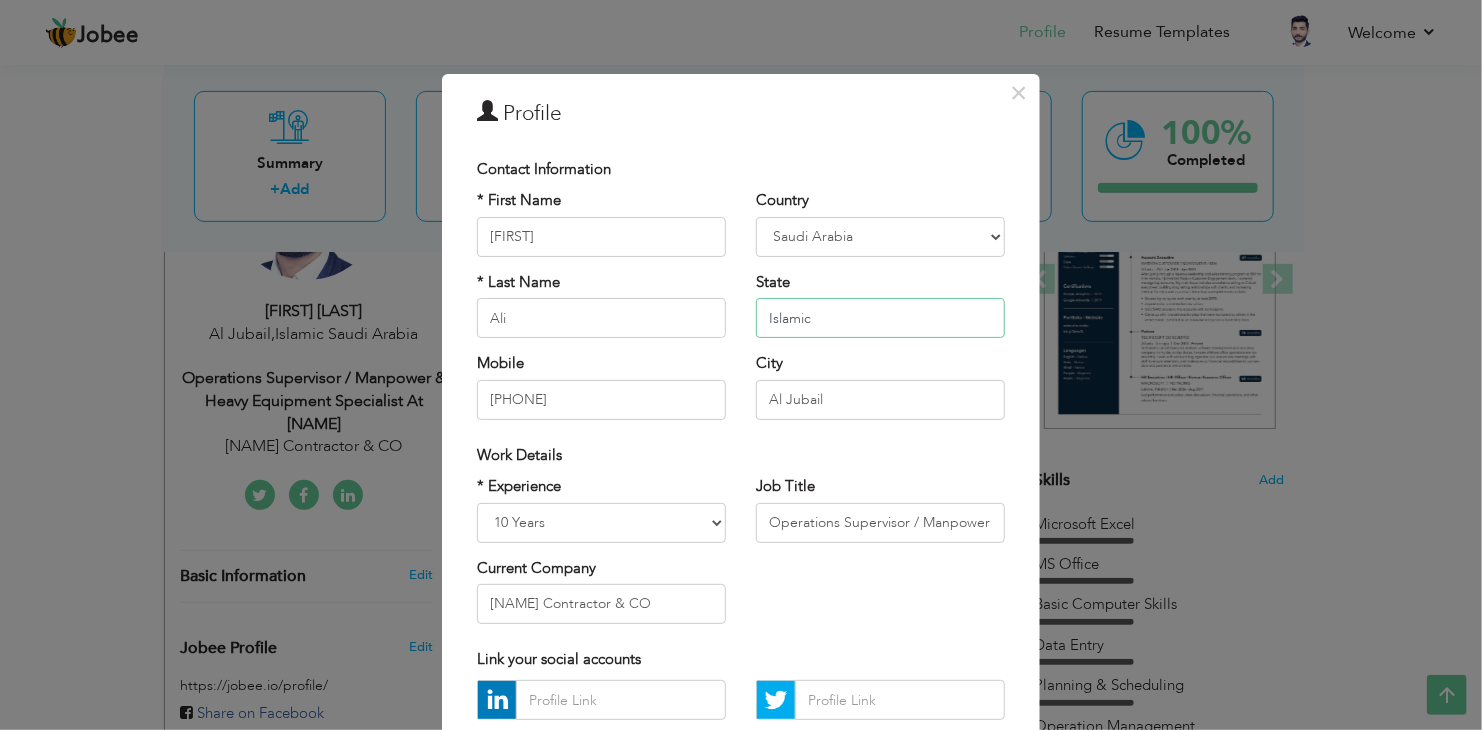click on "Islamic" at bounding box center (880, 318) 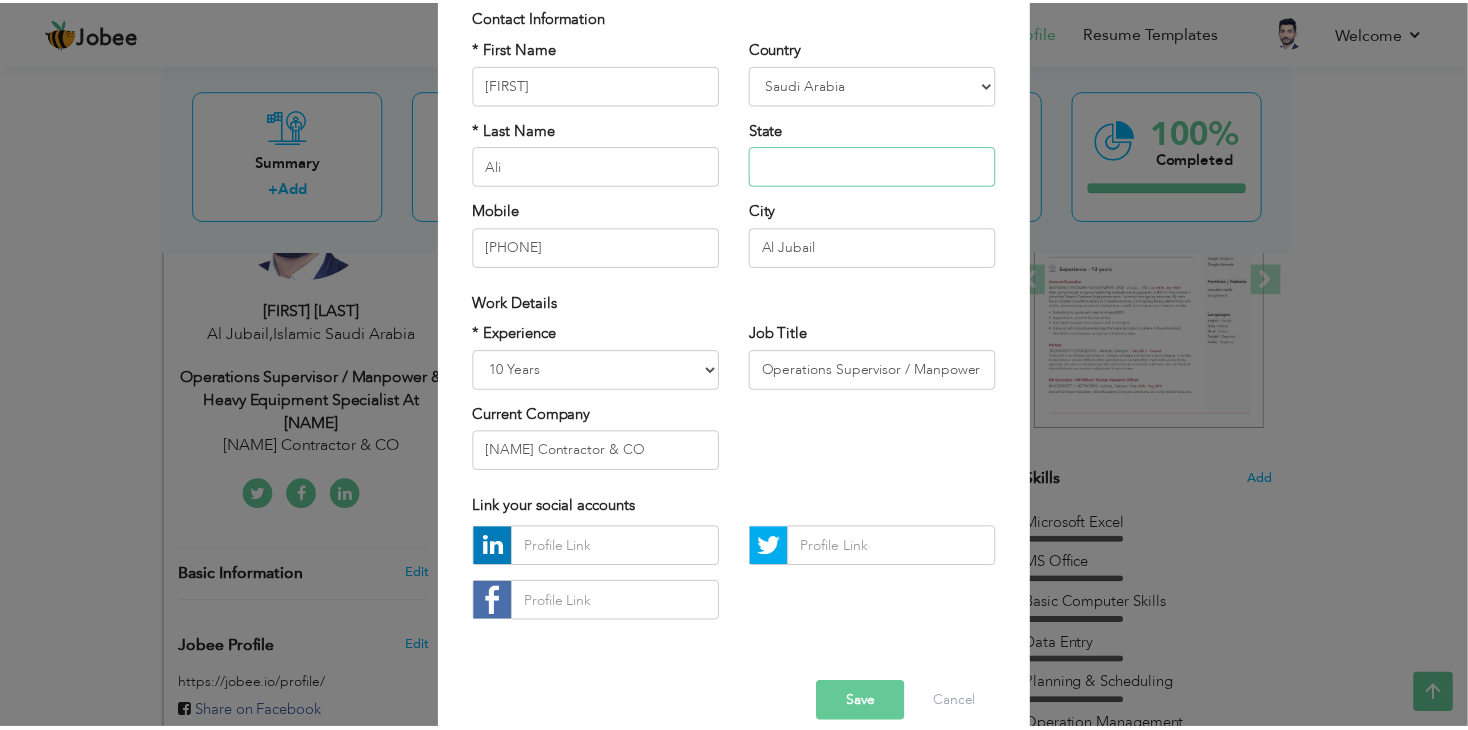 scroll, scrollTop: 181, scrollLeft: 0, axis: vertical 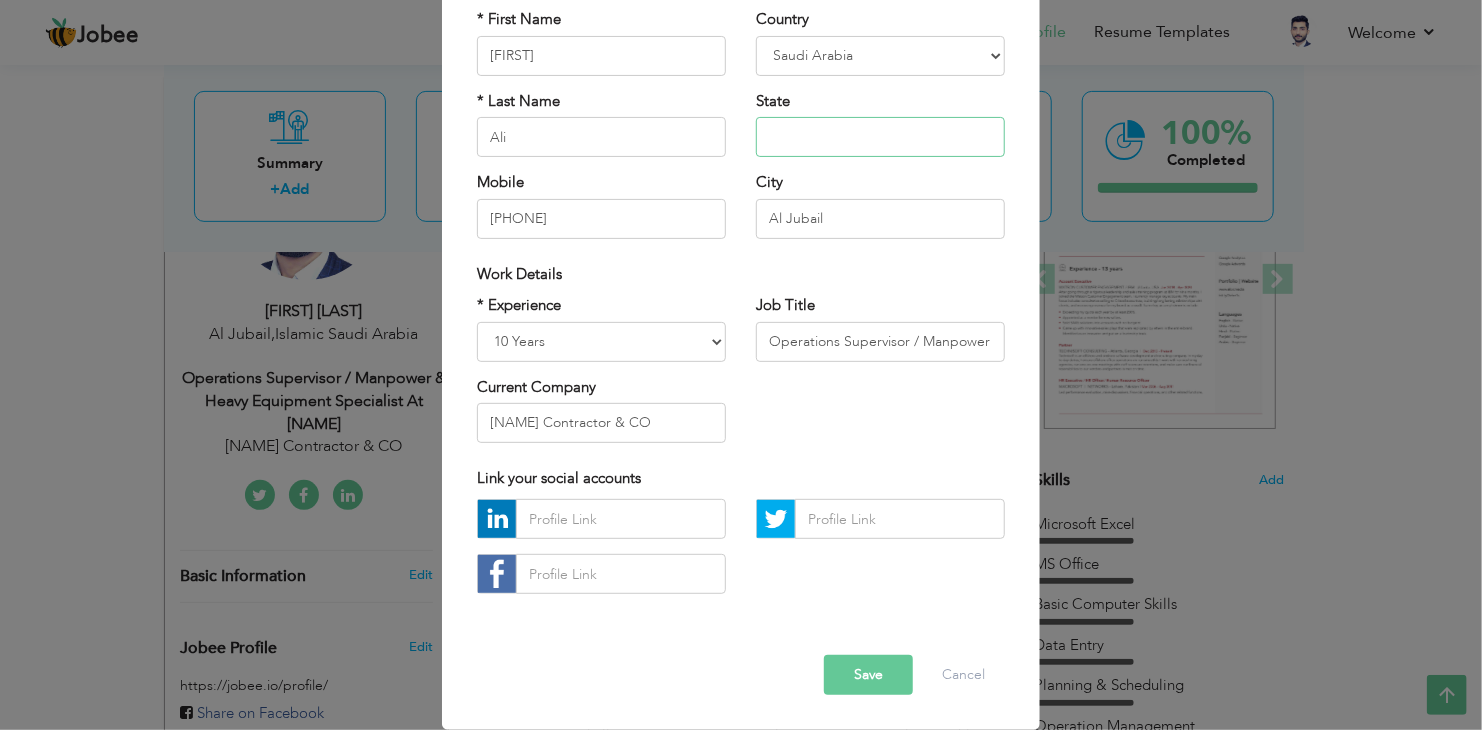 type 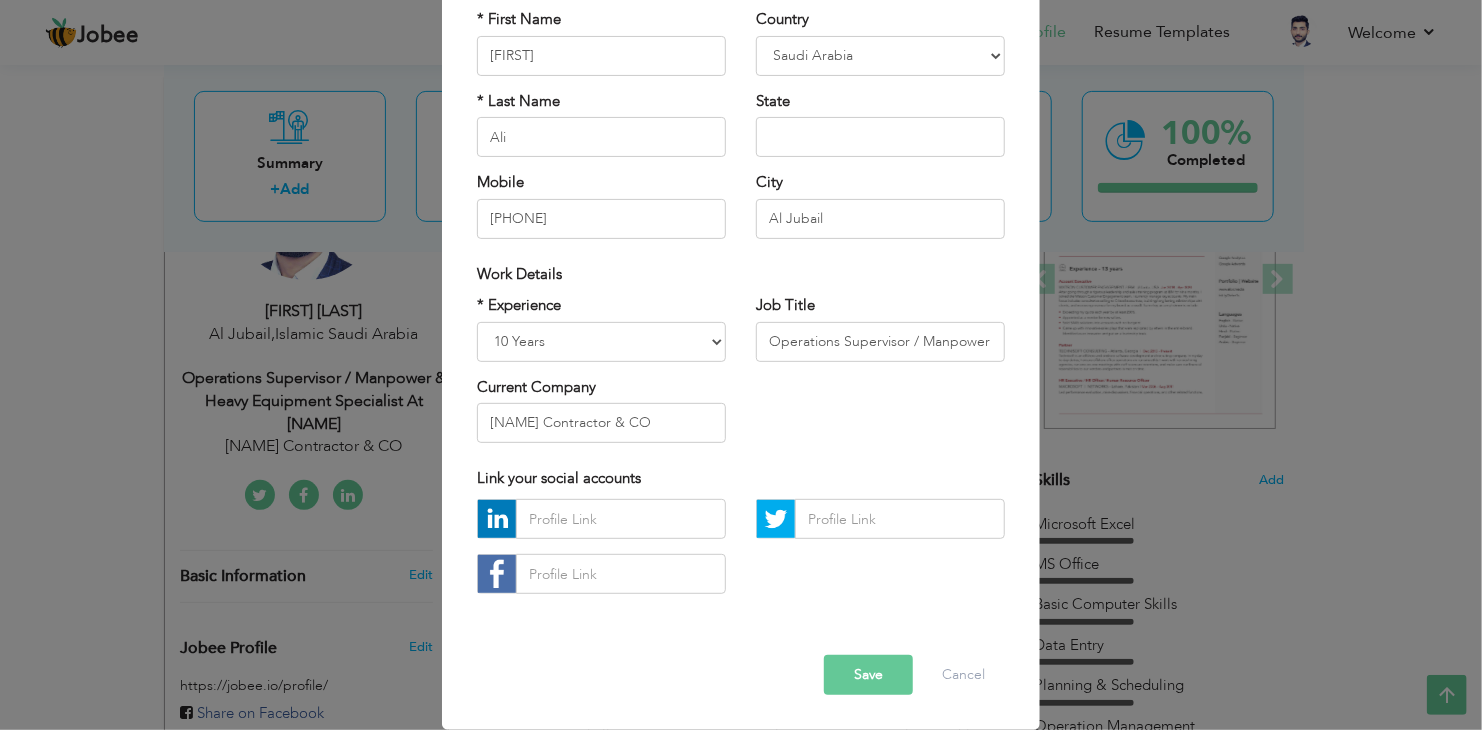 drag, startPoint x: 863, startPoint y: 682, endPoint x: 851, endPoint y: 683, distance: 12.0415945 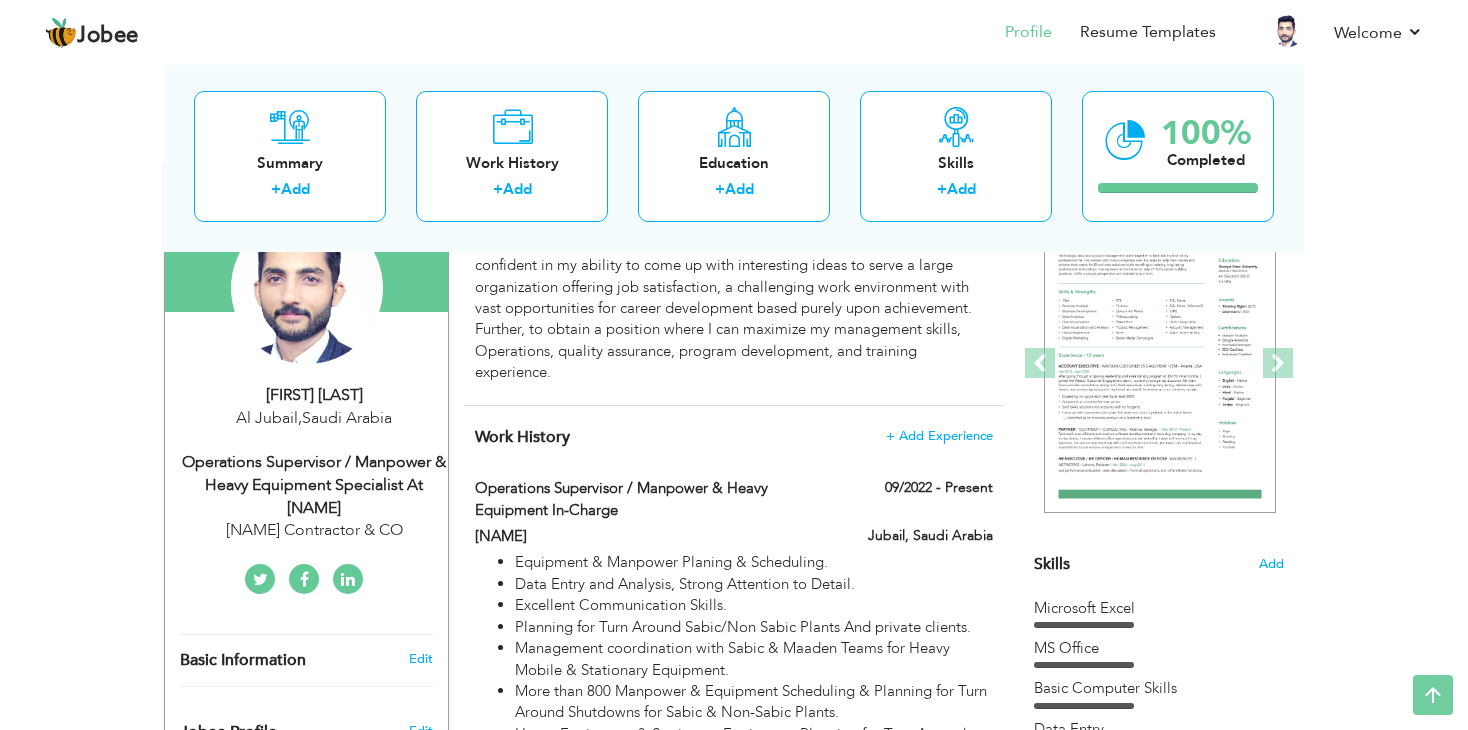 scroll, scrollTop: 0, scrollLeft: 0, axis: both 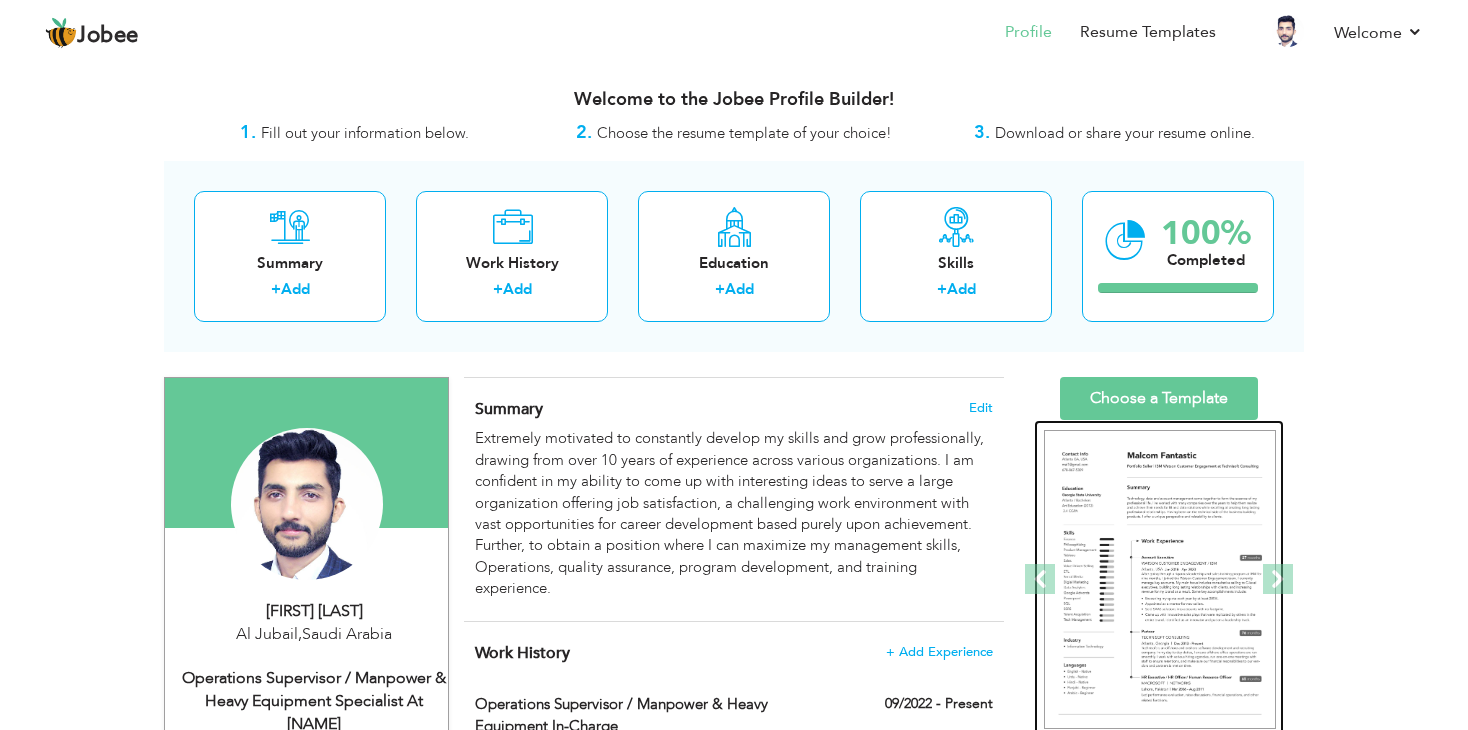 click at bounding box center [1160, 580] 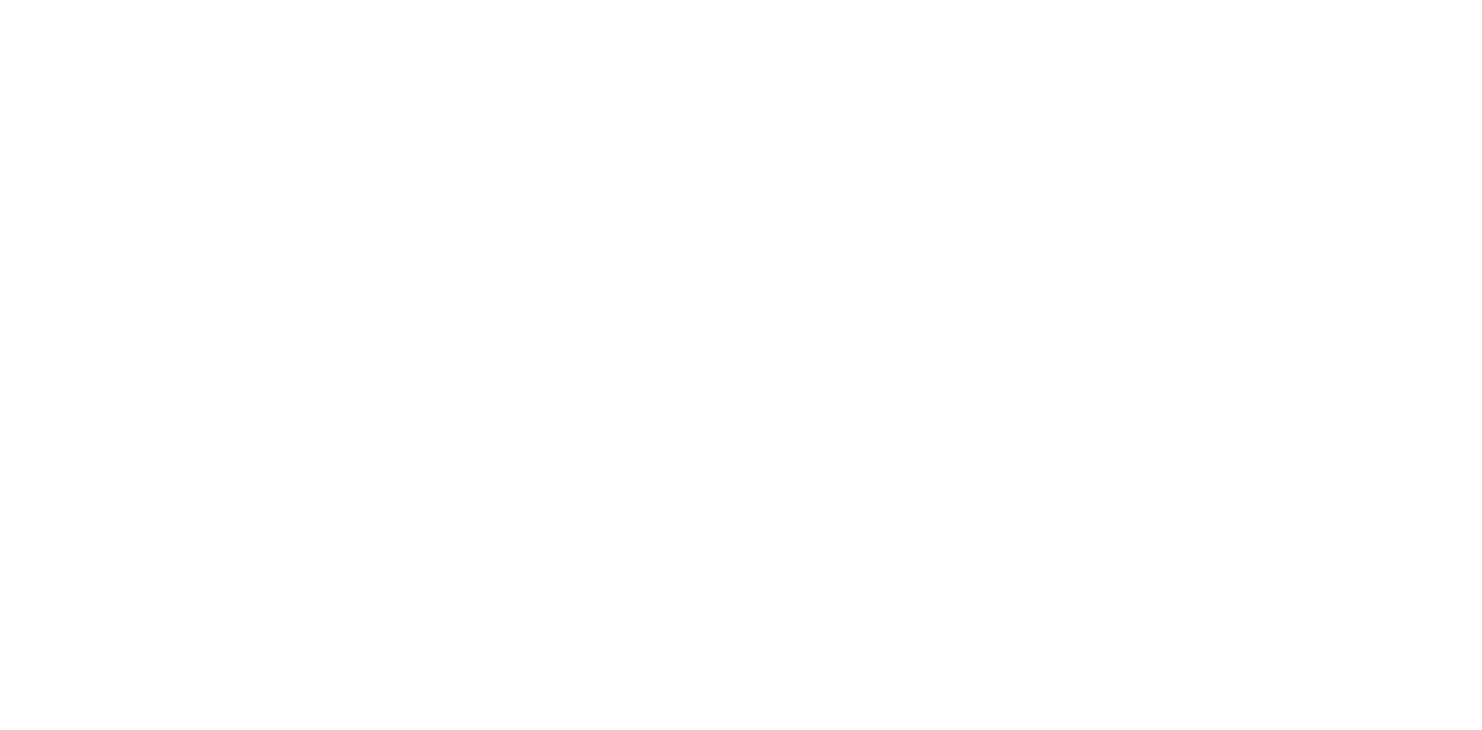 scroll, scrollTop: 0, scrollLeft: 0, axis: both 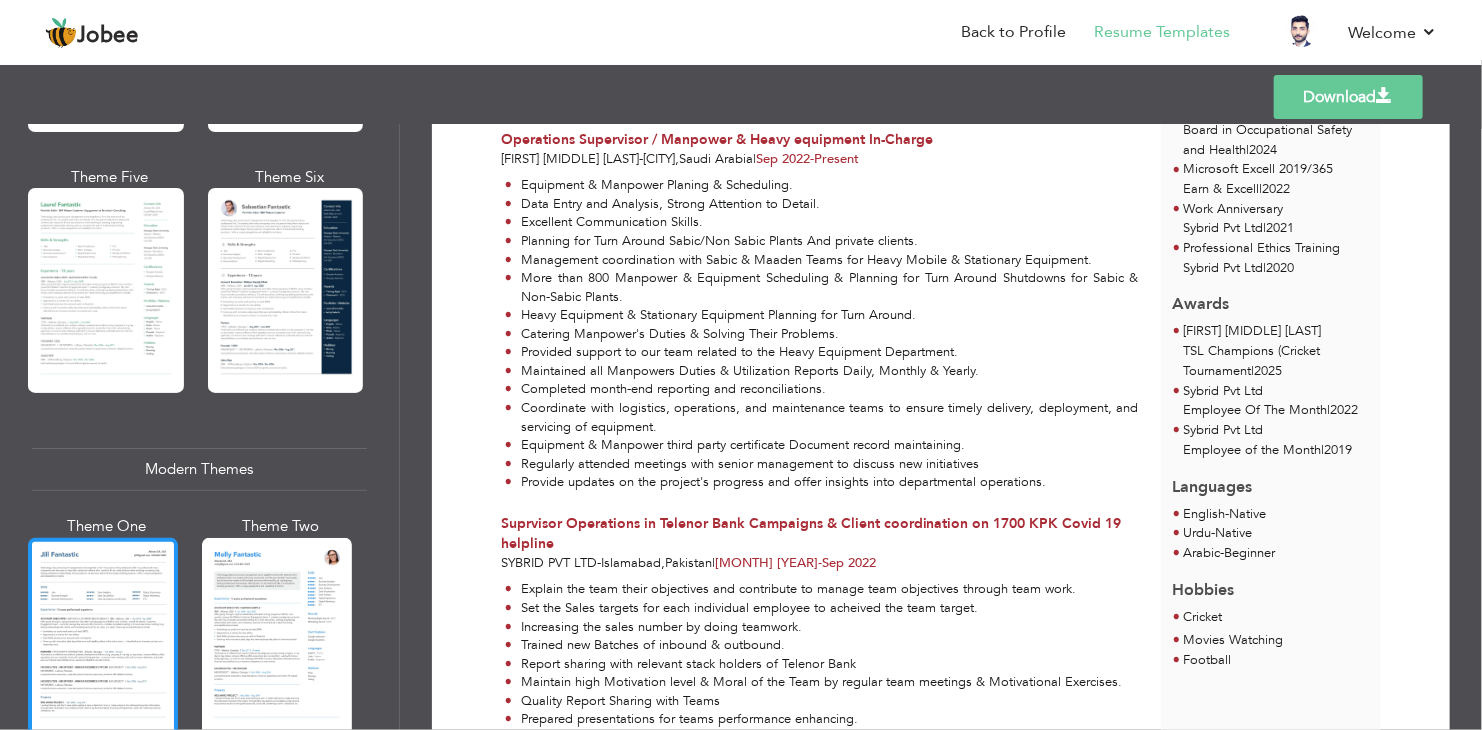 click at bounding box center [103, 637] 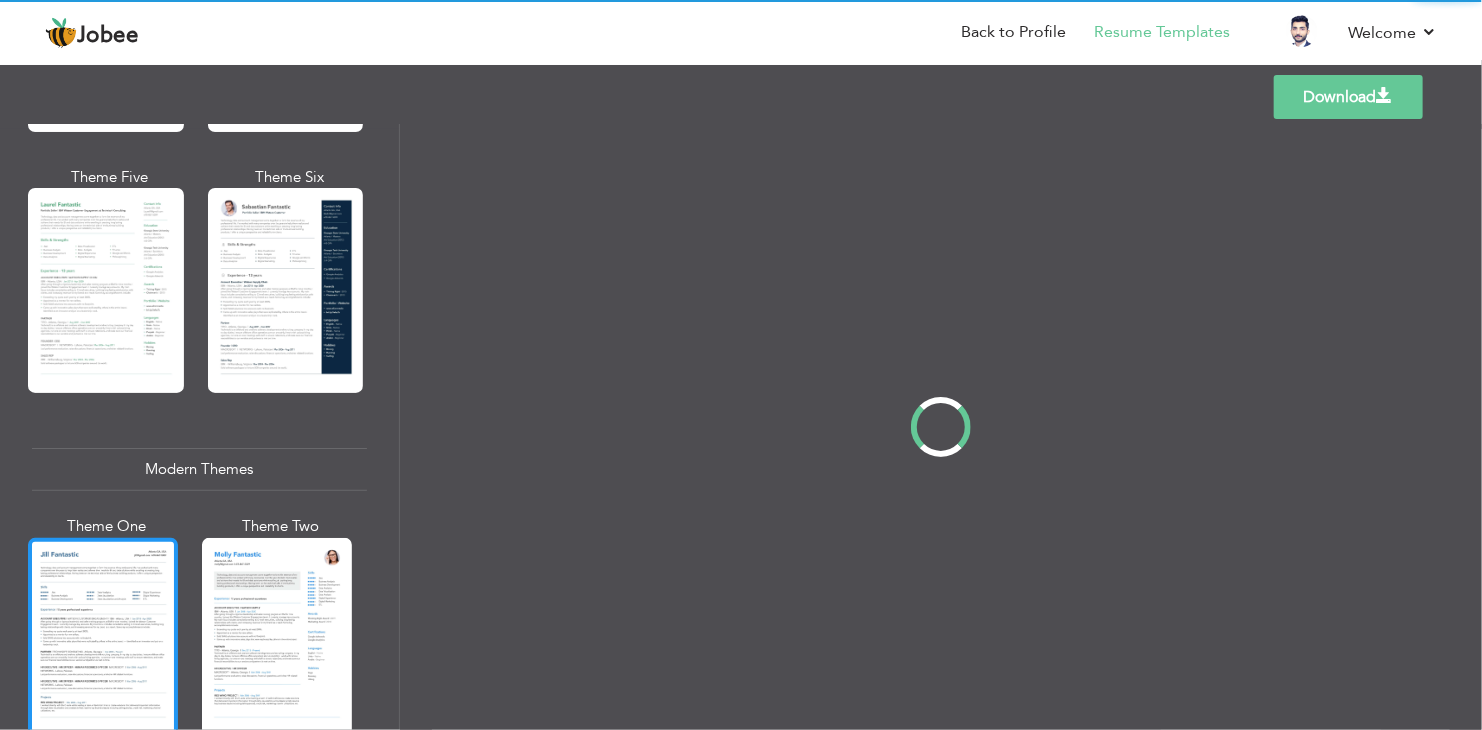 scroll, scrollTop: 0, scrollLeft: 0, axis: both 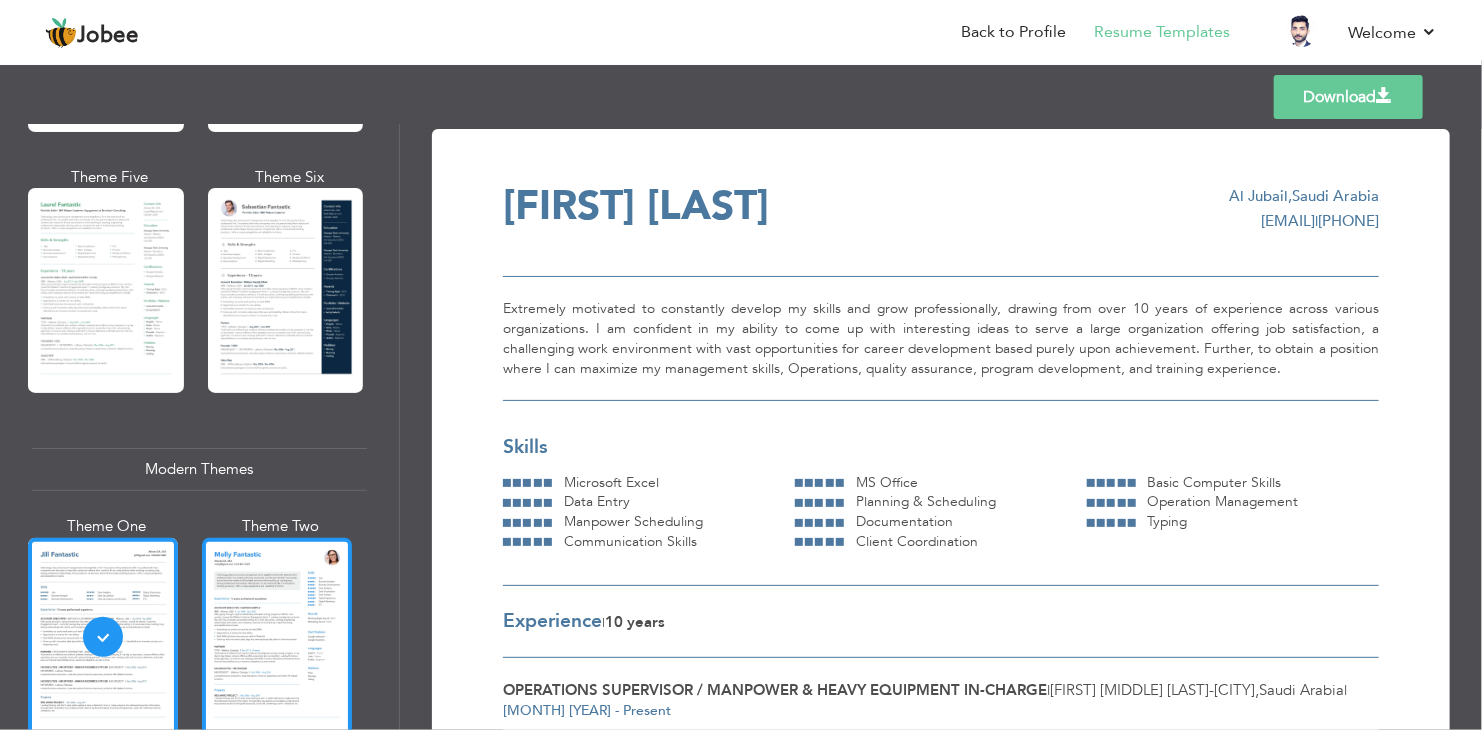 click at bounding box center [277, 637] 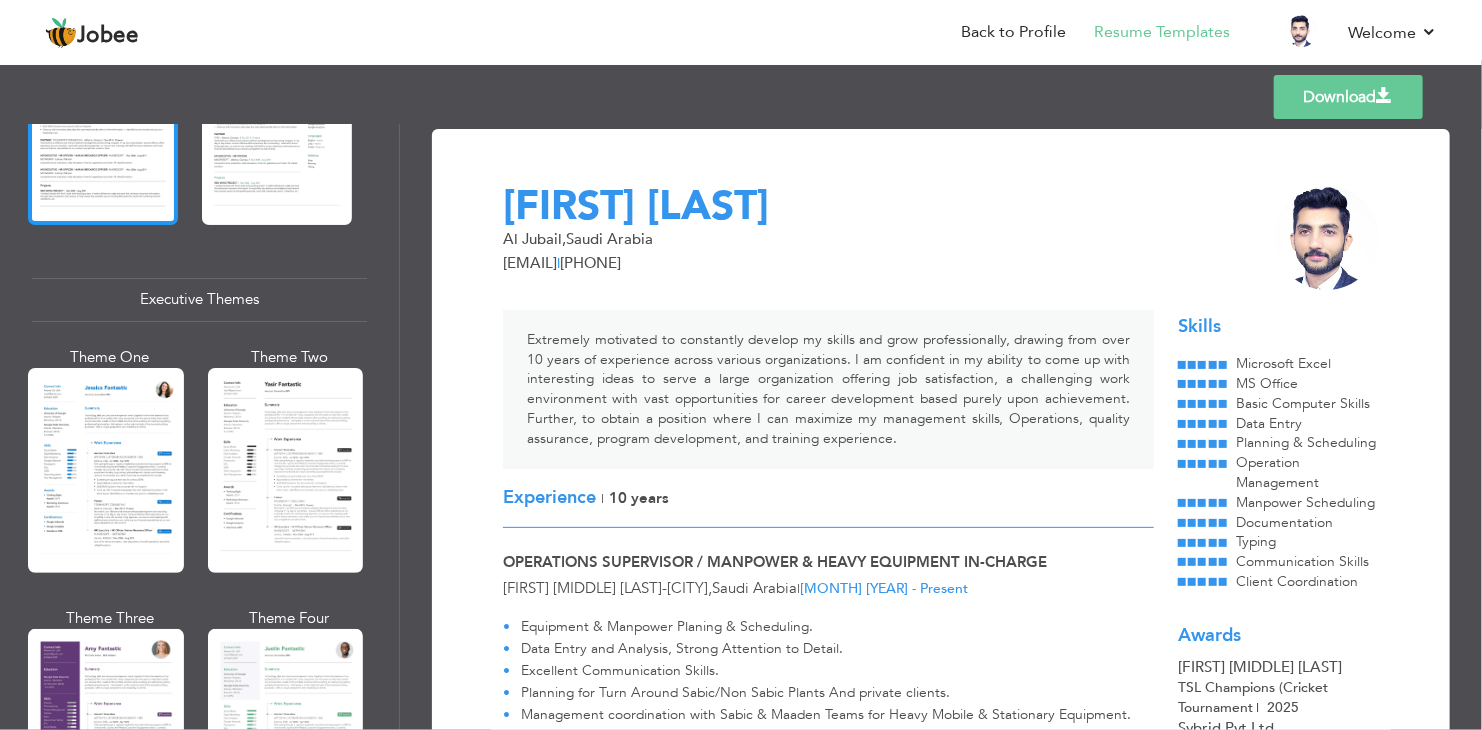scroll, scrollTop: 1400, scrollLeft: 0, axis: vertical 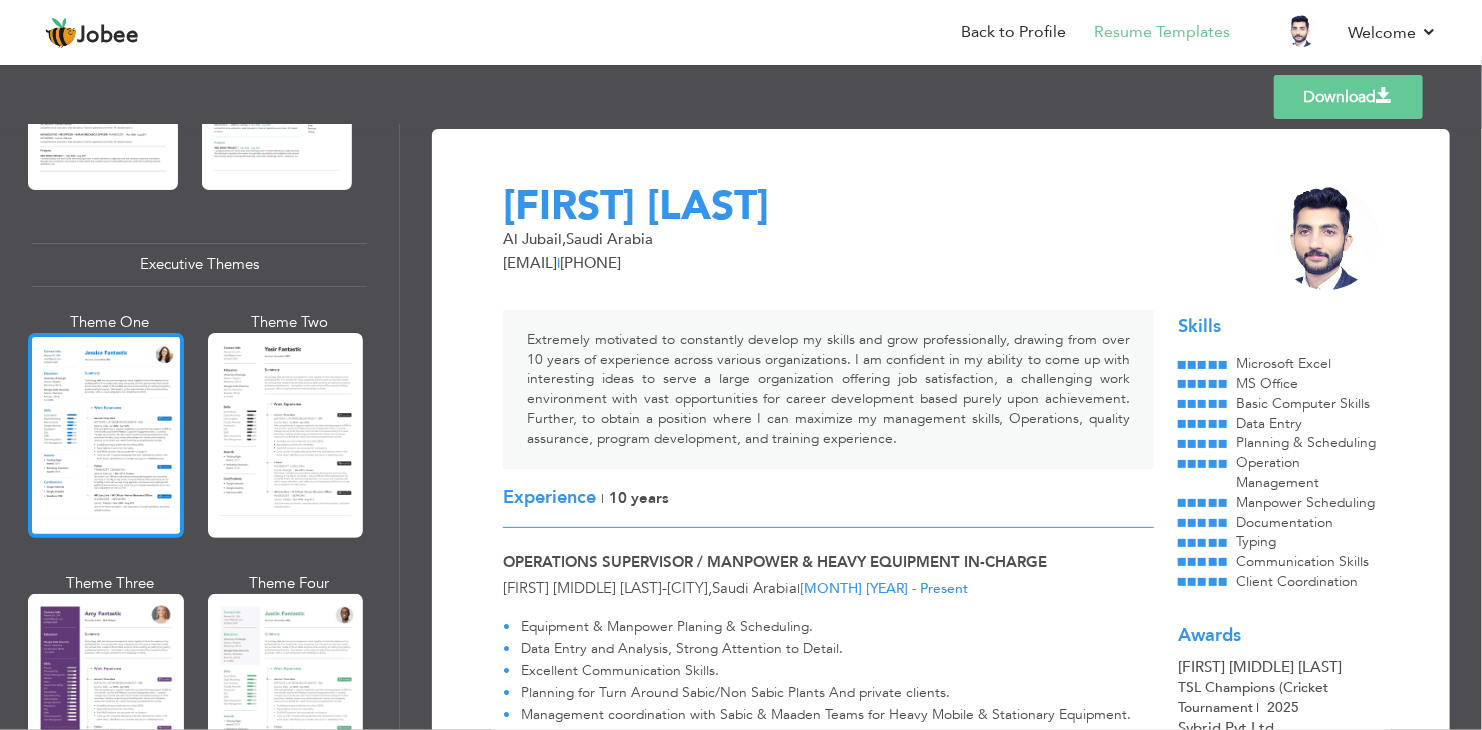 click at bounding box center (106, 435) 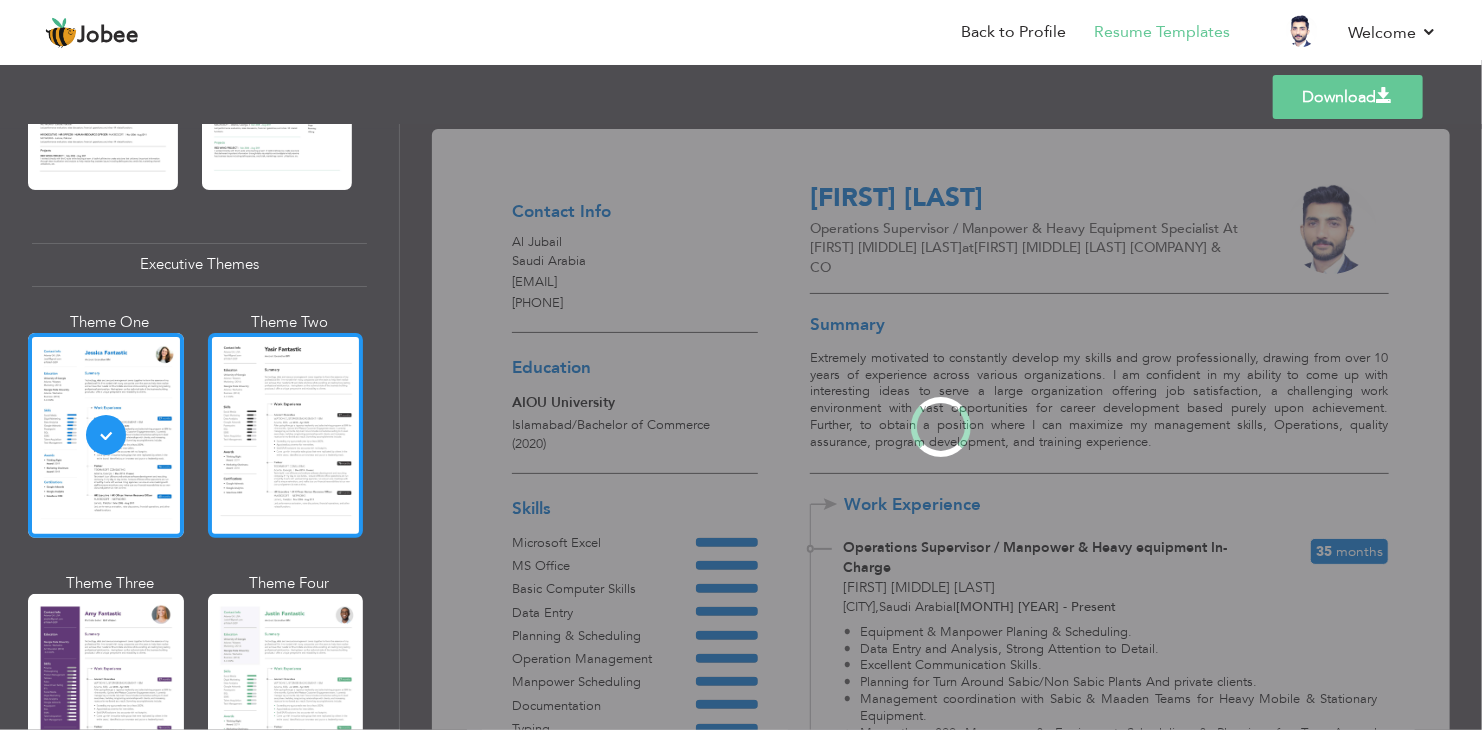 scroll, scrollTop: 1399, scrollLeft: 0, axis: vertical 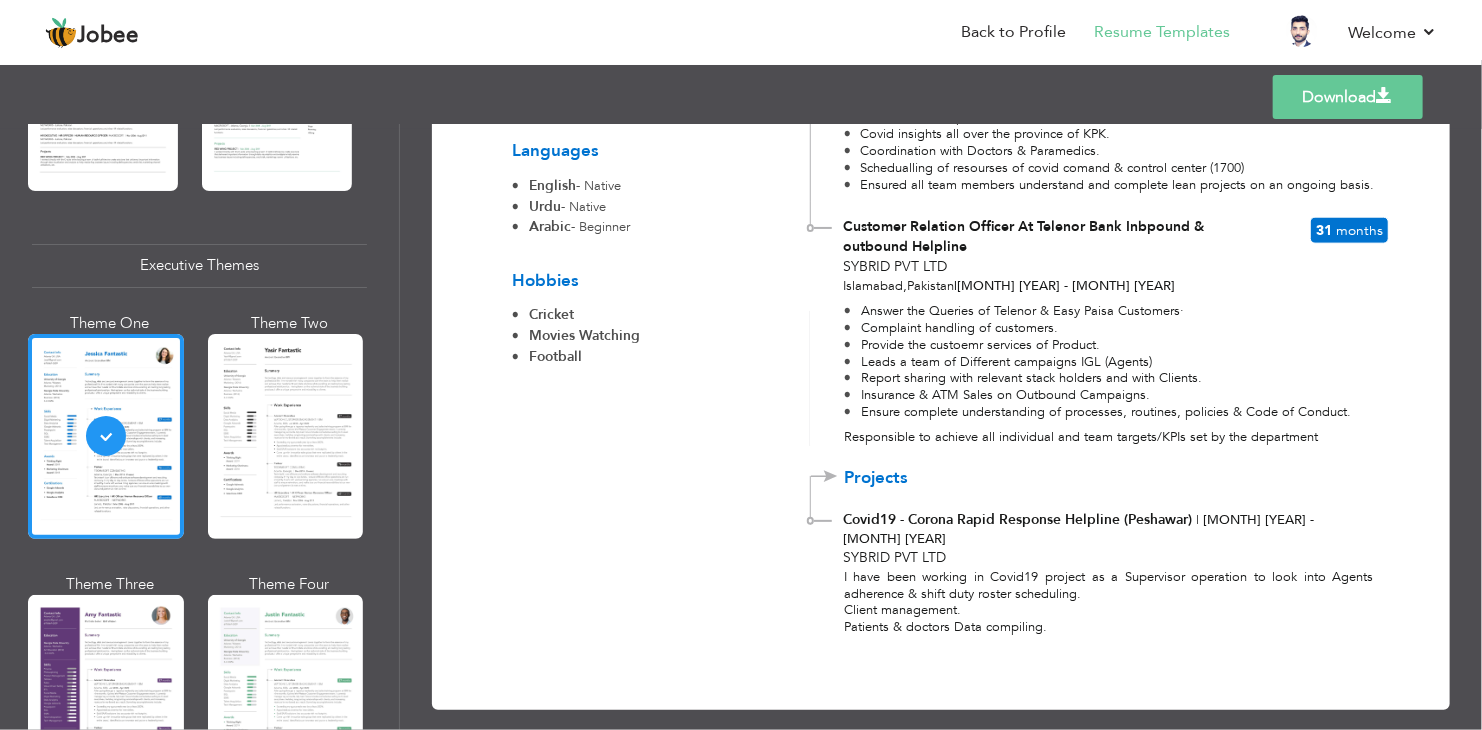click at bounding box center (1385, 96) 